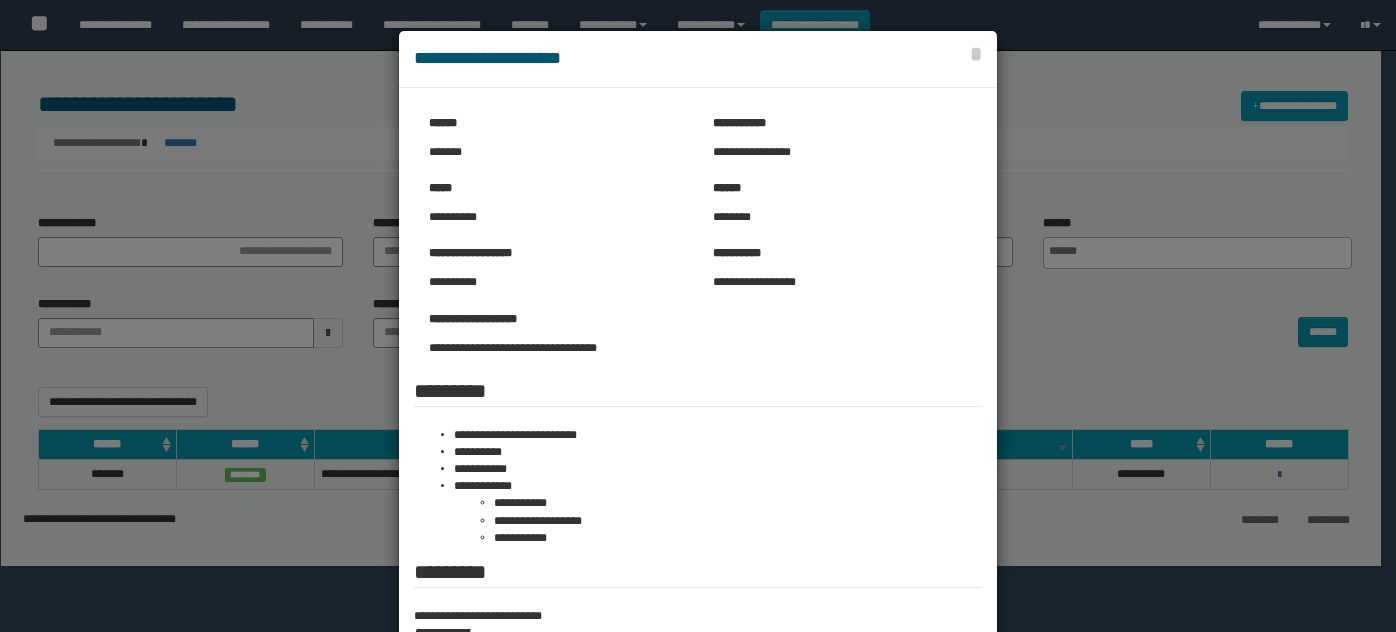 select 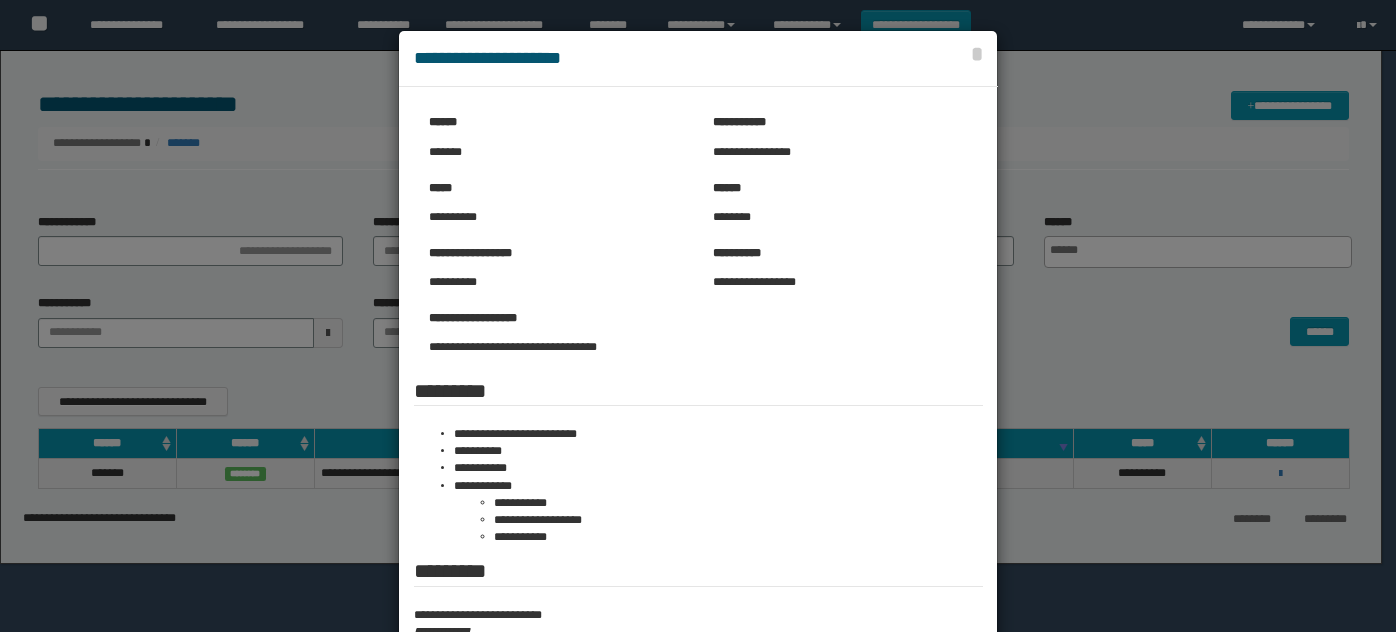 scroll, scrollTop: 0, scrollLeft: 0, axis: both 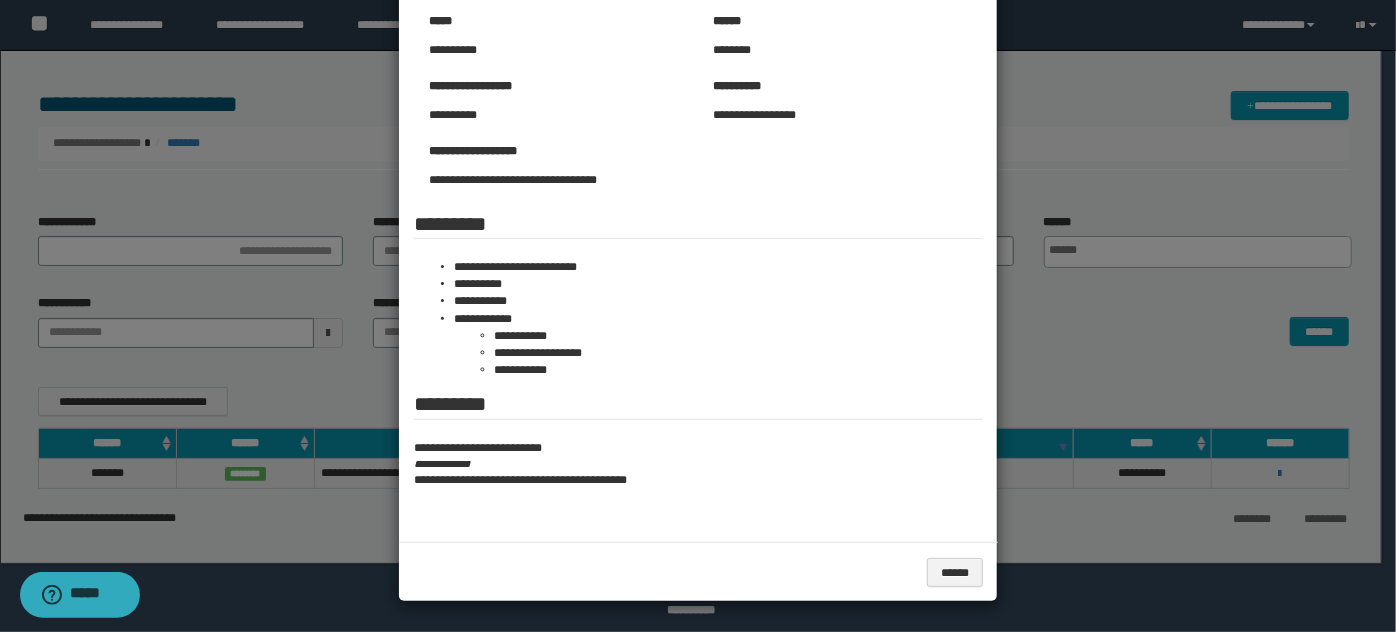 click at bounding box center (698, 232) 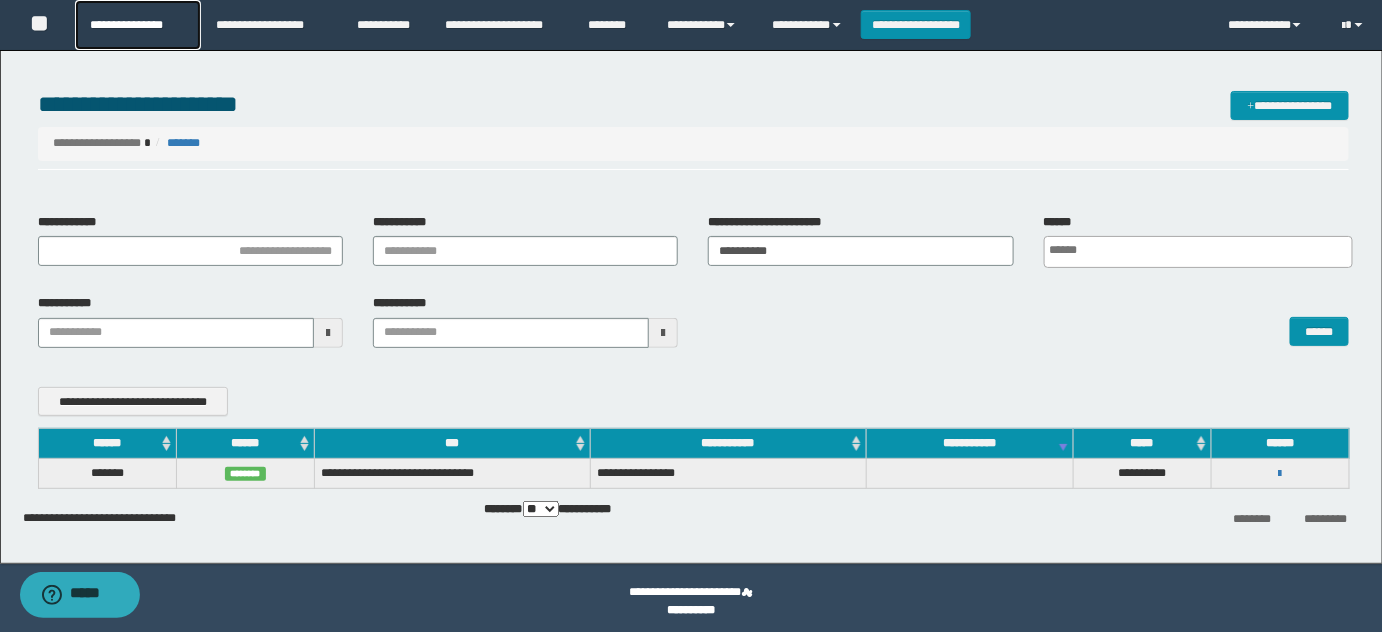 click on "**********" at bounding box center [137, 25] 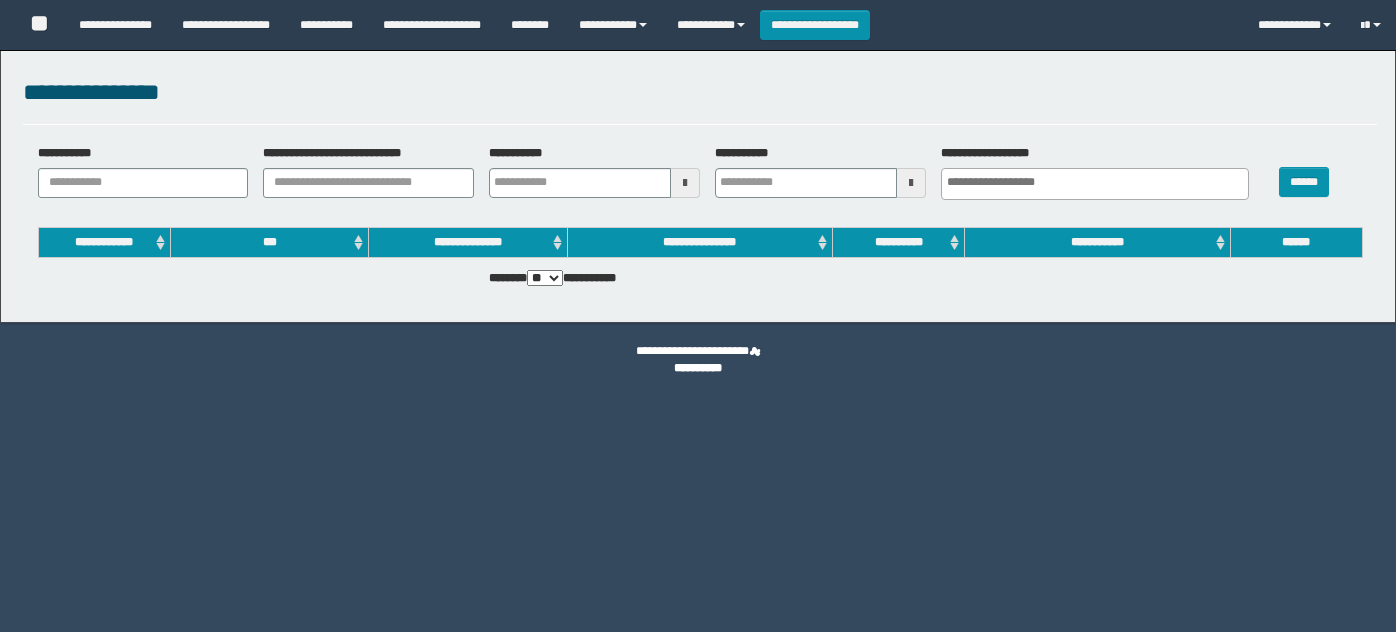 select 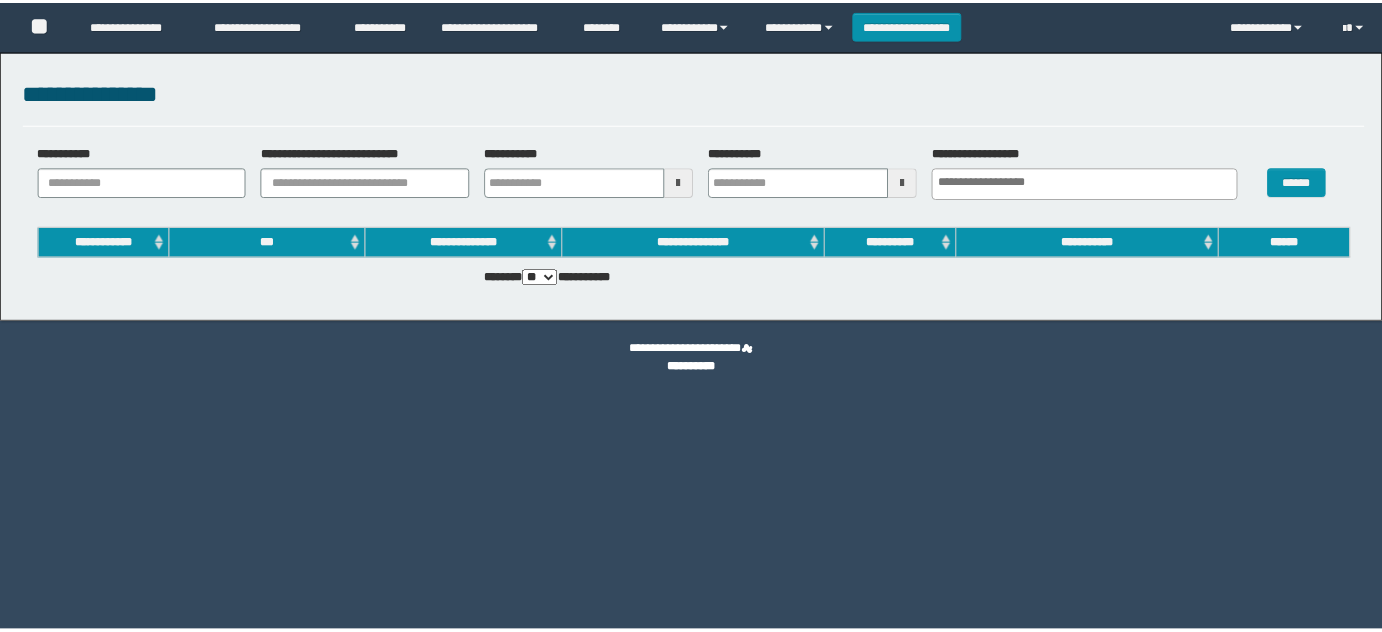 scroll, scrollTop: 0, scrollLeft: 0, axis: both 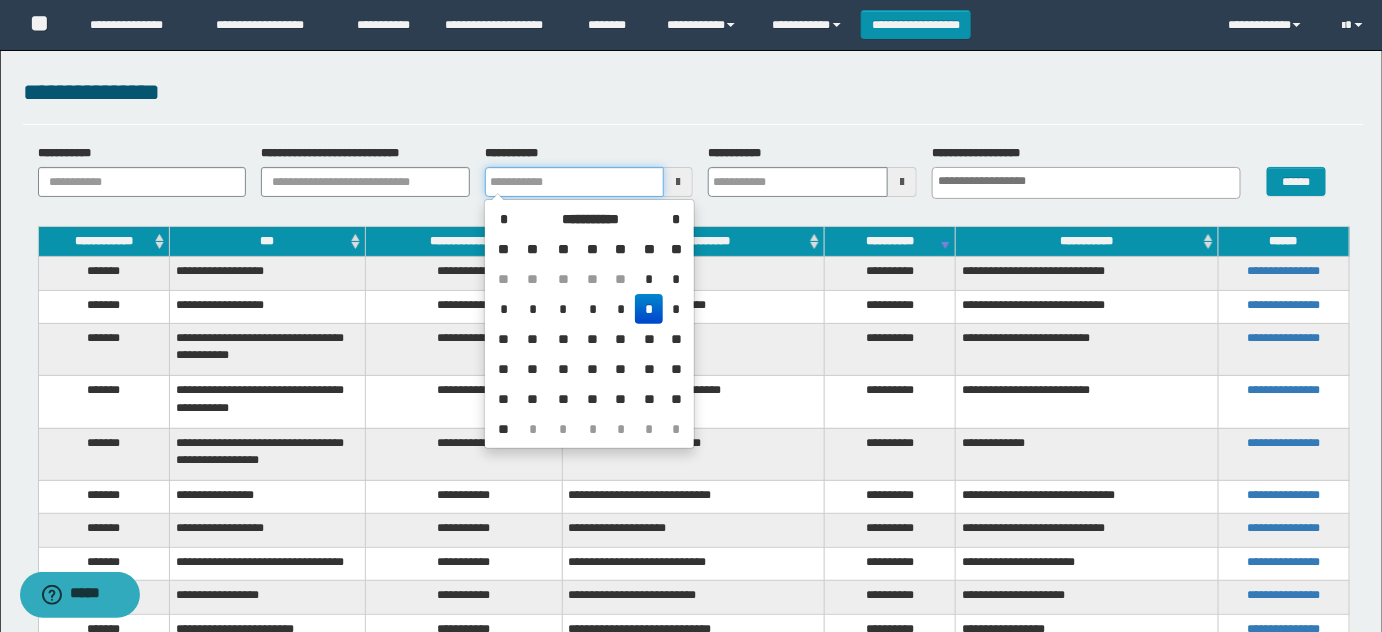 click on "**********" at bounding box center (575, 182) 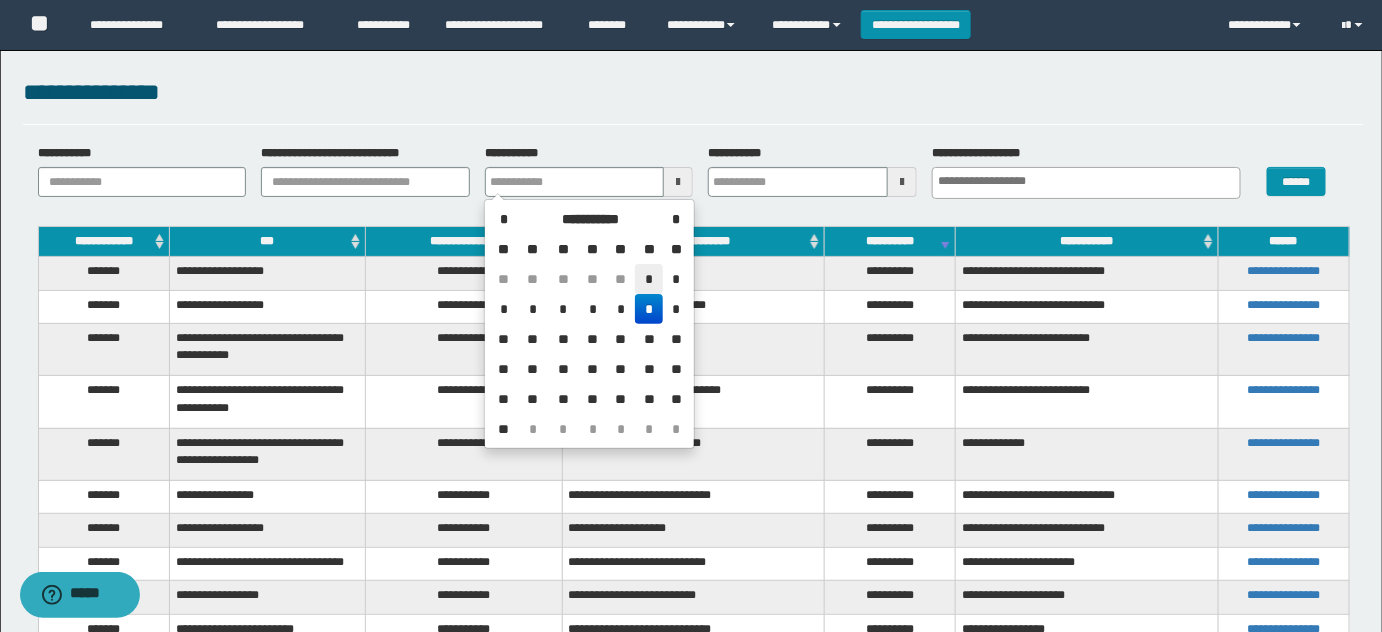 drag, startPoint x: 649, startPoint y: 274, endPoint x: 724, endPoint y: 180, distance: 120.2539 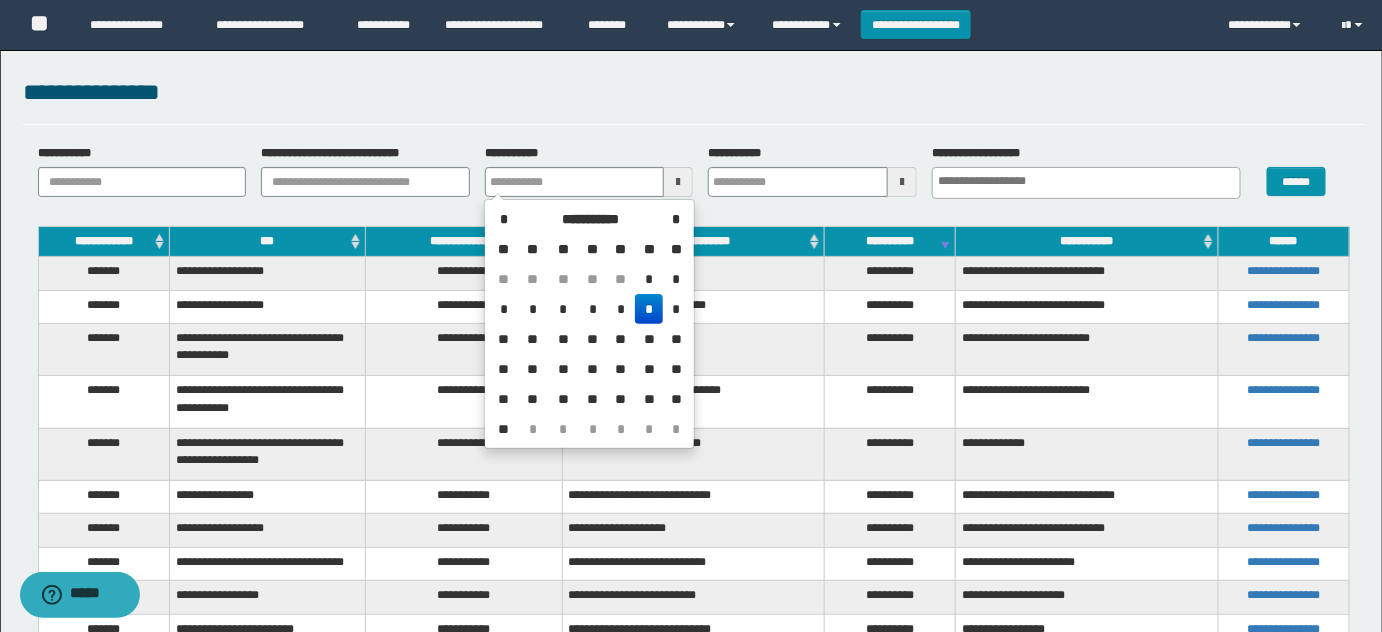 click on "*" at bounding box center (649, 279) 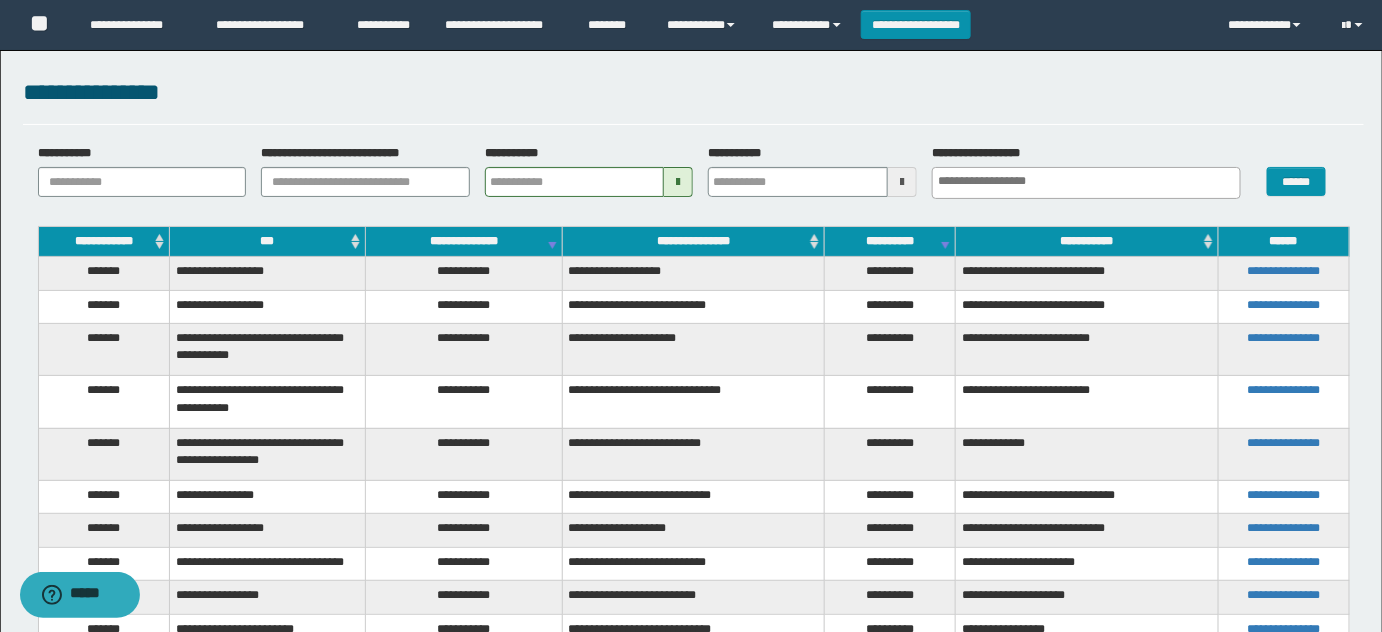 click on "**********" at bounding box center (805, 171) 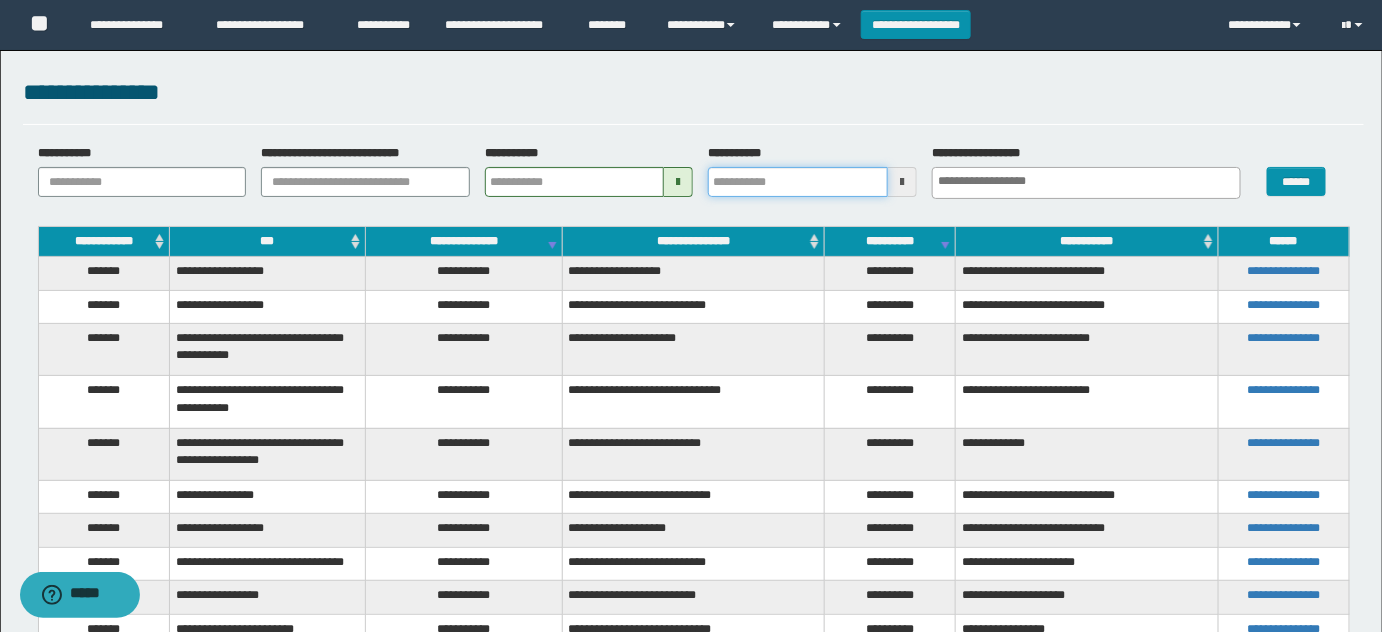 click on "**********" at bounding box center [798, 182] 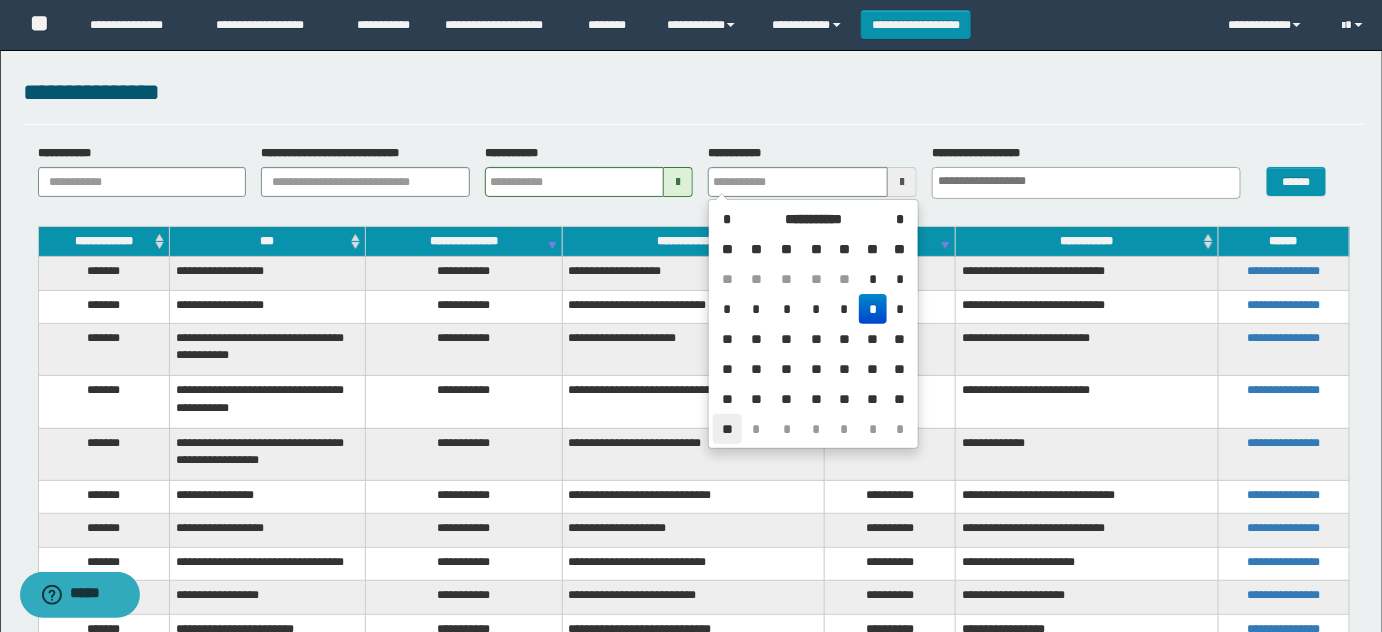 click on "**" at bounding box center [727, 429] 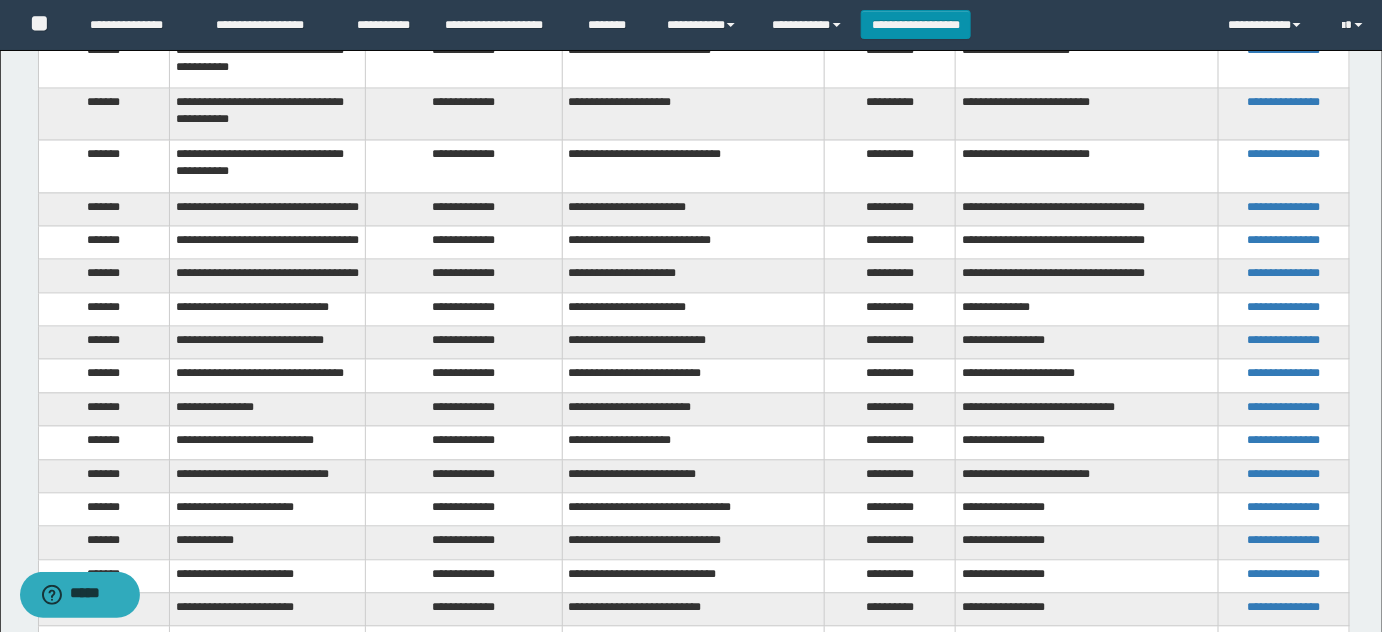 scroll, scrollTop: 1576, scrollLeft: 0, axis: vertical 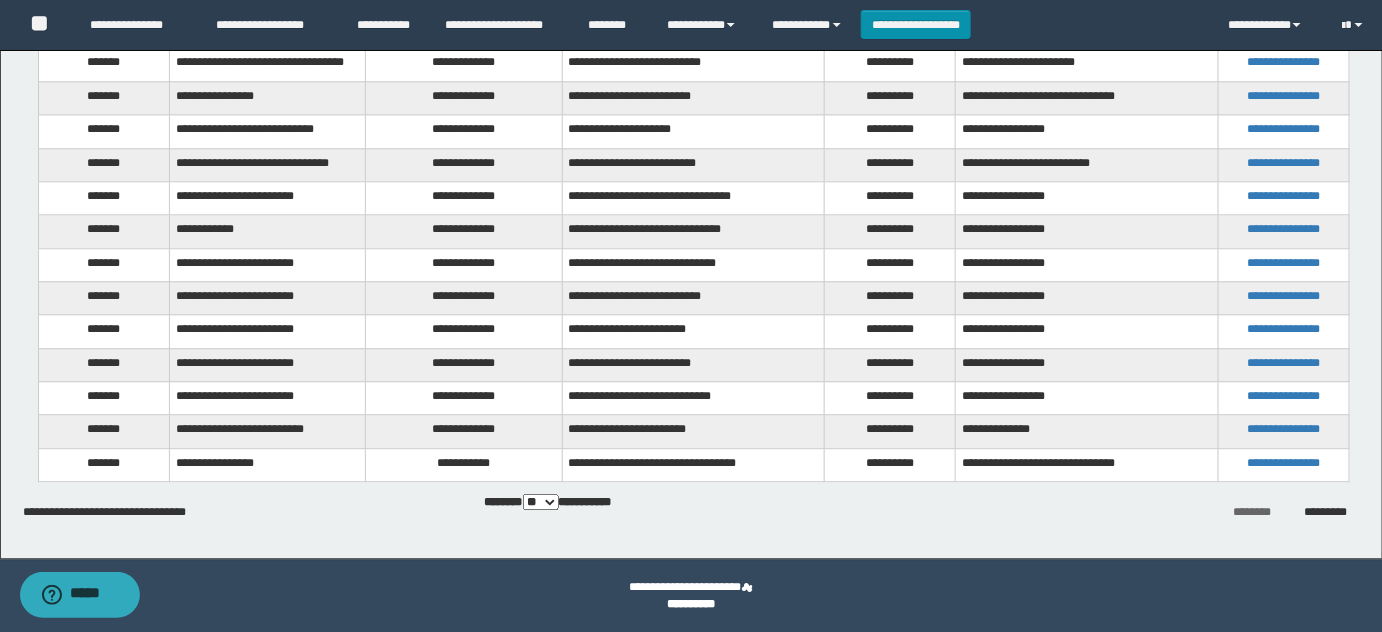 click on "** *** *** ***" at bounding box center [541, 502] 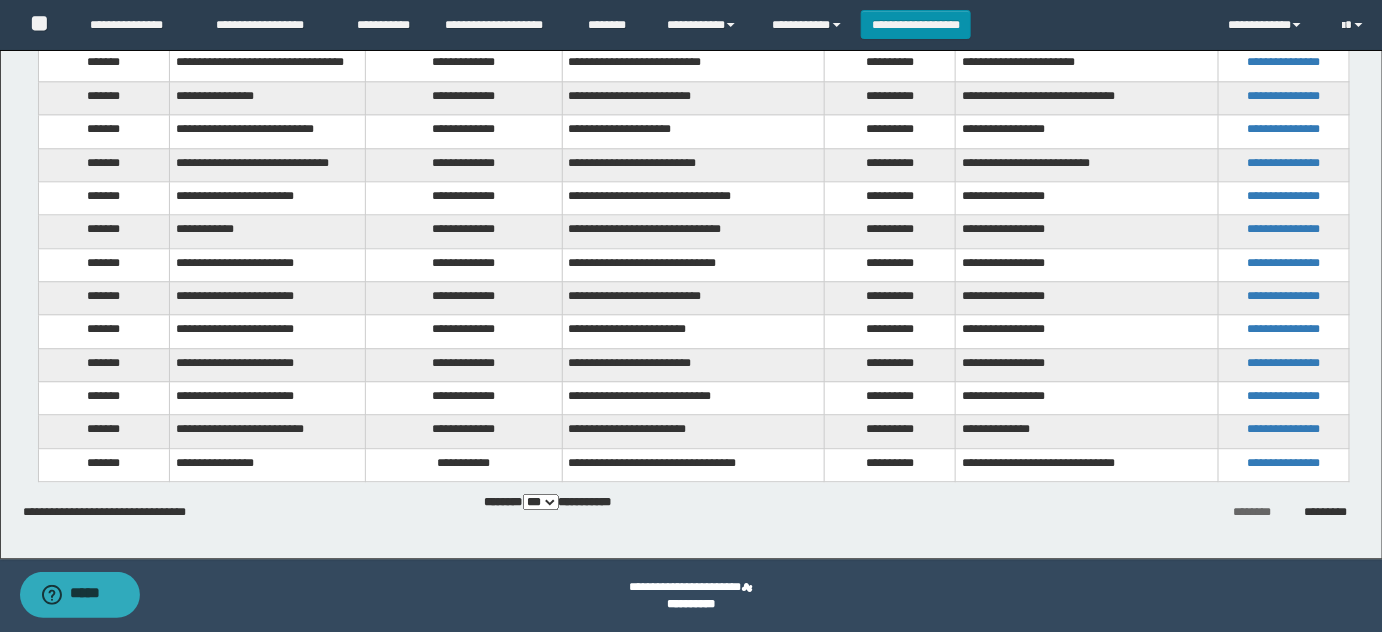 click on "** *** *** ***" at bounding box center [541, 502] 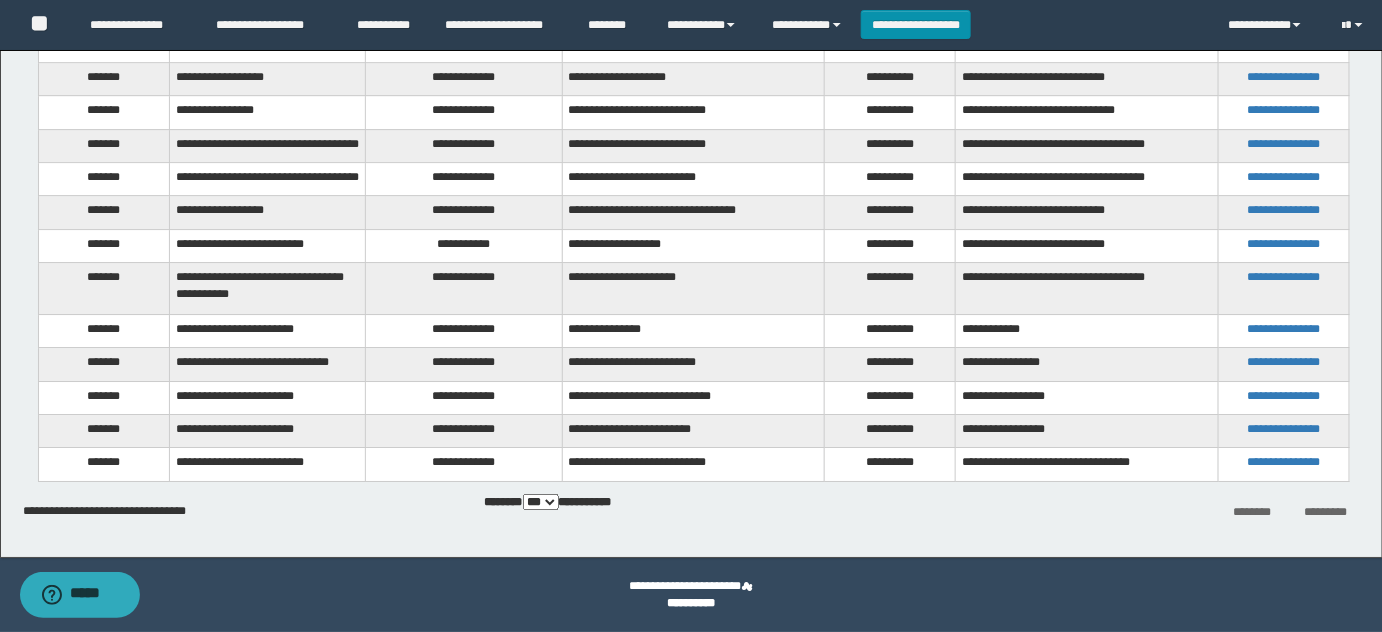 scroll, scrollTop: 0, scrollLeft: 0, axis: both 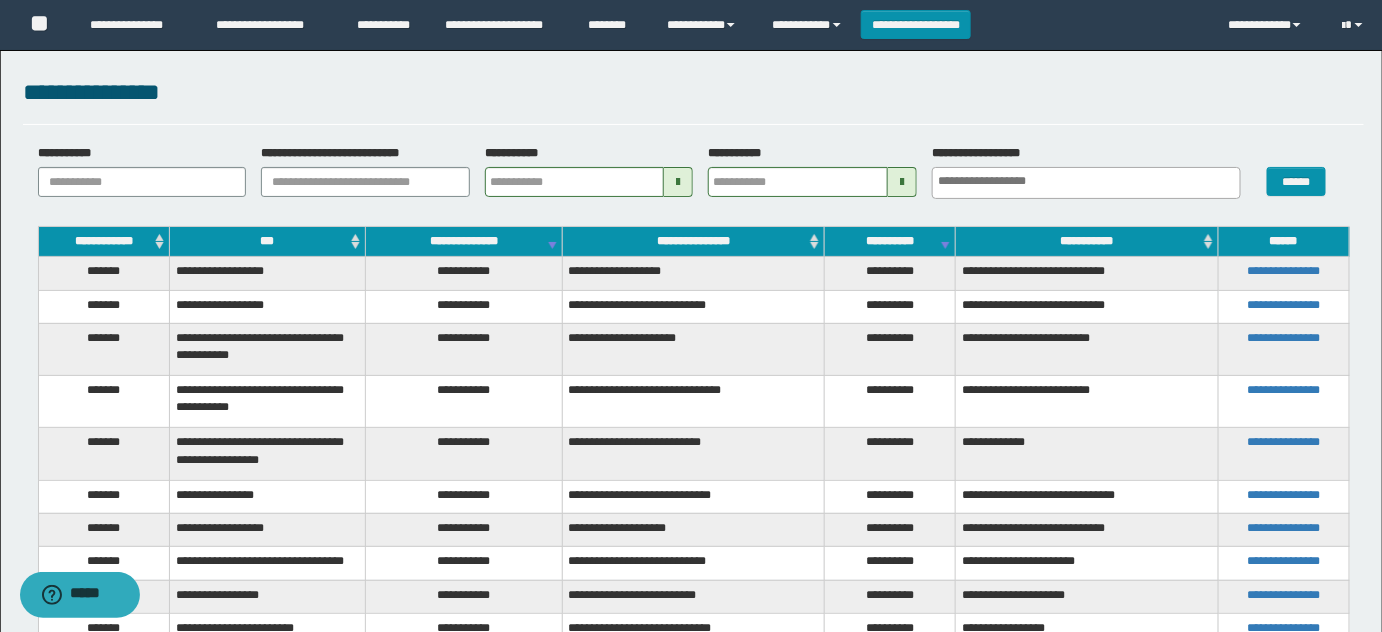 click on "***" at bounding box center (267, 242) 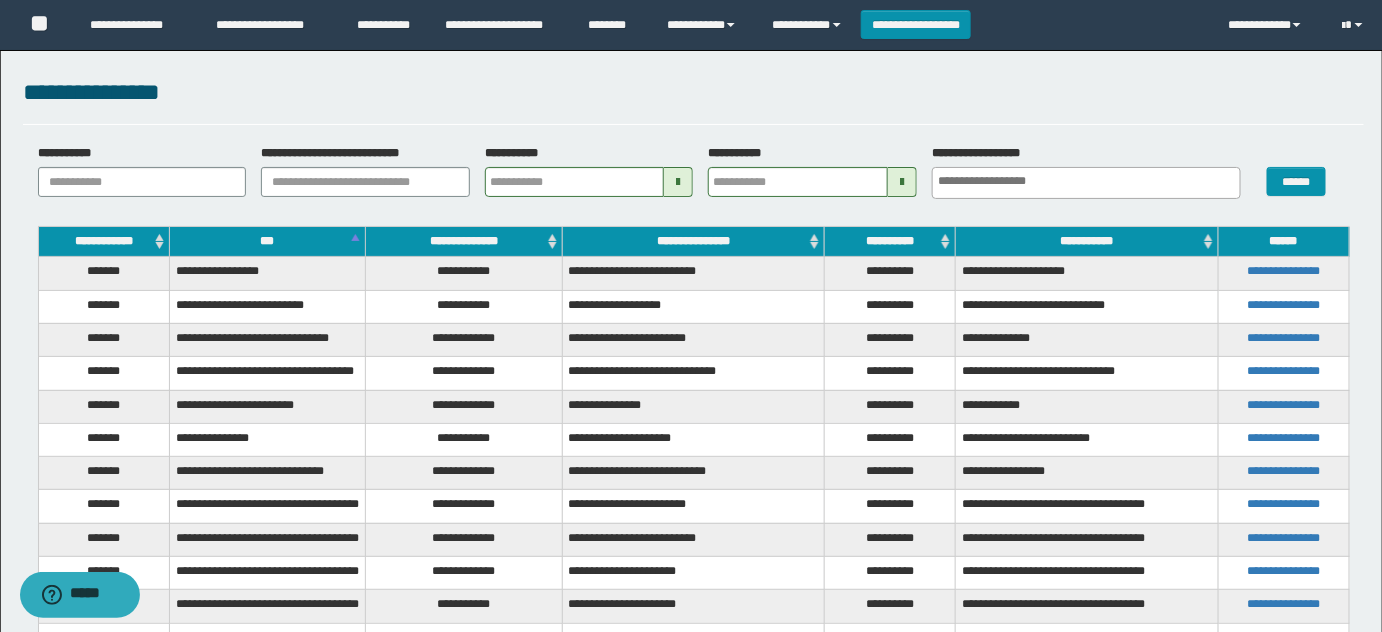 click on "**********" at bounding box center (464, 273) 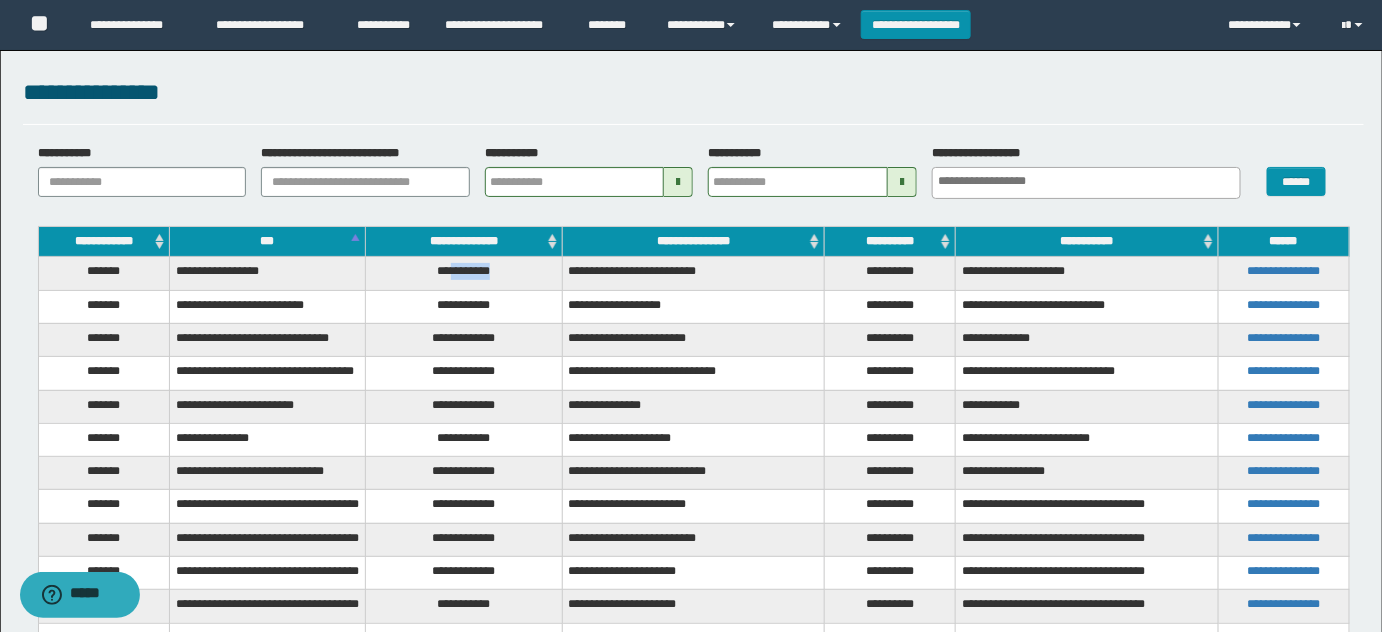 click on "**********" at bounding box center (464, 273) 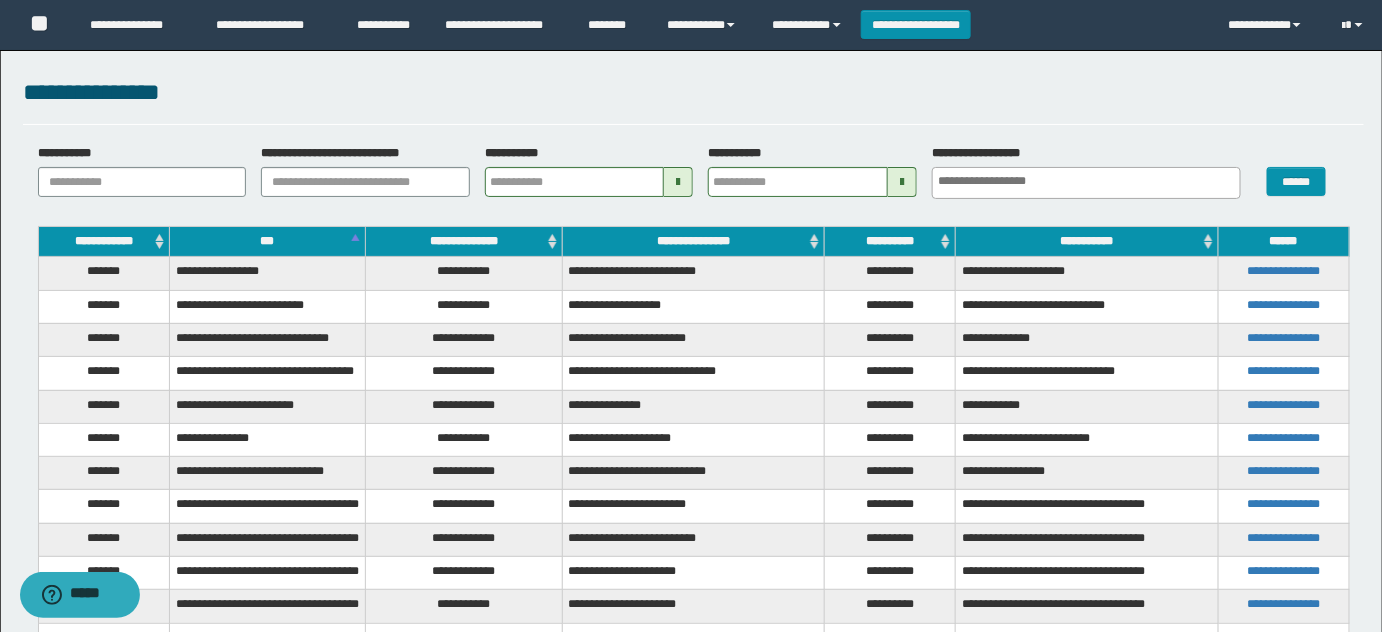 click on "**********" at bounding box center [464, 306] 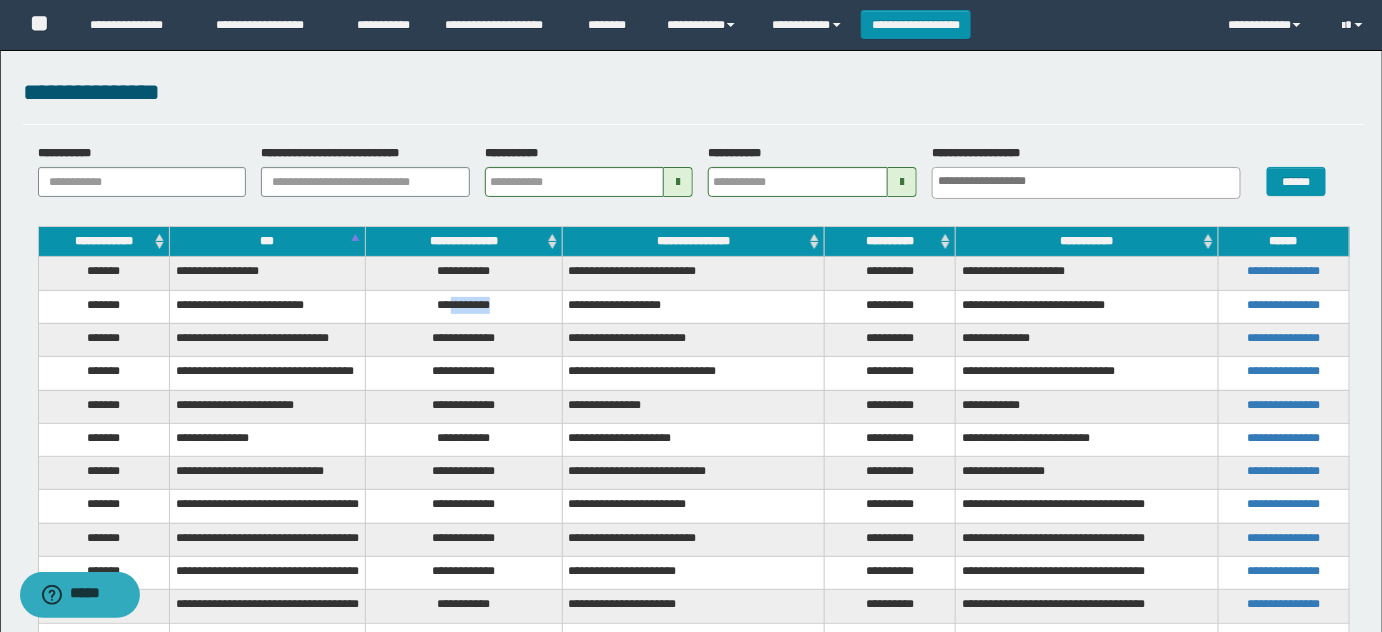 click on "**********" at bounding box center (464, 306) 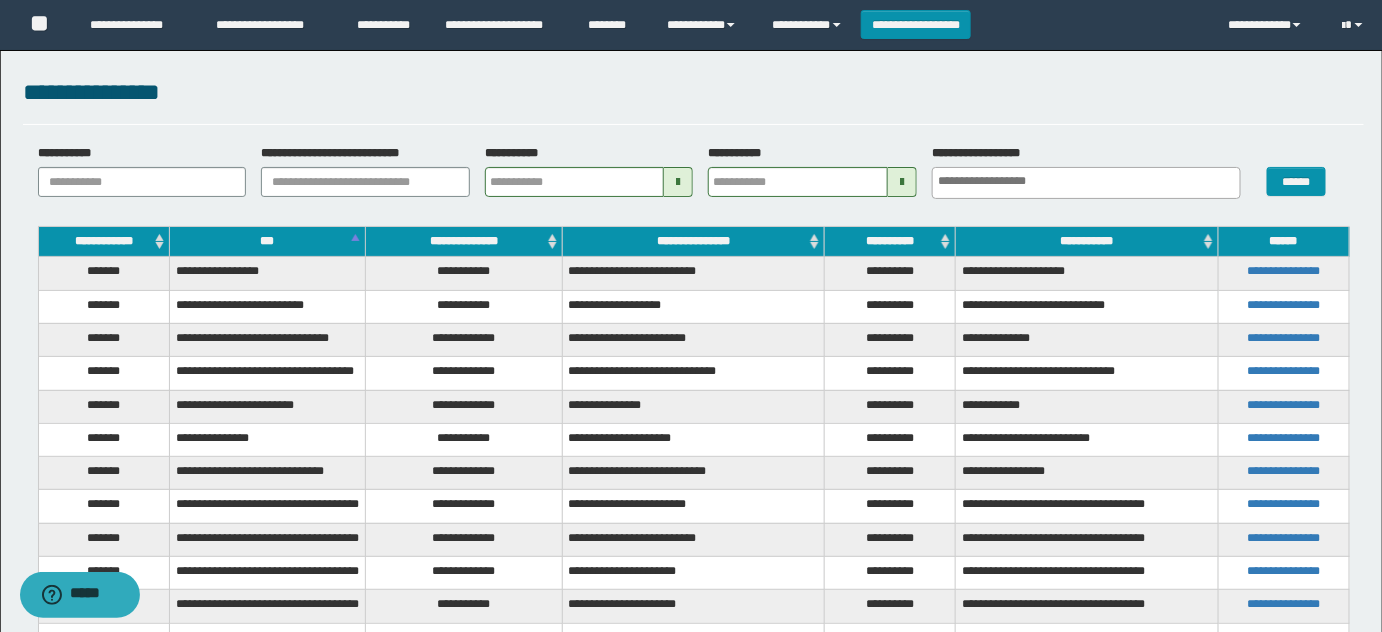 click on "**********" at bounding box center (464, 339) 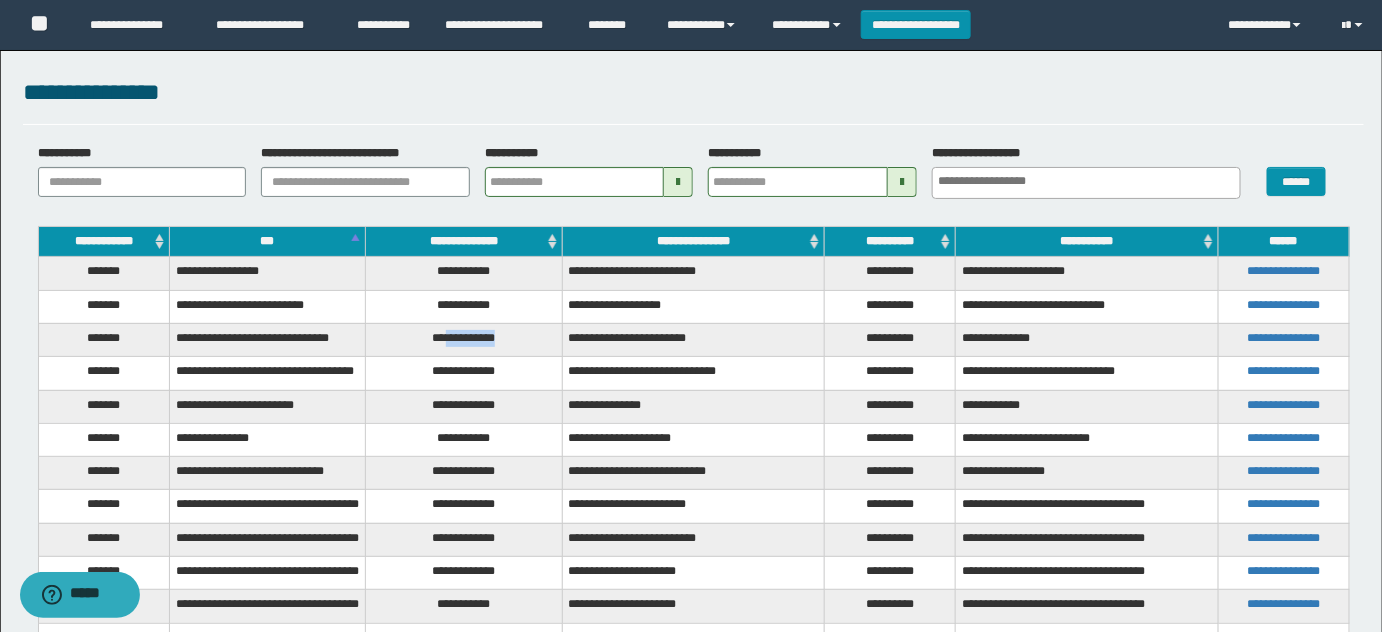 click on "**********" at bounding box center (464, 339) 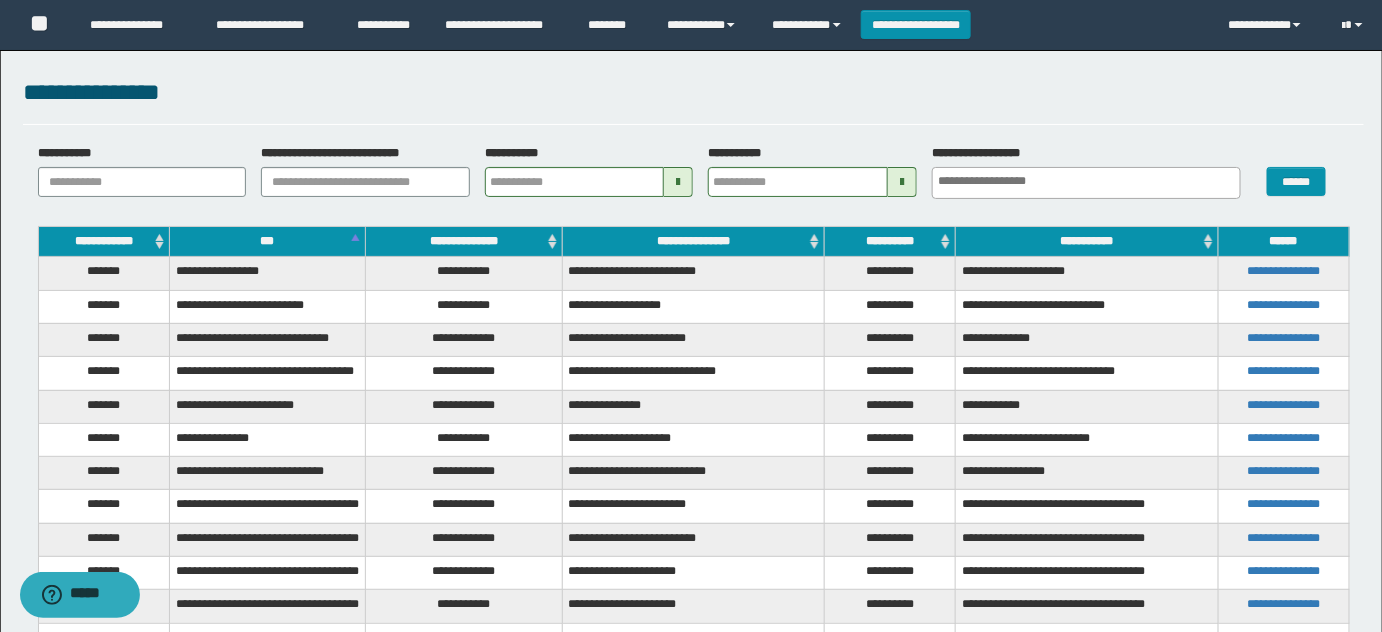 click on "**********" at bounding box center (464, 373) 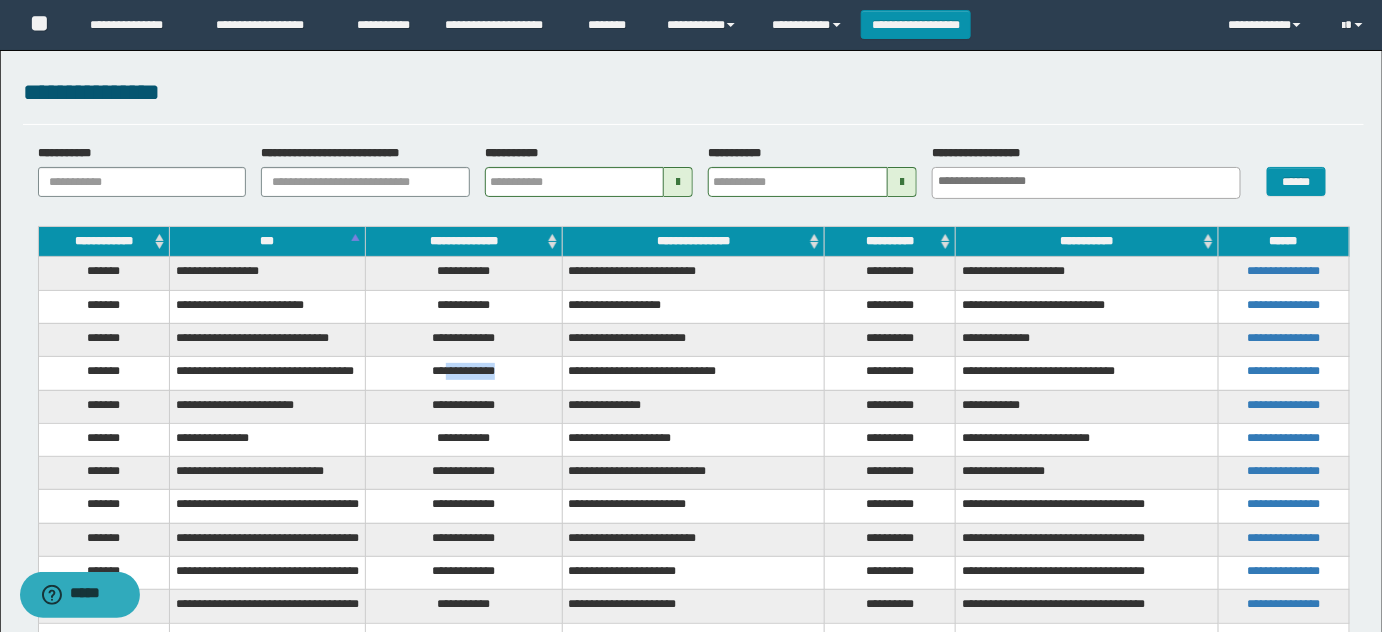 click on "**********" at bounding box center [464, 373] 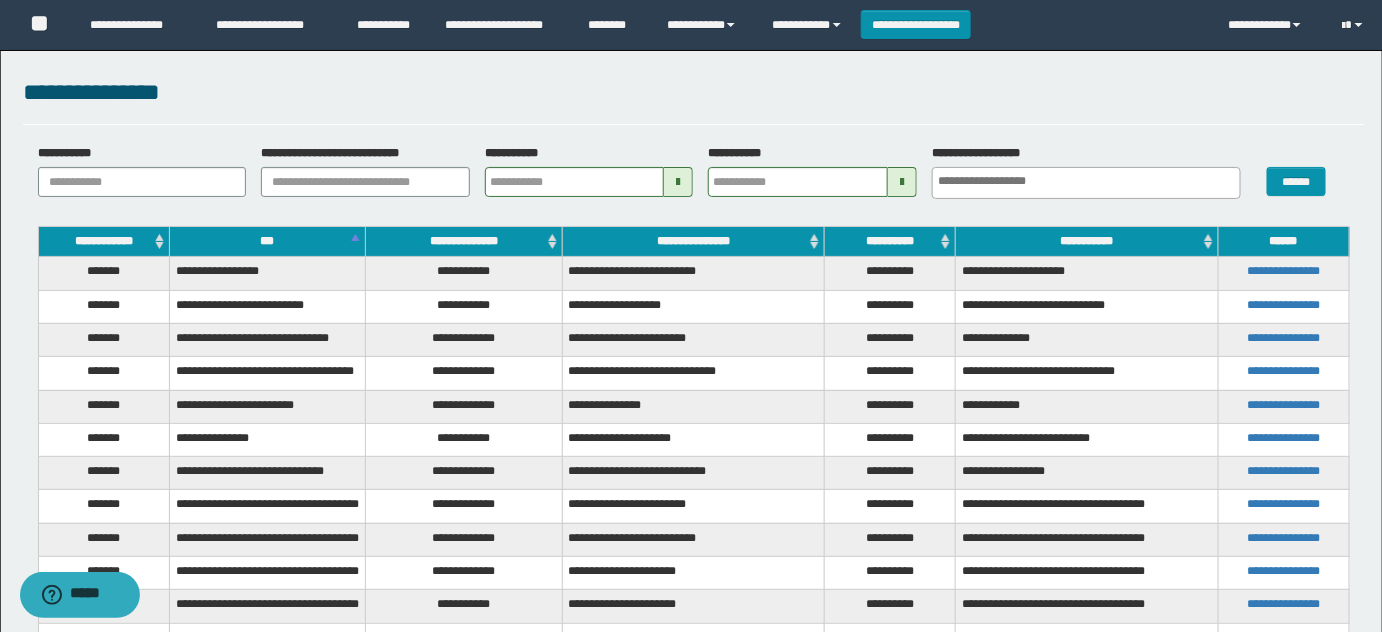 click on "**********" at bounding box center [464, 406] 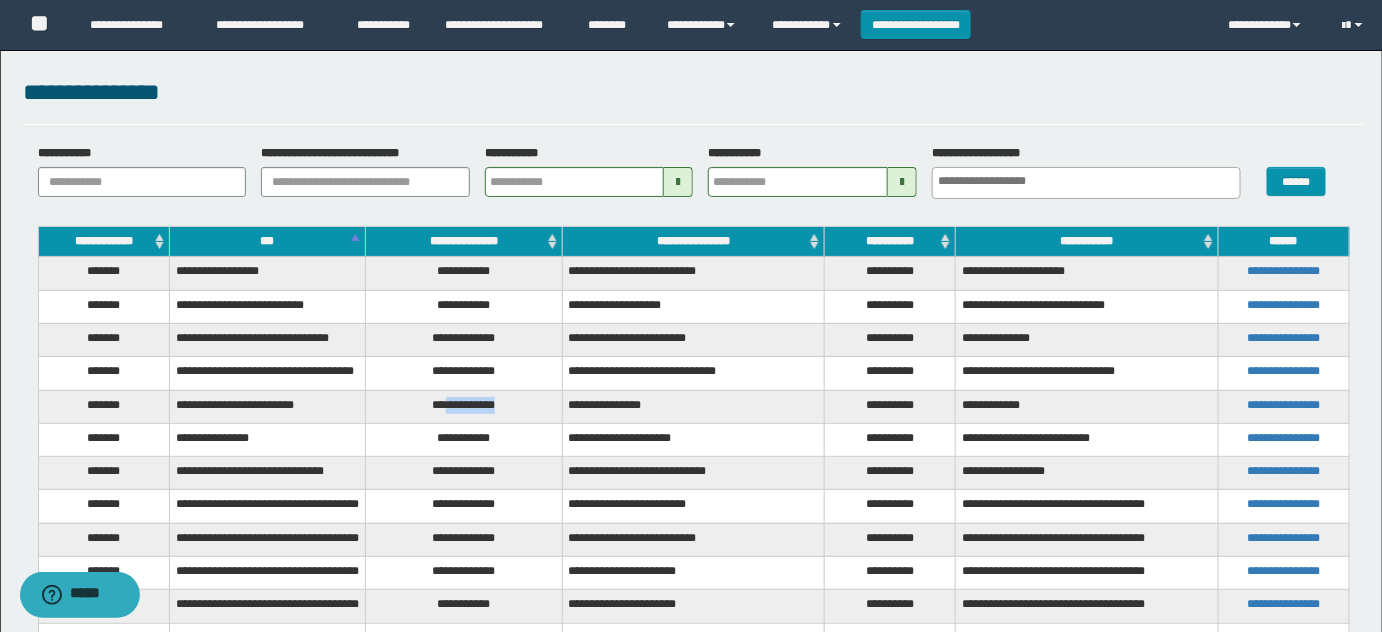 click on "**********" at bounding box center (464, 406) 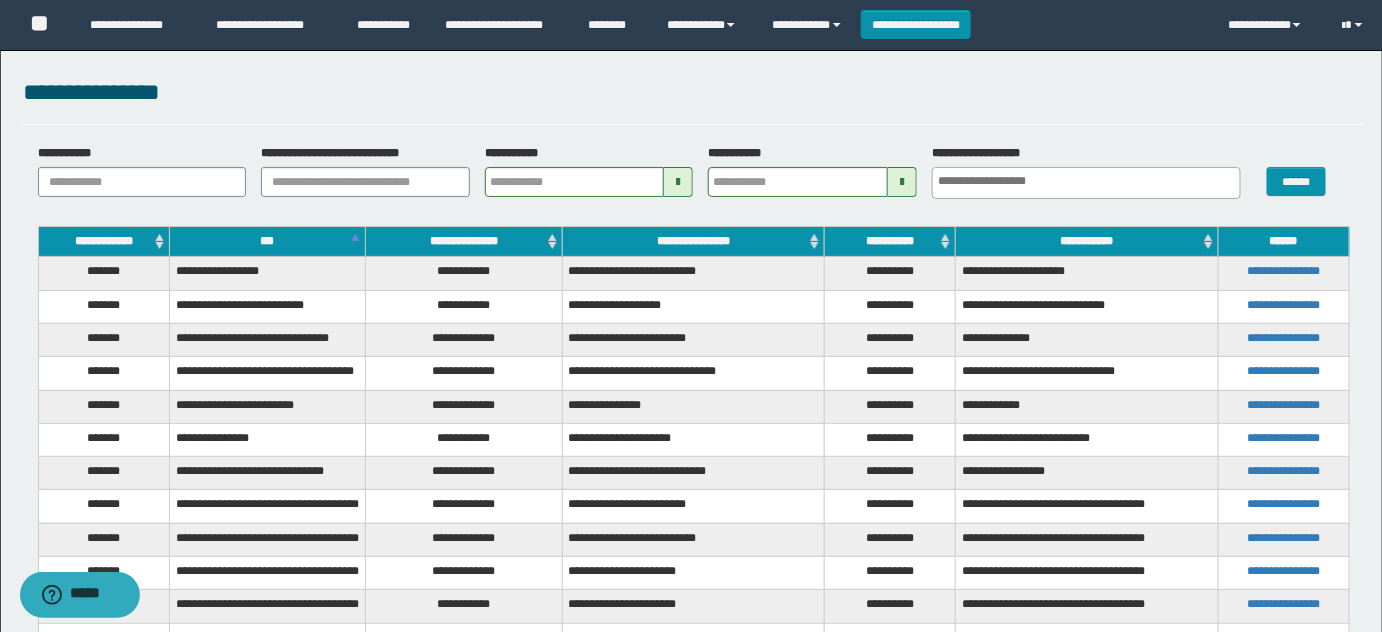 click on "**********" at bounding box center [464, 439] 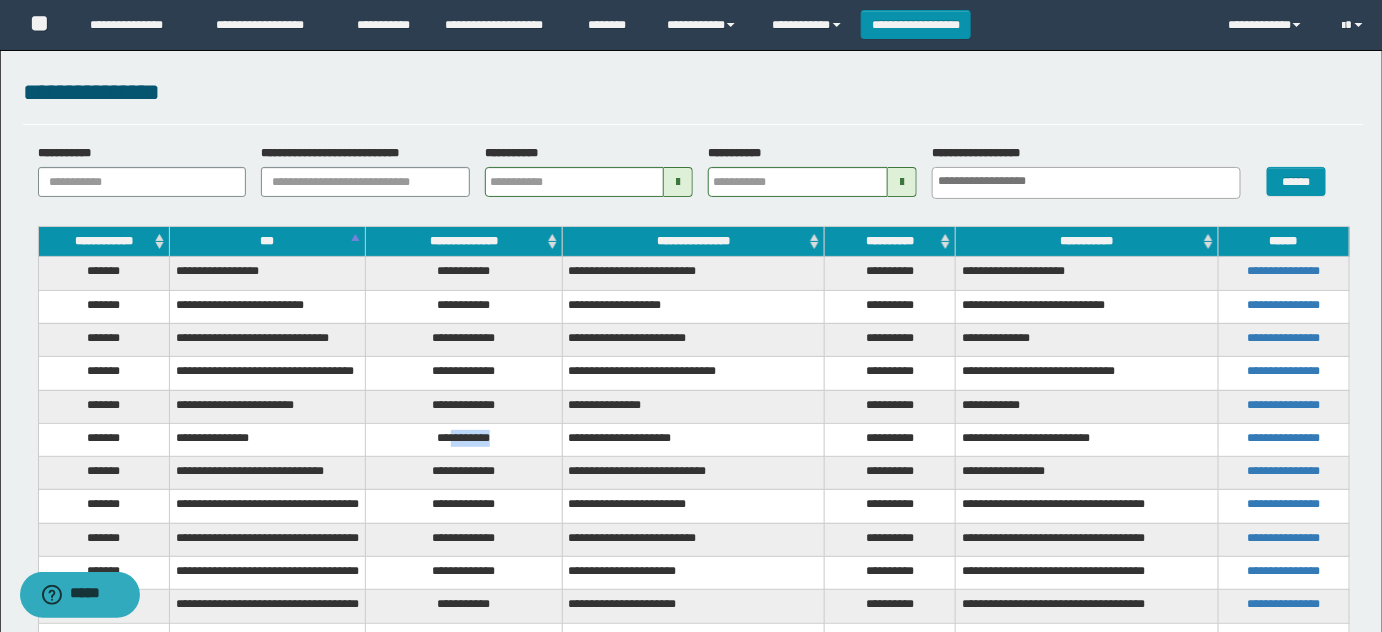 click on "**********" at bounding box center [464, 439] 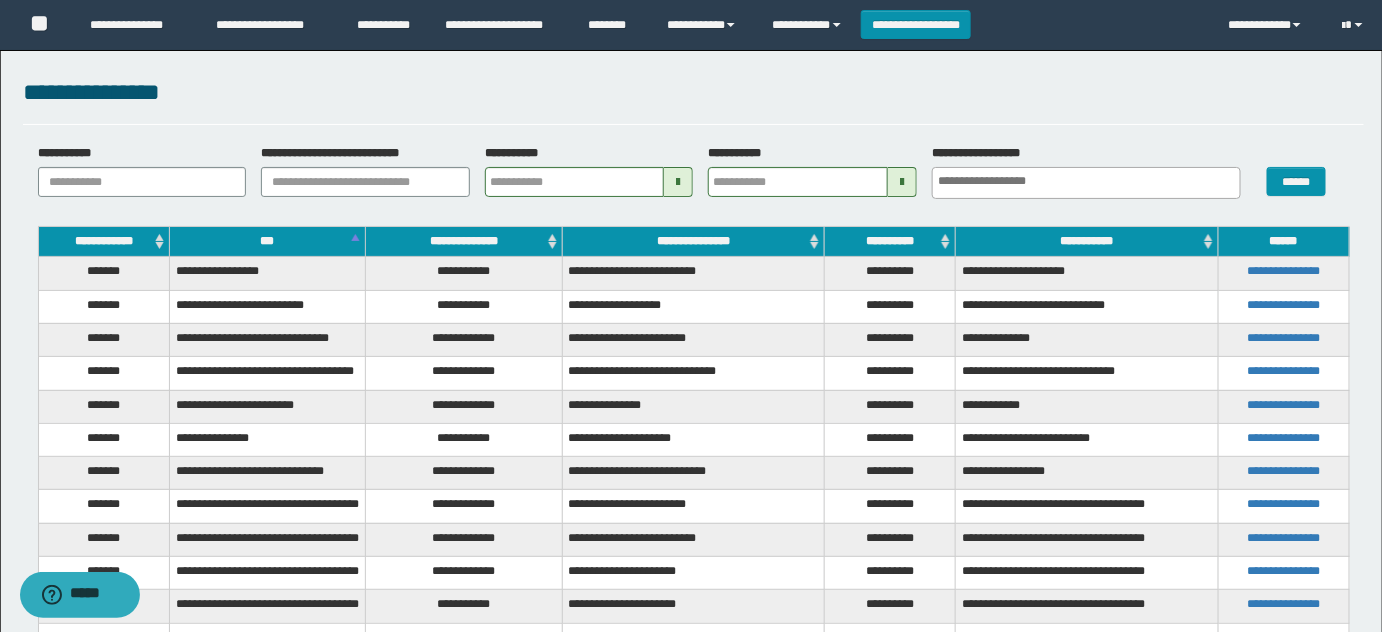 click on "**********" at bounding box center [464, 473] 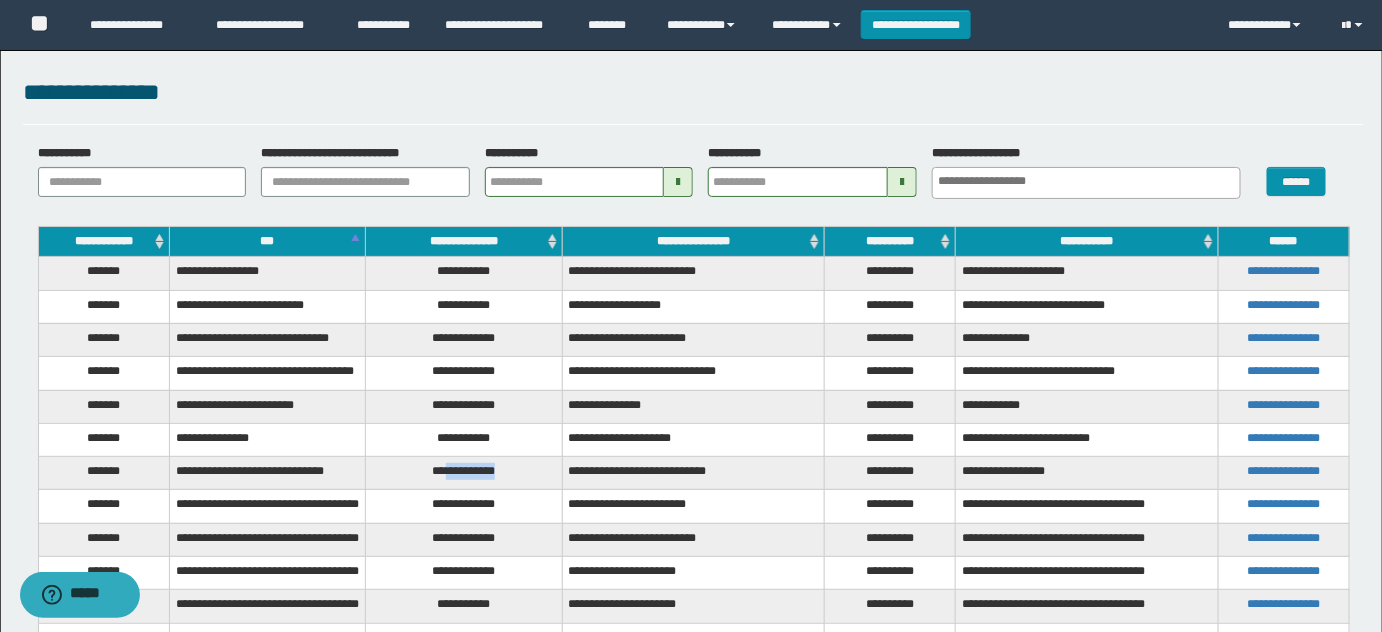 click on "**********" at bounding box center (464, 473) 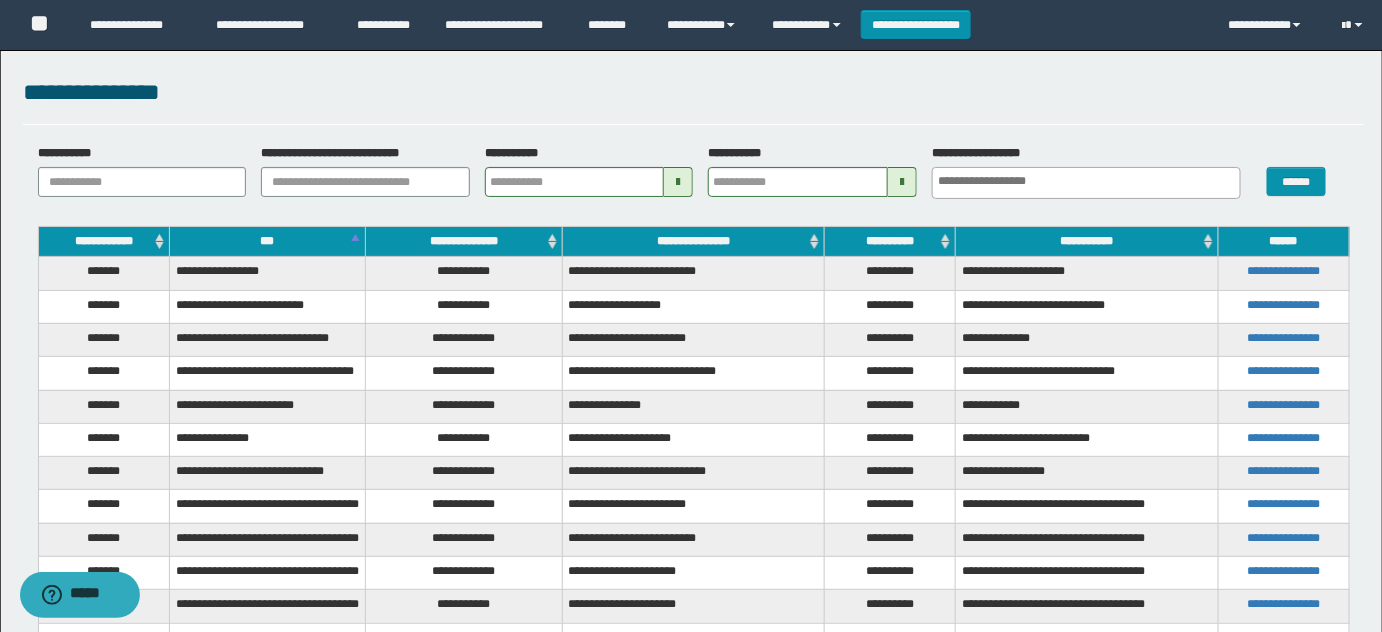 click on "**********" at bounding box center [464, 506] 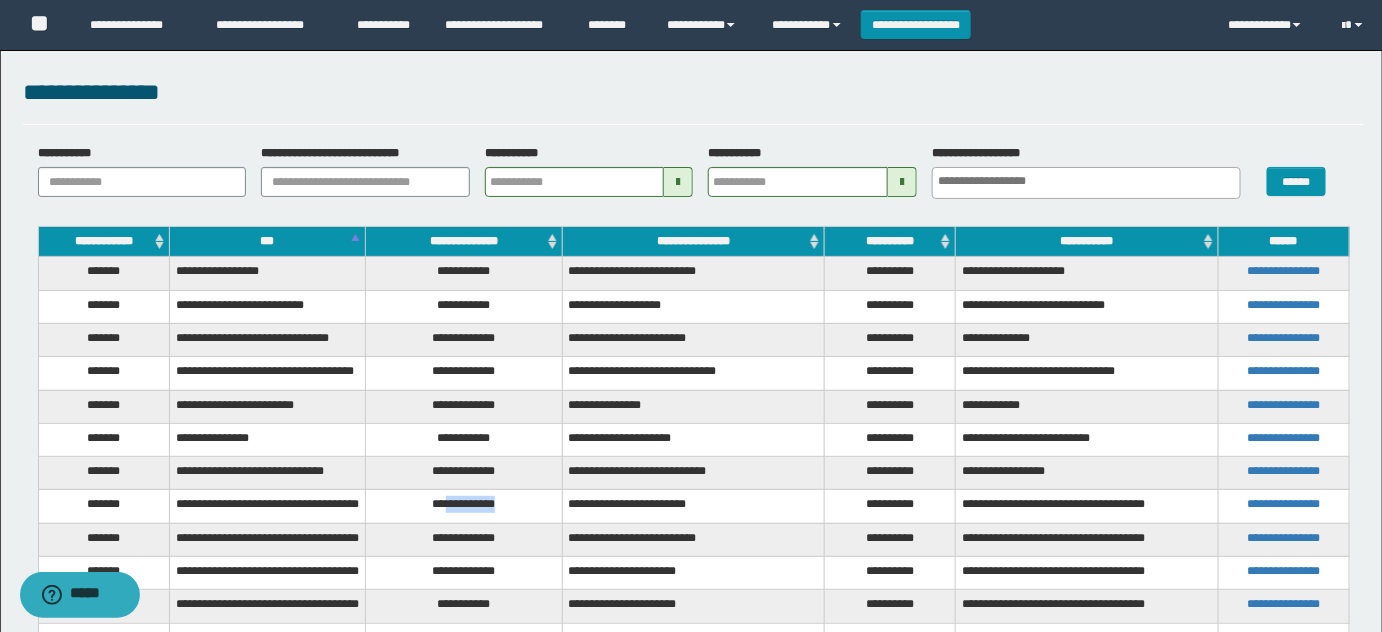 click on "**********" at bounding box center (464, 506) 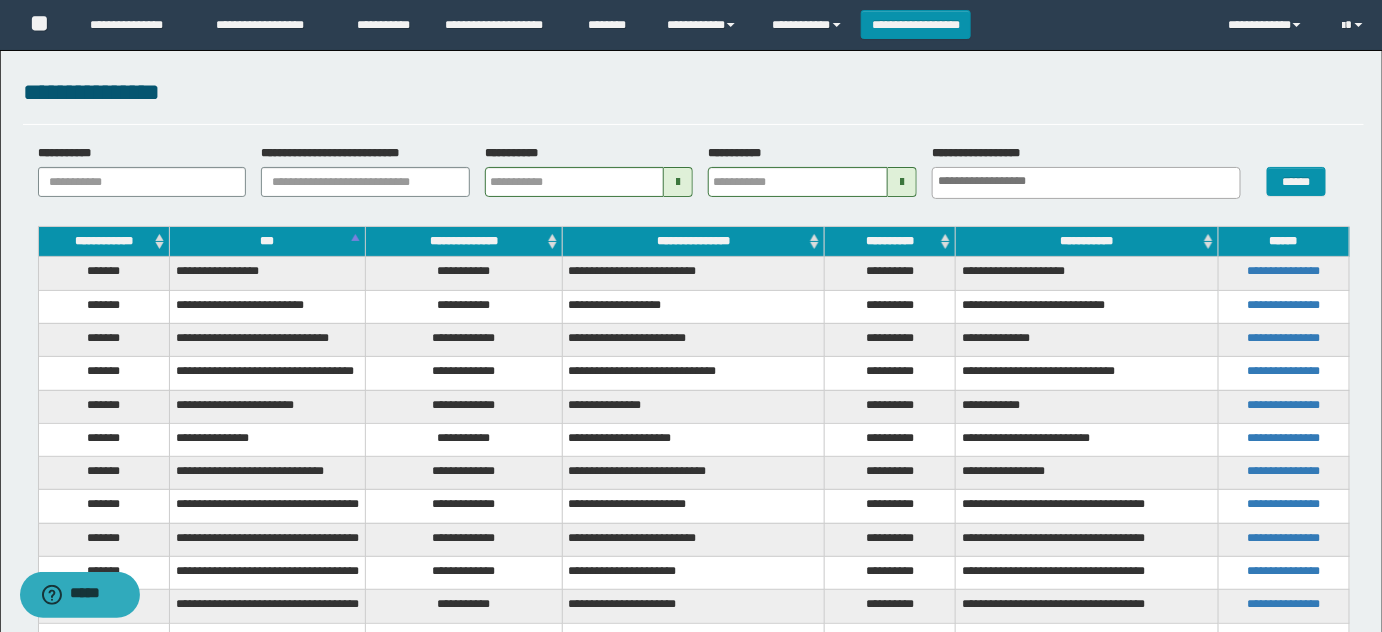 click on "**********" at bounding box center (464, 539) 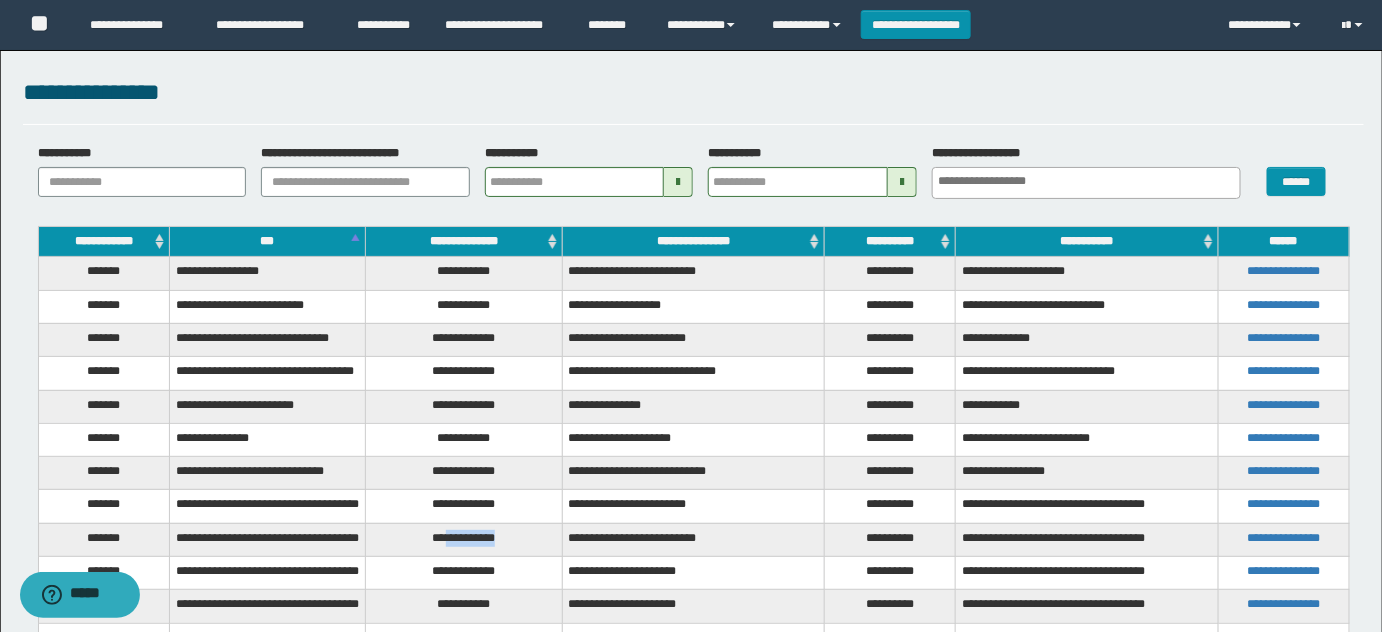 click on "**********" at bounding box center (464, 539) 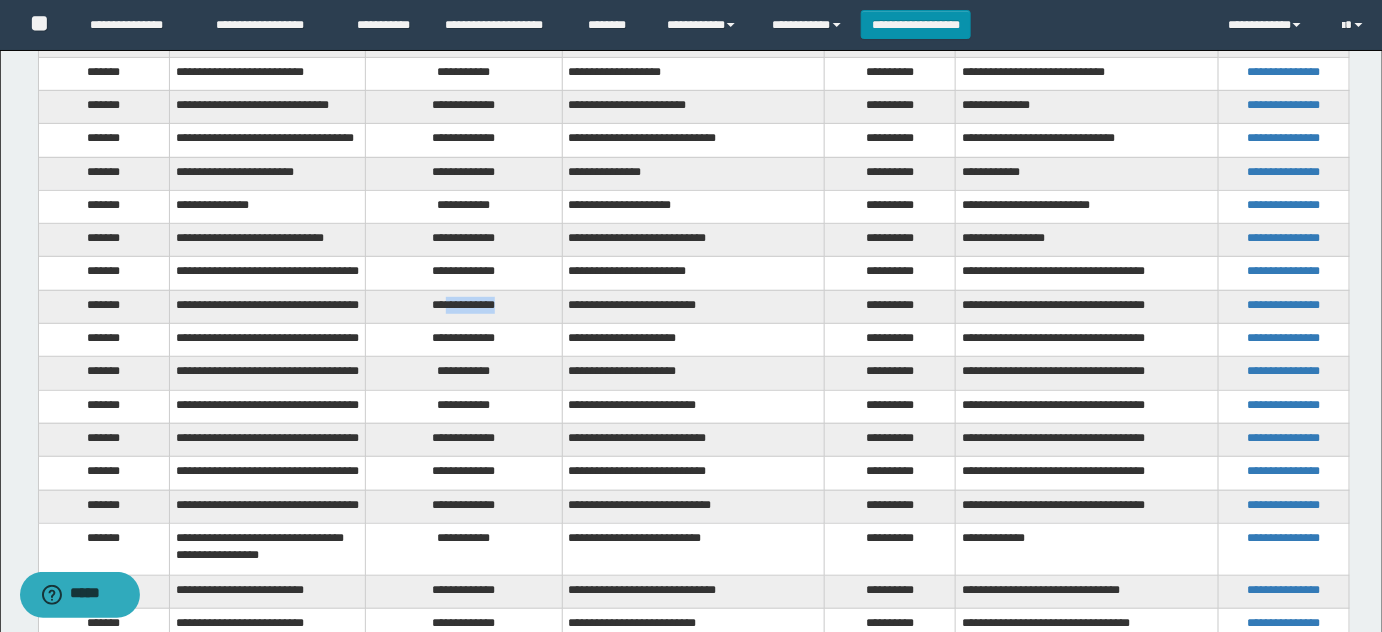 scroll, scrollTop: 363, scrollLeft: 0, axis: vertical 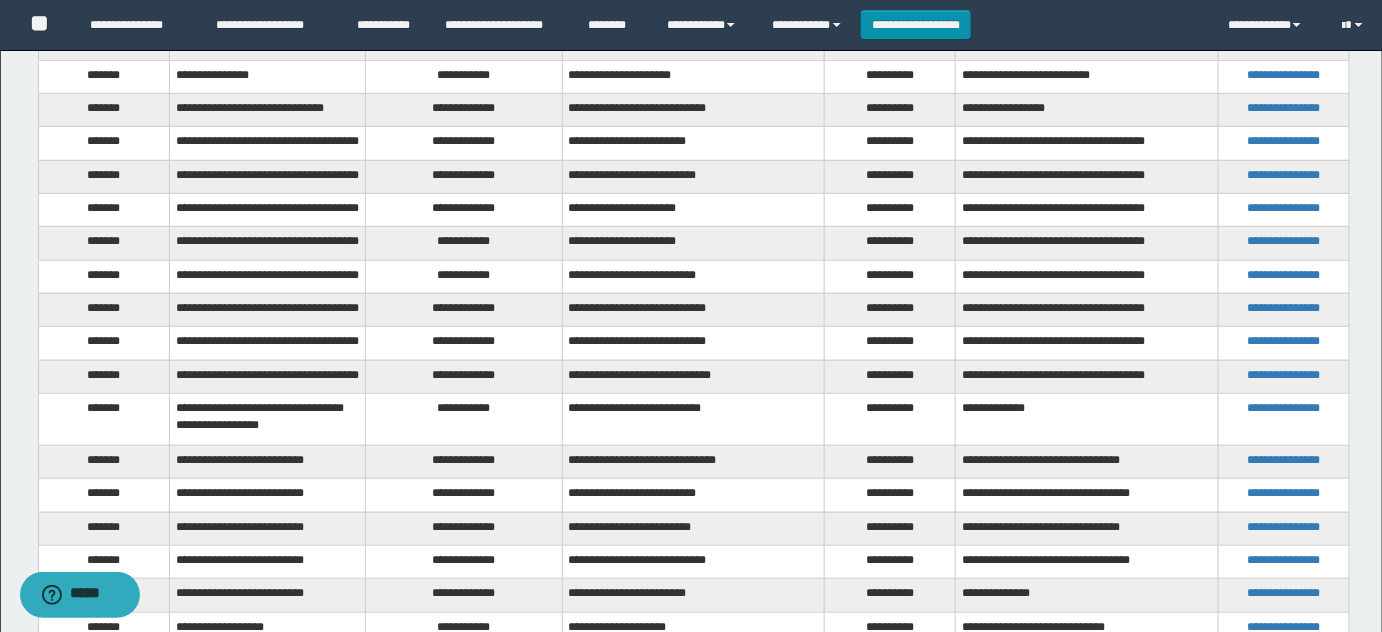 click on "**********" at bounding box center [693, 176] 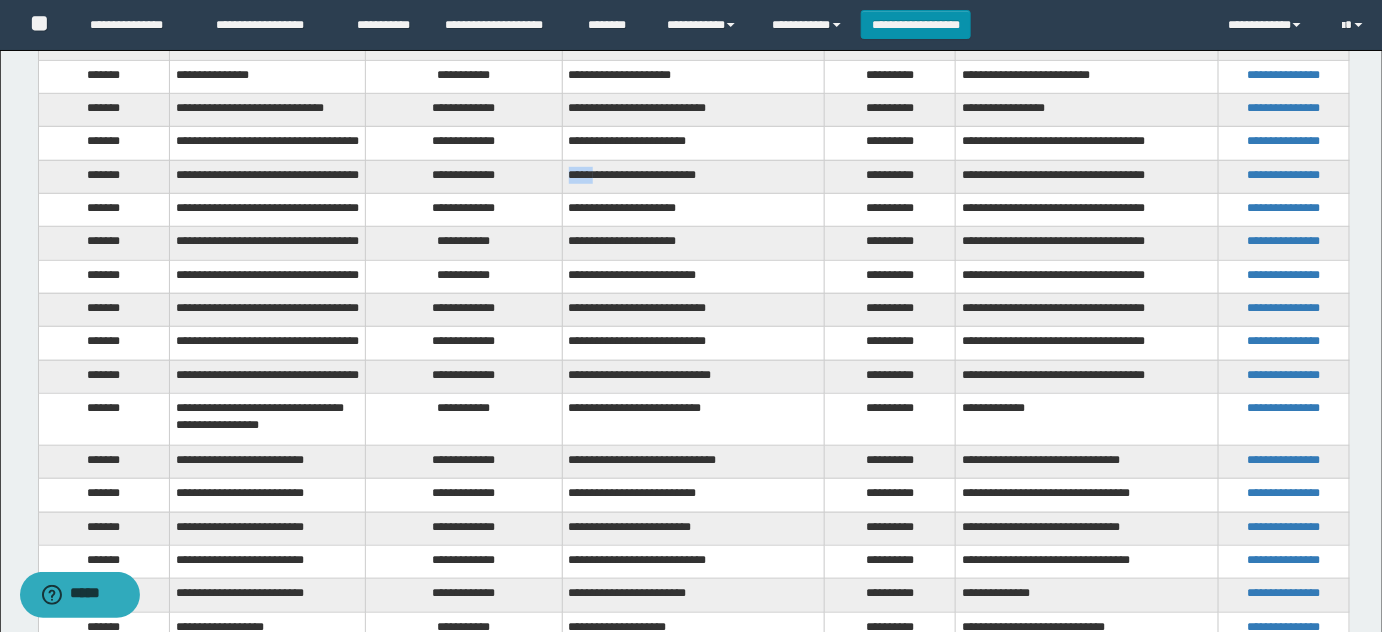 click on "**********" at bounding box center [693, 176] 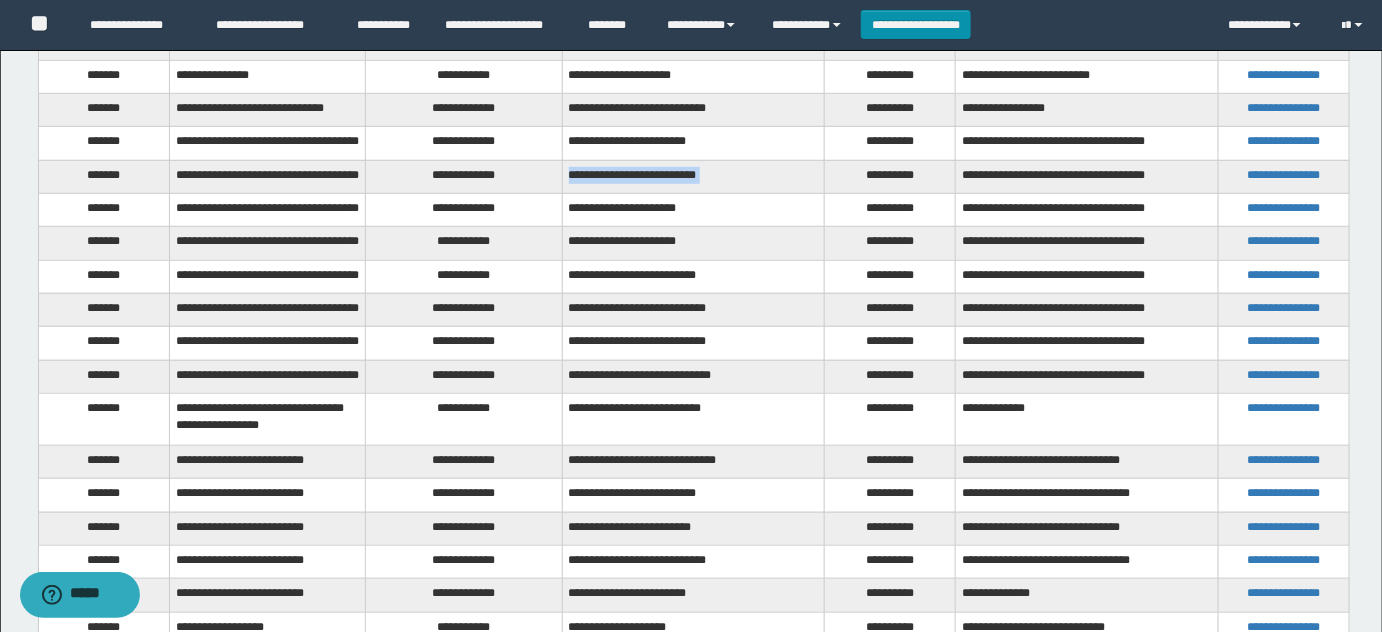 click on "**********" at bounding box center (693, 176) 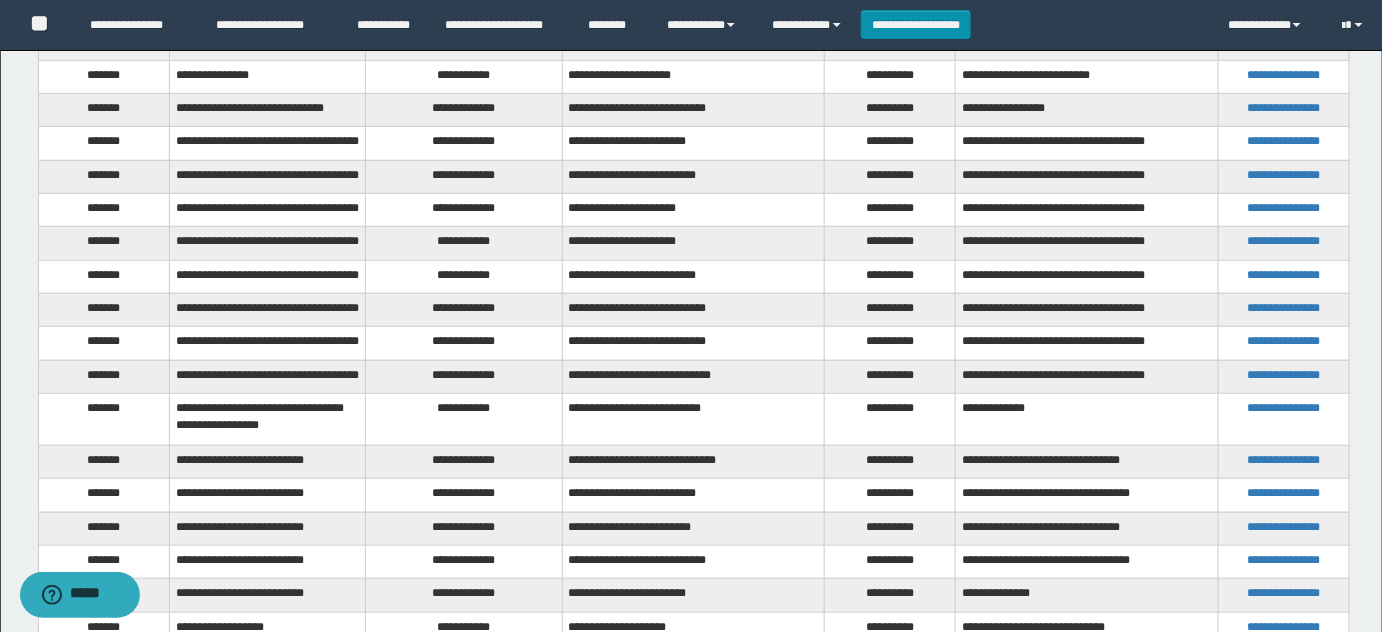 click on "**********" at bounding box center (464, 210) 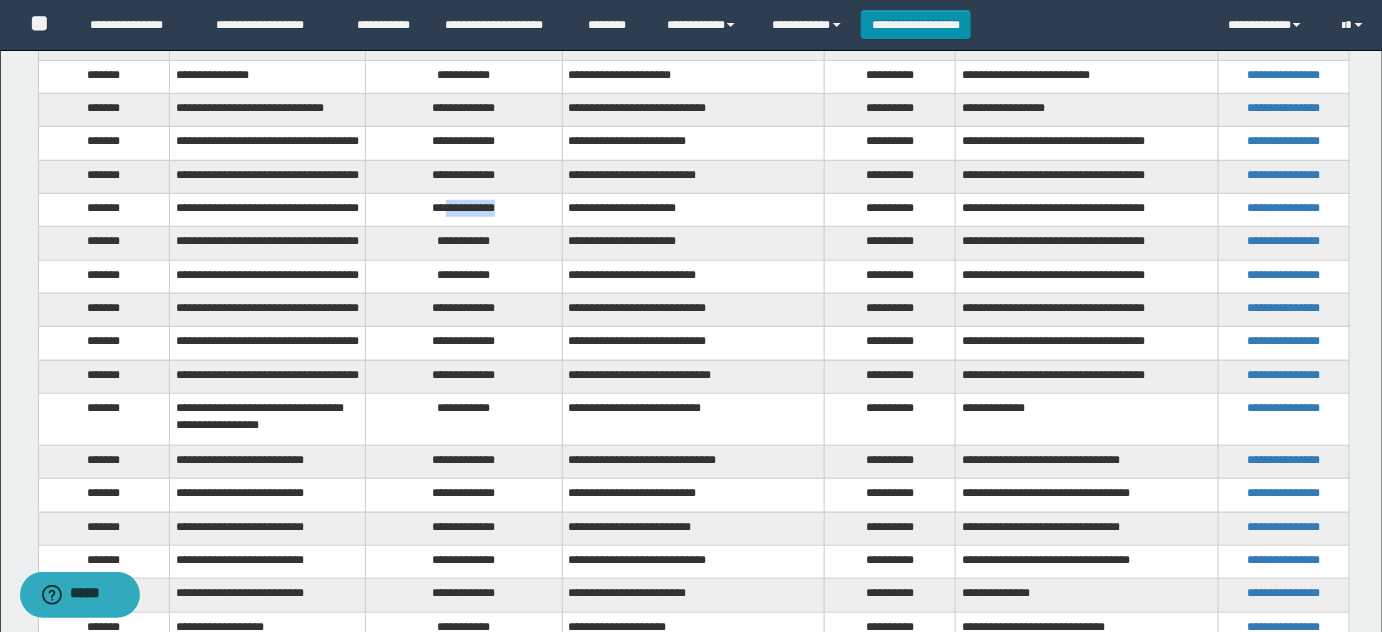 click on "**********" at bounding box center [464, 210] 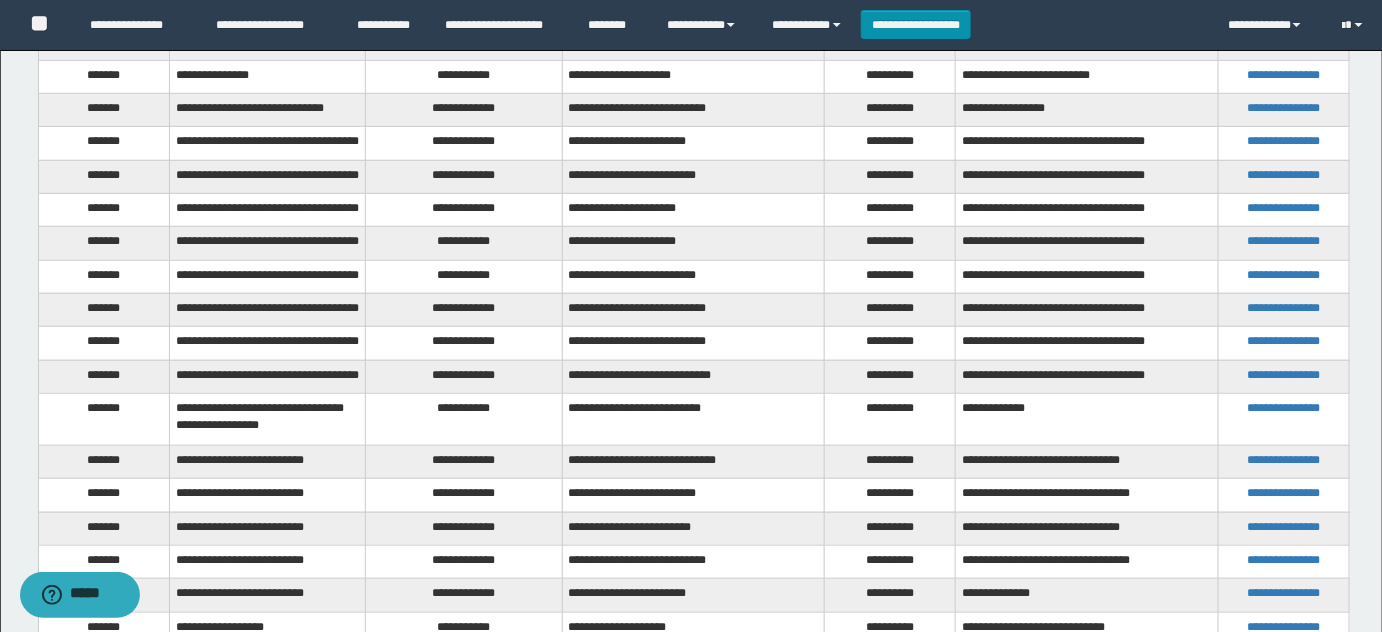 click on "**********" at bounding box center [464, 110] 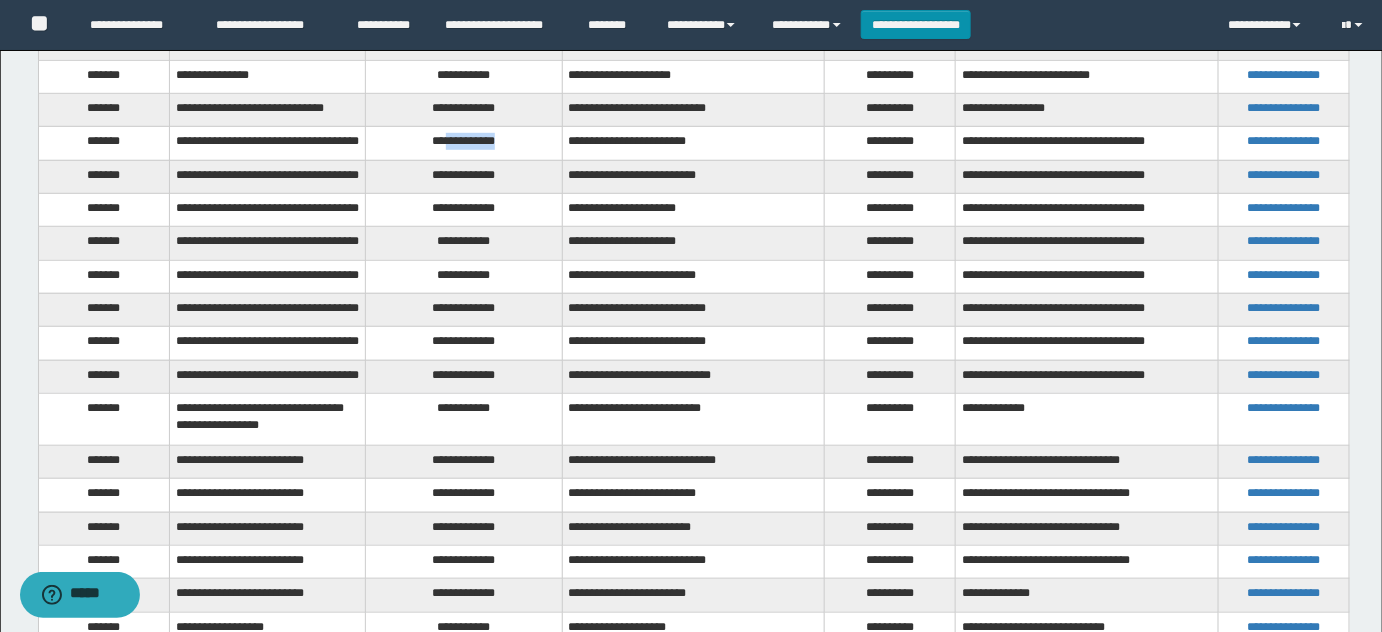 click on "**********" at bounding box center (464, 143) 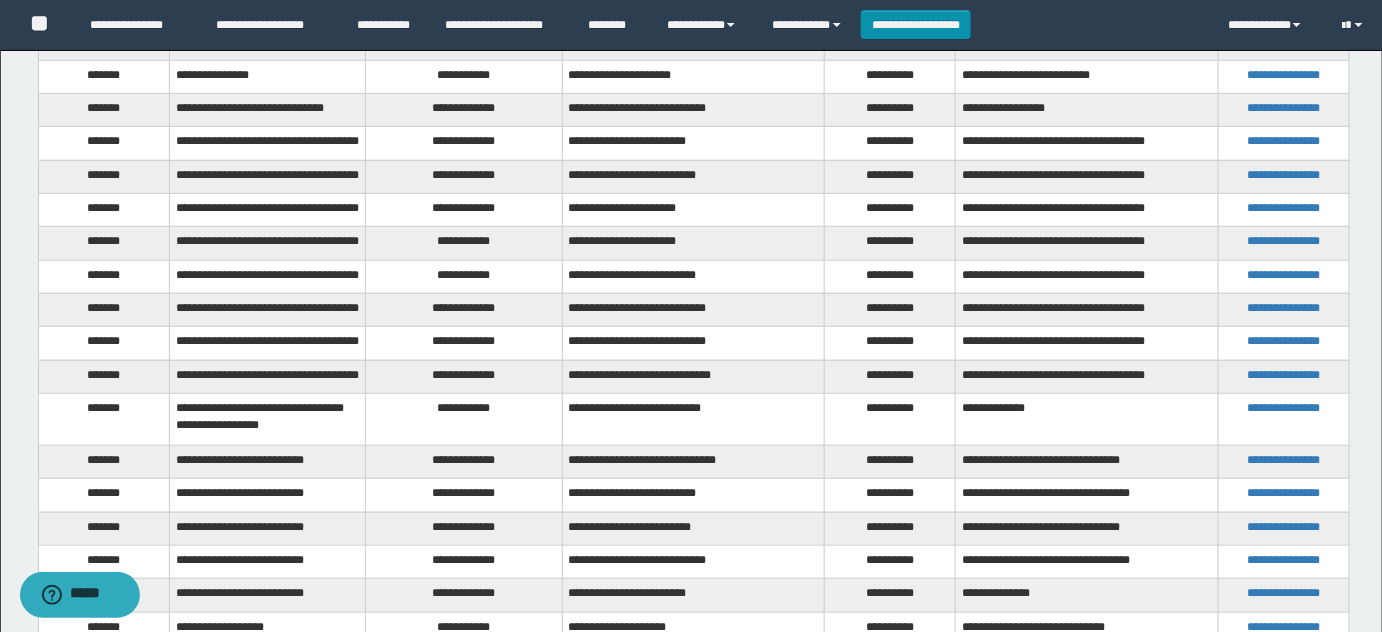 click on "**********" at bounding box center [464, 210] 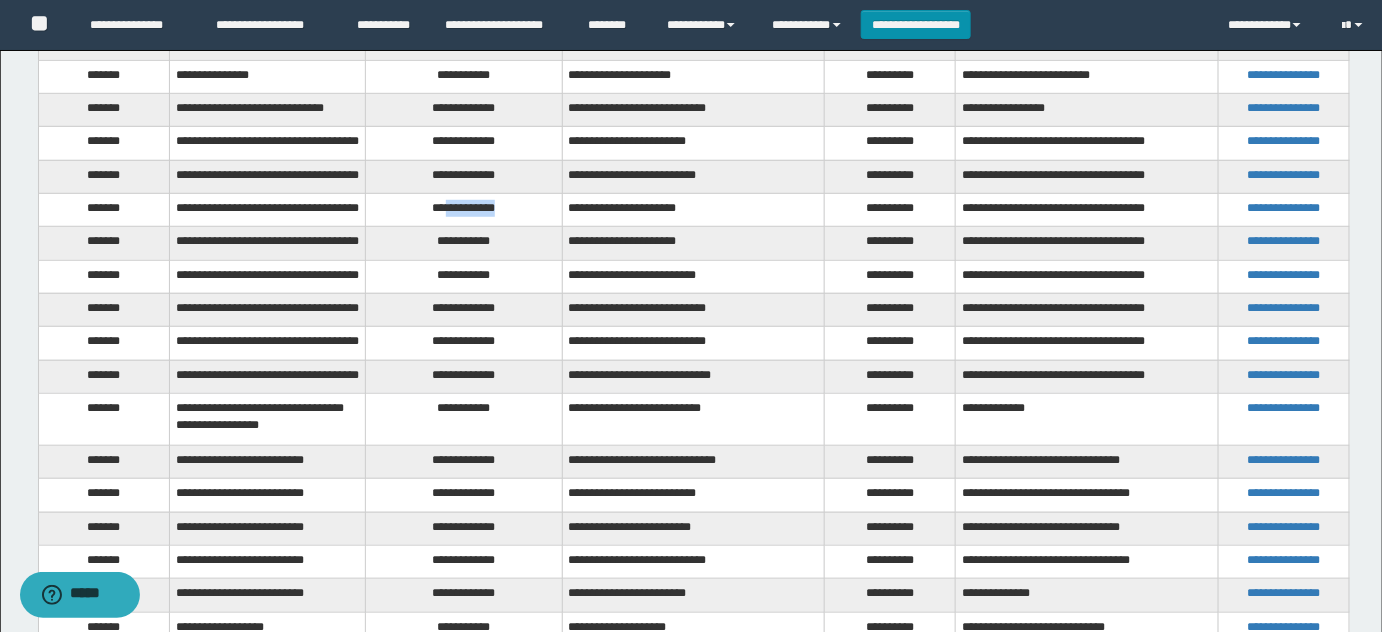 click on "**********" at bounding box center [464, 210] 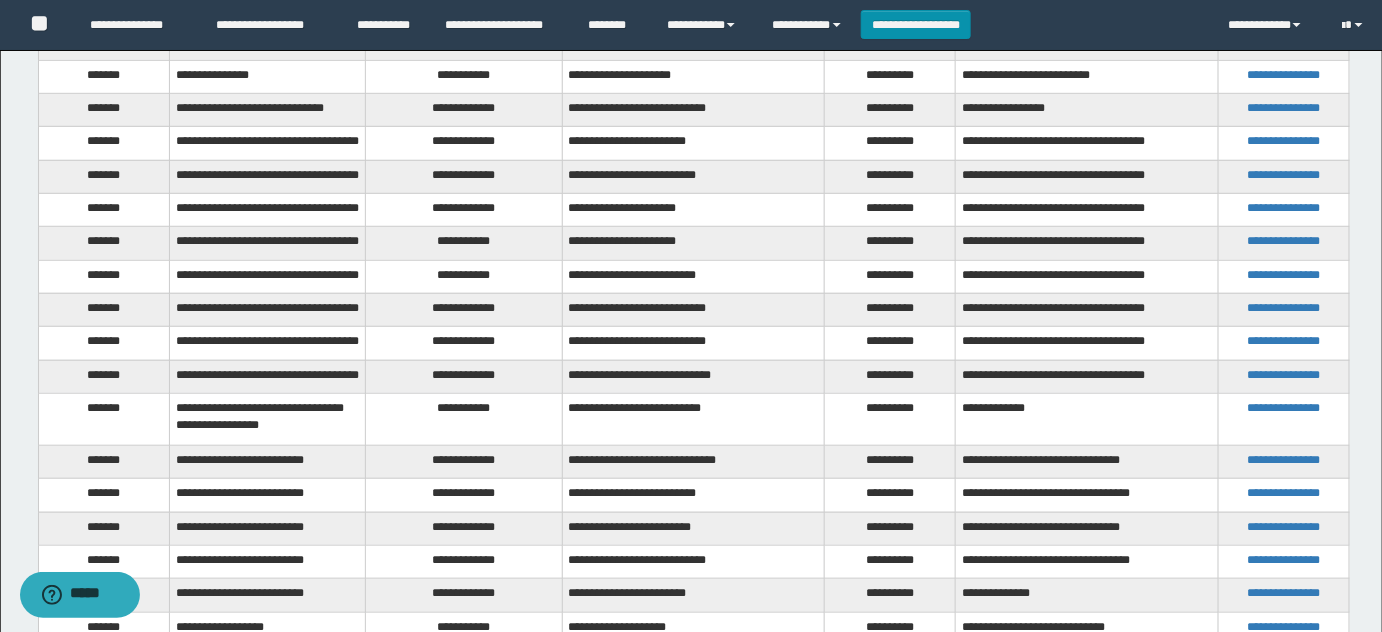 click on "**********" at bounding box center (693, 210) 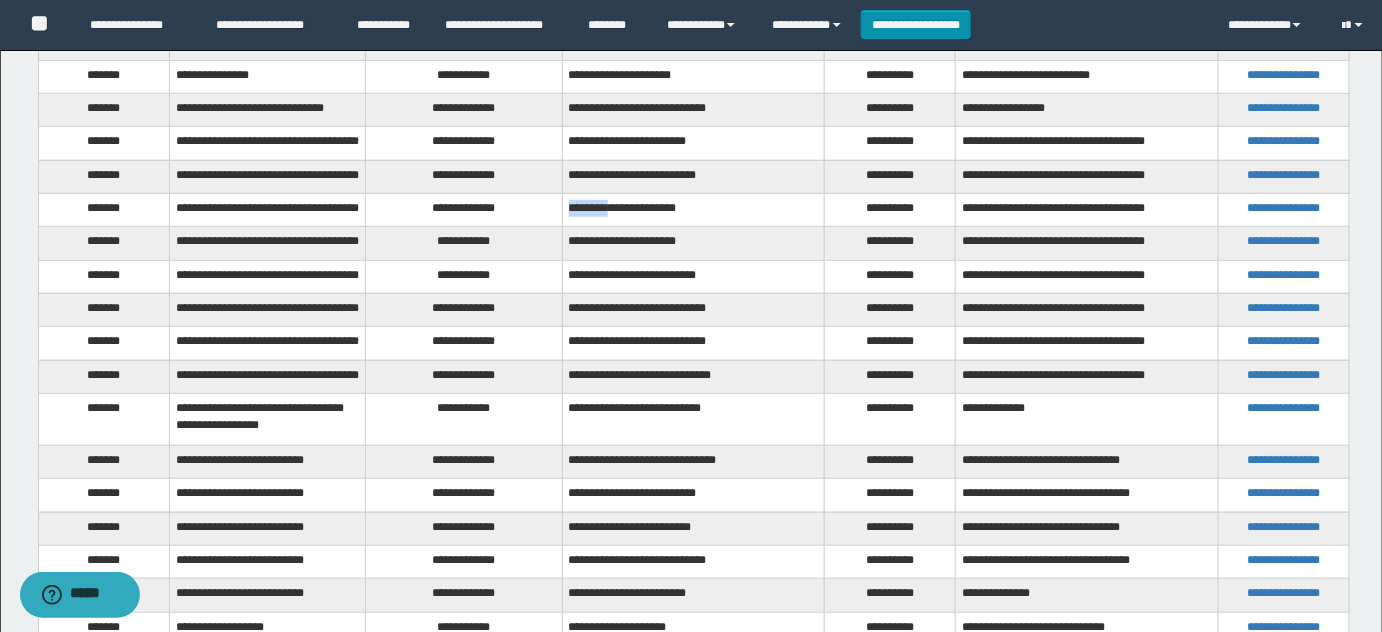 click on "**********" at bounding box center [693, 210] 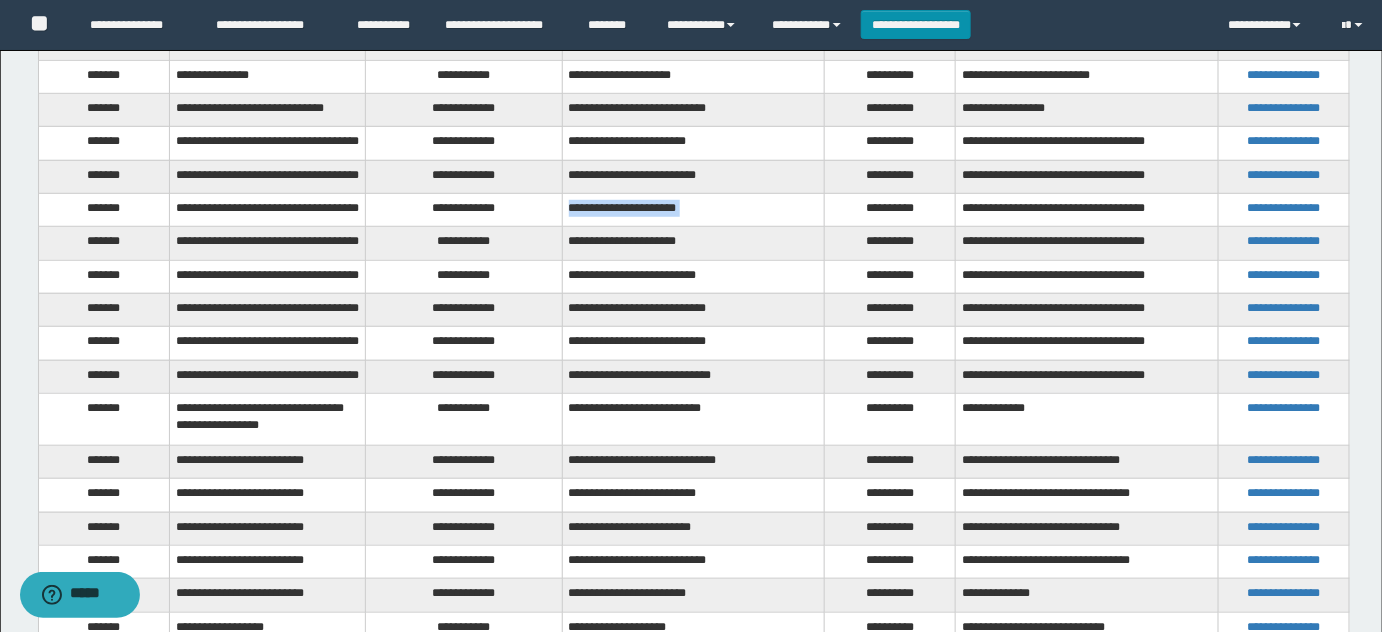 click on "**********" at bounding box center (693, 210) 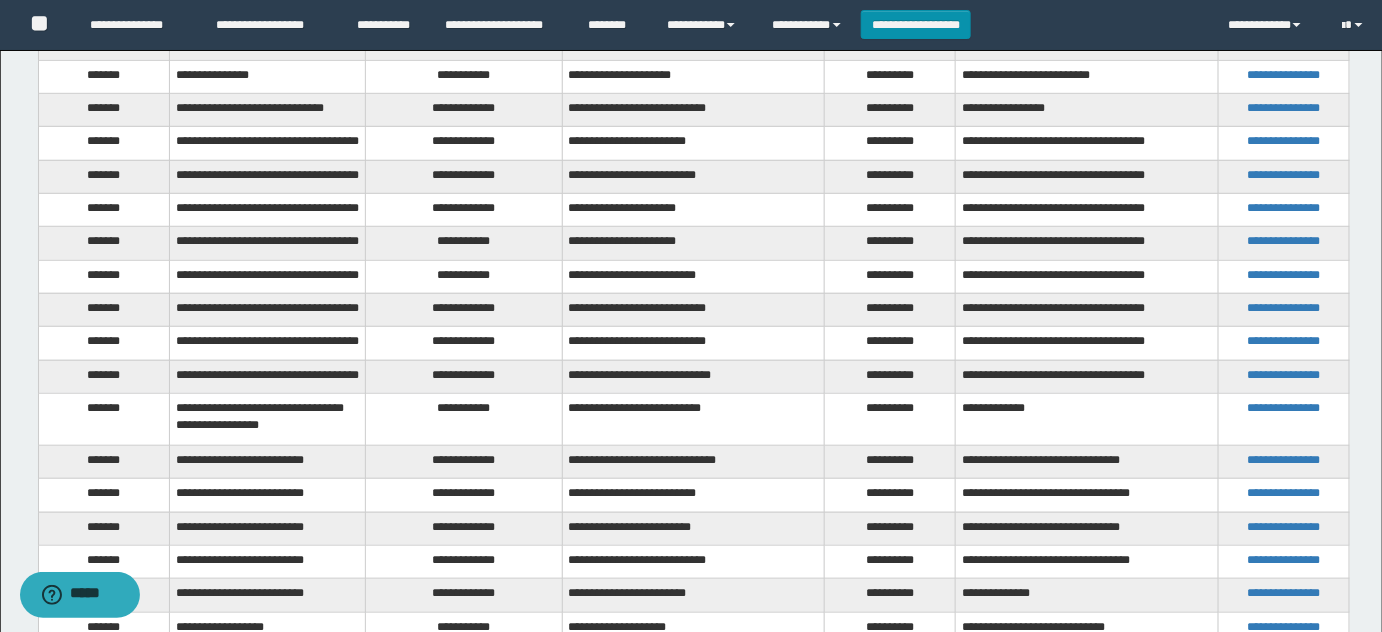 click on "**********" at bounding box center (464, 243) 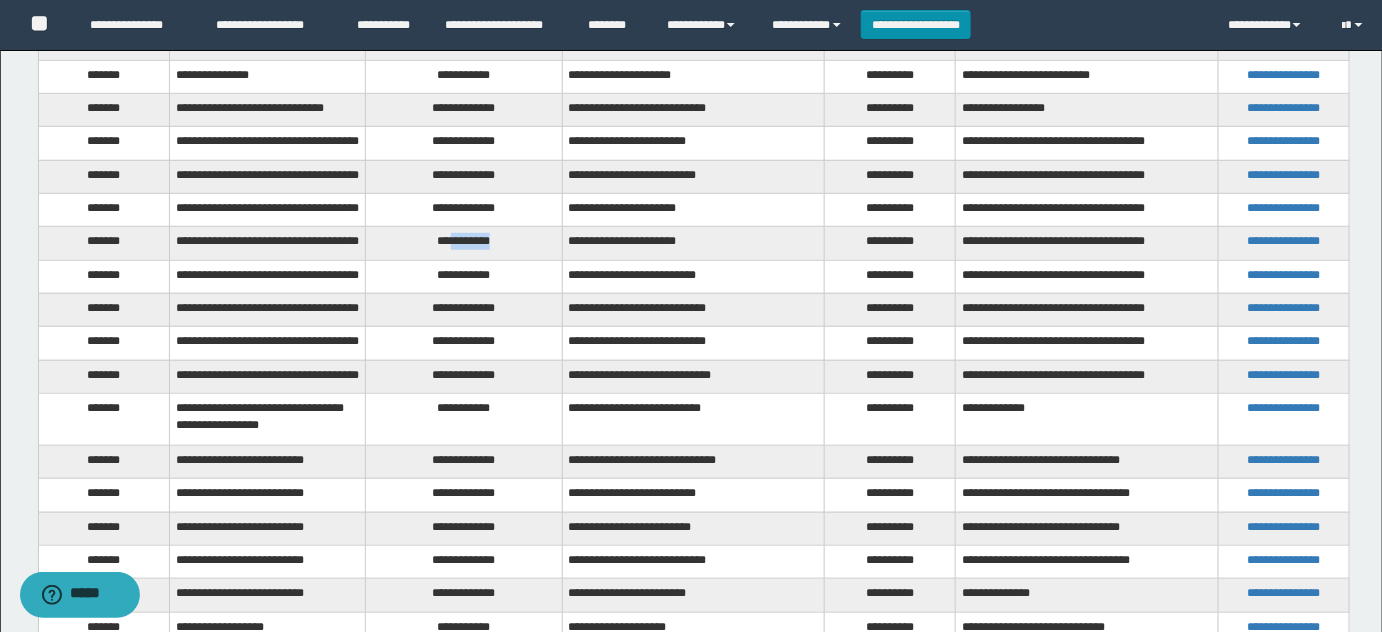 click on "**********" at bounding box center [464, 243] 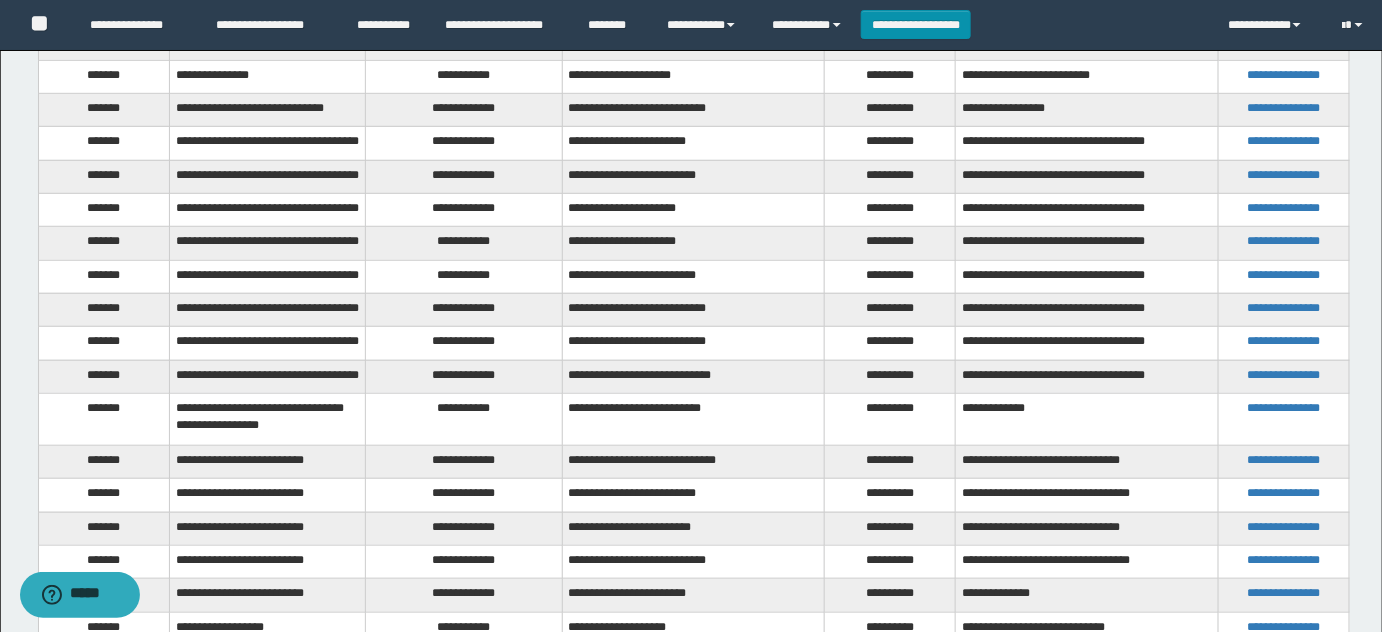 click on "**********" at bounding box center (464, 276) 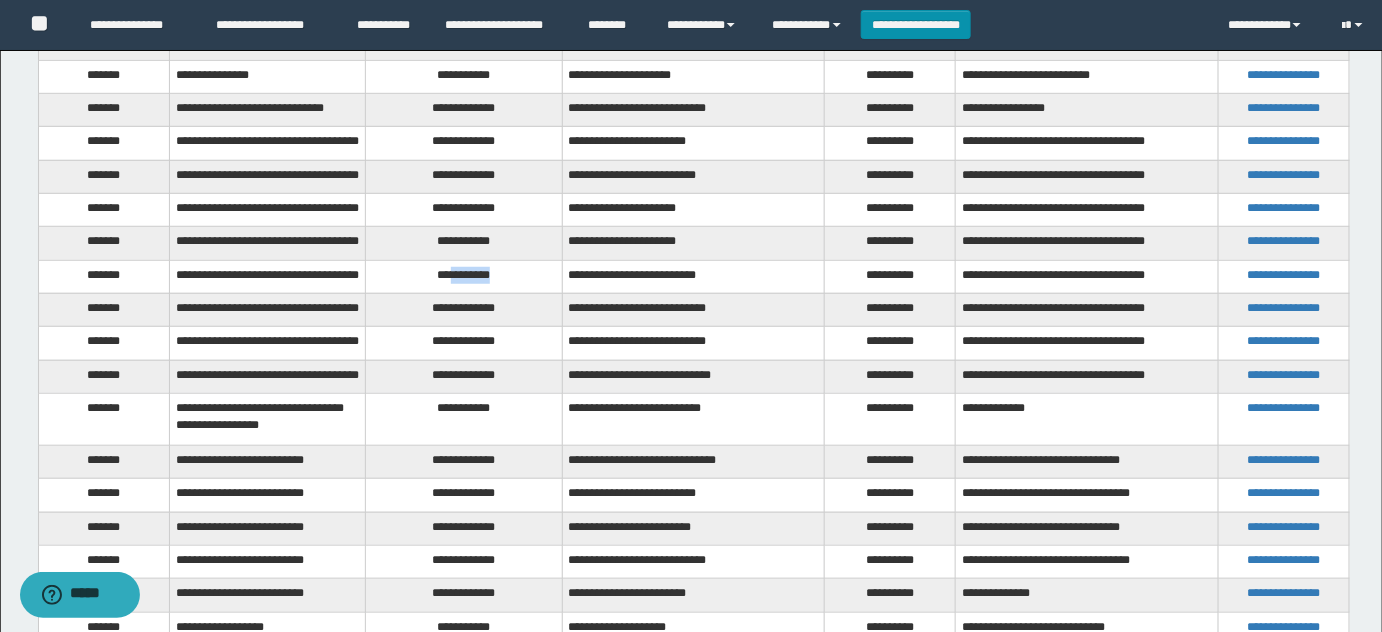 click on "**********" at bounding box center (464, 276) 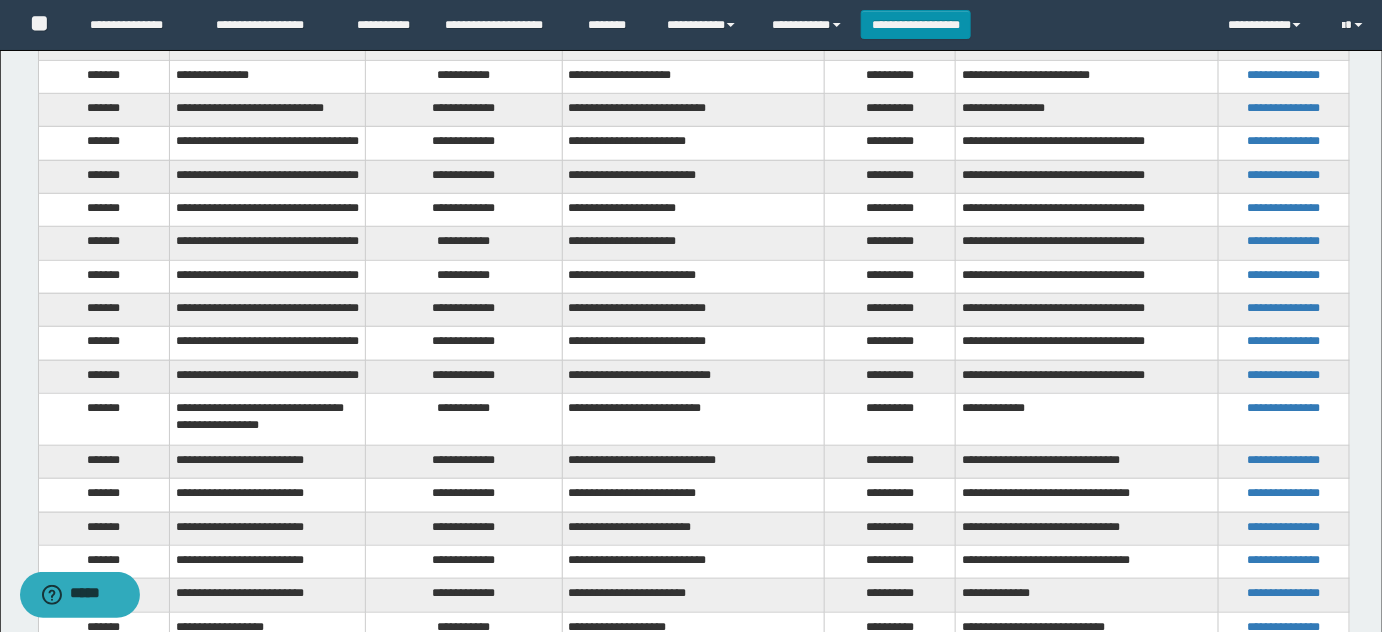click on "**********" at bounding box center [464, 309] 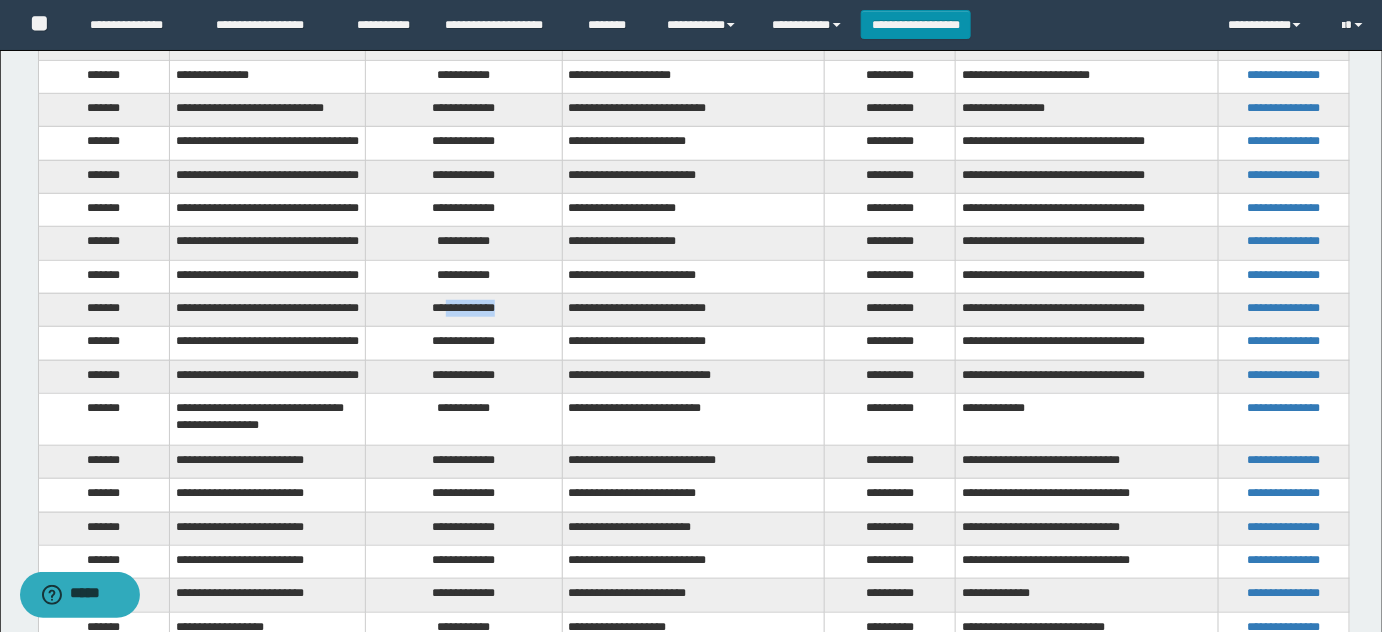 click on "**********" at bounding box center [464, 309] 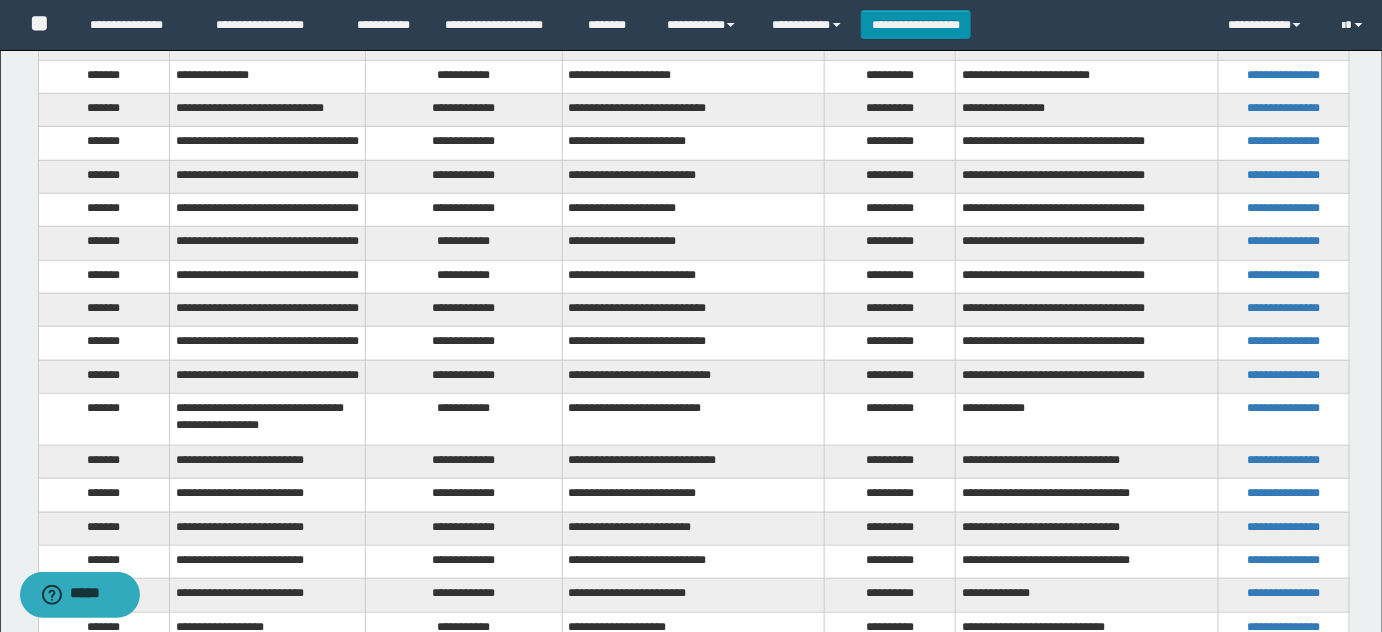 click on "**********" at bounding box center [464, 343] 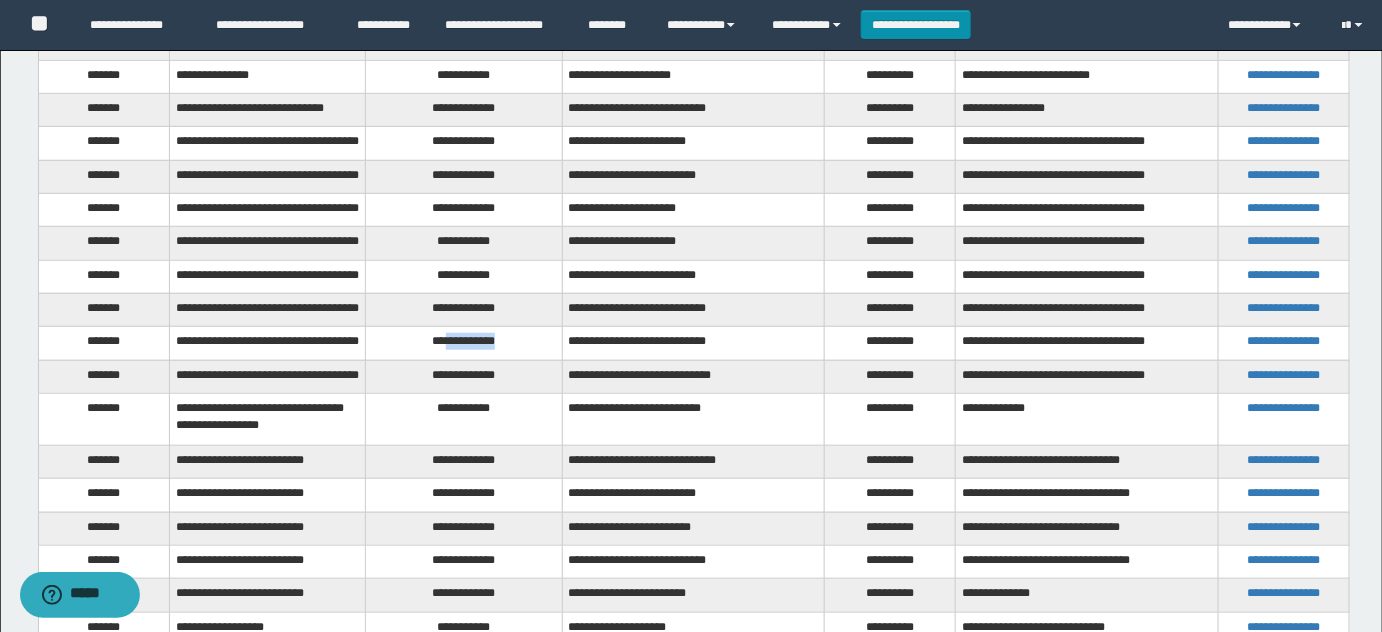 click on "**********" at bounding box center (464, 343) 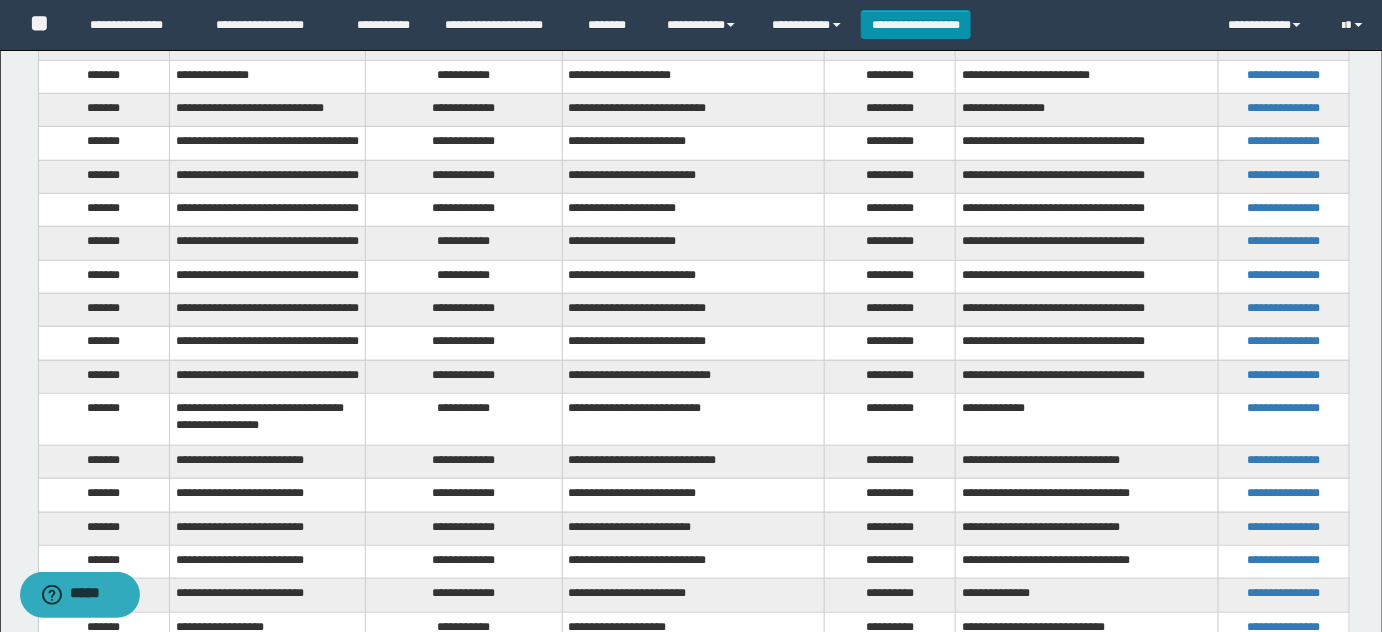 click on "**********" at bounding box center [464, 376] 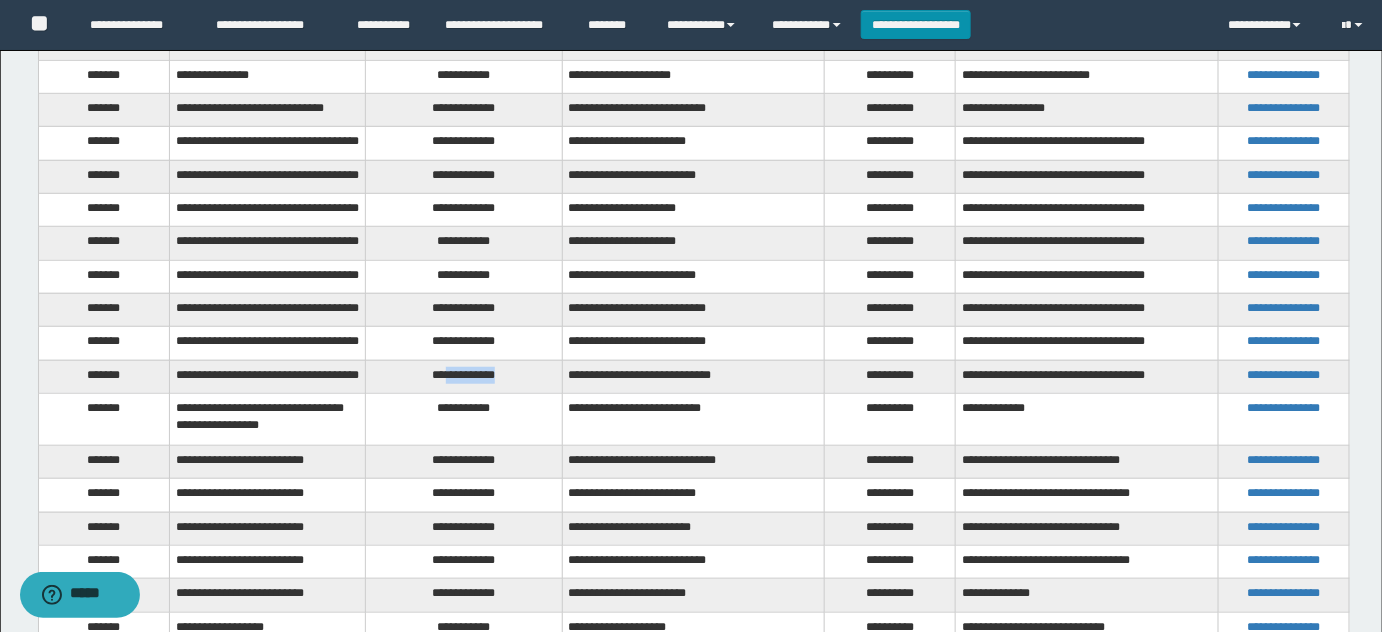 click on "**********" at bounding box center (464, 376) 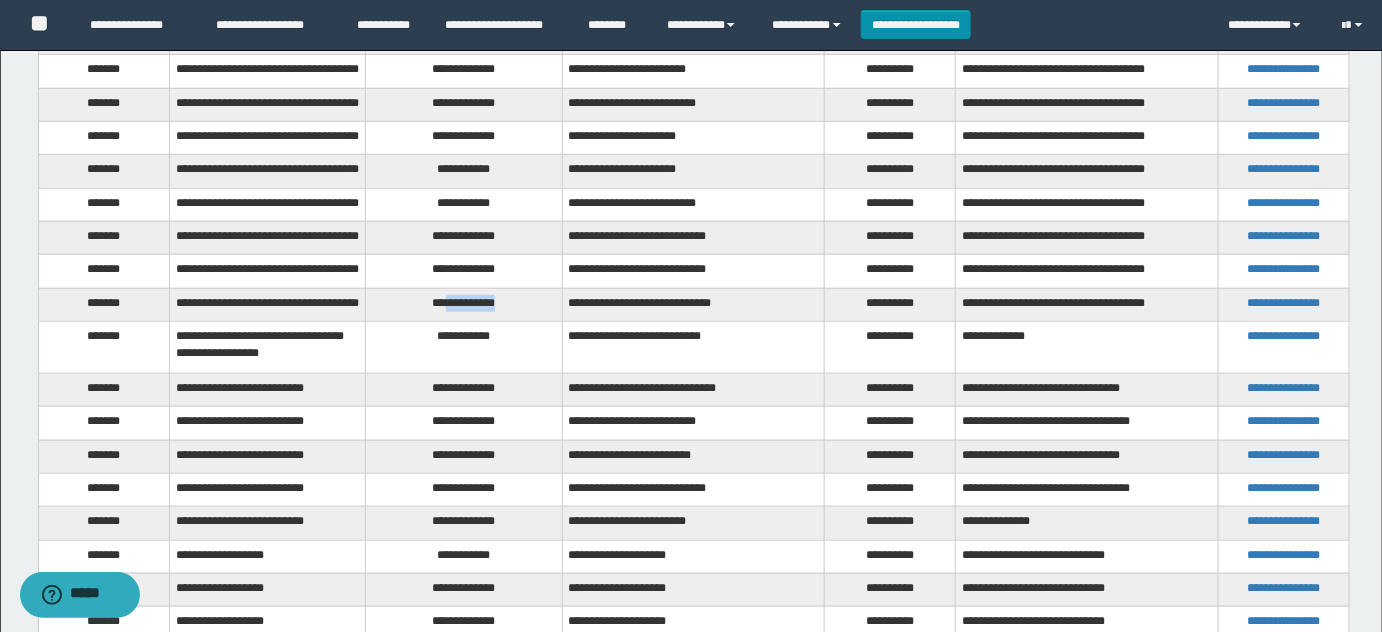 scroll, scrollTop: 636, scrollLeft: 0, axis: vertical 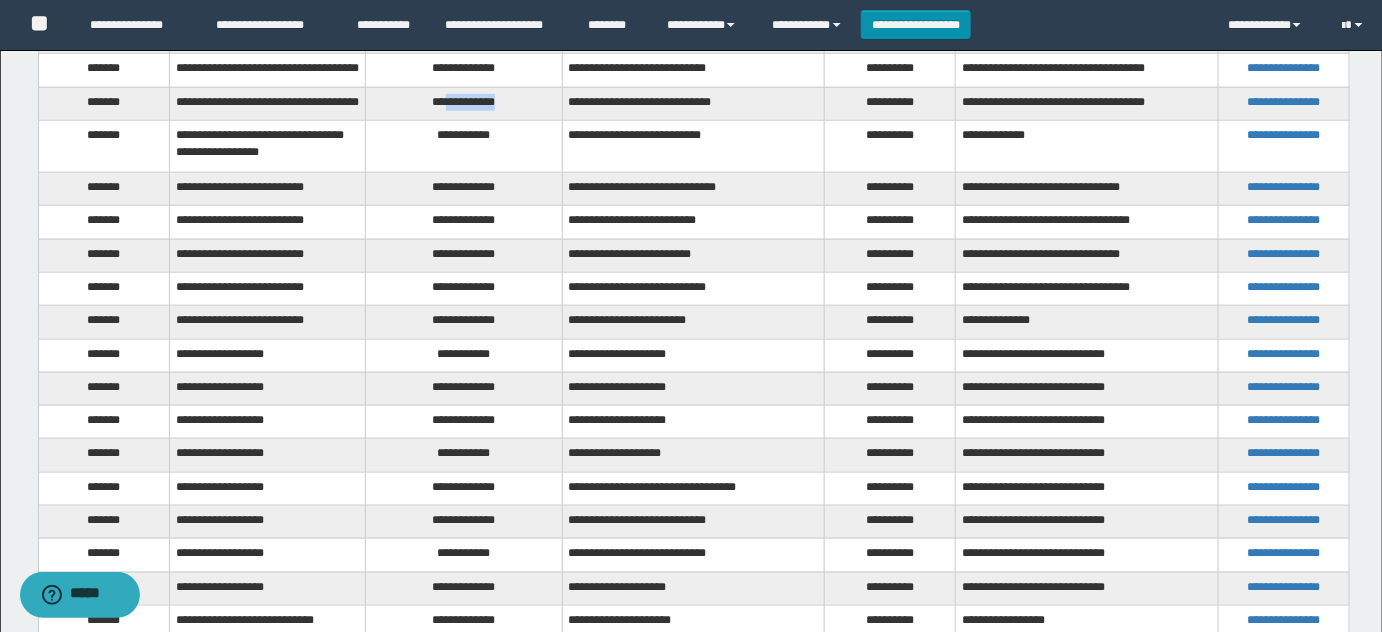 click on "**********" at bounding box center (464, 103) 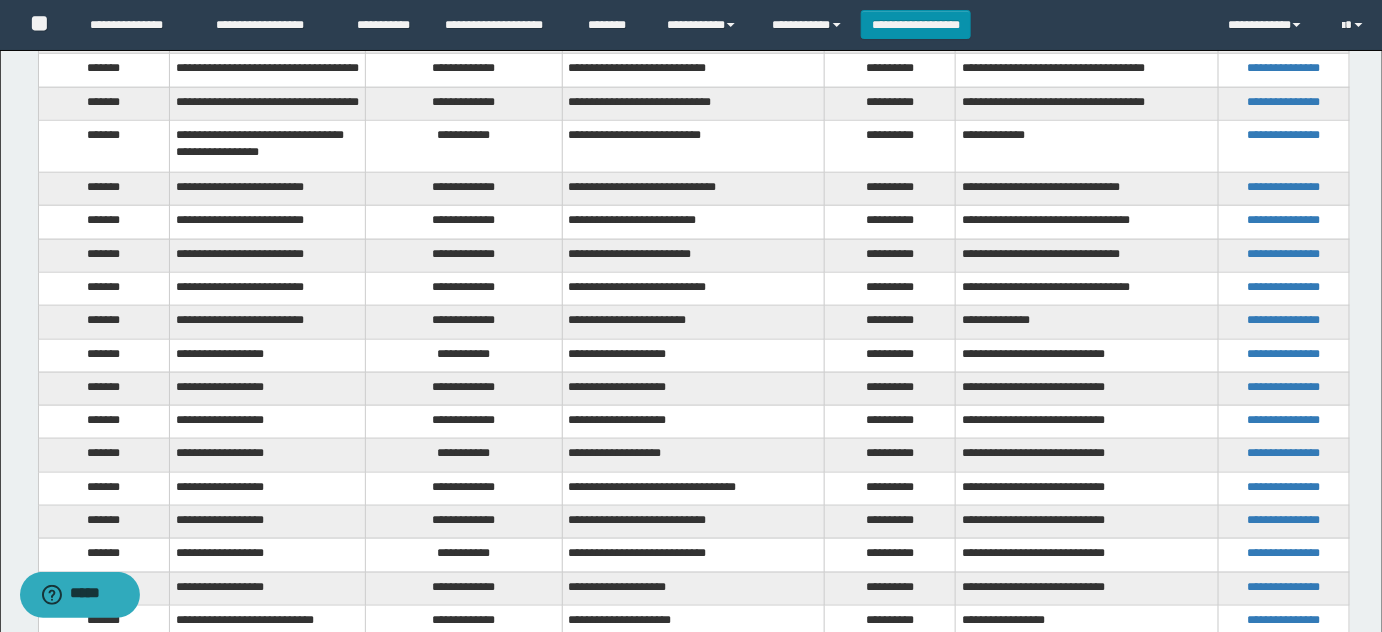 click on "**********" at bounding box center (464, 146) 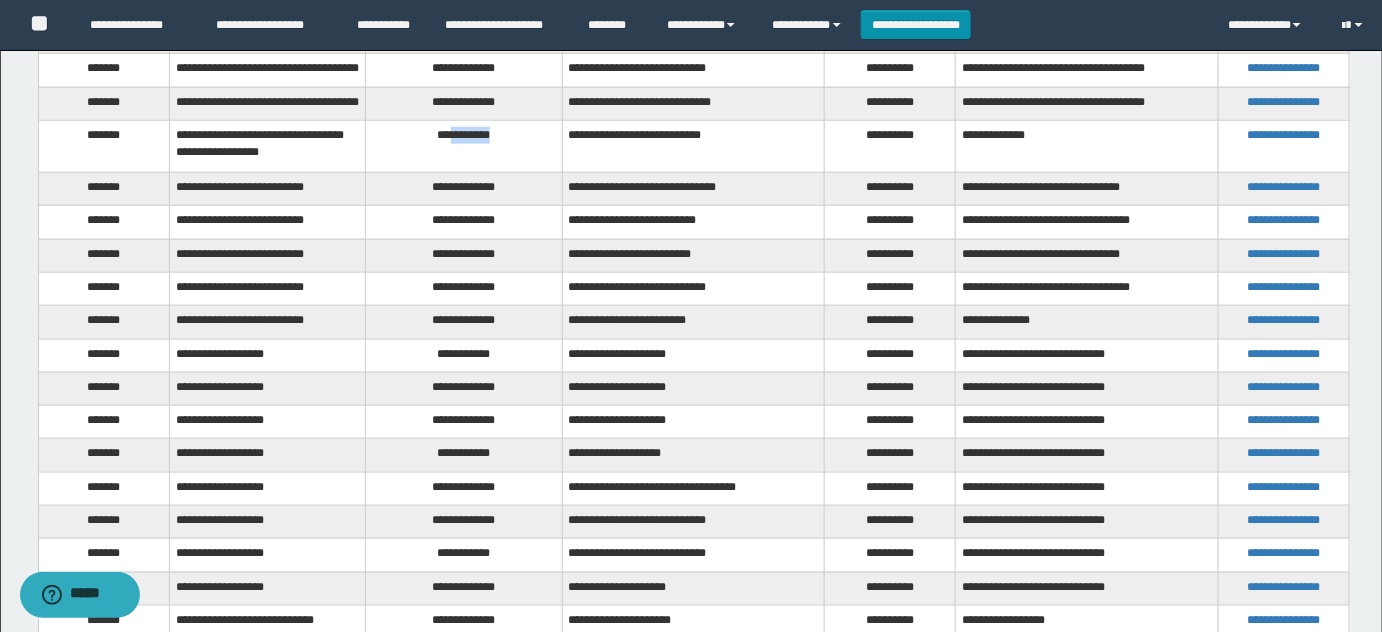 click on "**********" at bounding box center (464, 146) 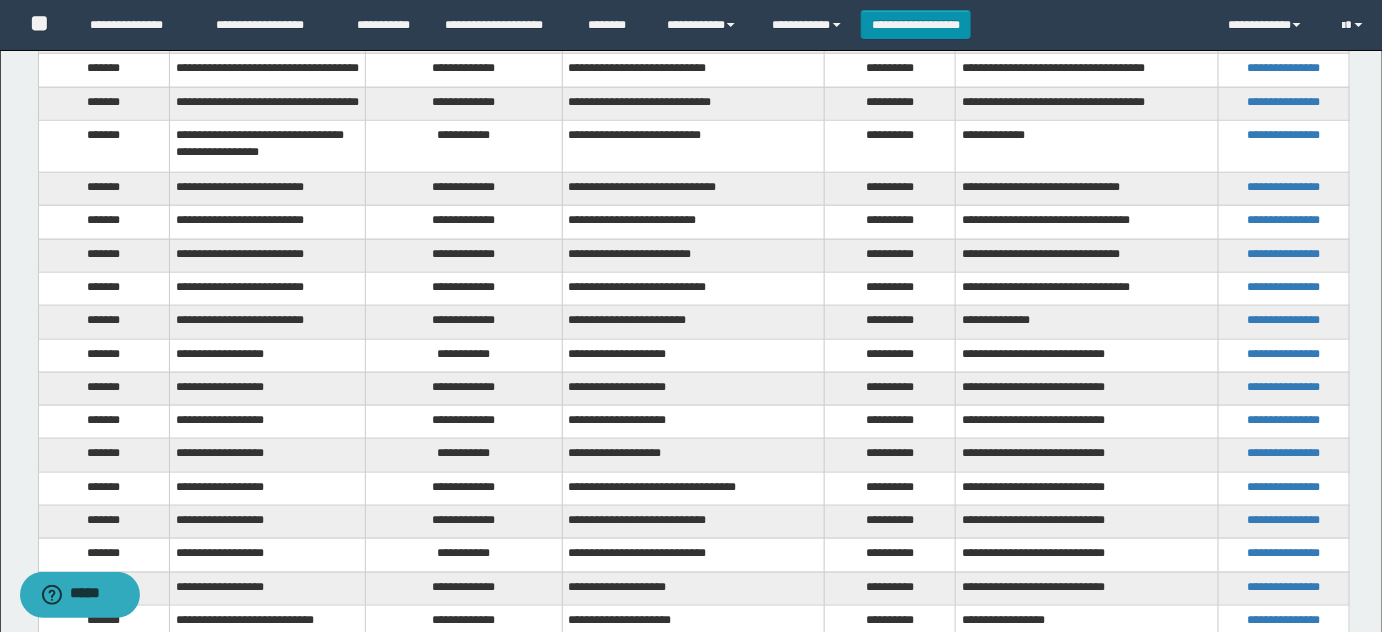 click on "**********" at bounding box center (464, 189) 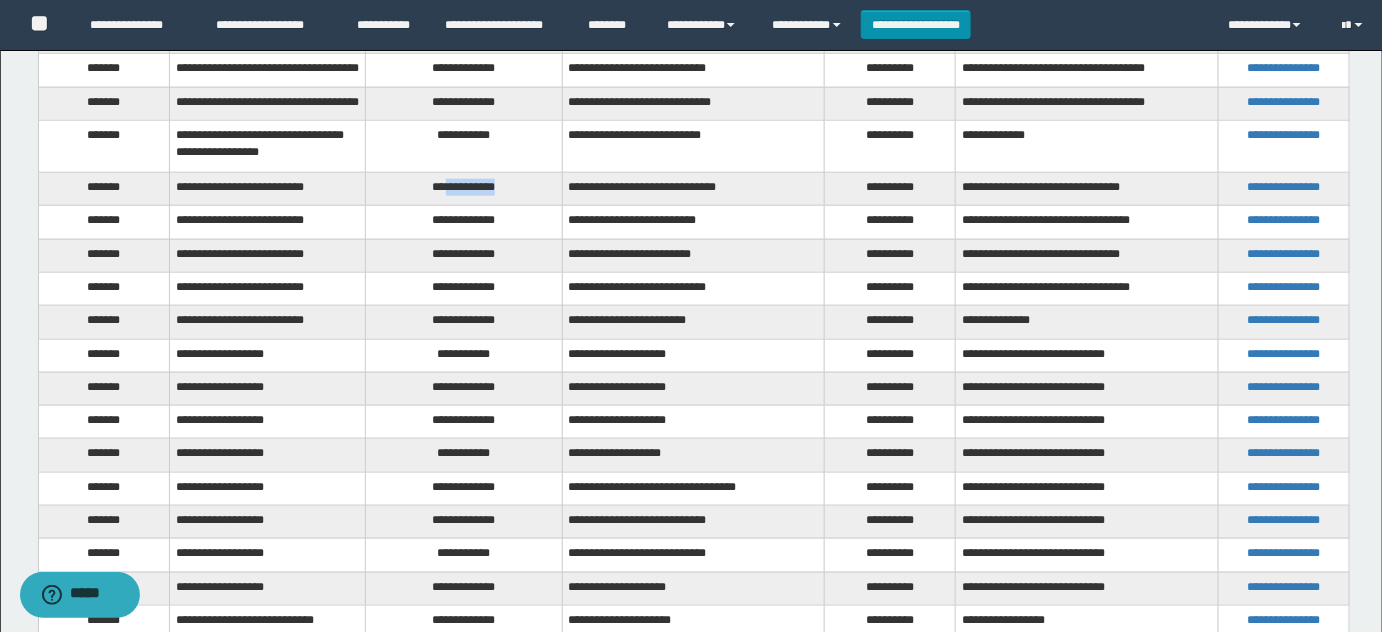 click on "**********" at bounding box center (464, 189) 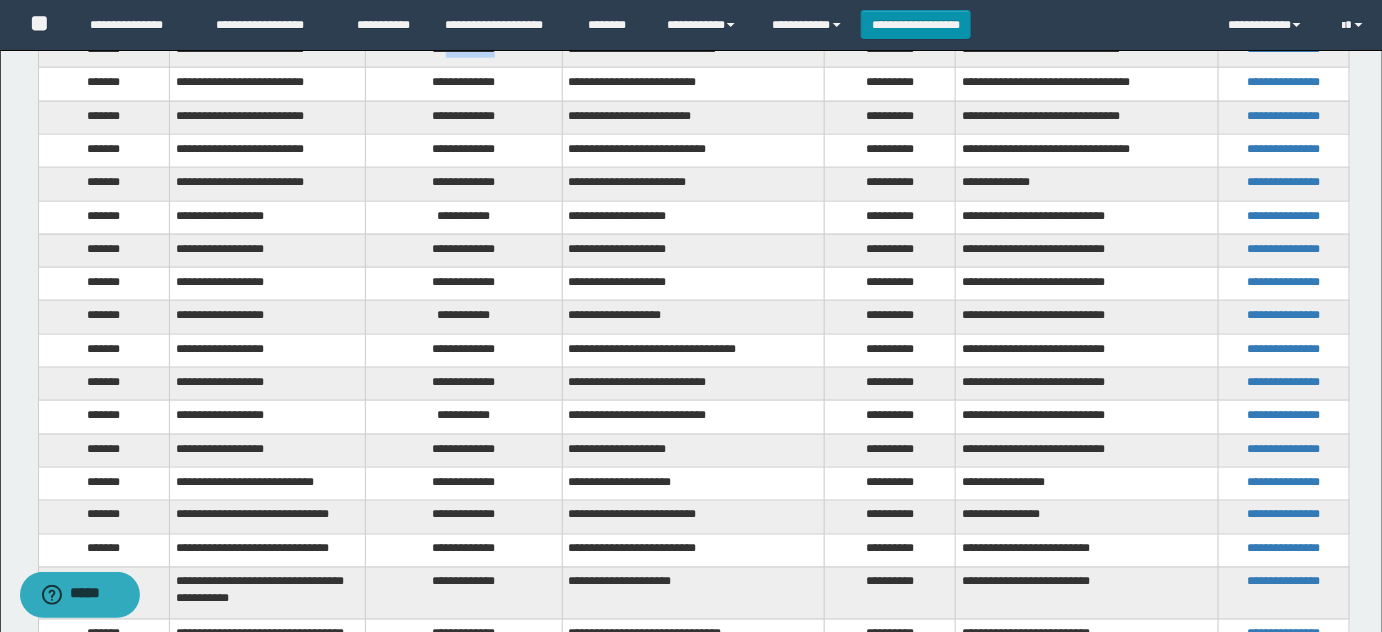 scroll, scrollTop: 818, scrollLeft: 0, axis: vertical 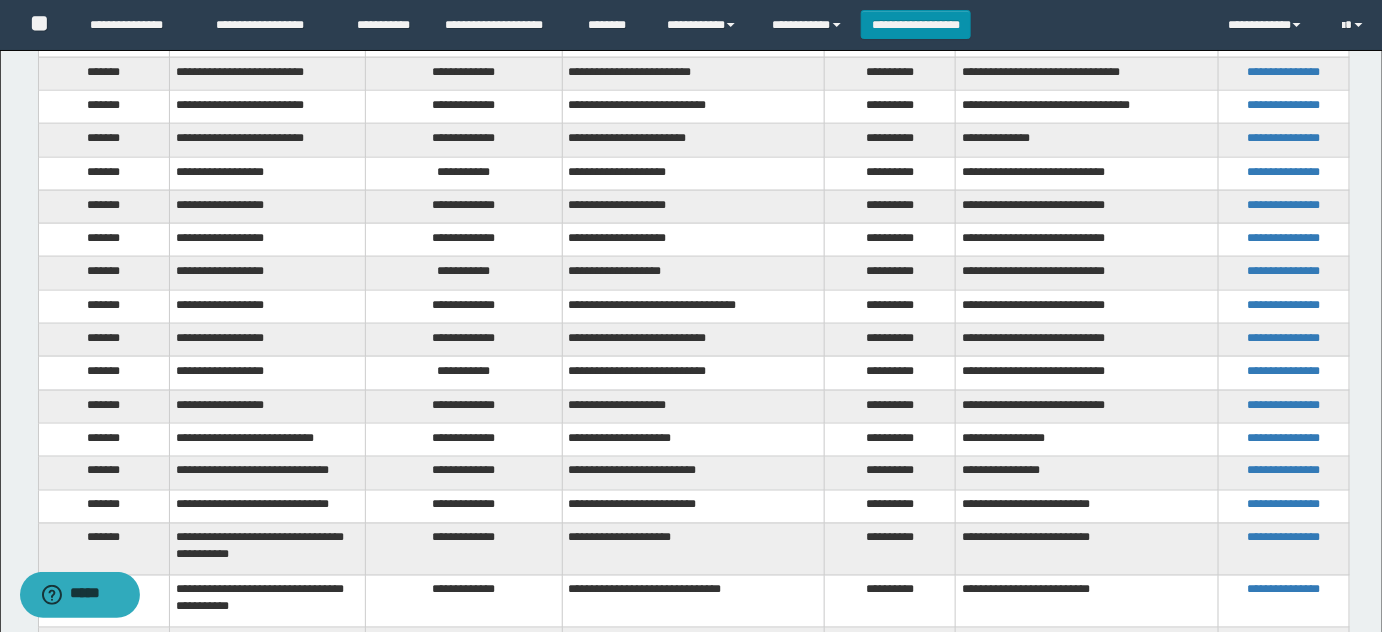click on "**********" at bounding box center [464, 40] 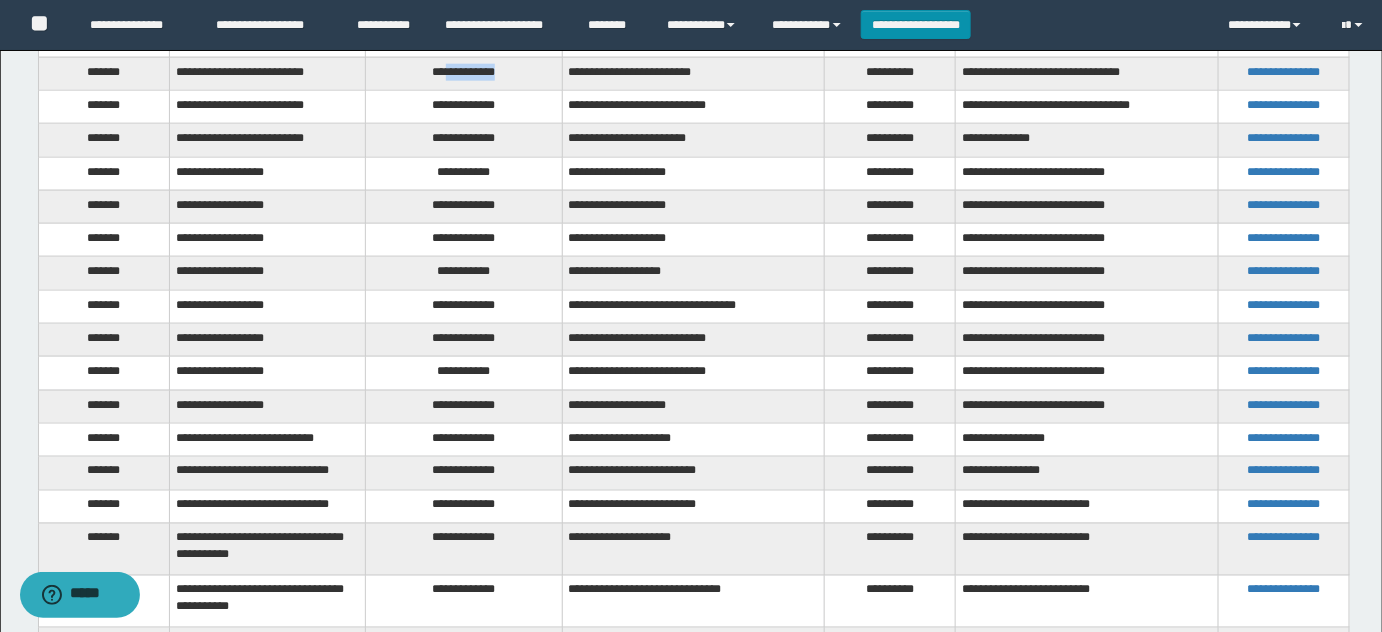 click on "**********" at bounding box center [464, 73] 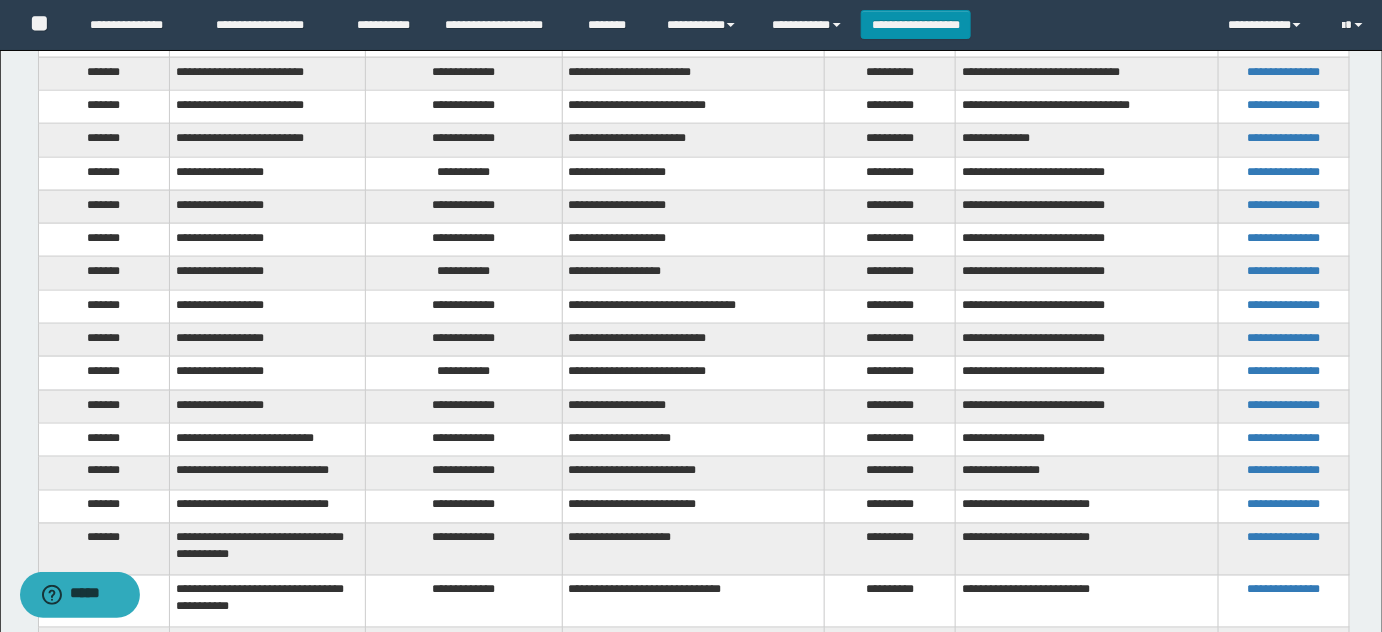 click on "**********" at bounding box center [464, 106] 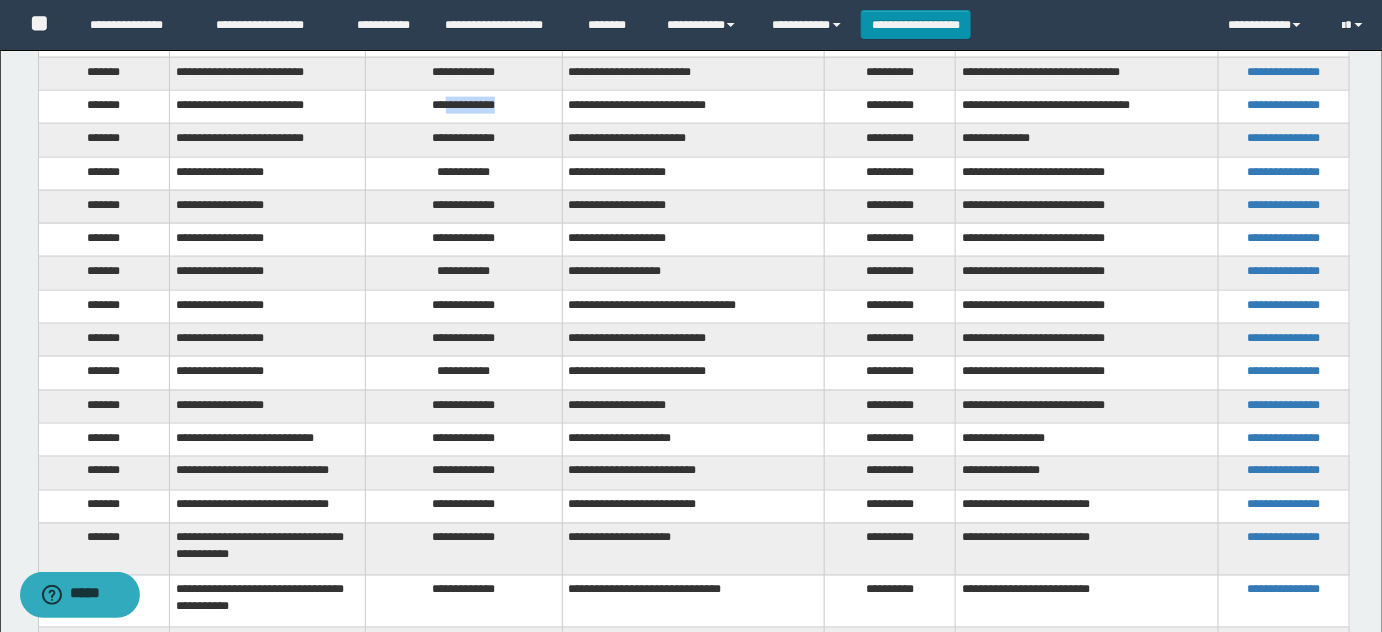 click on "**********" at bounding box center [464, 106] 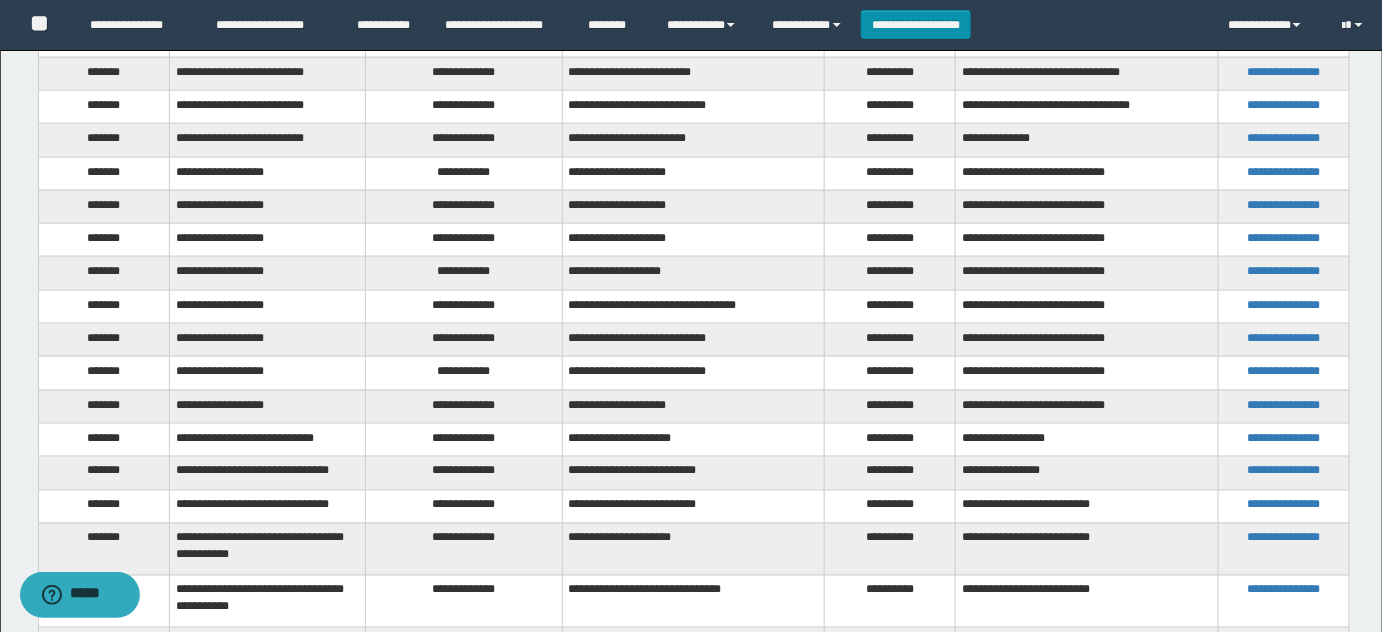 click on "**********" at bounding box center [693, 106] 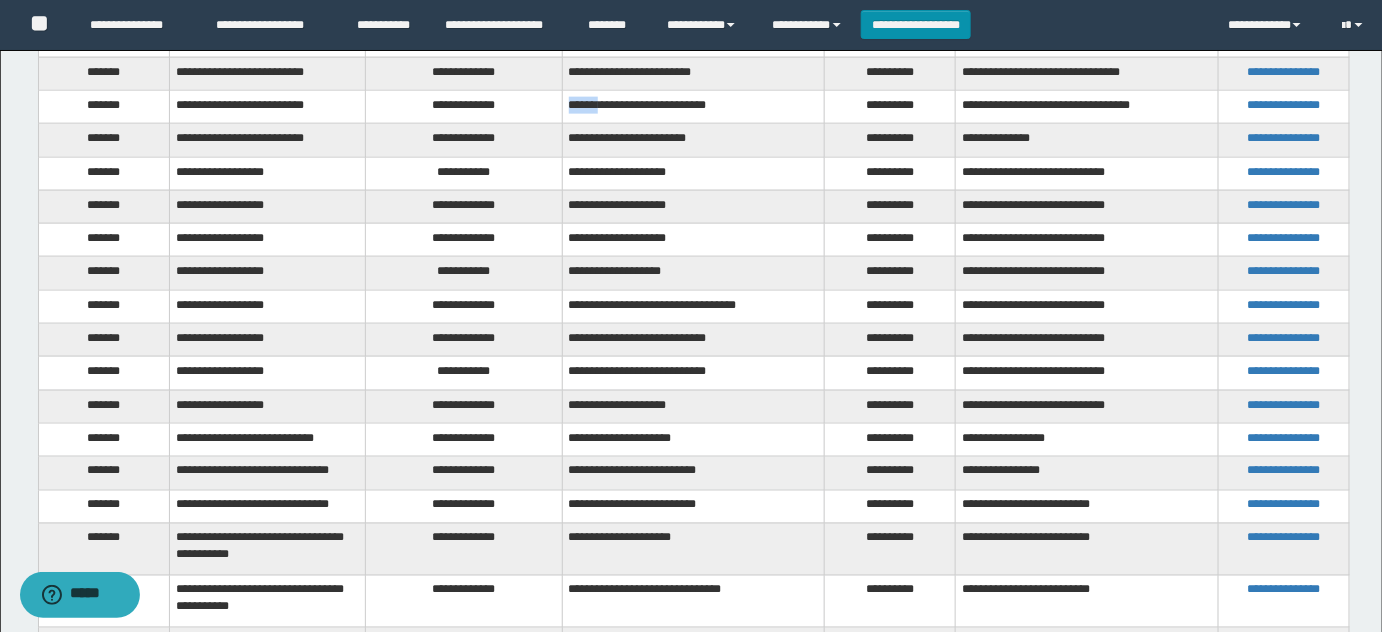 click on "**********" at bounding box center [693, 106] 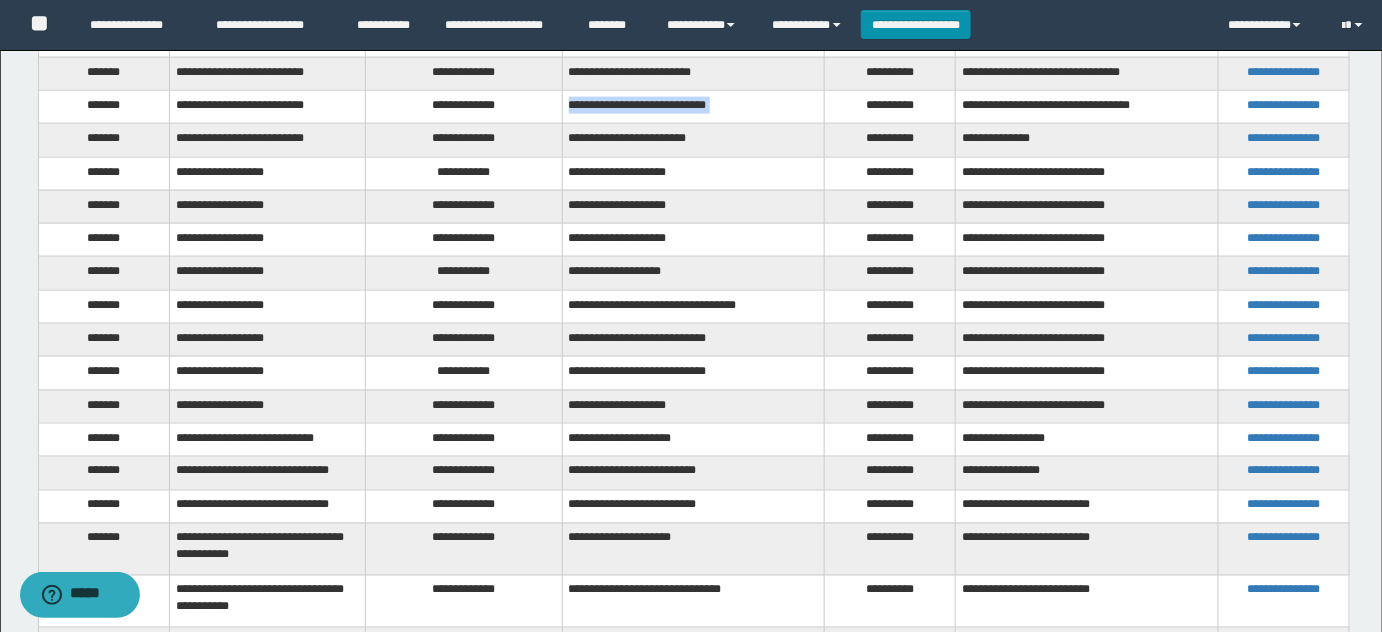click on "**********" at bounding box center (693, 106) 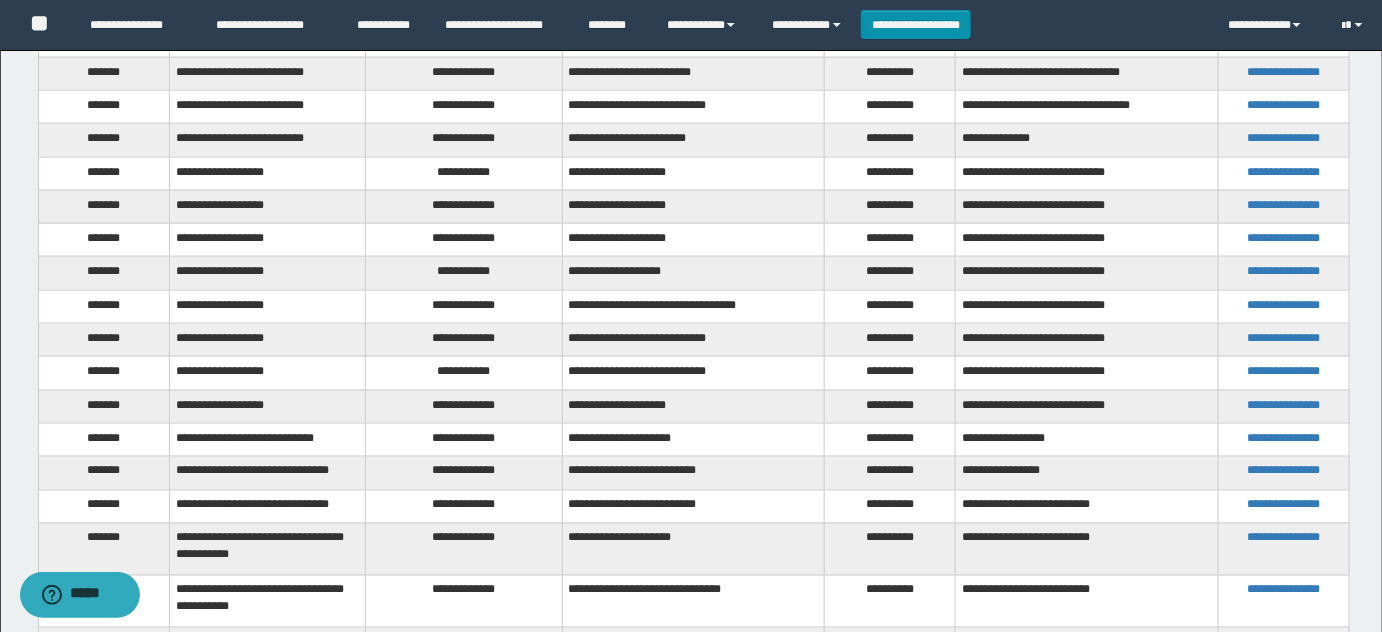 click on "**********" at bounding box center [464, 140] 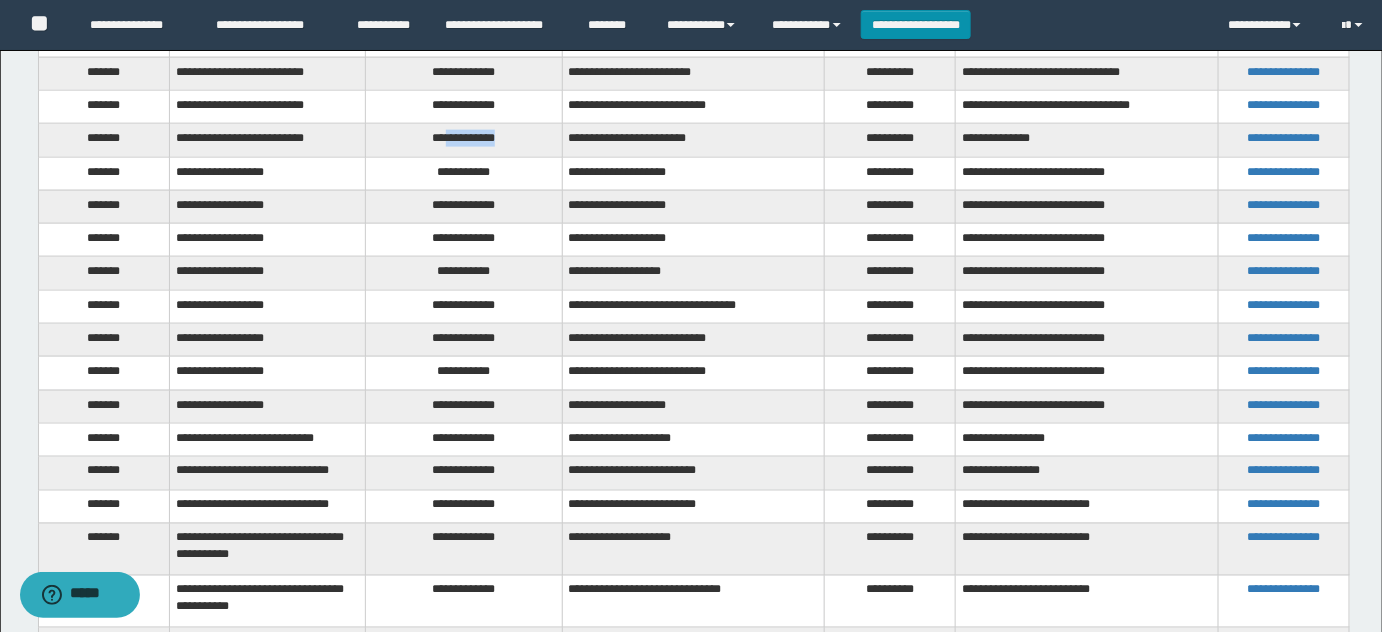 click on "**********" at bounding box center [464, 140] 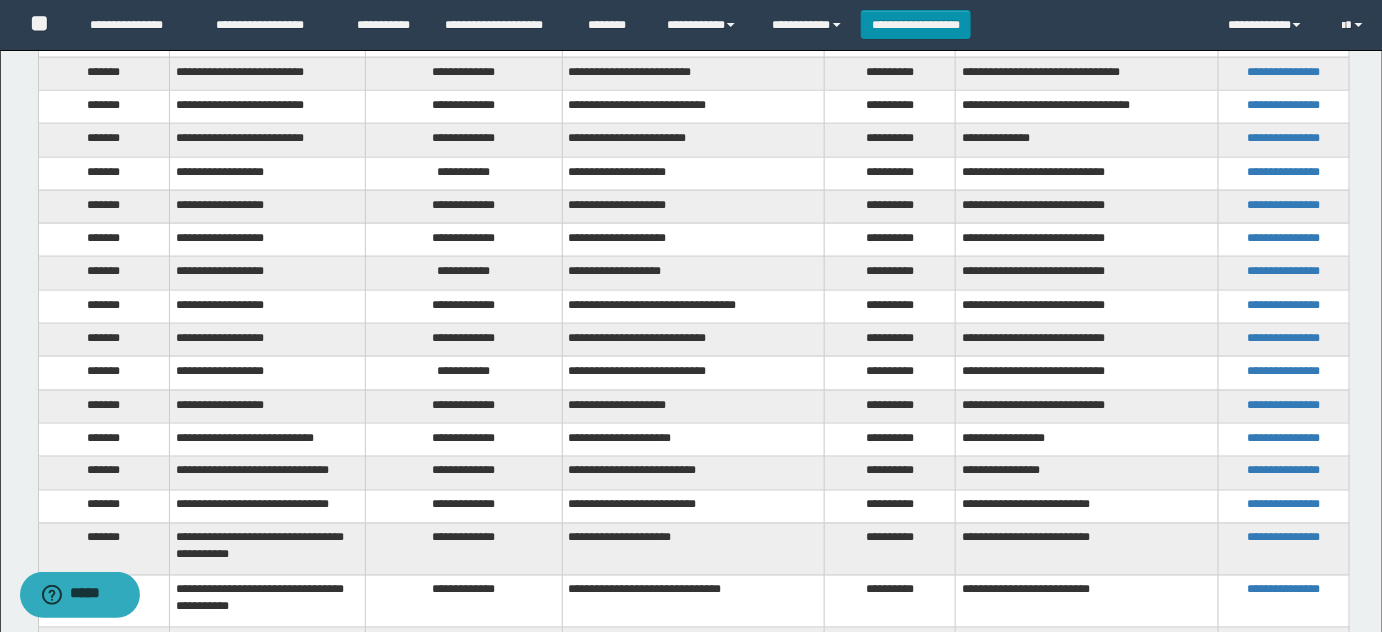 click on "**********" at bounding box center [464, 173] 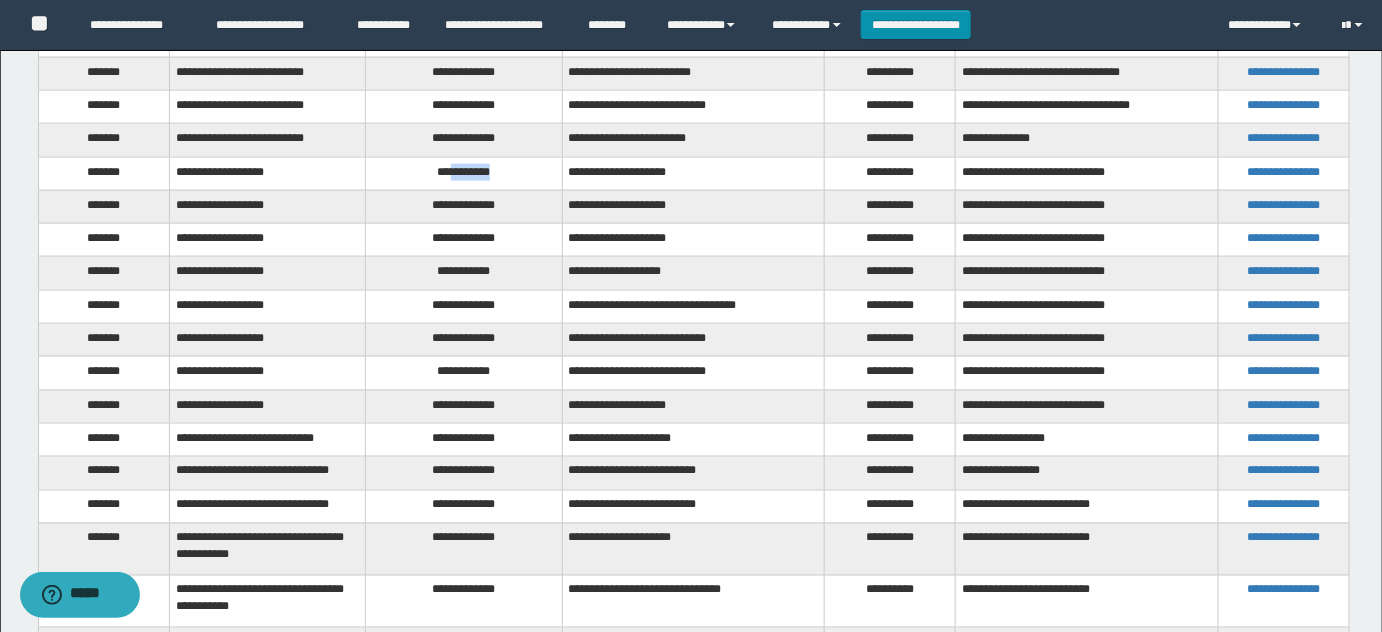 click on "**********" at bounding box center (464, 173) 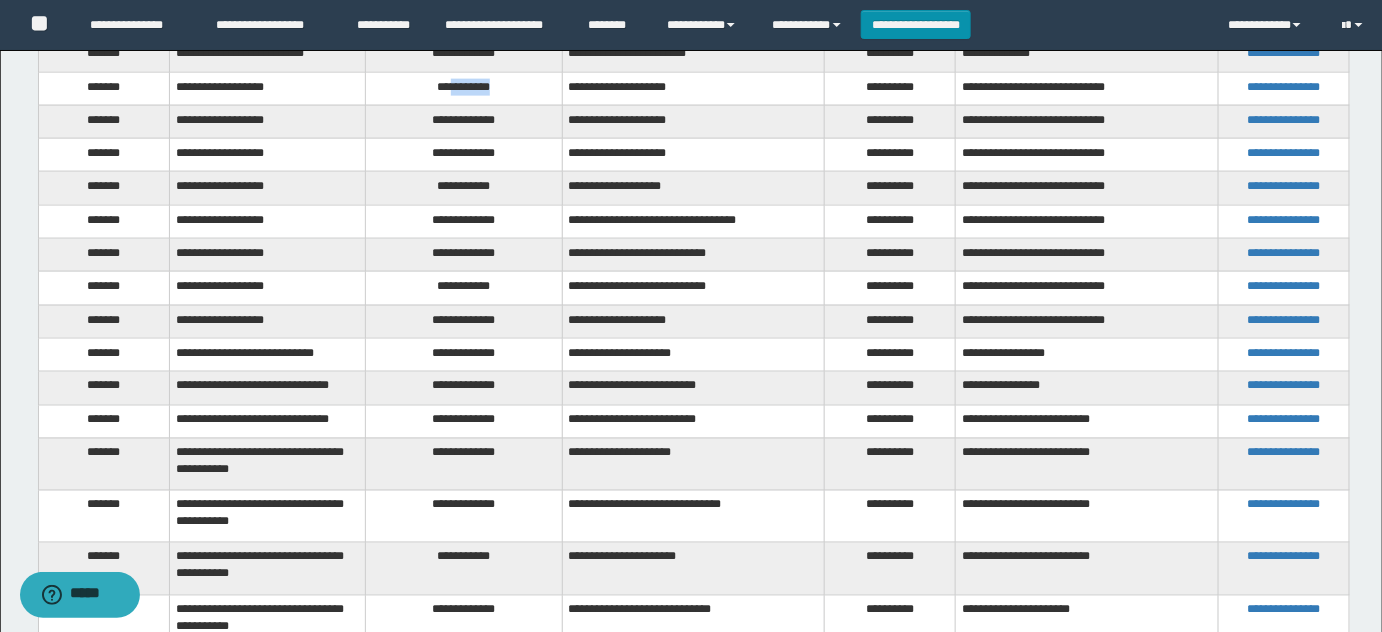 scroll, scrollTop: 1000, scrollLeft: 0, axis: vertical 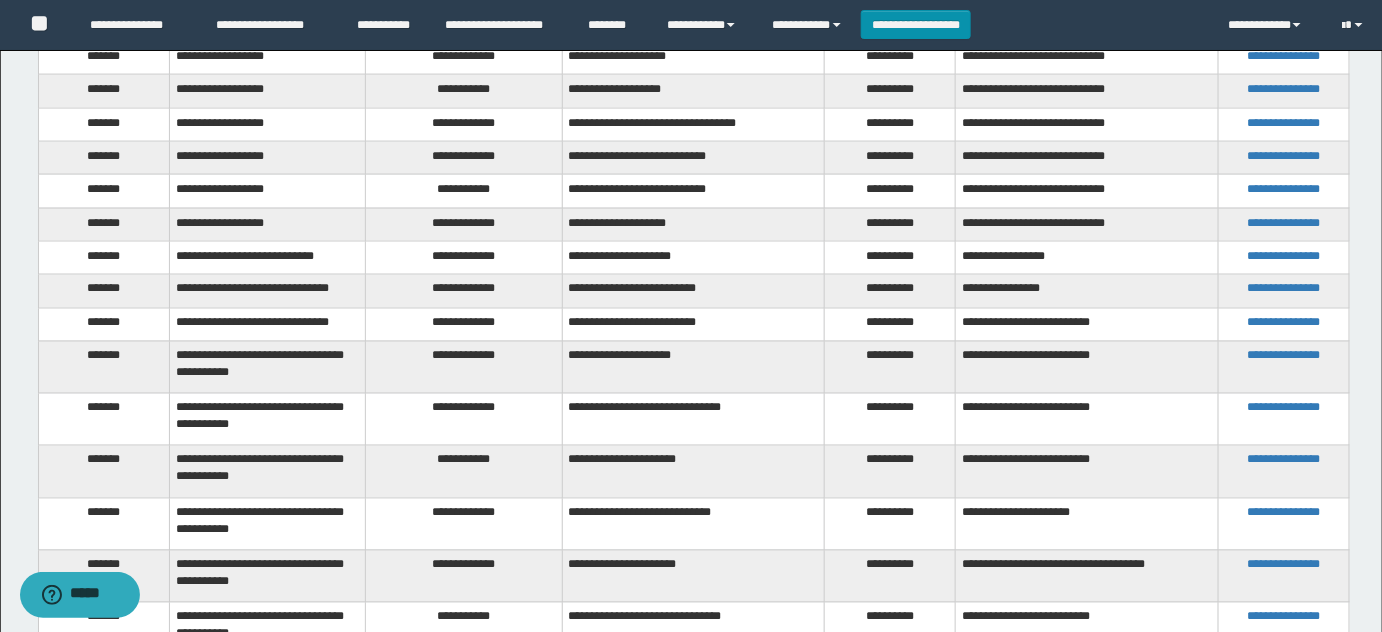 click on "**********" at bounding box center [464, 224] 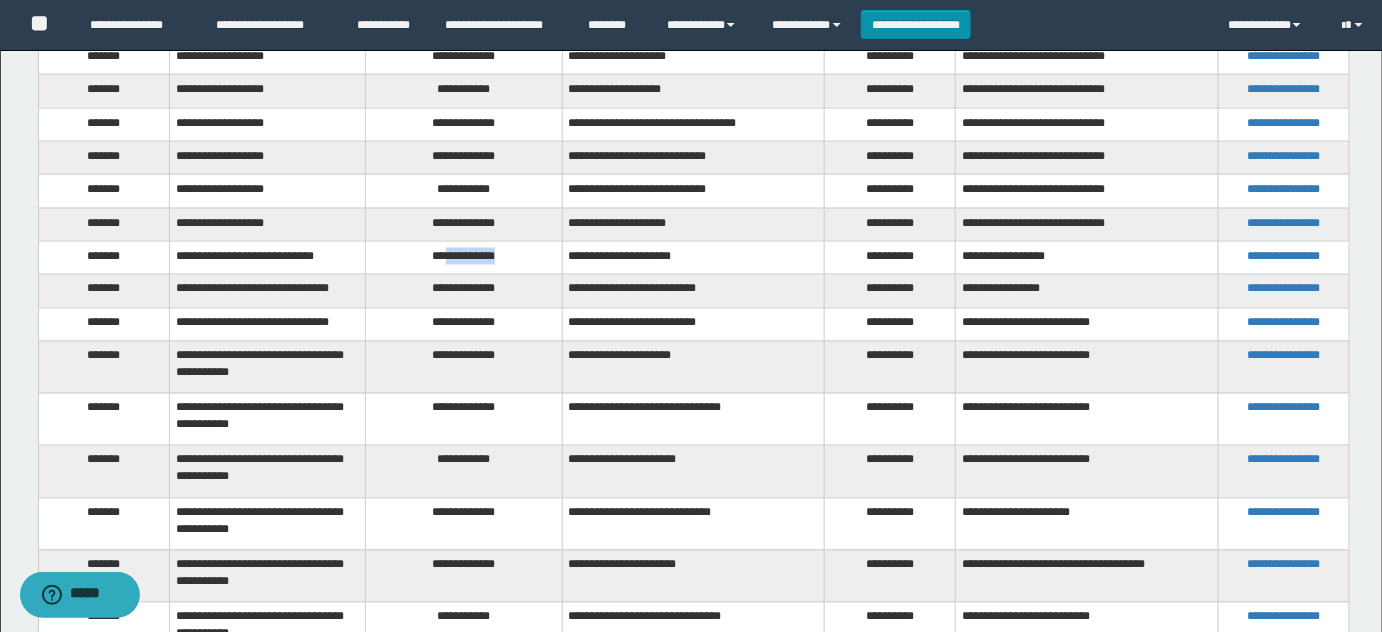 click on "**********" at bounding box center (464, 257) 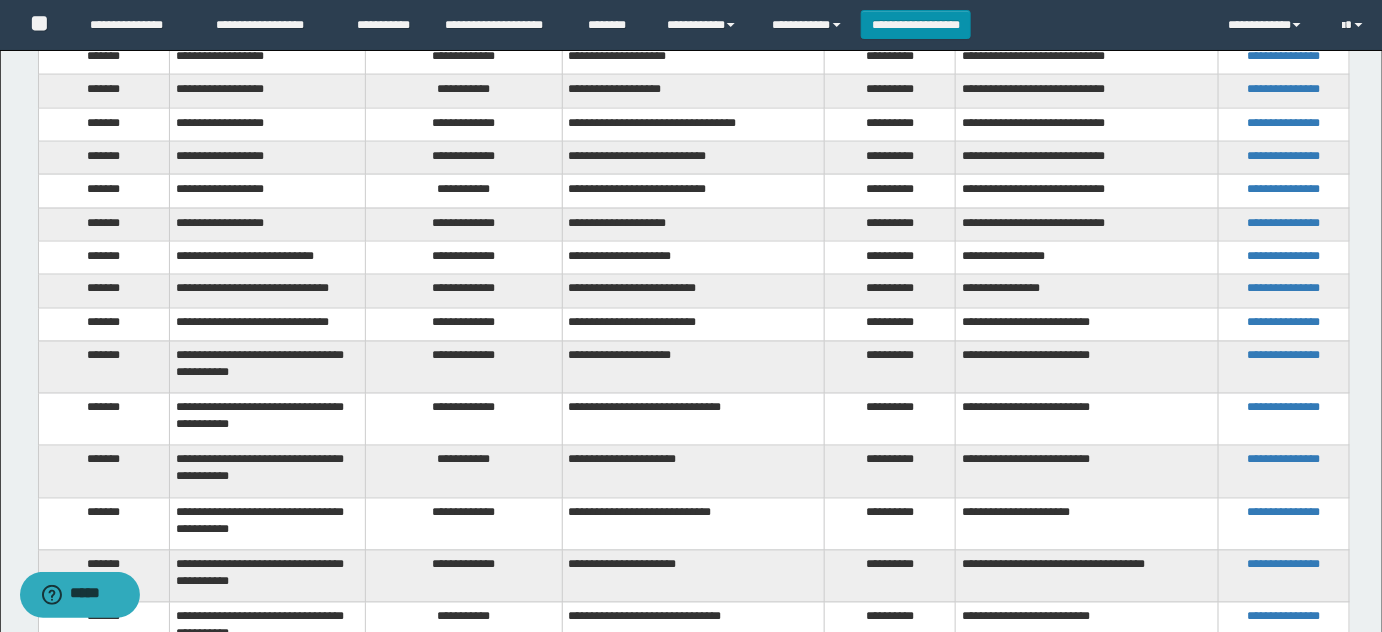 click on "**********" at bounding box center [464, 291] 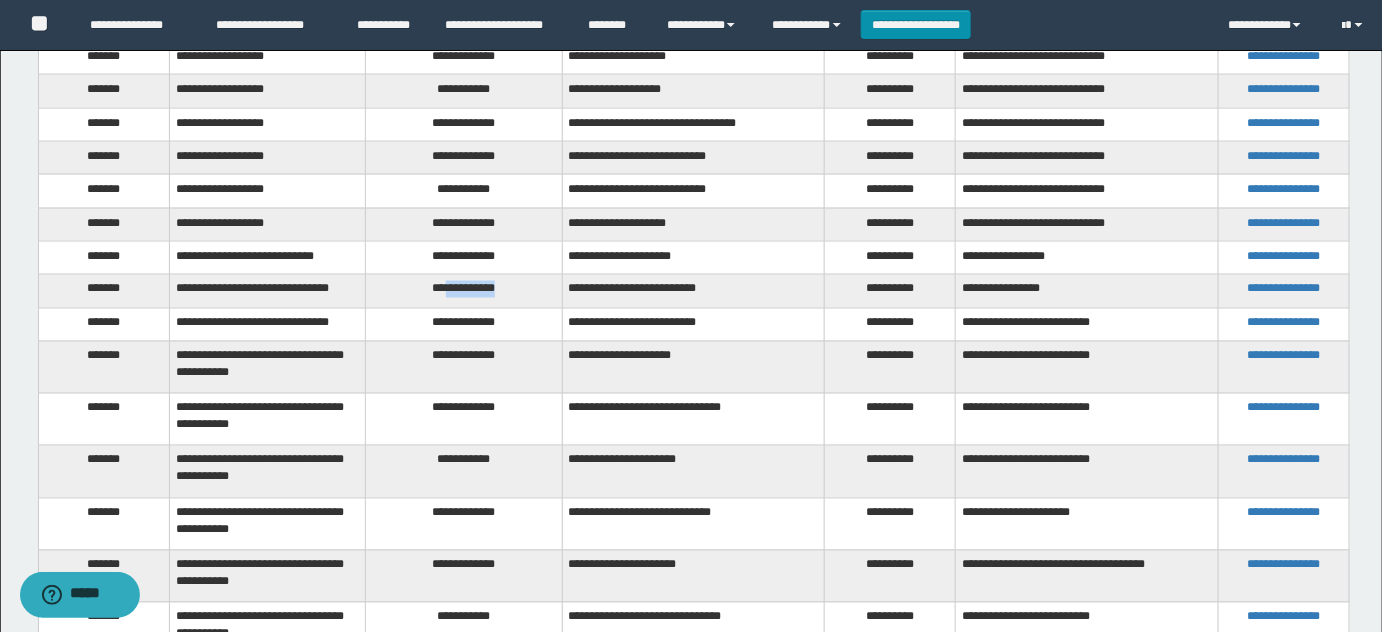 click on "**********" at bounding box center [464, 291] 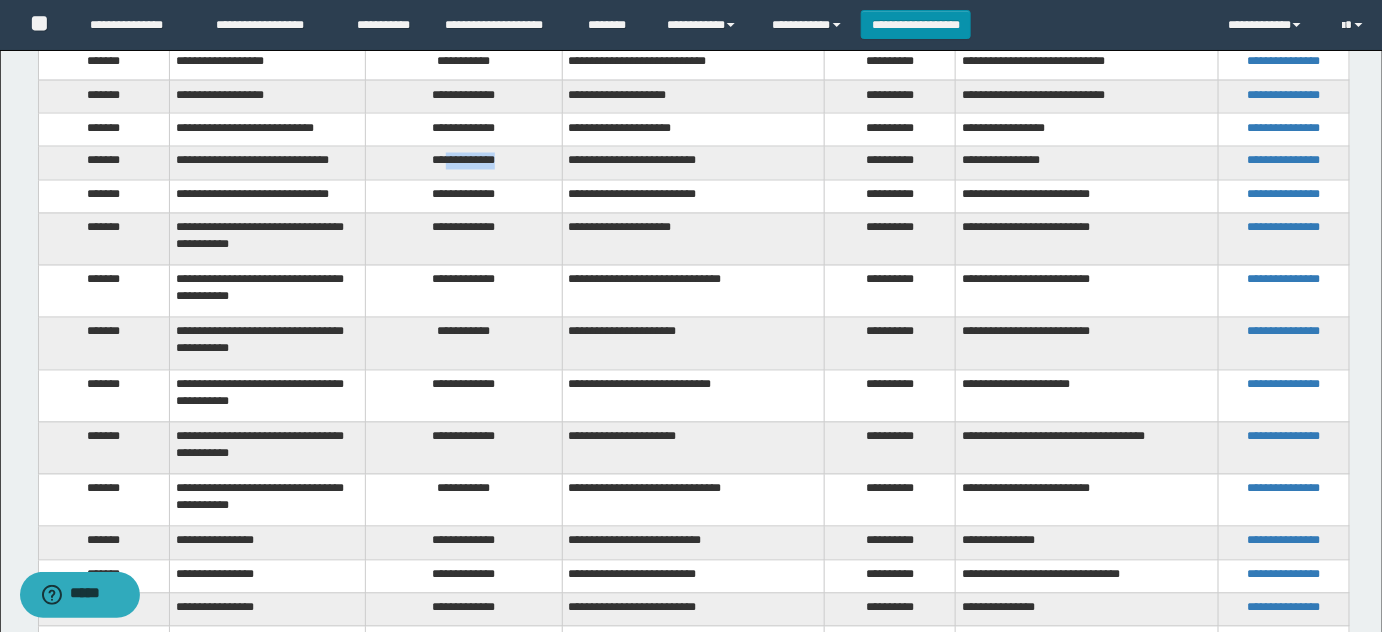 scroll, scrollTop: 1272, scrollLeft: 0, axis: vertical 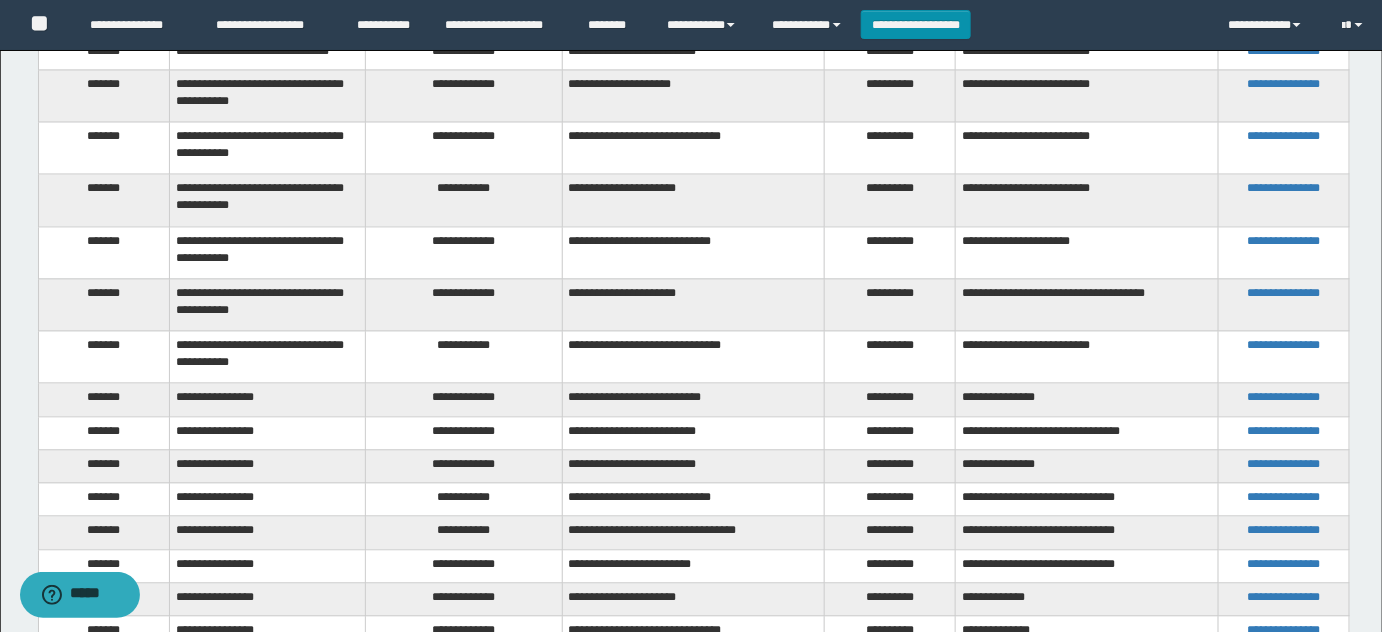 click on "**********" at bounding box center (464, 19) 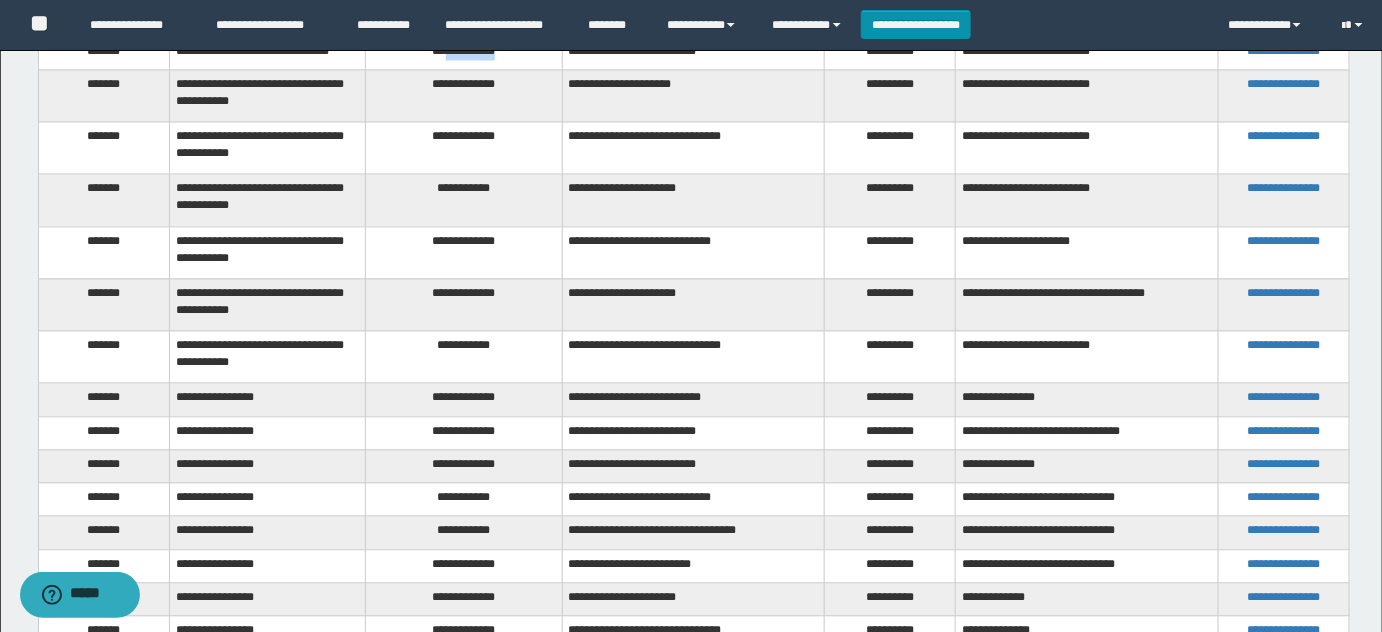 click on "**********" at bounding box center [464, 52] 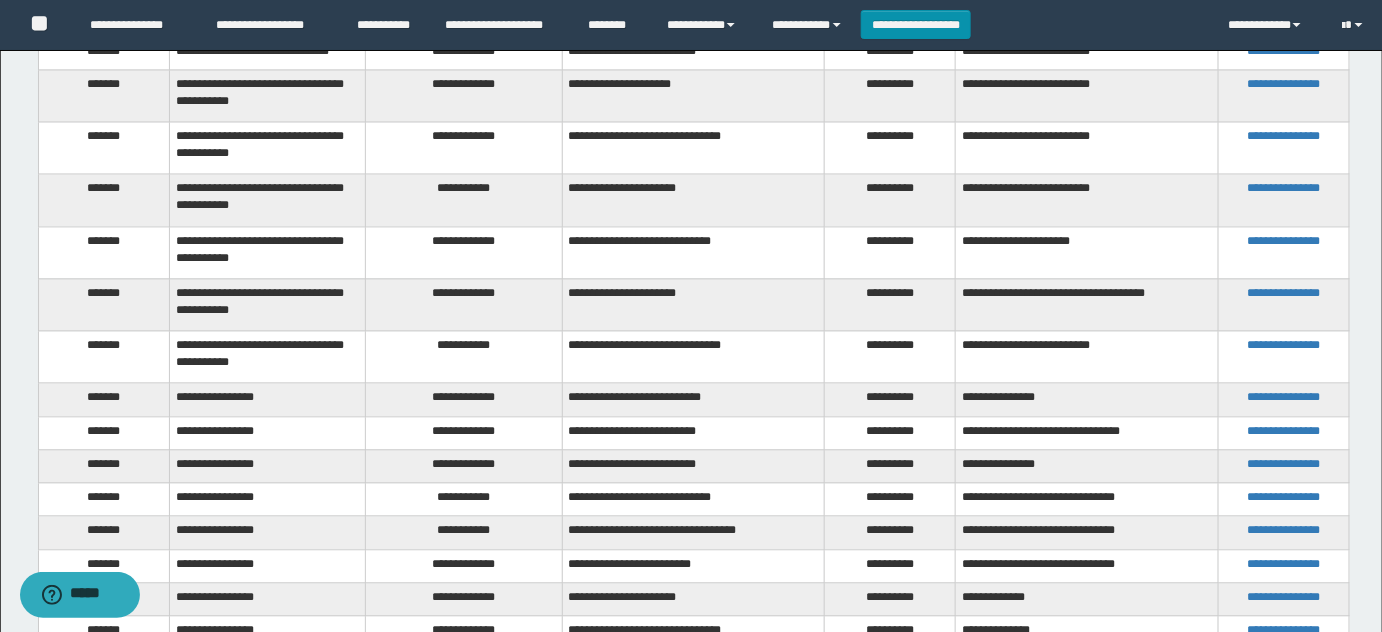 click on "**********" at bounding box center [464, 95] 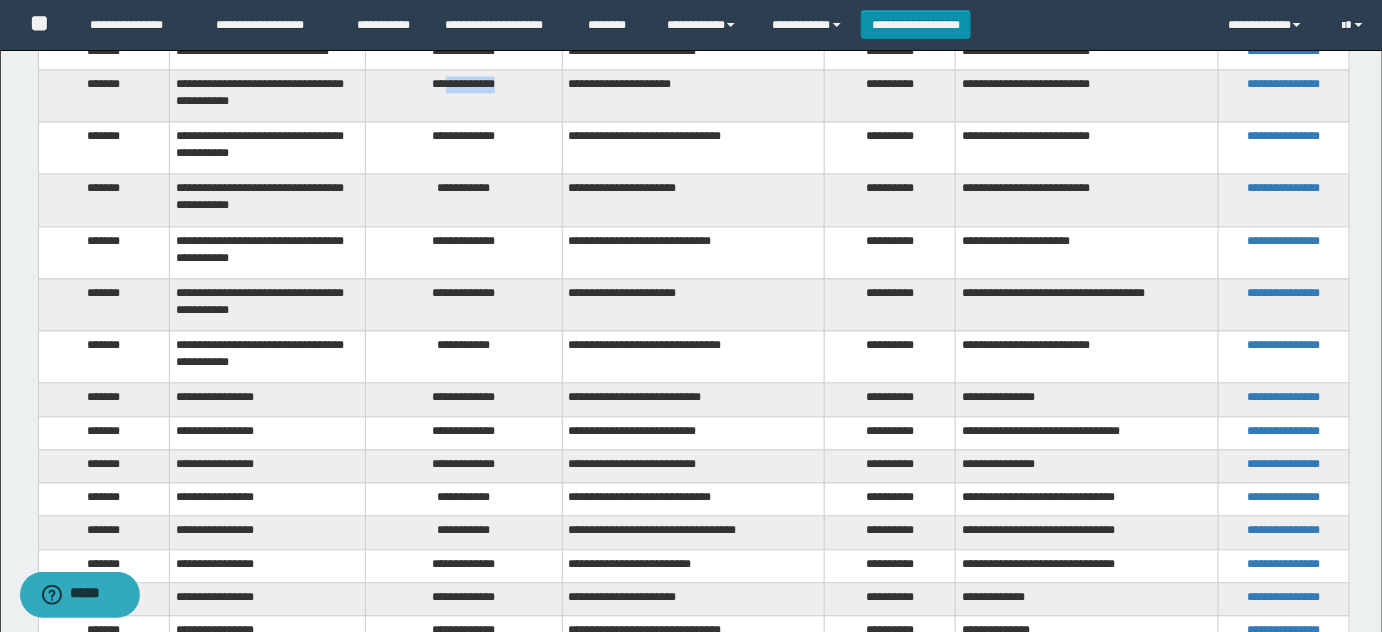 click on "**********" at bounding box center (464, 95) 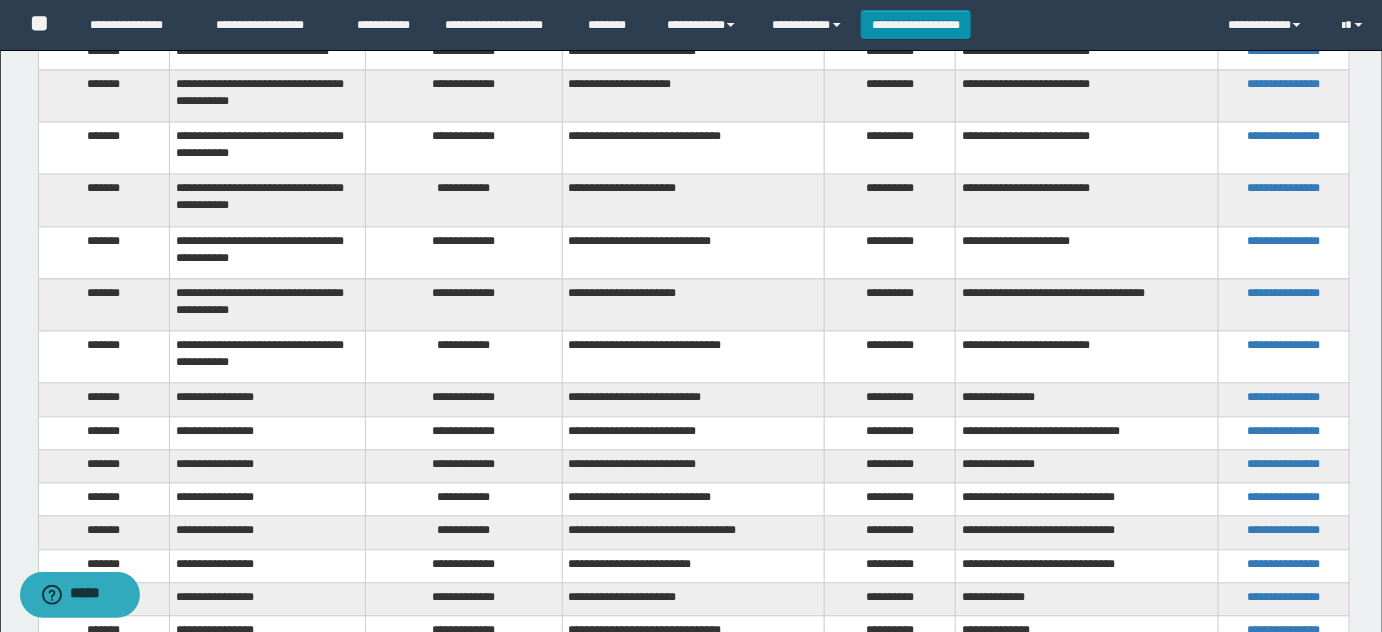 click on "**********" at bounding box center (464, 148) 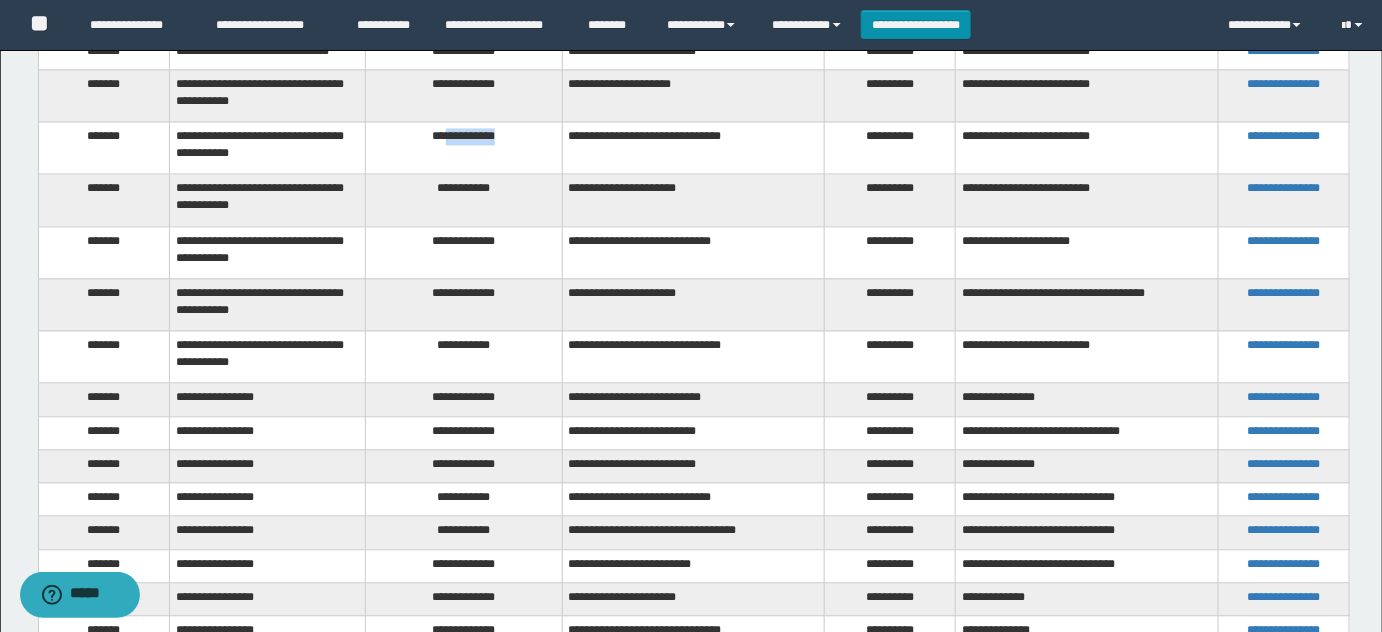 click on "**********" at bounding box center (464, 148) 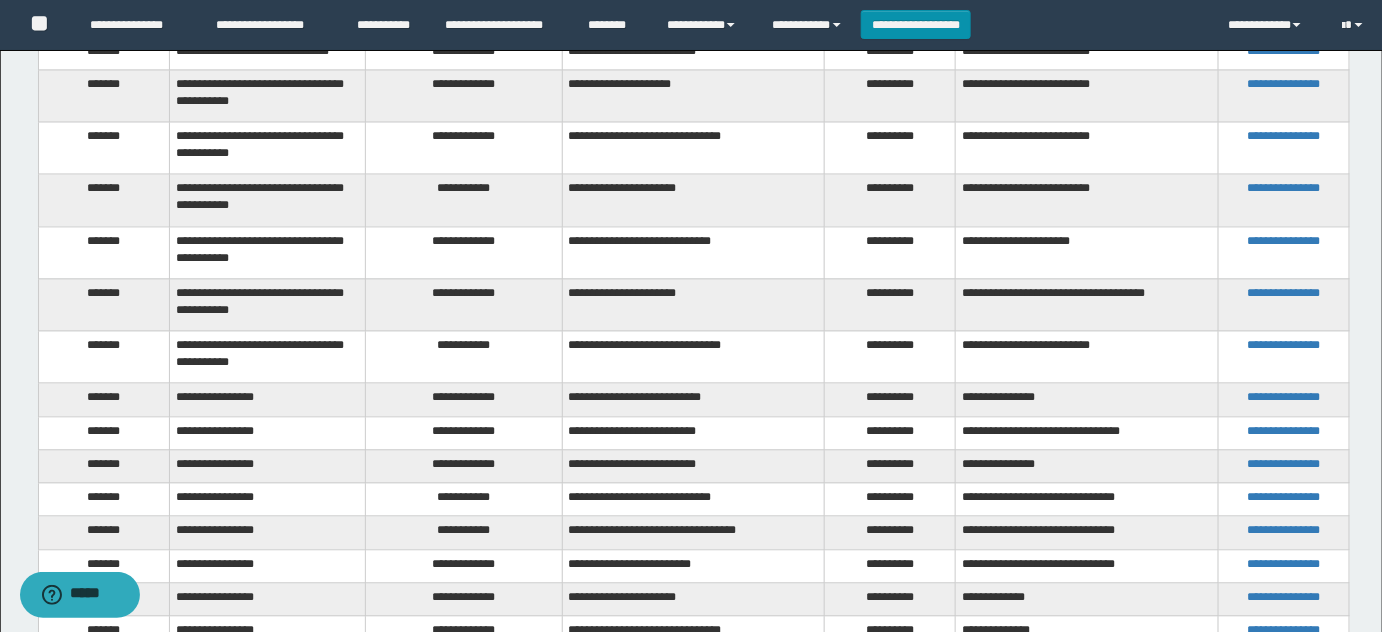 click on "**********" at bounding box center (464, 200) 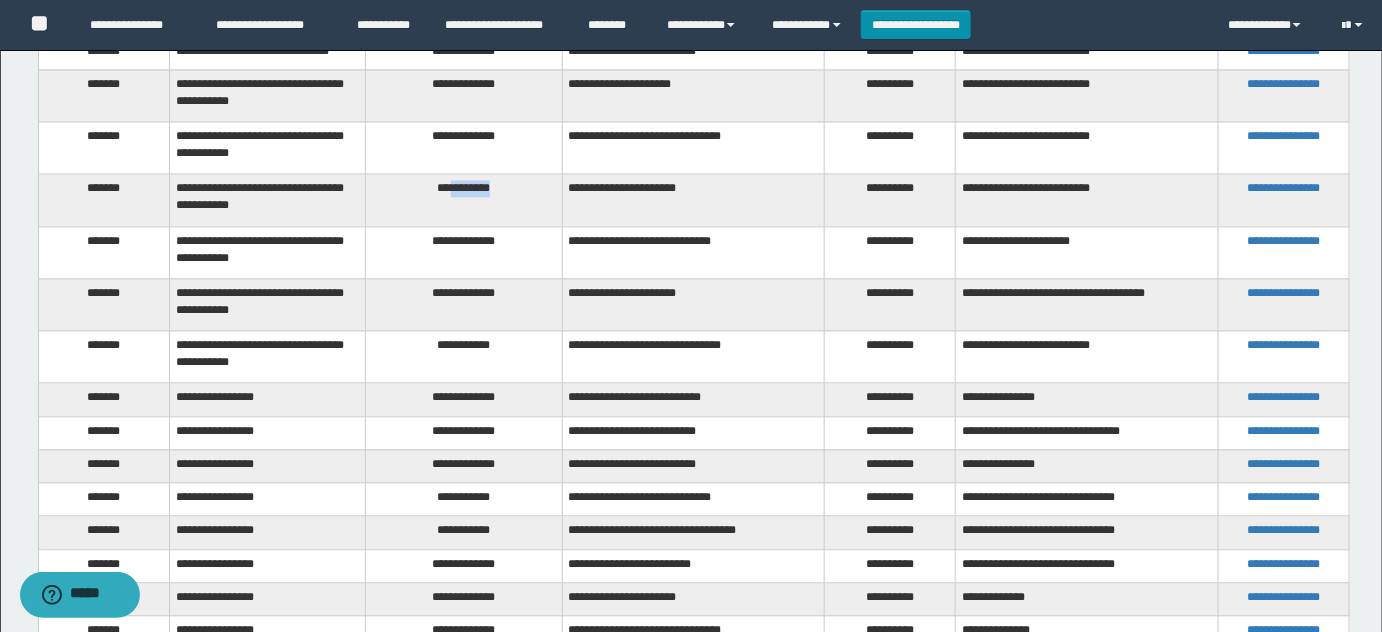 click on "**********" at bounding box center [464, 200] 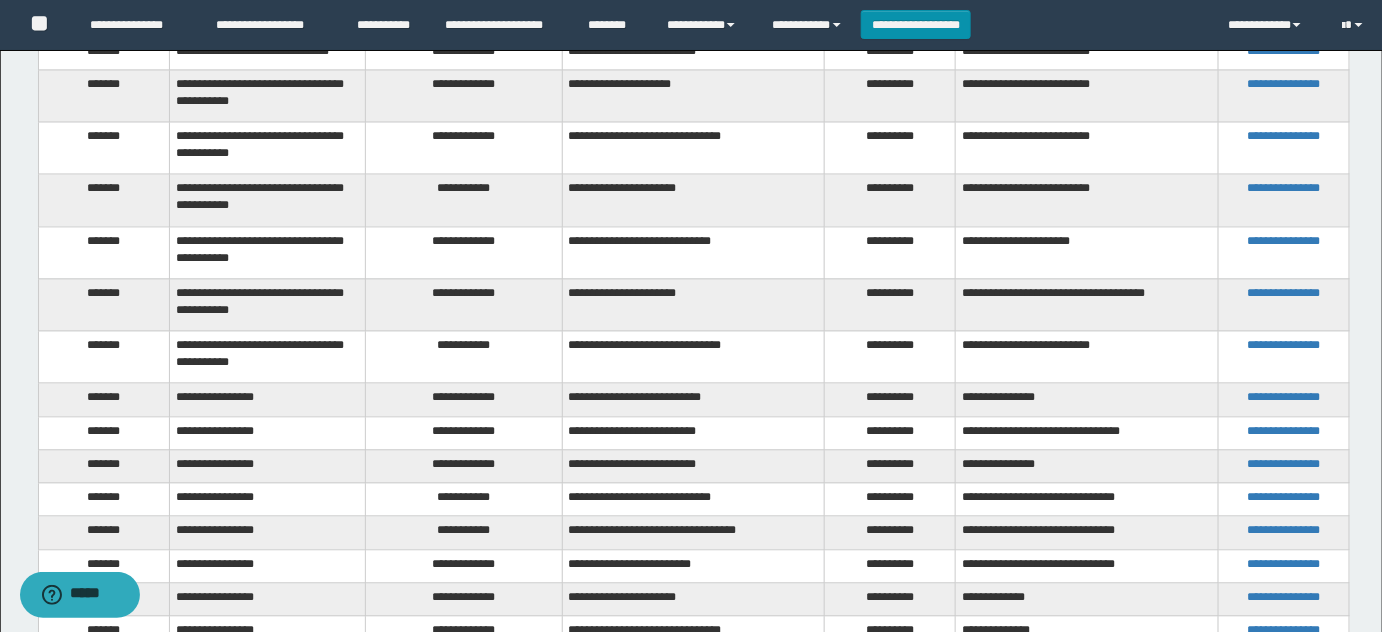 click on "**********" at bounding box center (464, 252) 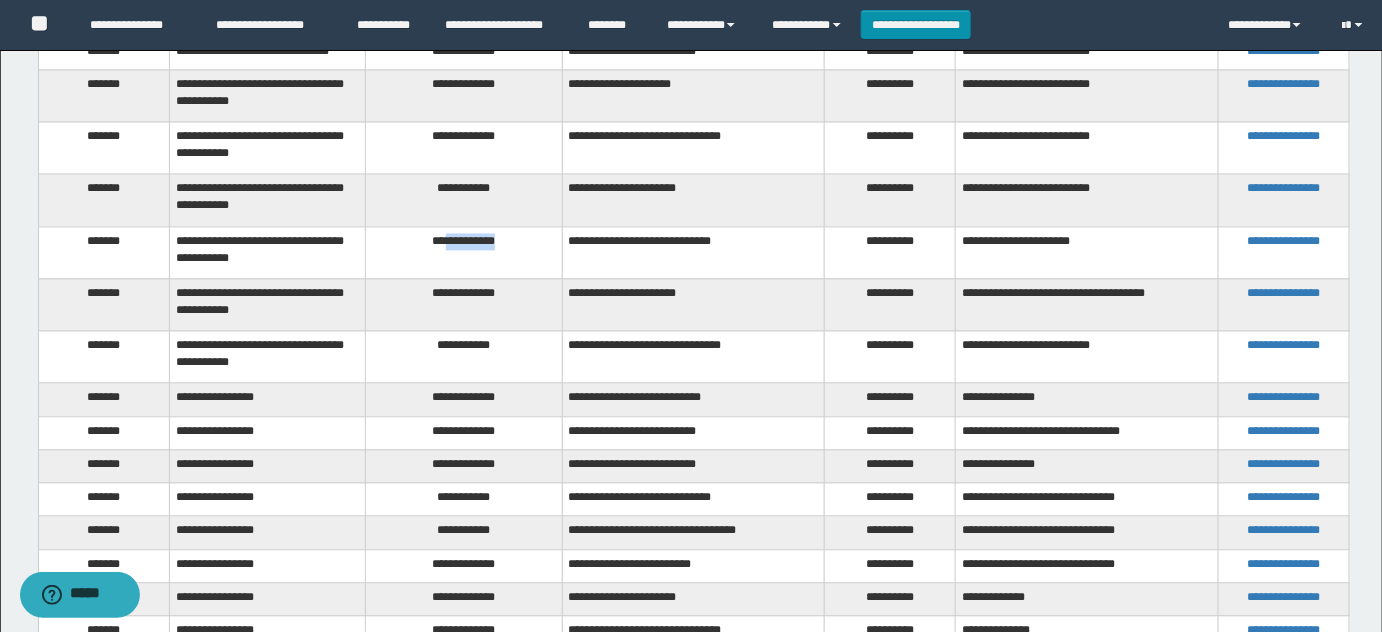 click on "**********" at bounding box center [464, 252] 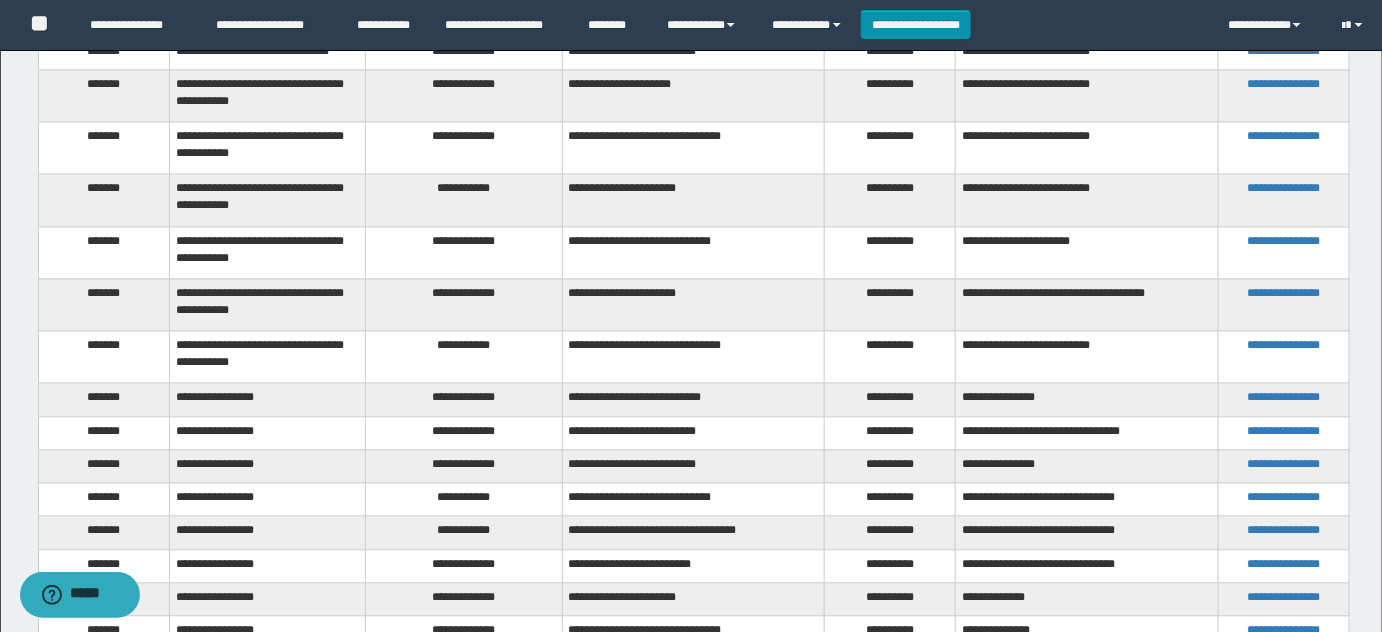 click on "**********" at bounding box center (464, 304) 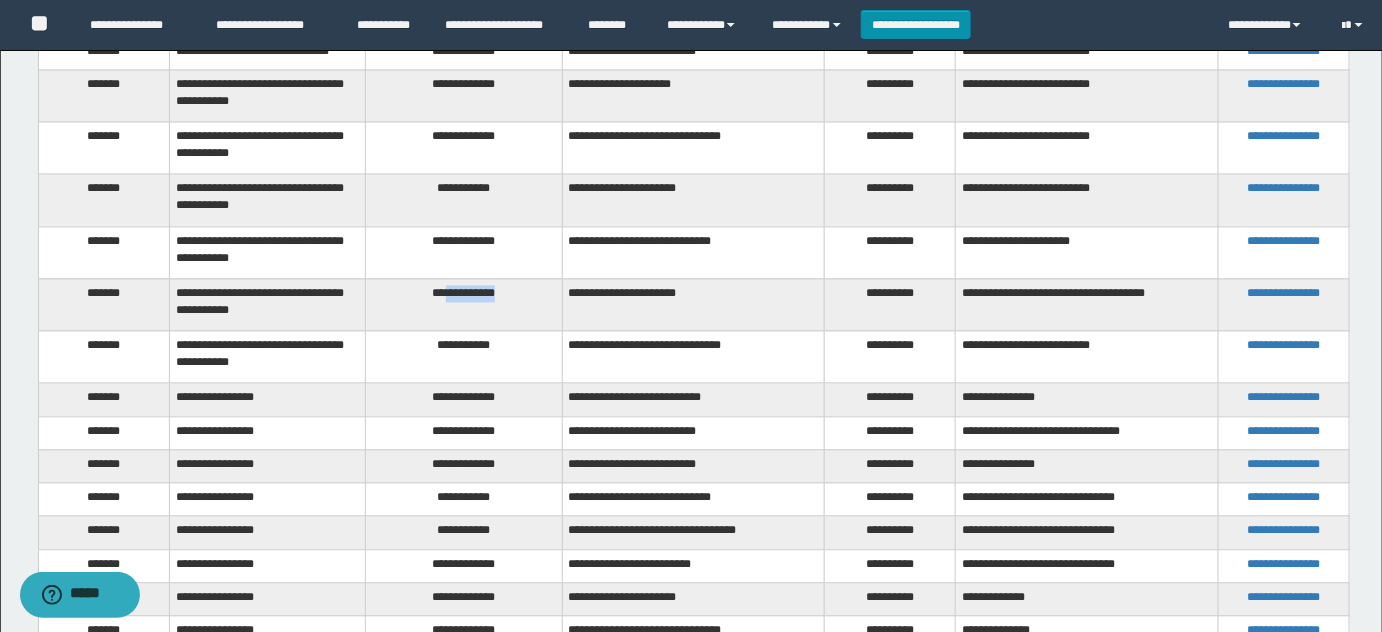 click on "**********" at bounding box center (464, 304) 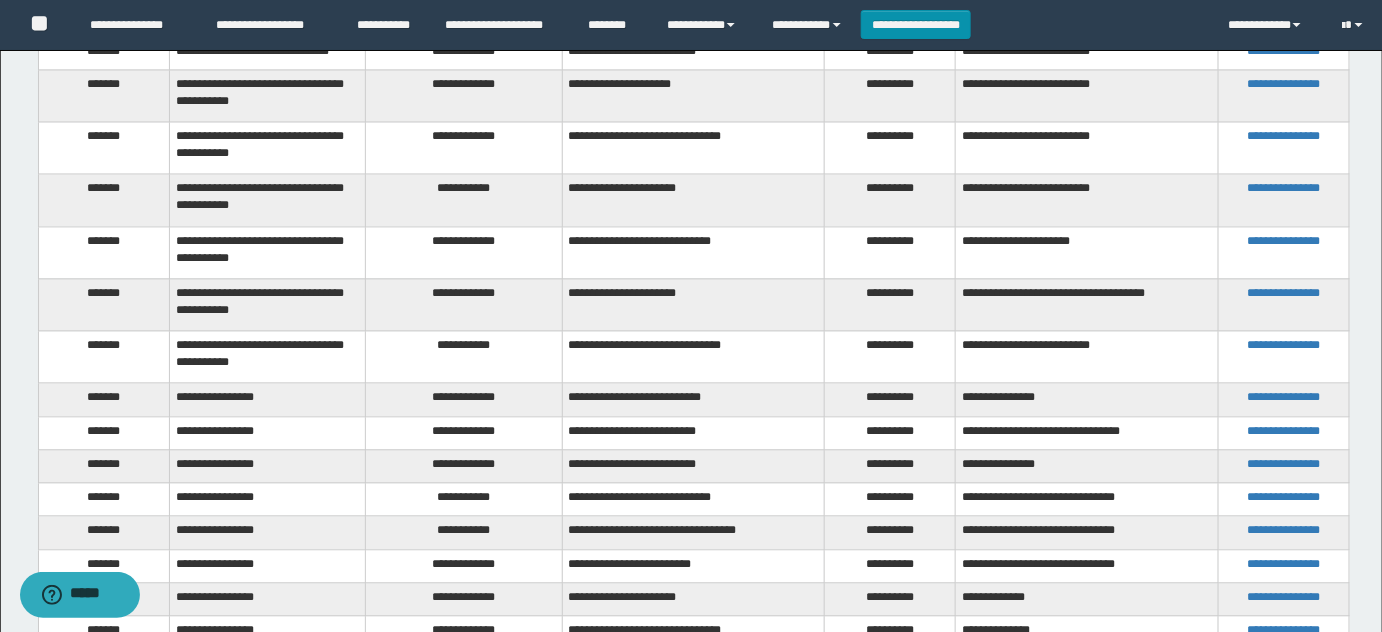 click on "**********" at bounding box center [464, 357] 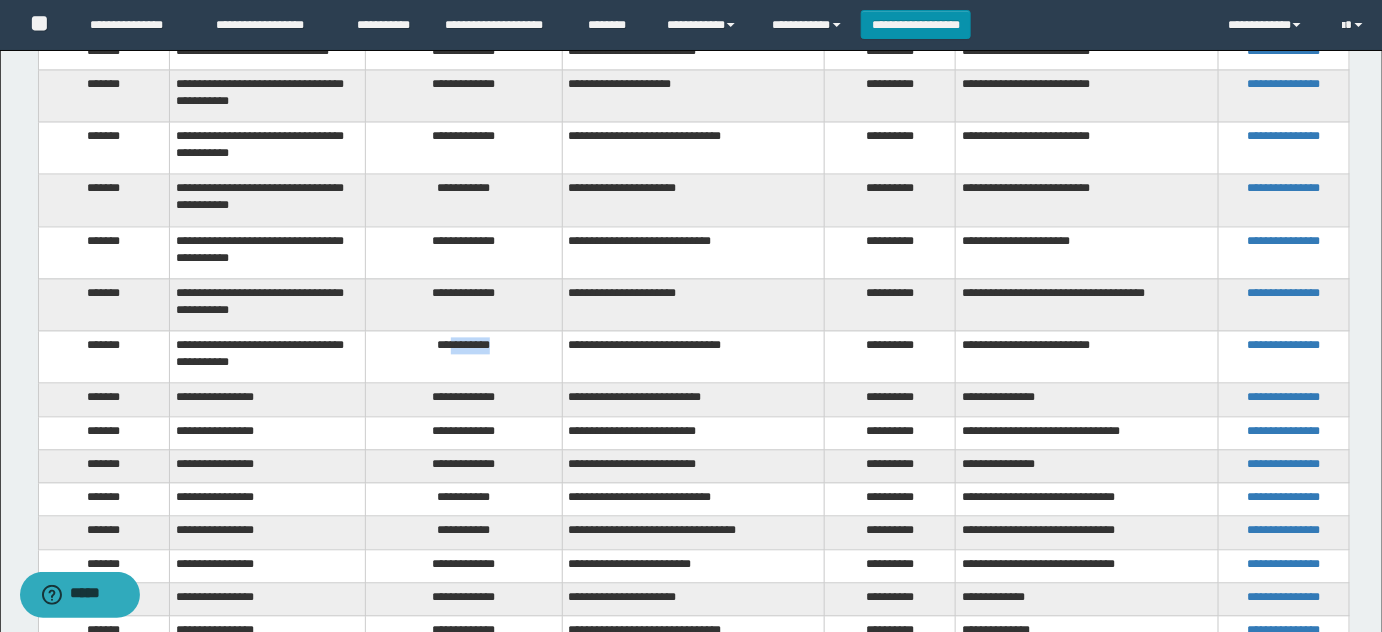click on "**********" at bounding box center [464, 357] 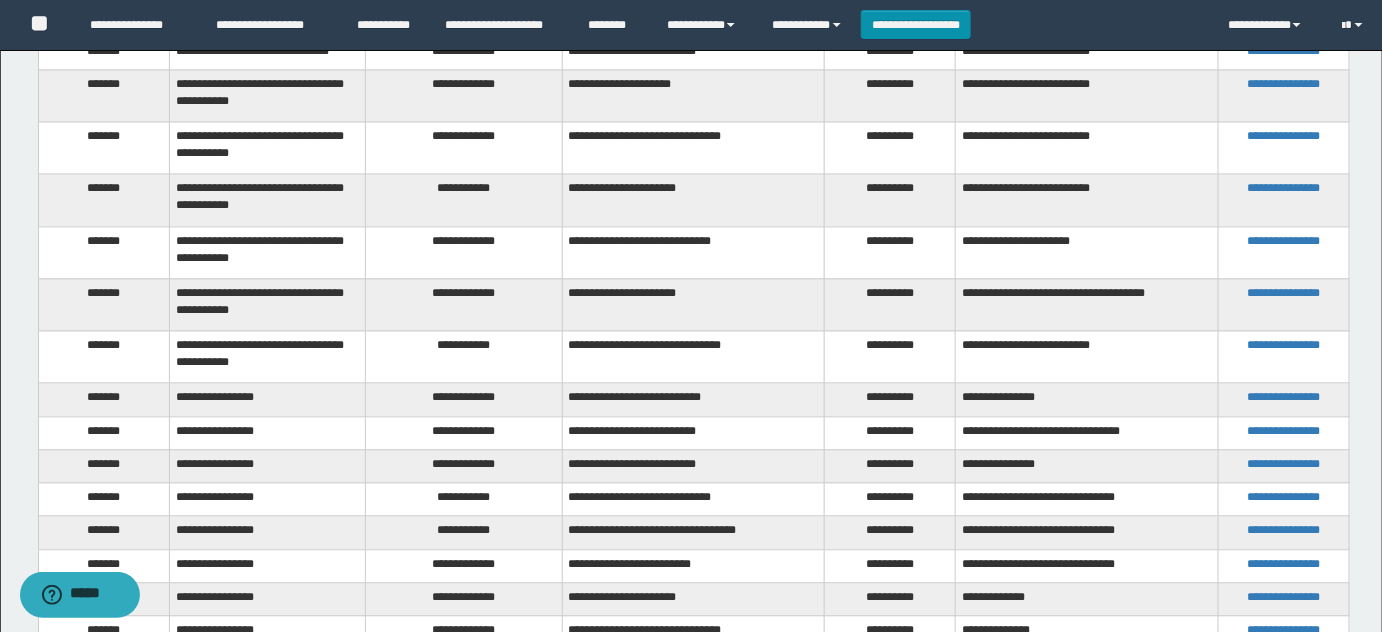 click on "**********" at bounding box center (693, 357) 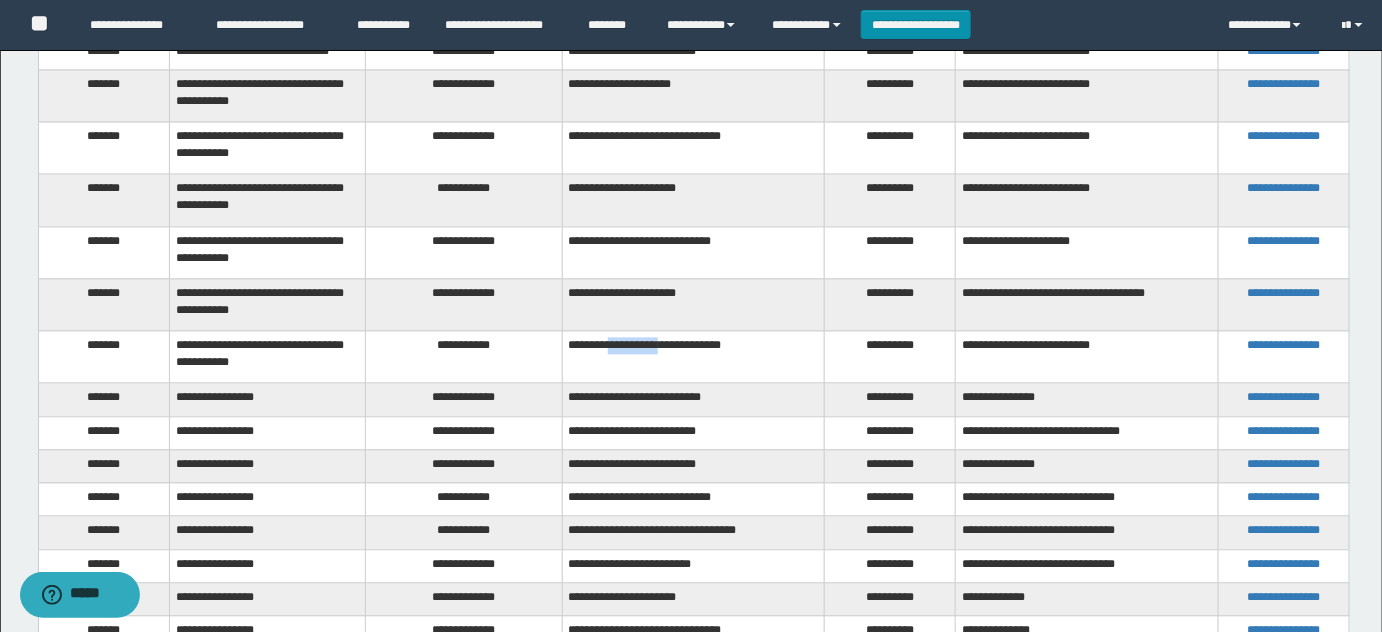 click on "**********" at bounding box center [693, 357] 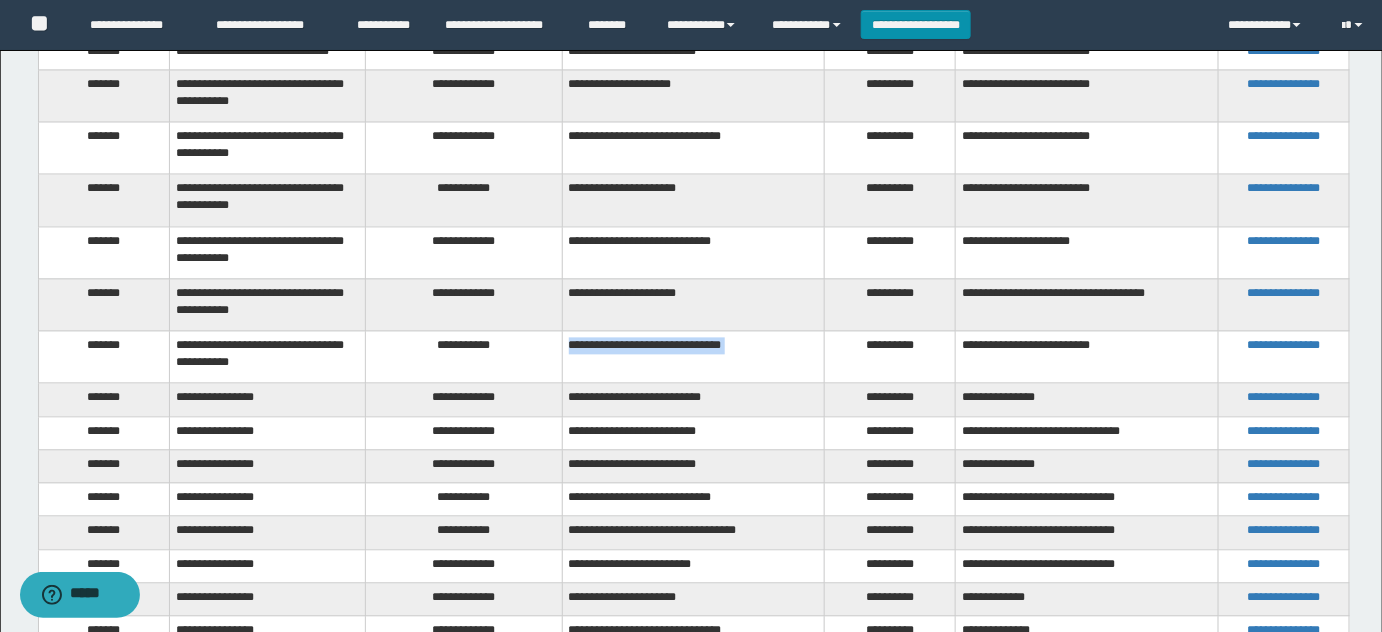click on "**********" at bounding box center (693, 357) 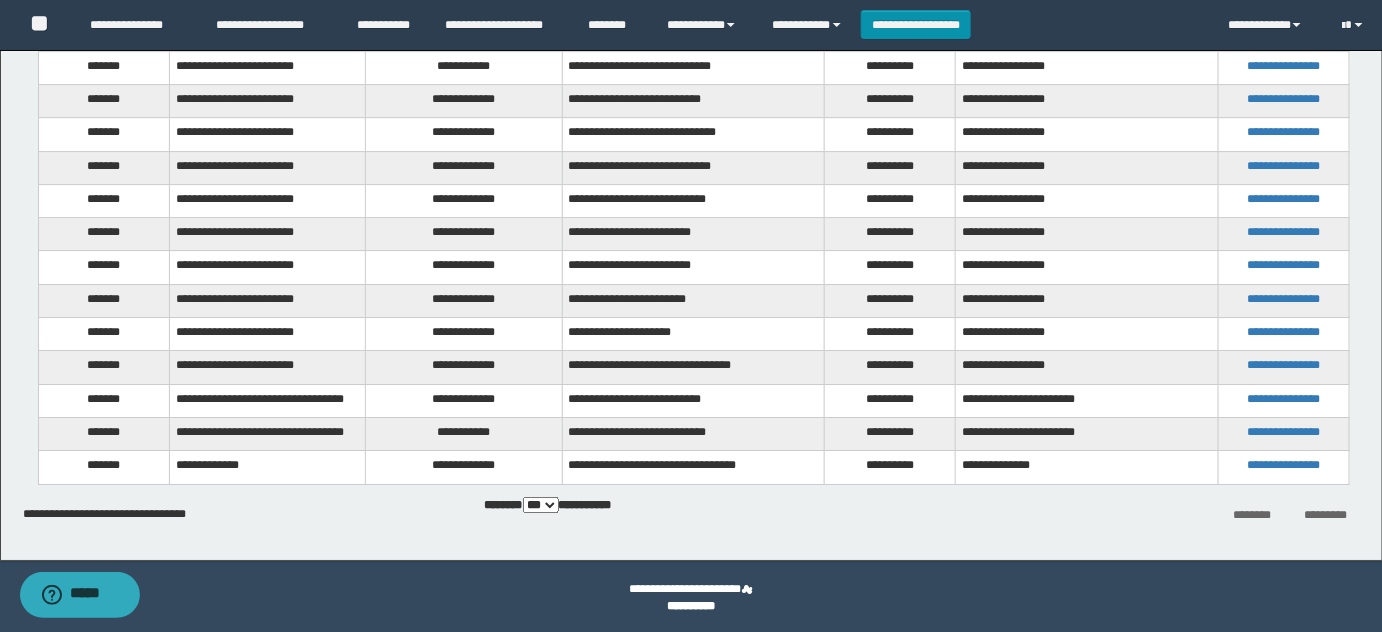 scroll, scrollTop: 2106, scrollLeft: 0, axis: vertical 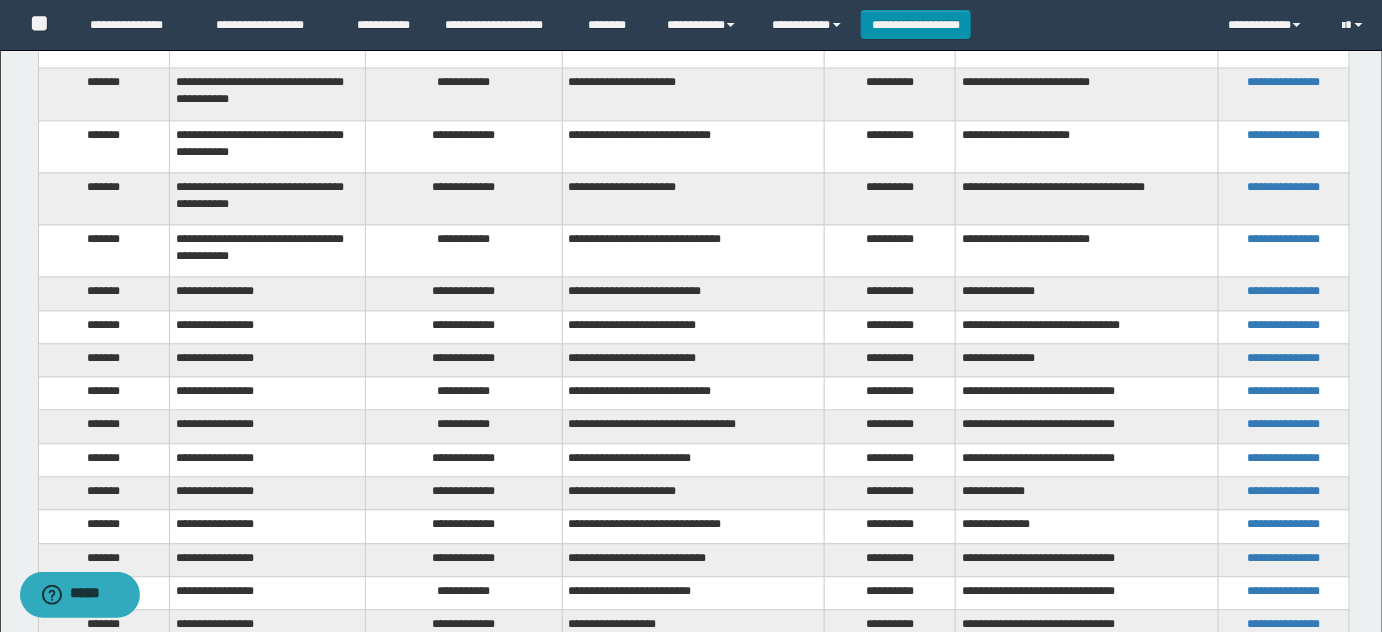 click on "**********" at bounding box center [464, 293] 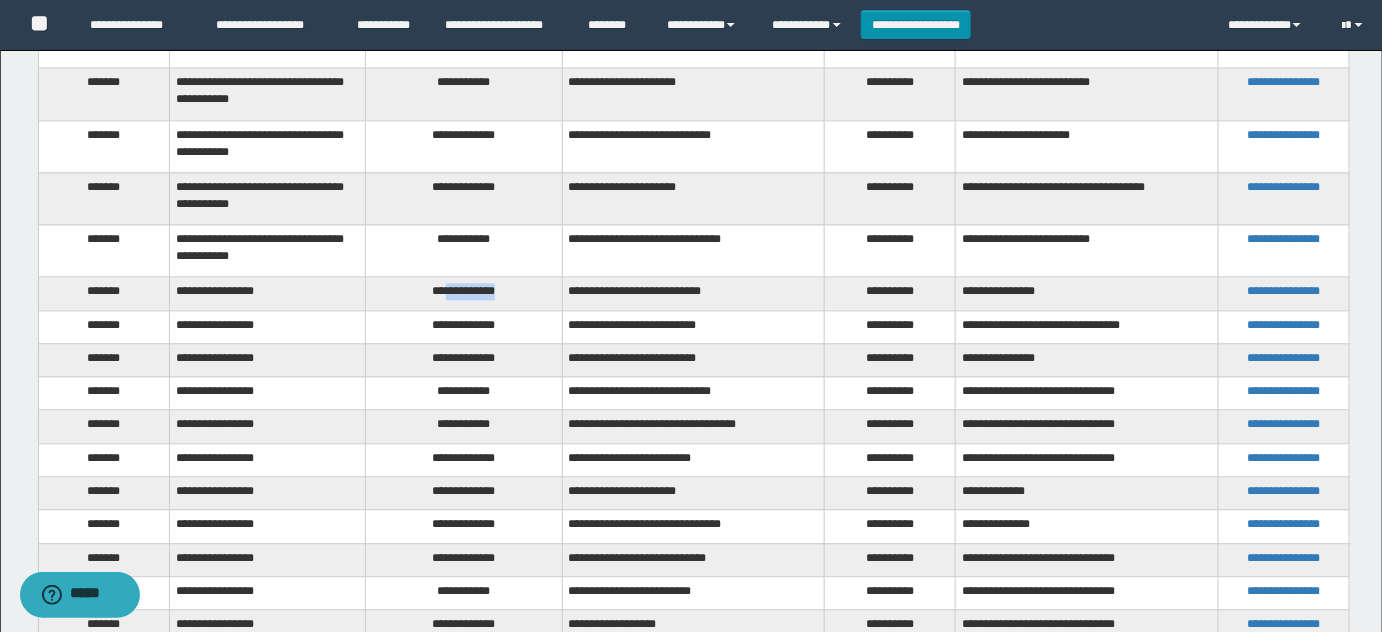 click on "**********" at bounding box center [464, 293] 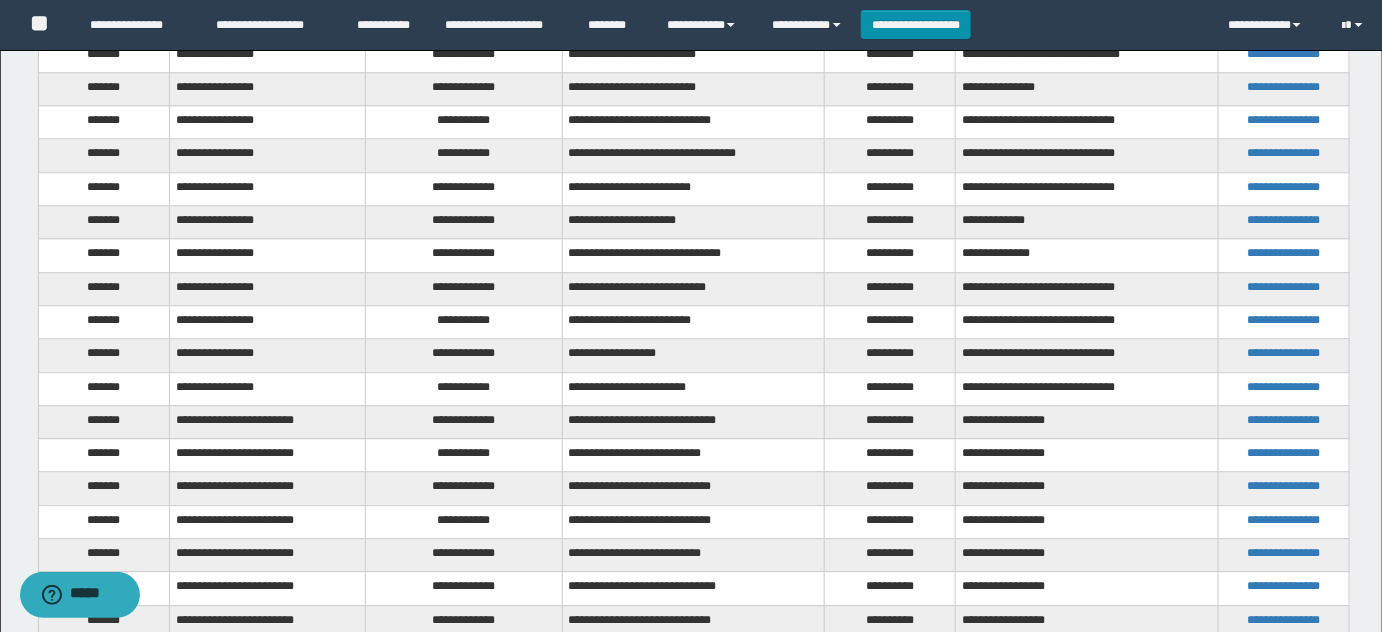 scroll, scrollTop: 1651, scrollLeft: 0, axis: vertical 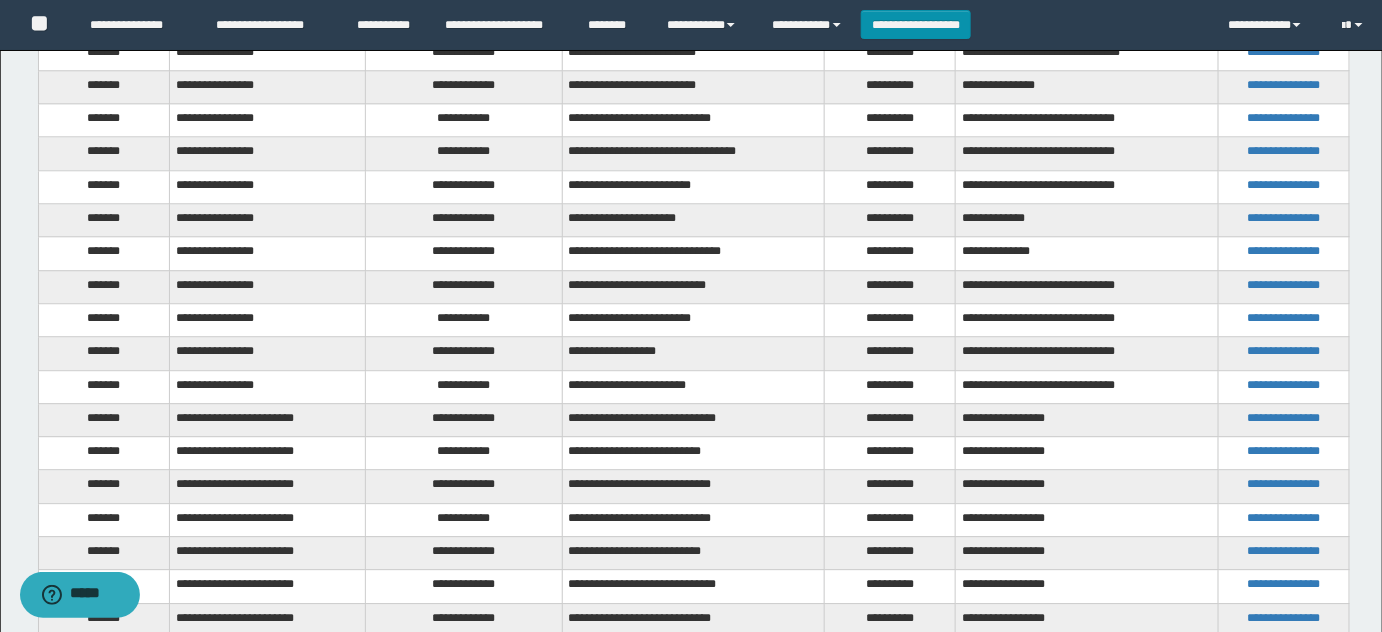 click on "**********" at bounding box center [464, 53] 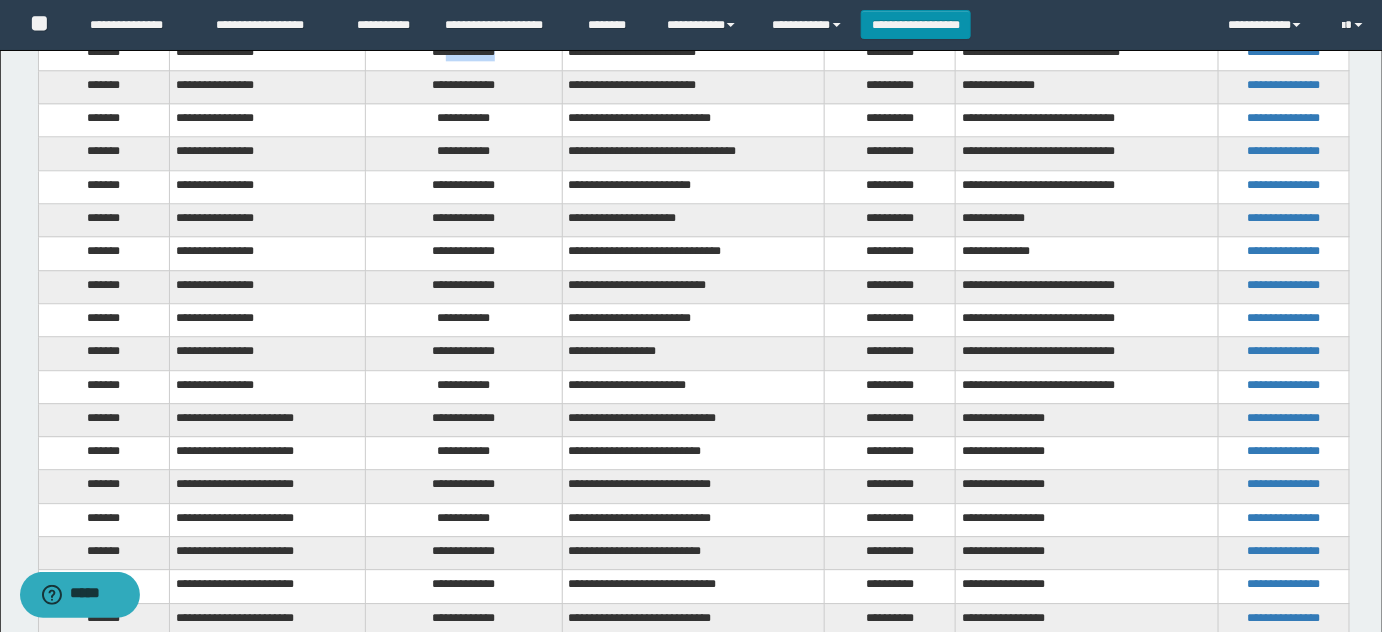 click on "**********" at bounding box center [464, 53] 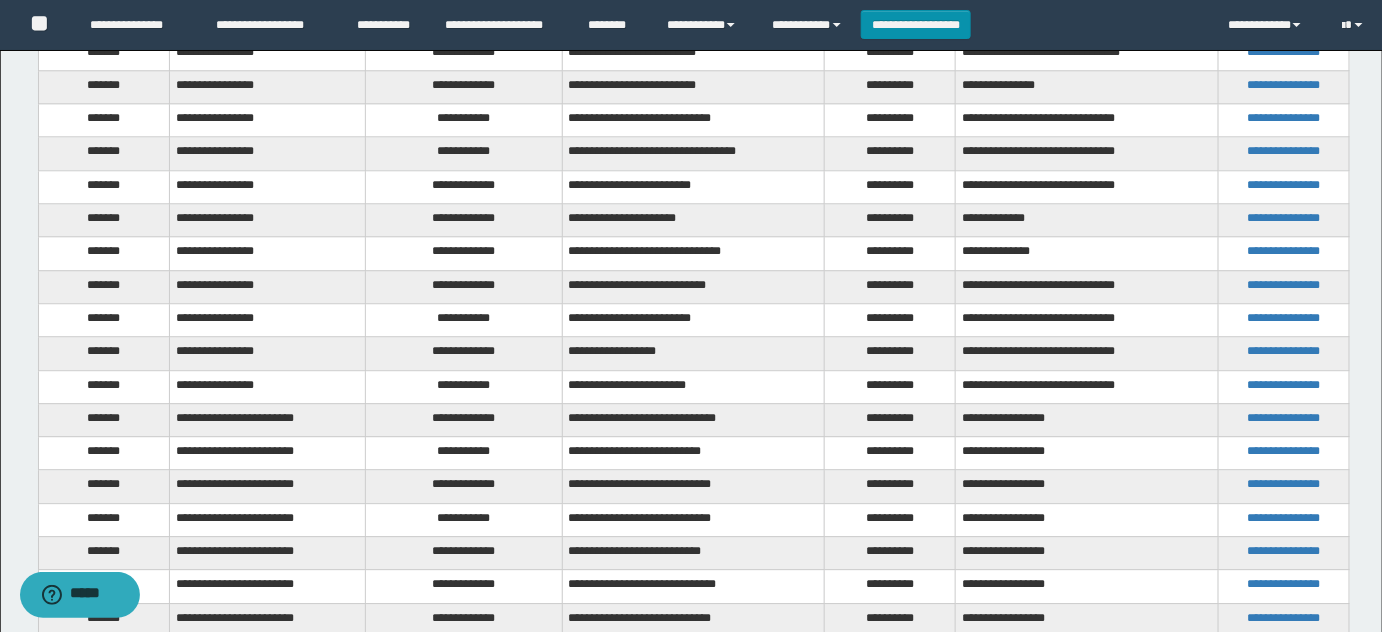click on "**********" at bounding box center (464, 86) 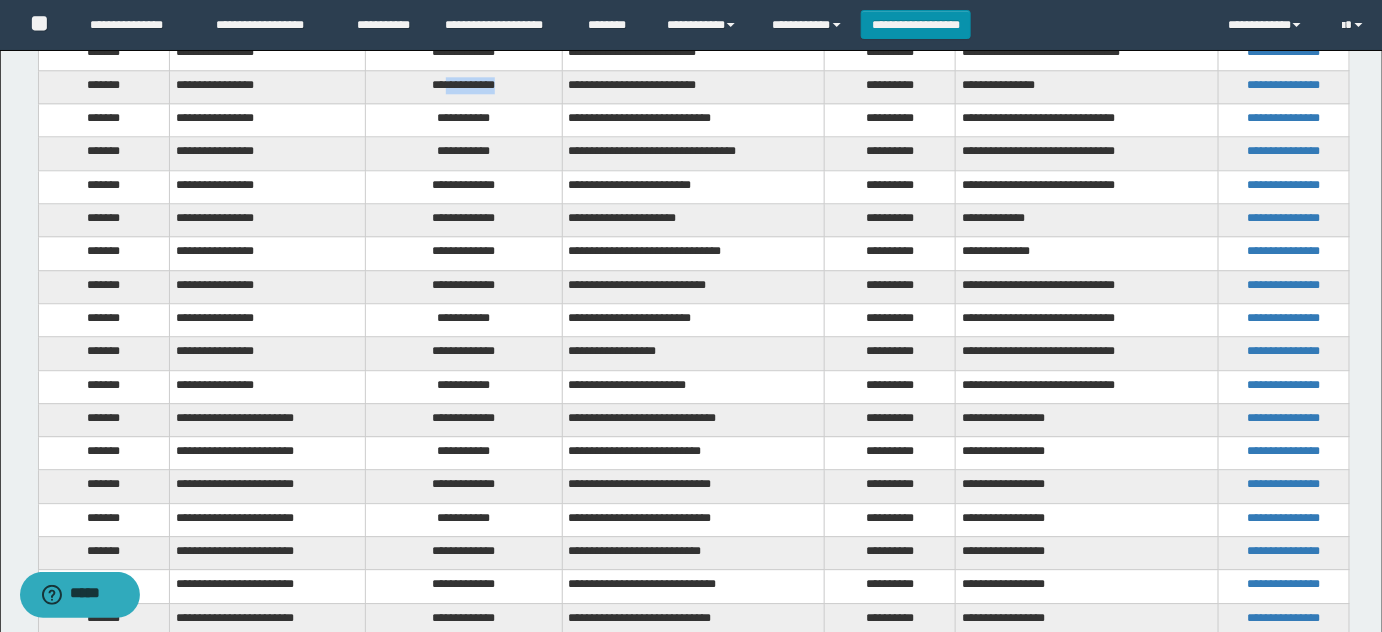 click on "**********" at bounding box center (464, 86) 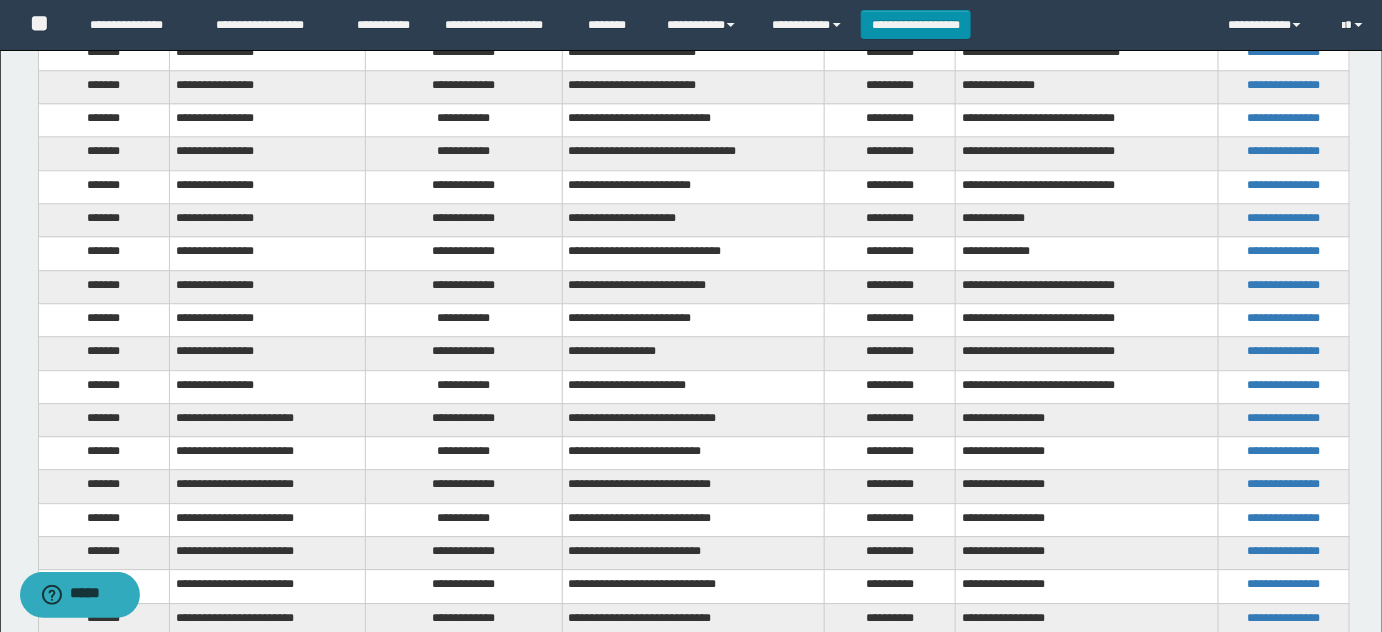 click on "**********" at bounding box center [693, 53] 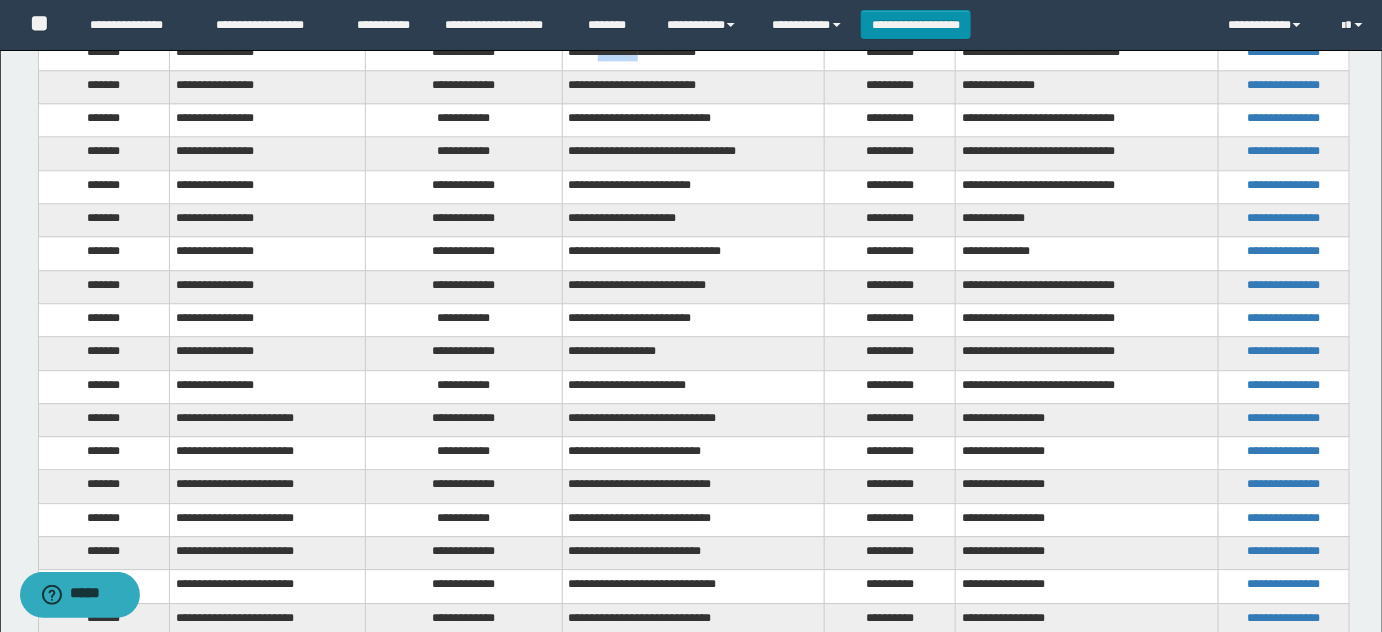 click on "**********" at bounding box center (693, 53) 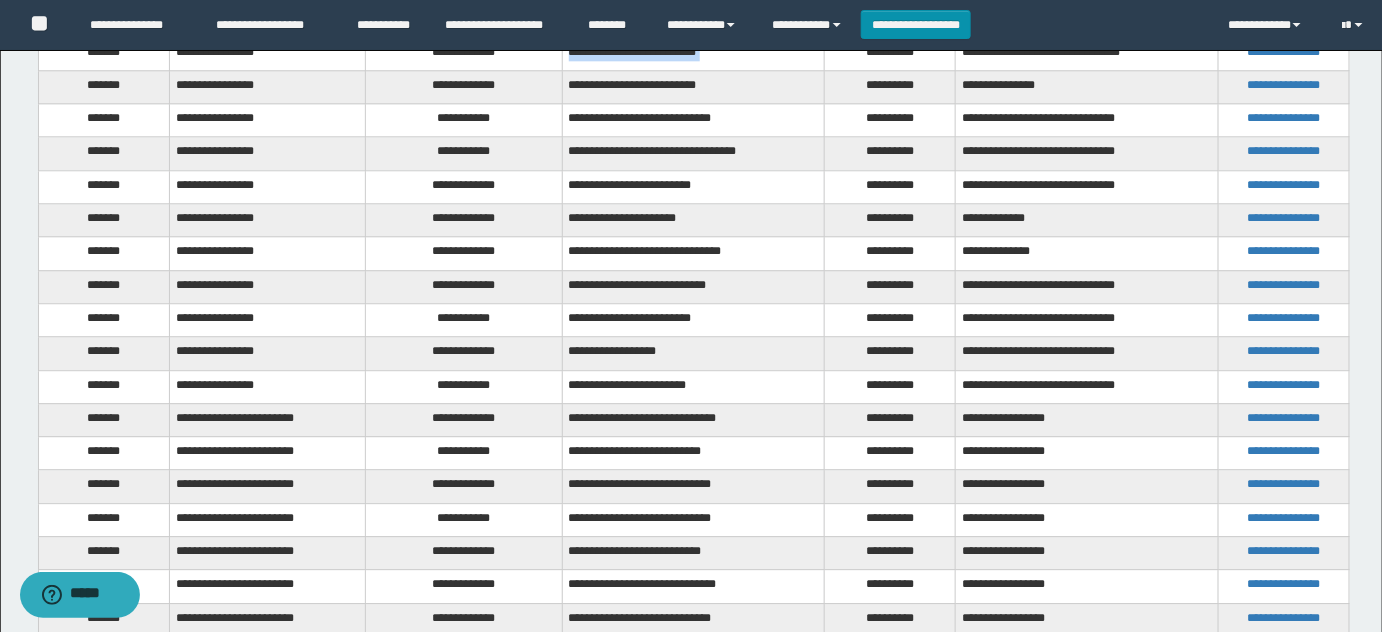 click on "**********" at bounding box center [693, 53] 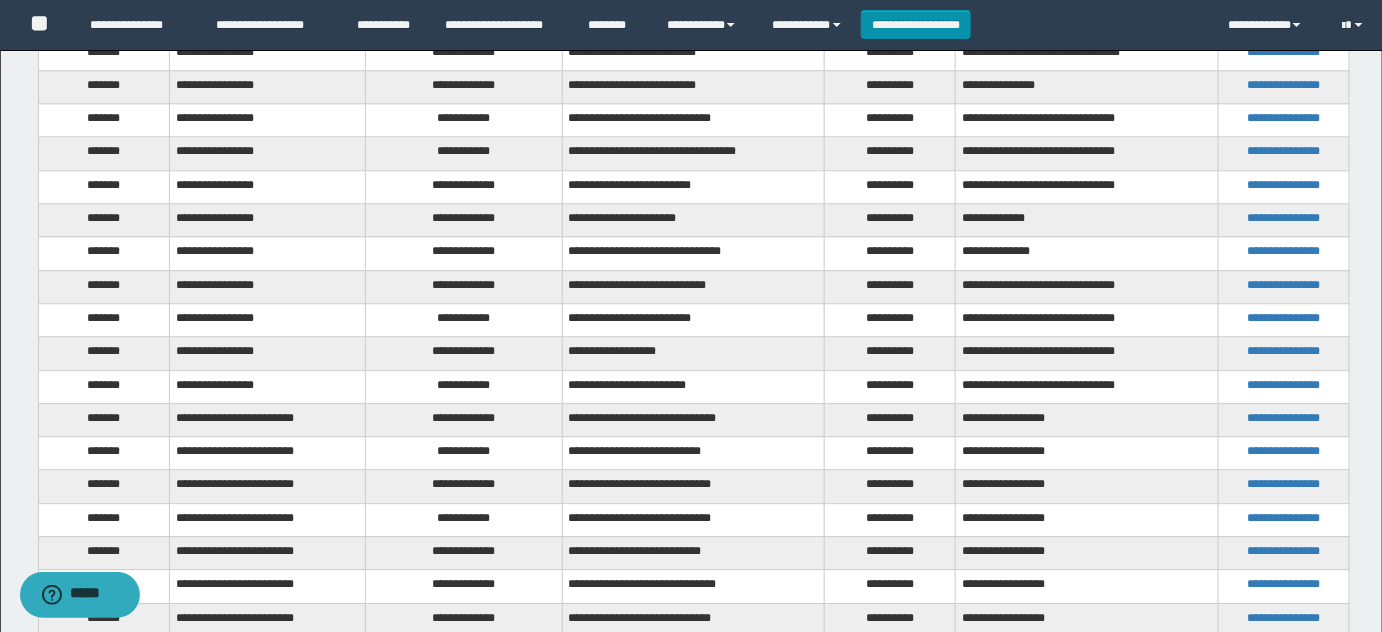 click on "**********" at bounding box center [464, 86] 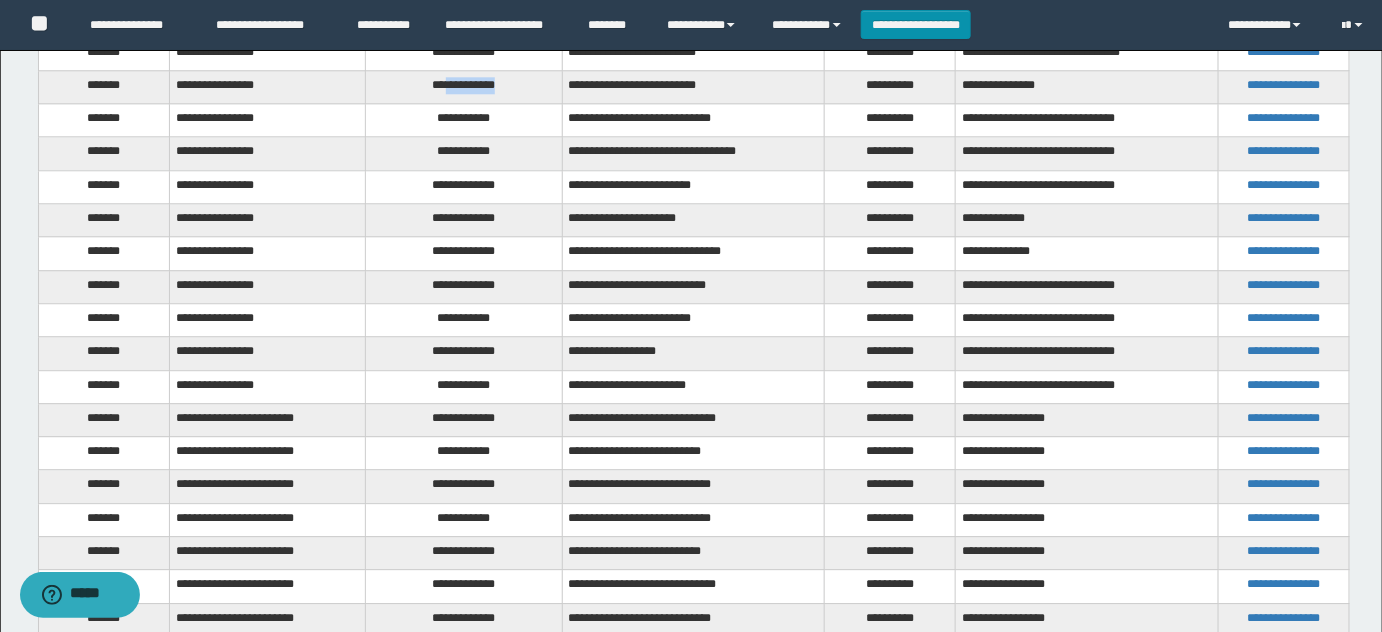 click on "**********" at bounding box center [464, 86] 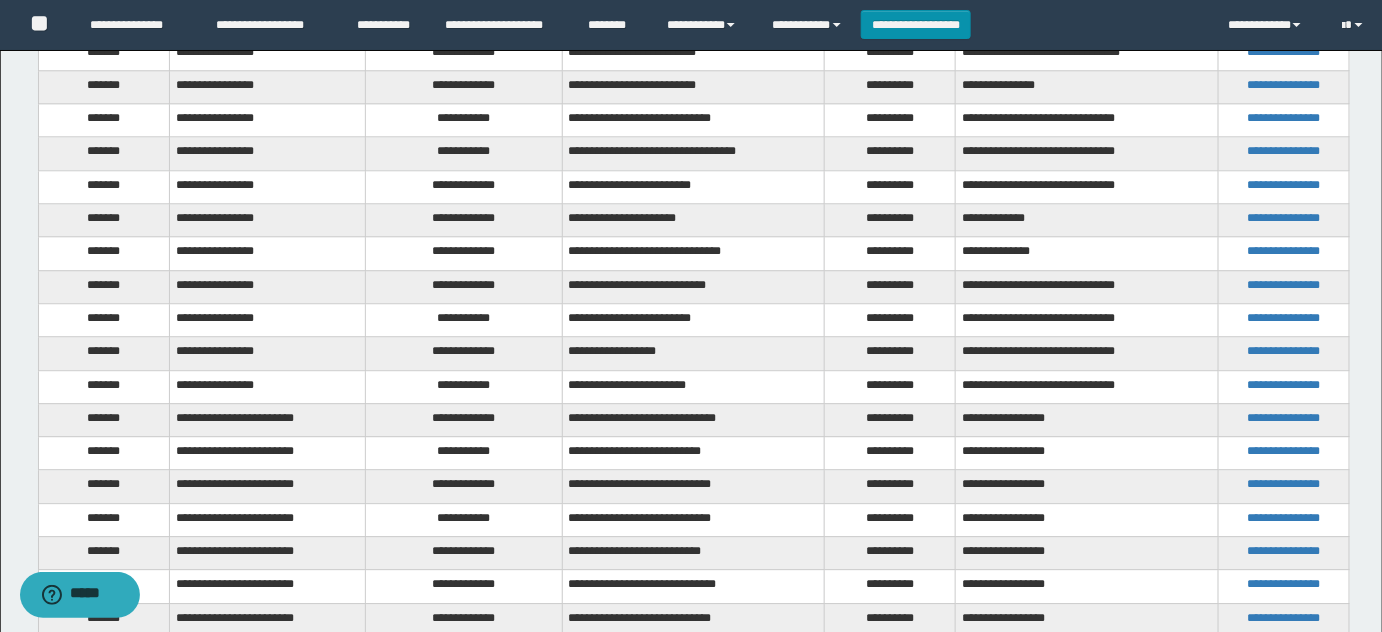 click on "**********" at bounding box center [464, 53] 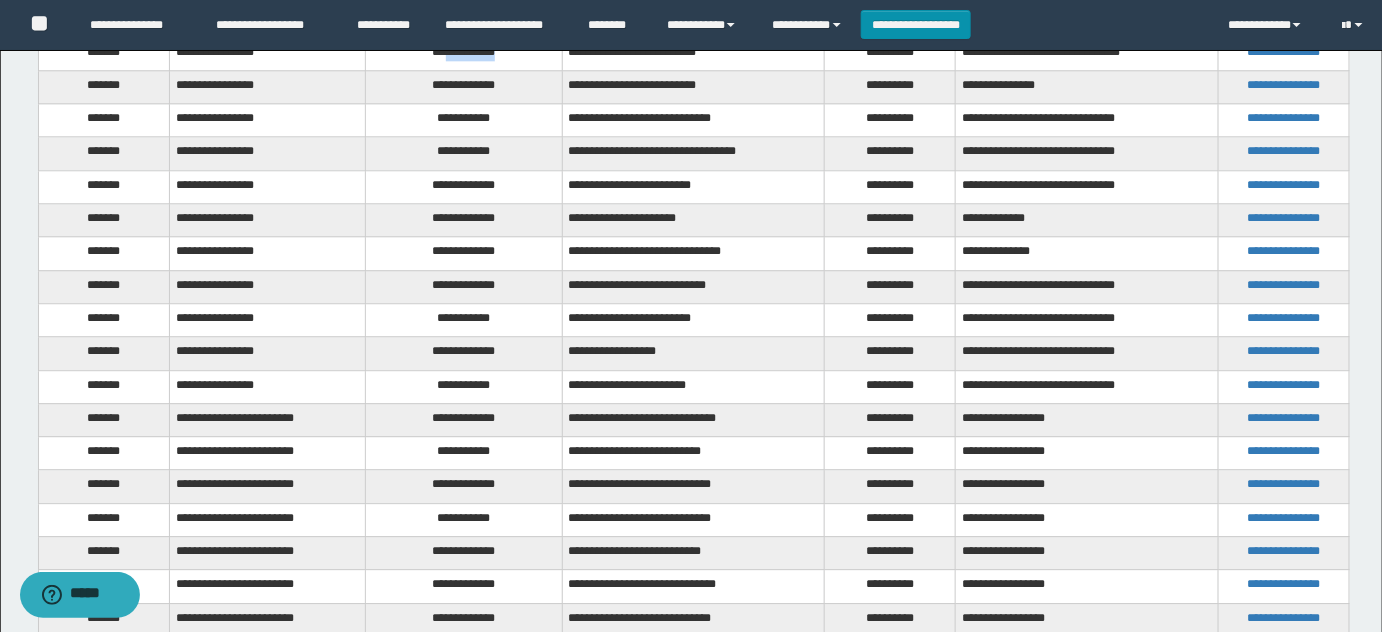 click on "**********" at bounding box center (464, 53) 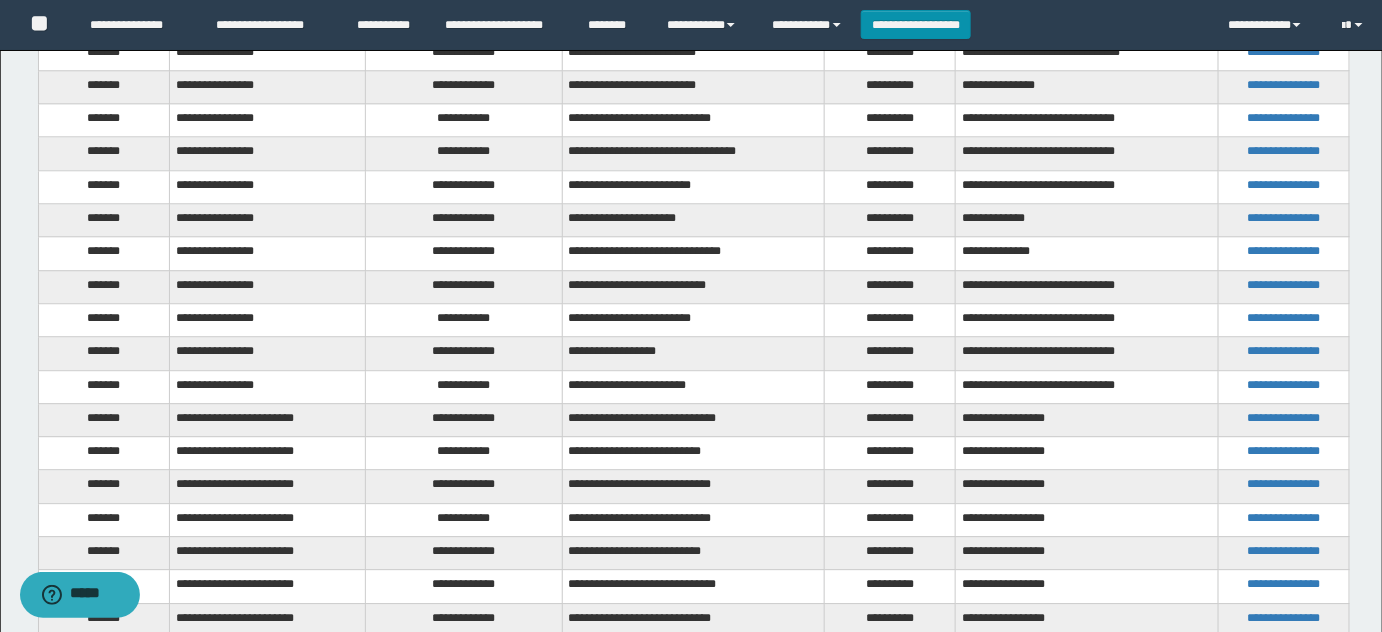 click on "**********" at bounding box center [464, 86] 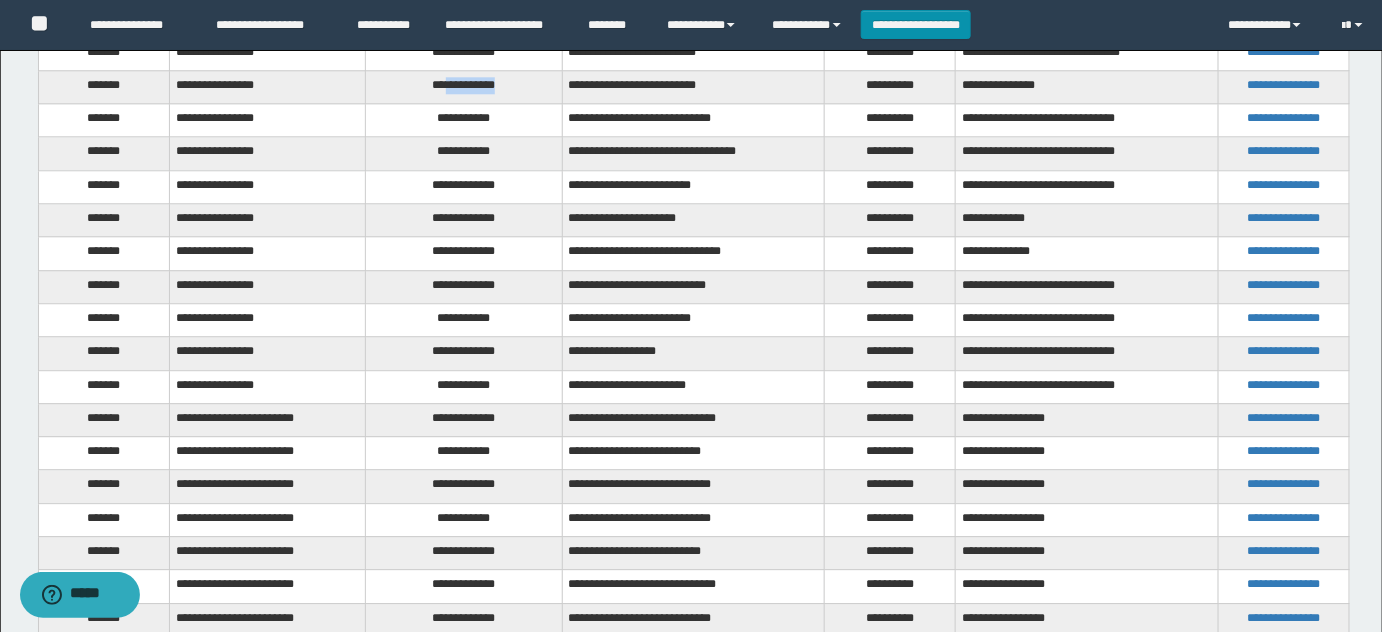 click on "**********" at bounding box center (464, 86) 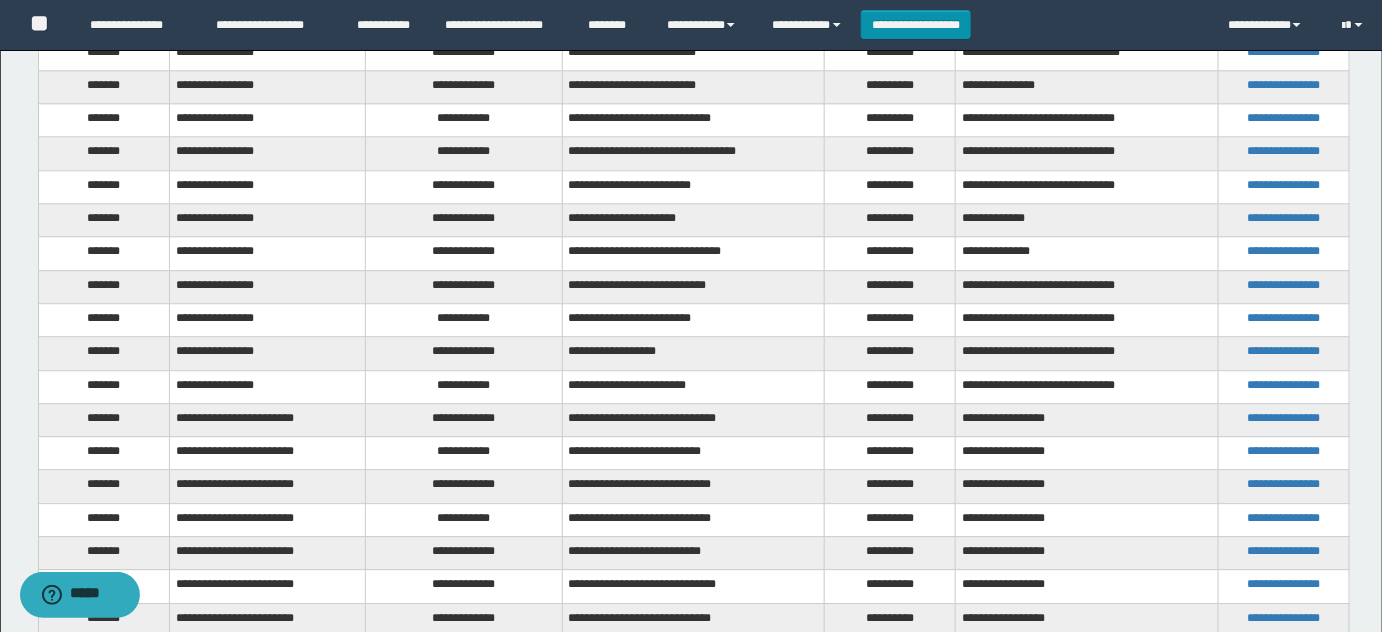 click on "**********" at bounding box center (464, 120) 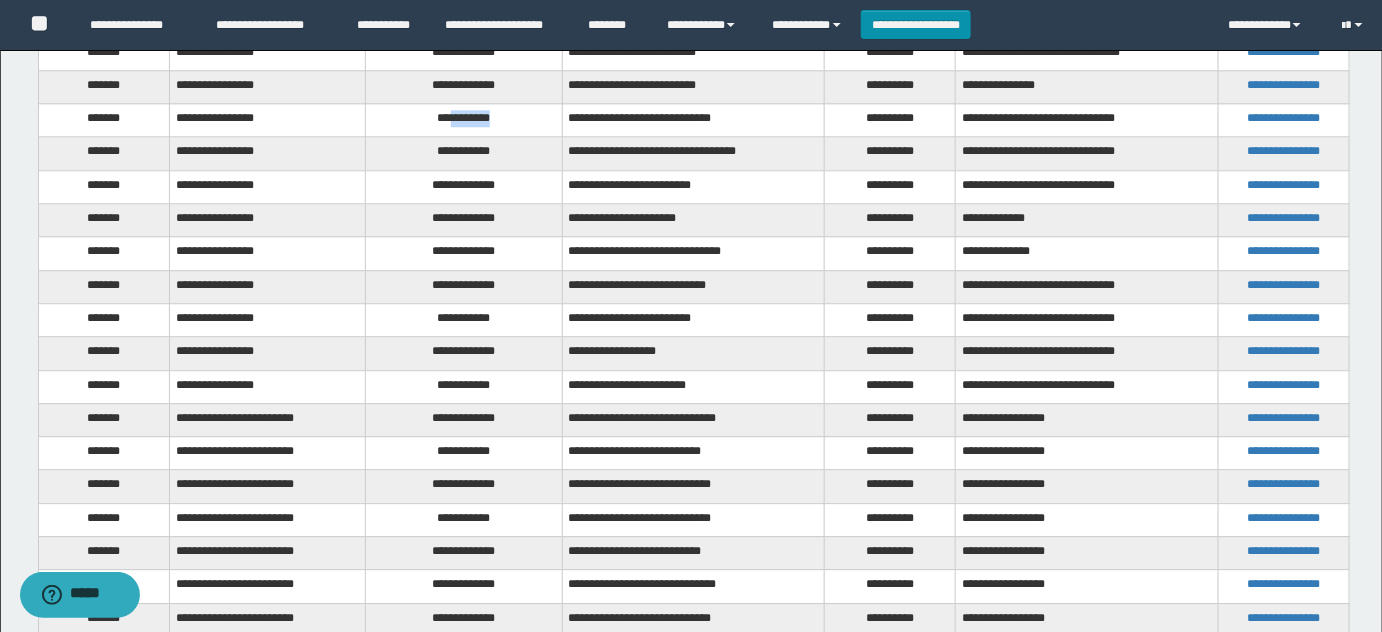 click on "**********" at bounding box center (464, 120) 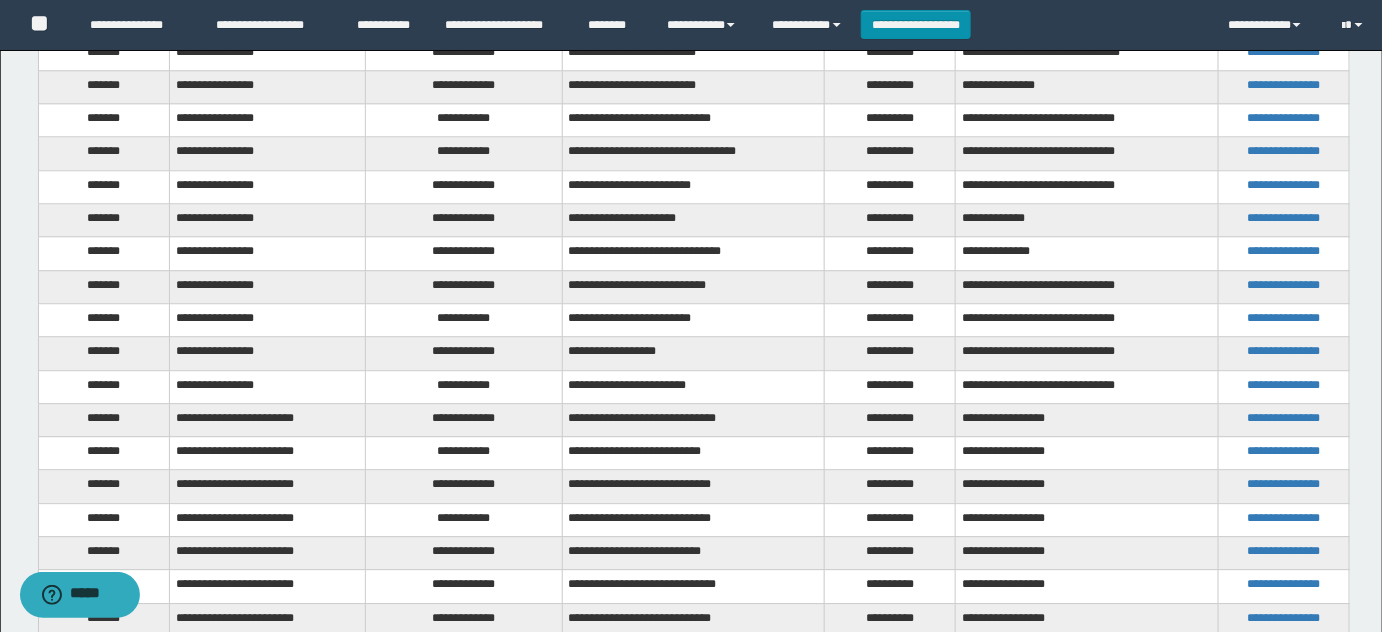 click on "**********" at bounding box center (464, 153) 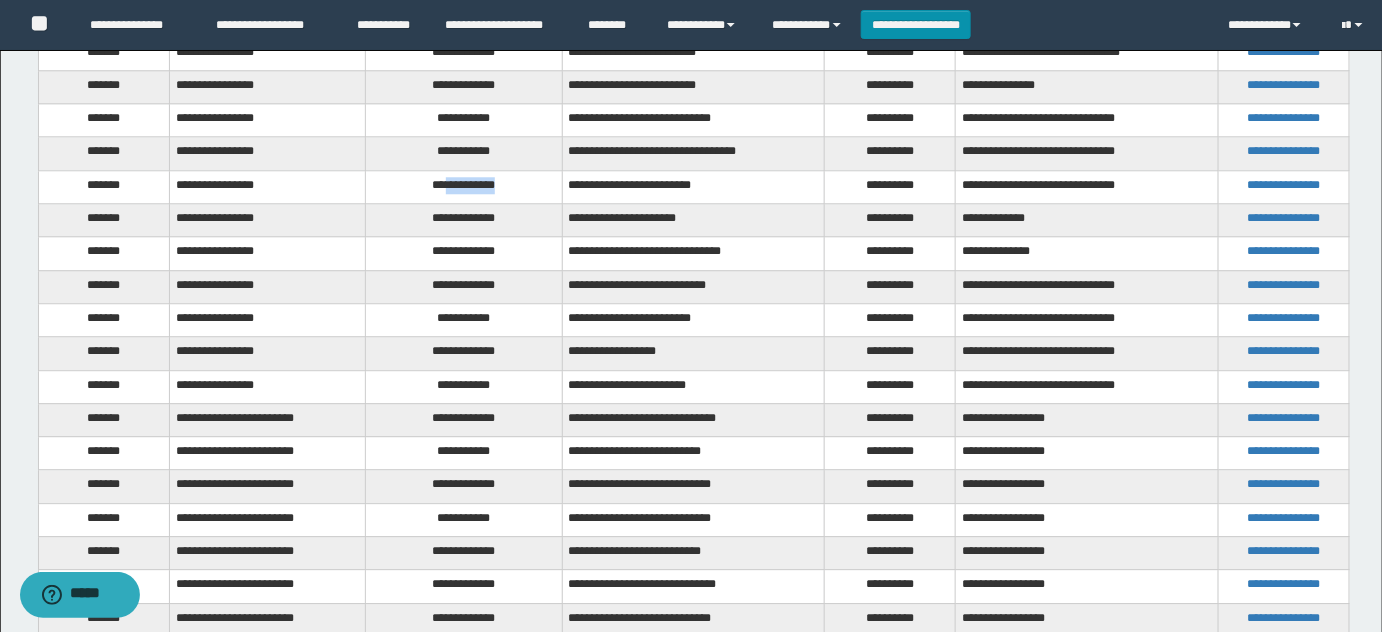click on "**********" at bounding box center [464, 186] 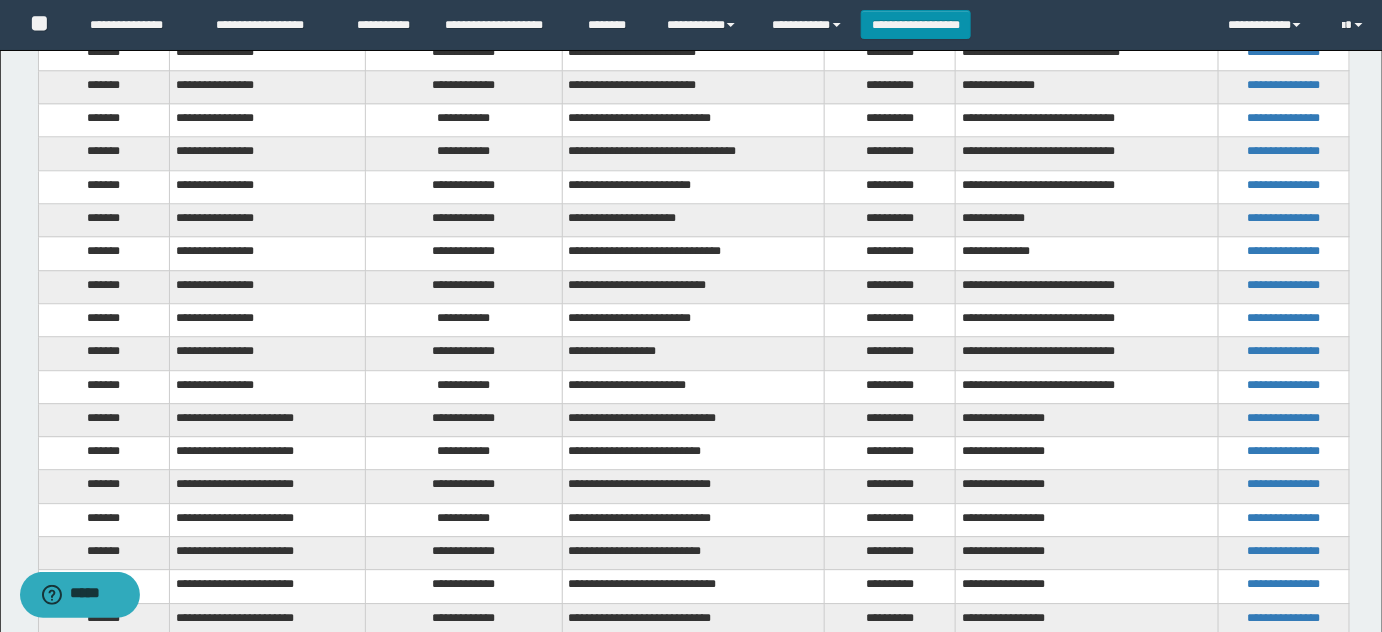 click on "**********" at bounding box center [464, 153] 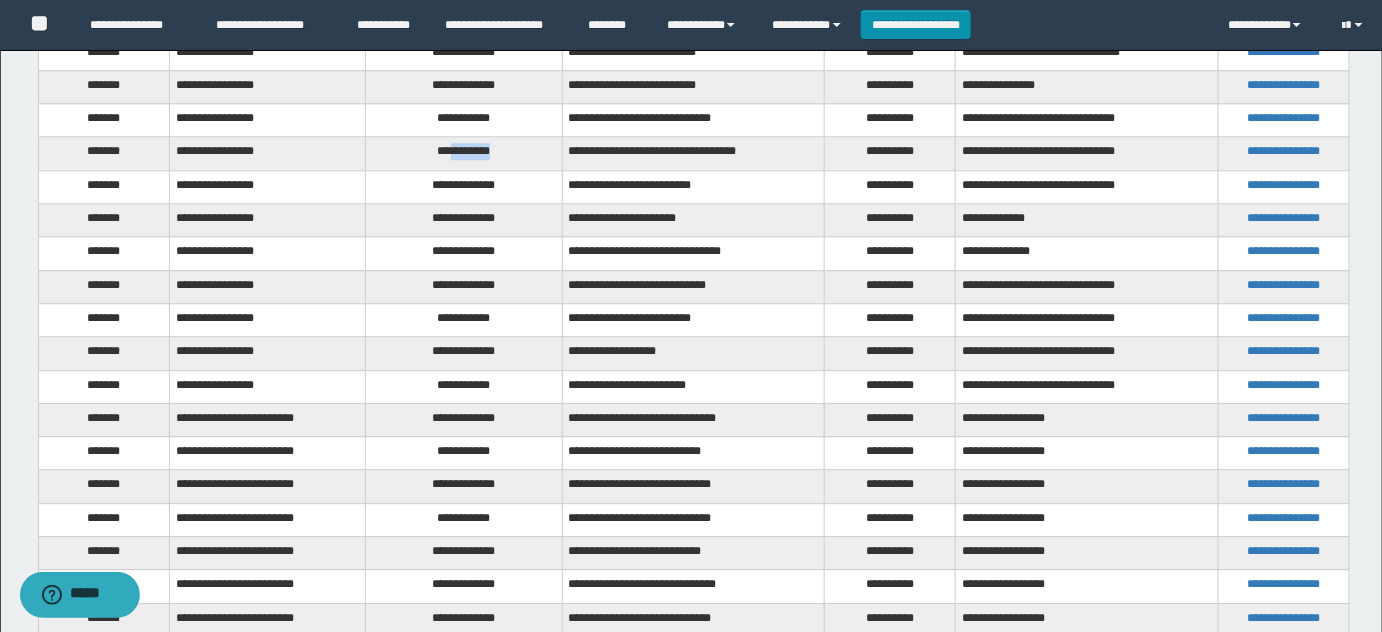 click on "**********" at bounding box center (464, 153) 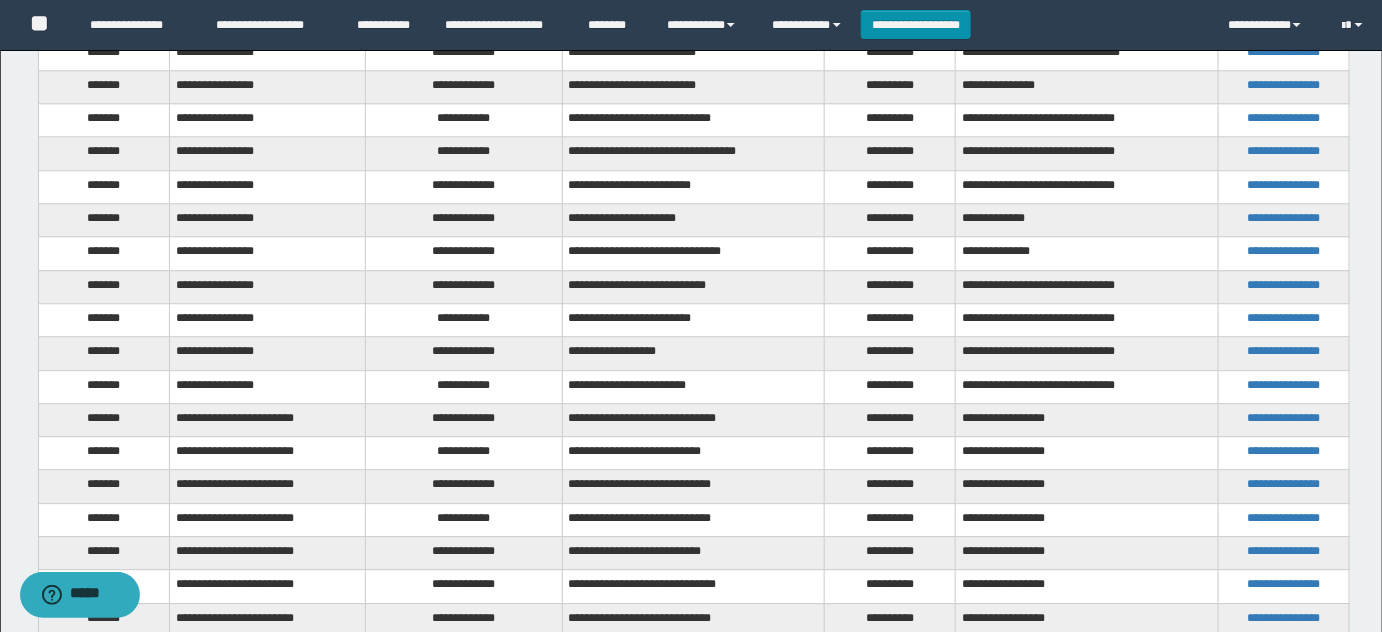 click on "**********" at bounding box center [464, 186] 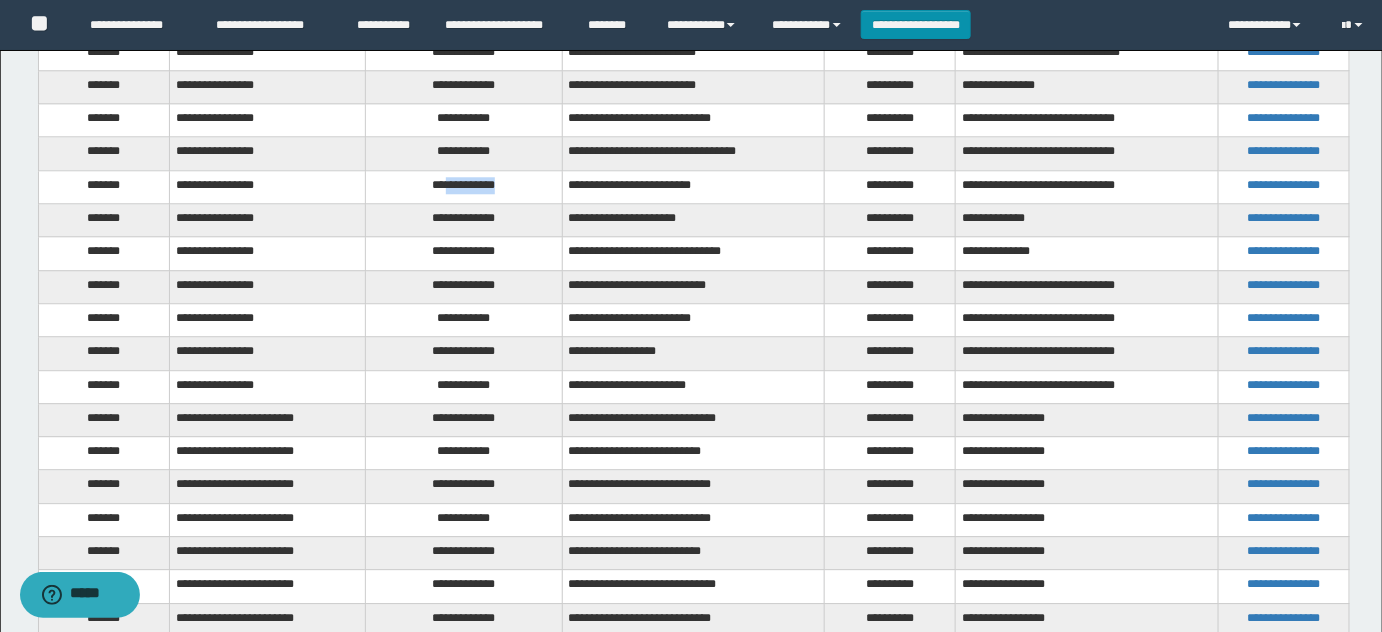 click on "**********" at bounding box center [464, 186] 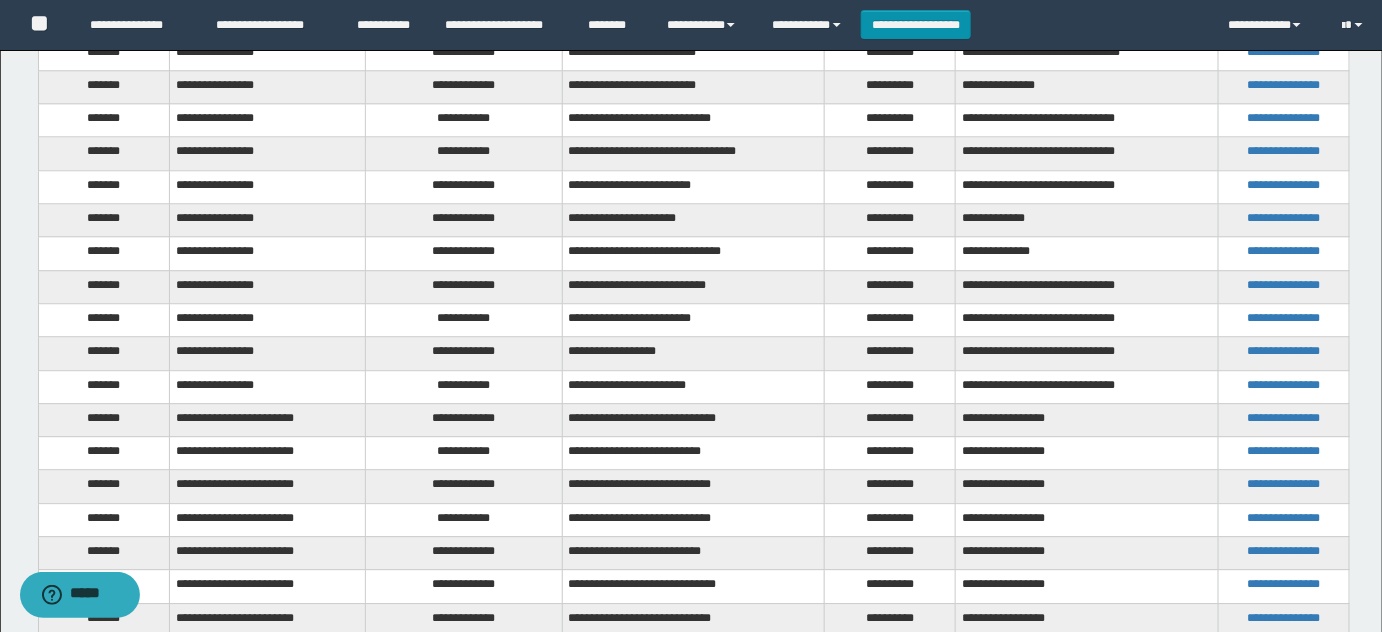 click on "**********" at bounding box center (464, 220) 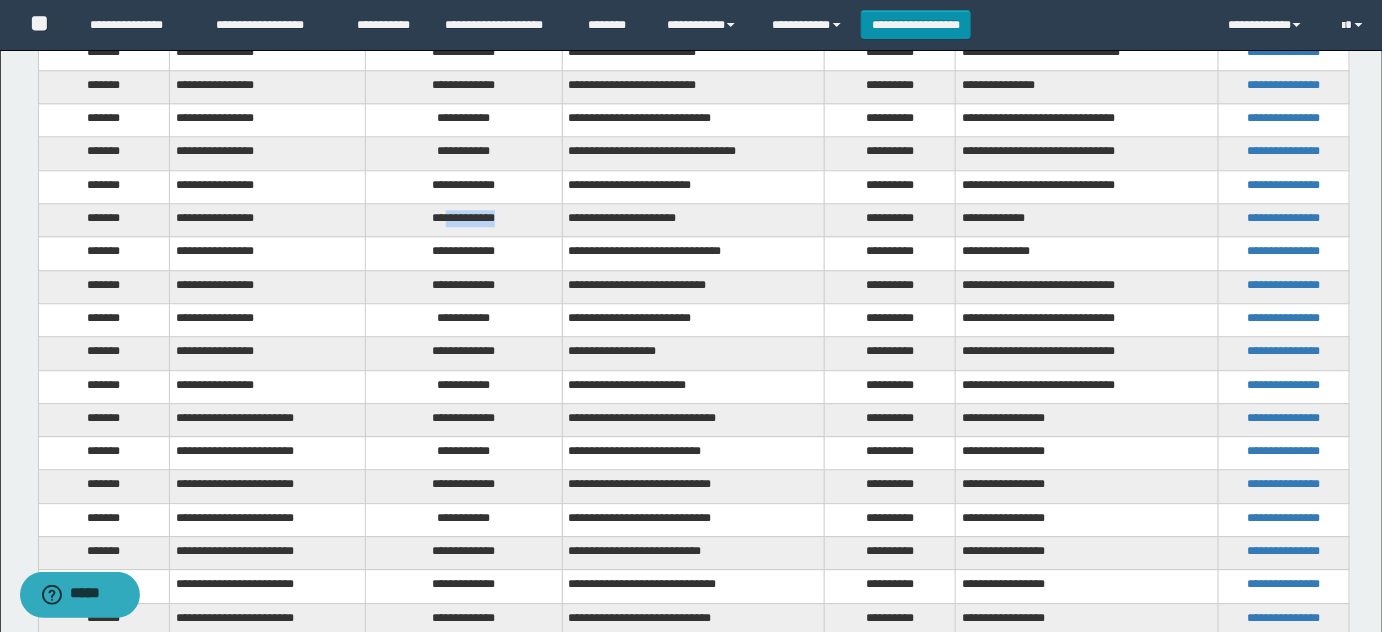 click on "**********" at bounding box center [464, 220] 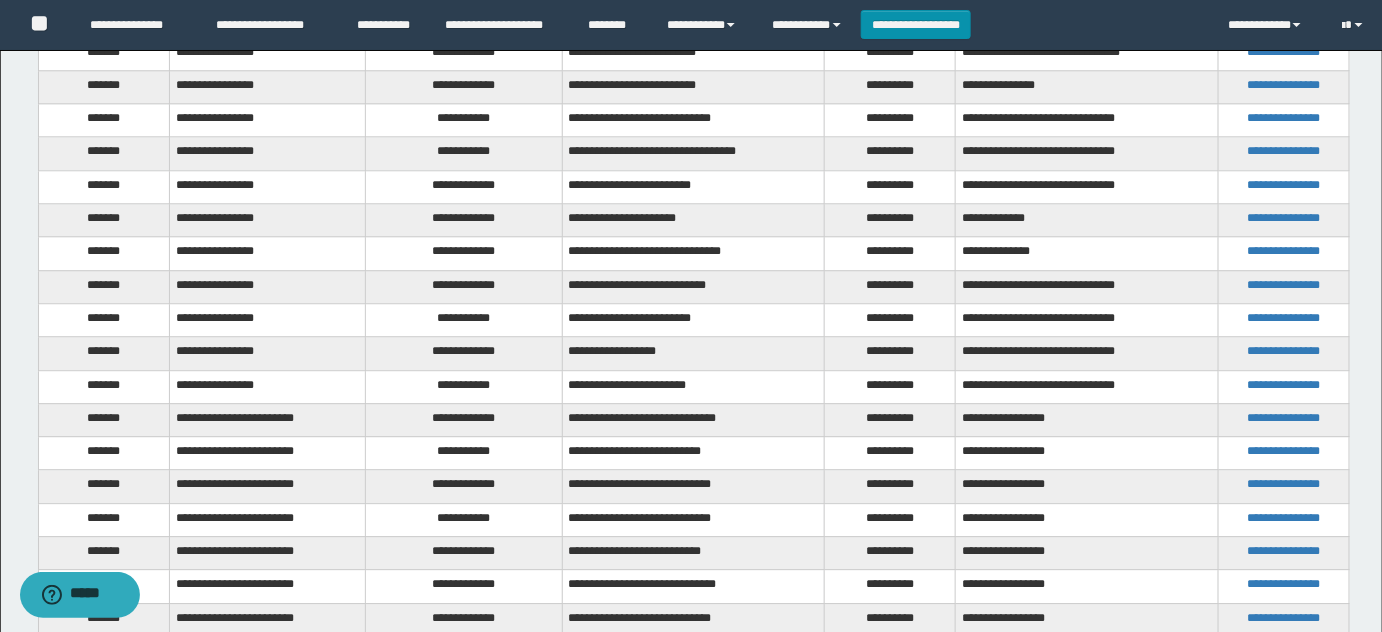 click on "**********" at bounding box center (464, 253) 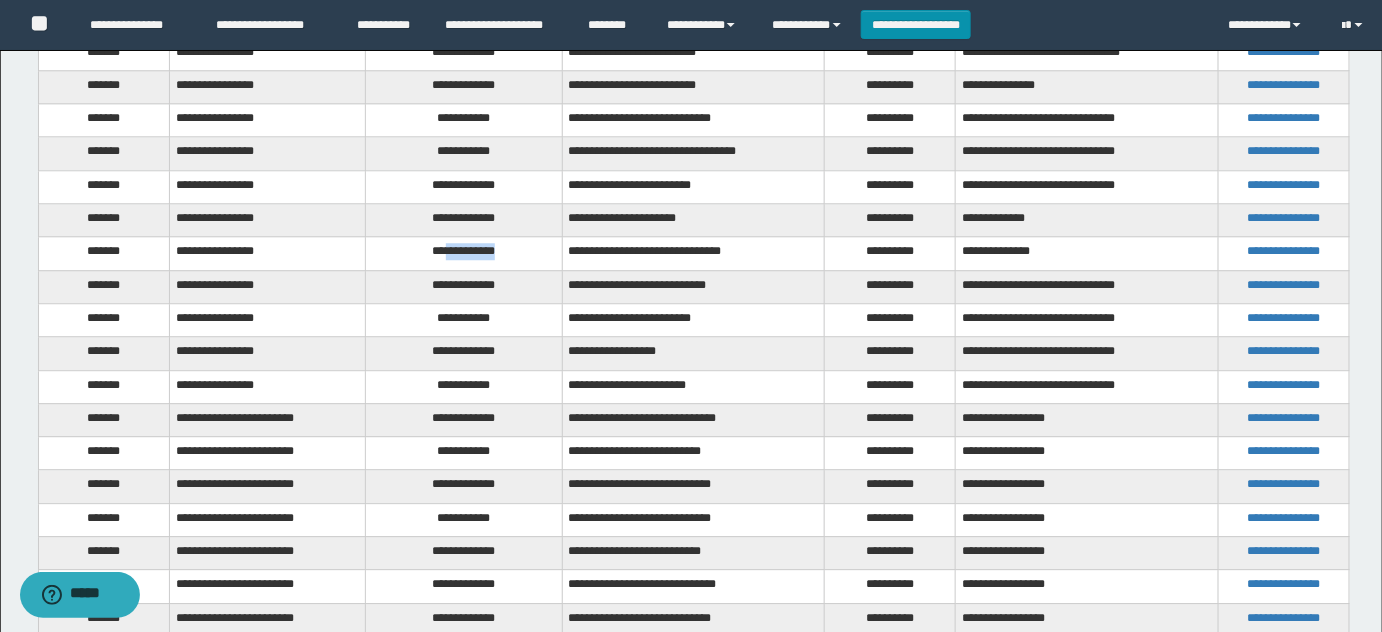 click on "**********" at bounding box center (464, 253) 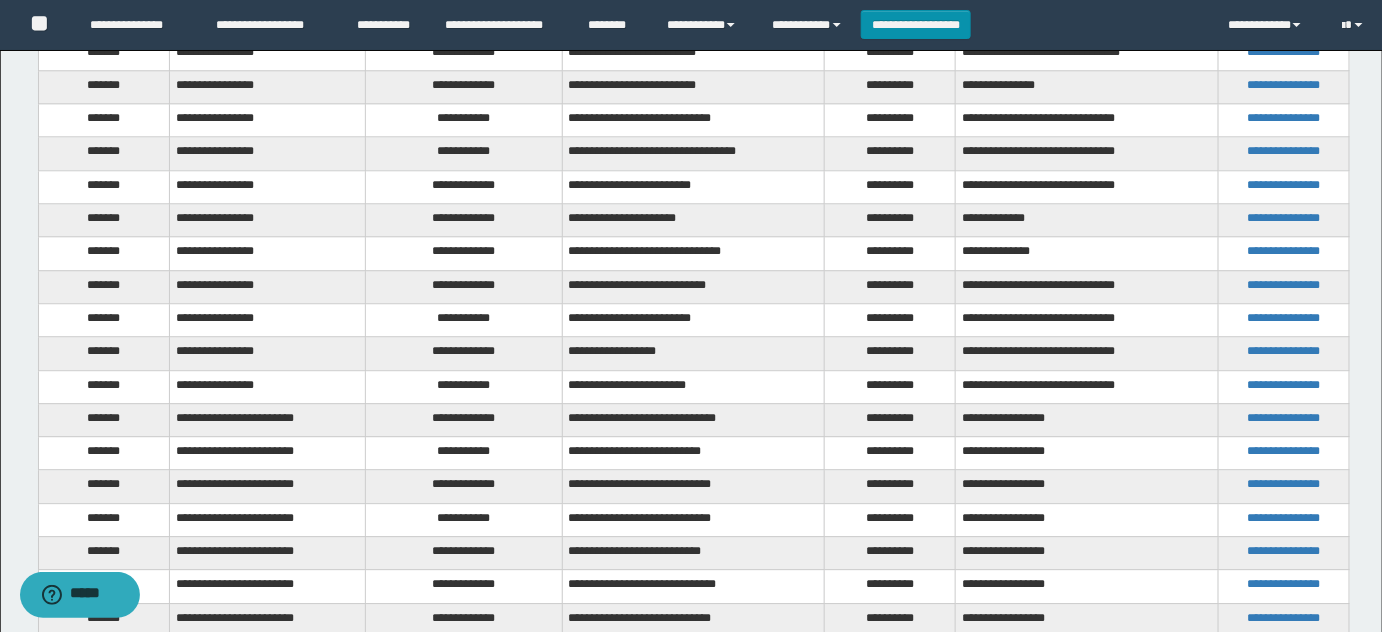 click on "**********" at bounding box center (464, 286) 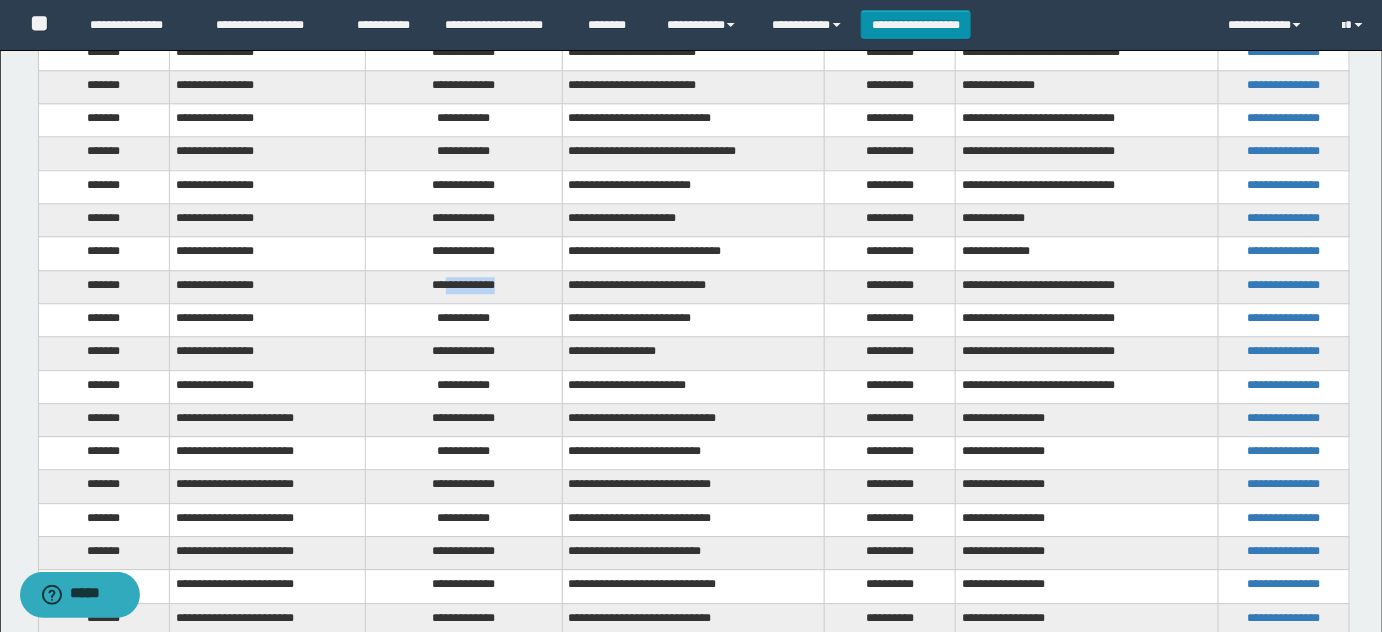 click on "**********" at bounding box center [464, 286] 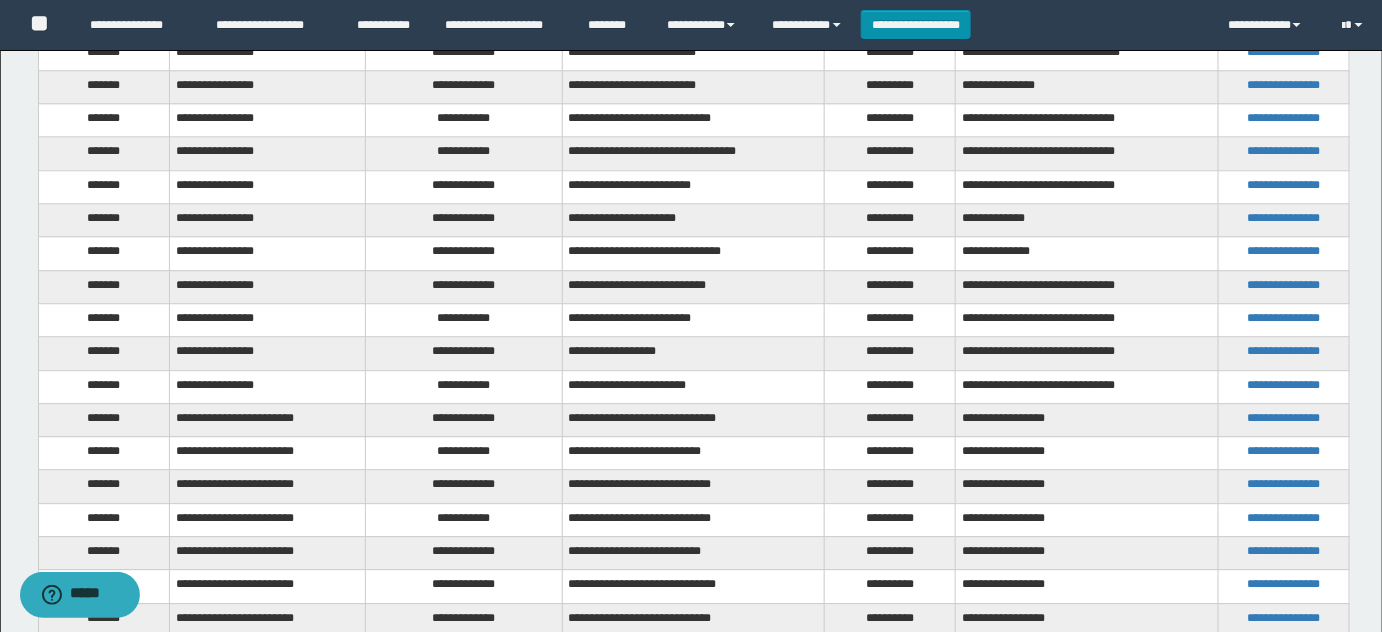 click on "**********" at bounding box center (693, 253) 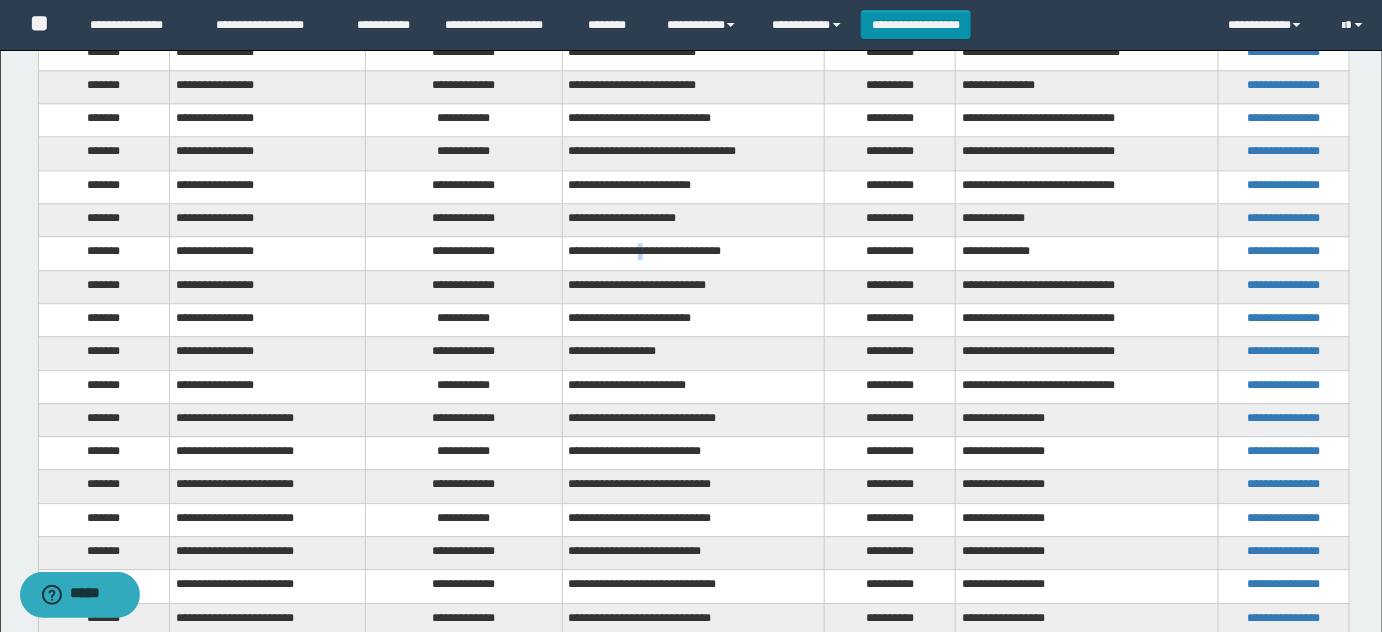 click on "**********" at bounding box center [693, 253] 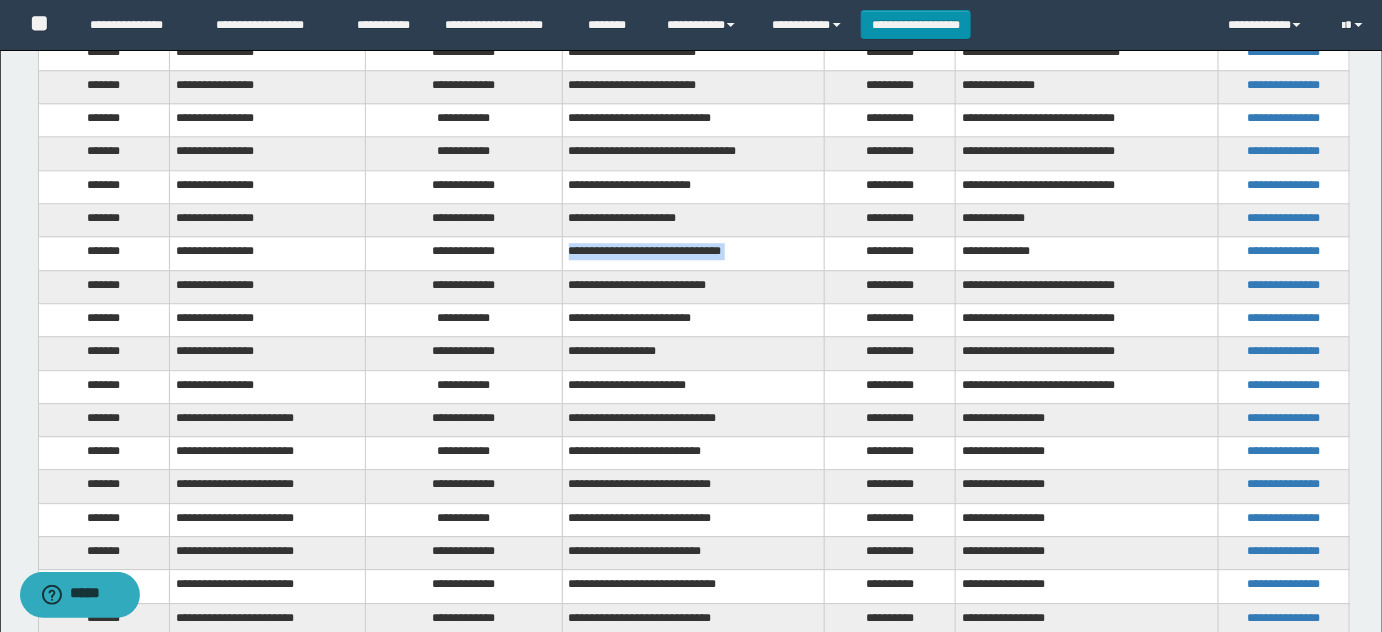 click on "**********" at bounding box center (693, 253) 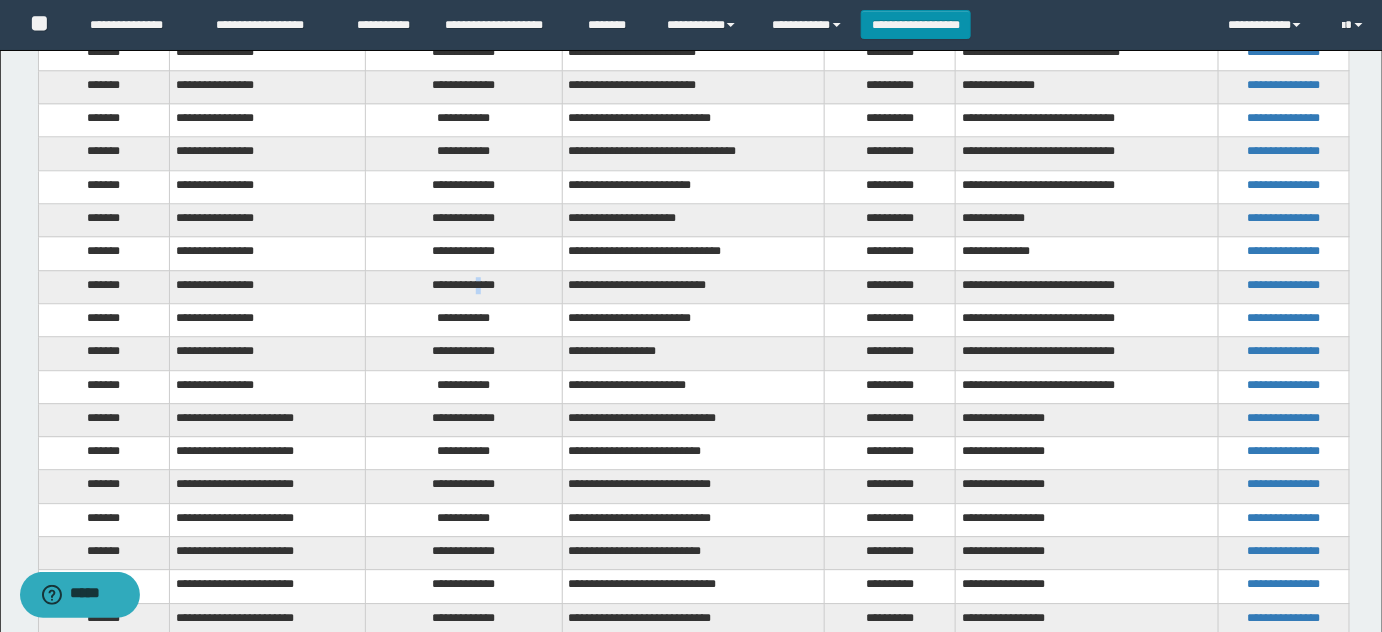 click on "**********" at bounding box center [464, 286] 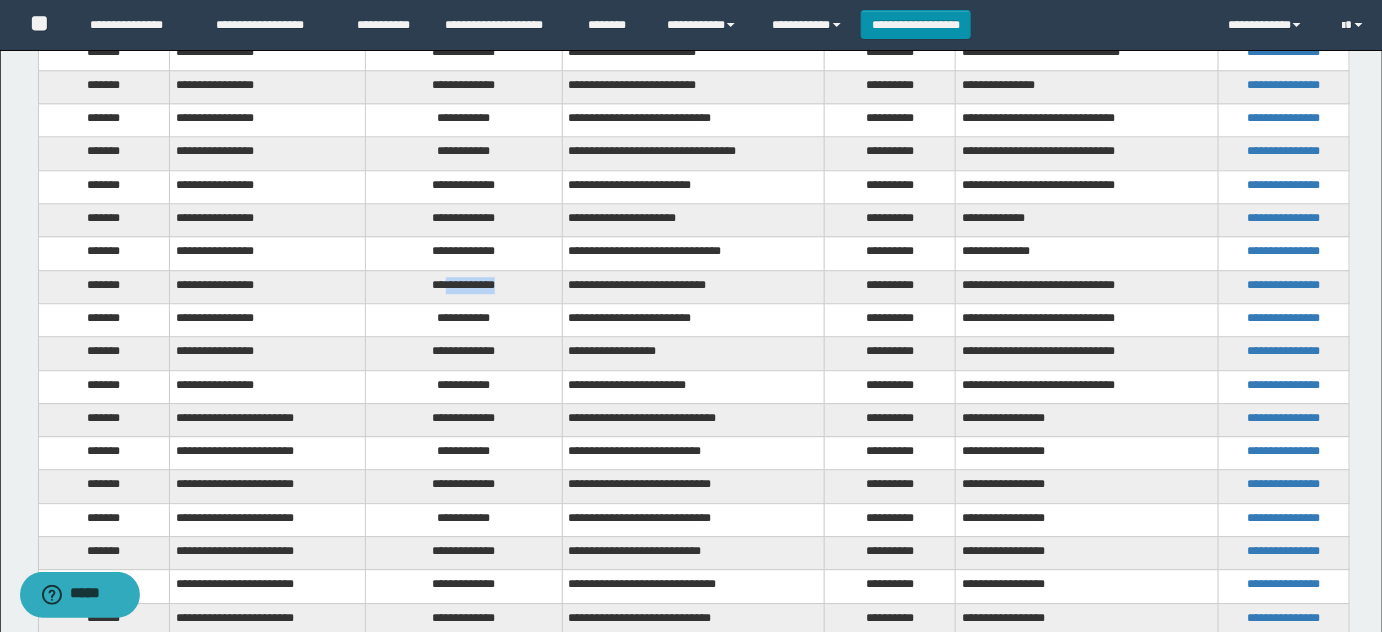 click on "**********" at bounding box center (464, 286) 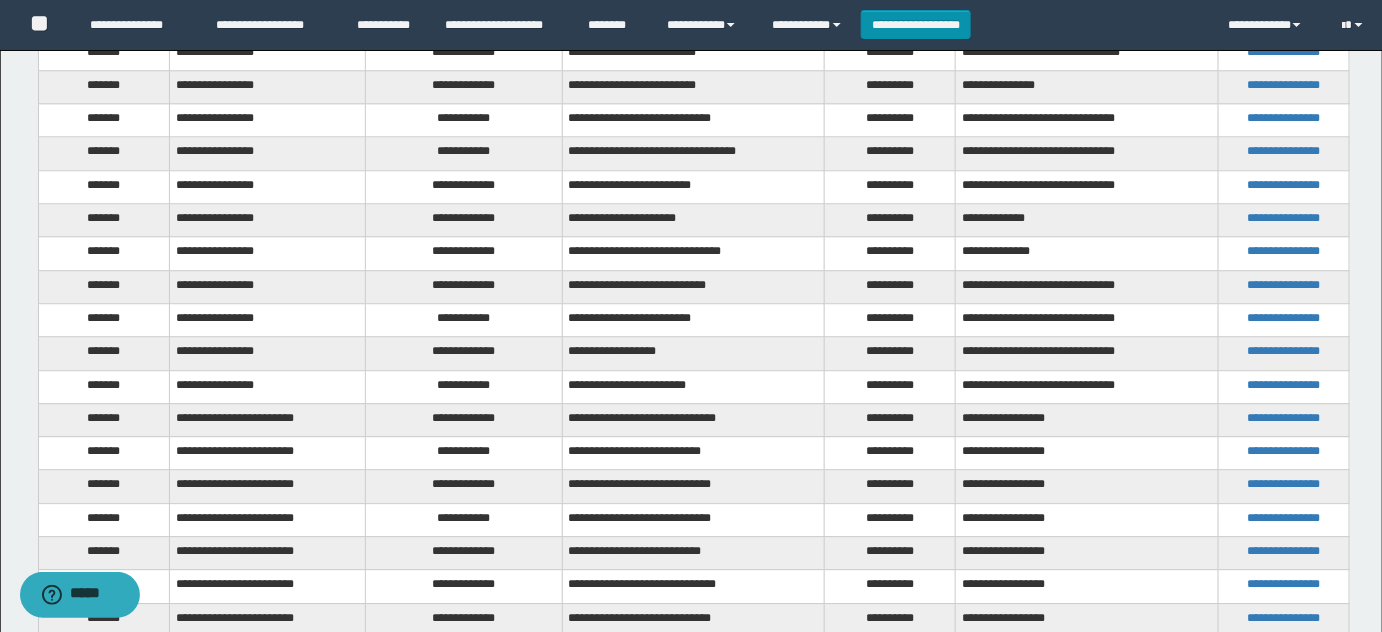 click on "**********" at bounding box center (464, 319) 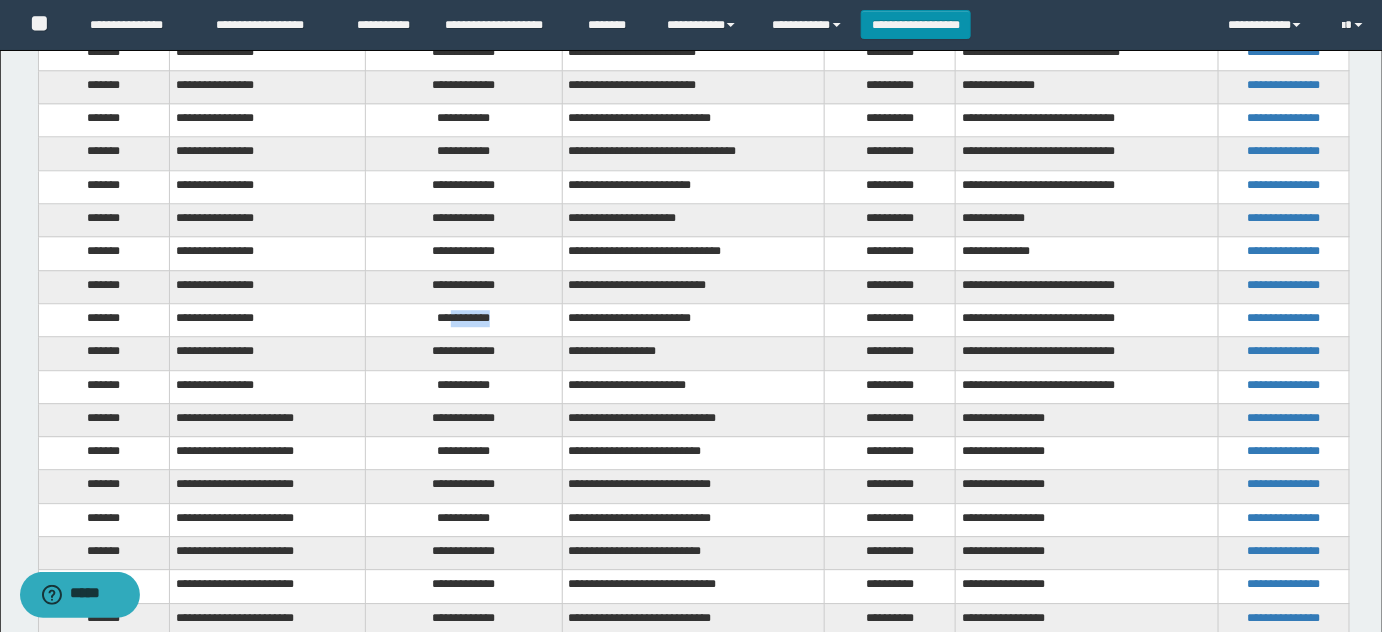 click on "**********" at bounding box center [464, 319] 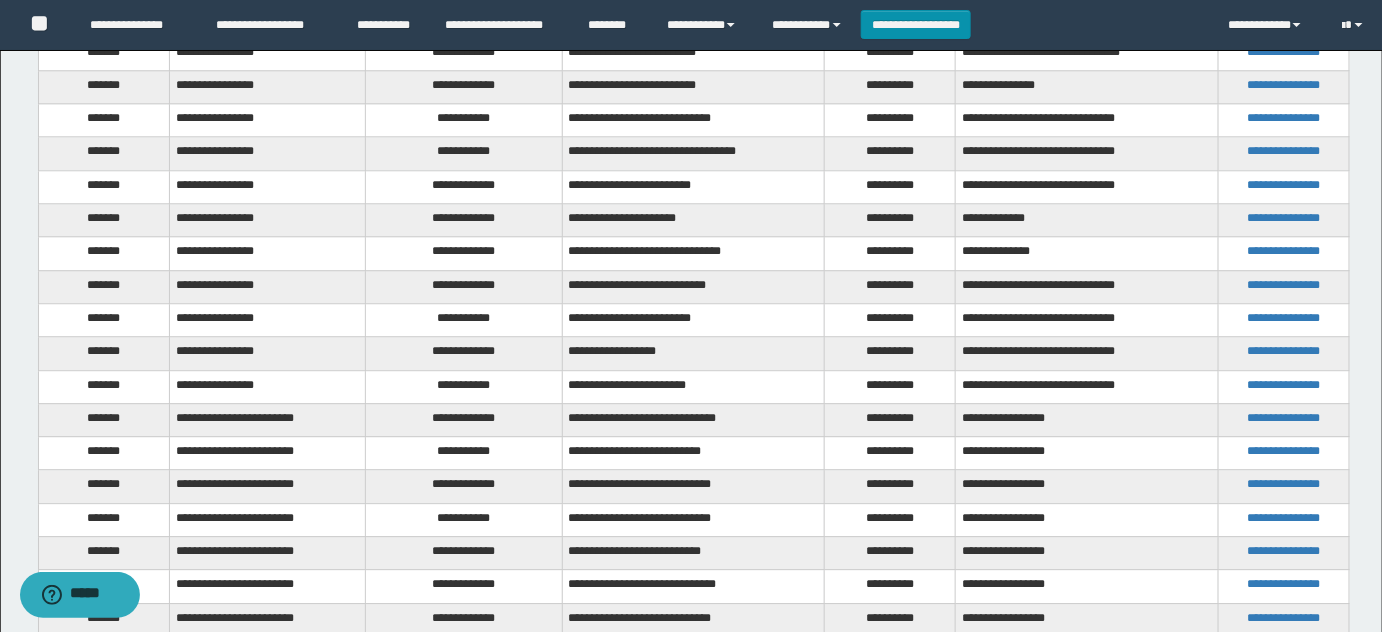 click on "**********" at bounding box center (464, 353) 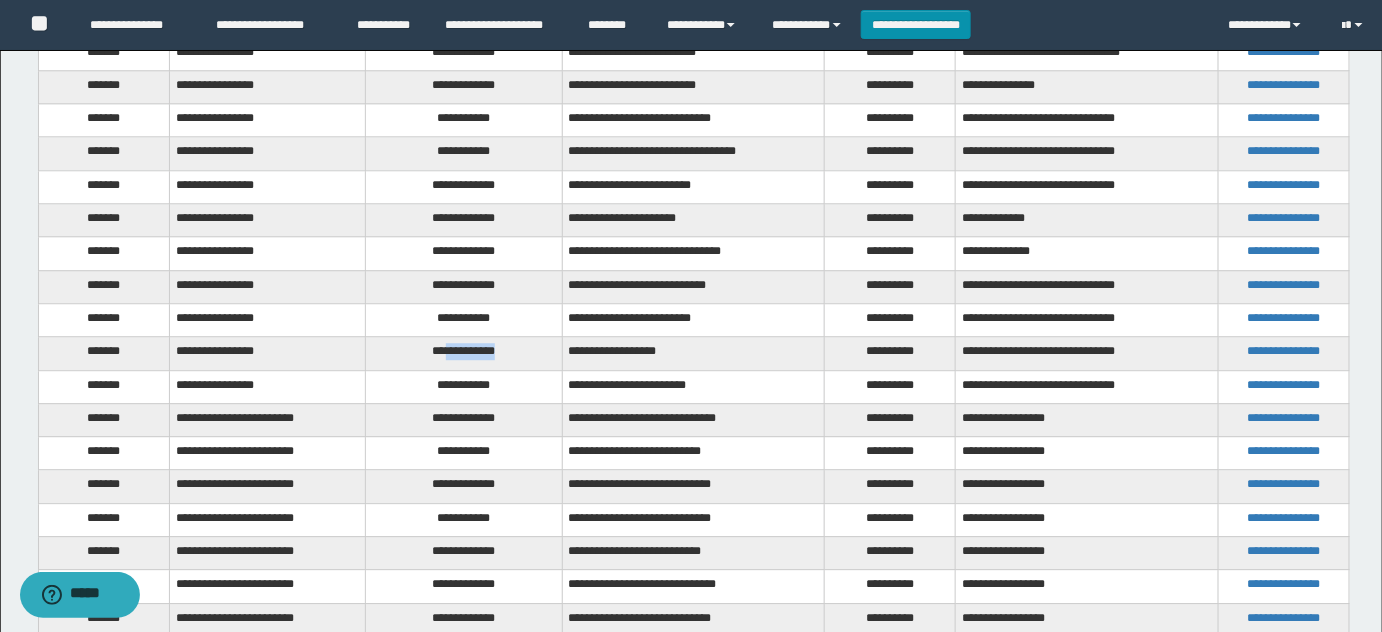 click on "**********" at bounding box center [464, 353] 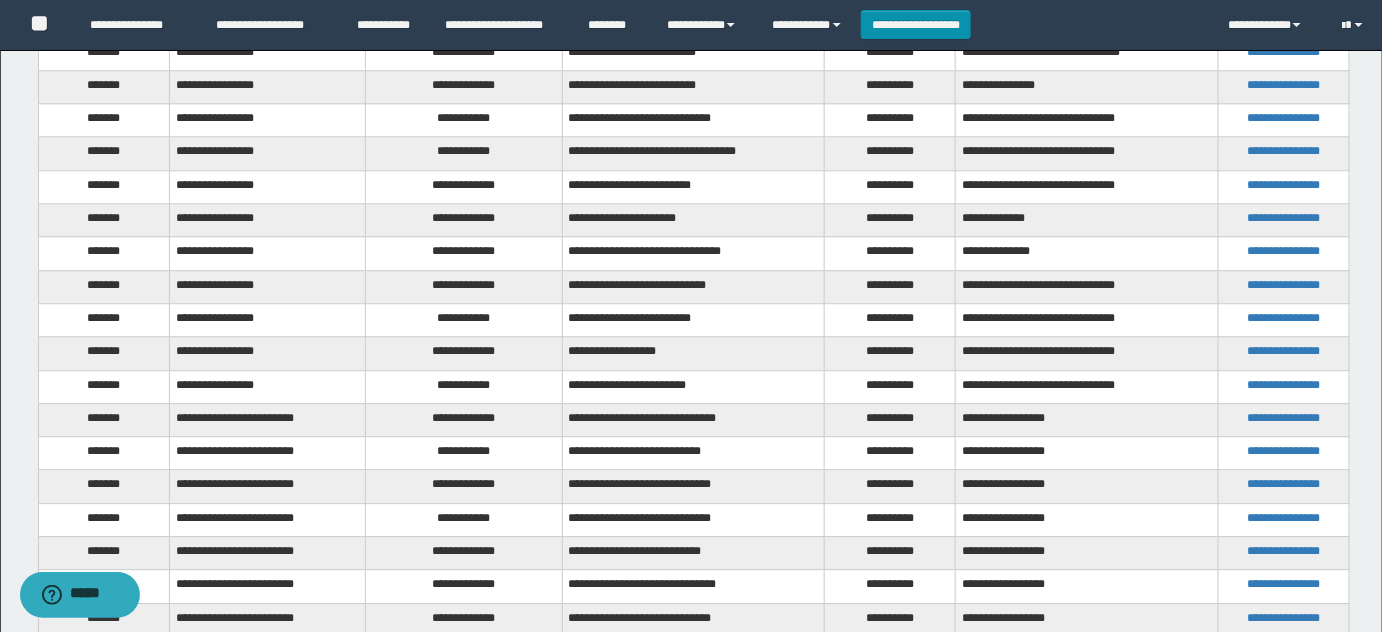 click on "**********" at bounding box center (464, 386) 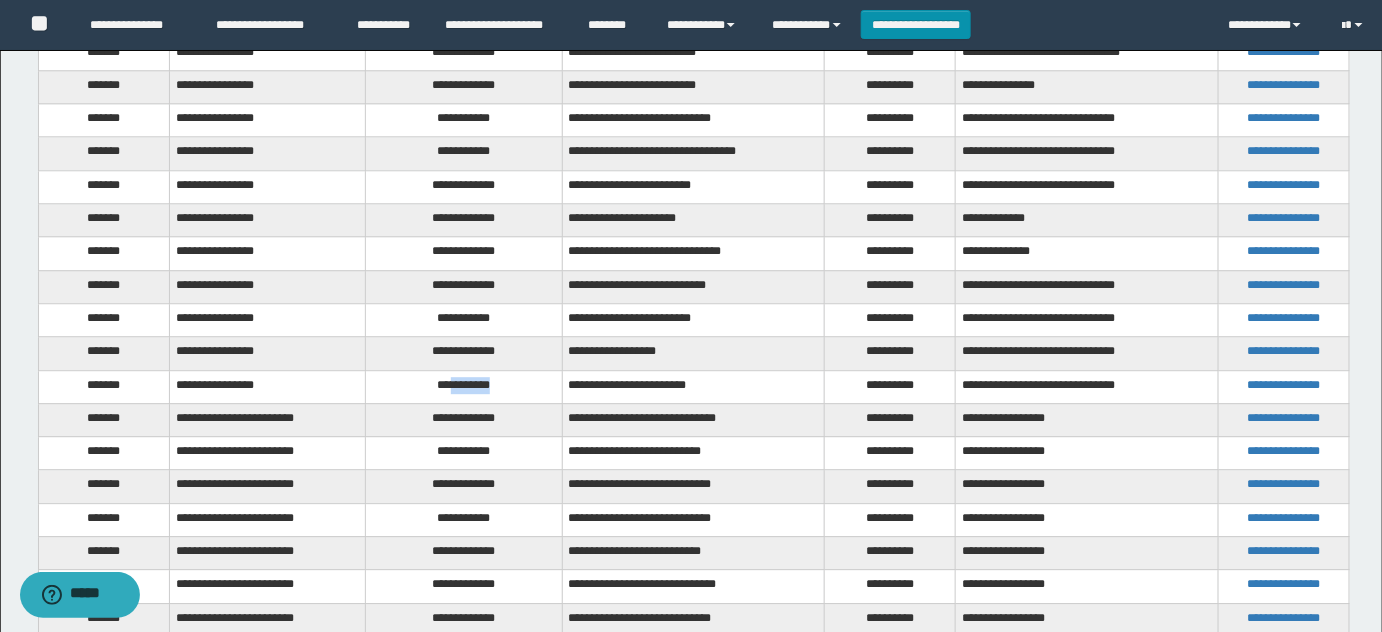 click on "**********" at bounding box center (464, 386) 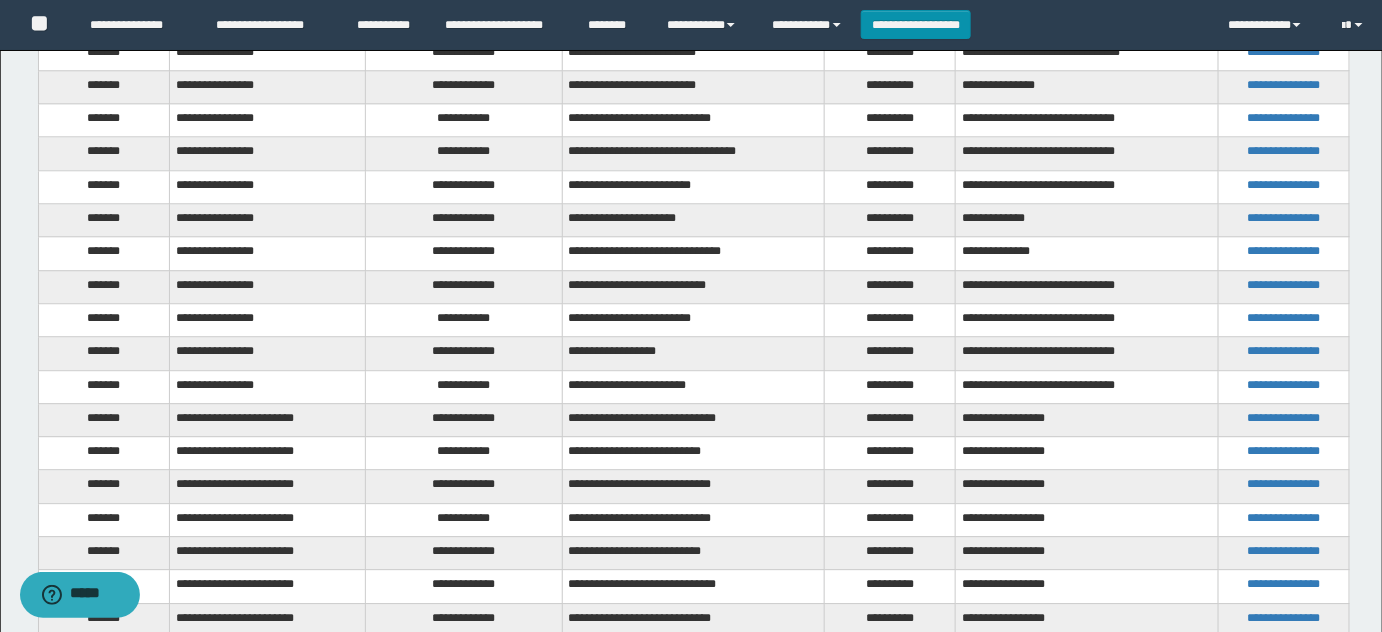 click on "**********" at bounding box center [464, 419] 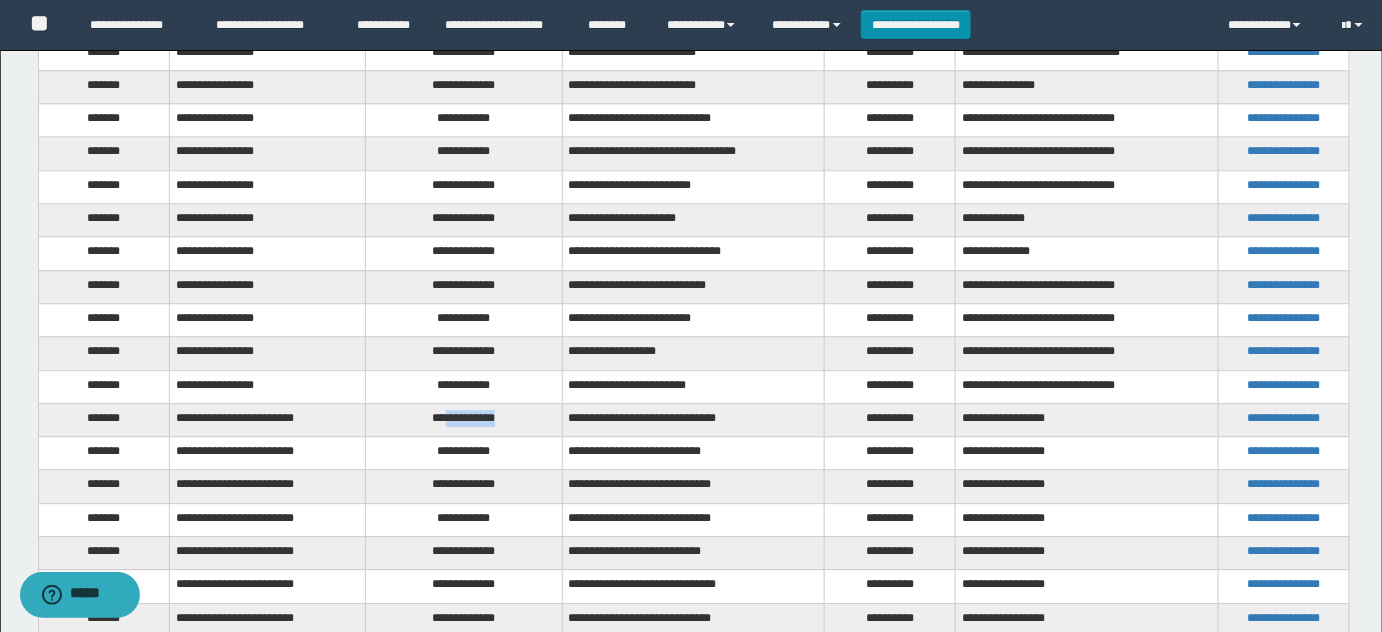 click on "**********" at bounding box center (464, 419) 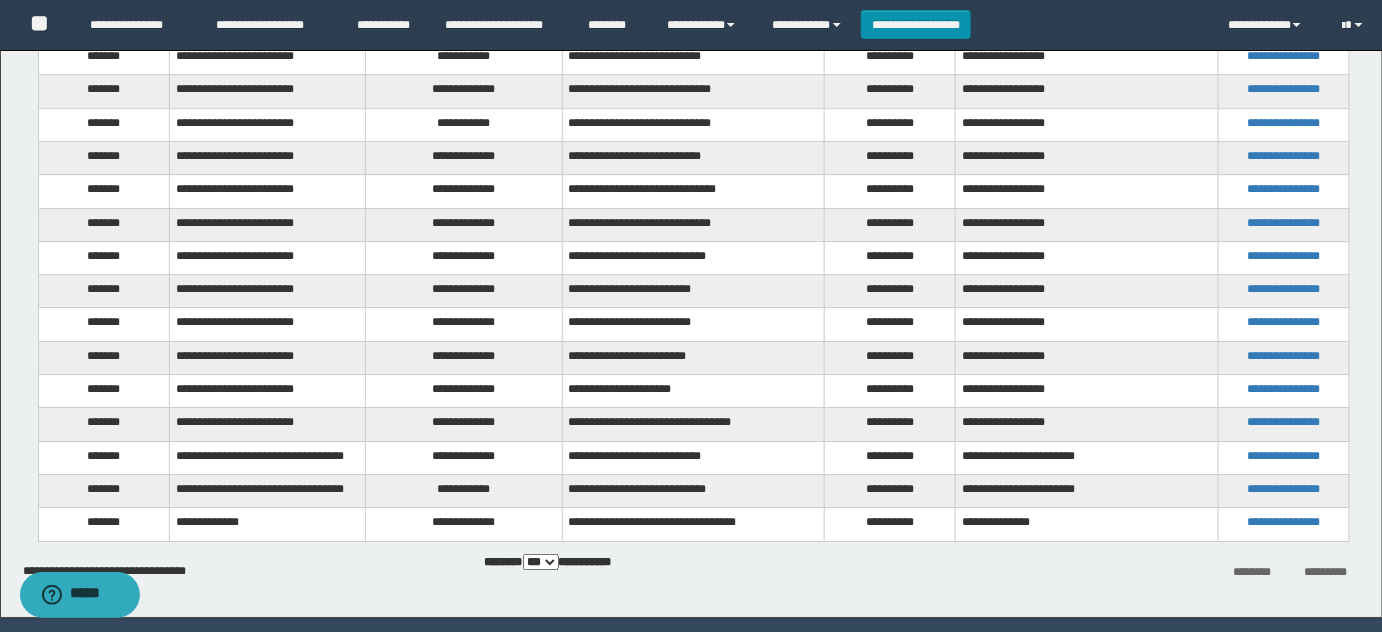 scroll, scrollTop: 2015, scrollLeft: 0, axis: vertical 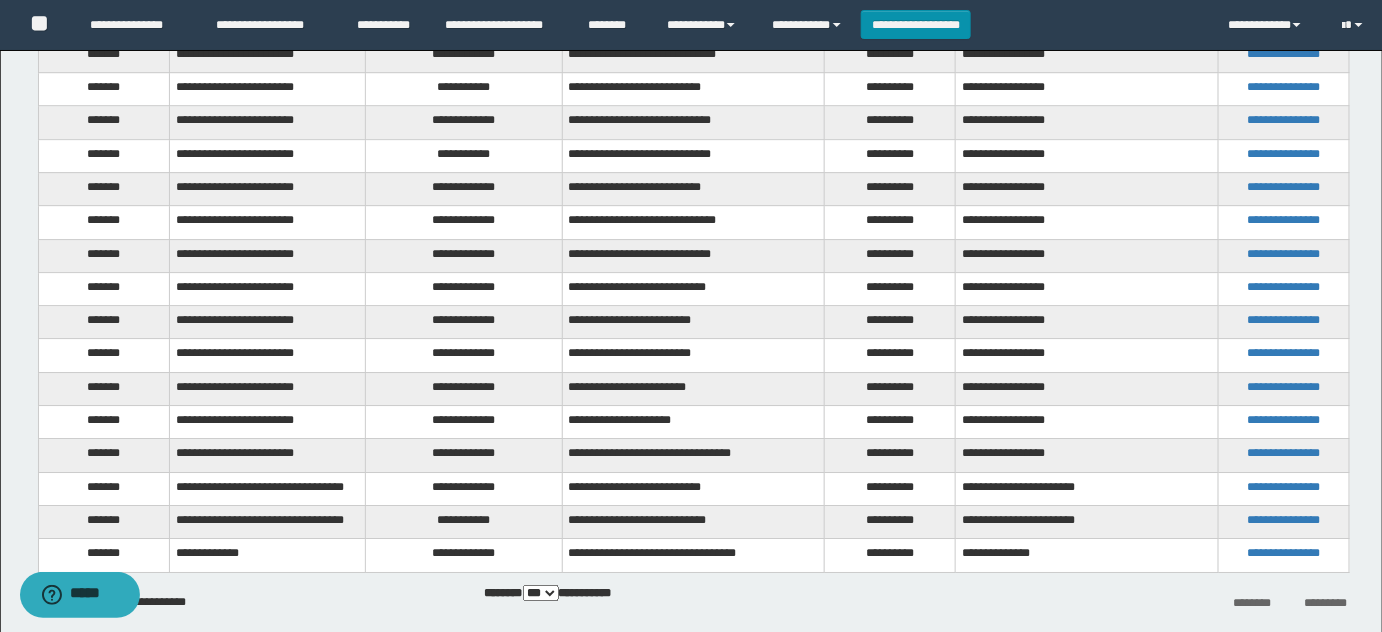 click on "**********" at bounding box center (464, 89) 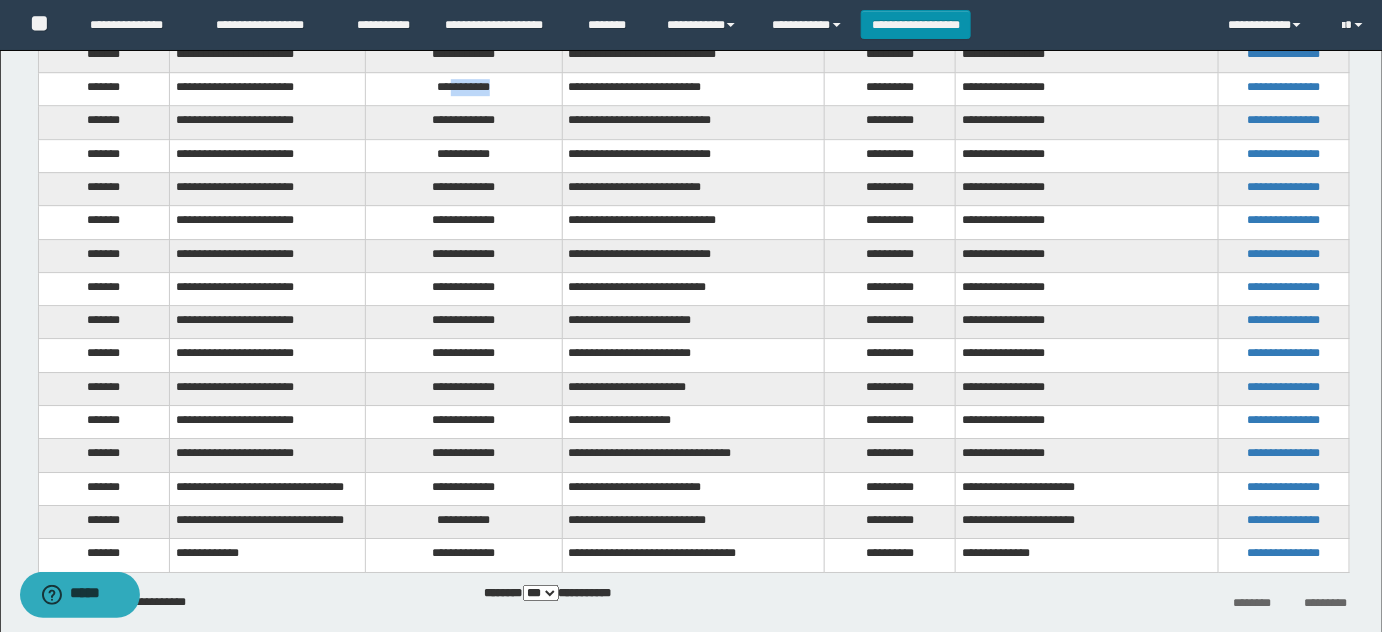 click on "**********" at bounding box center (464, 89) 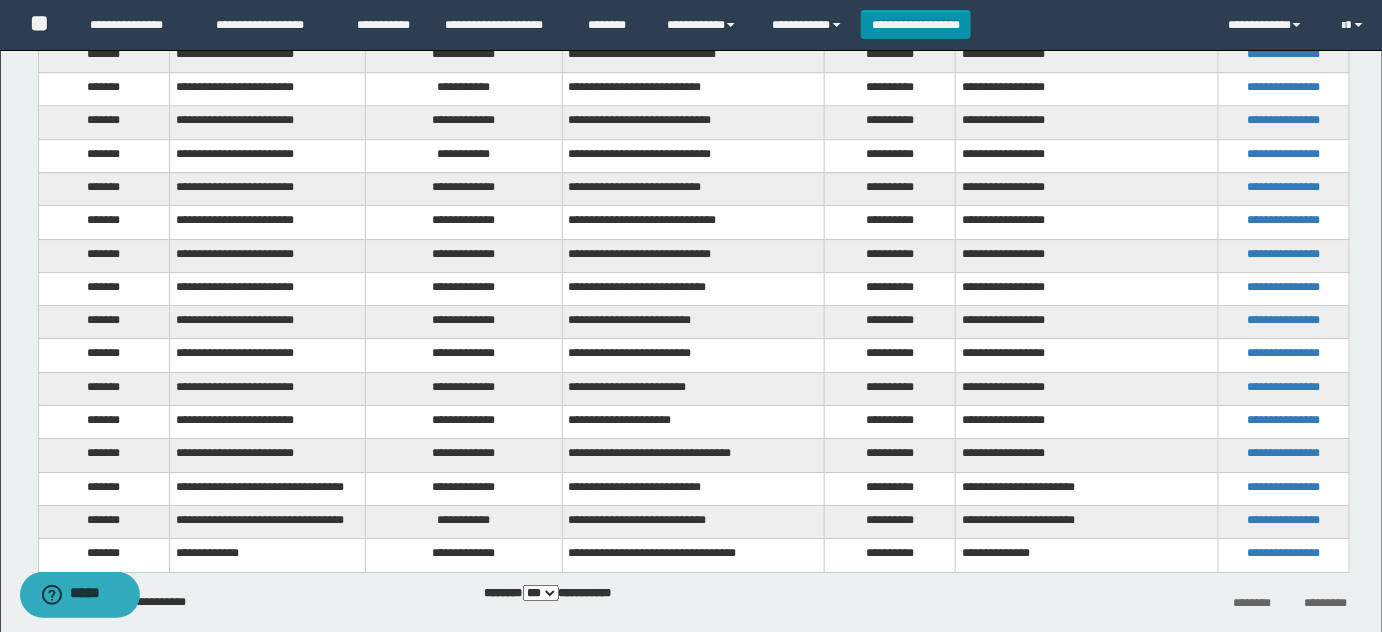 click on "**********" at bounding box center [464, 122] 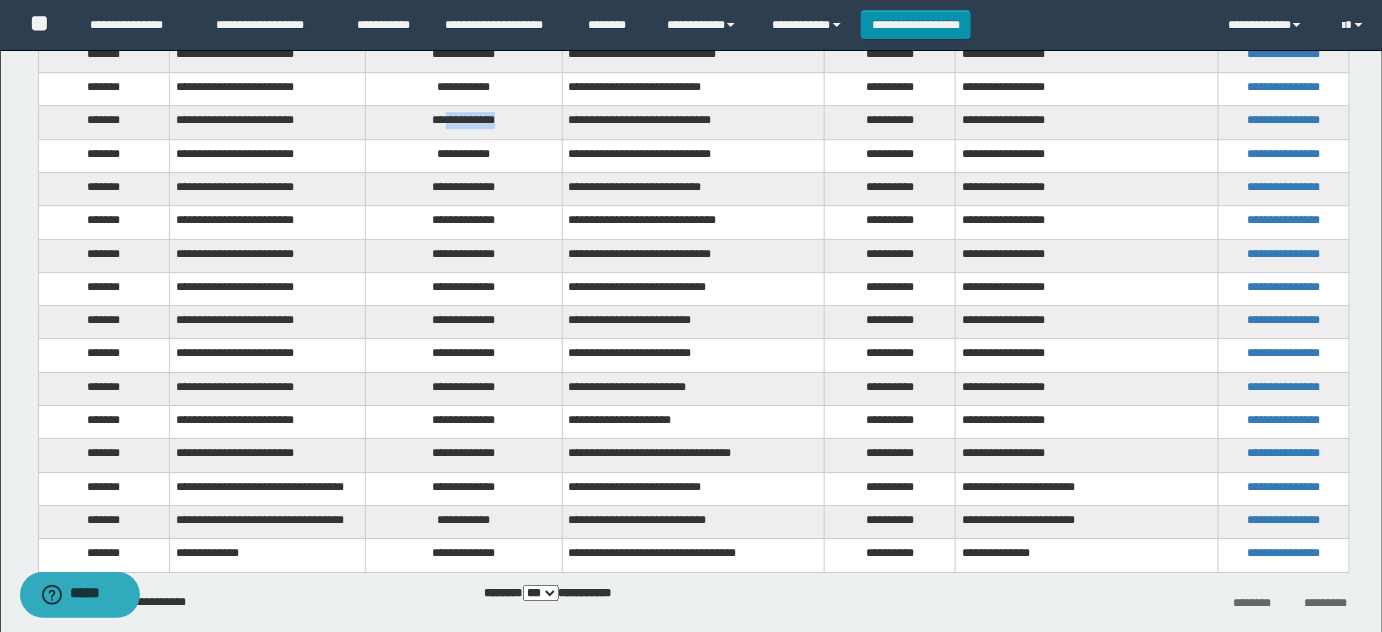 click on "**********" at bounding box center [464, 122] 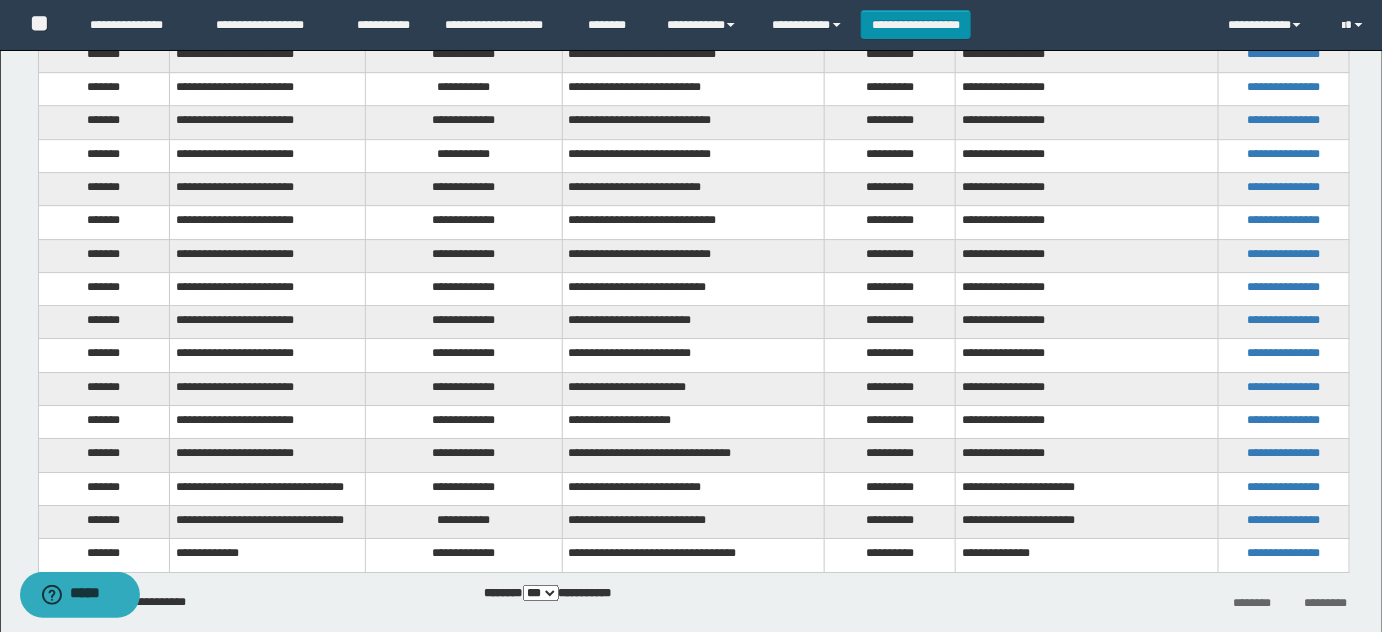 click on "**********" at bounding box center [464, 155] 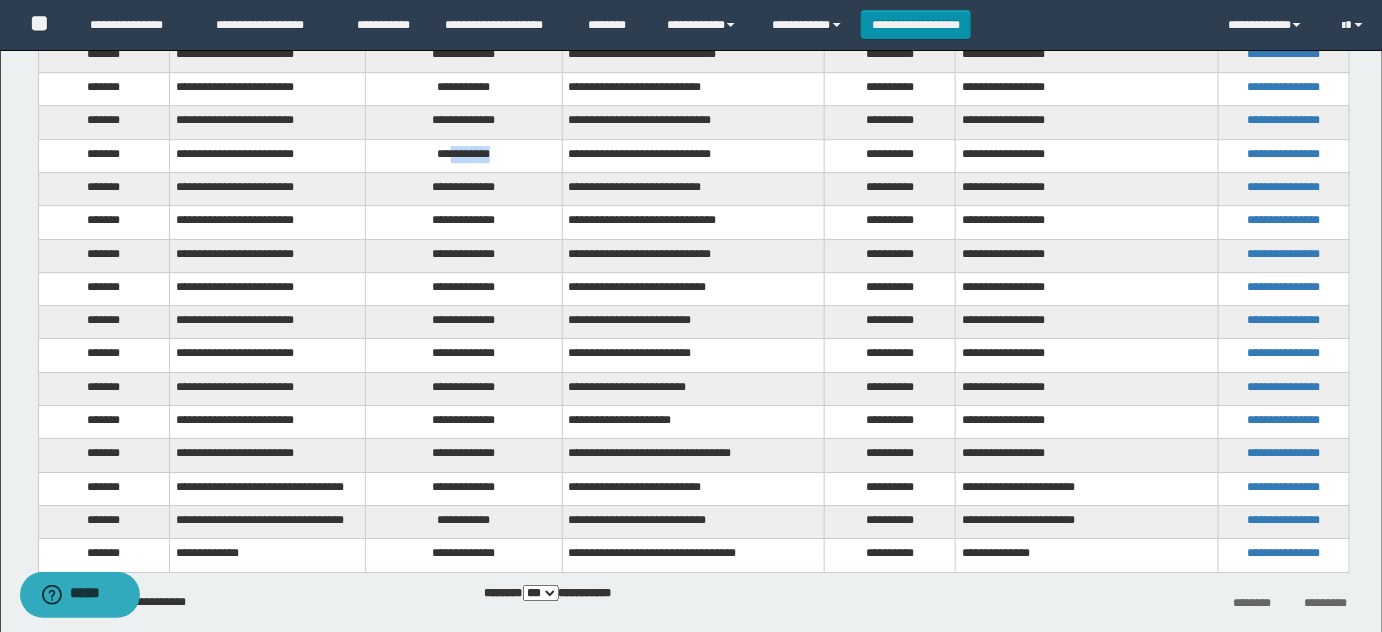click on "**********" at bounding box center (464, 155) 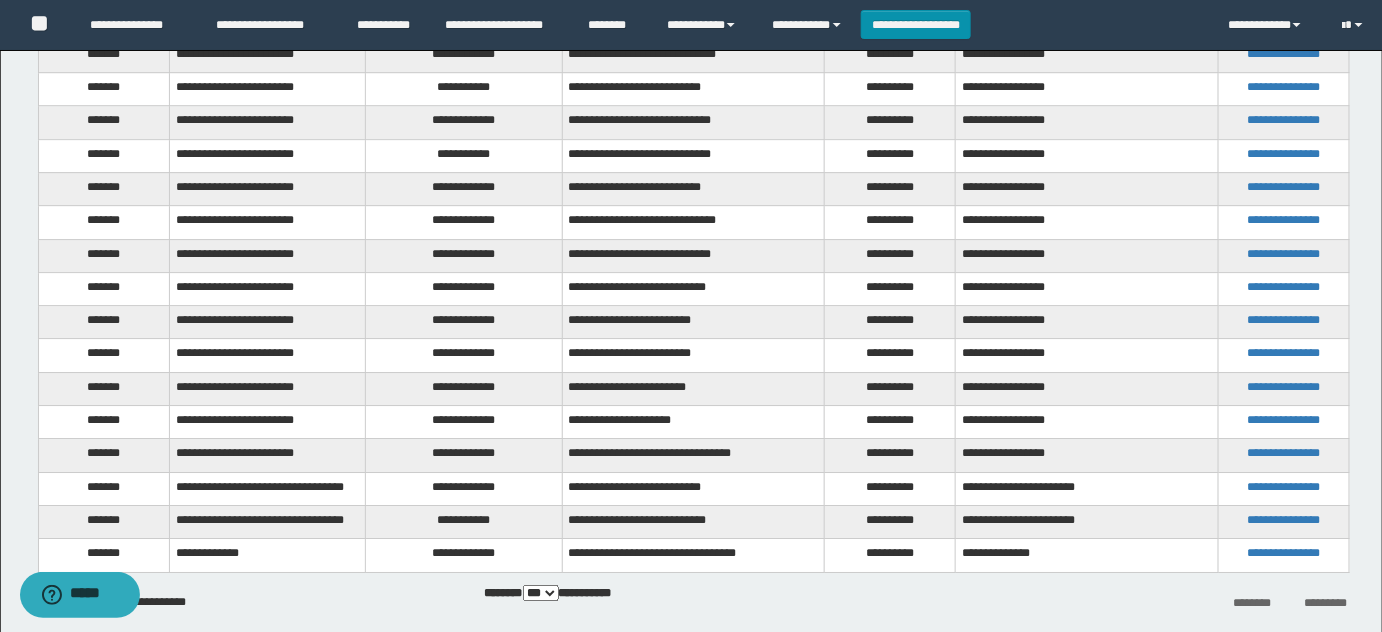 click on "**********" at bounding box center (464, 188) 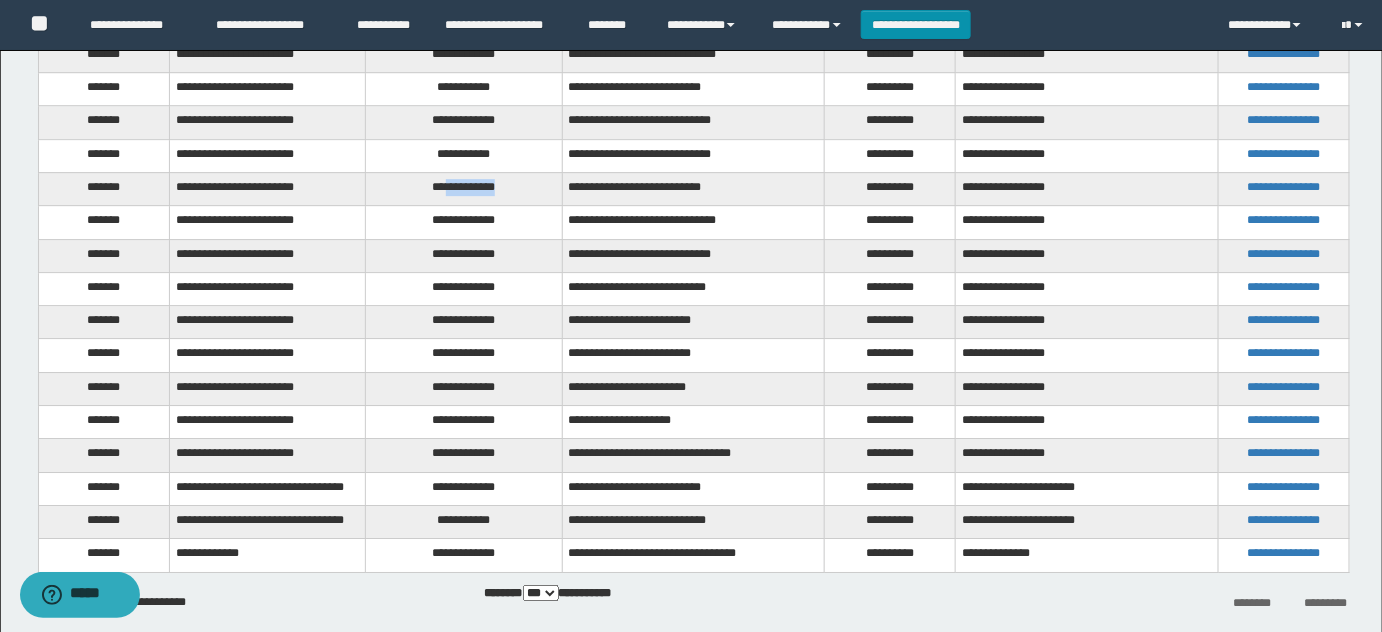 click on "**********" at bounding box center (464, 188) 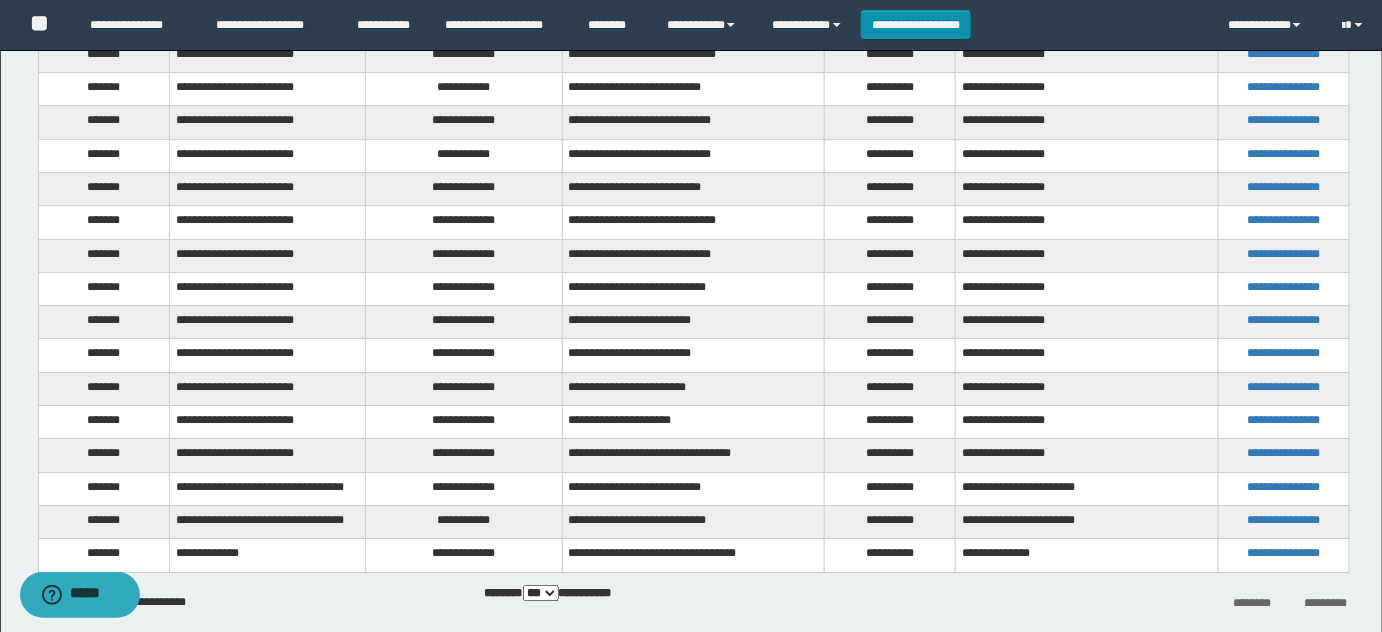 click on "**********" at bounding box center [464, 222] 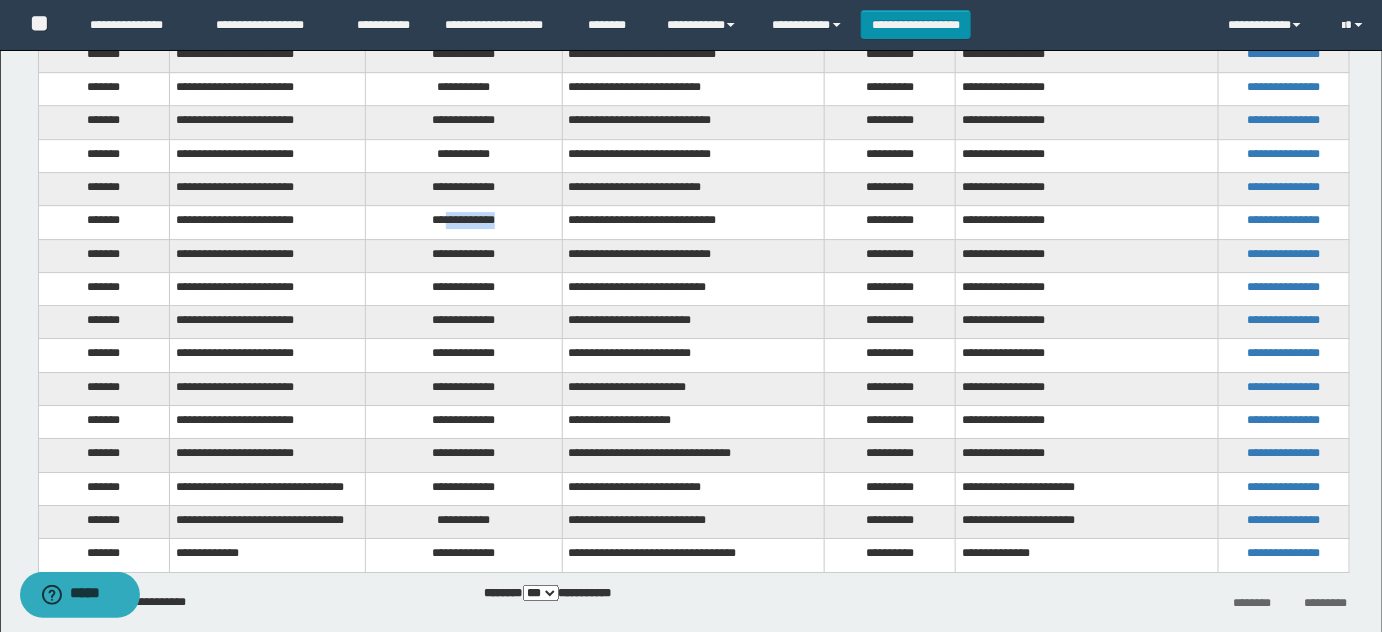 click on "**********" at bounding box center [464, 222] 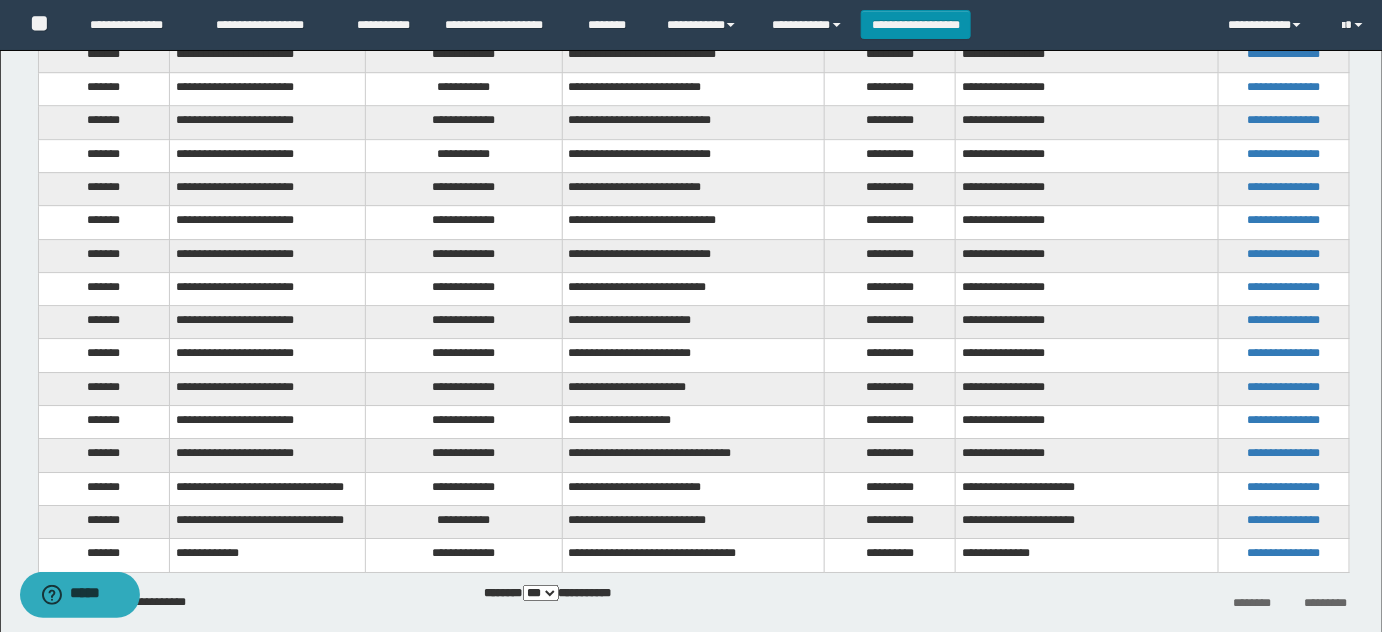 click on "**********" at bounding box center (464, 255) 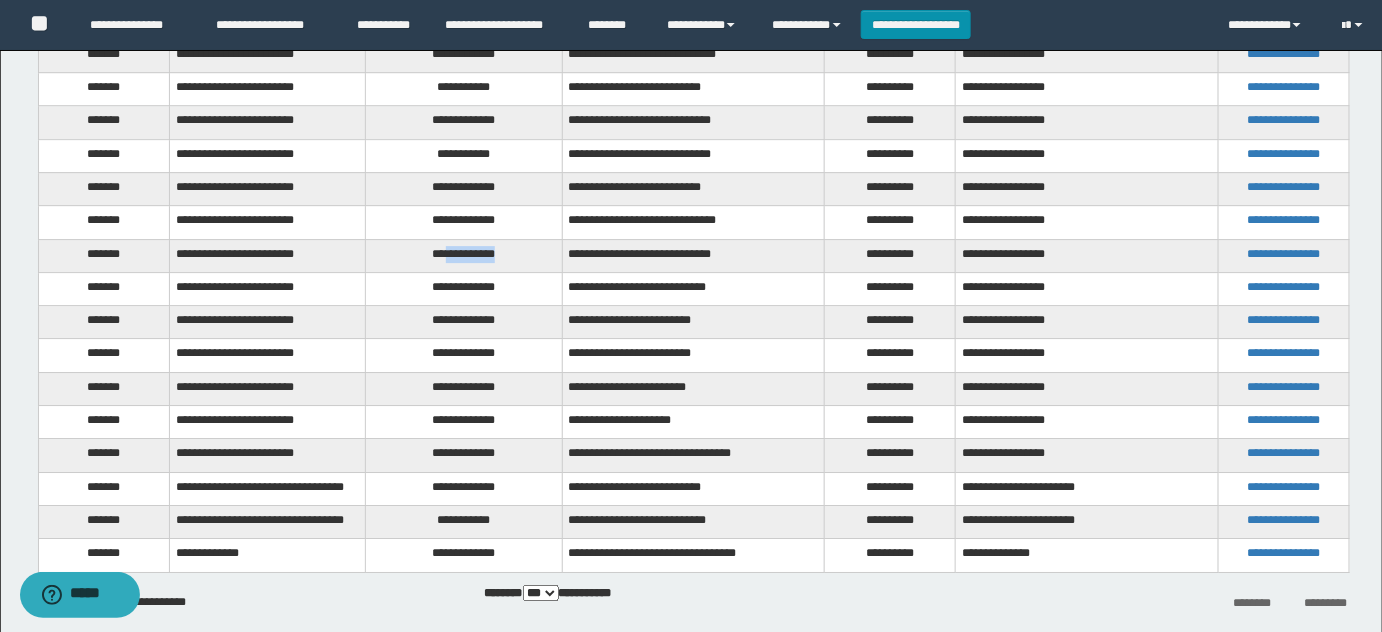 click on "**********" at bounding box center [464, 255] 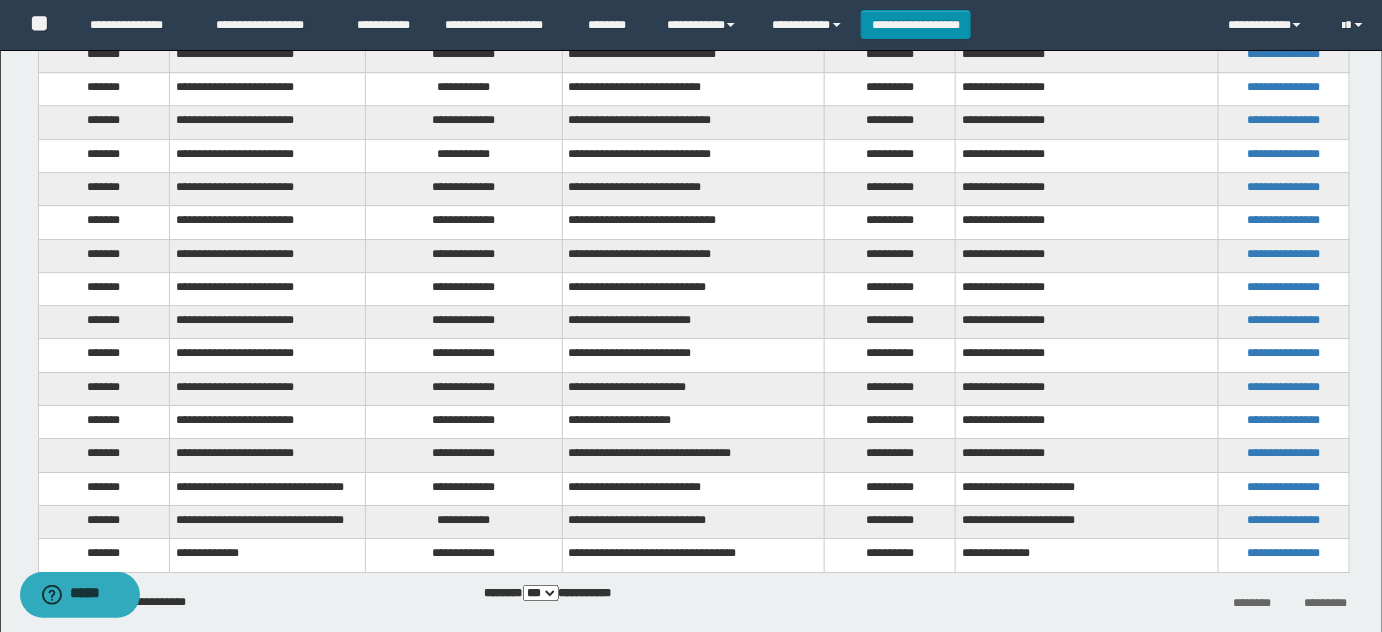 click on "**********" at bounding box center [464, 288] 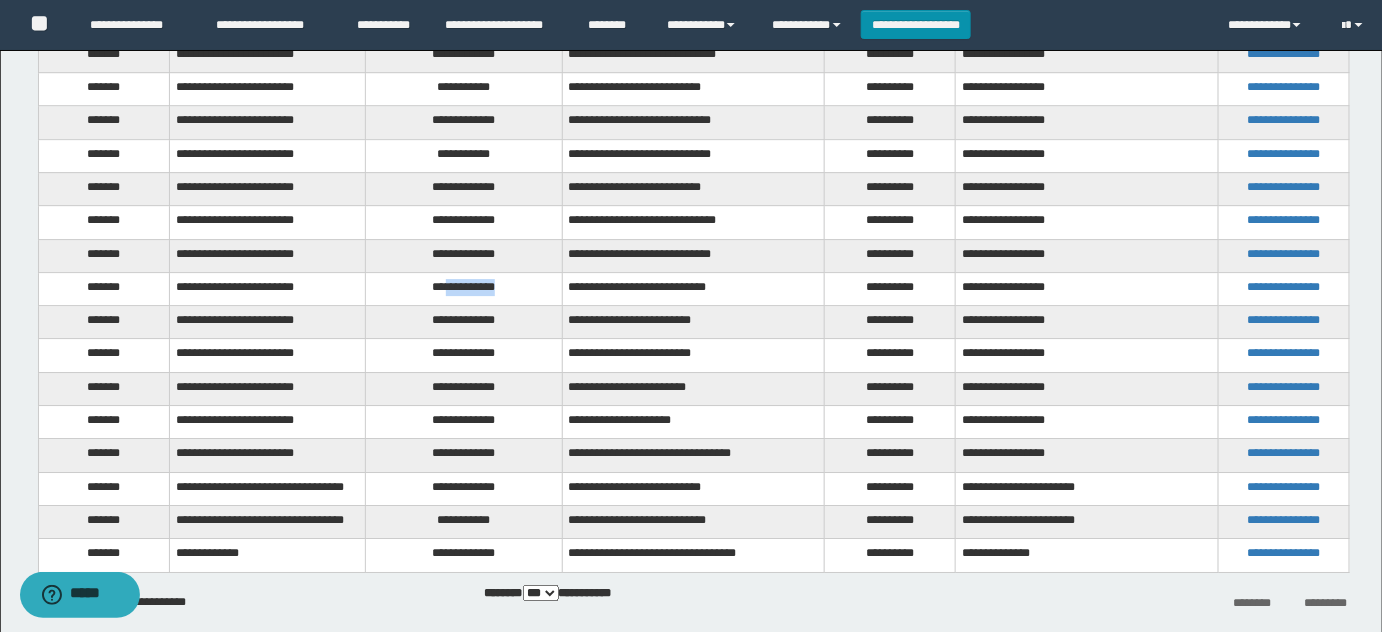 click on "**********" at bounding box center [464, 288] 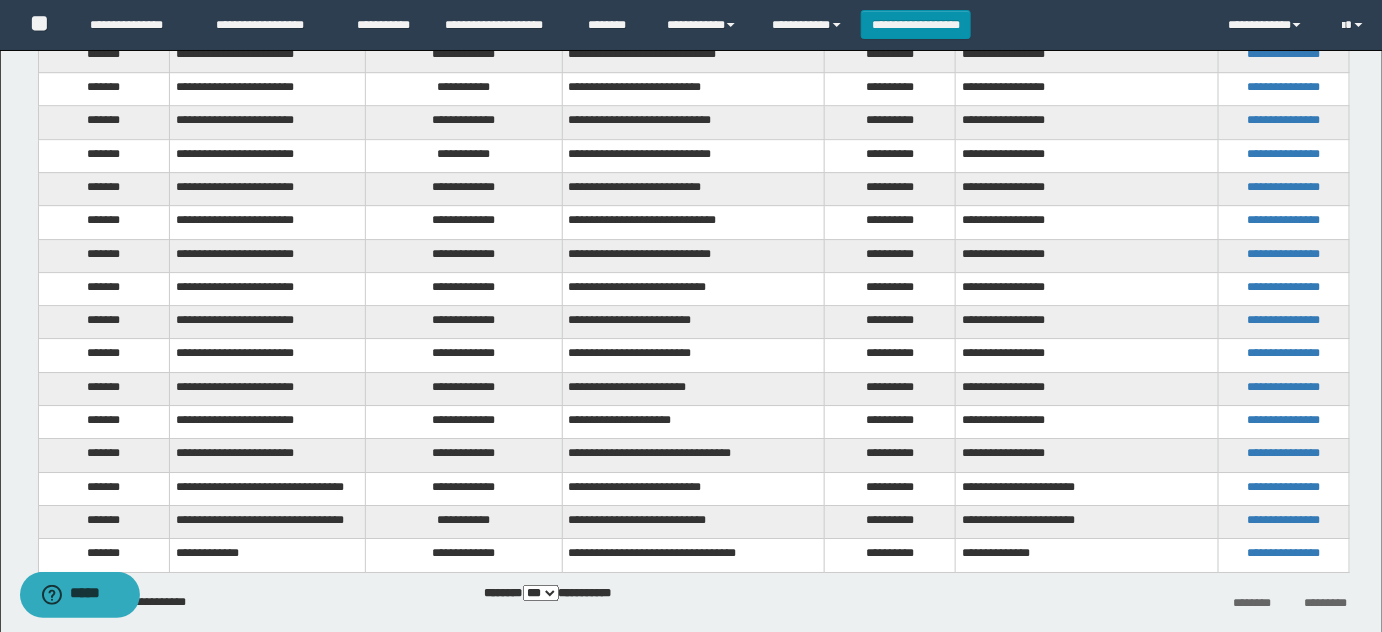 click on "**********" at bounding box center [464, 322] 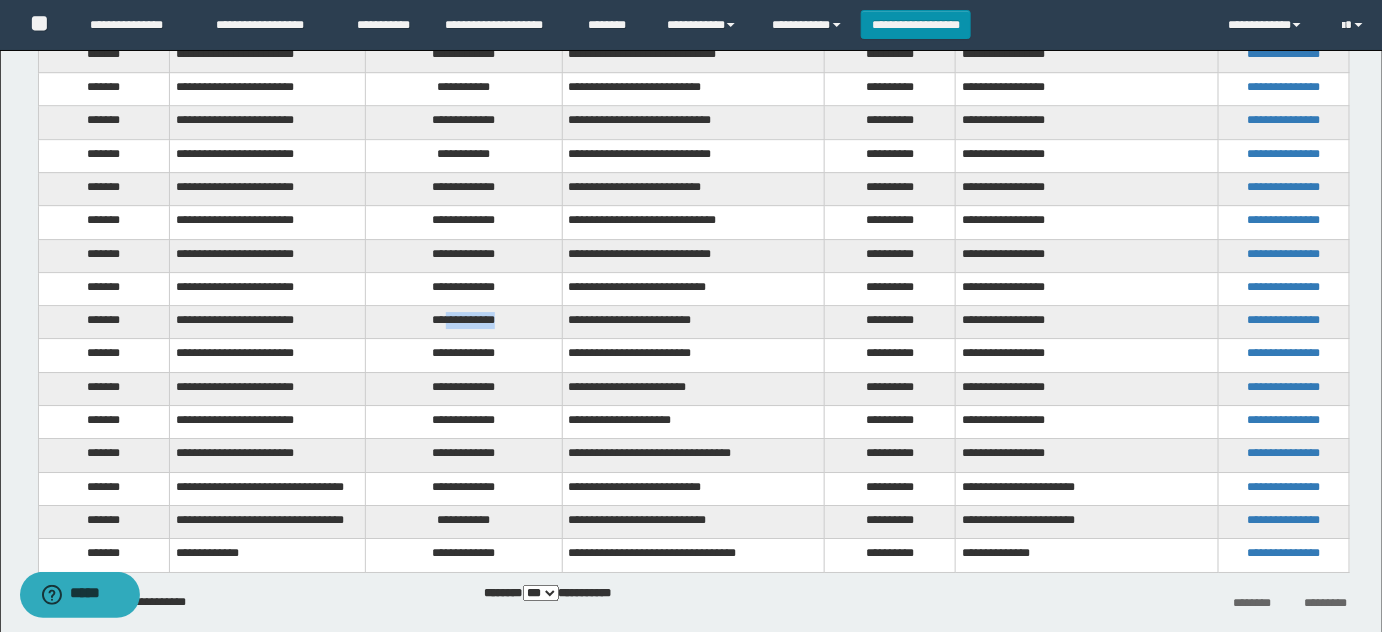 click on "**********" at bounding box center [464, 322] 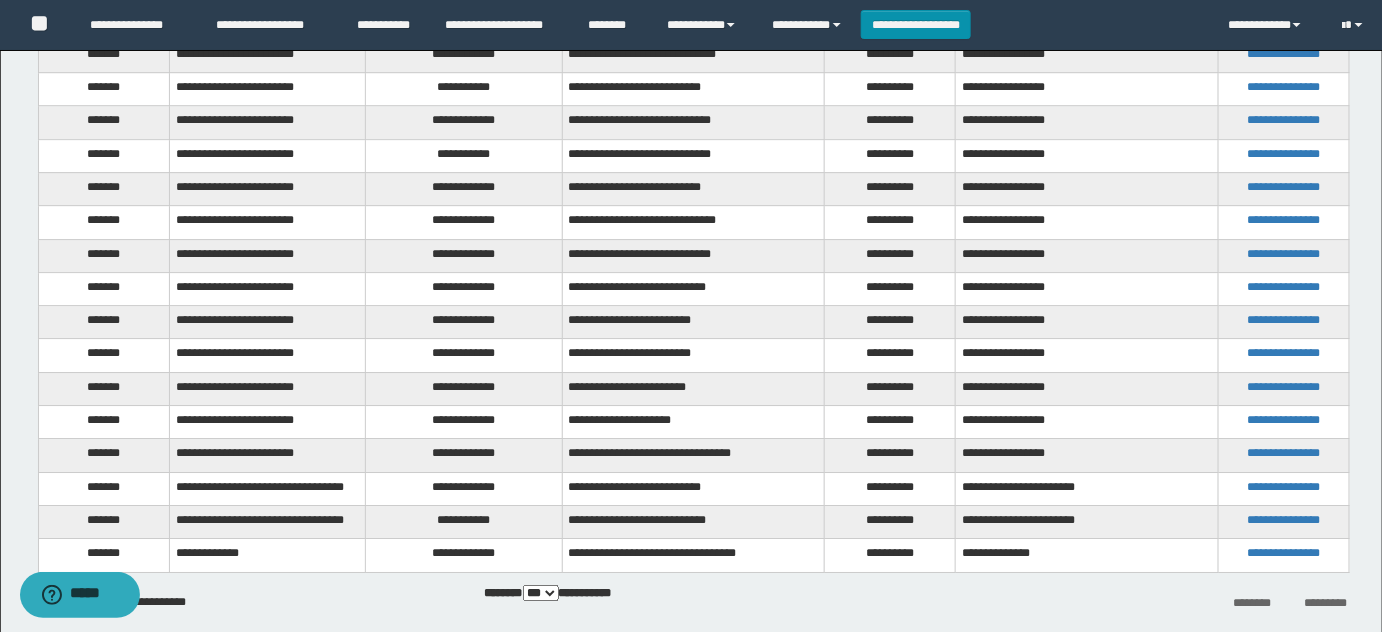 click on "**********" at bounding box center [464, 355] 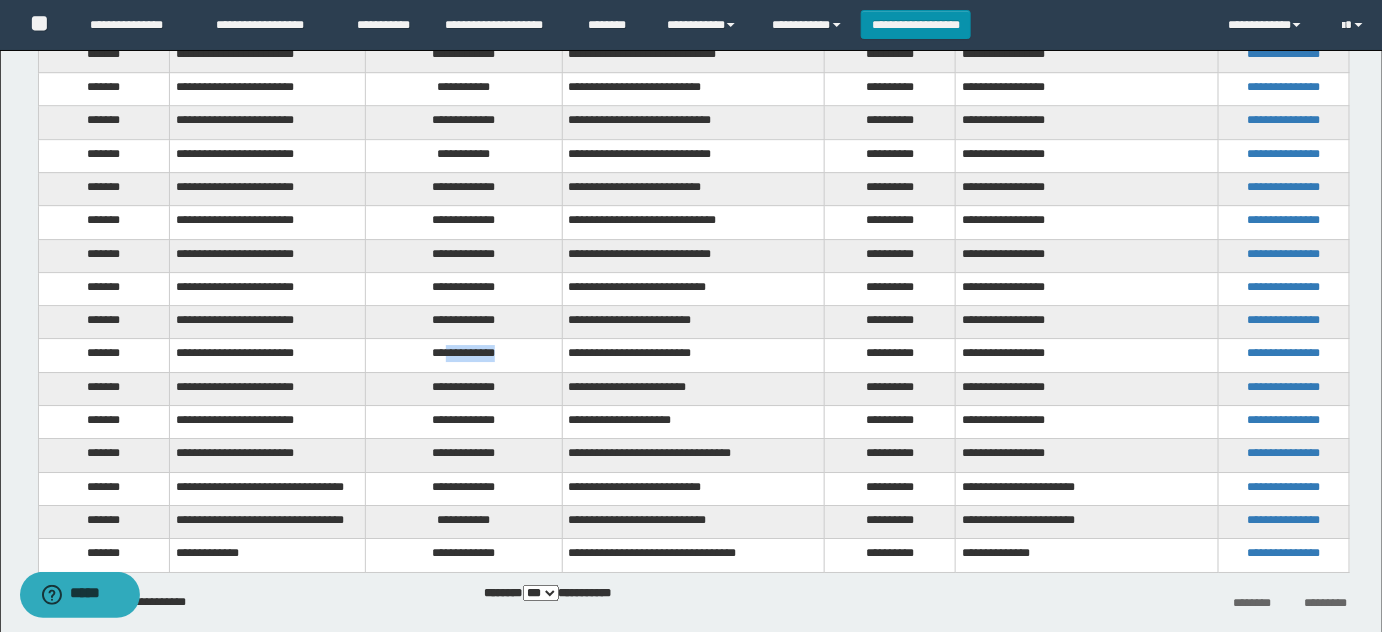 click on "**********" at bounding box center (464, 355) 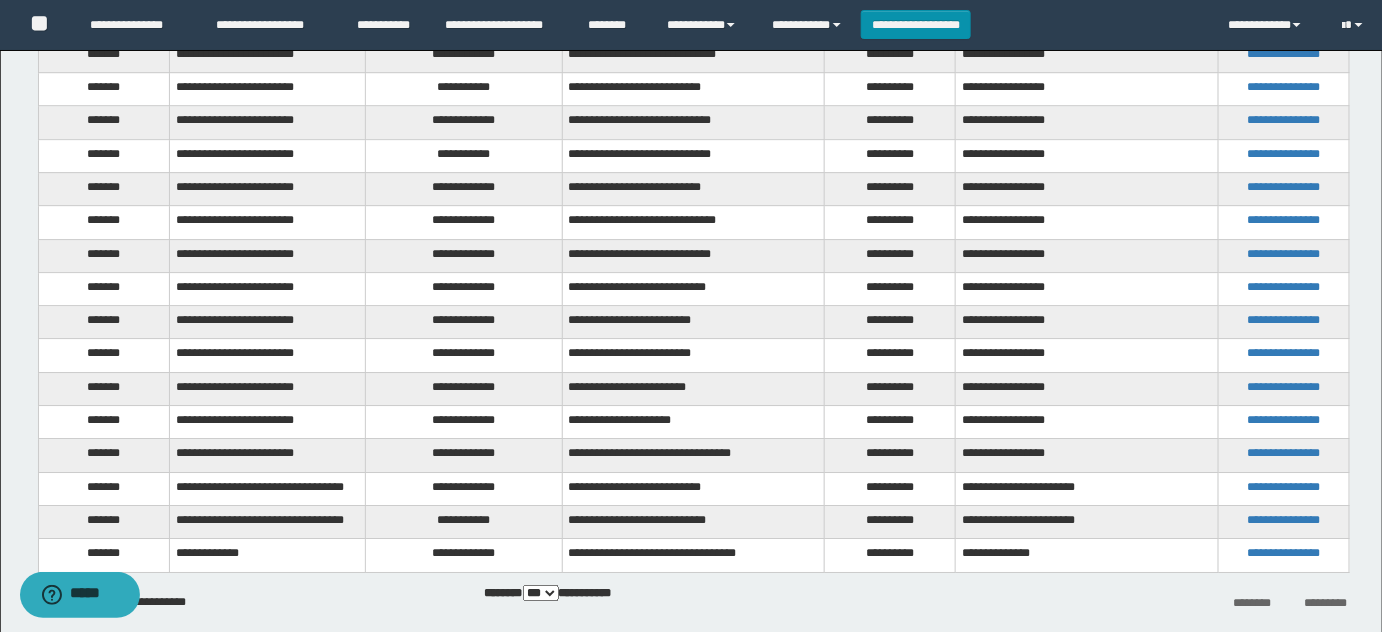 click on "**********" at bounding box center (464, 388) 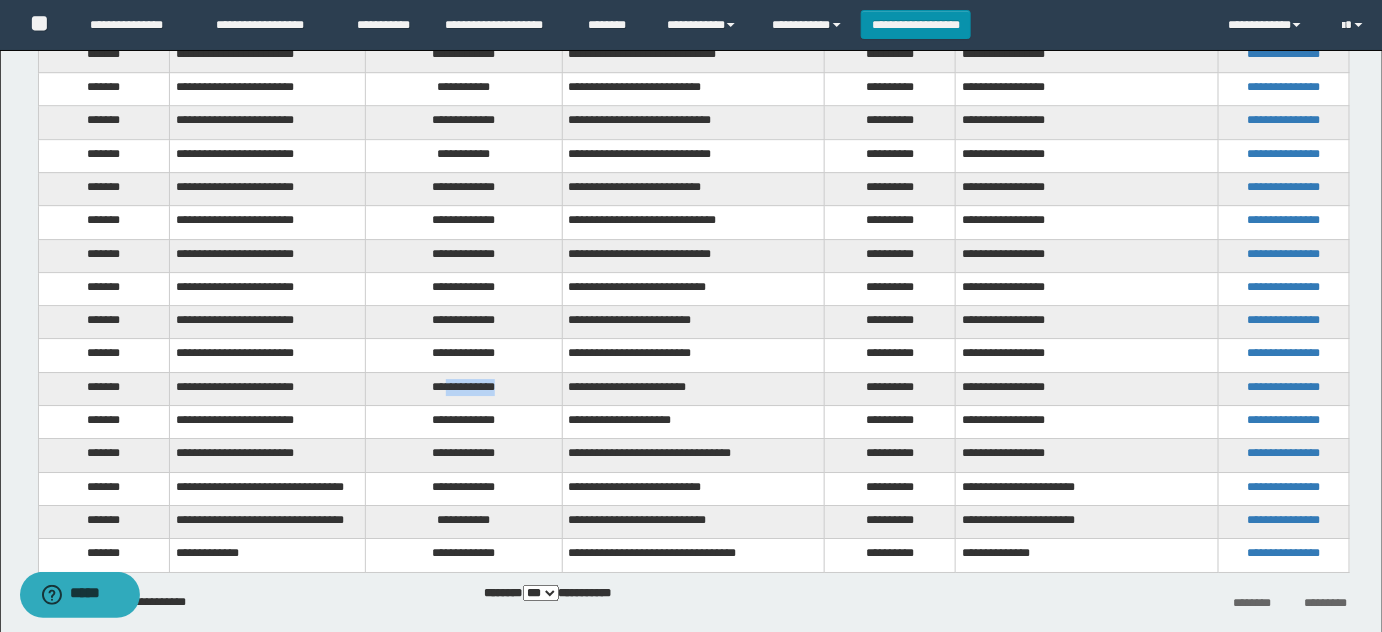 click on "**********" at bounding box center [464, 388] 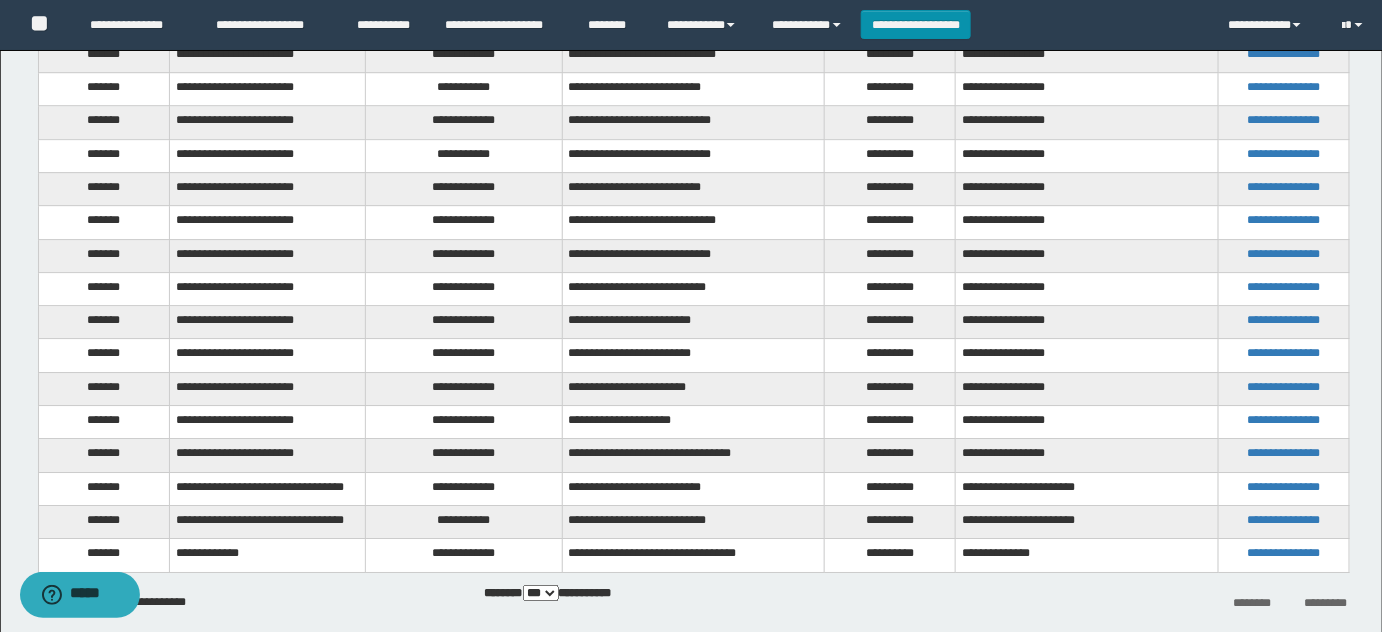 click on "**********" at bounding box center (464, 422) 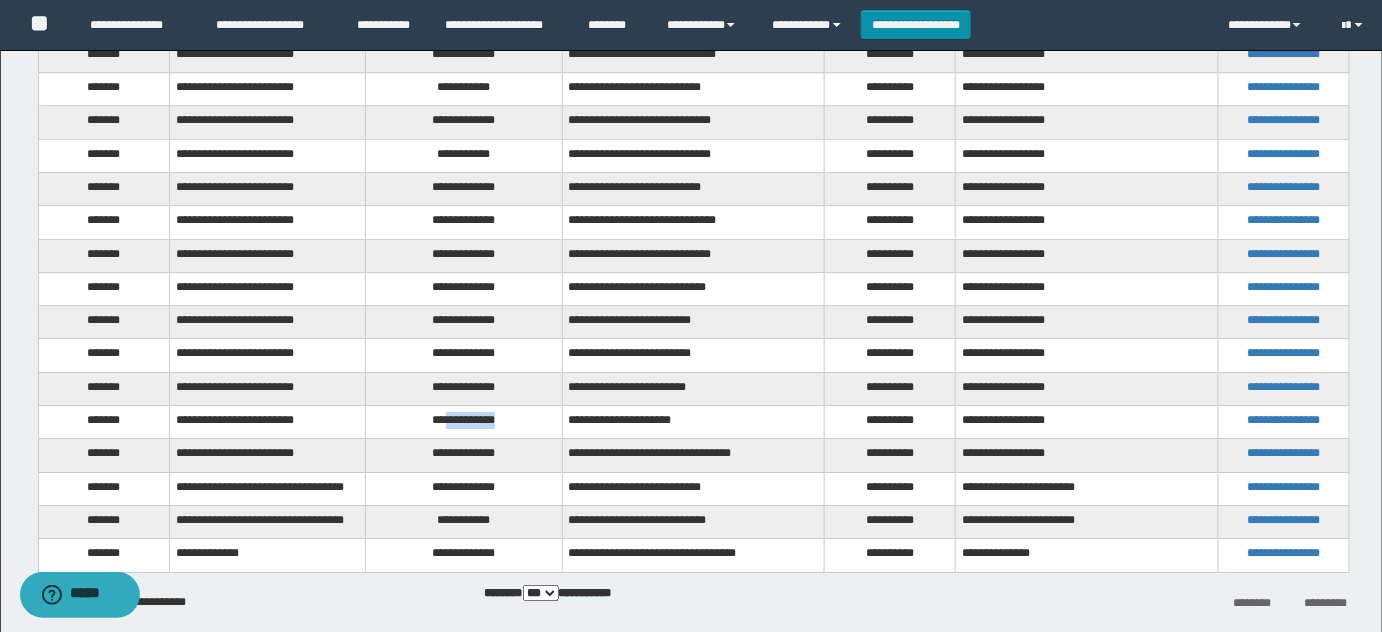 click on "**********" at bounding box center (464, 422) 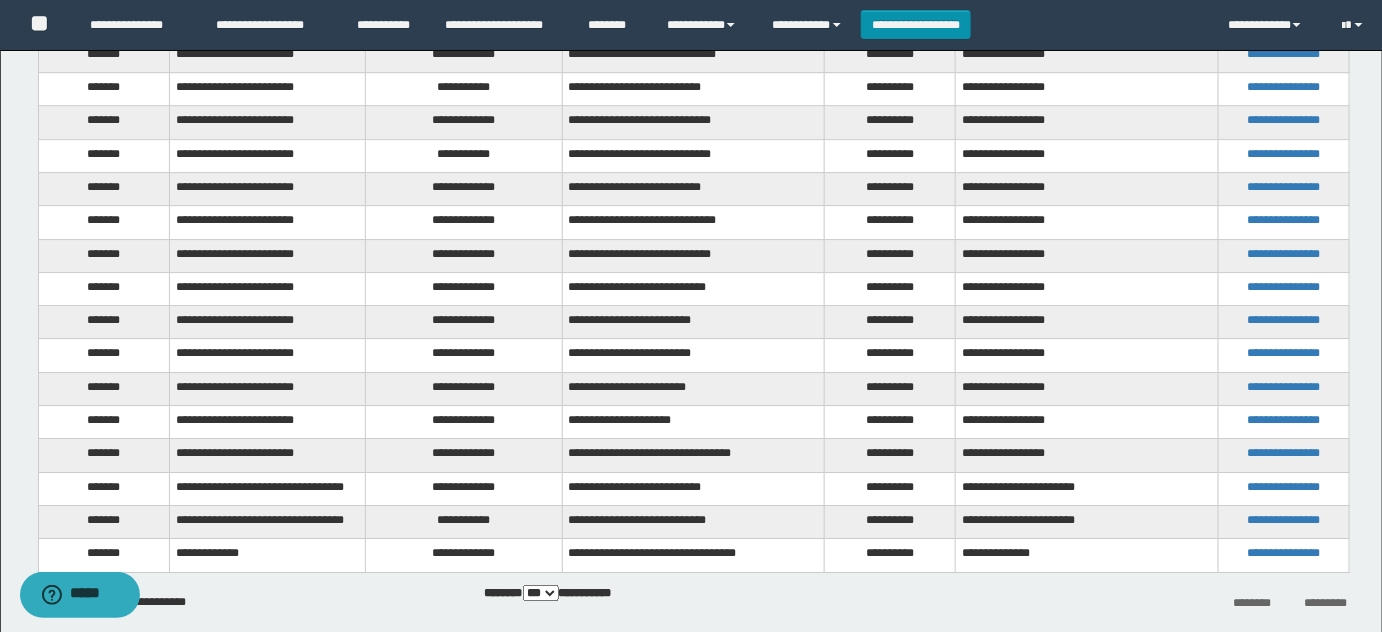click on "**********" at bounding box center (464, 455) 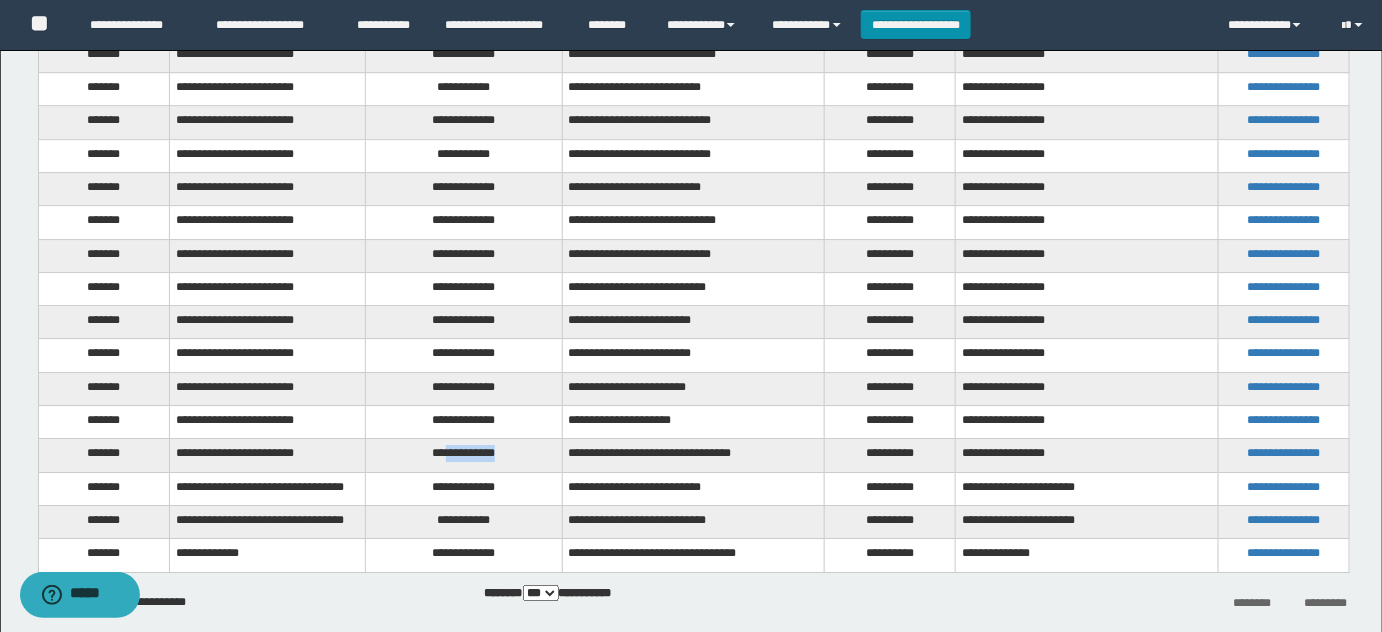 click on "**********" at bounding box center (464, 455) 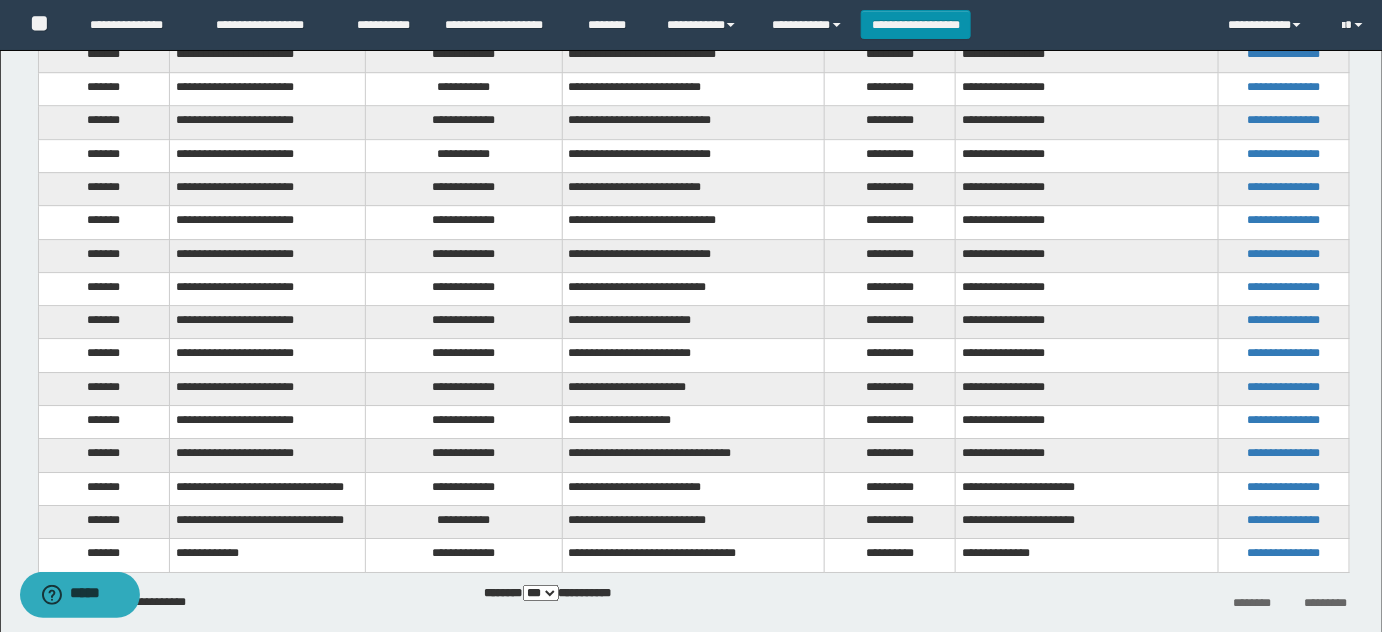 click on "**********" at bounding box center (464, 488) 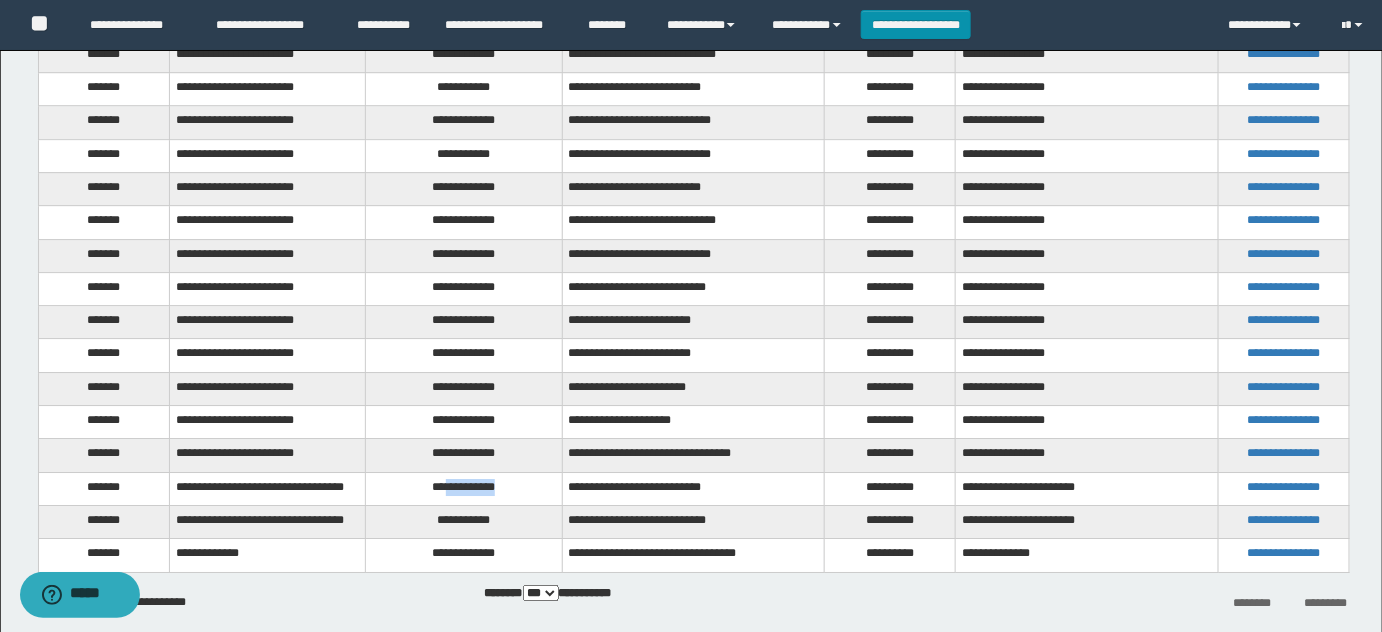 click on "**********" at bounding box center [464, 488] 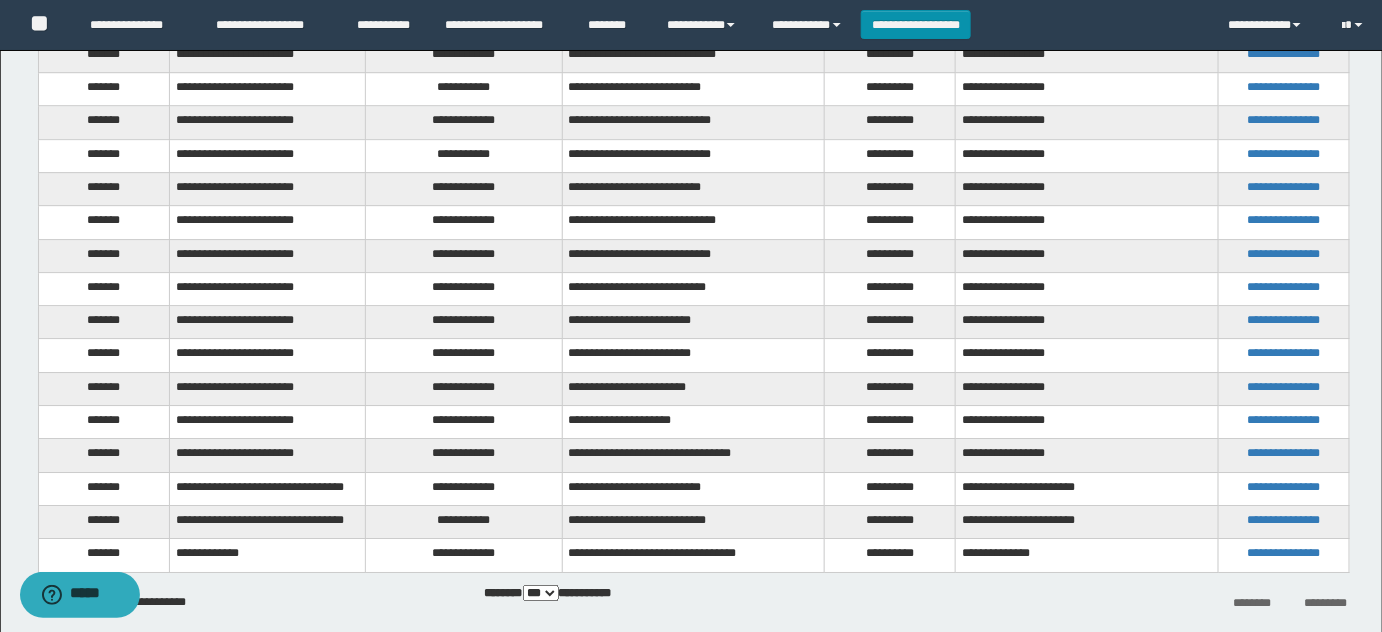 click on "**********" at bounding box center [464, 521] 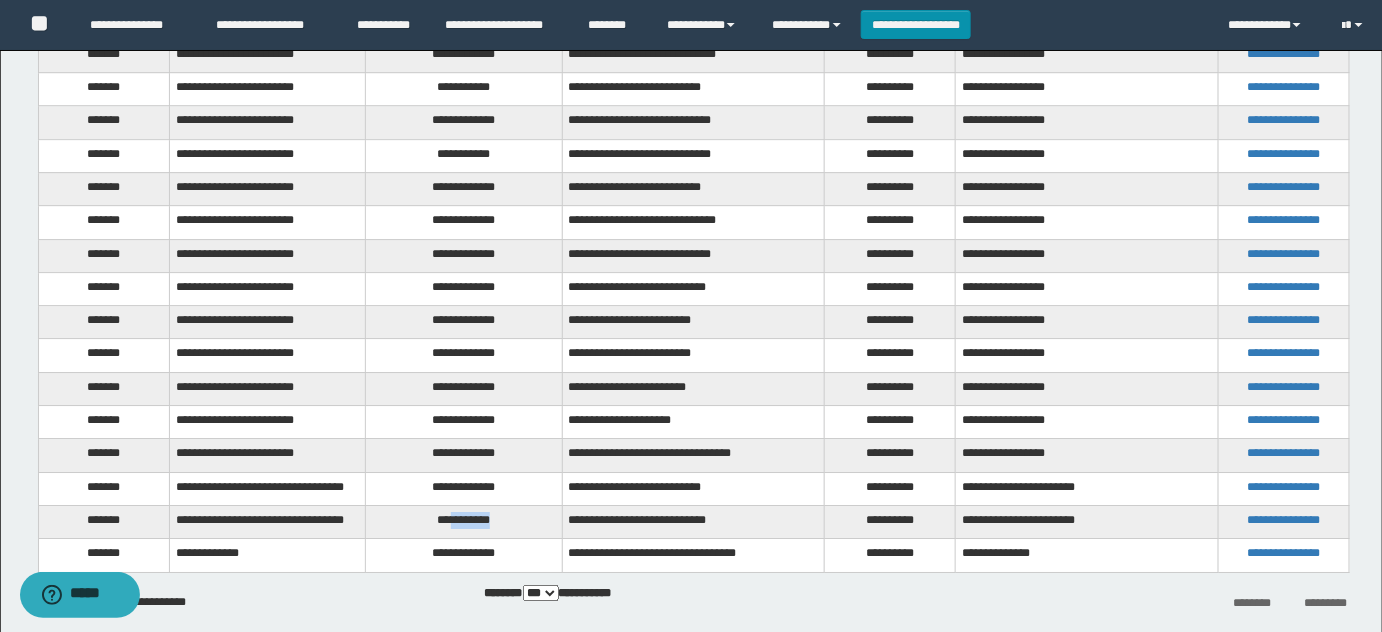 click on "**********" at bounding box center [464, 521] 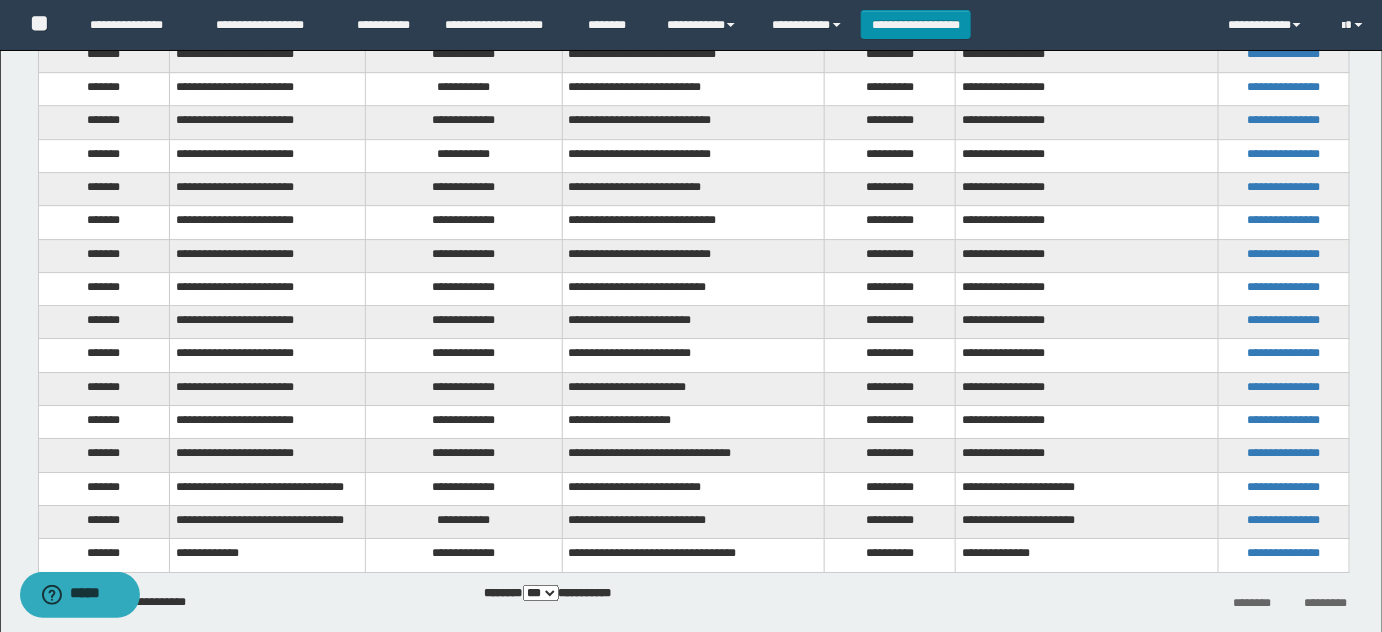 click on "**********" at bounding box center (693, 521) 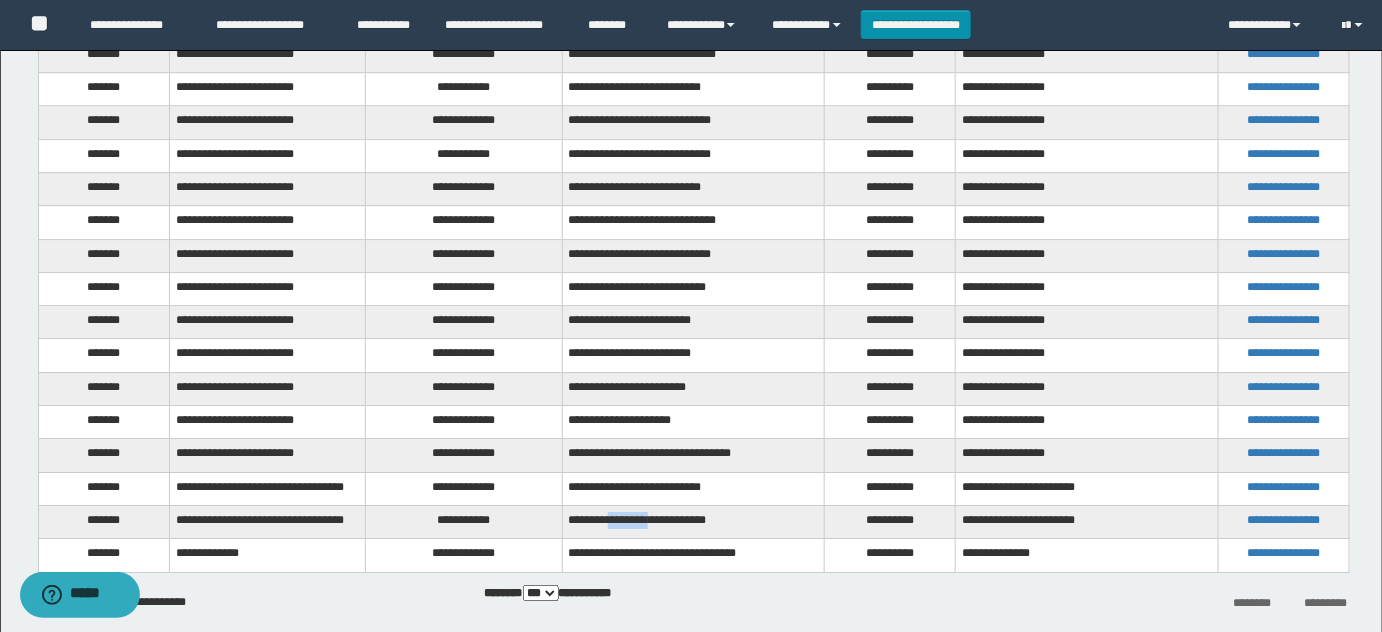 click on "**********" at bounding box center [693, 521] 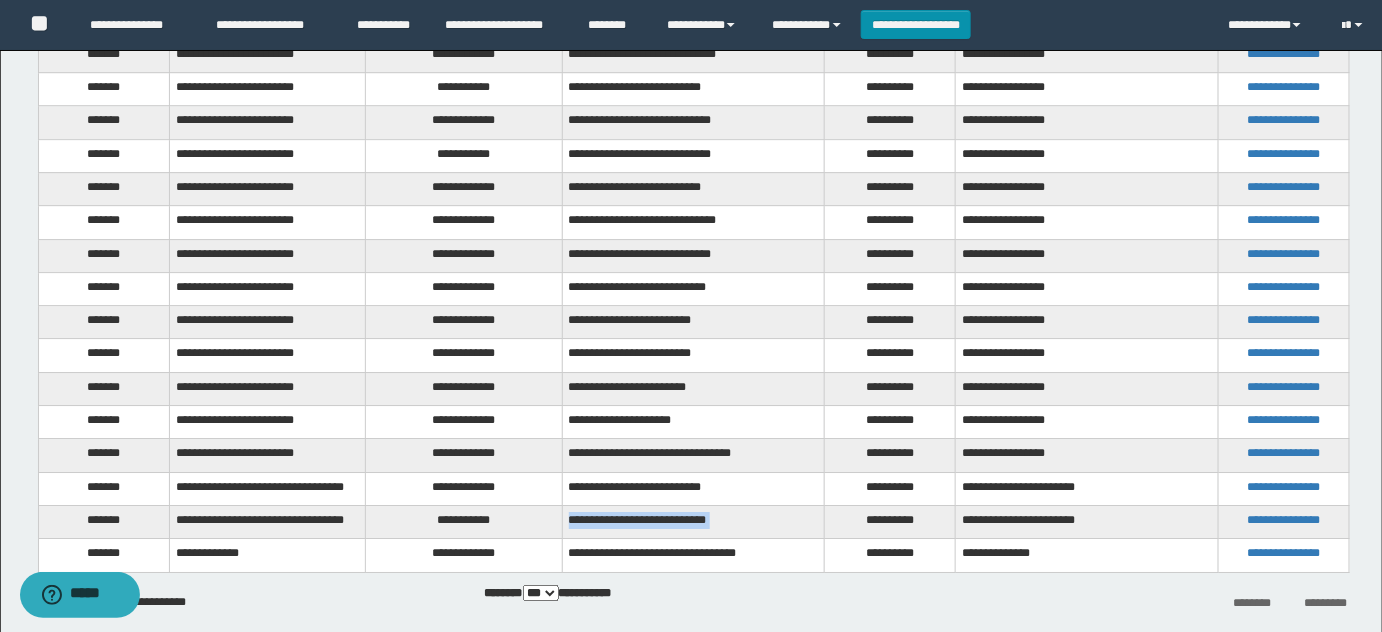click on "**********" at bounding box center (693, 521) 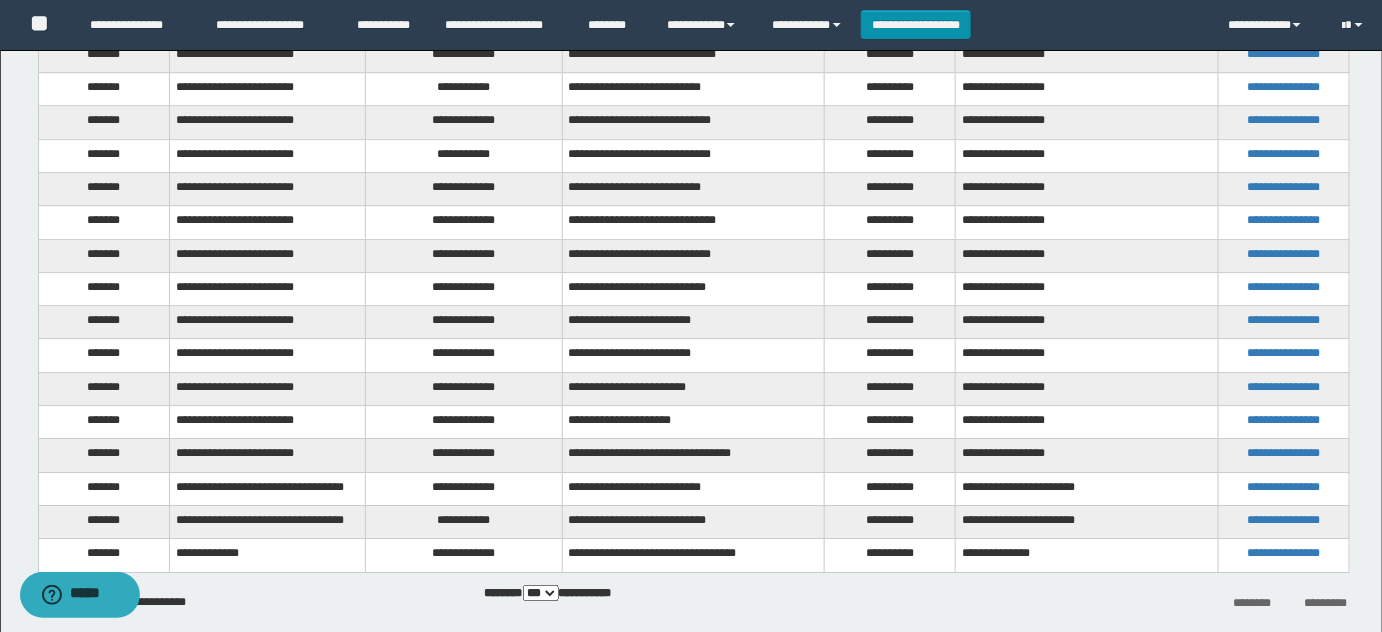 click on "**********" at bounding box center (464, 555) 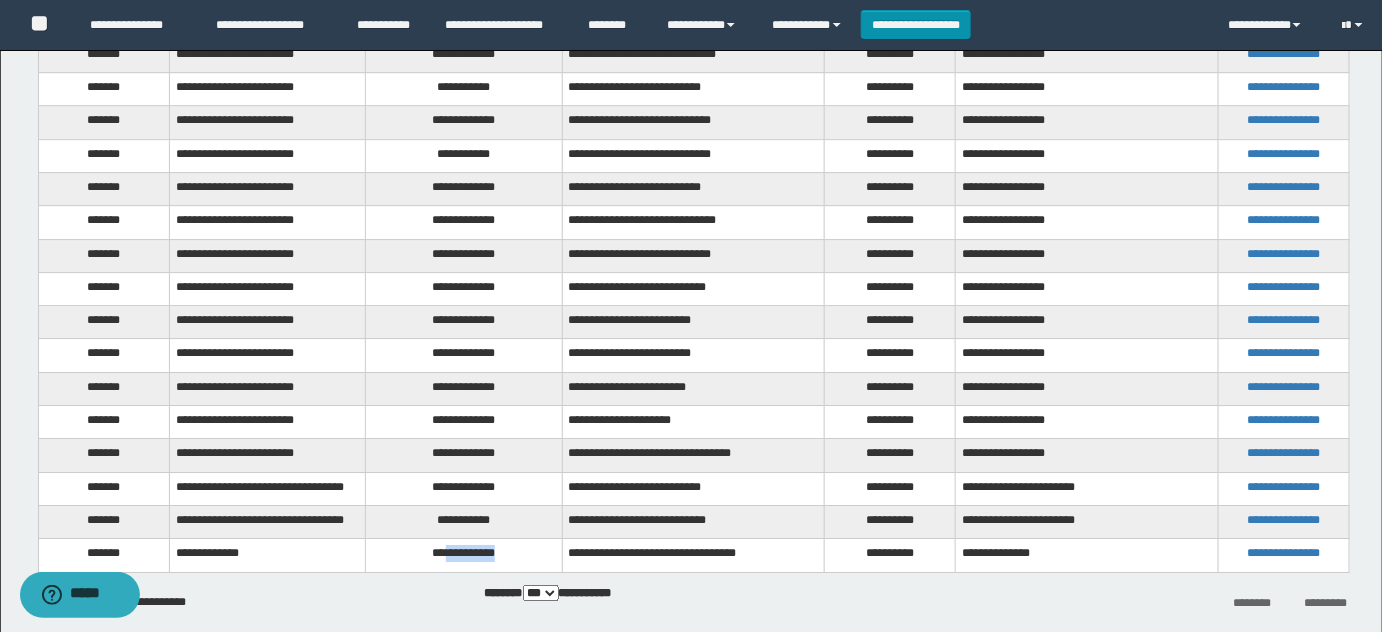 click on "**********" at bounding box center (464, 555) 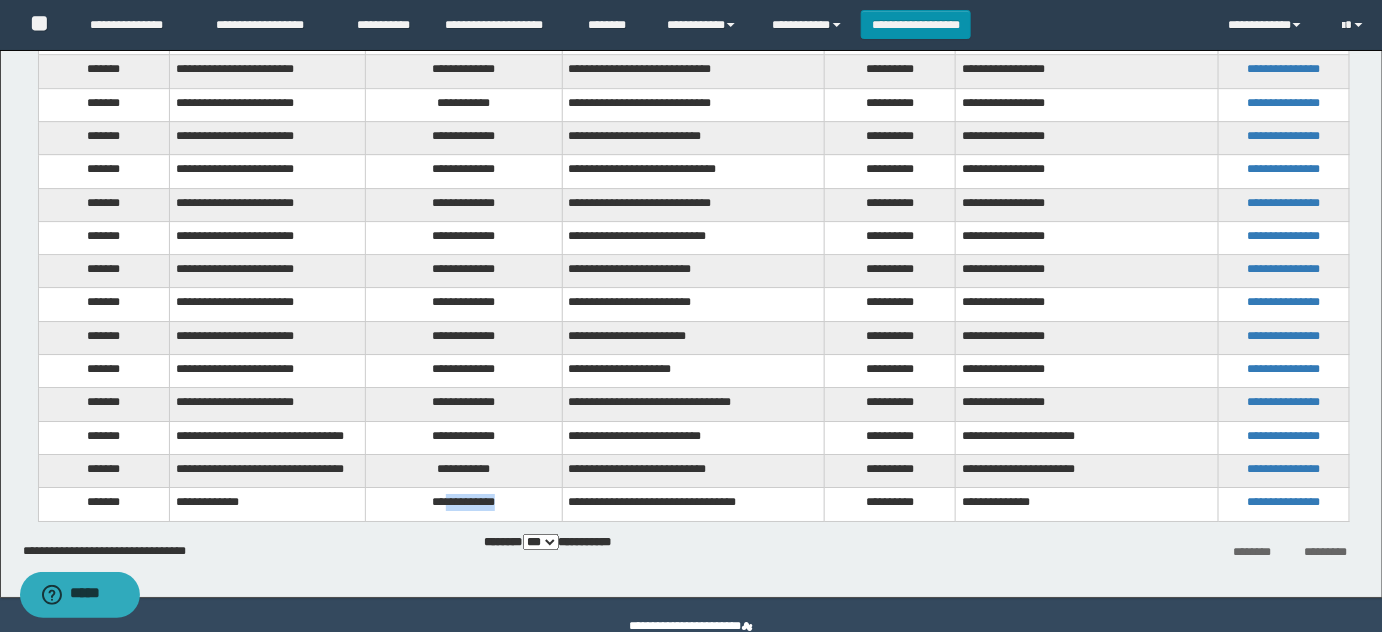 scroll, scrollTop: 2106, scrollLeft: 0, axis: vertical 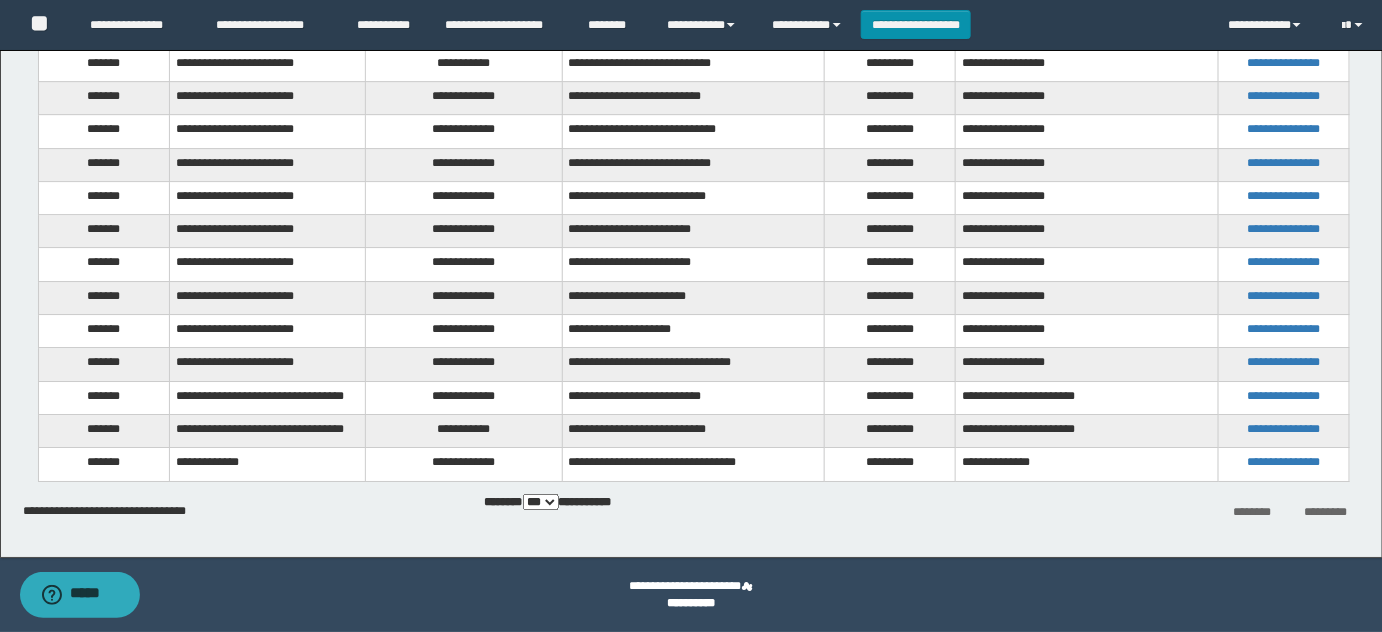 click on "**********" at bounding box center (693, 464) 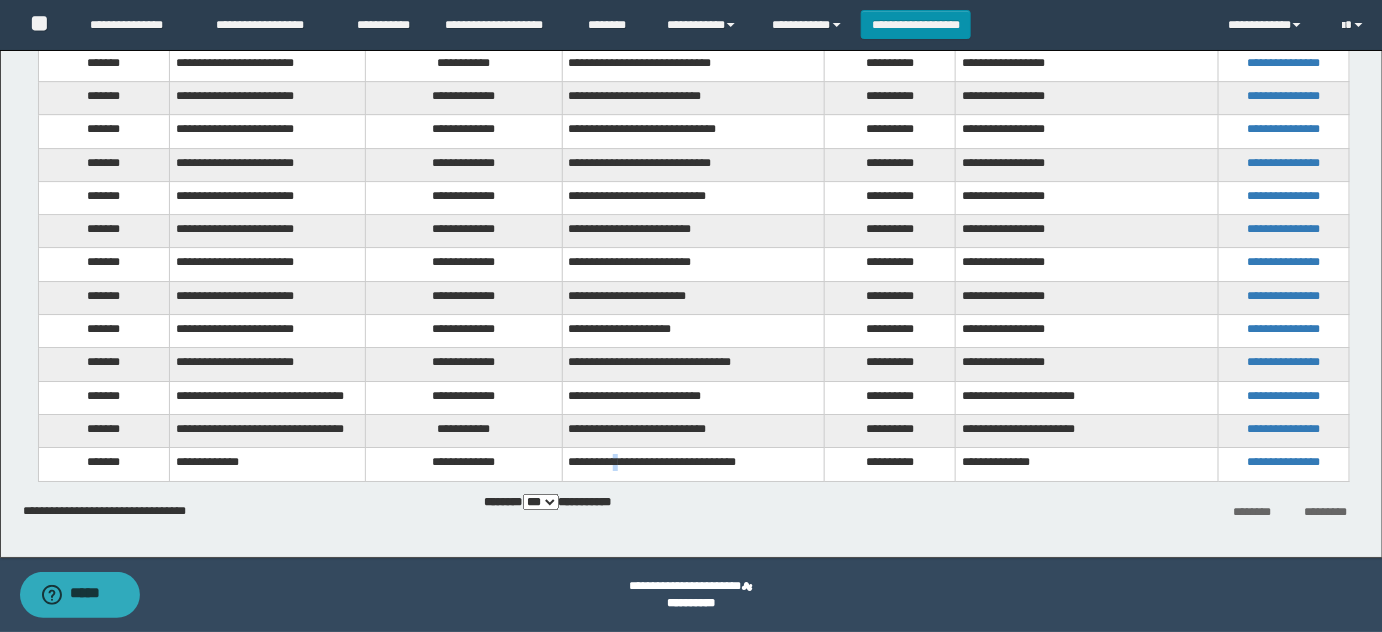 click on "**********" at bounding box center [693, 464] 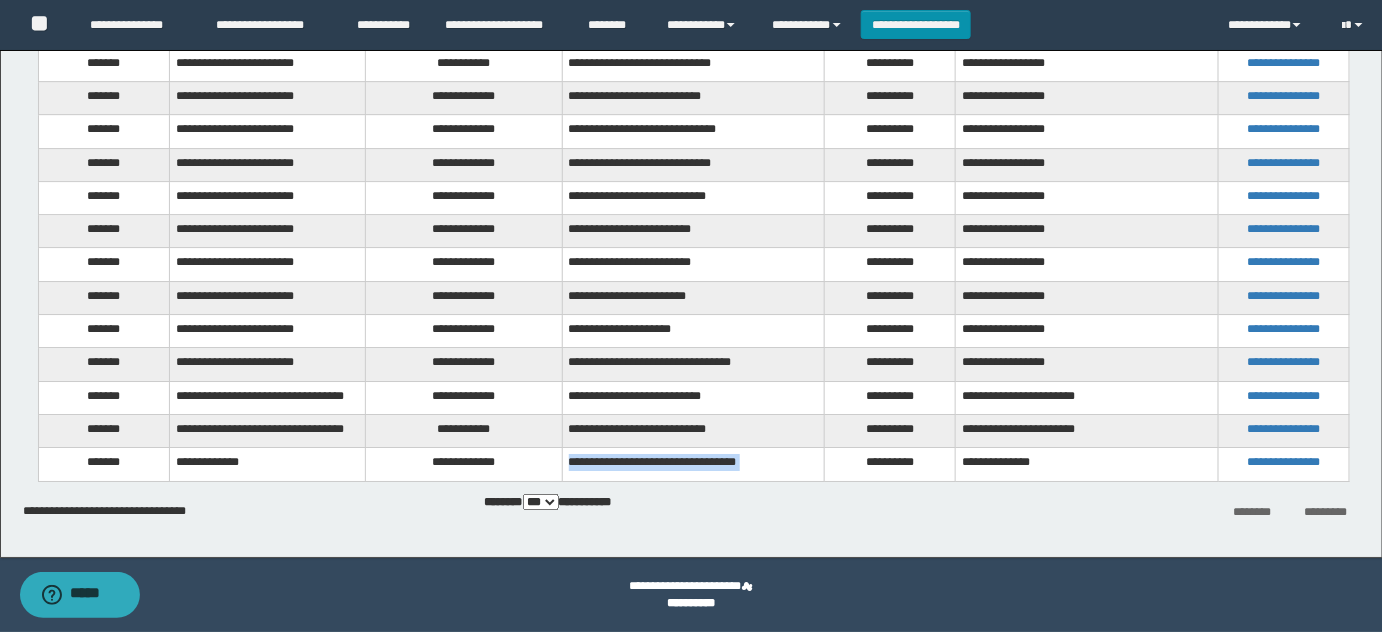 click on "**********" at bounding box center [693, 464] 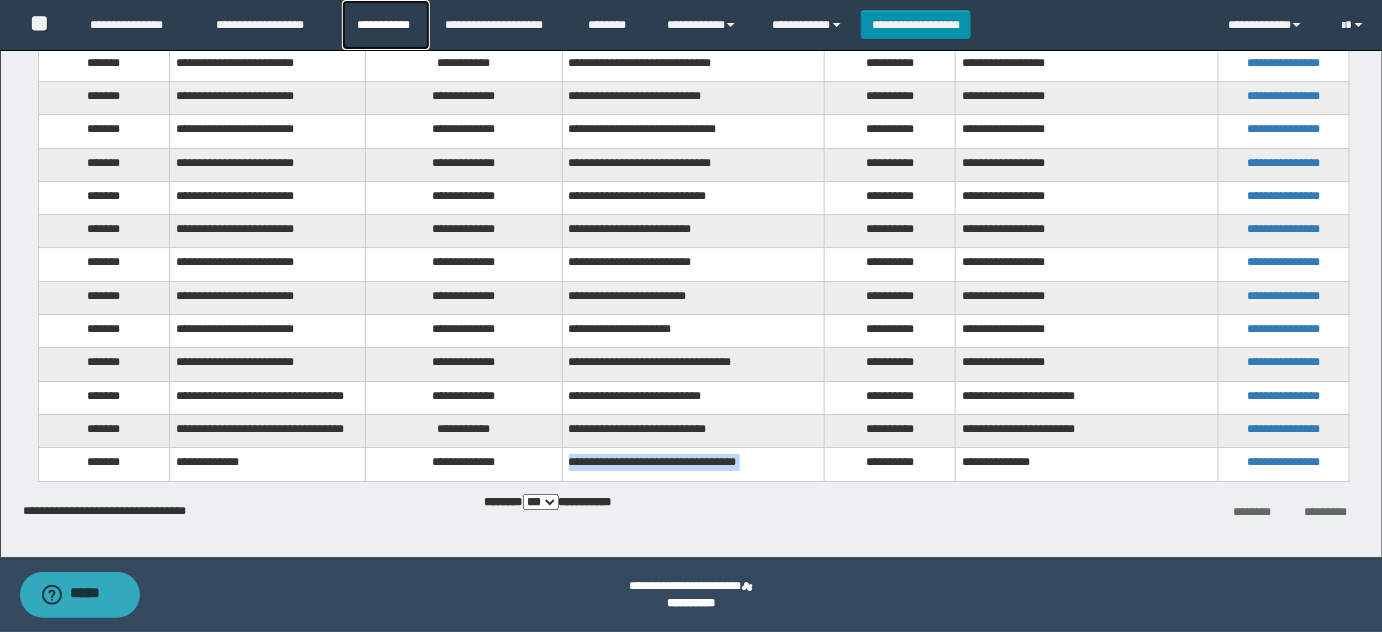 click on "**********" at bounding box center [386, 25] 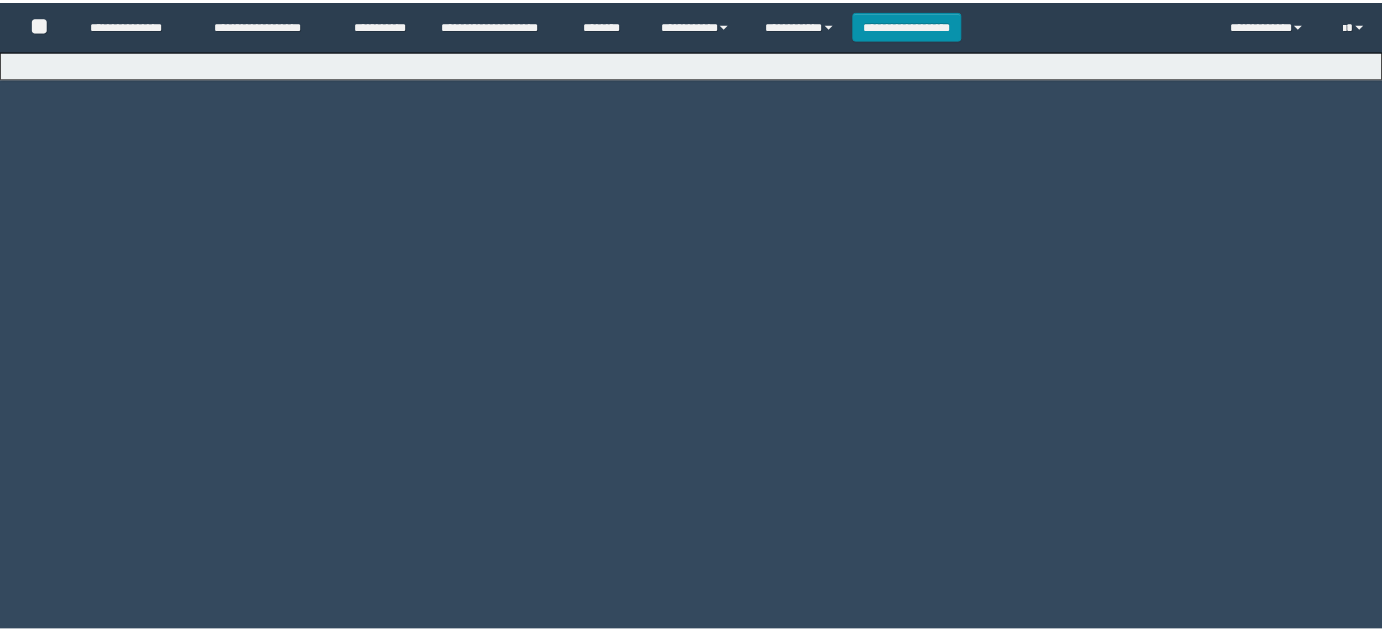 scroll, scrollTop: 0, scrollLeft: 0, axis: both 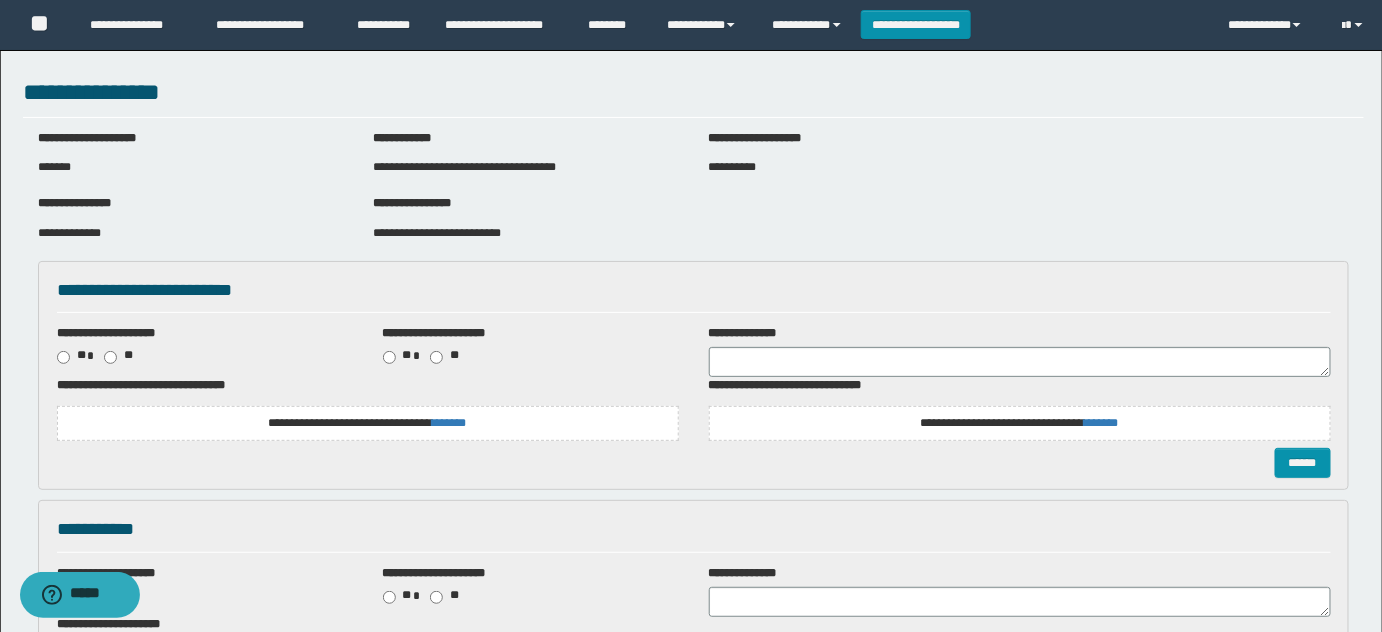click on "**********" at bounding box center (437, 233) 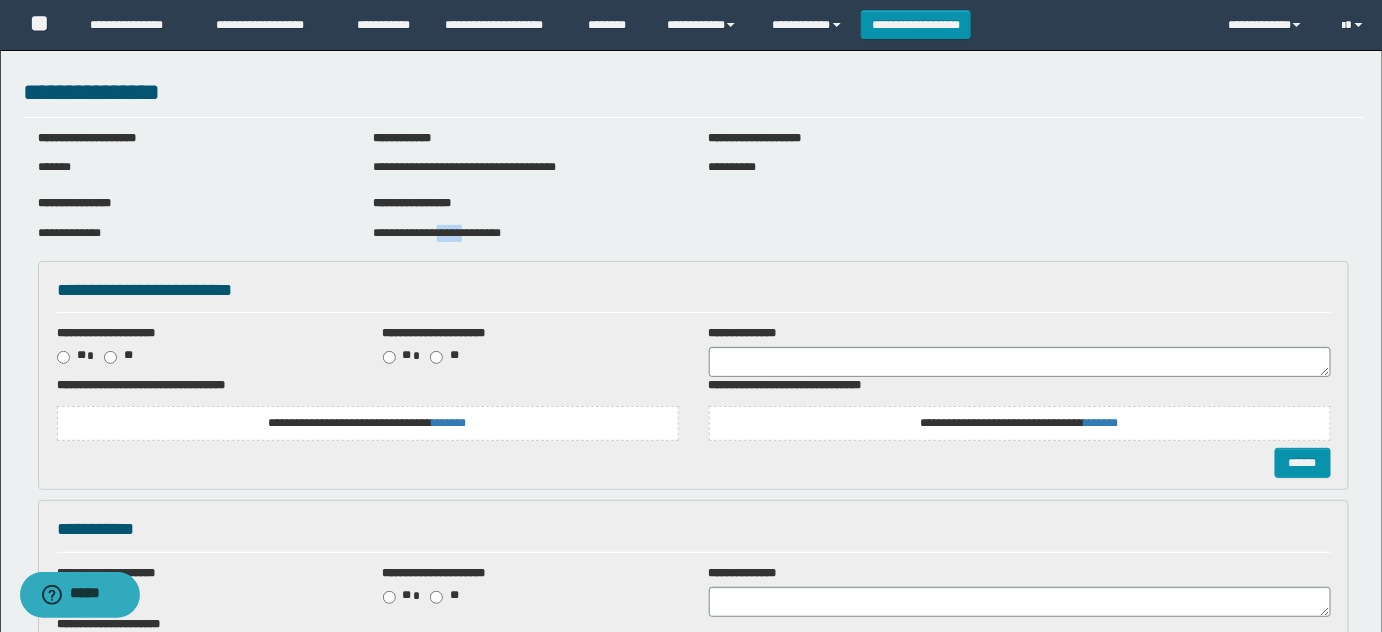 click on "**********" at bounding box center (437, 233) 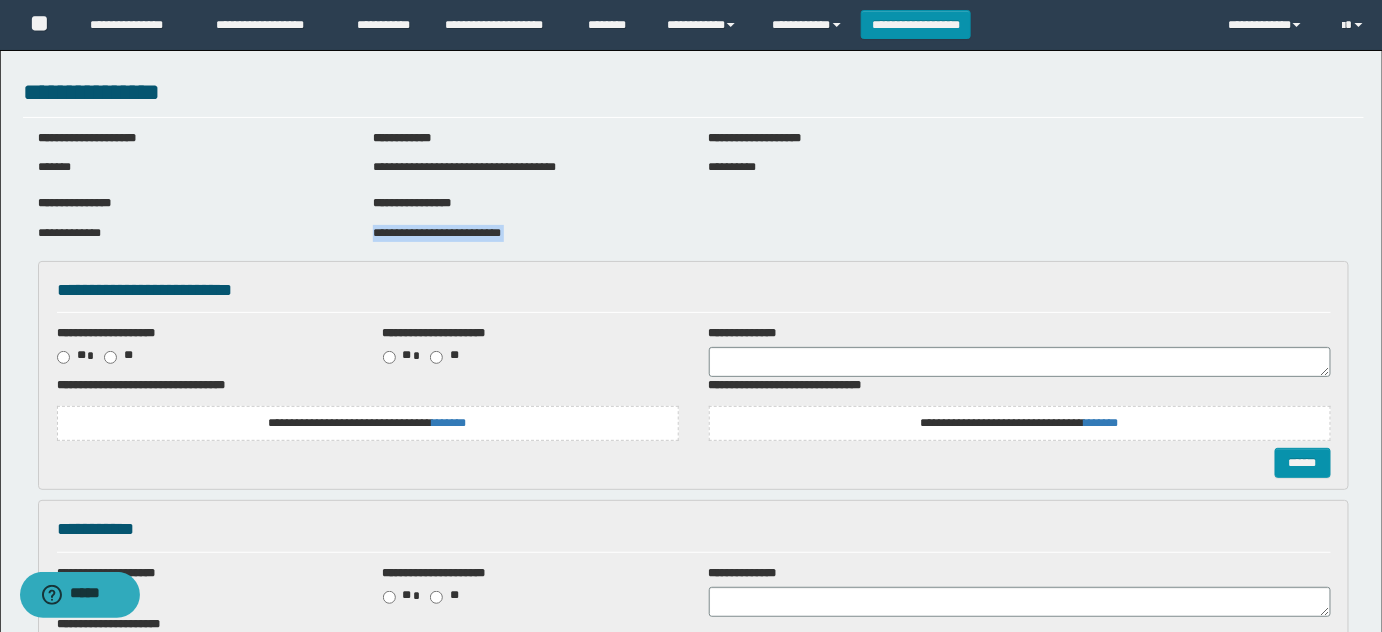 click on "**********" at bounding box center [437, 233] 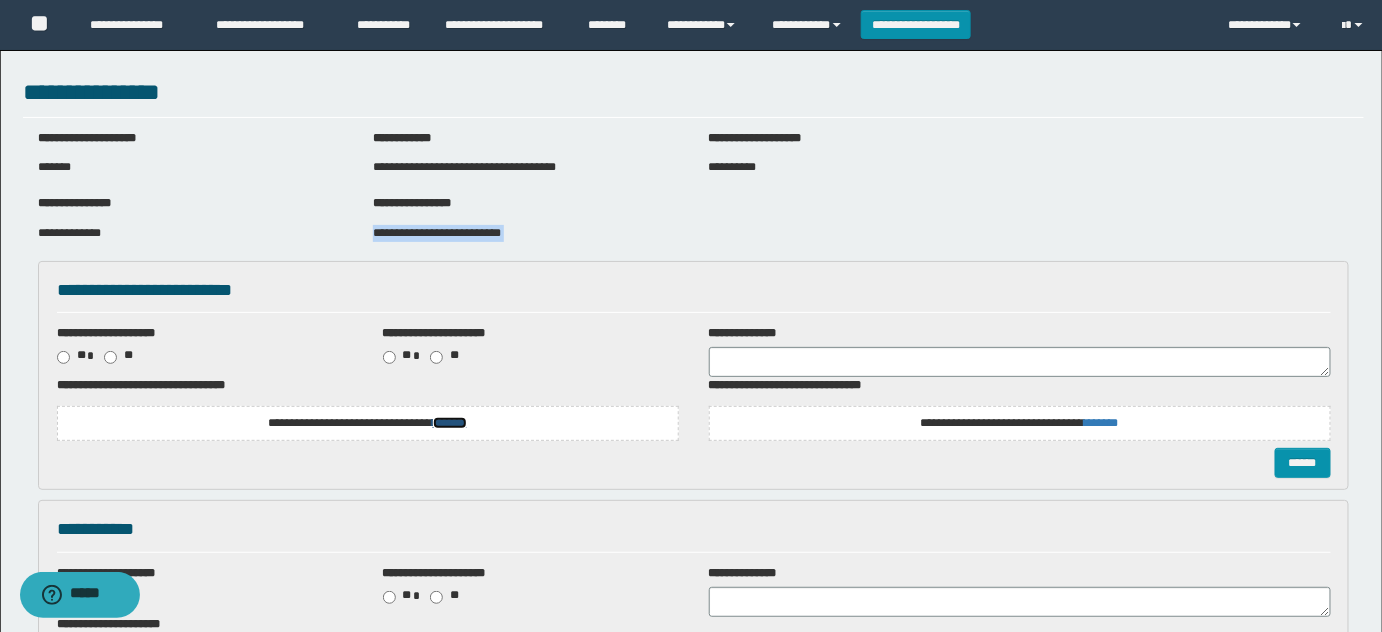 click on "*******" at bounding box center [450, 423] 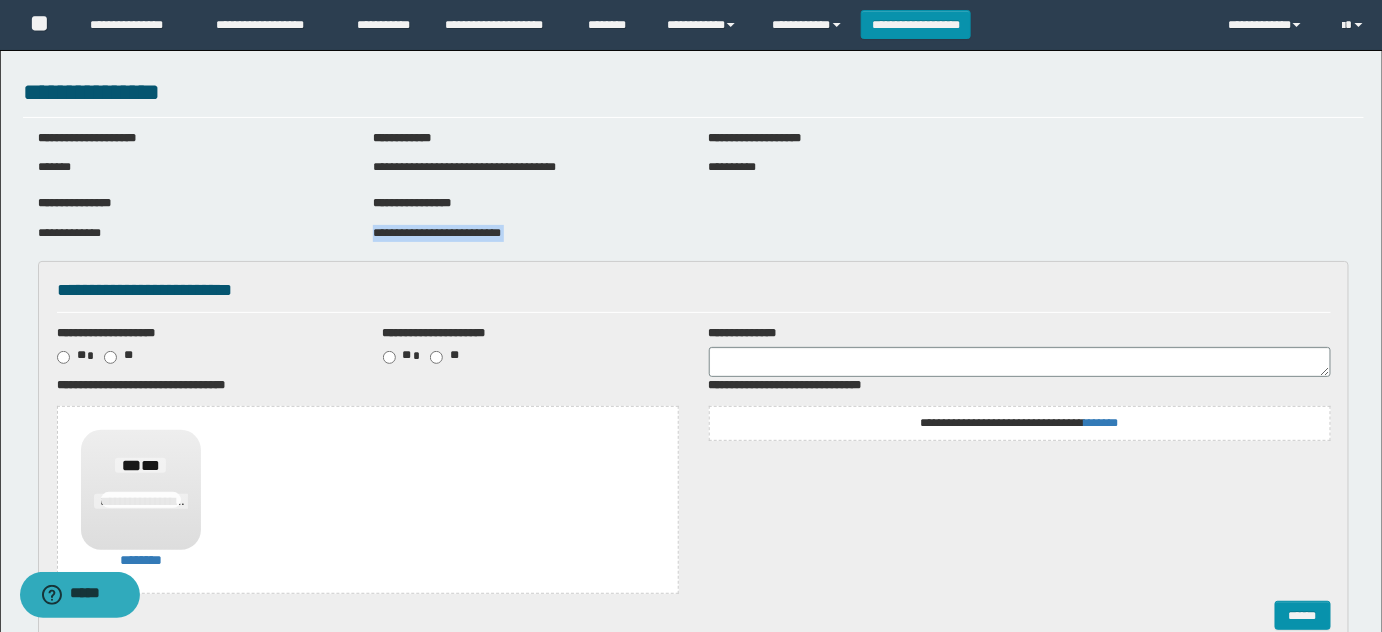 click on "**********" at bounding box center (1019, 423) 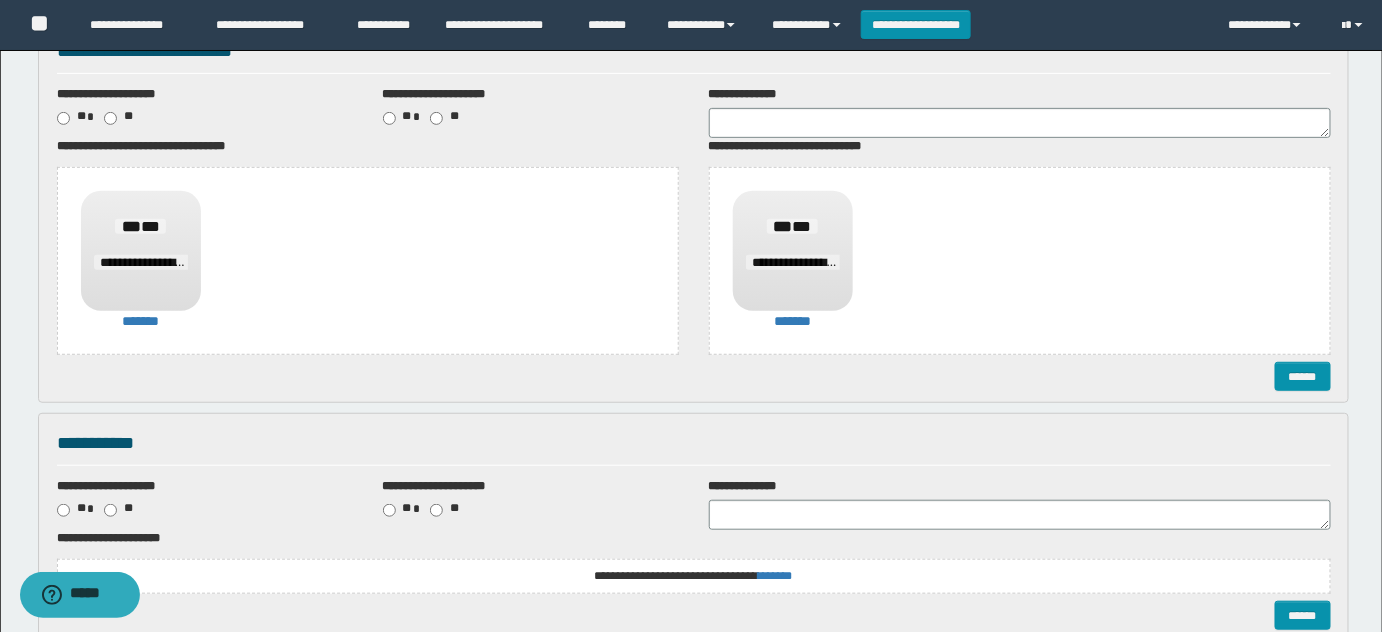 scroll, scrollTop: 454, scrollLeft: 0, axis: vertical 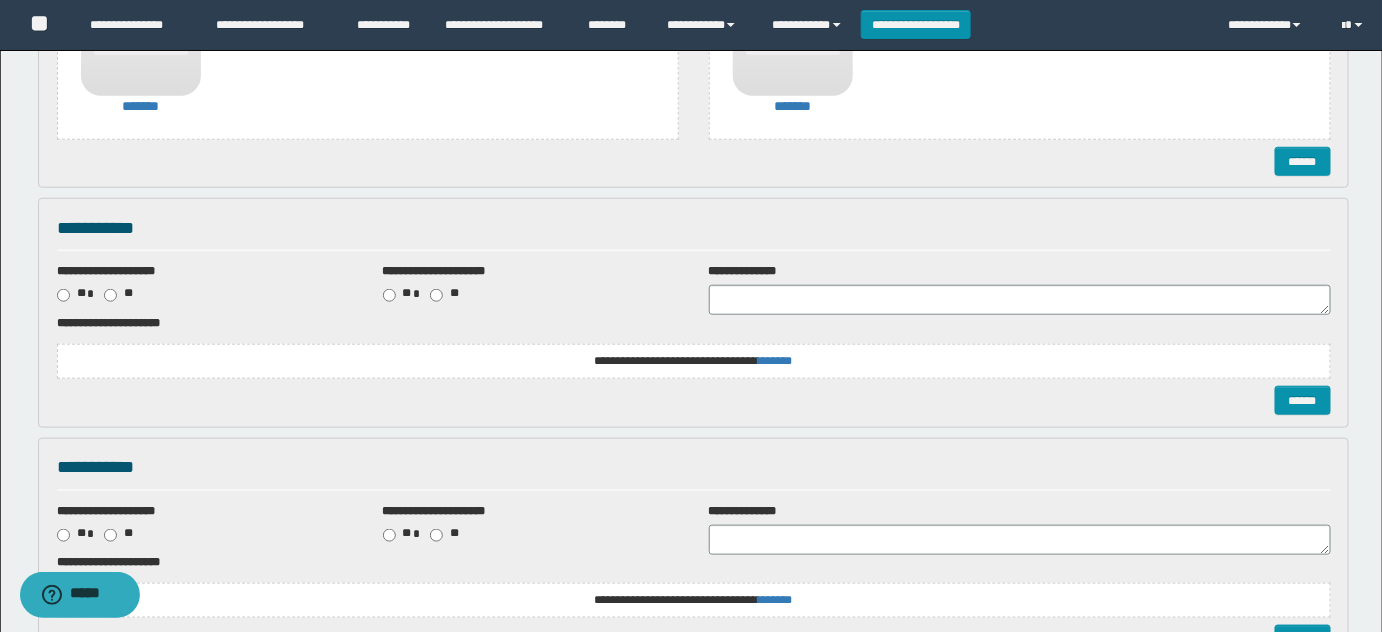 click on "**********" at bounding box center (693, 361) 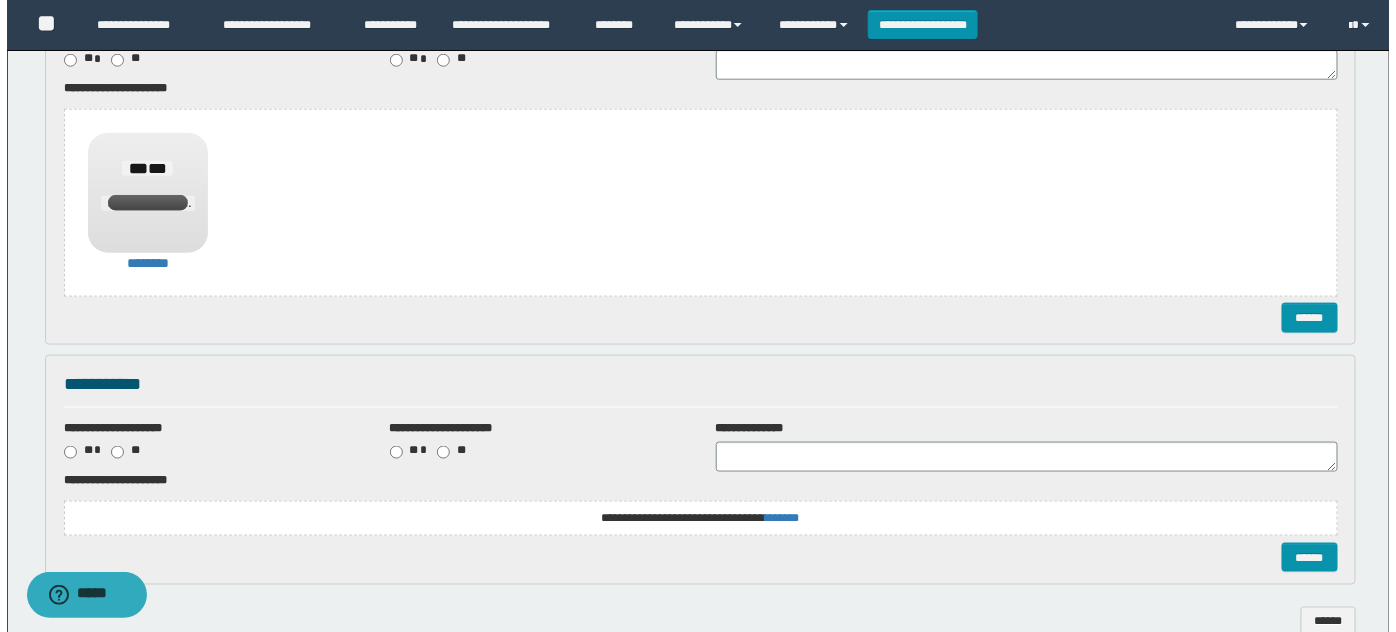 scroll, scrollTop: 797, scrollLeft: 0, axis: vertical 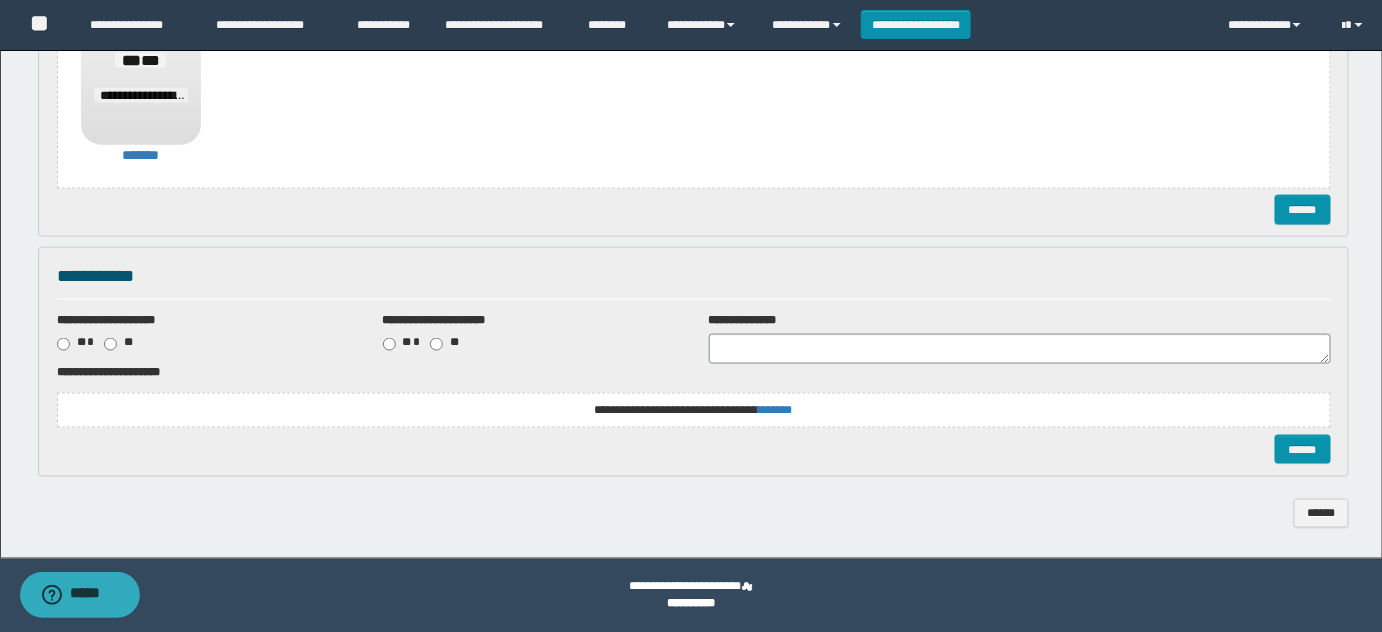 click on "**********" at bounding box center [694, 399] 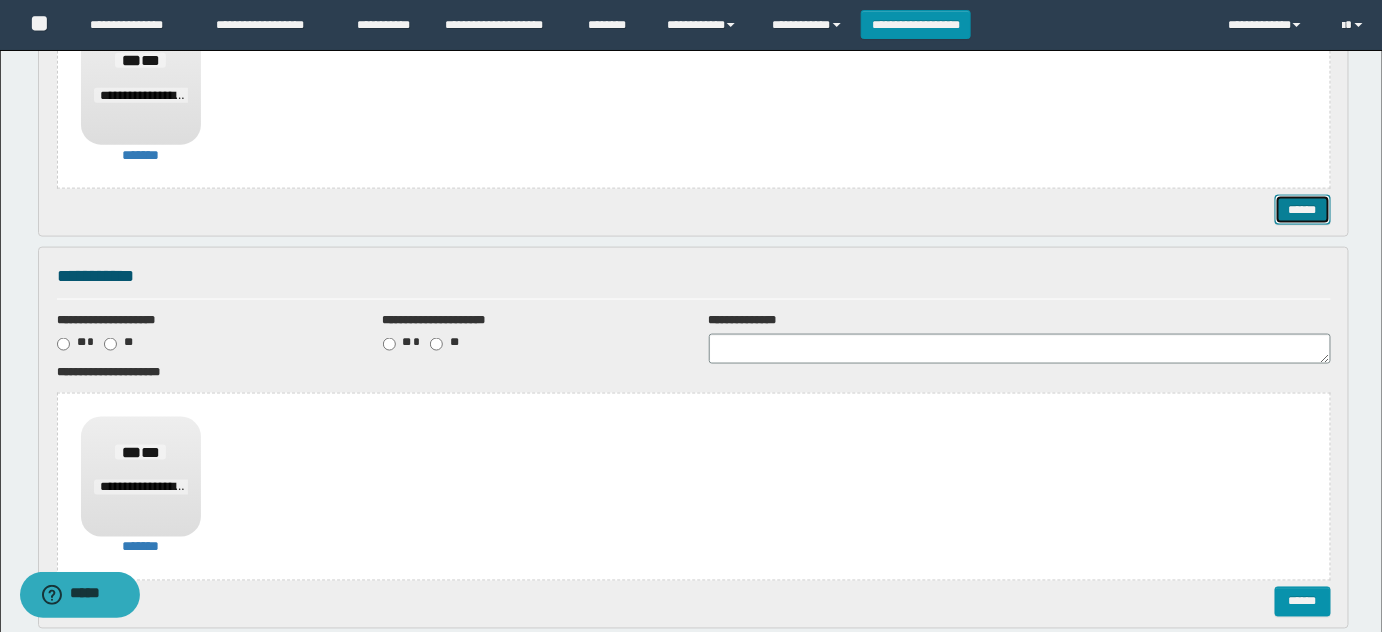 click on "******" at bounding box center (1302, 209) 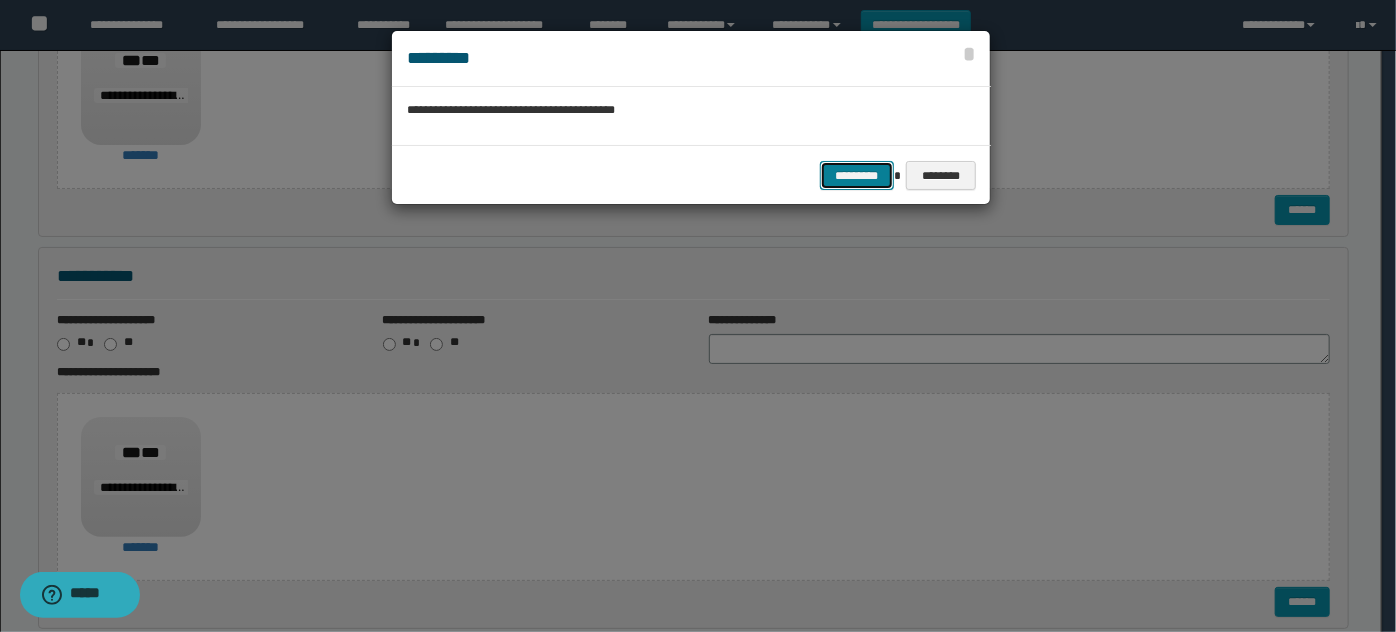 click on "*********" at bounding box center (857, 175) 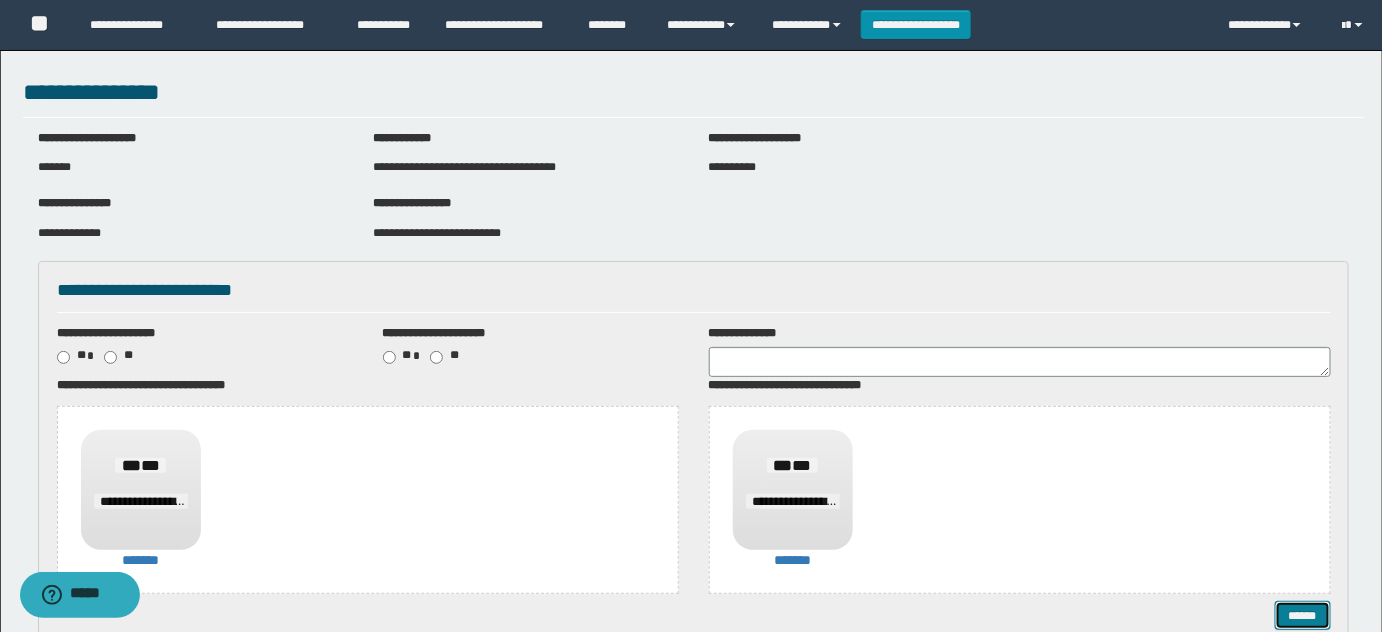 click on "******" at bounding box center [1302, 615] 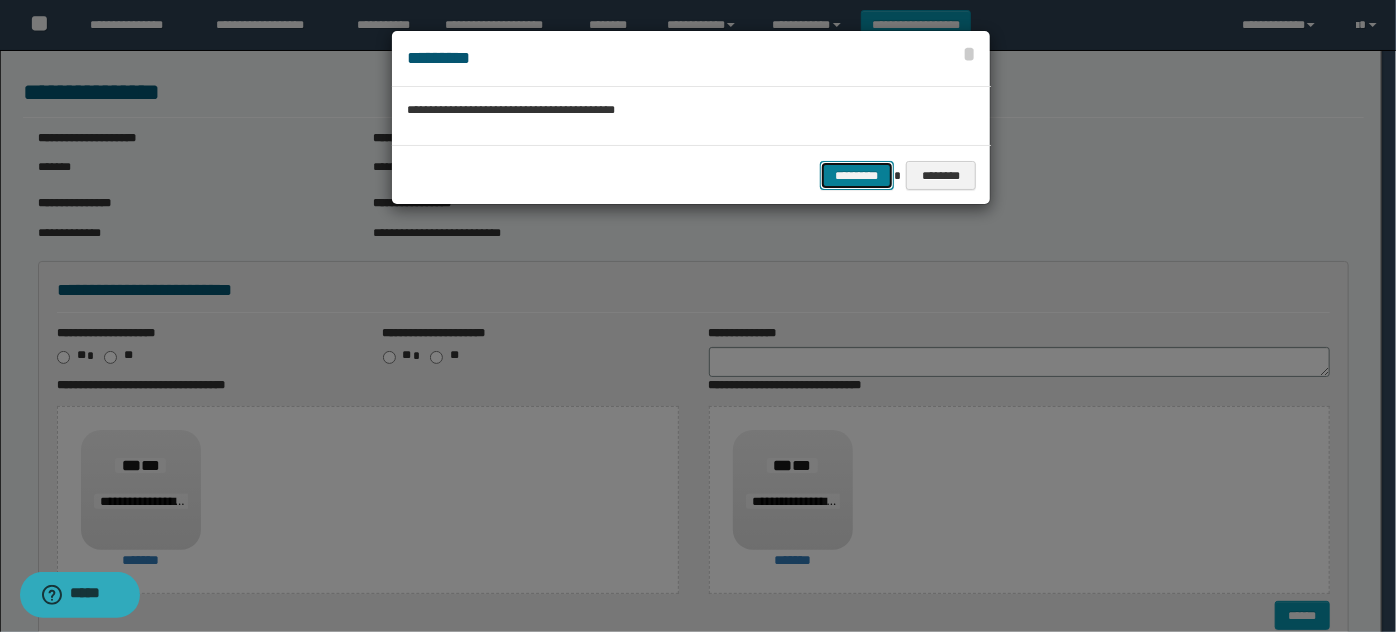 click on "*********" at bounding box center [857, 175] 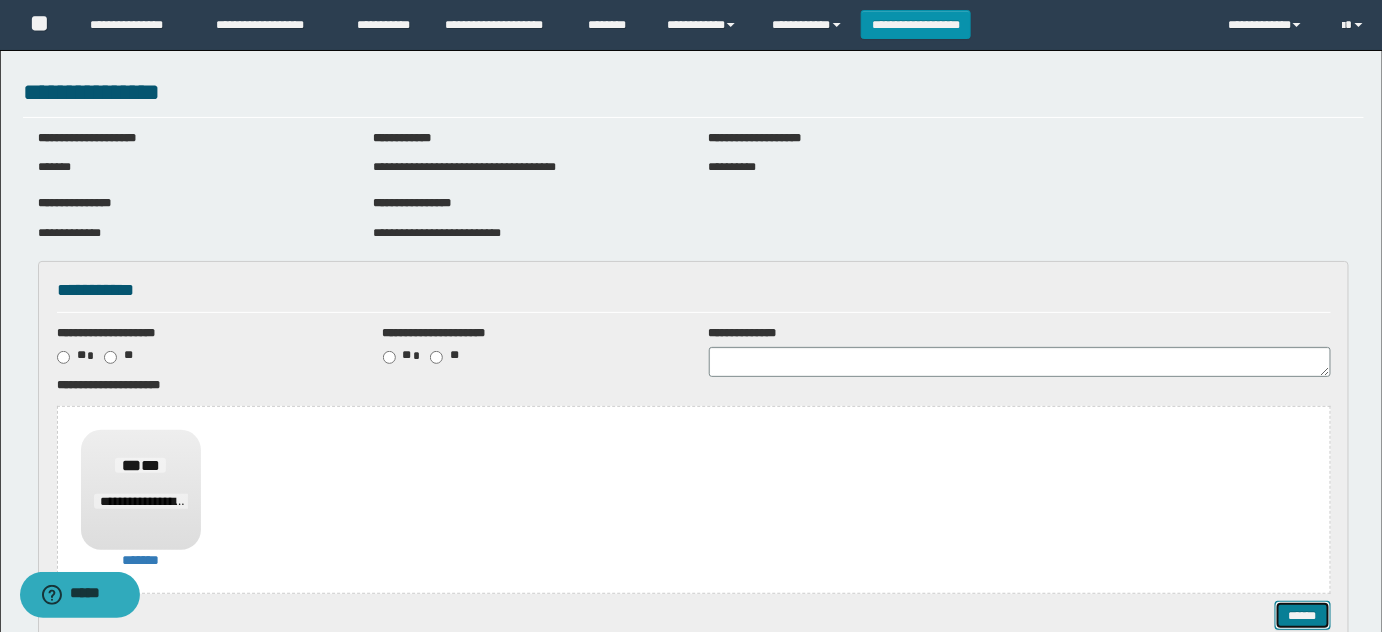 click on "******" at bounding box center [1302, 615] 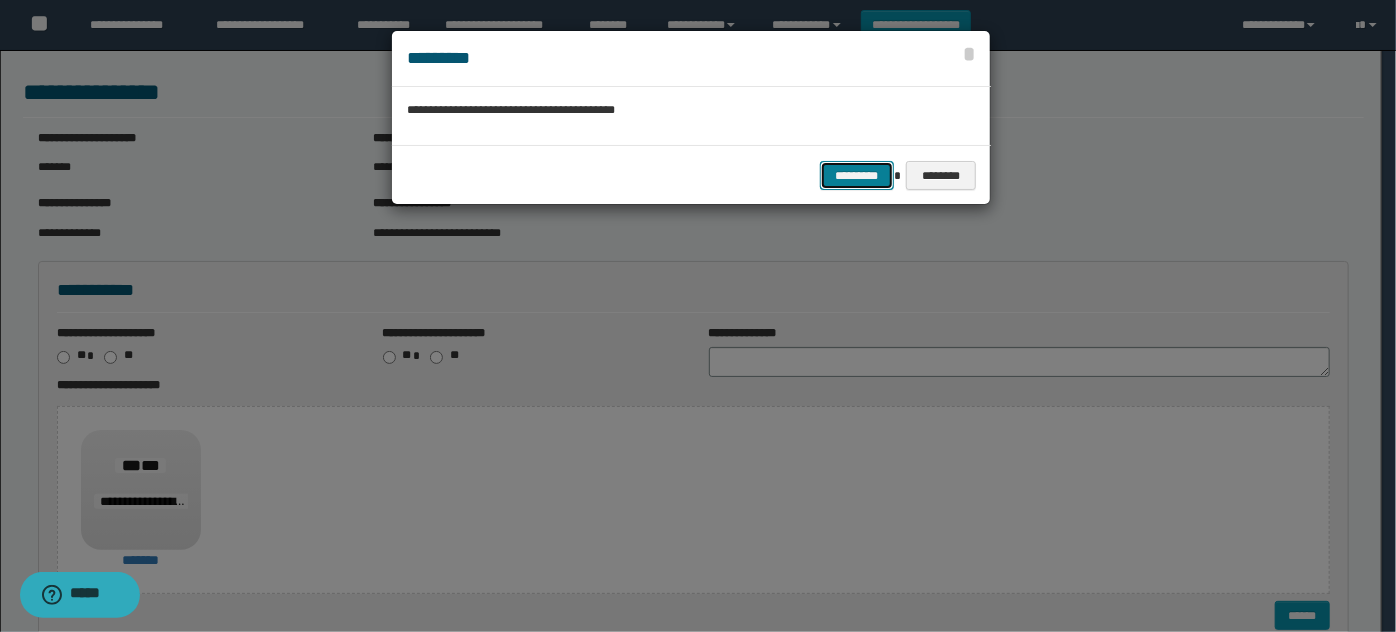 click on "*********" at bounding box center (857, 175) 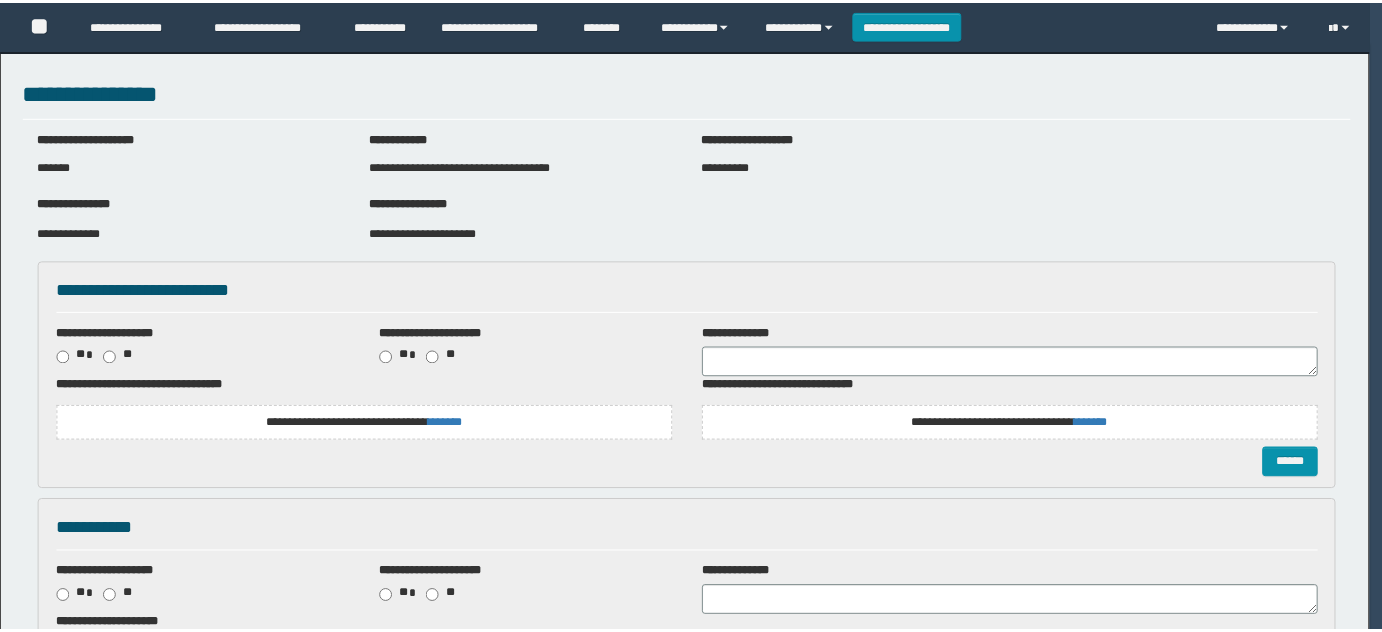 scroll, scrollTop: 0, scrollLeft: 0, axis: both 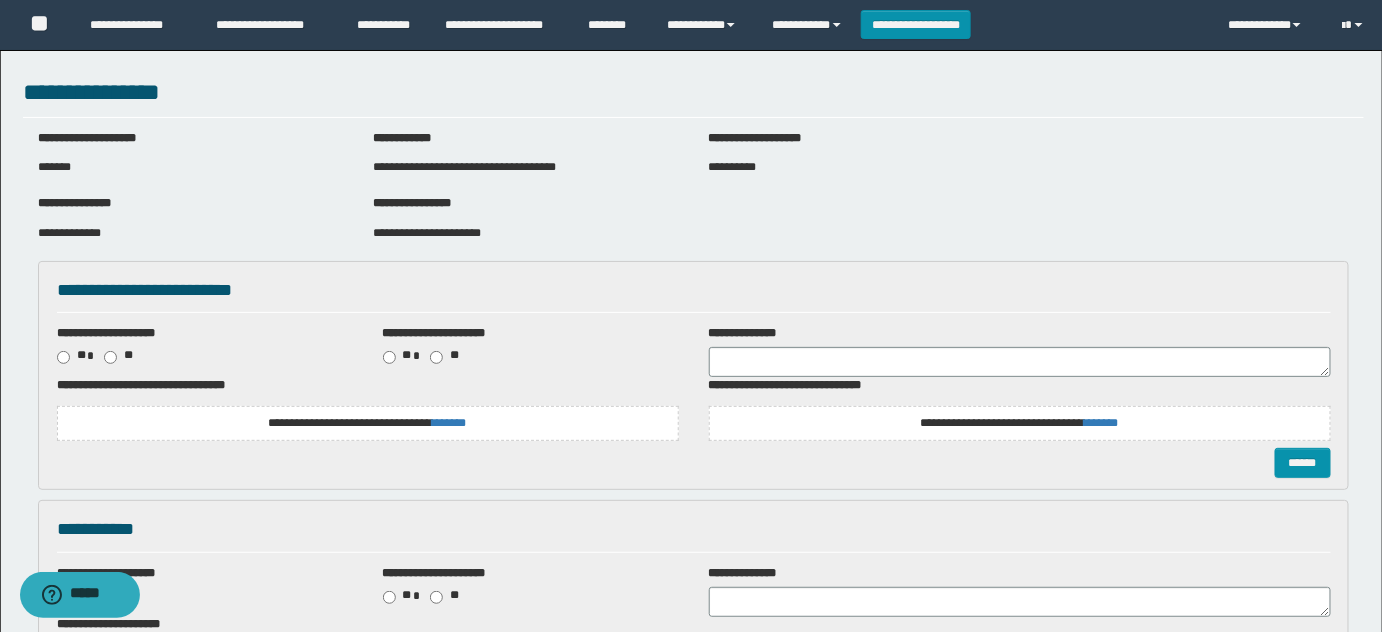 click on "**********" at bounding box center [427, 233] 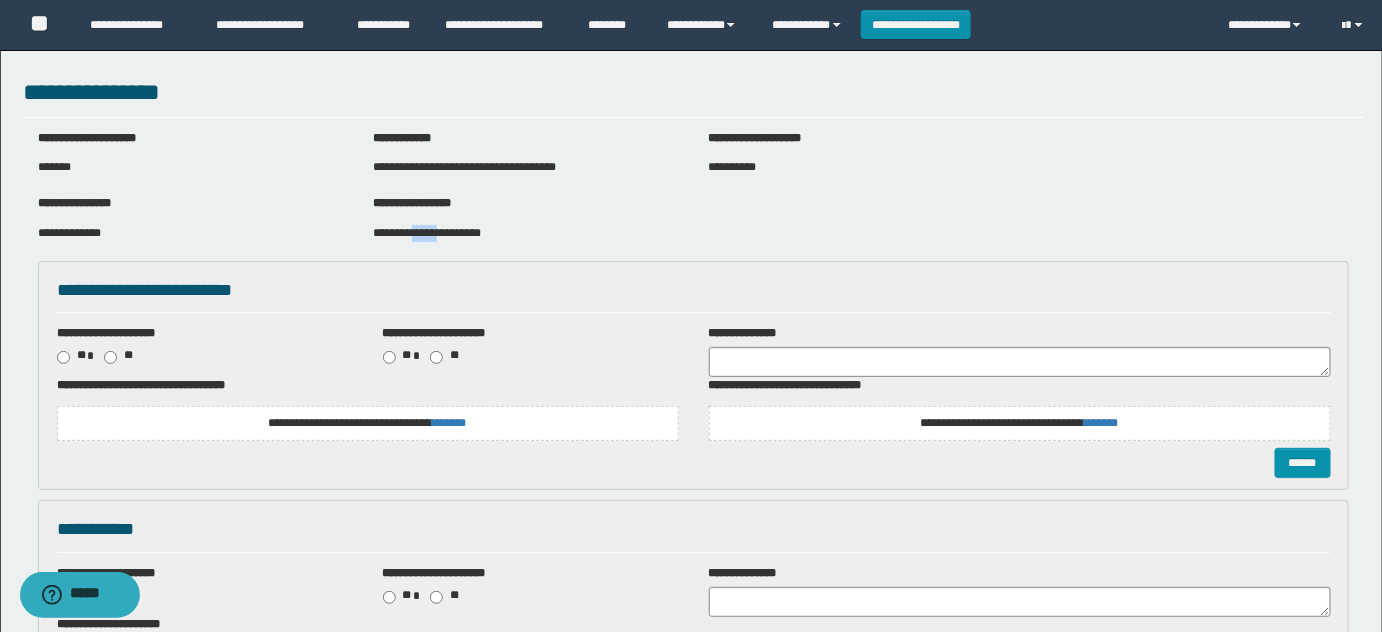click on "**********" at bounding box center [427, 233] 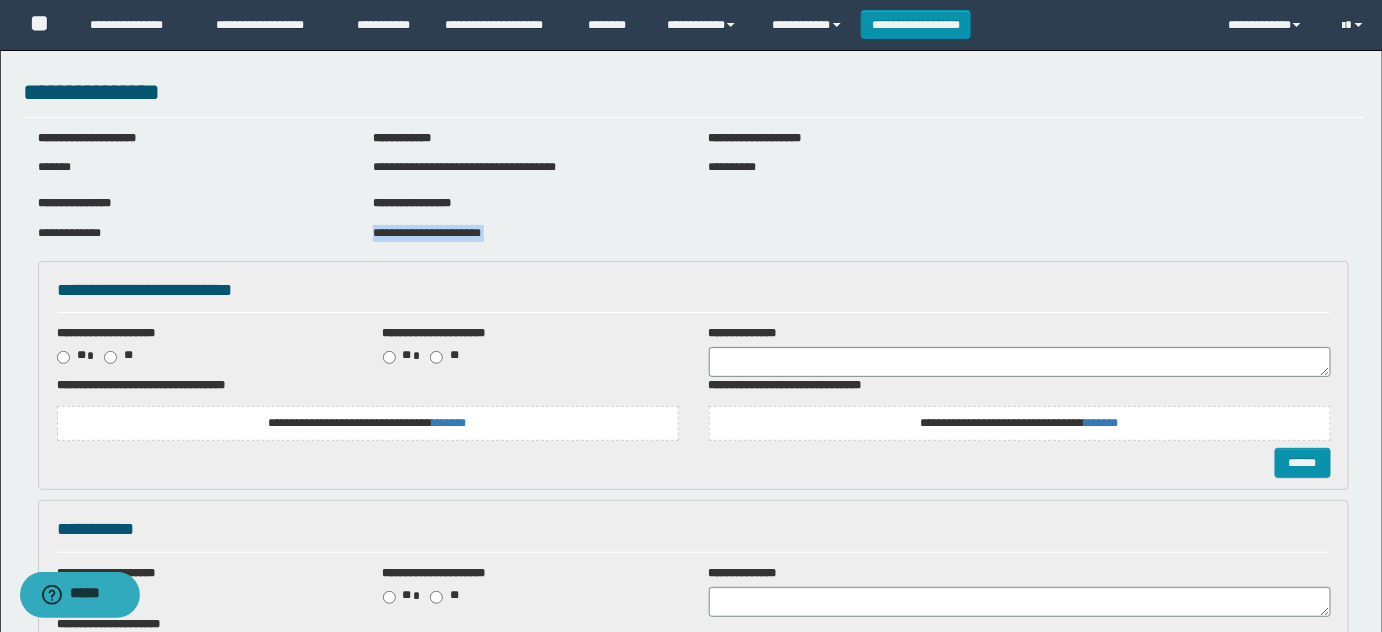 click on "**********" at bounding box center (427, 233) 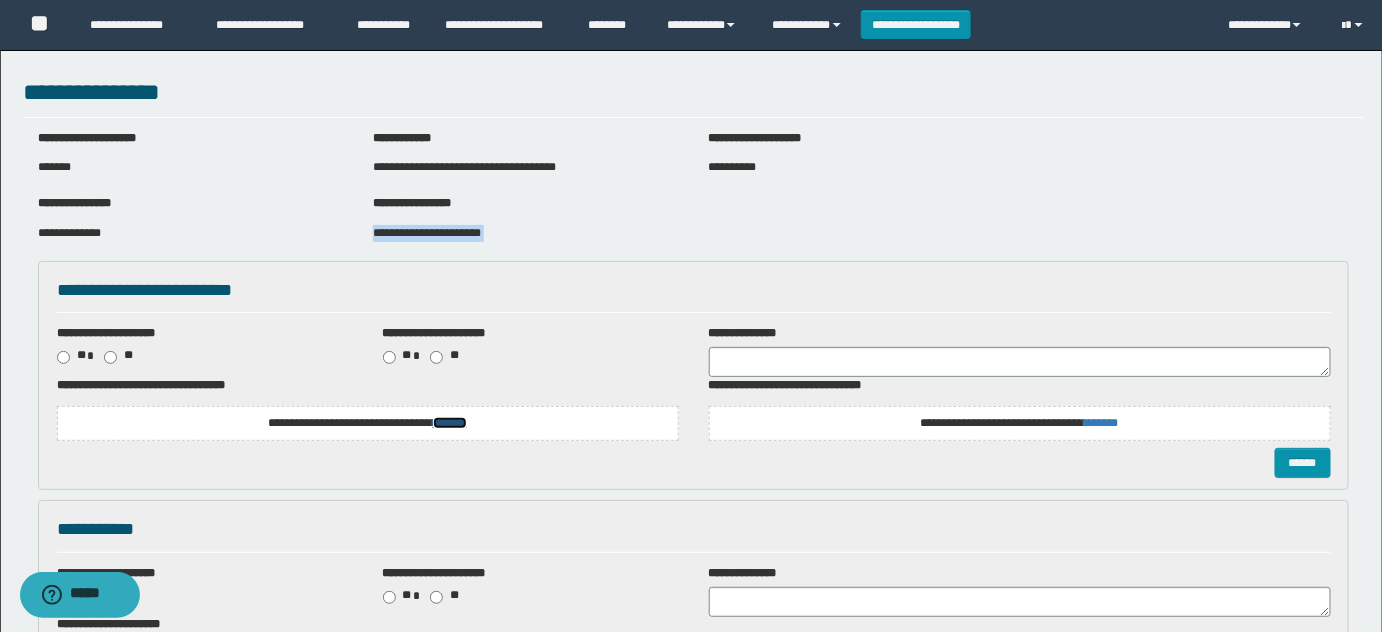 click on "*******" at bounding box center (450, 423) 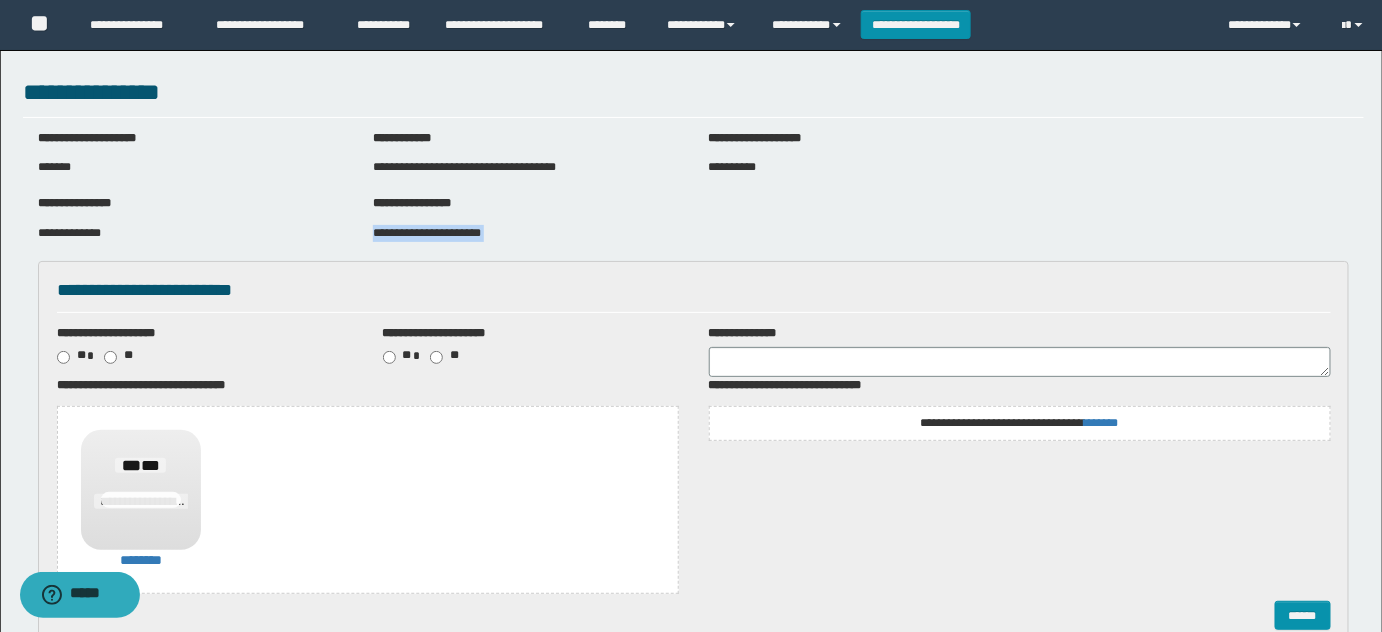 click on "**********" at bounding box center [1019, 423] 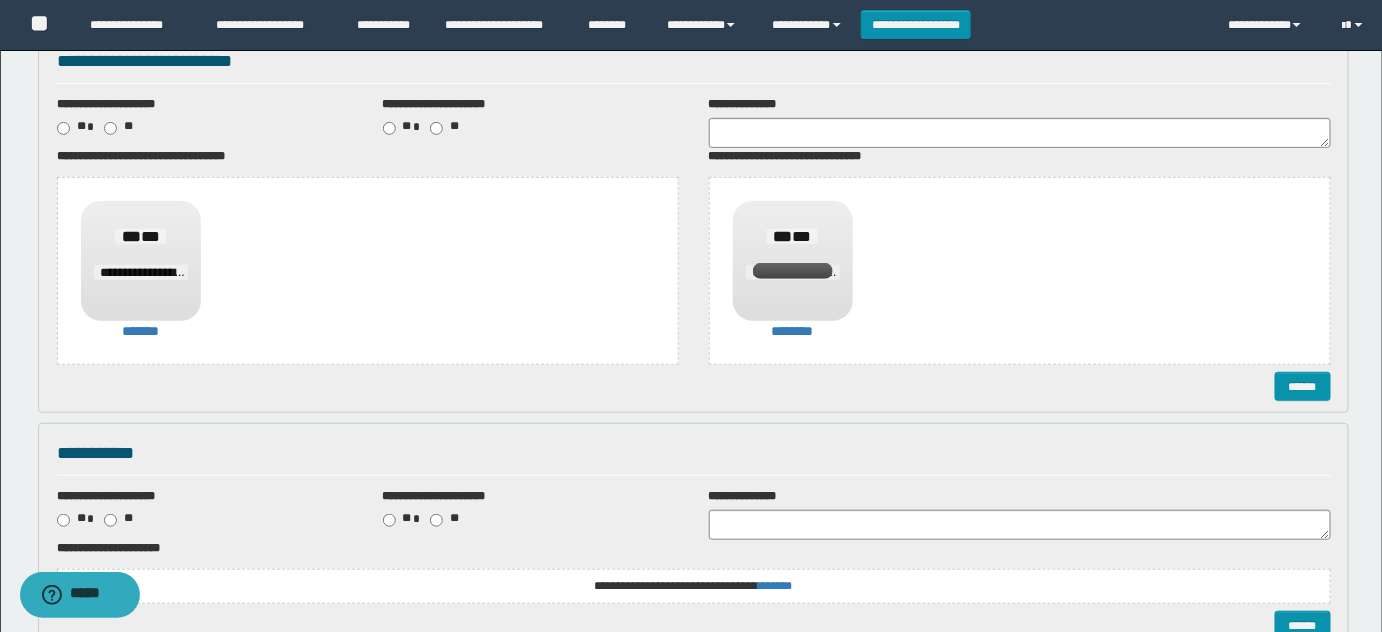 scroll, scrollTop: 363, scrollLeft: 0, axis: vertical 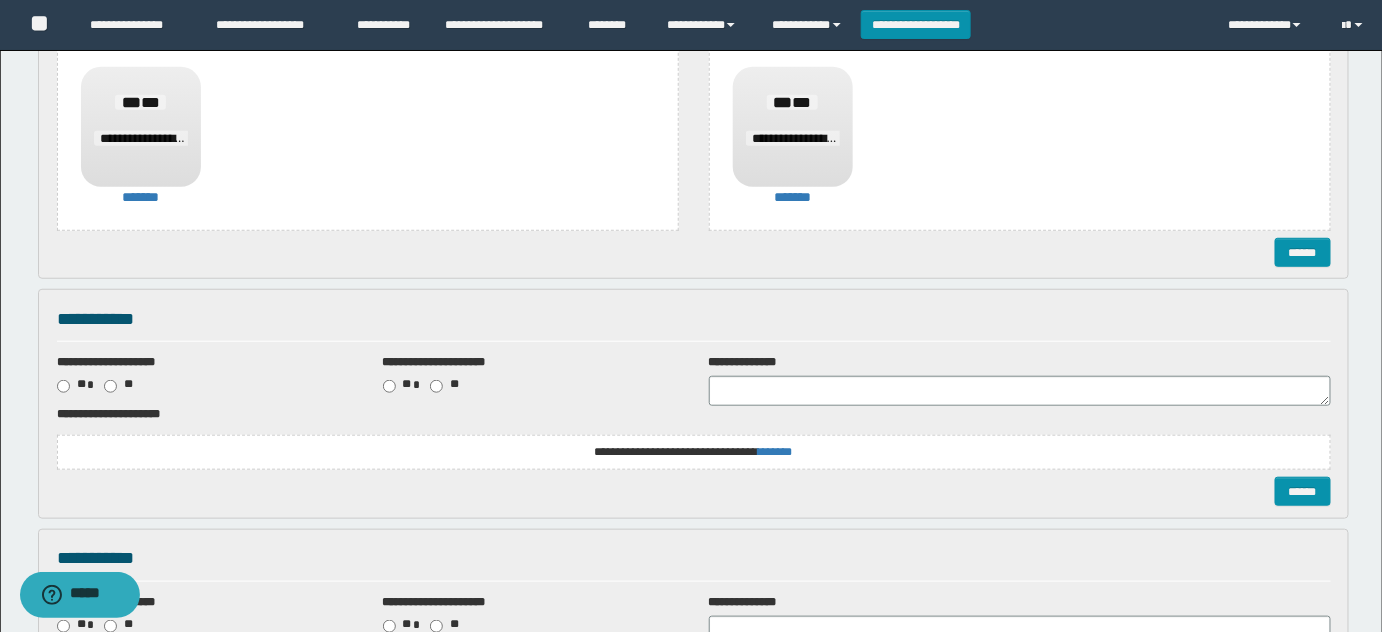 click on "**********" at bounding box center (694, 452) 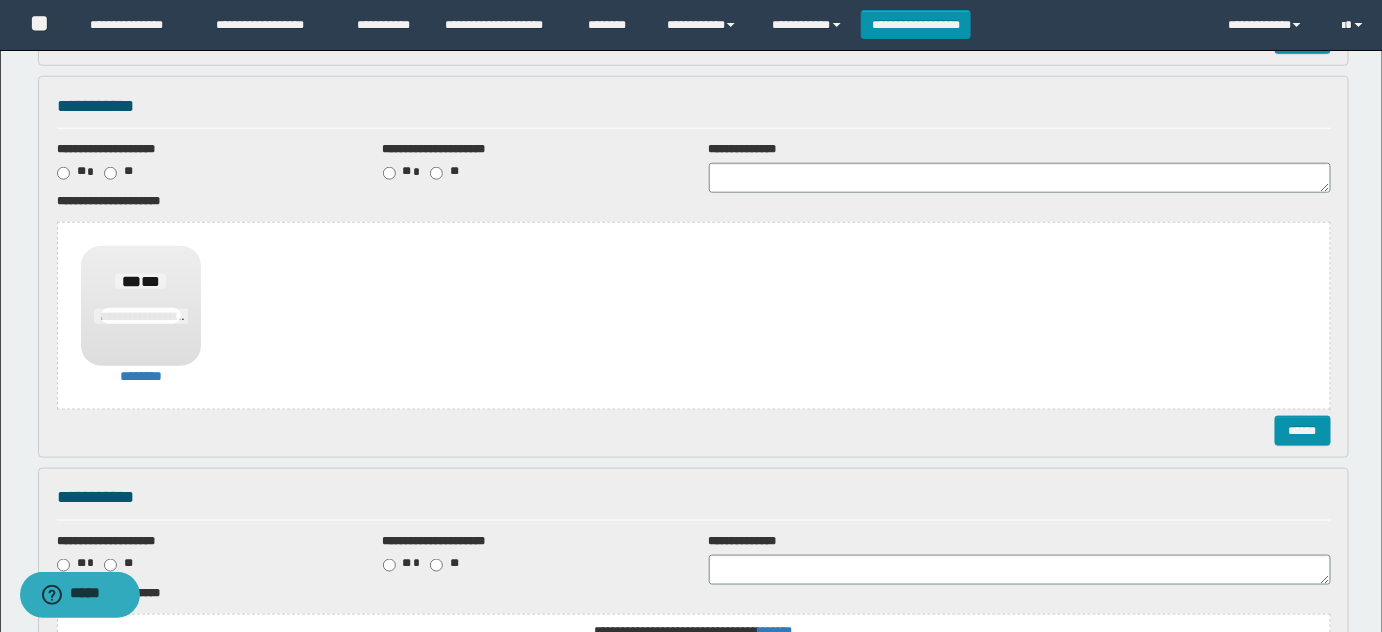 scroll, scrollTop: 727, scrollLeft: 0, axis: vertical 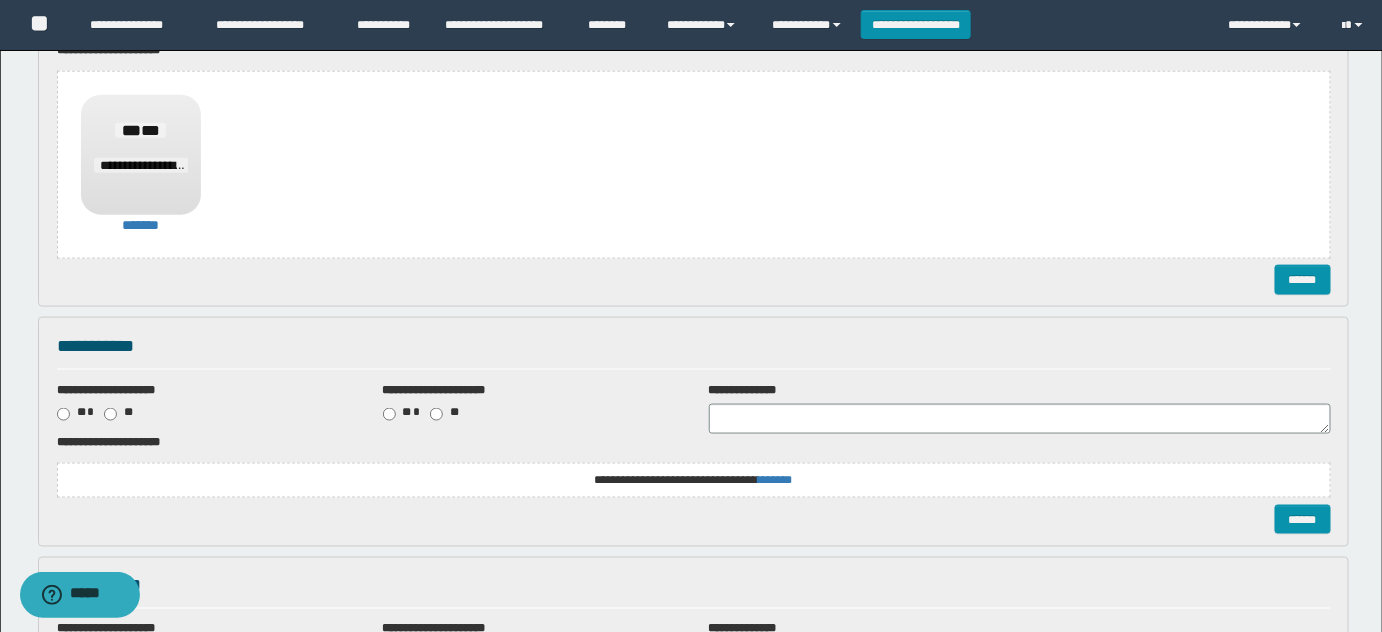 click on "**********" at bounding box center [0, 0] 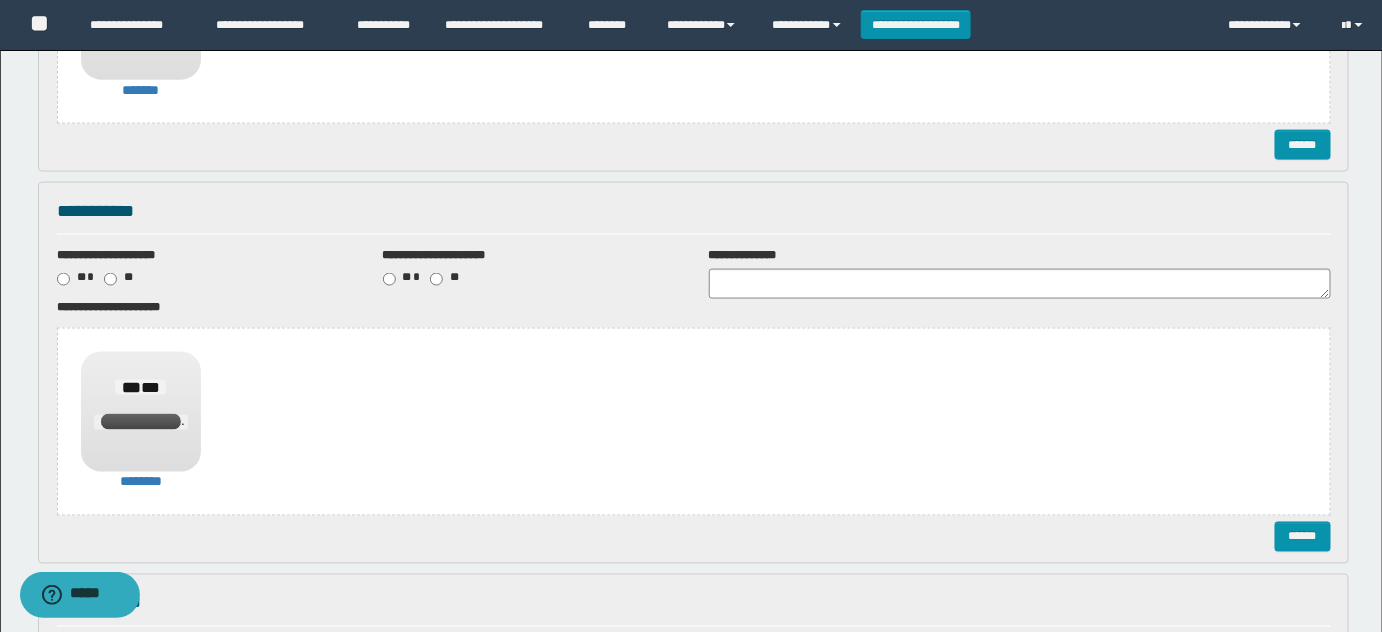 scroll, scrollTop: 1090, scrollLeft: 0, axis: vertical 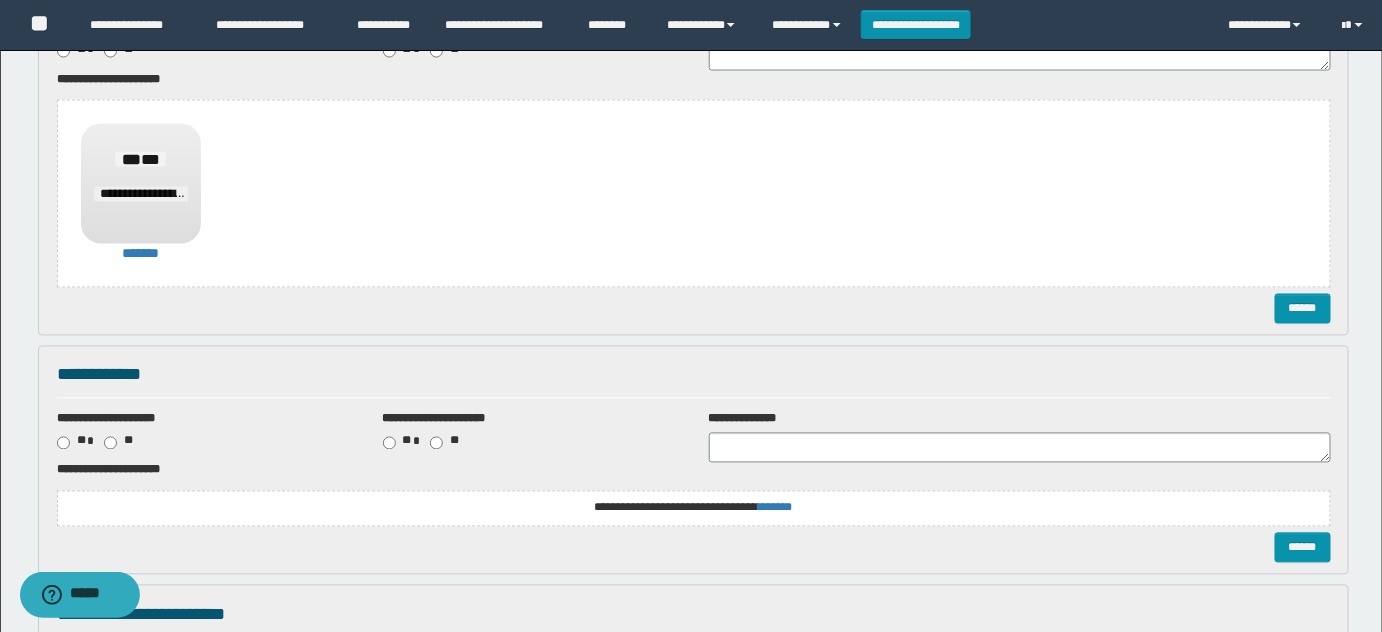 click on "**********" at bounding box center (694, 497) 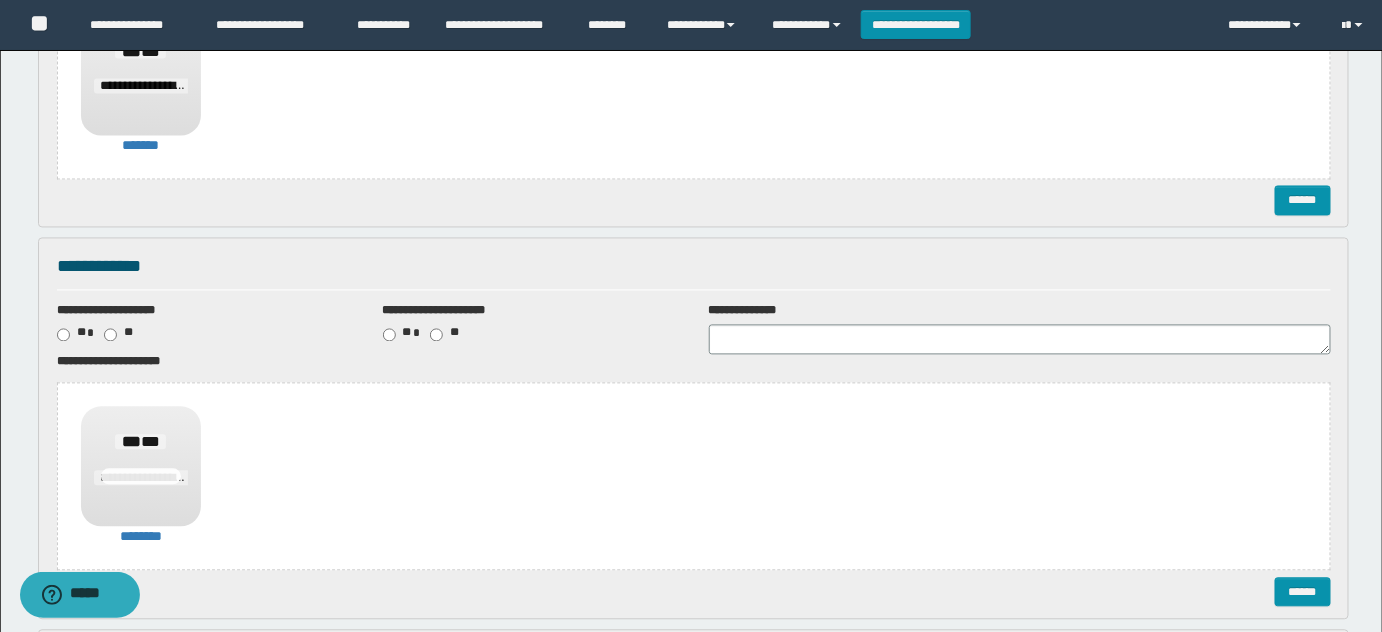 scroll, scrollTop: 1454, scrollLeft: 0, axis: vertical 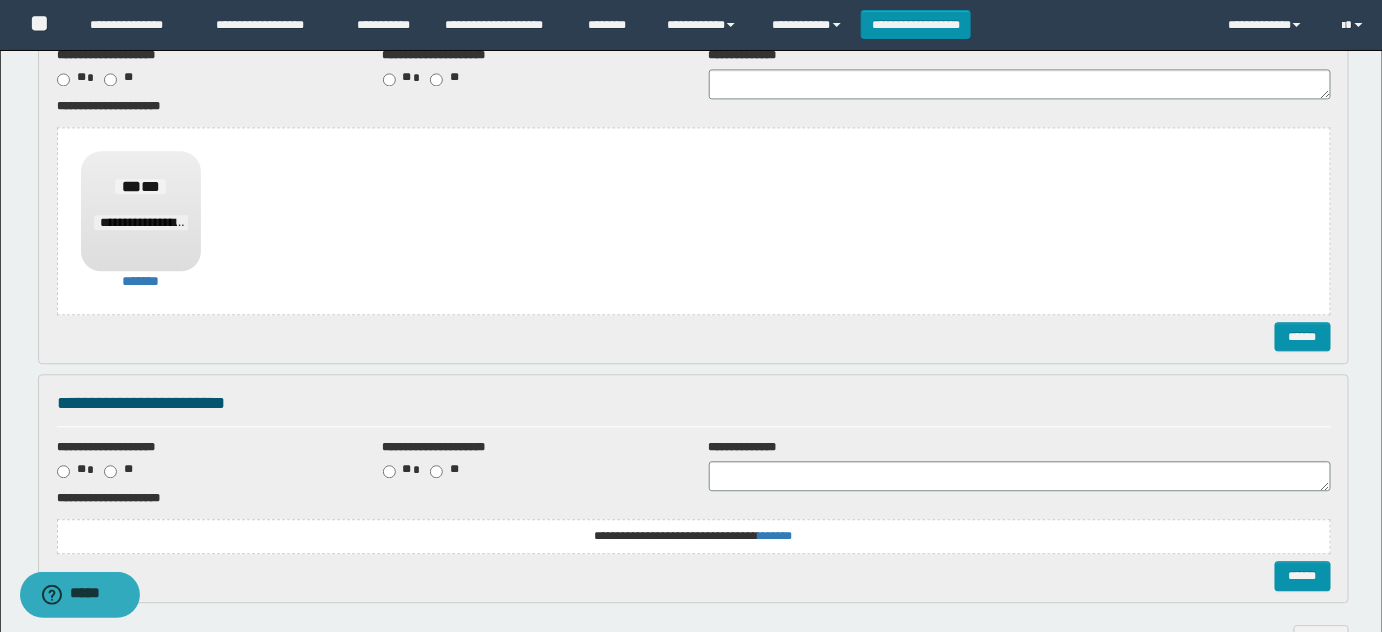 click on "**********" at bounding box center (0, 0) 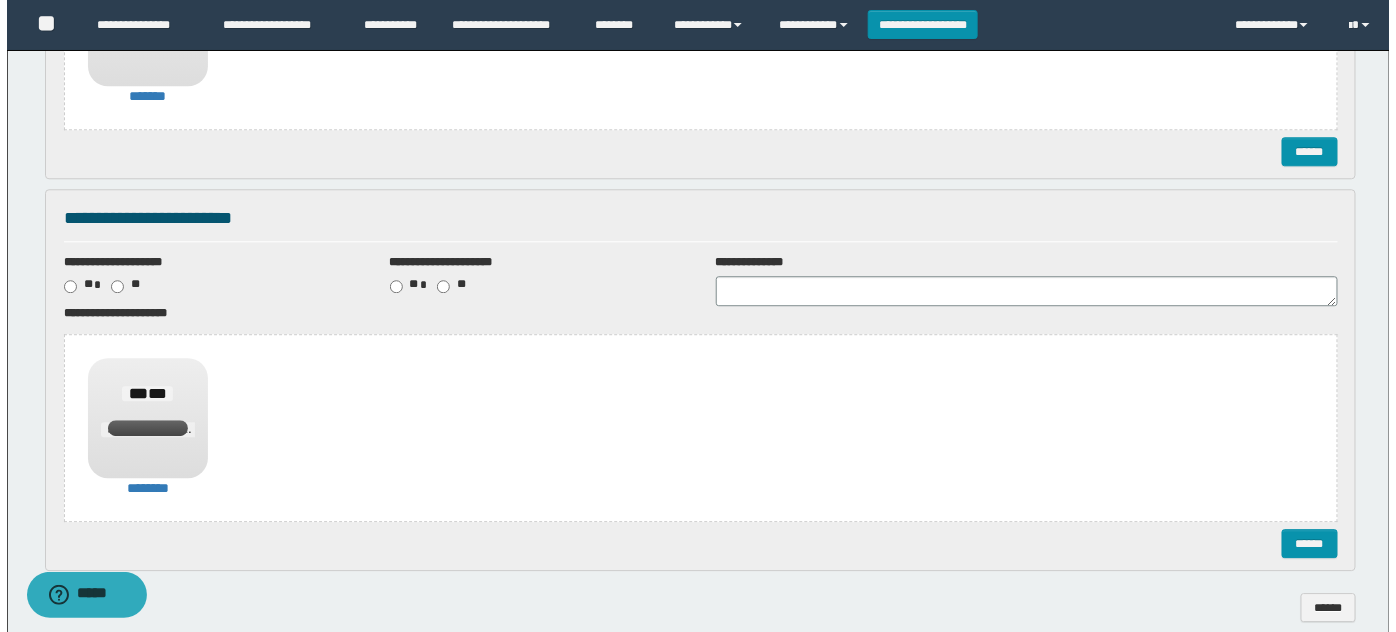 scroll, scrollTop: 1733, scrollLeft: 0, axis: vertical 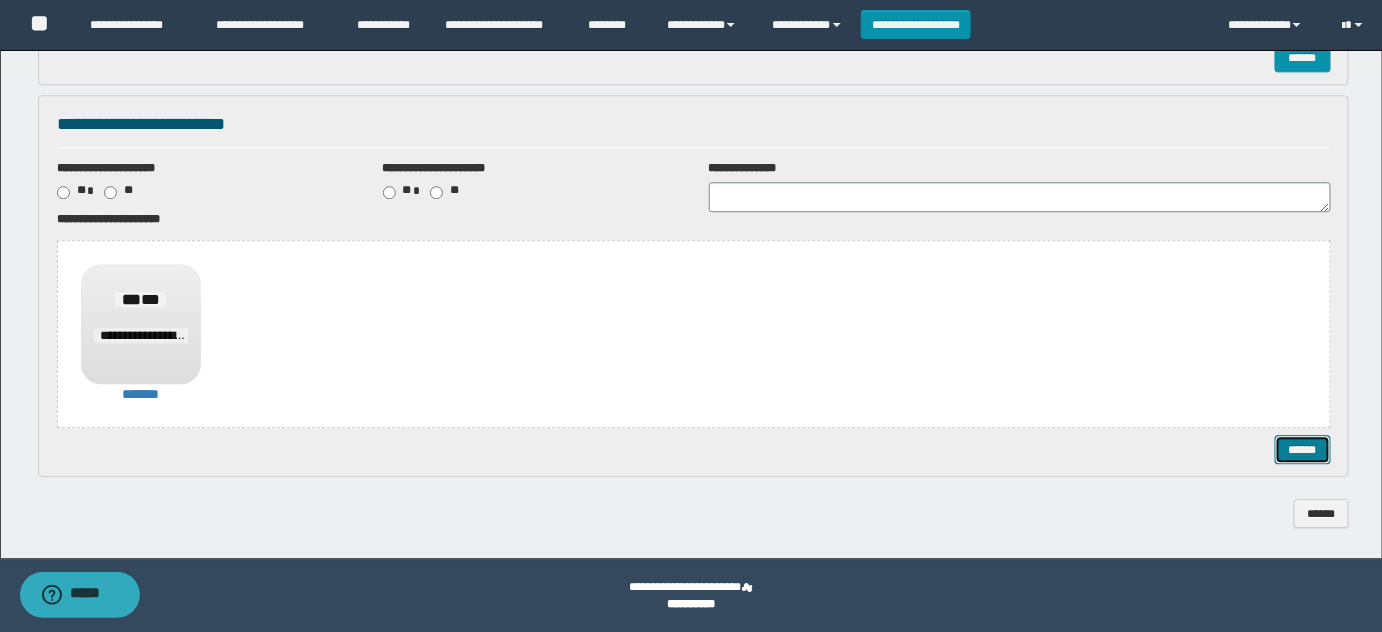 click on "******" at bounding box center (1302, 449) 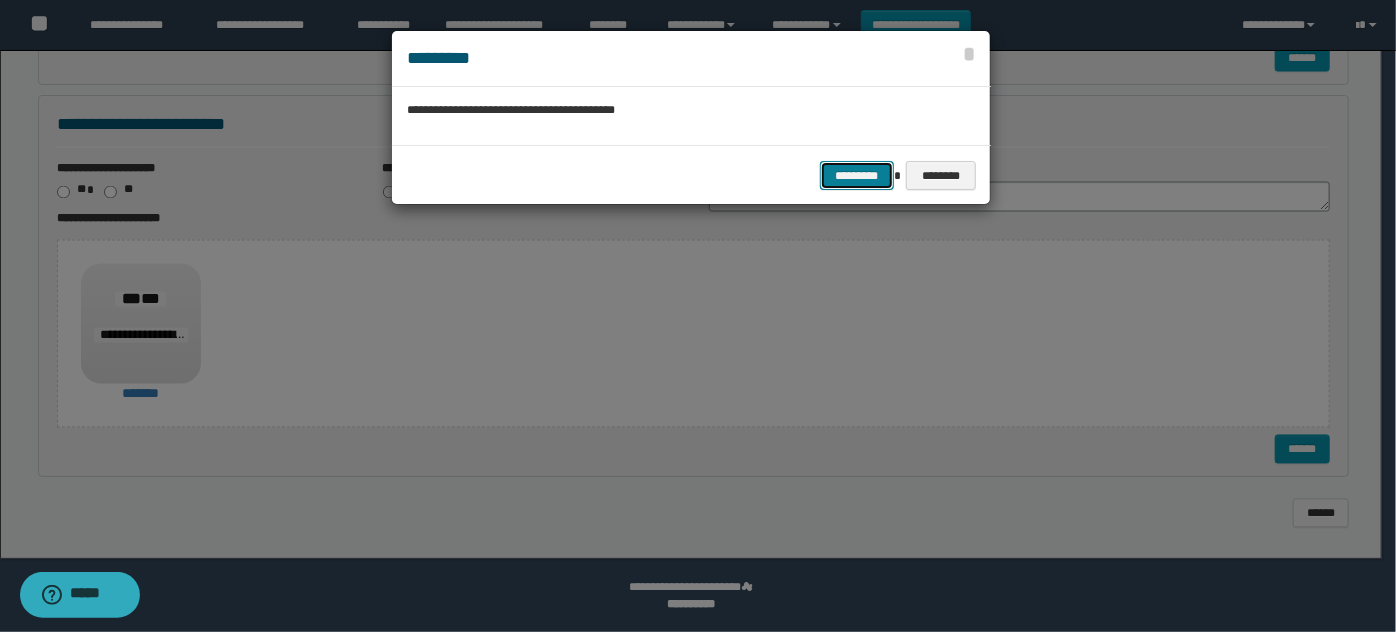 click on "*********" at bounding box center (857, 175) 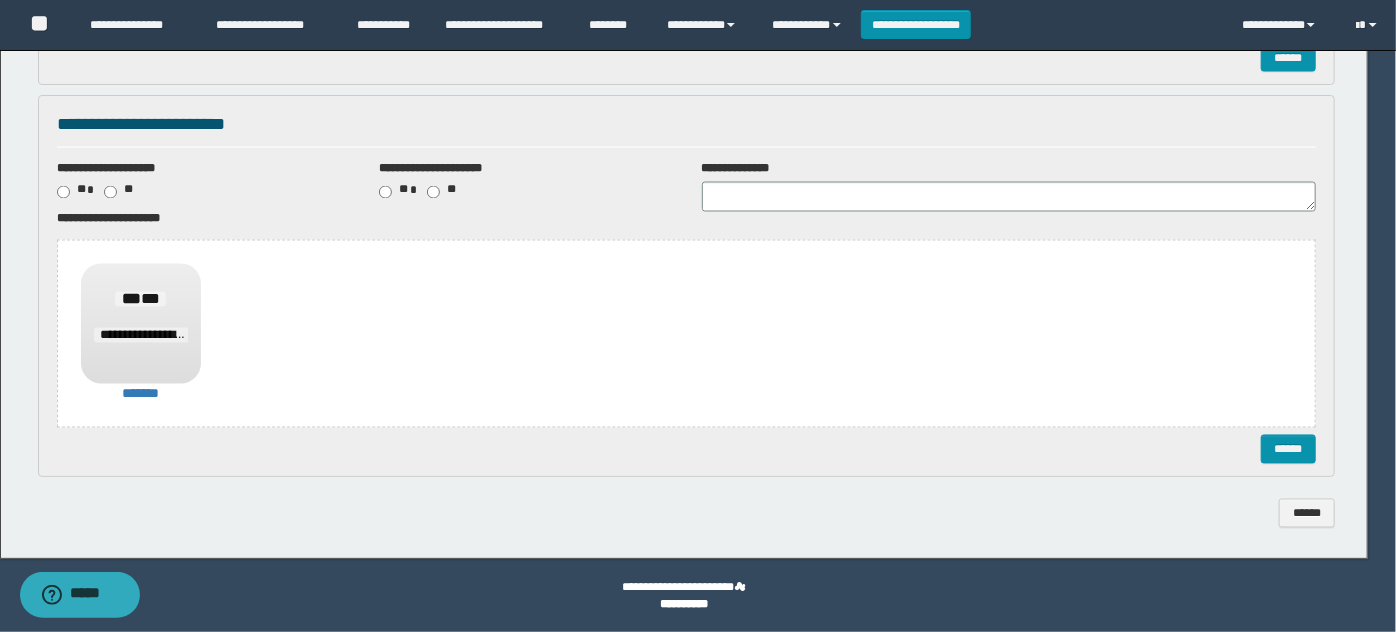 scroll, scrollTop: 0, scrollLeft: 0, axis: both 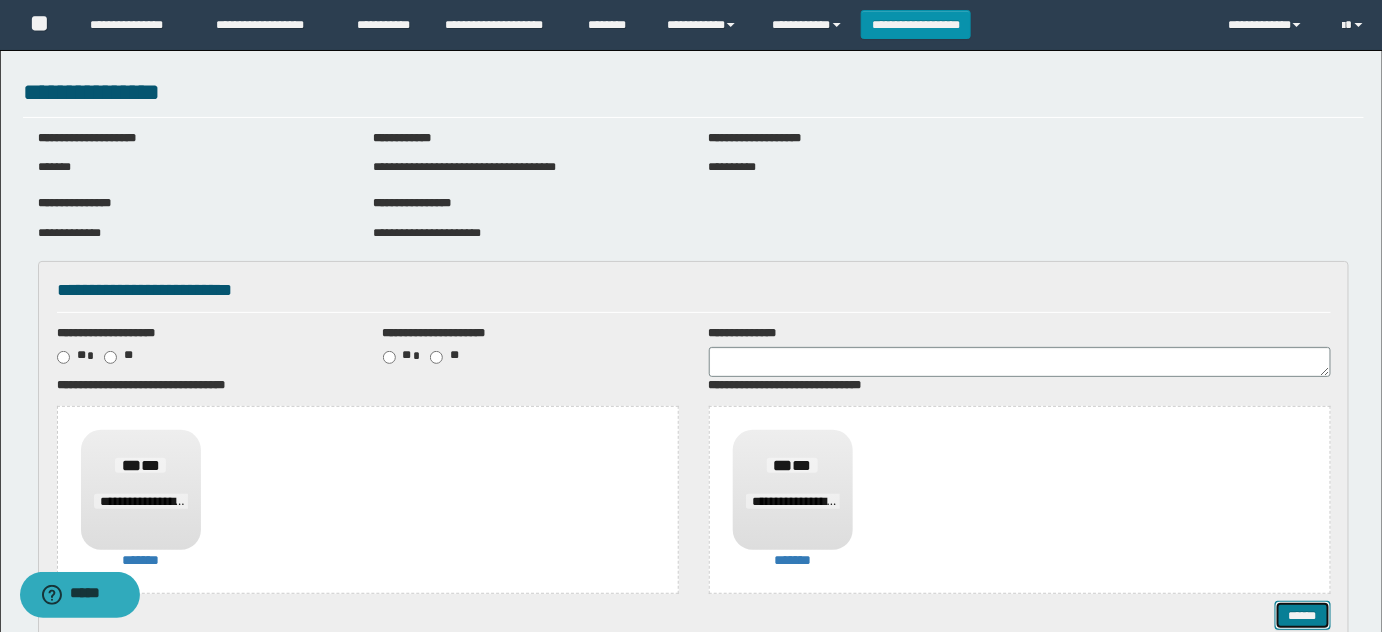 click on "******" at bounding box center [1302, 615] 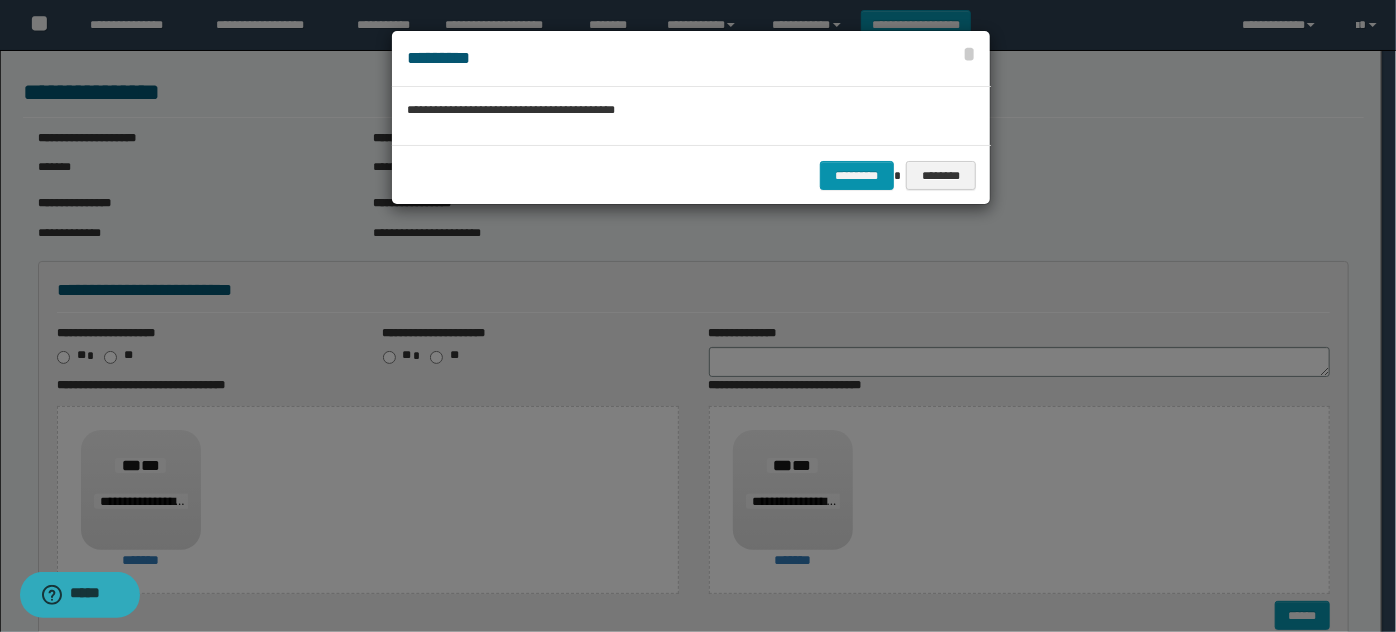 click on "*********
********" at bounding box center [691, 175] 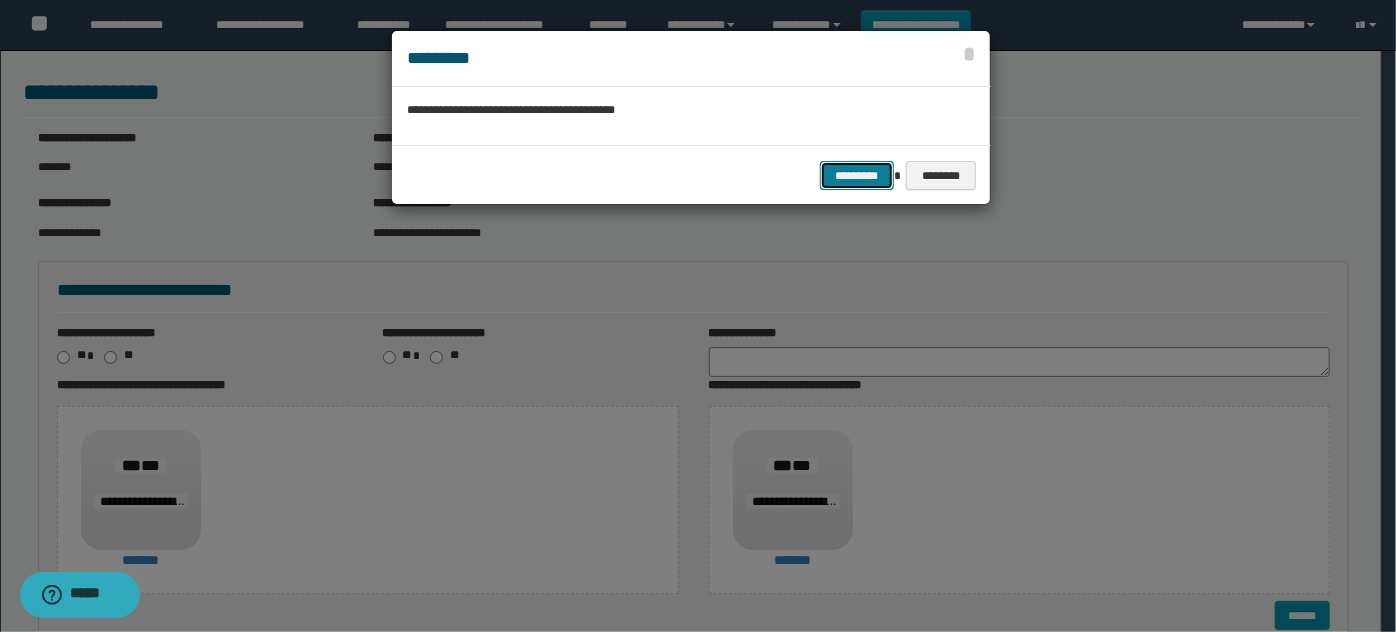 click on "*********" at bounding box center [857, 175] 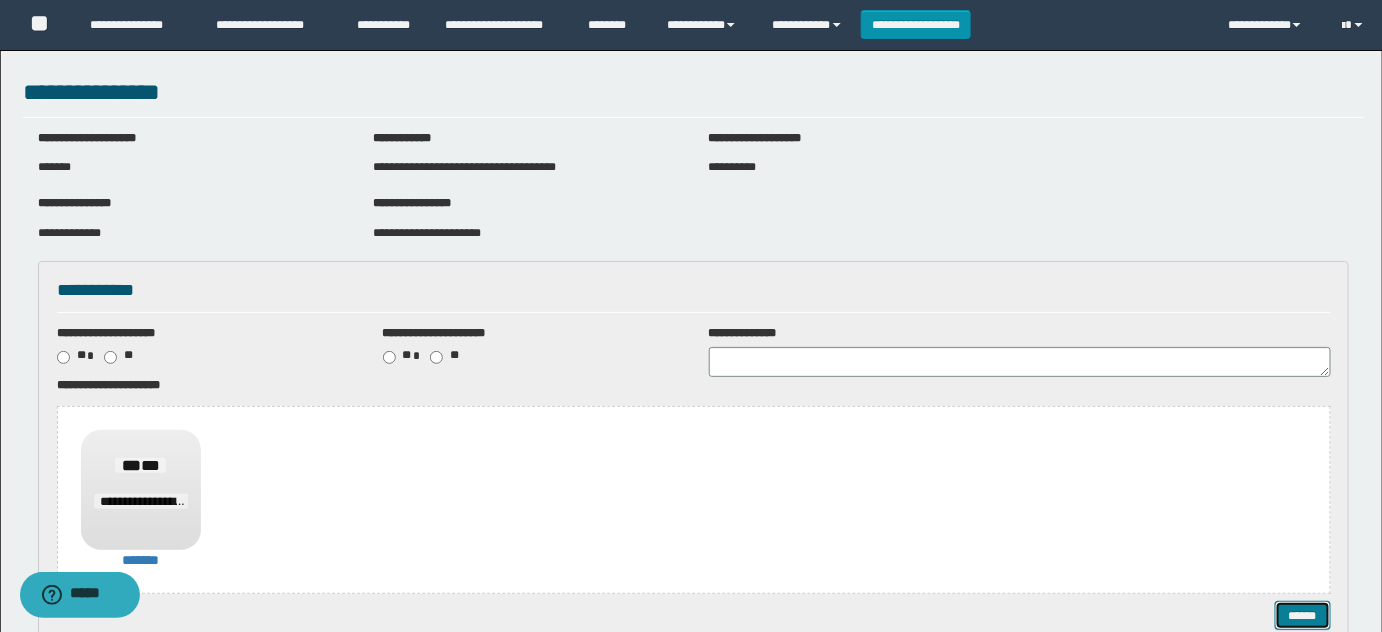 click on "******" at bounding box center [1302, 615] 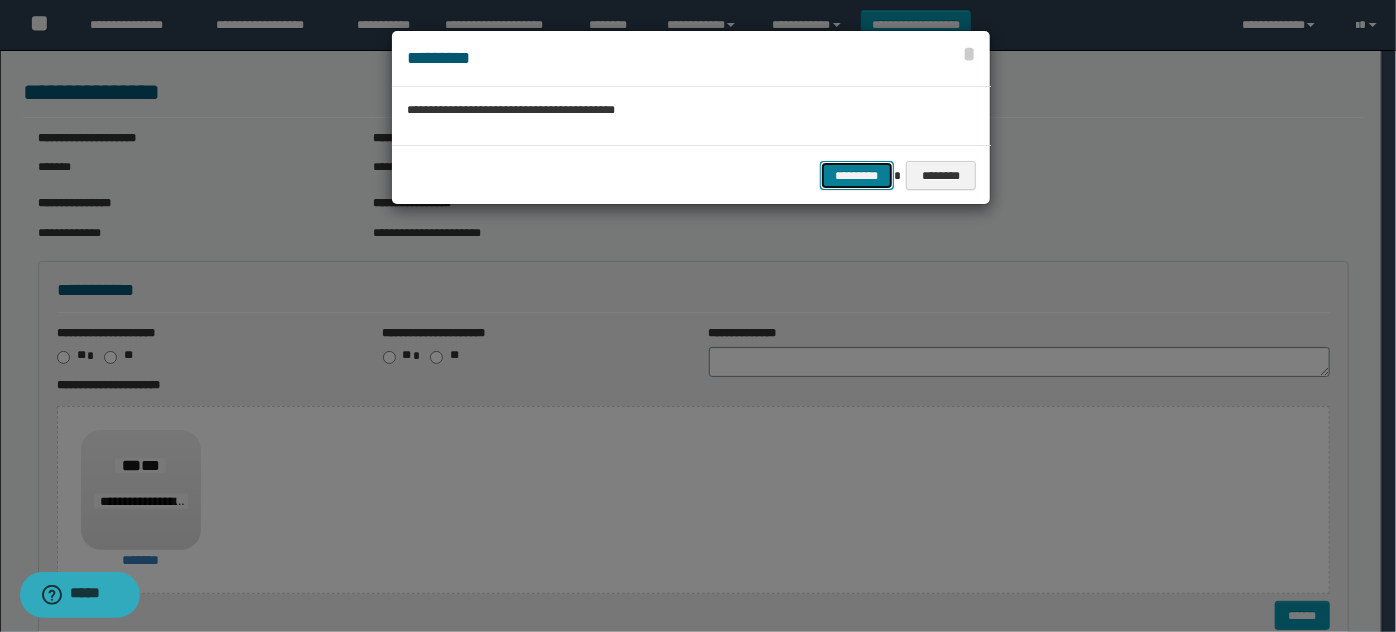 click on "*********" at bounding box center (857, 175) 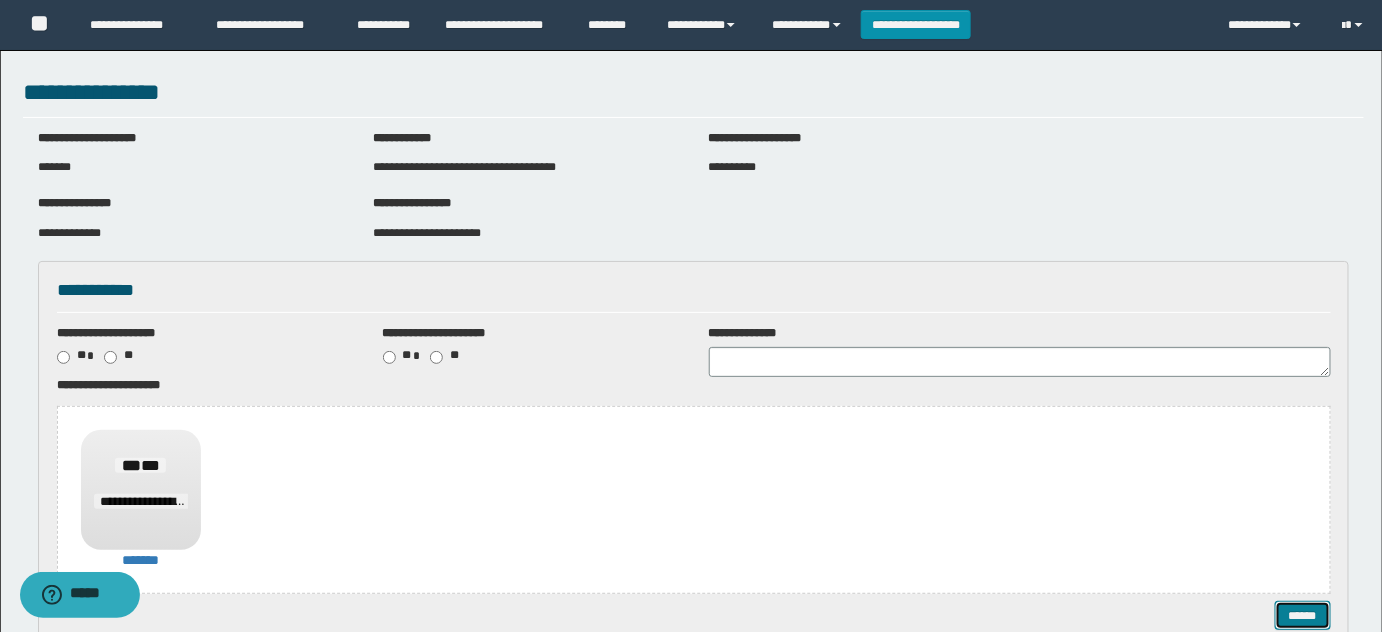 click on "******" at bounding box center [1302, 615] 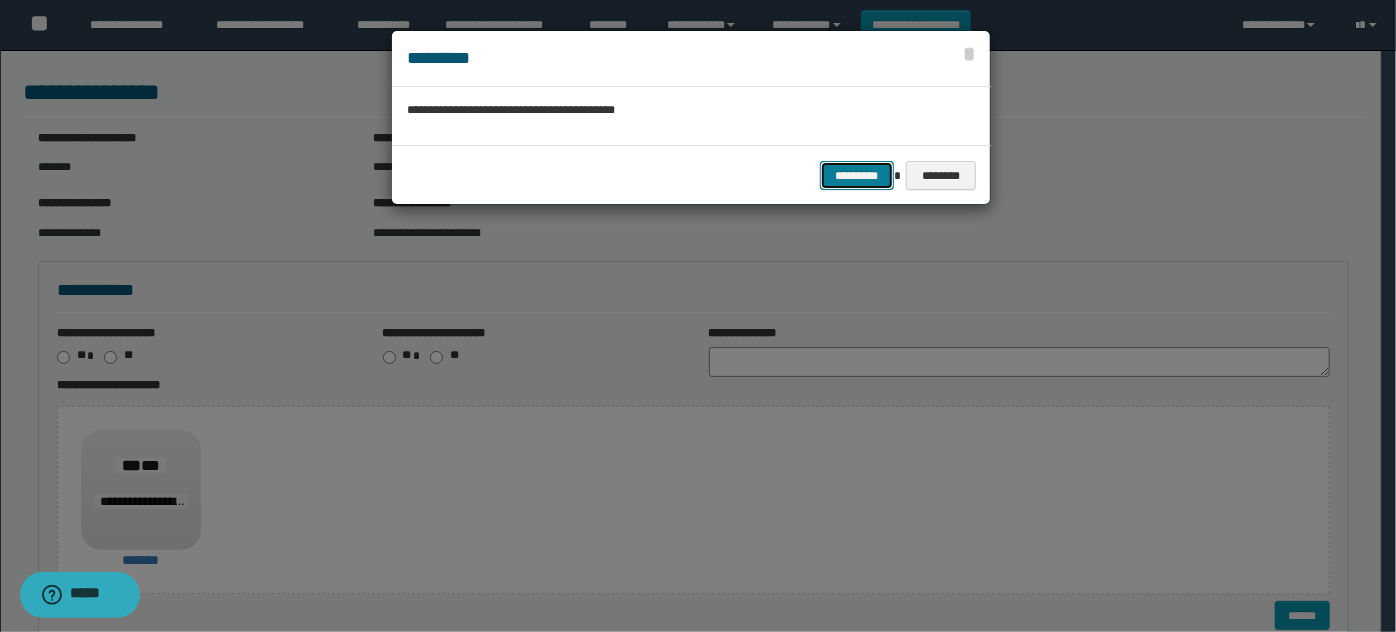 click on "*********" at bounding box center (857, 175) 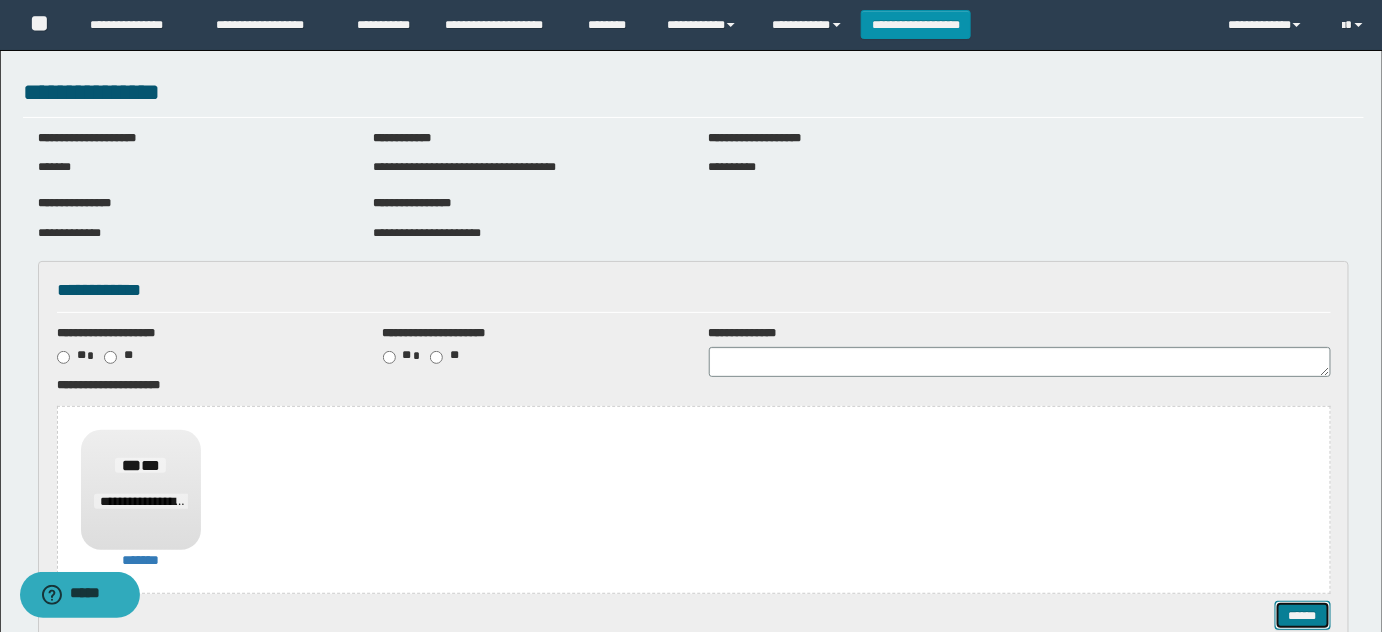 click on "******" at bounding box center (1302, 615) 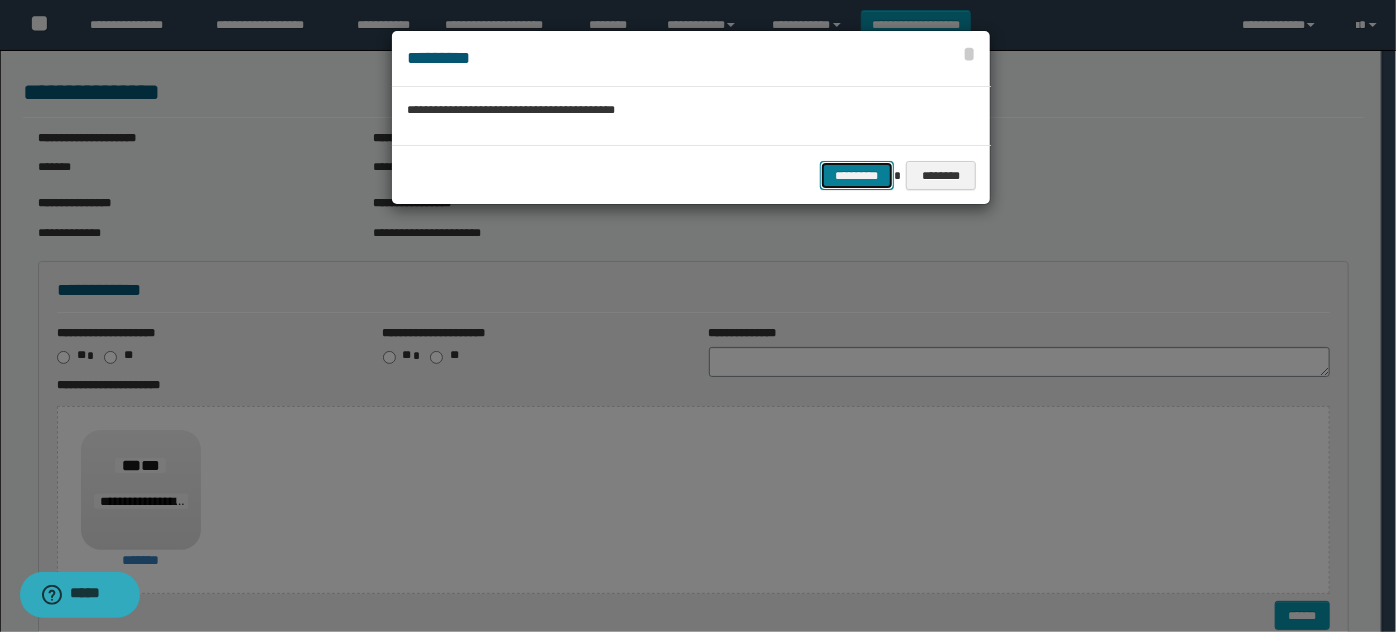 click on "*********" at bounding box center [857, 175] 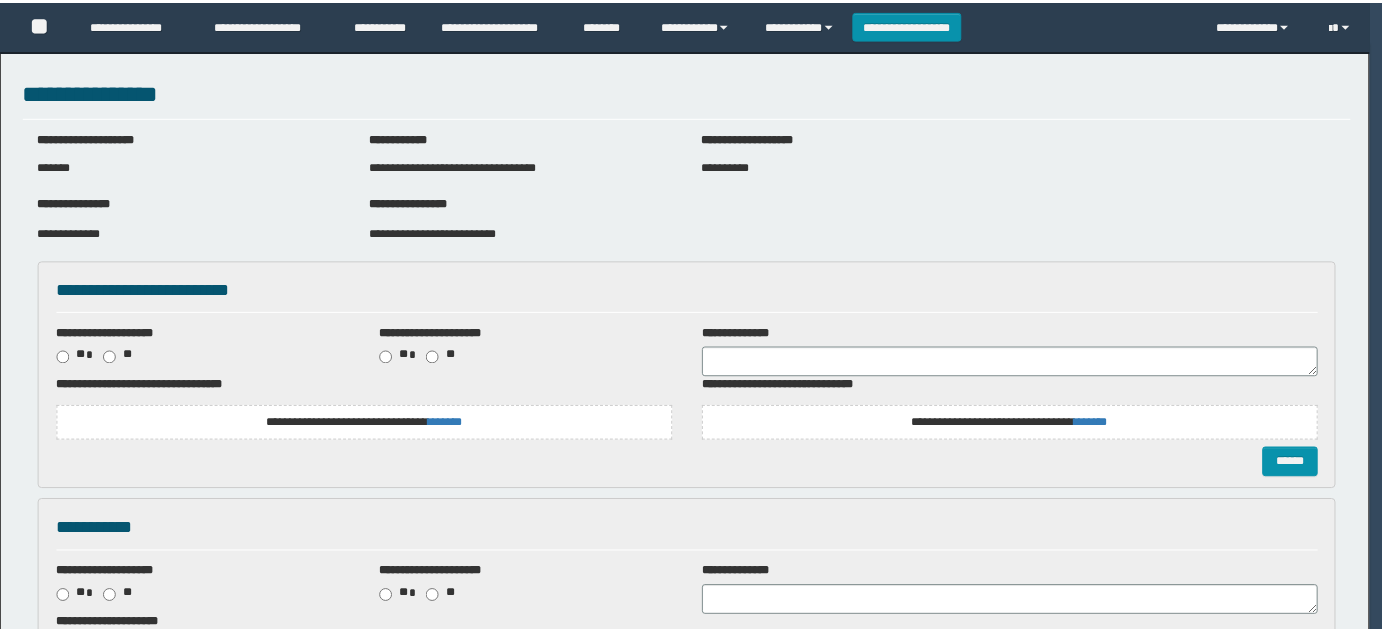 scroll, scrollTop: 0, scrollLeft: 0, axis: both 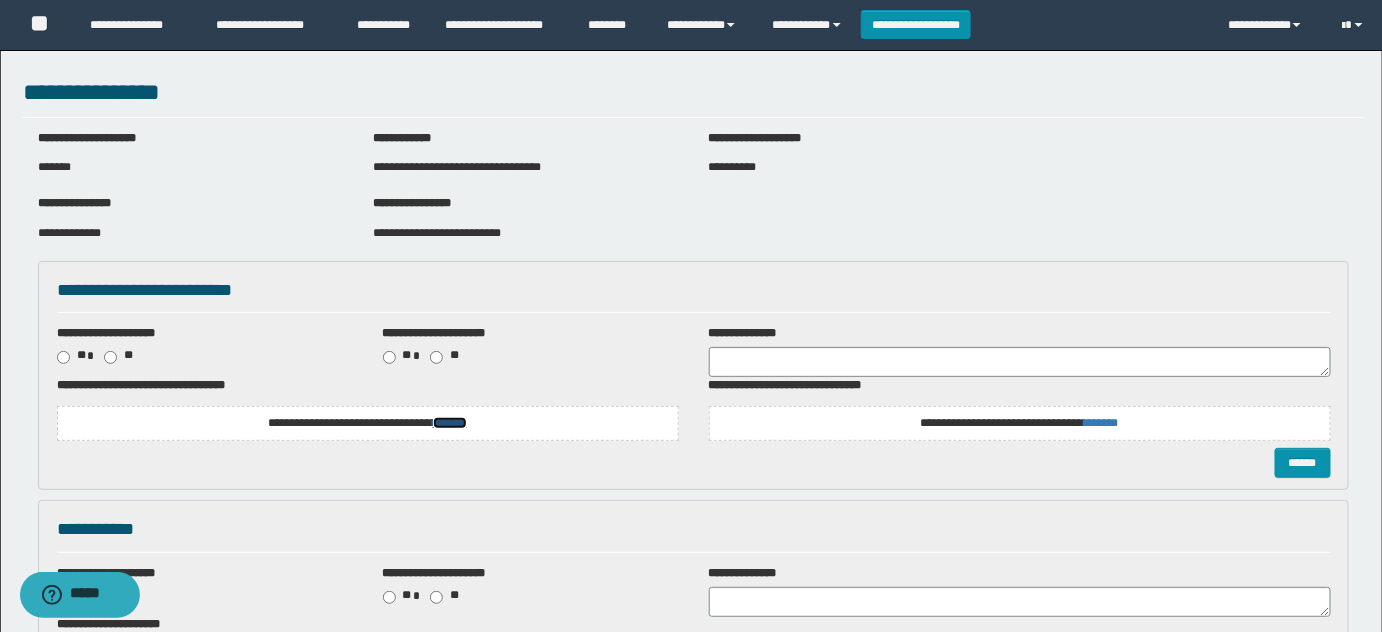 click on "*******" at bounding box center (450, 423) 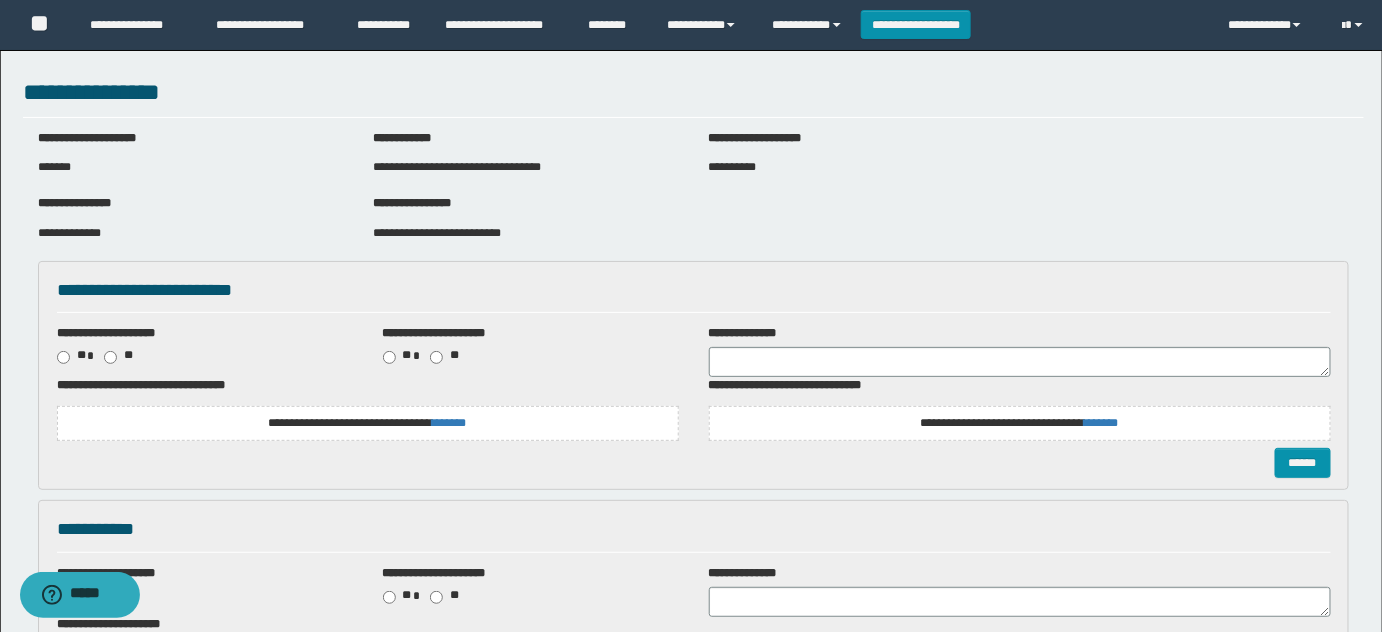 click on "**********" at bounding box center [437, 233] 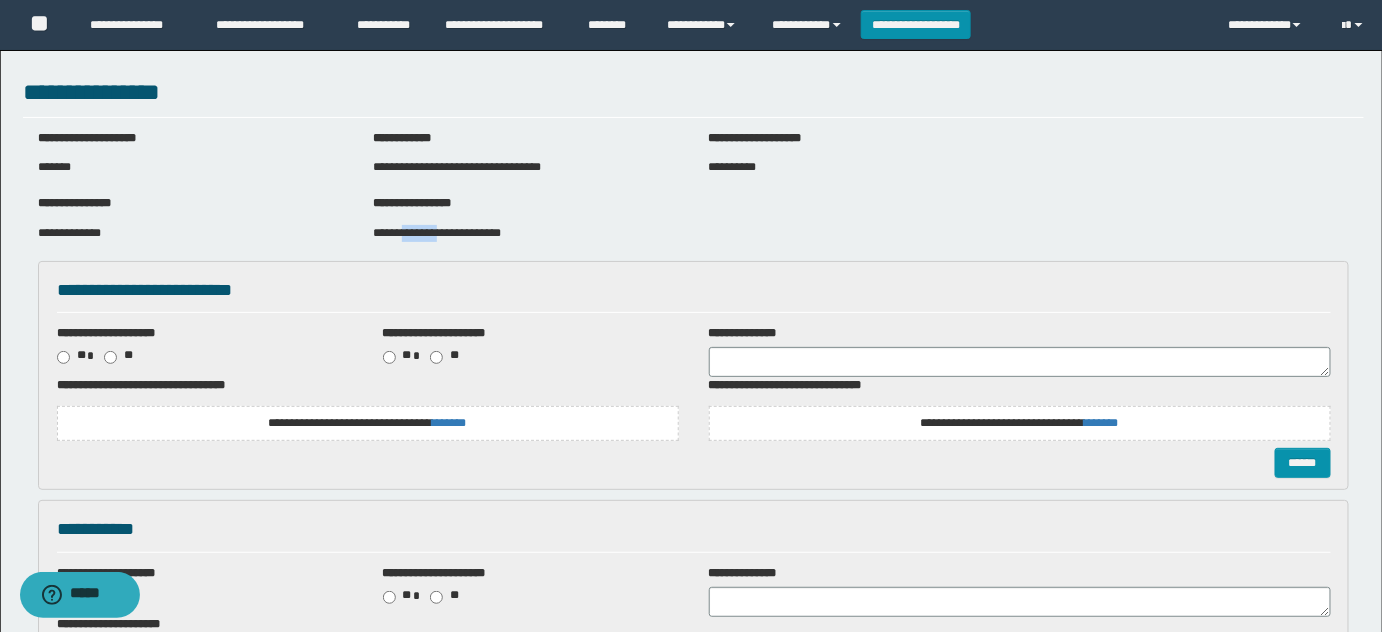 click on "**********" at bounding box center (437, 233) 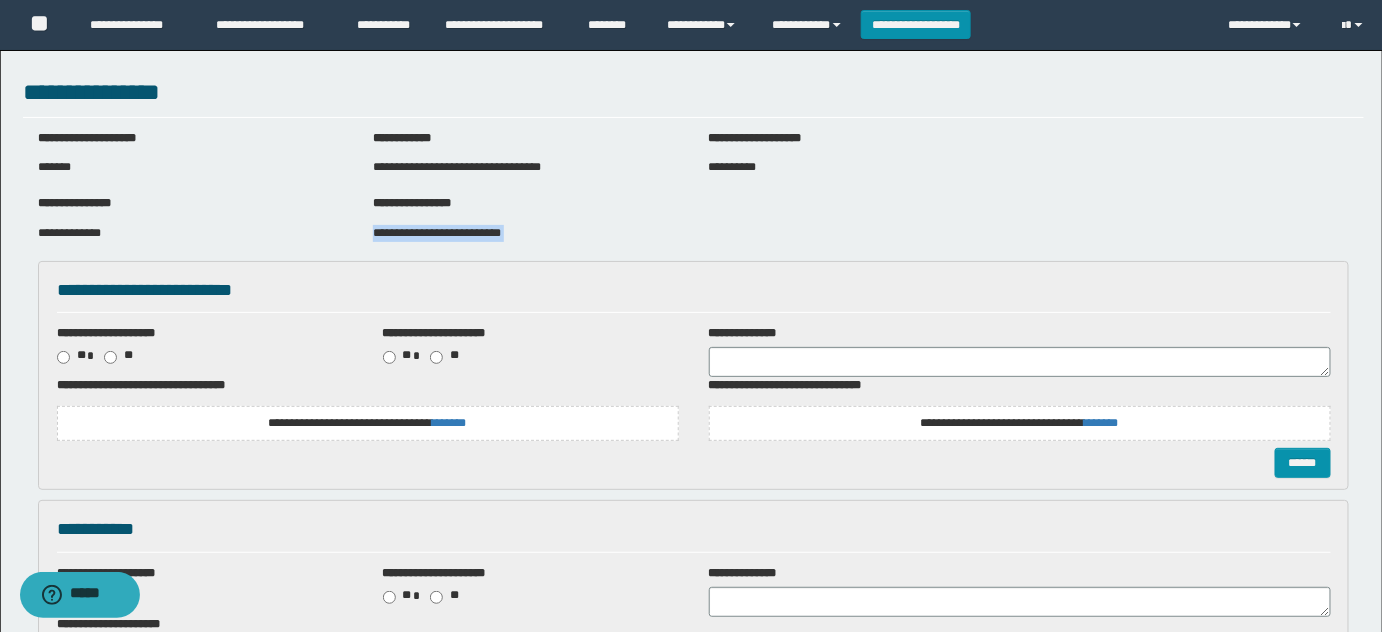 click on "**********" at bounding box center [437, 233] 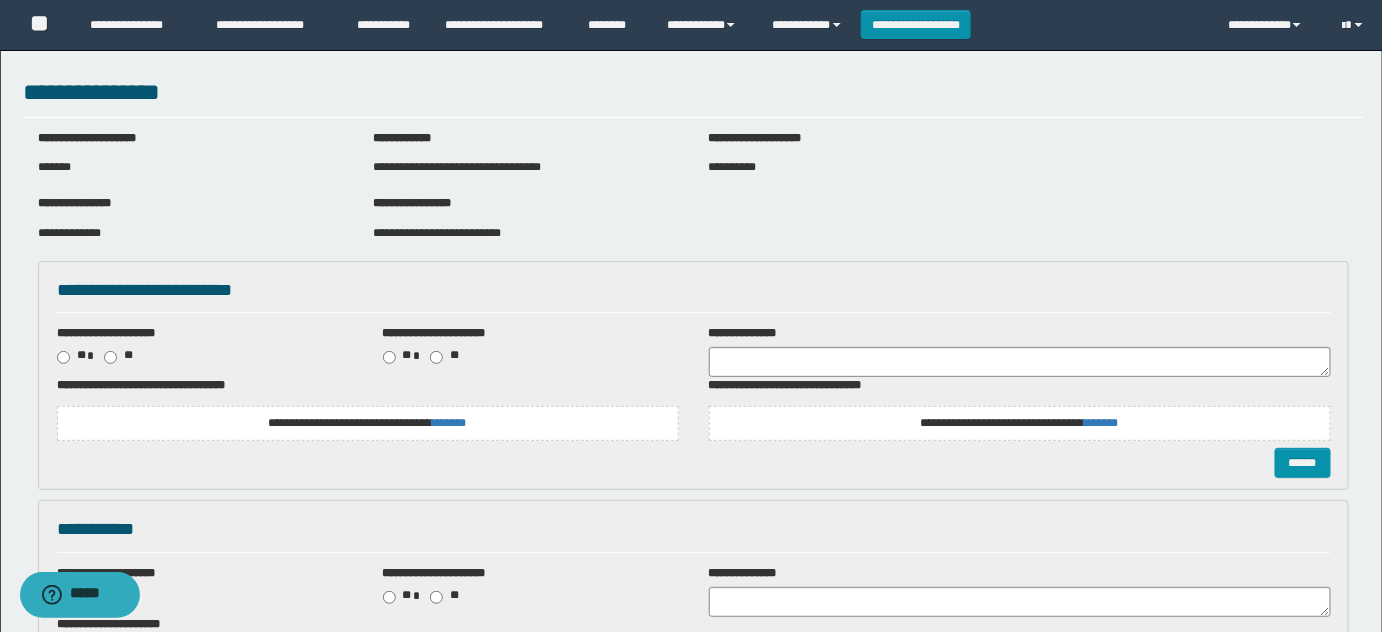 click on "**********" at bounding box center [368, 423] 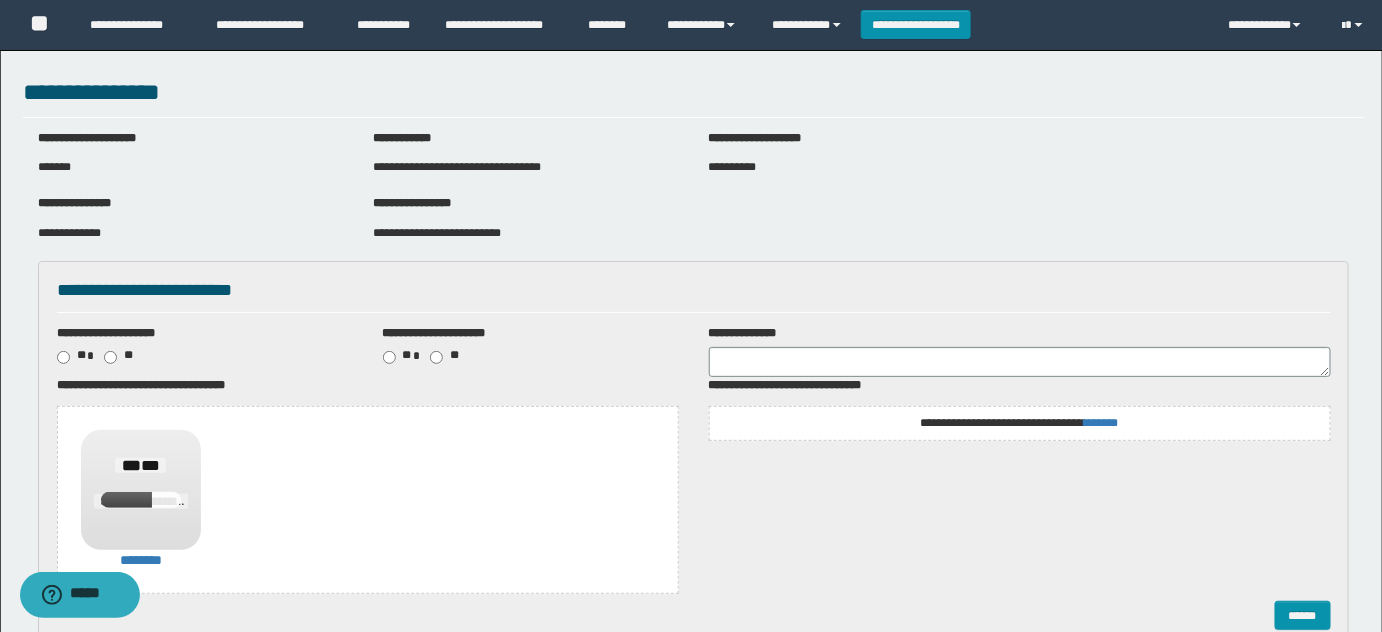 click on "**********" at bounding box center (1019, 423) 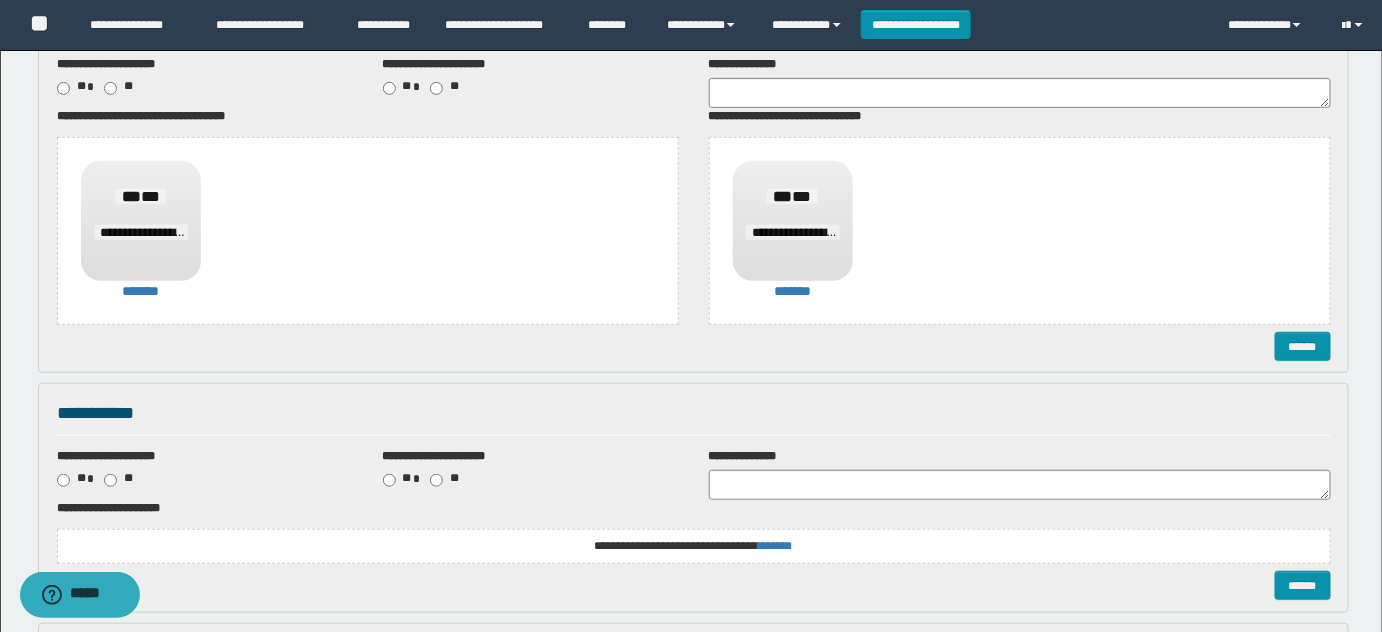 scroll, scrollTop: 272, scrollLeft: 0, axis: vertical 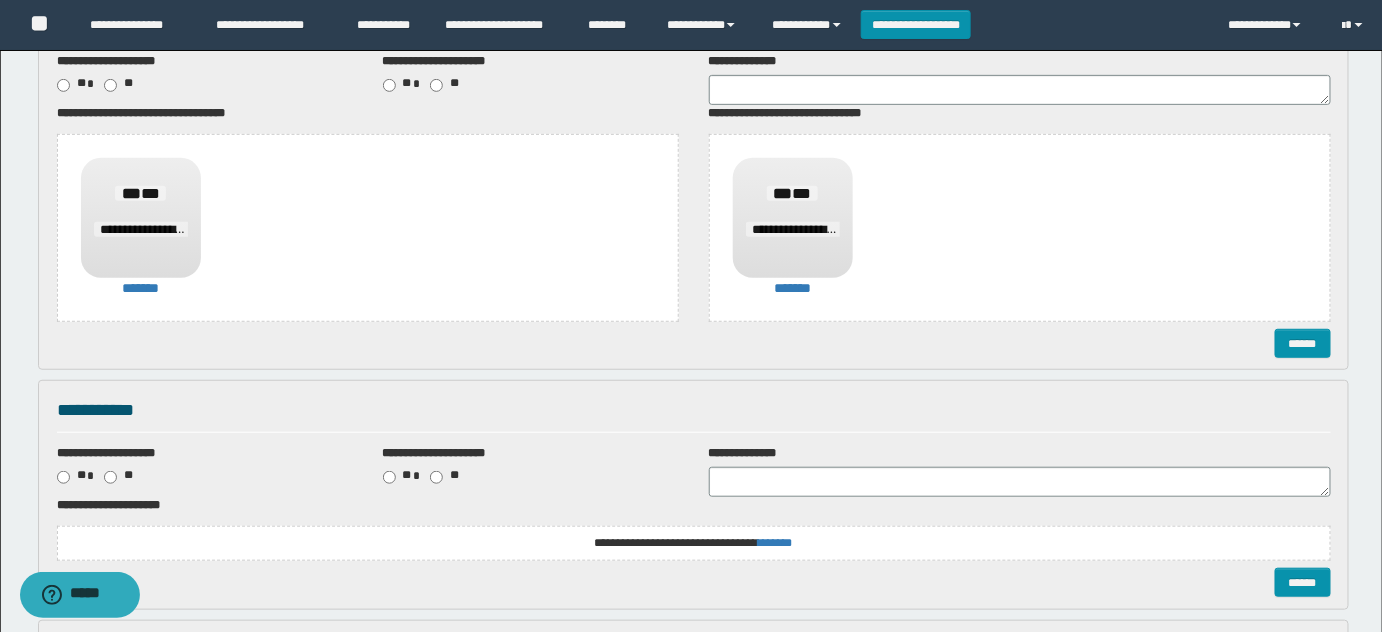 click on "**********" at bounding box center [693, 543] 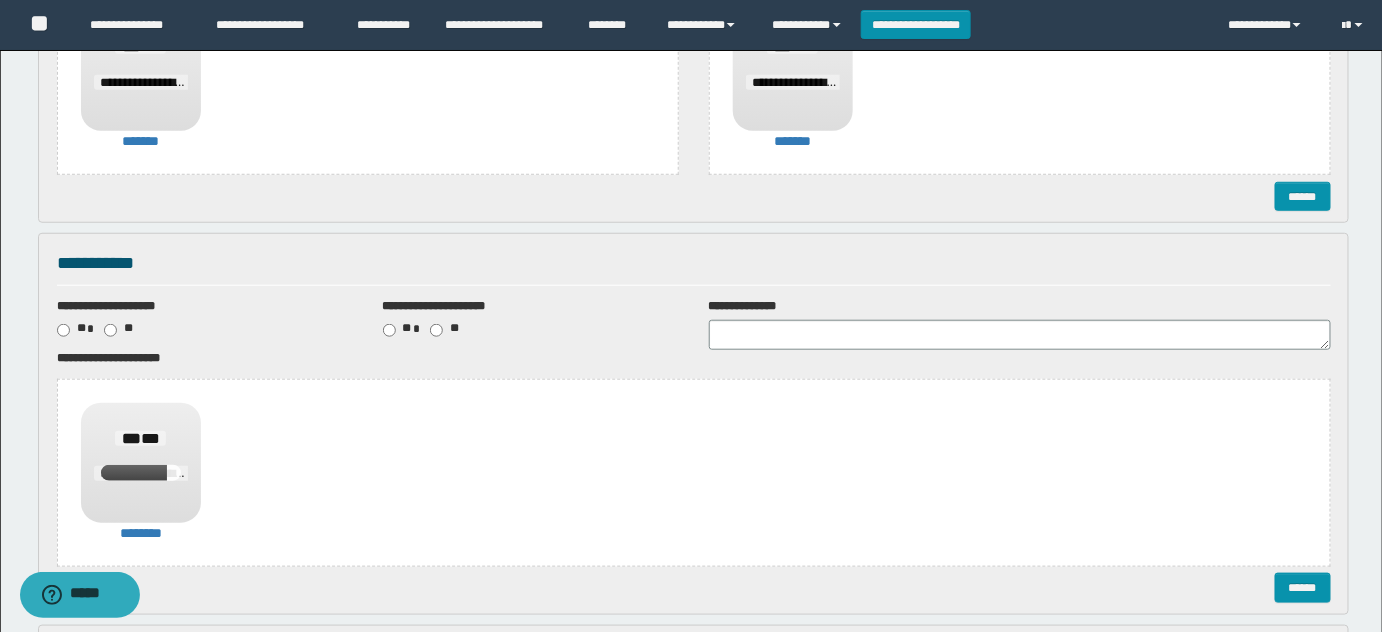 scroll, scrollTop: 636, scrollLeft: 0, axis: vertical 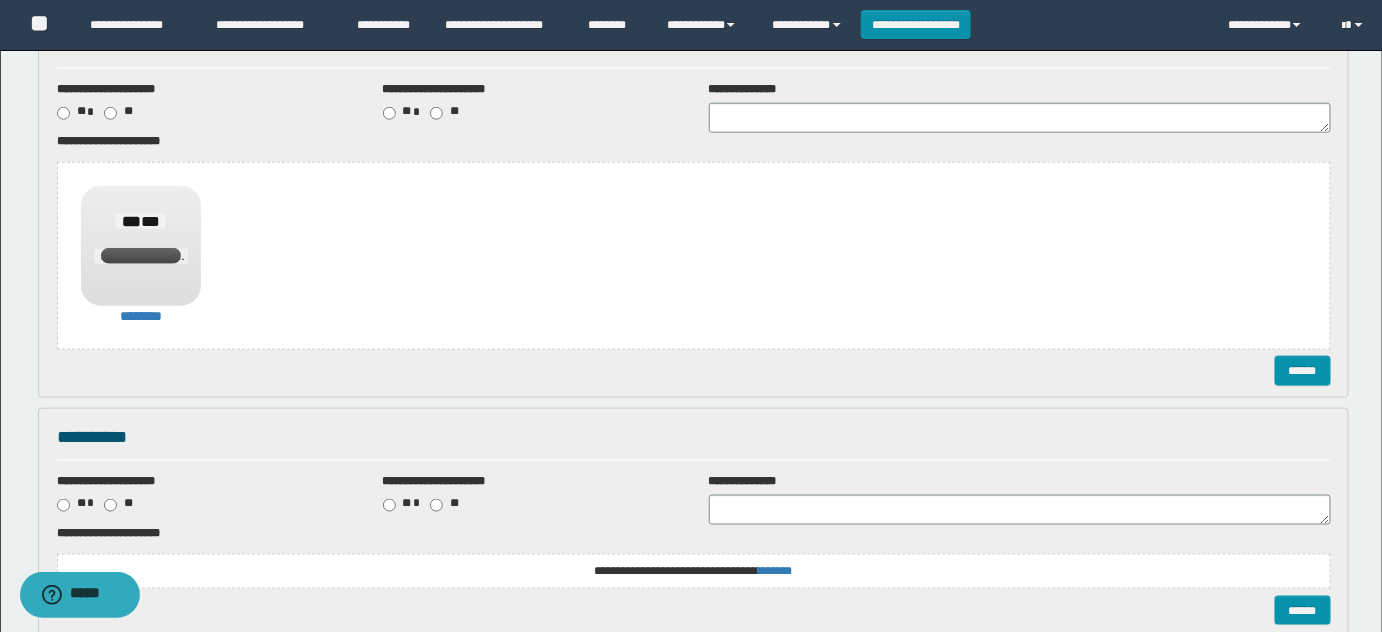 click on "**********" at bounding box center (0, 0) 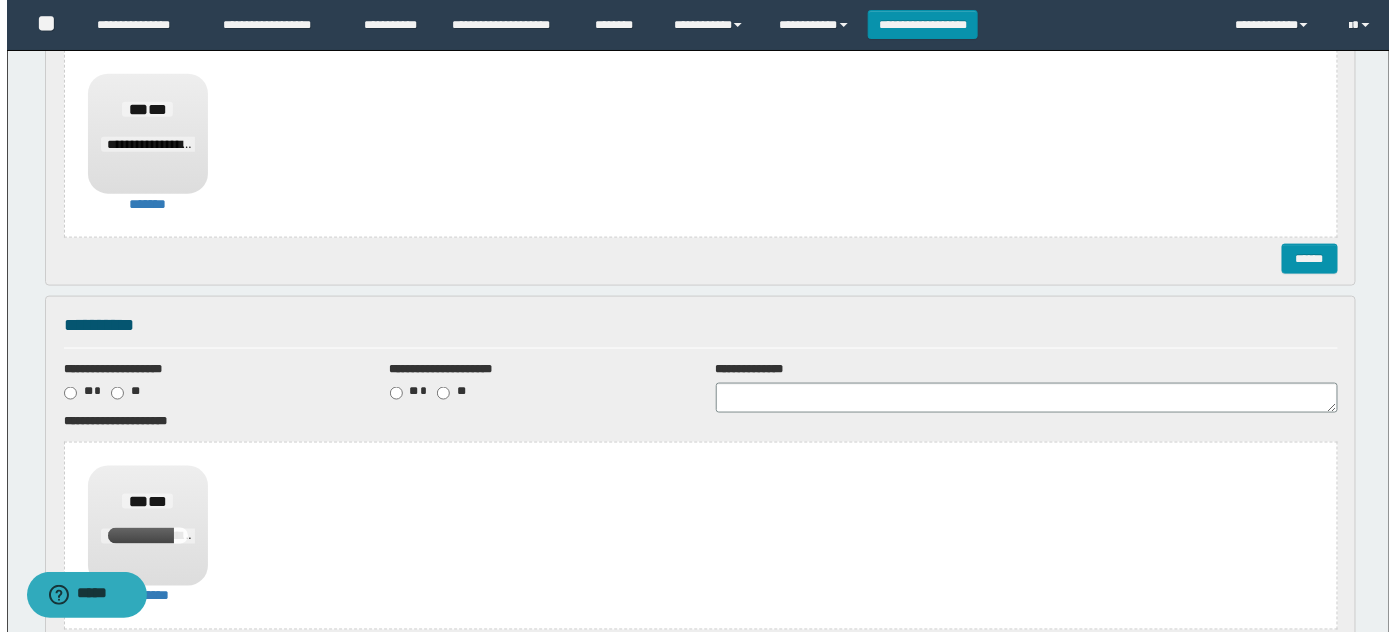 scroll, scrollTop: 950, scrollLeft: 0, axis: vertical 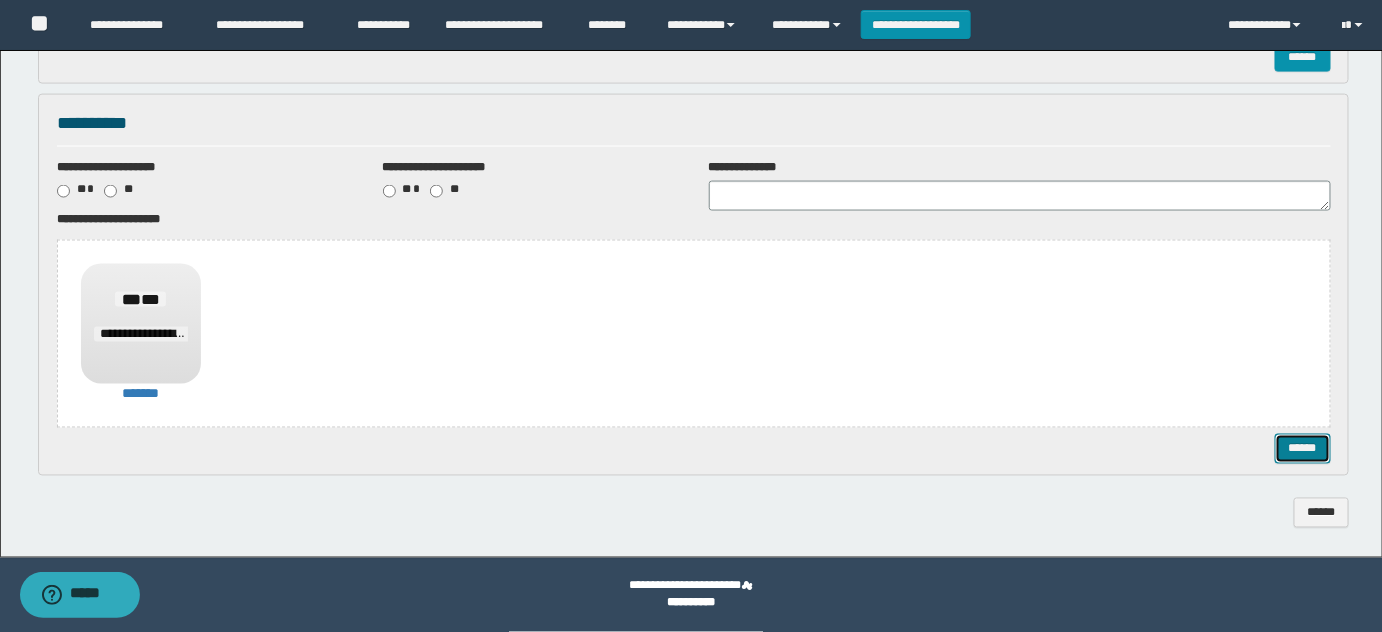 click on "******" at bounding box center [1302, 448] 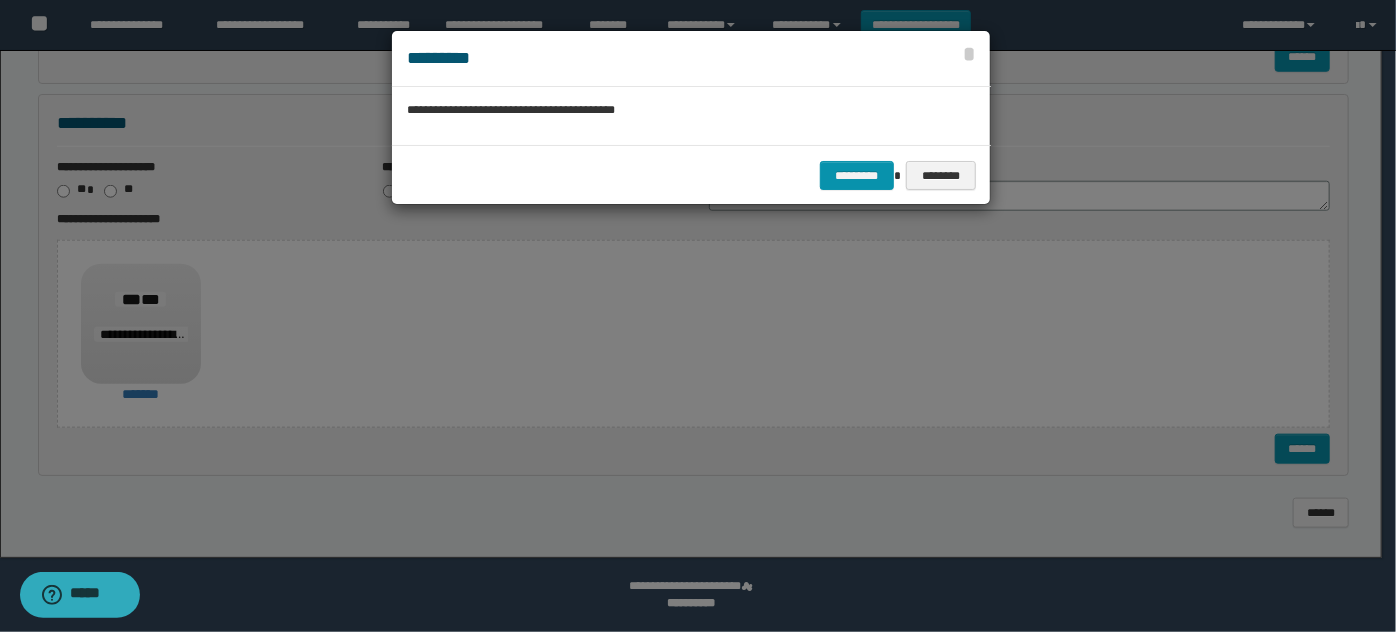 click on "*********
********" at bounding box center (691, 175) 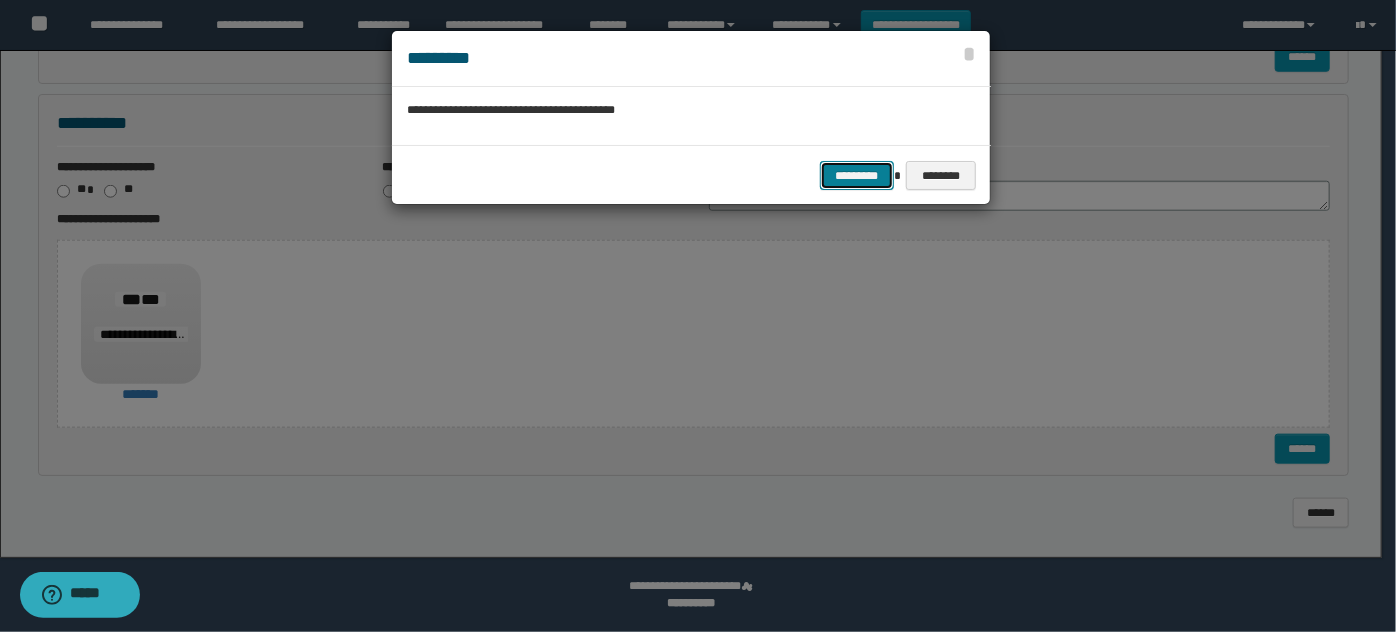 click on "*********" at bounding box center (857, 175) 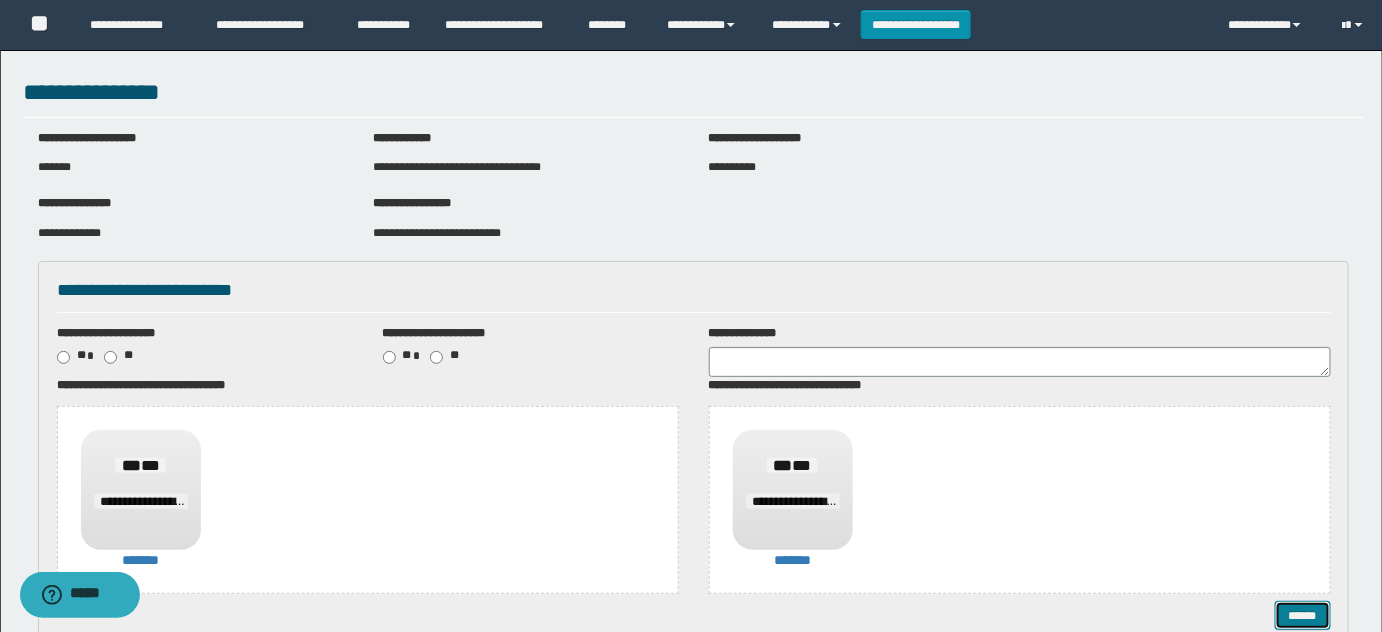 click on "******" at bounding box center [1302, 615] 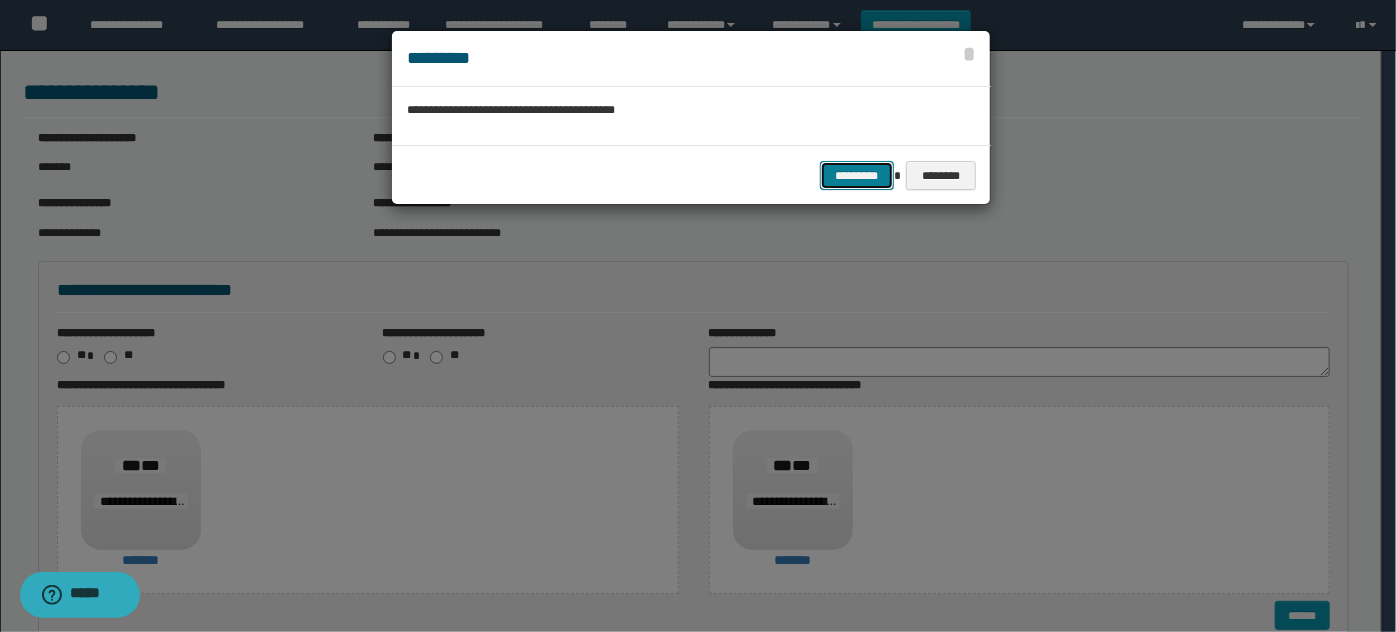 click on "*********" at bounding box center (857, 175) 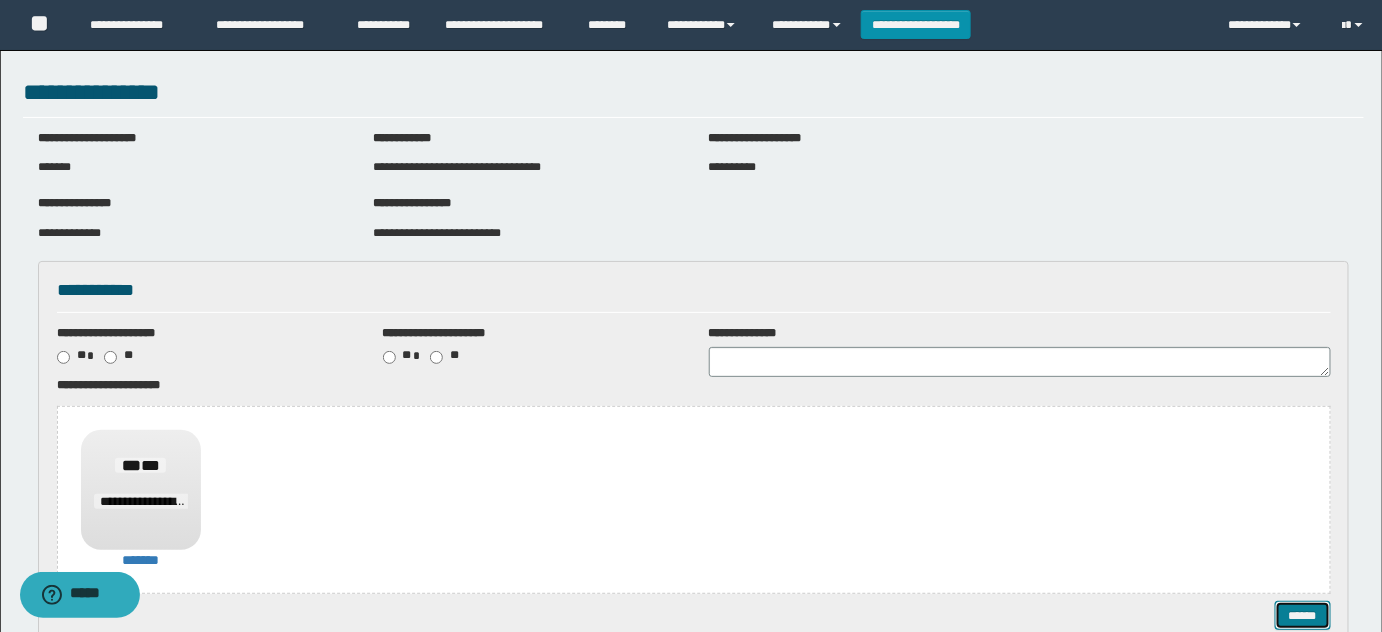 click on "******" at bounding box center [1302, 615] 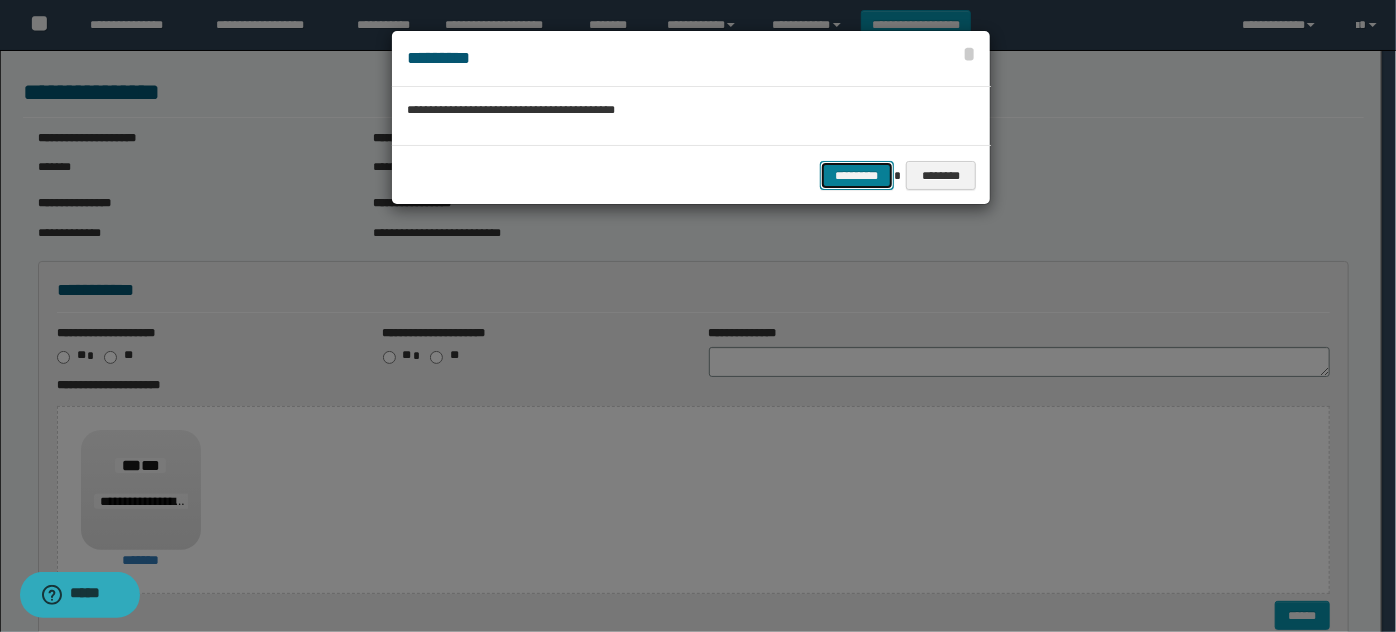 click on "*********" at bounding box center (857, 175) 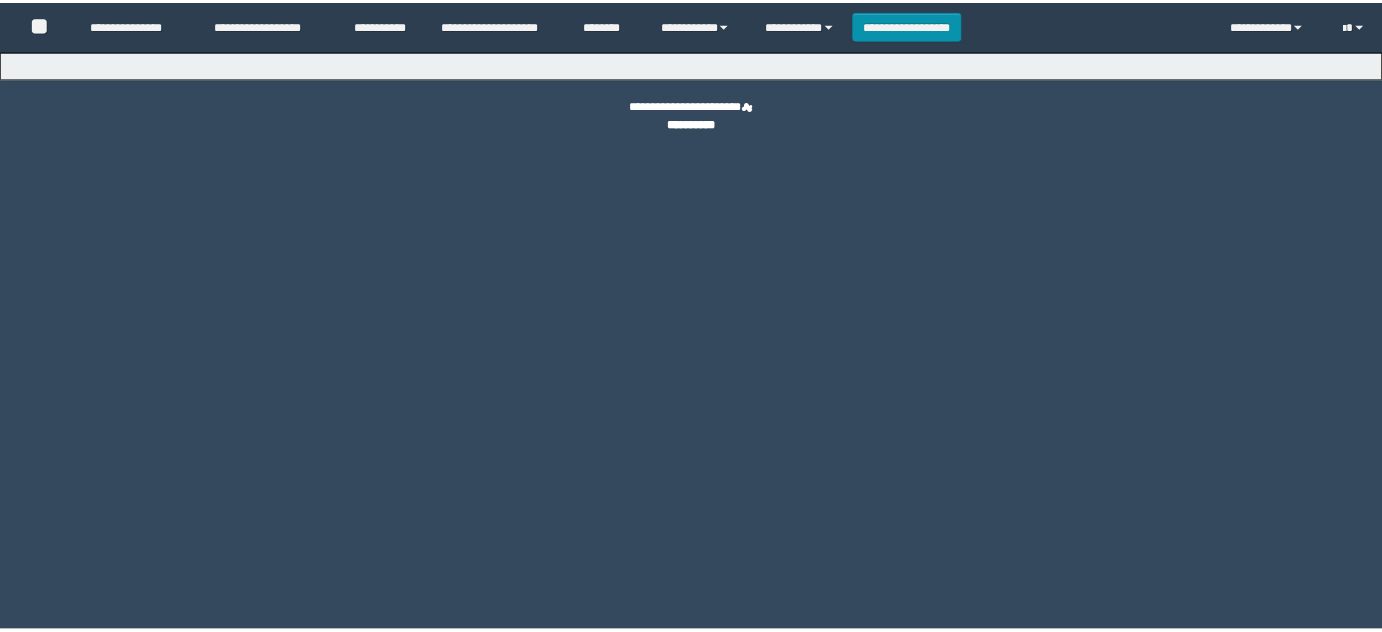 scroll, scrollTop: 0, scrollLeft: 0, axis: both 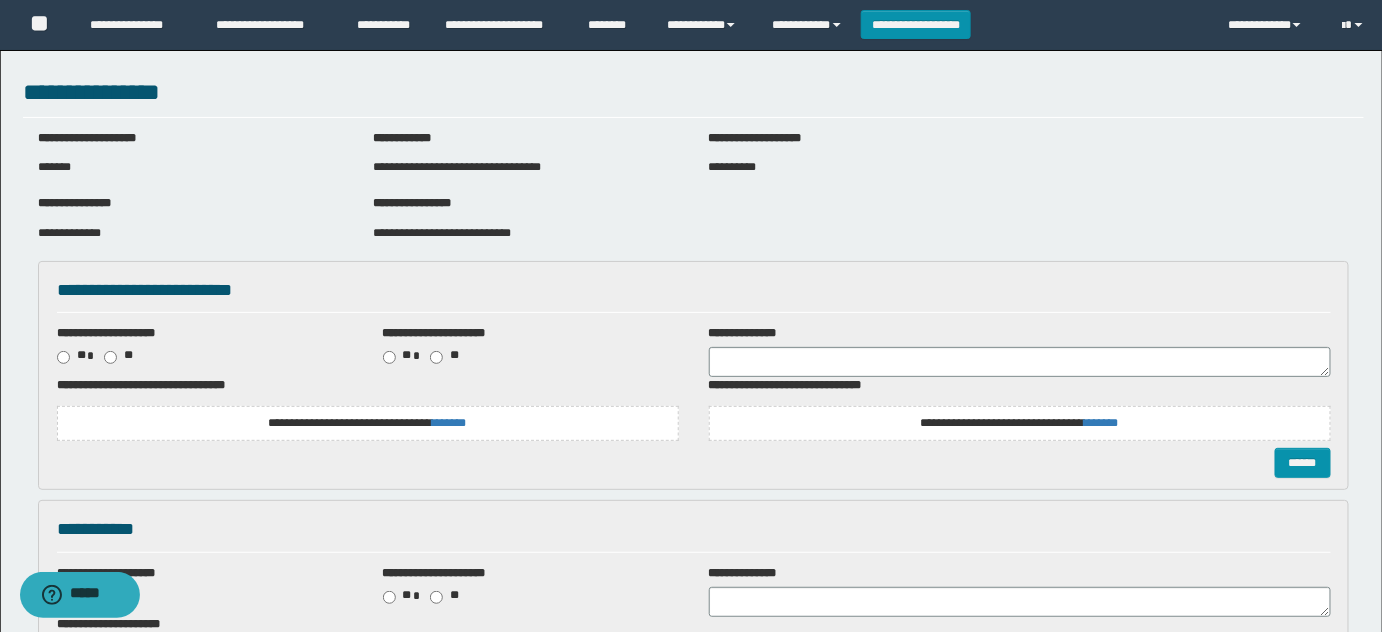 click on "**********" at bounding box center (442, 233) 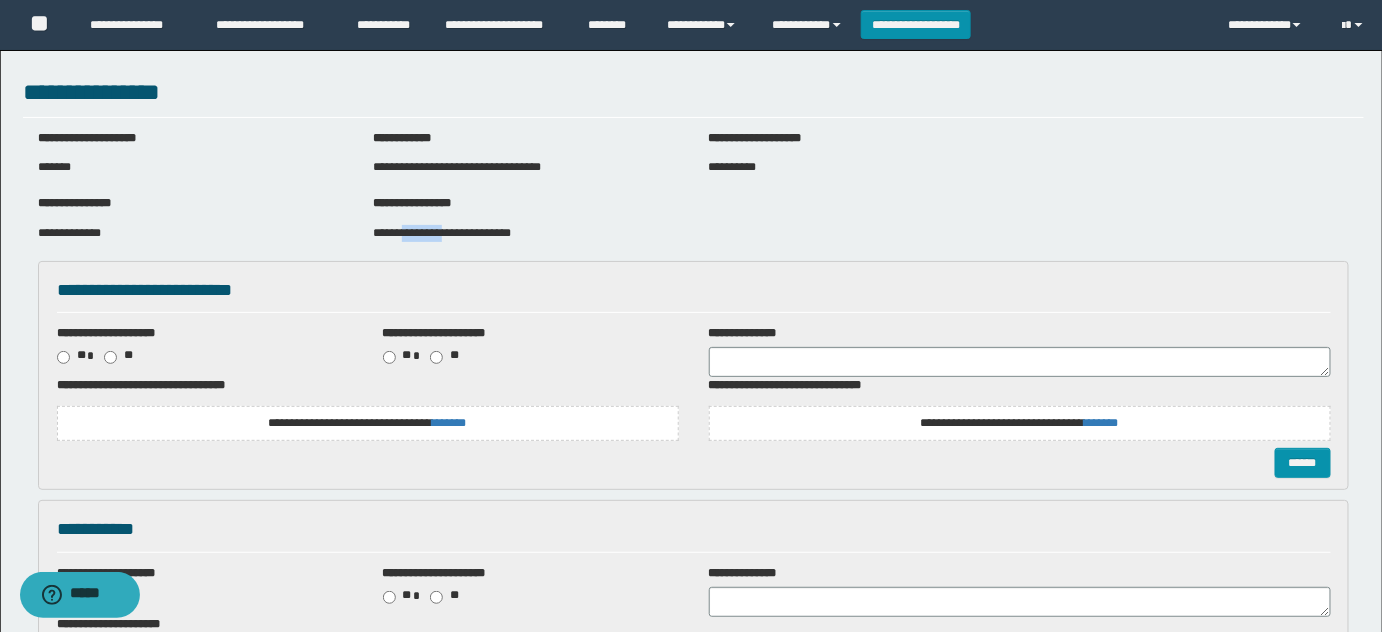 click on "**********" at bounding box center [442, 233] 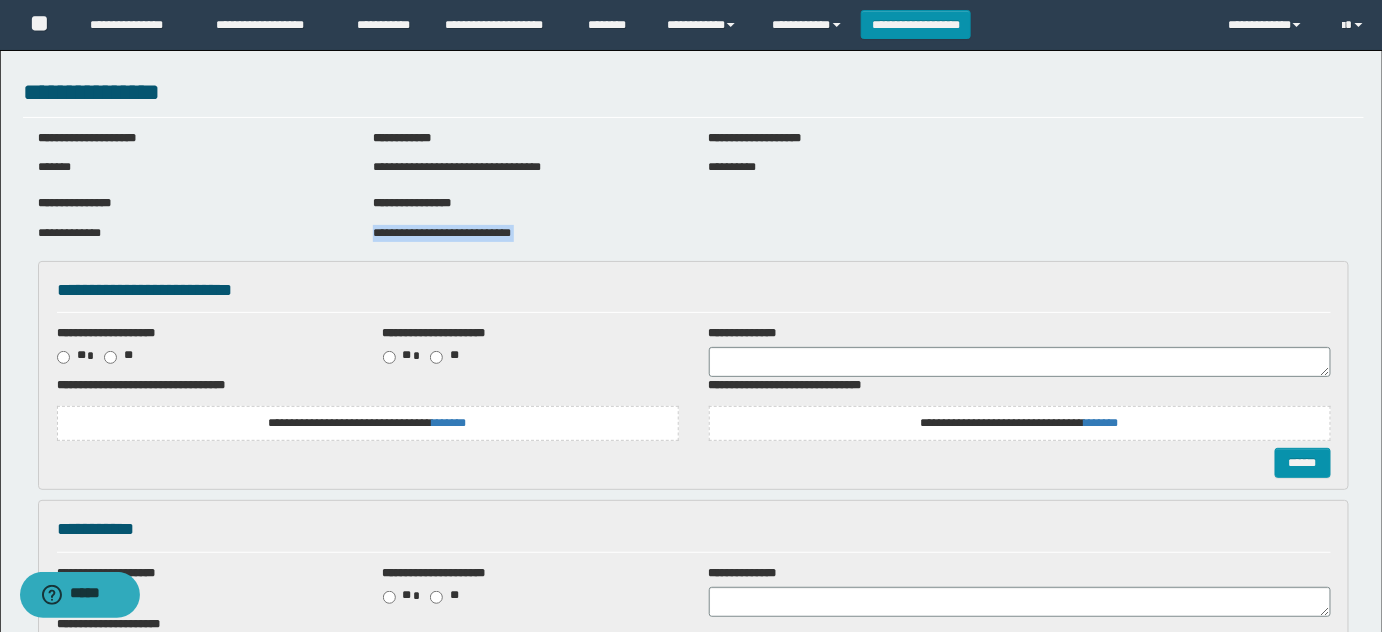 click on "**********" at bounding box center [442, 233] 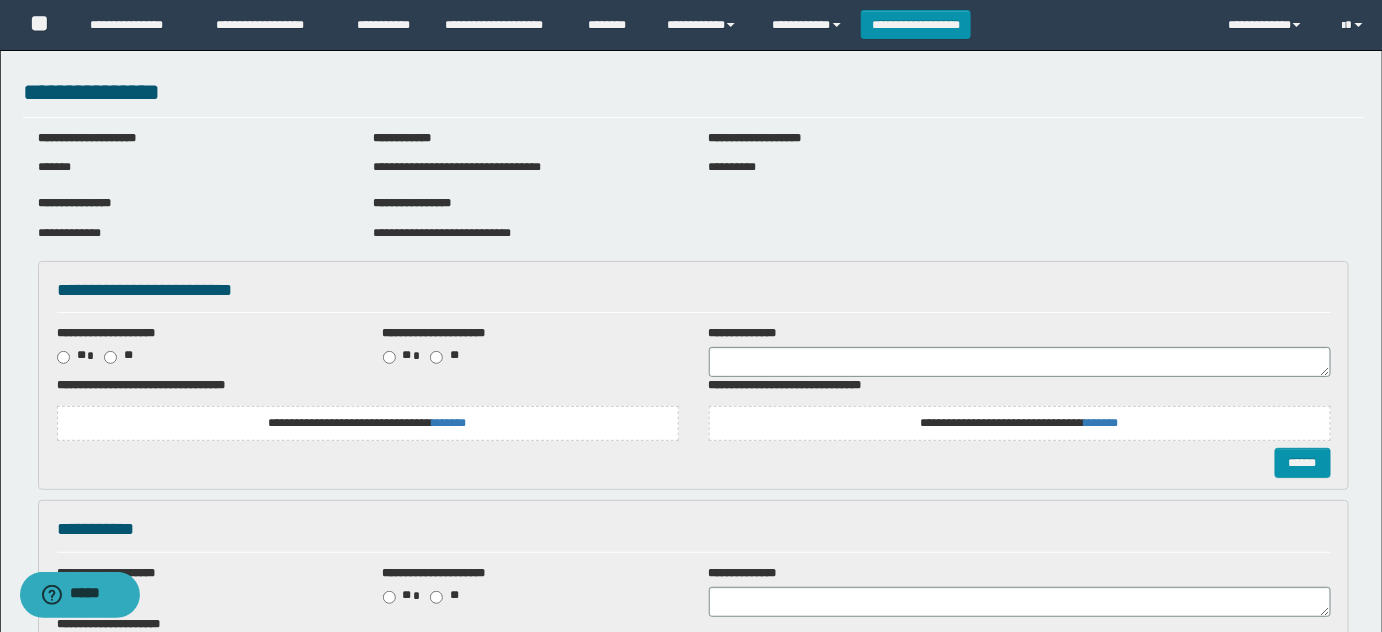 click on "**********" at bounding box center (368, 423) 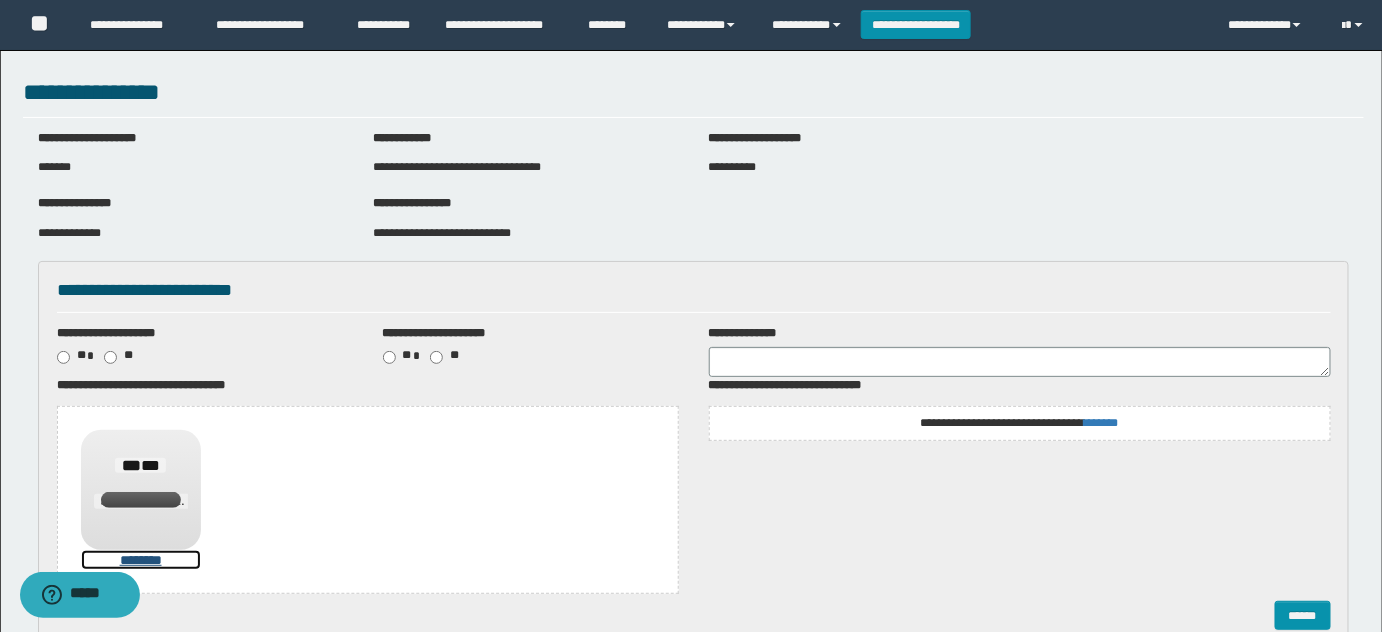 click on "********" at bounding box center (141, 560) 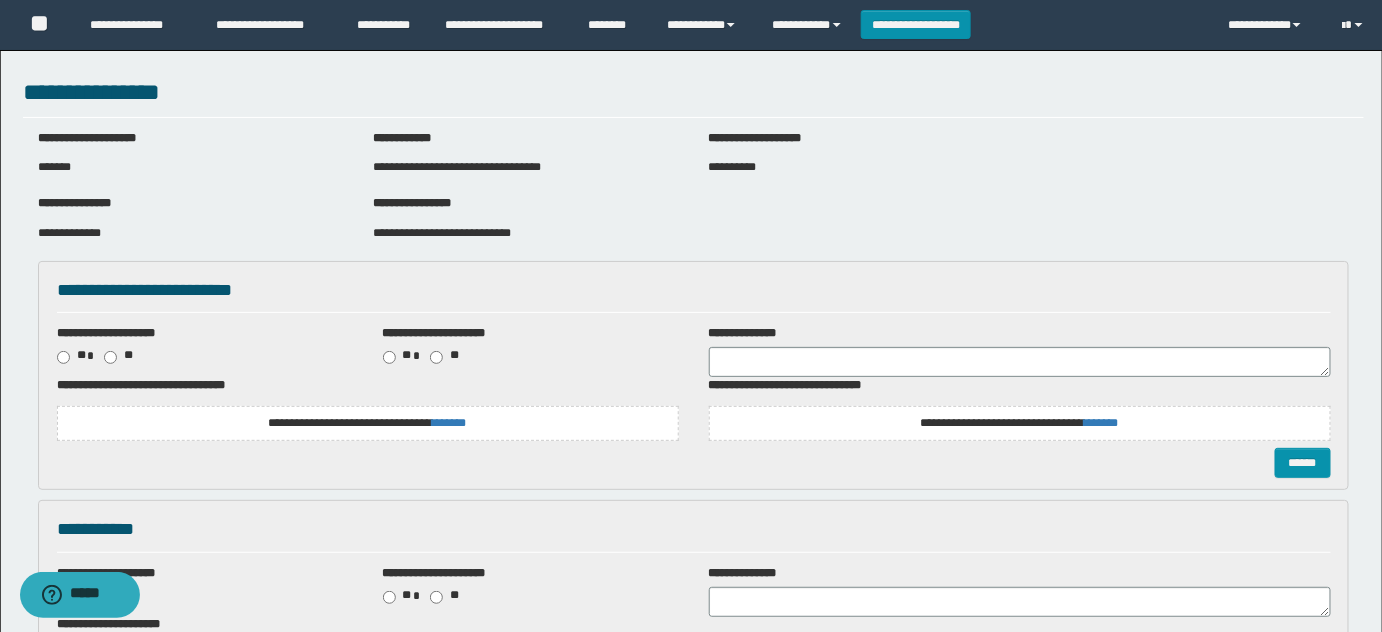 click on "**********" at bounding box center [368, 423] 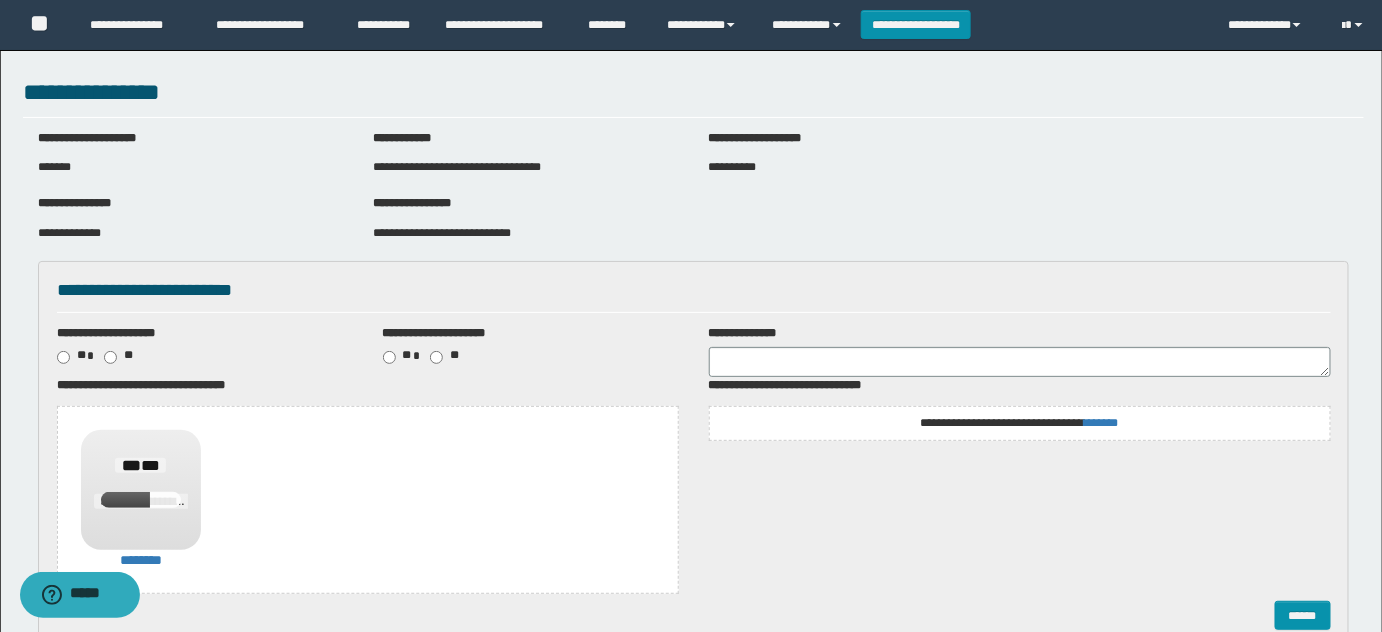 click on "**********" at bounding box center [1020, 412] 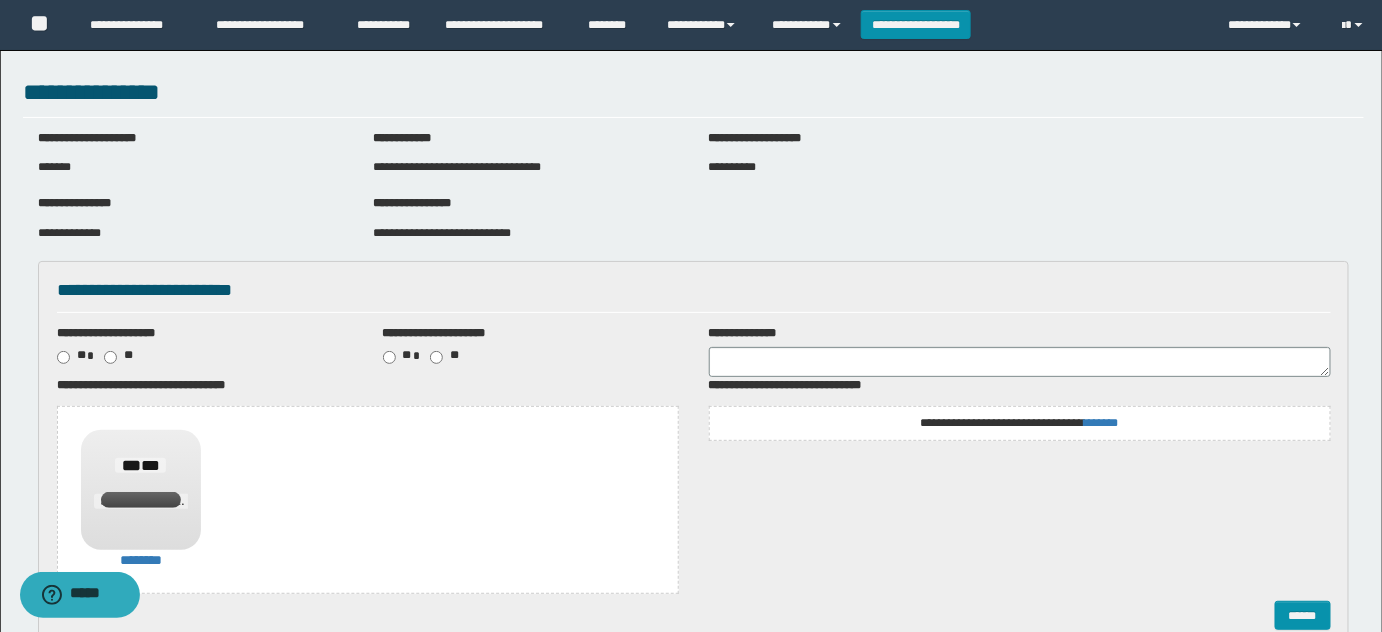click on "**********" at bounding box center [1019, 423] 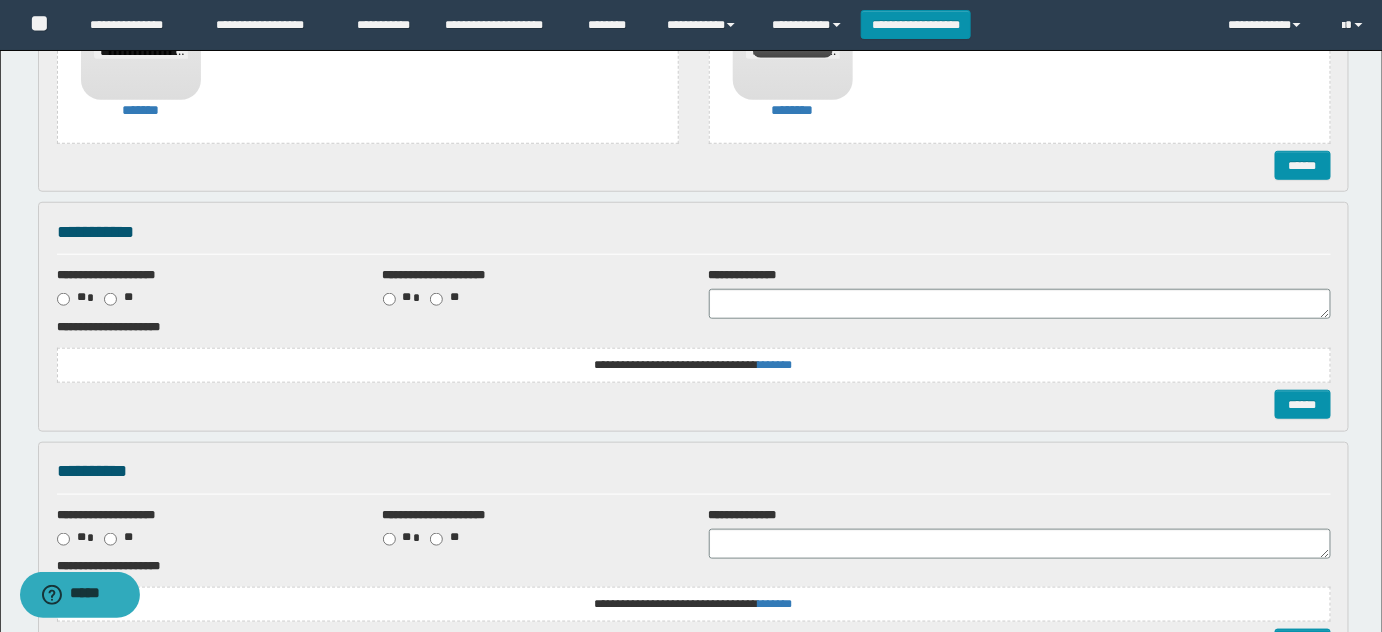 scroll, scrollTop: 454, scrollLeft: 0, axis: vertical 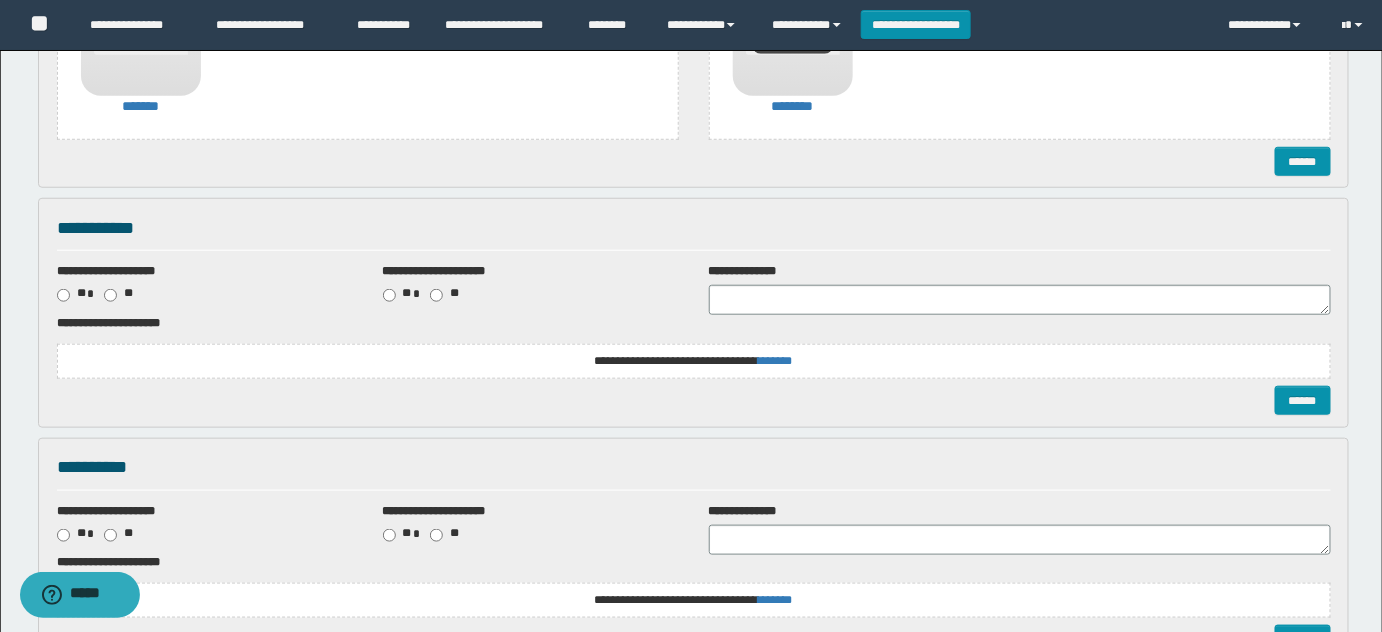 click on "**********" at bounding box center [694, 350] 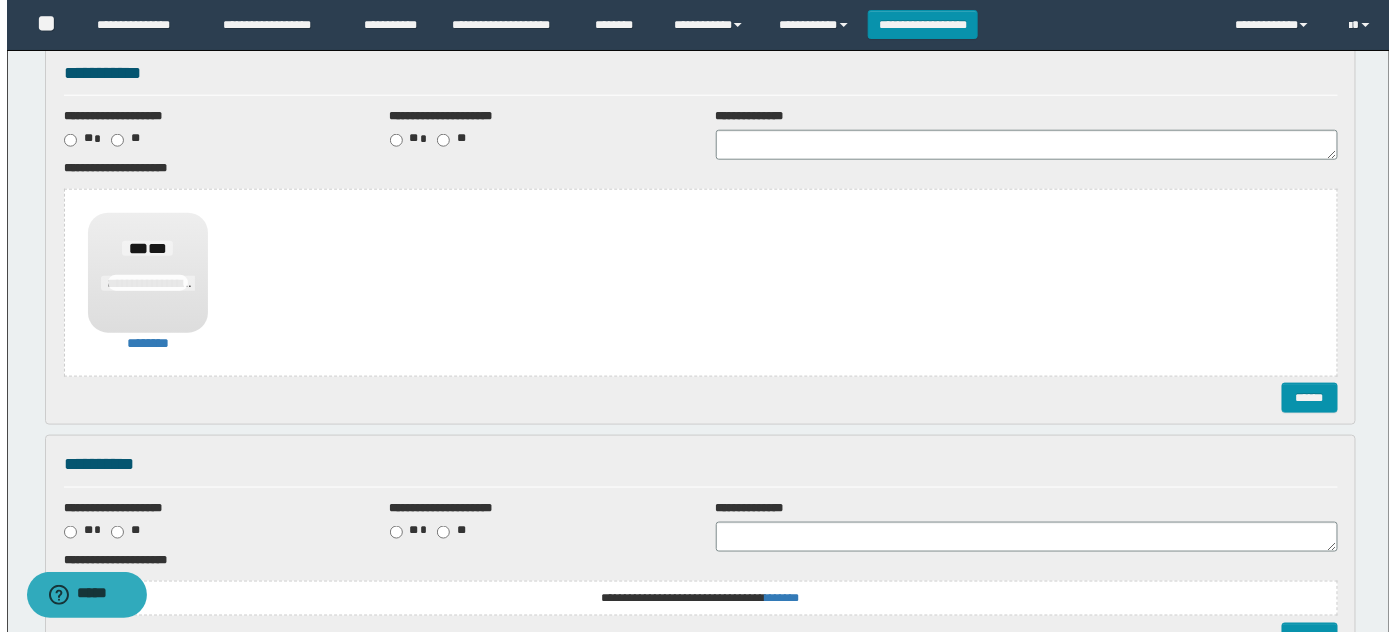 scroll, scrollTop: 797, scrollLeft: 0, axis: vertical 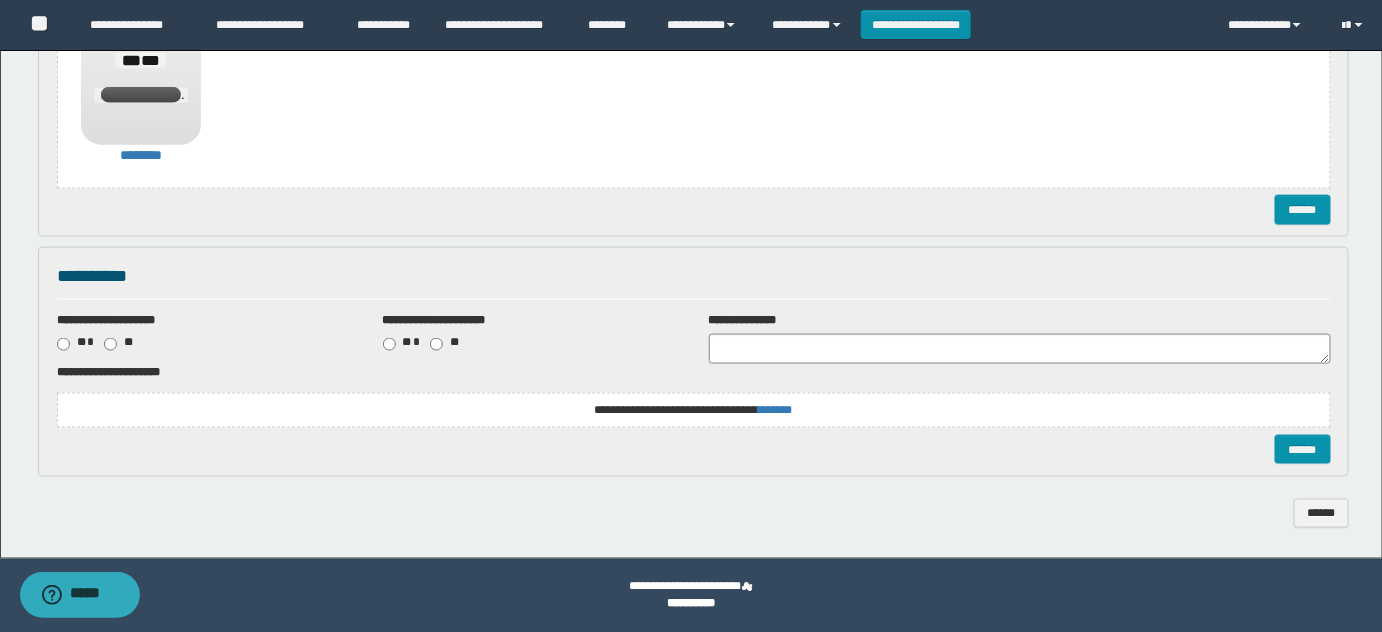 click on "**********" at bounding box center [0, 0] 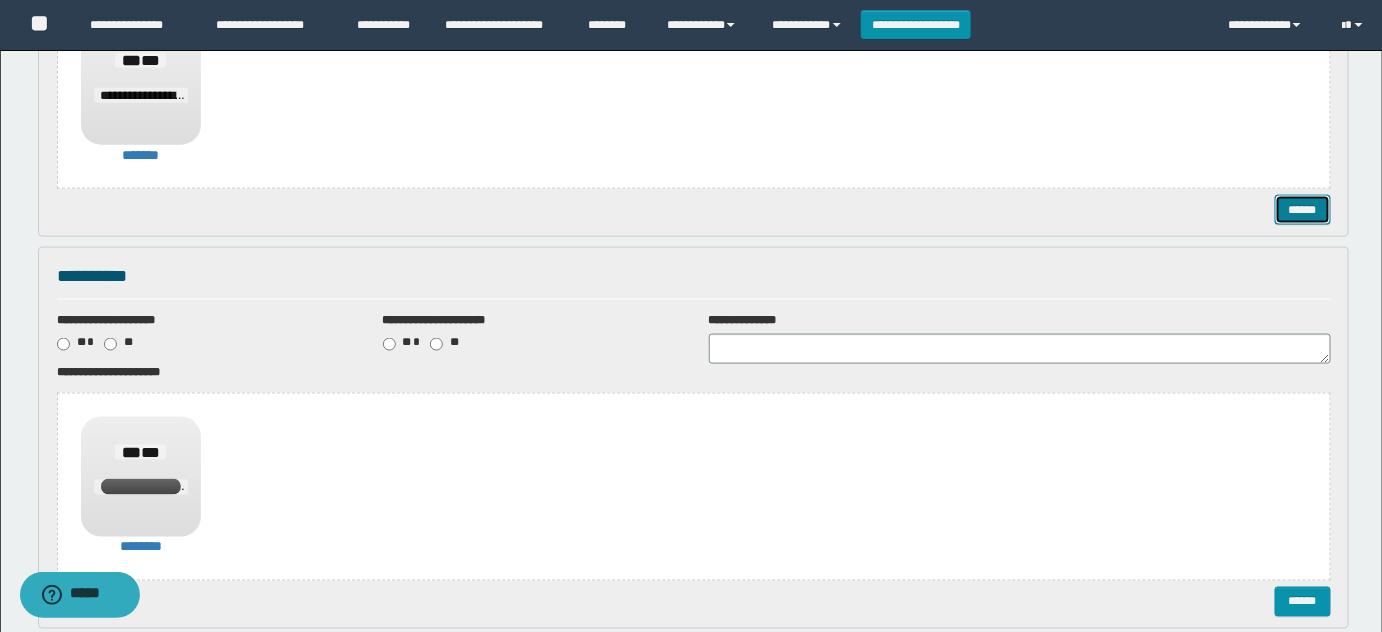 click on "******" at bounding box center [1302, 209] 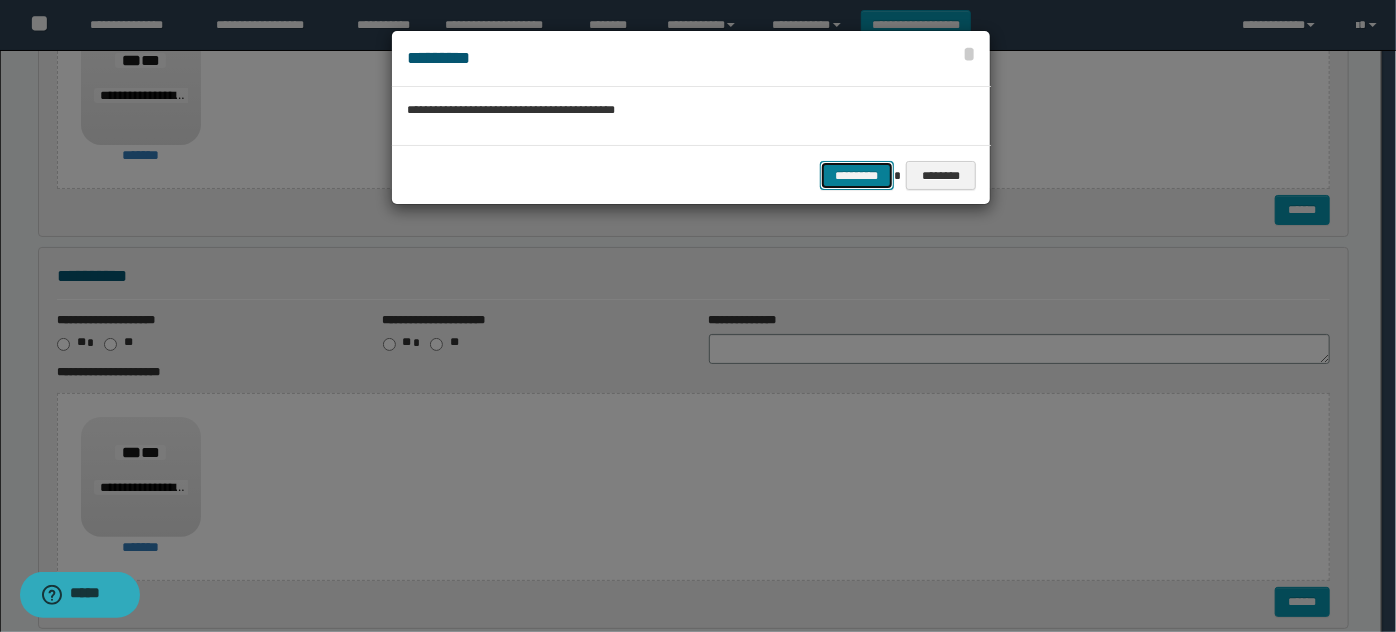 click on "*********" at bounding box center [857, 175] 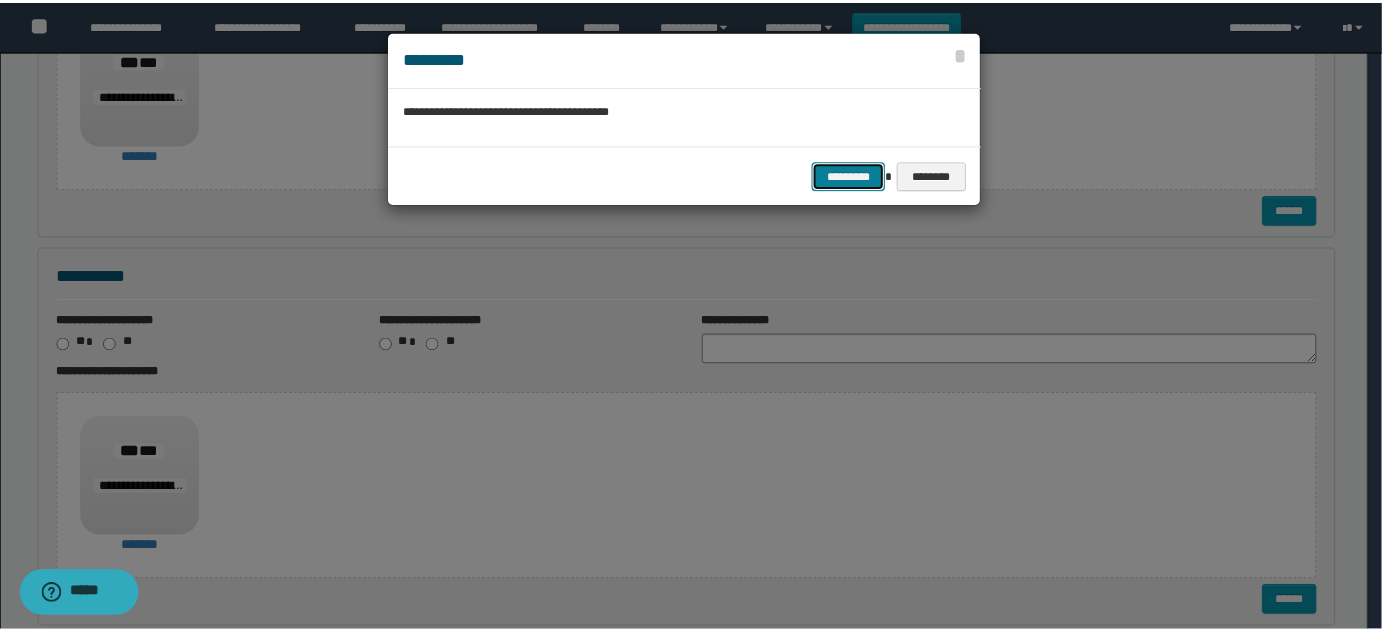 scroll, scrollTop: 0, scrollLeft: 0, axis: both 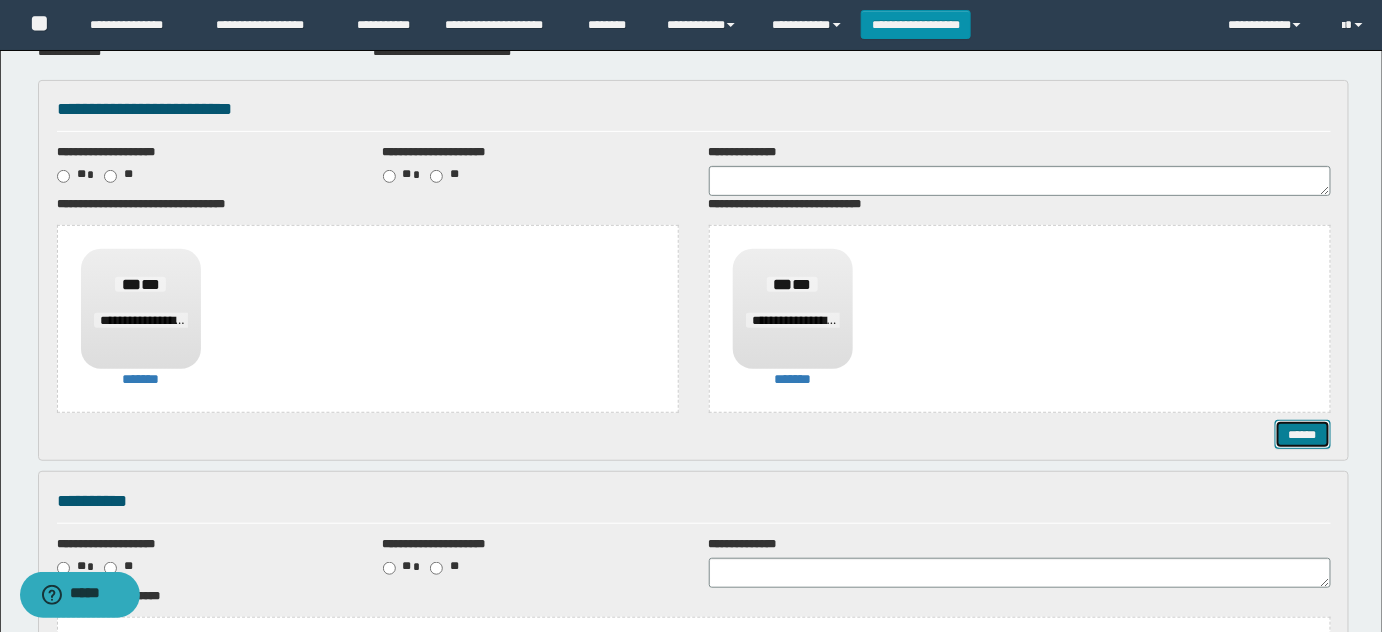 click on "******" at bounding box center [1302, 434] 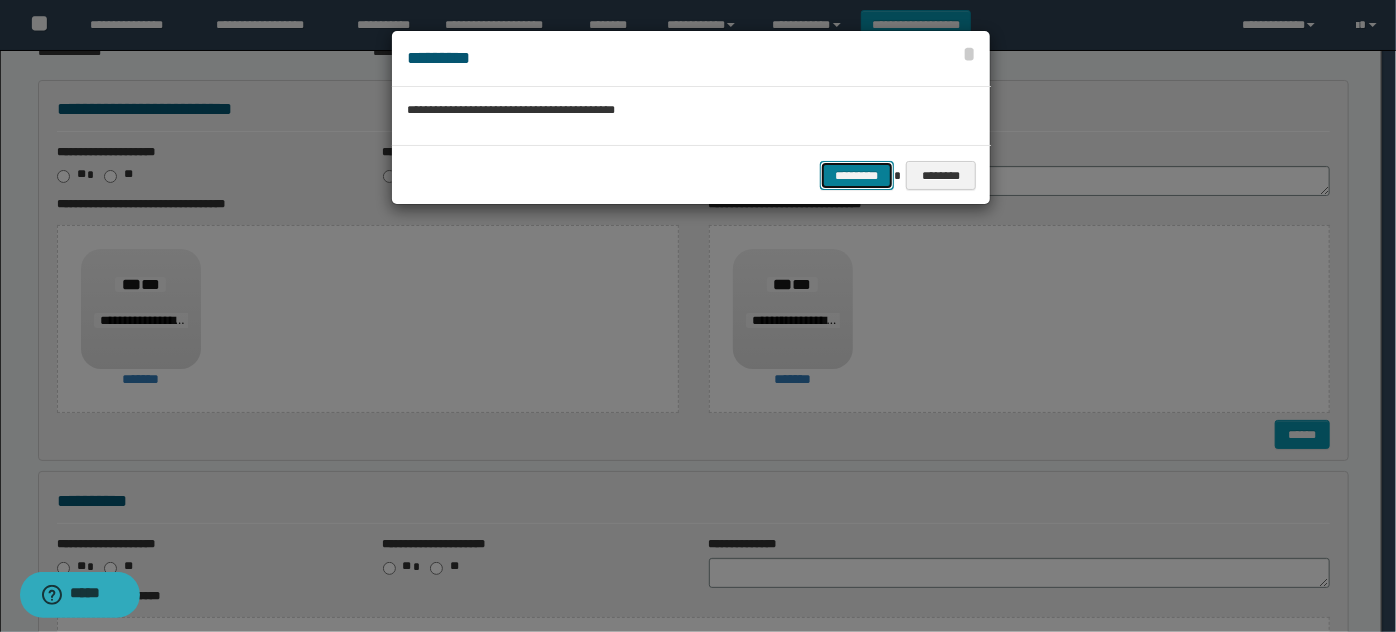 click on "*********" at bounding box center (857, 175) 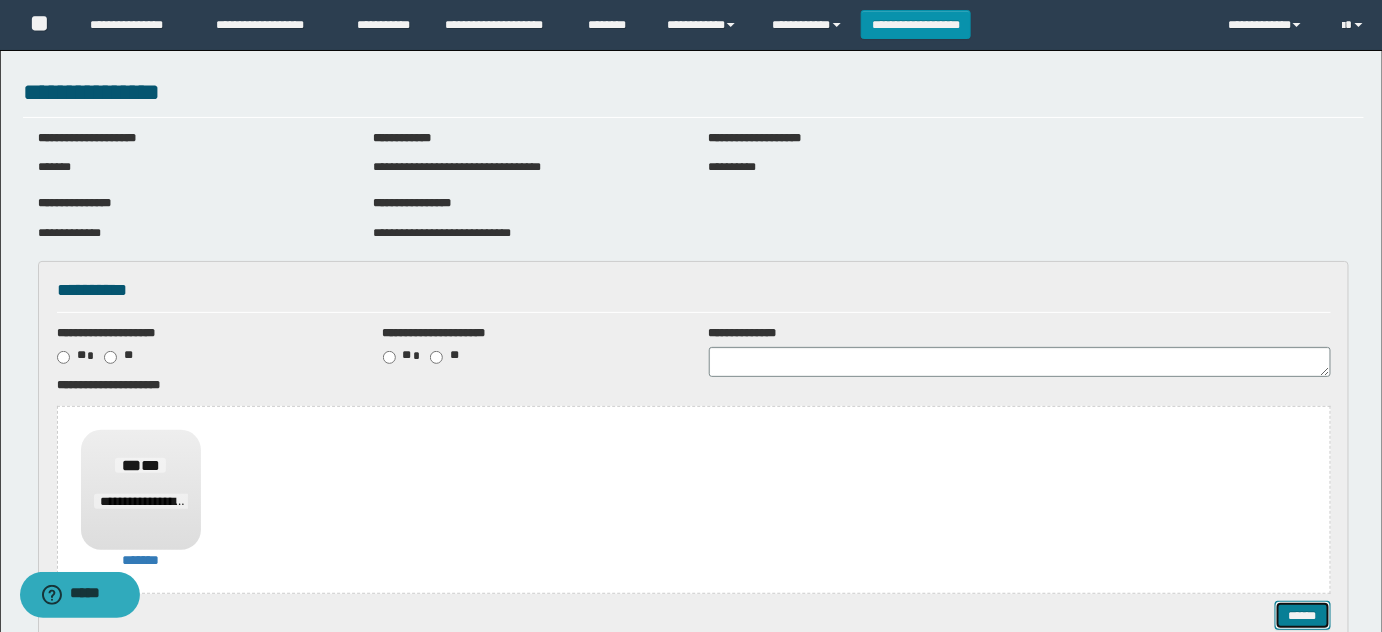 click on "******" at bounding box center (1302, 615) 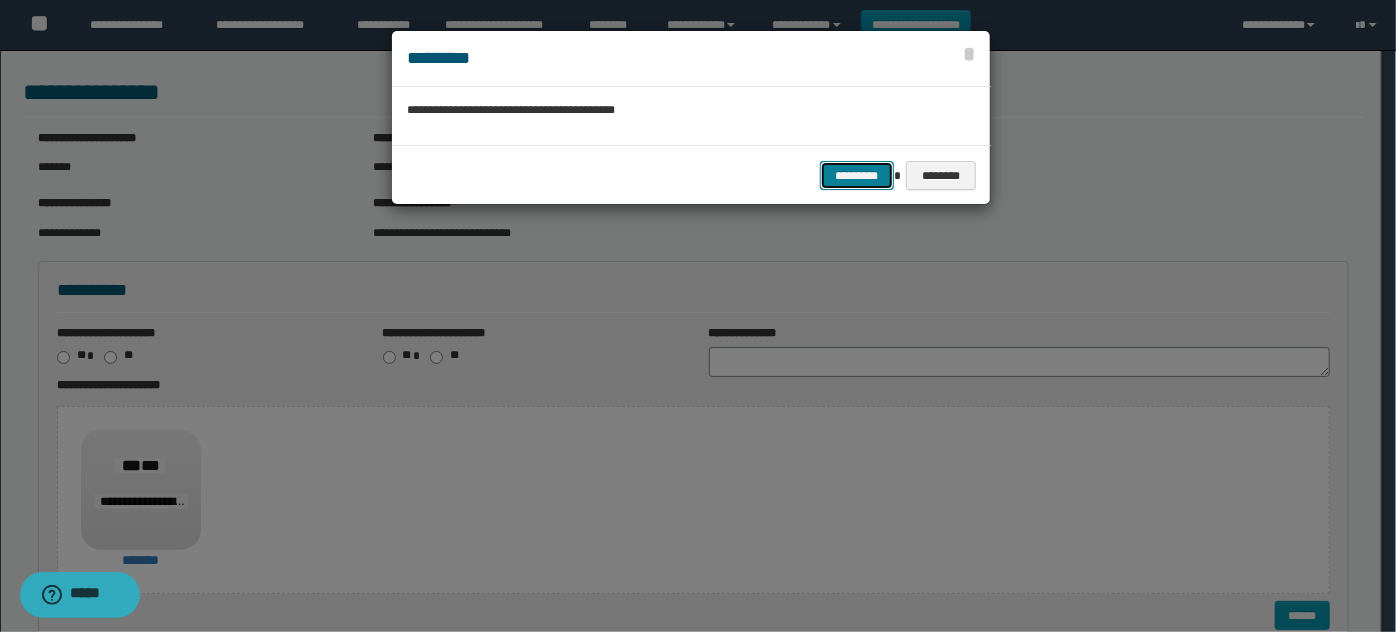 click on "*********" at bounding box center [857, 175] 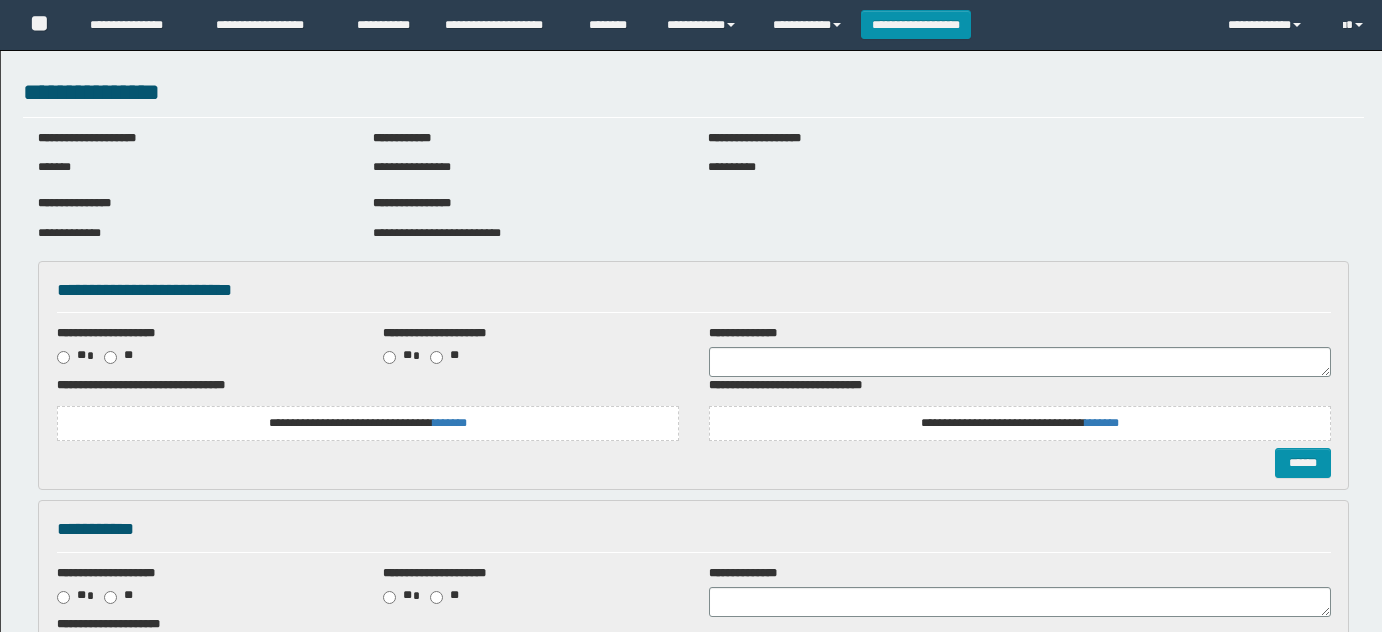 scroll, scrollTop: 0, scrollLeft: 0, axis: both 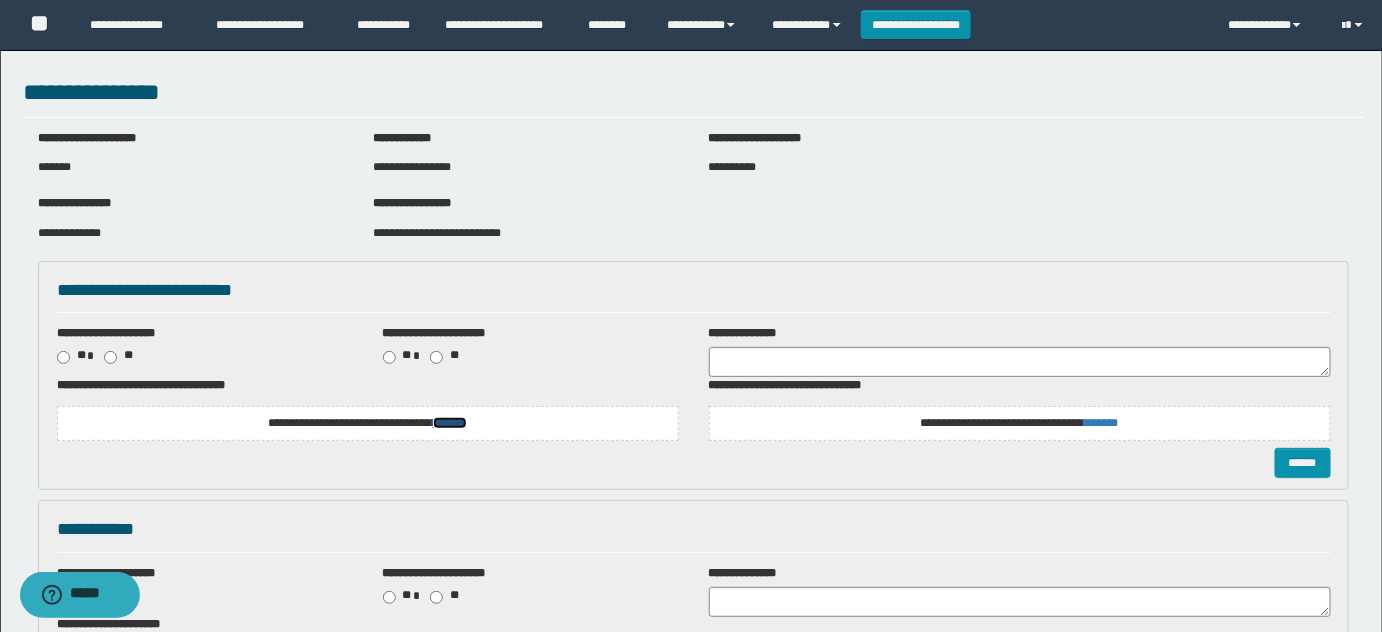 click on "*******" at bounding box center (450, 423) 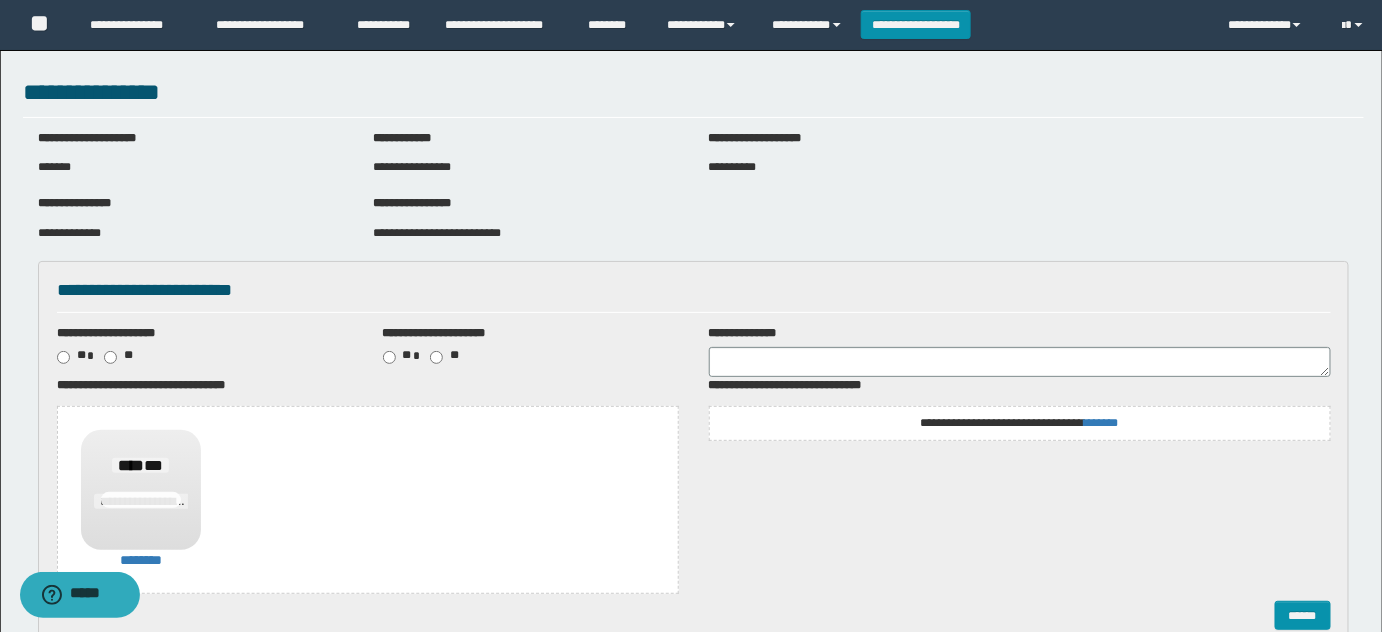 click on "**********" at bounding box center [1020, 412] 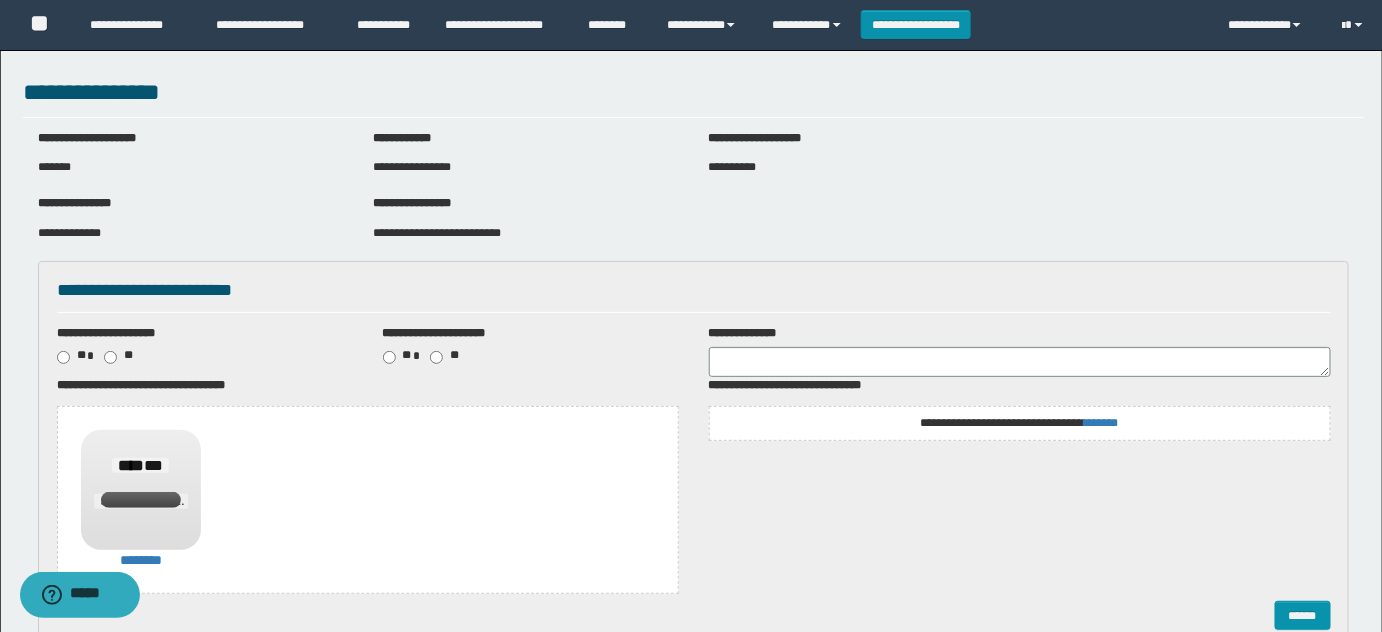 click on "**********" at bounding box center (1019, 423) 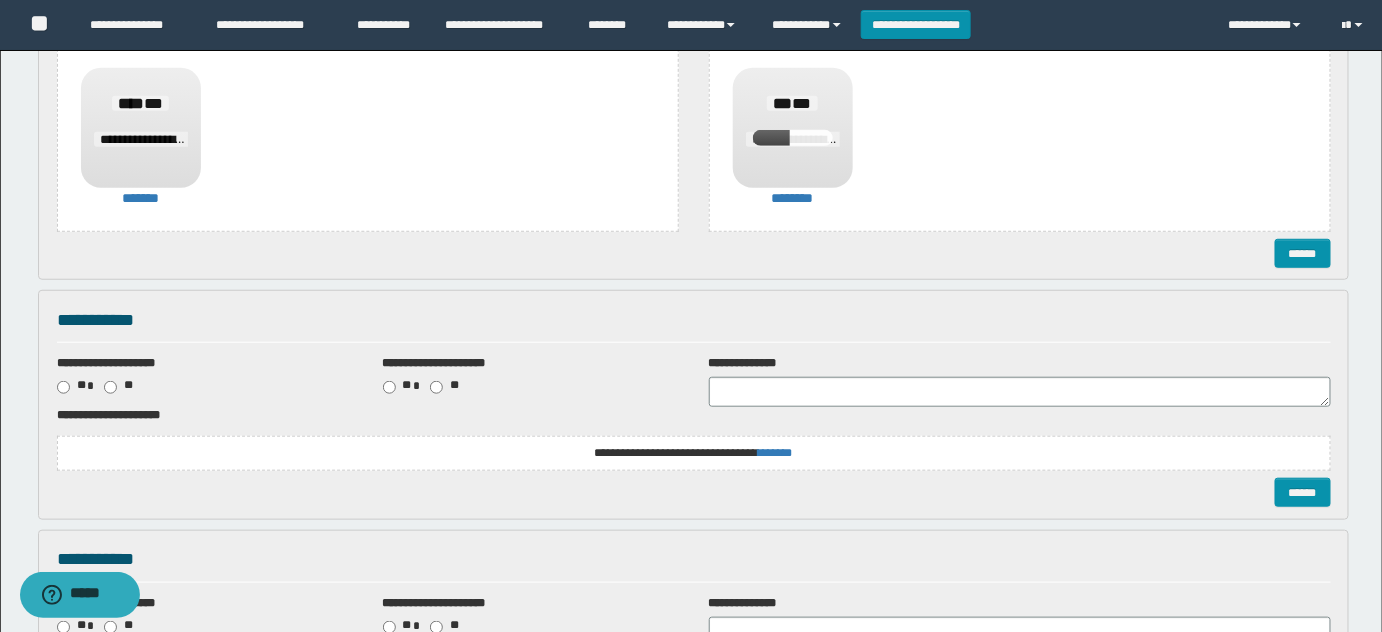 scroll, scrollTop: 363, scrollLeft: 0, axis: vertical 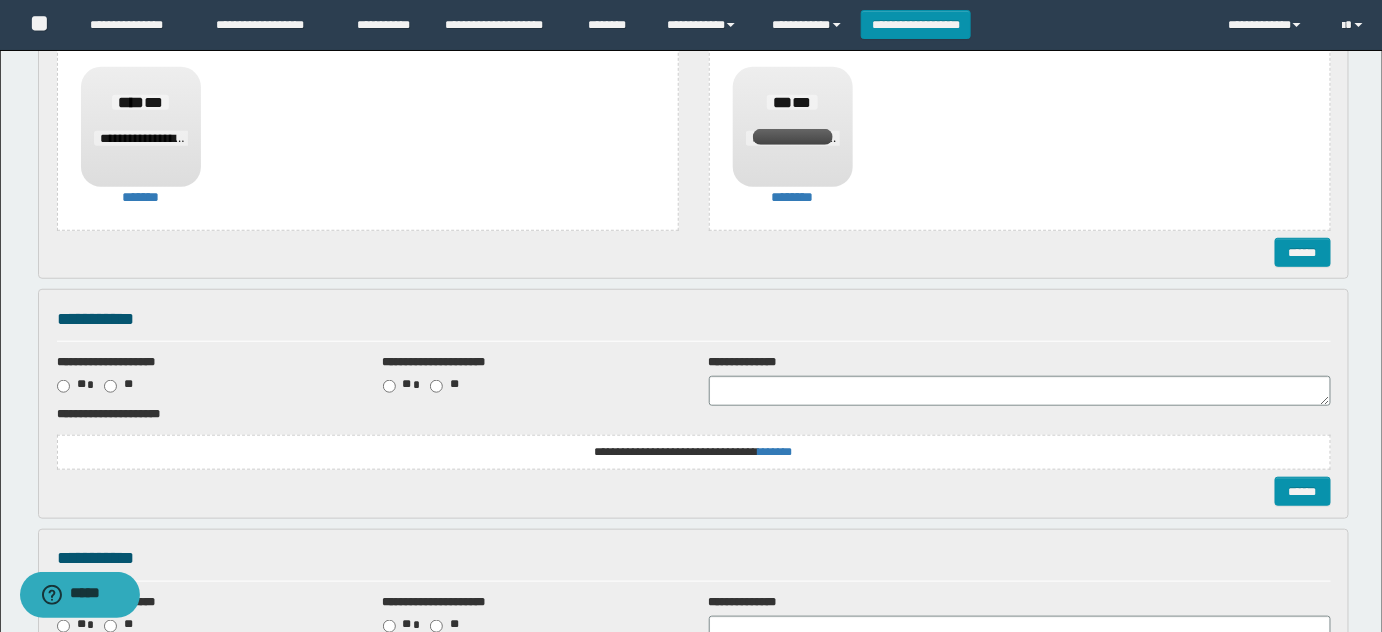 click on "**********" at bounding box center (694, 452) 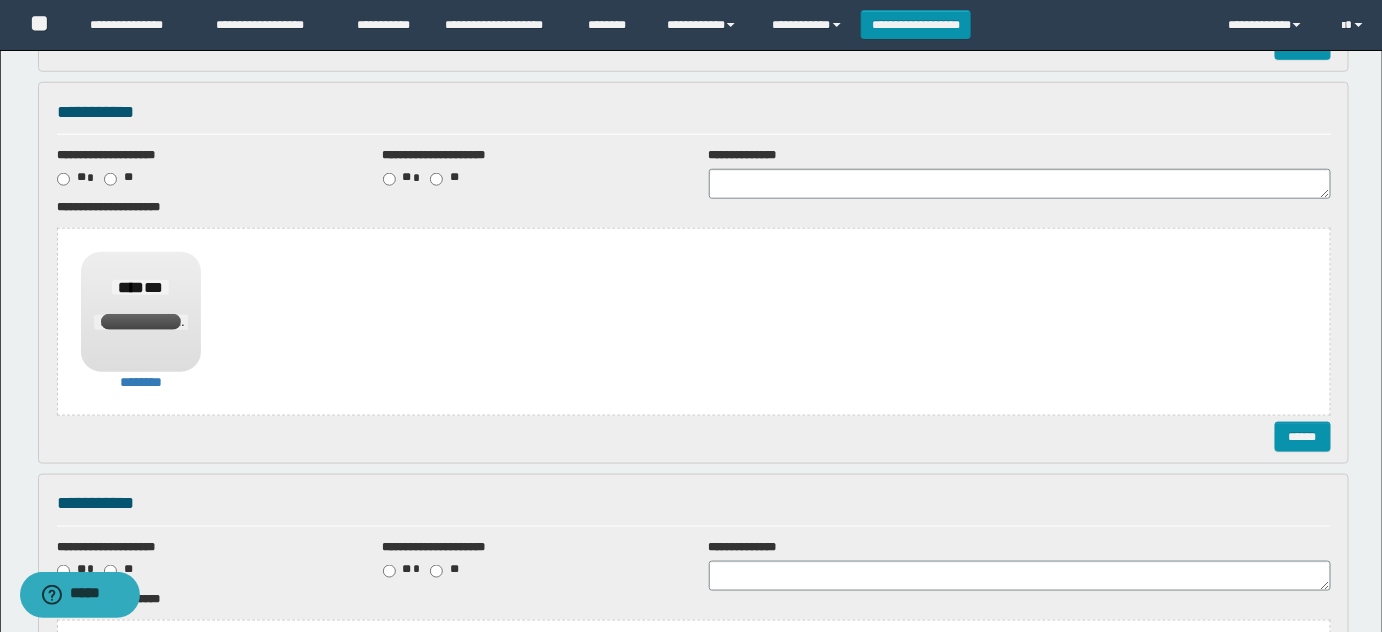 scroll, scrollTop: 818, scrollLeft: 0, axis: vertical 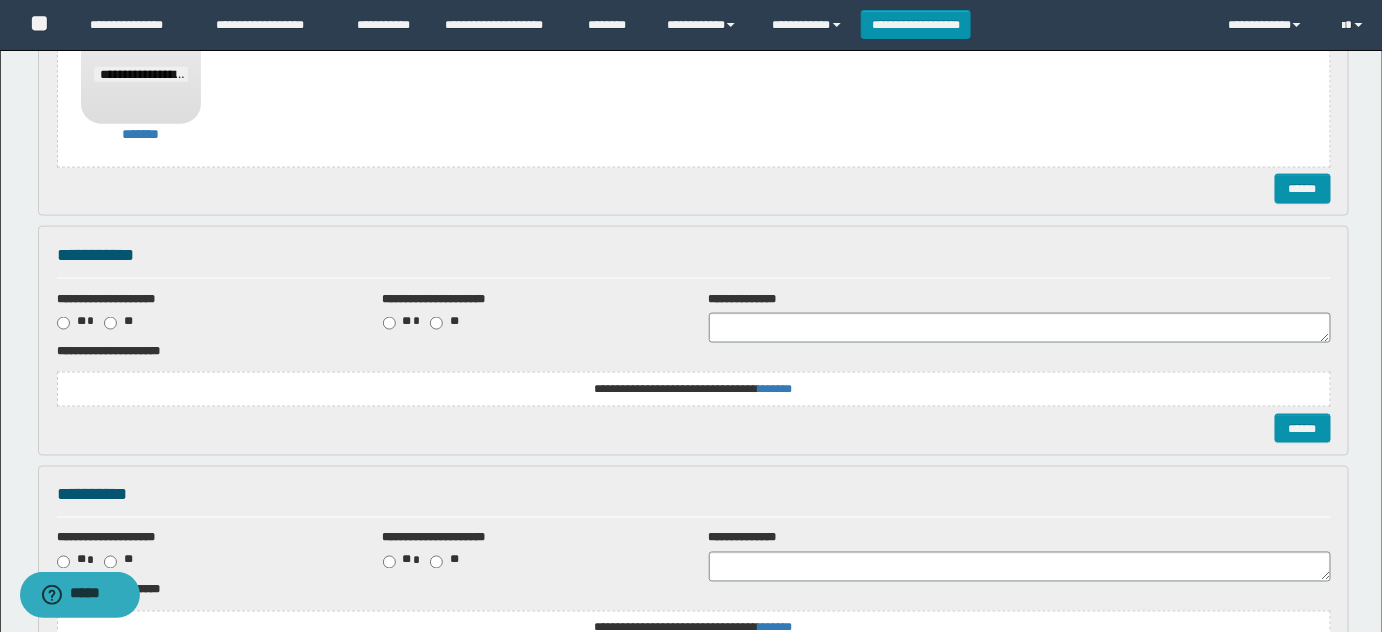 click on "******" at bounding box center (694, 428) 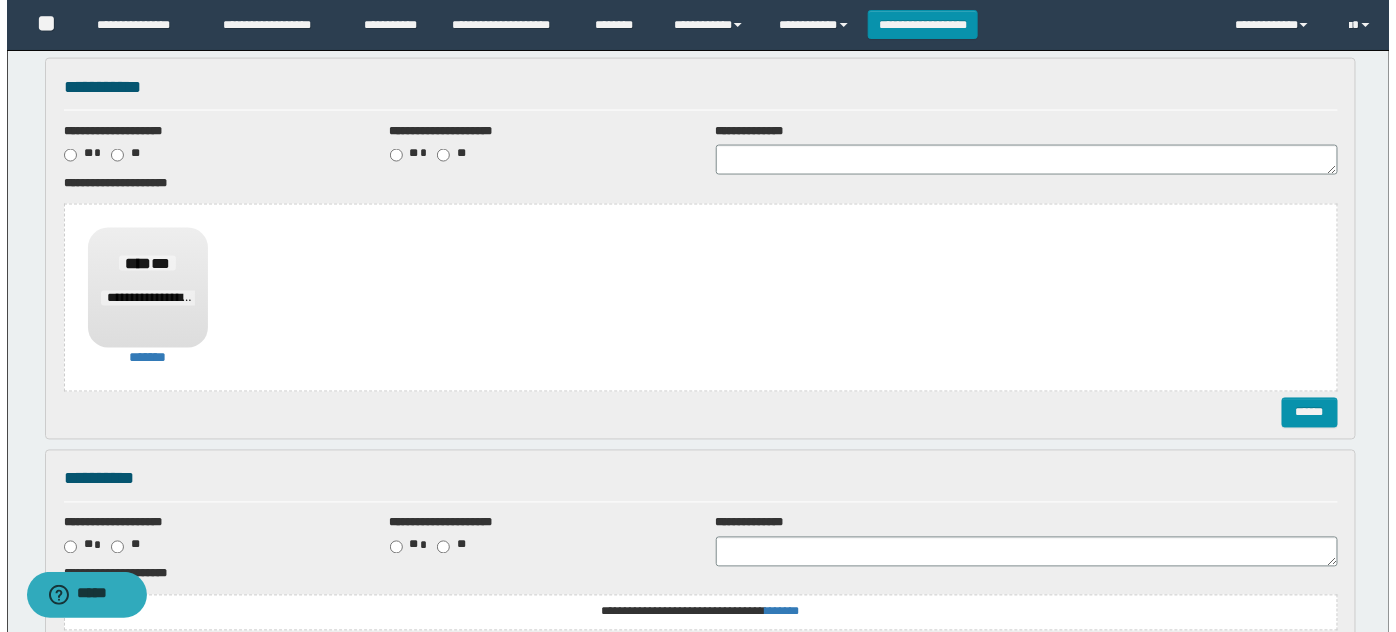 scroll, scrollTop: 1181, scrollLeft: 0, axis: vertical 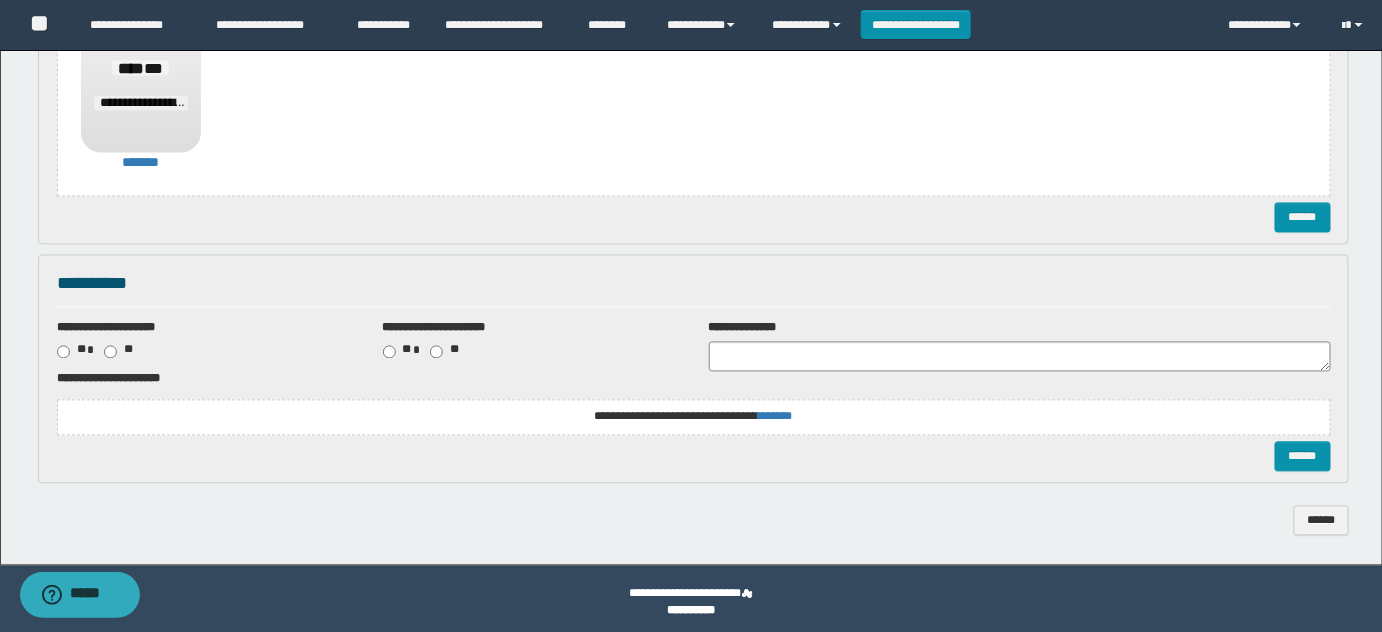 click on "**********" at bounding box center [694, -289] 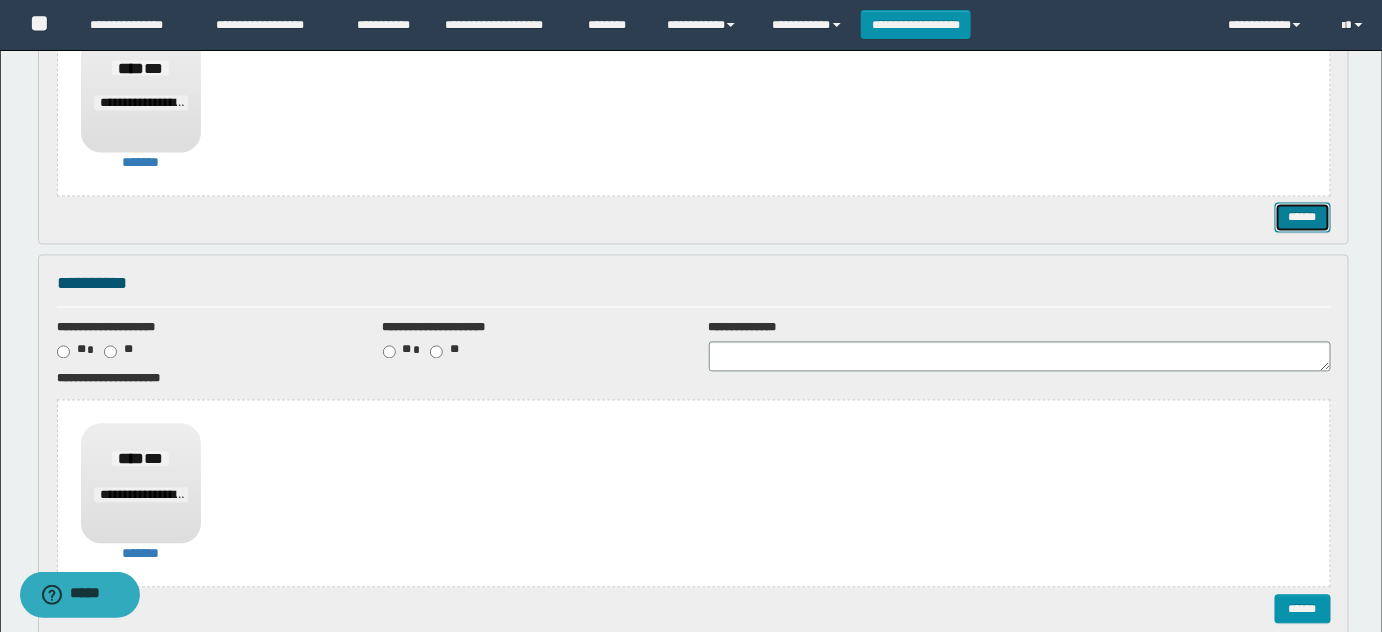 click on "******" at bounding box center [1302, 217] 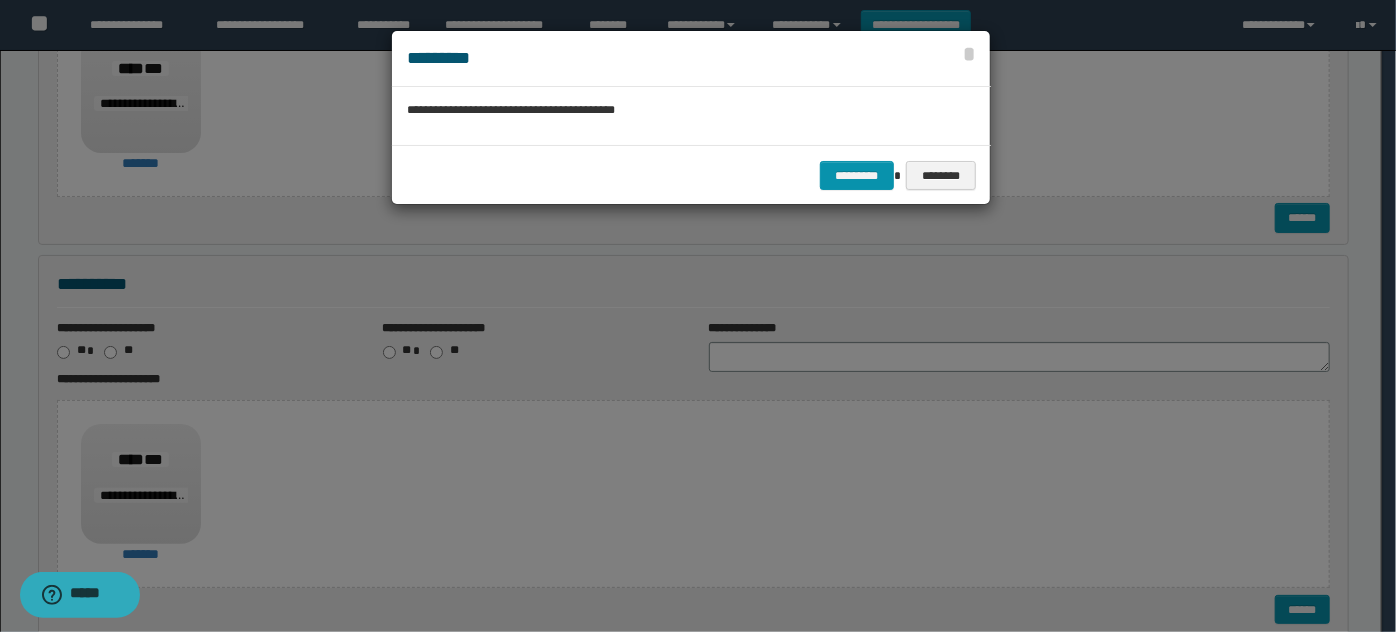 click on "*********
********" at bounding box center [691, 175] 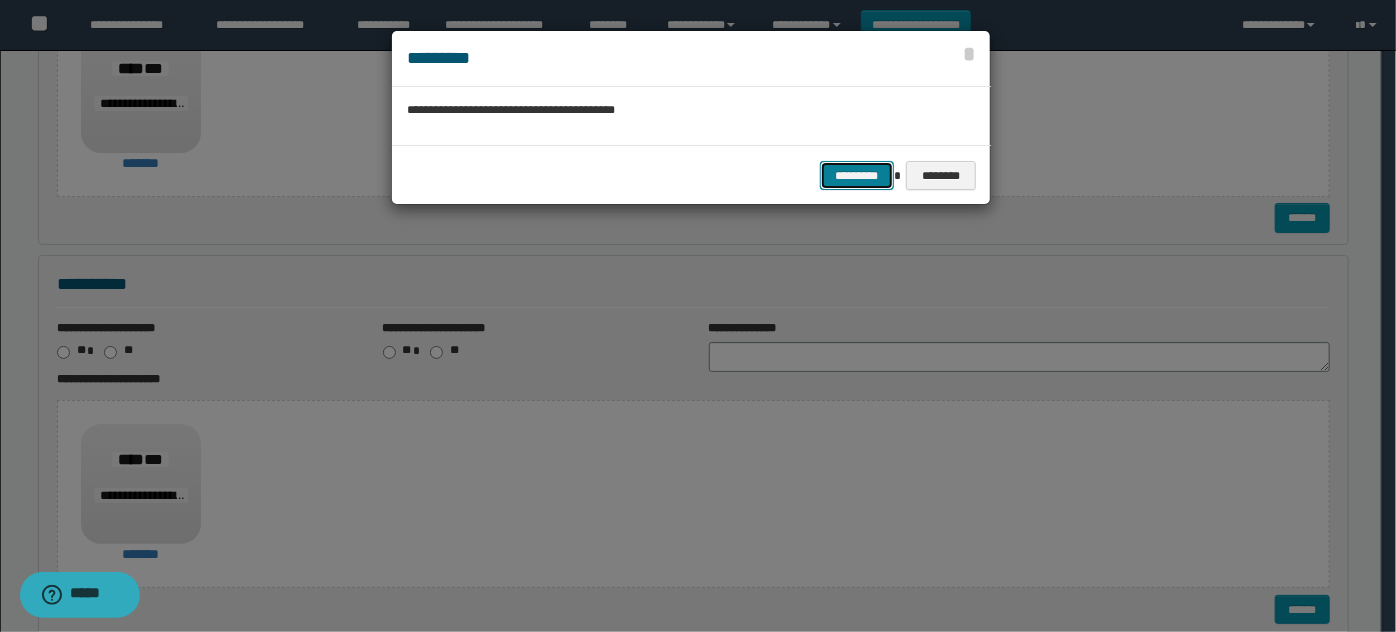 click on "*********" at bounding box center [857, 175] 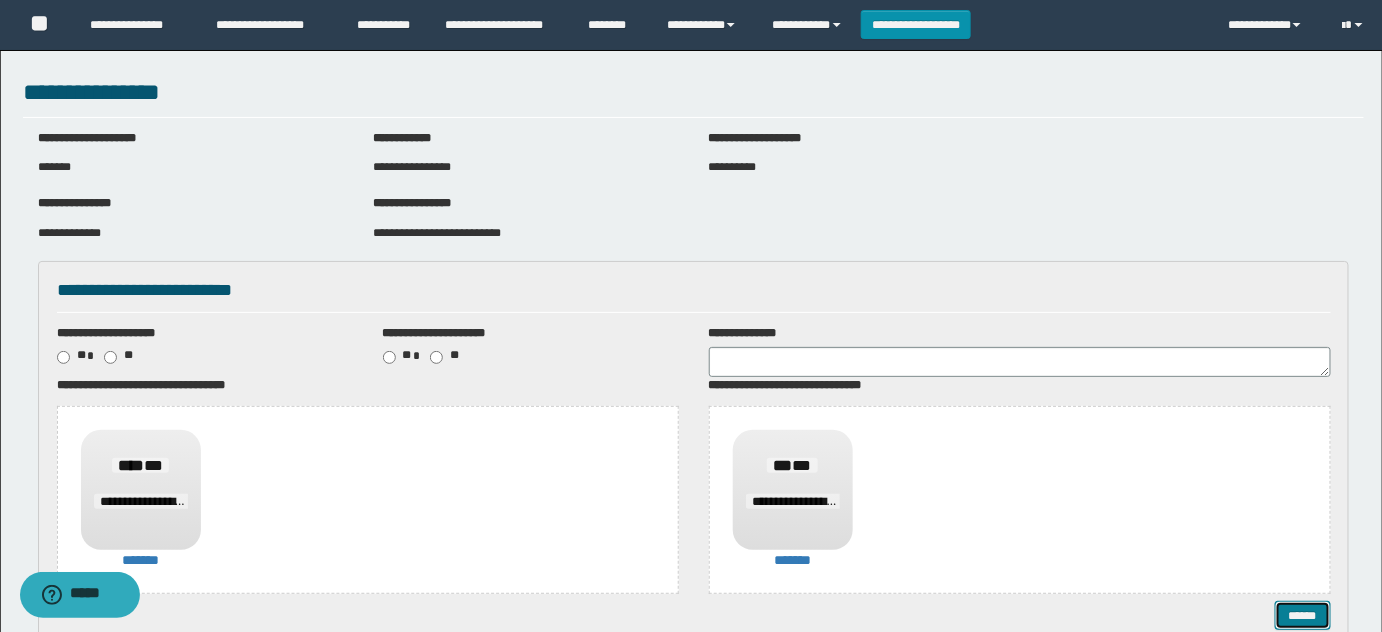 click on "******" at bounding box center [1302, 615] 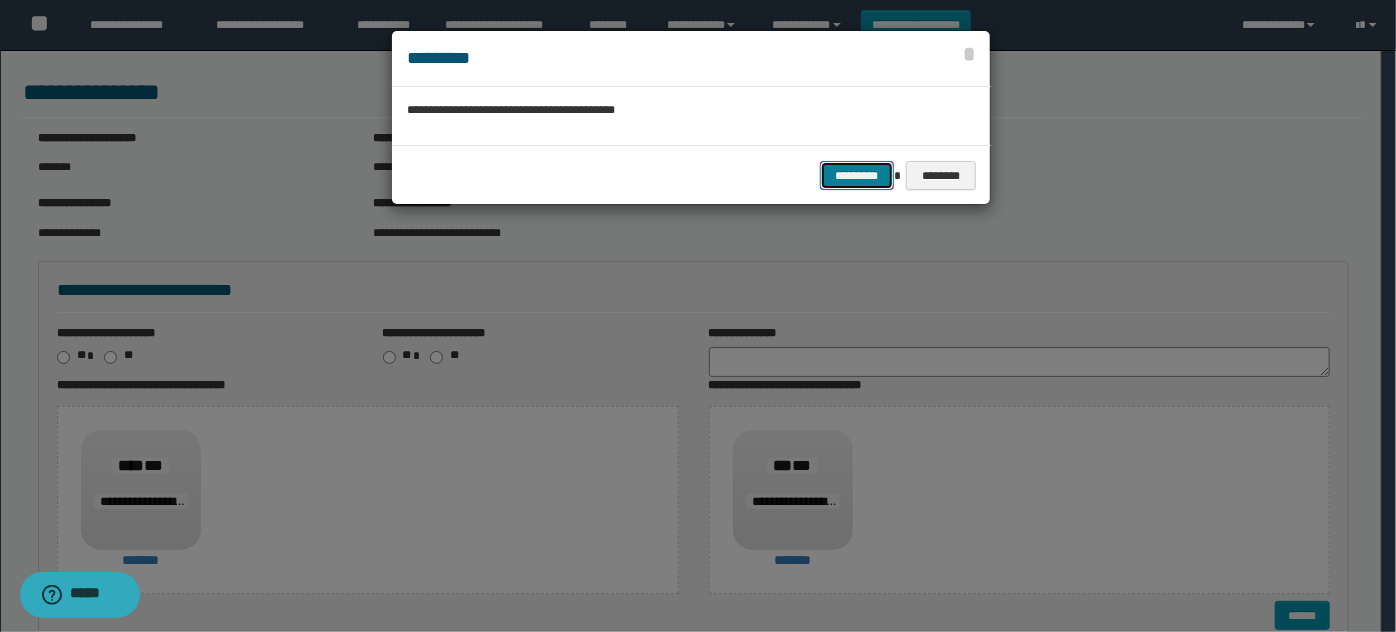 click on "*********" at bounding box center [857, 175] 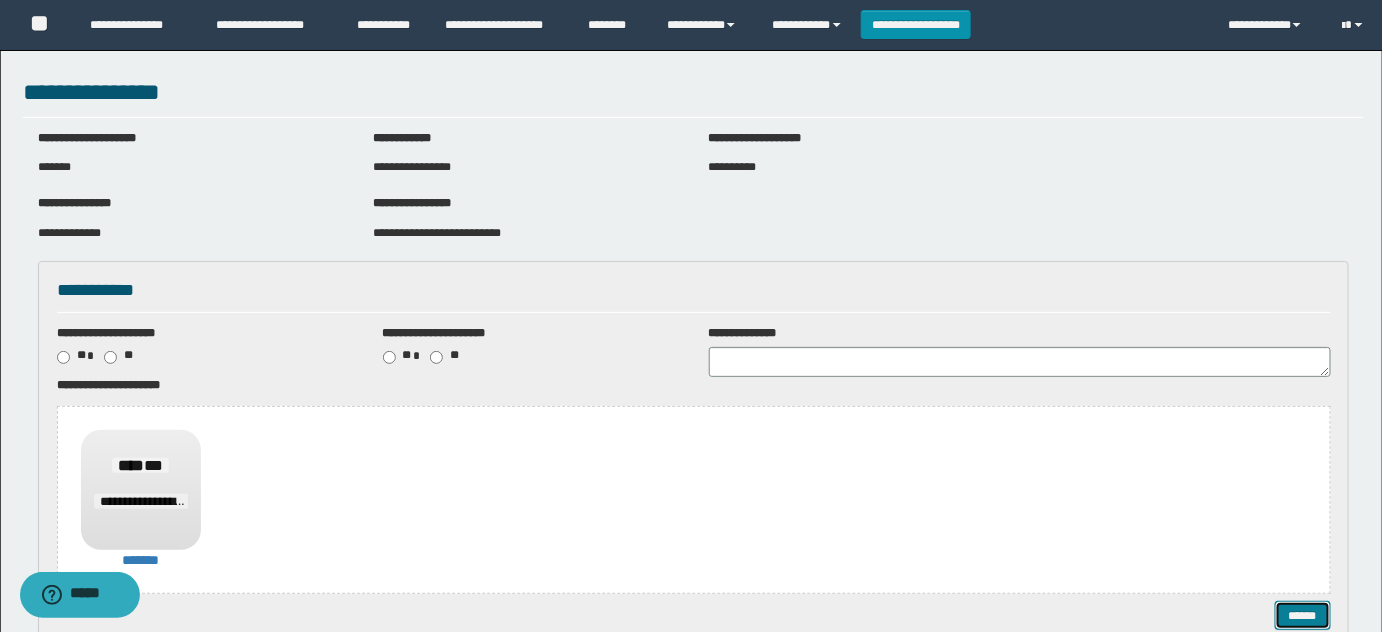 click on "******" at bounding box center (1302, 615) 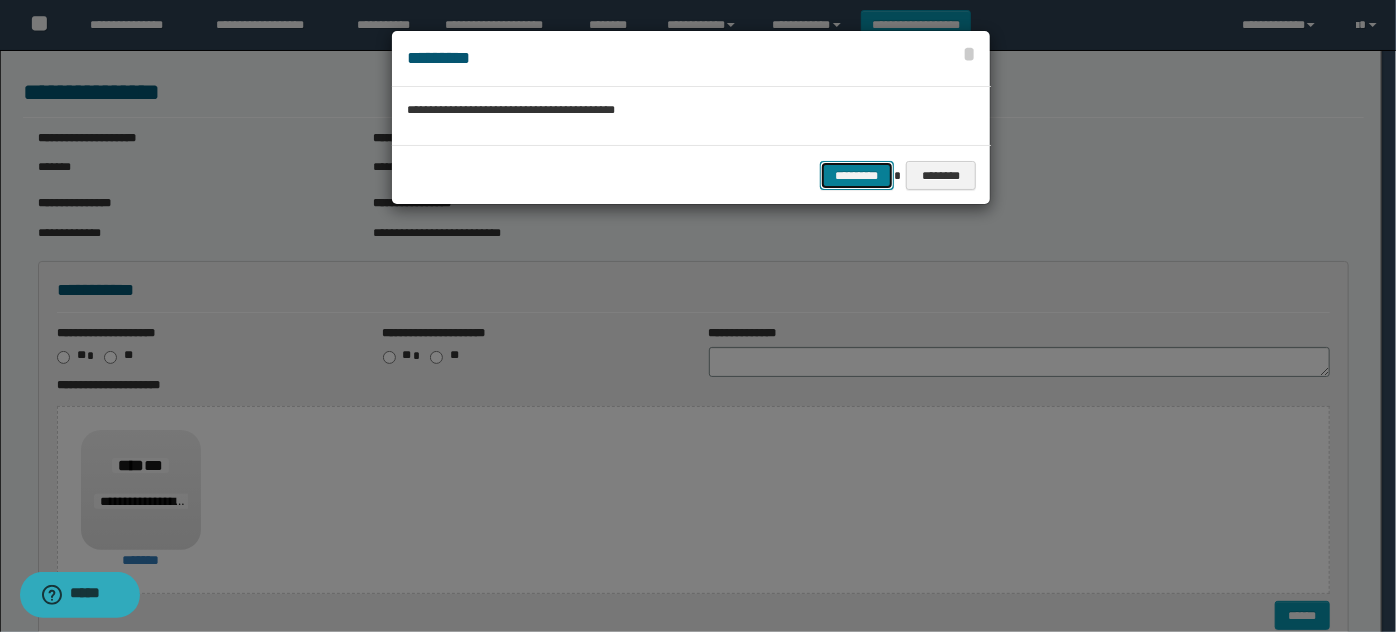 click on "*********" at bounding box center (857, 175) 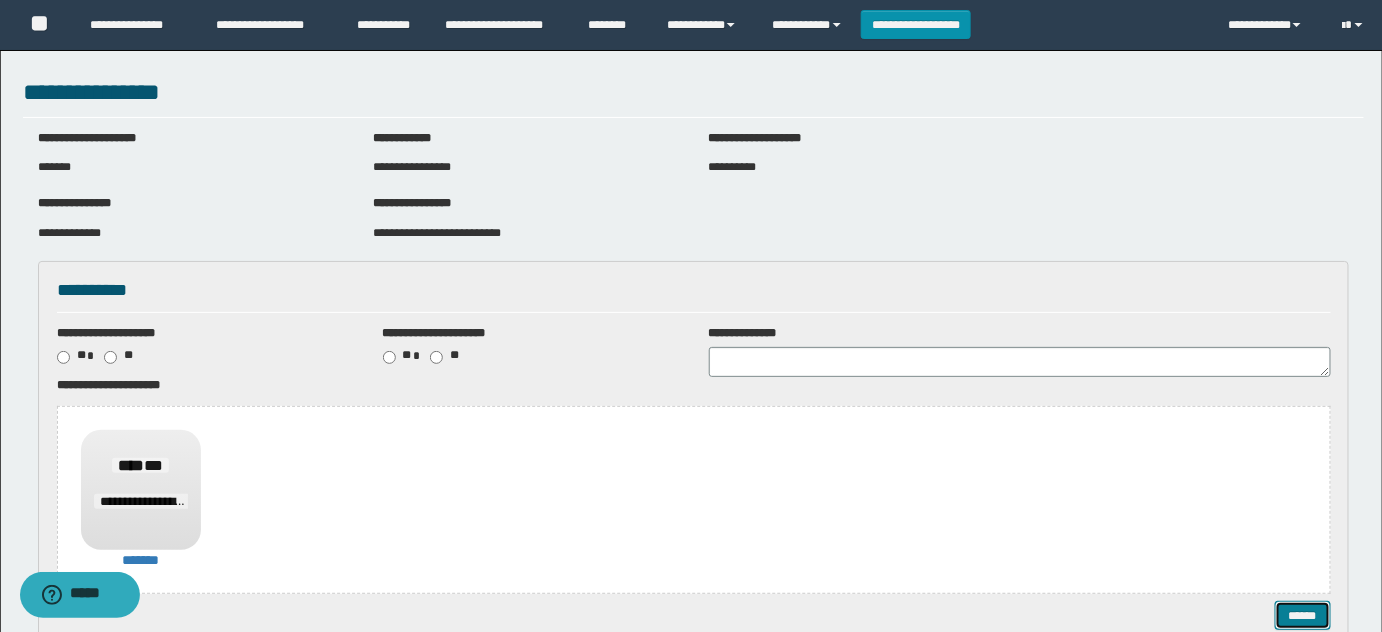 click on "******" at bounding box center (1302, 615) 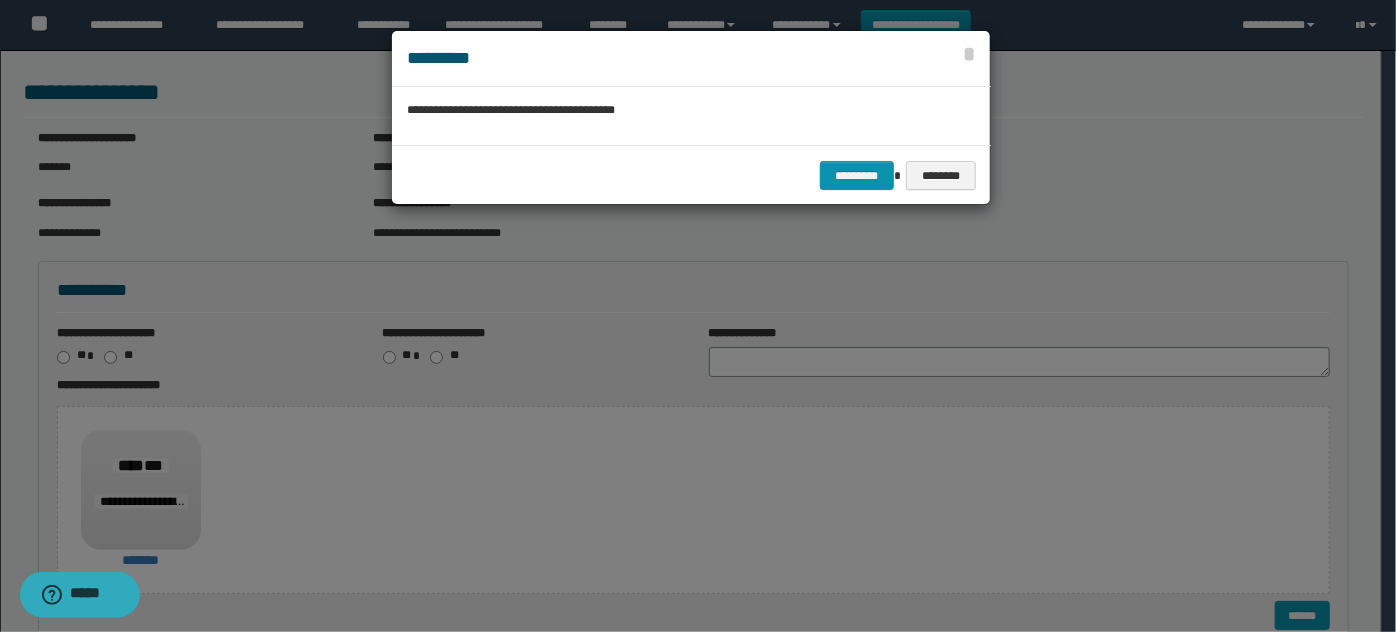 click on "*********
********" at bounding box center (691, 175) 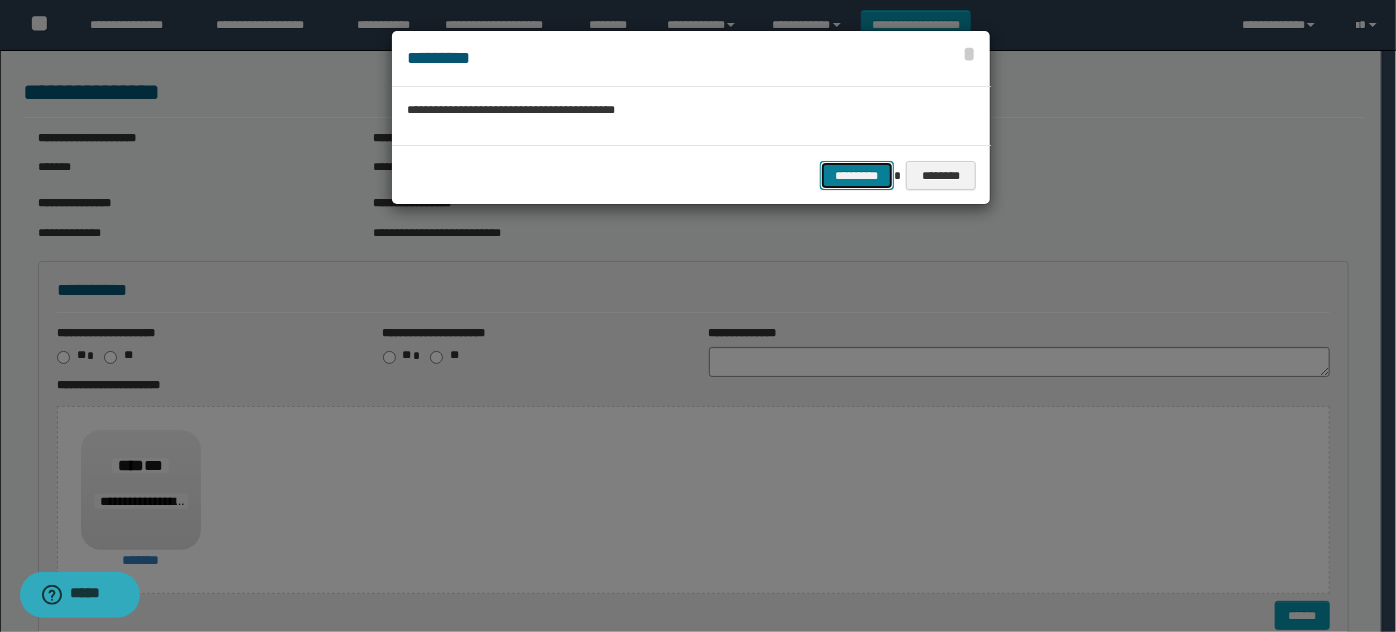 click on "*********" at bounding box center (857, 175) 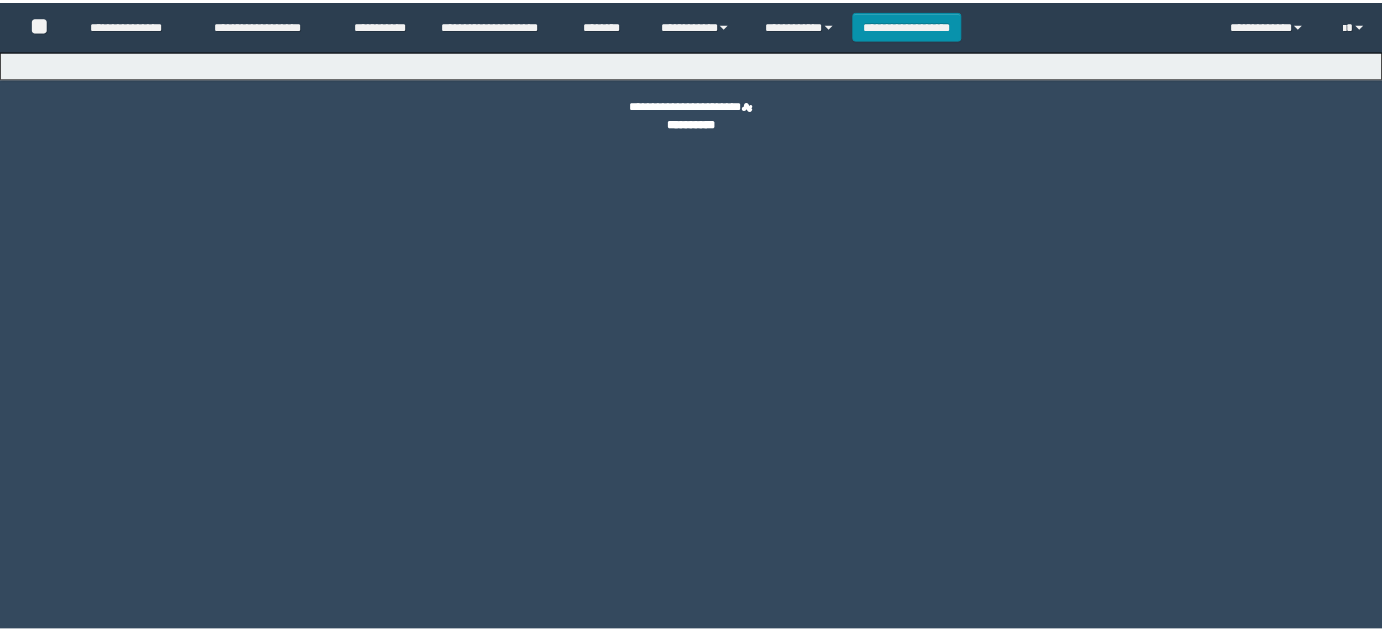 scroll, scrollTop: 0, scrollLeft: 0, axis: both 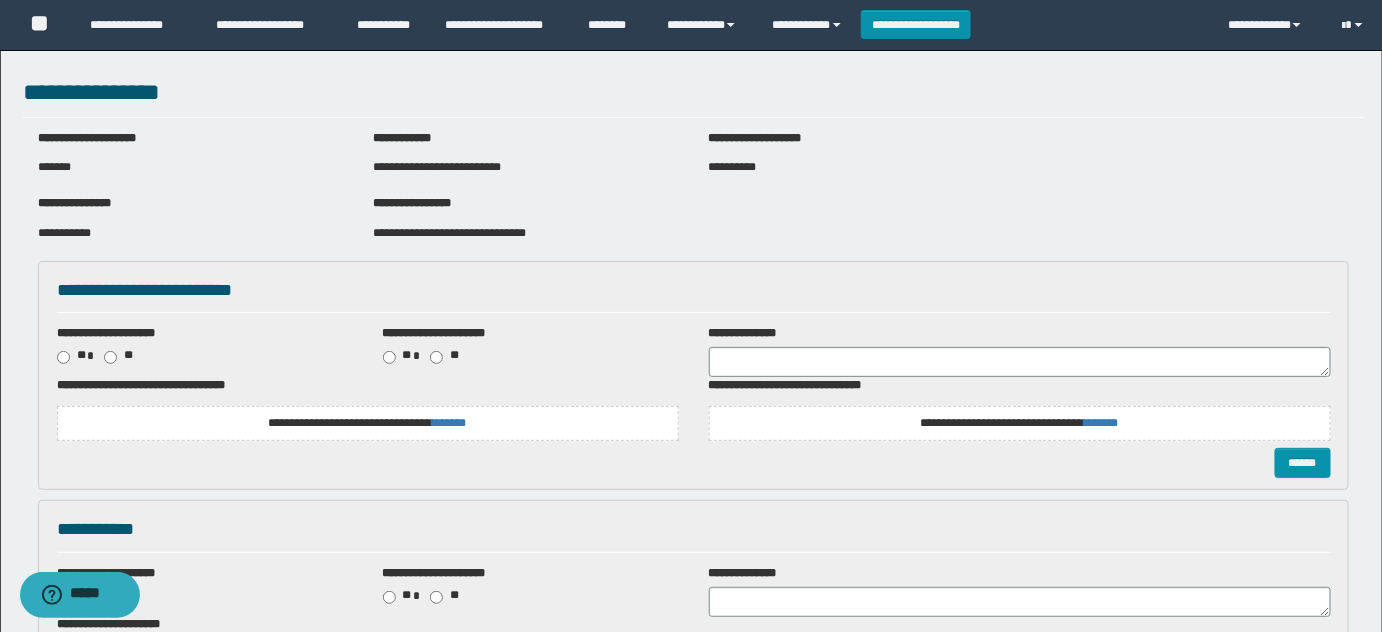 click on "**********" at bounding box center [449, 233] 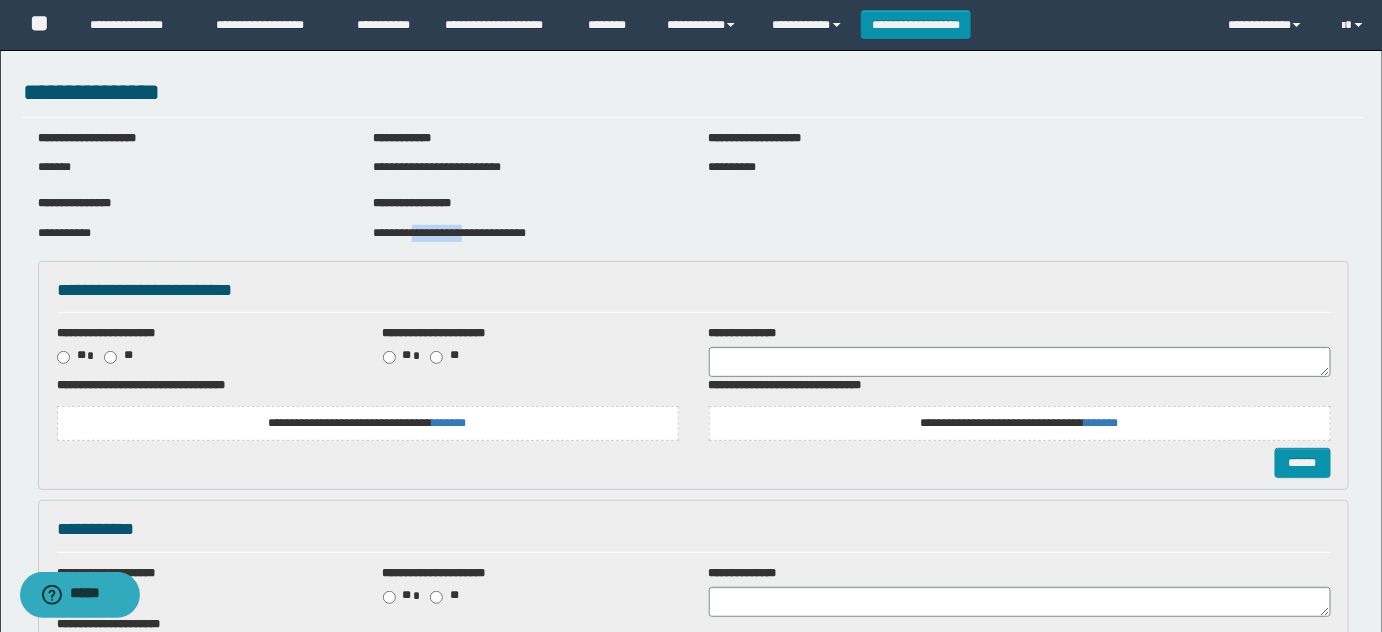click on "**********" at bounding box center [449, 233] 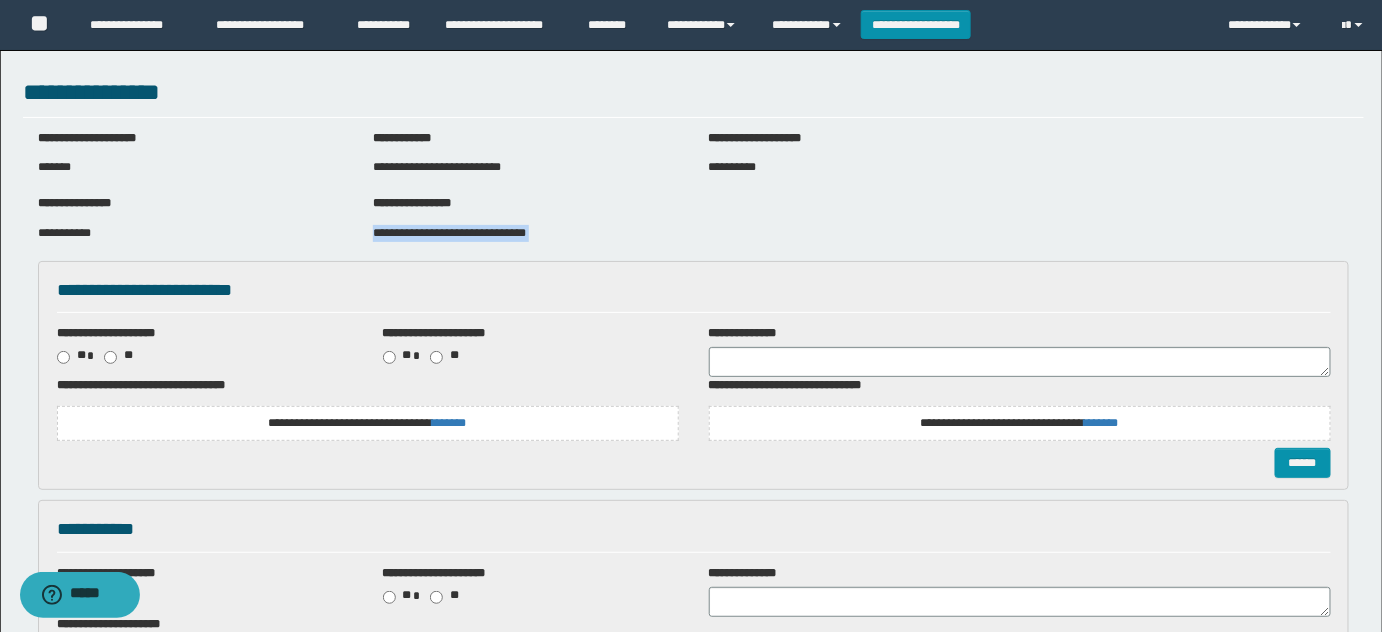 click on "**********" at bounding box center (449, 233) 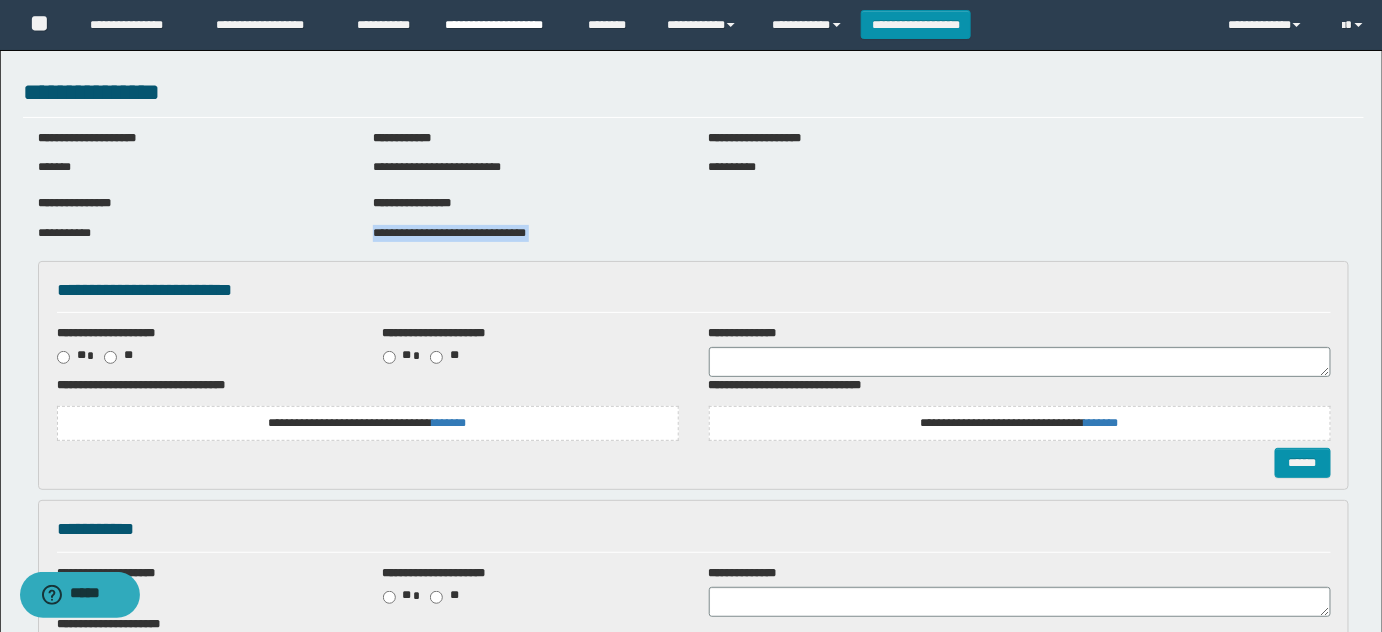 copy on "**********" 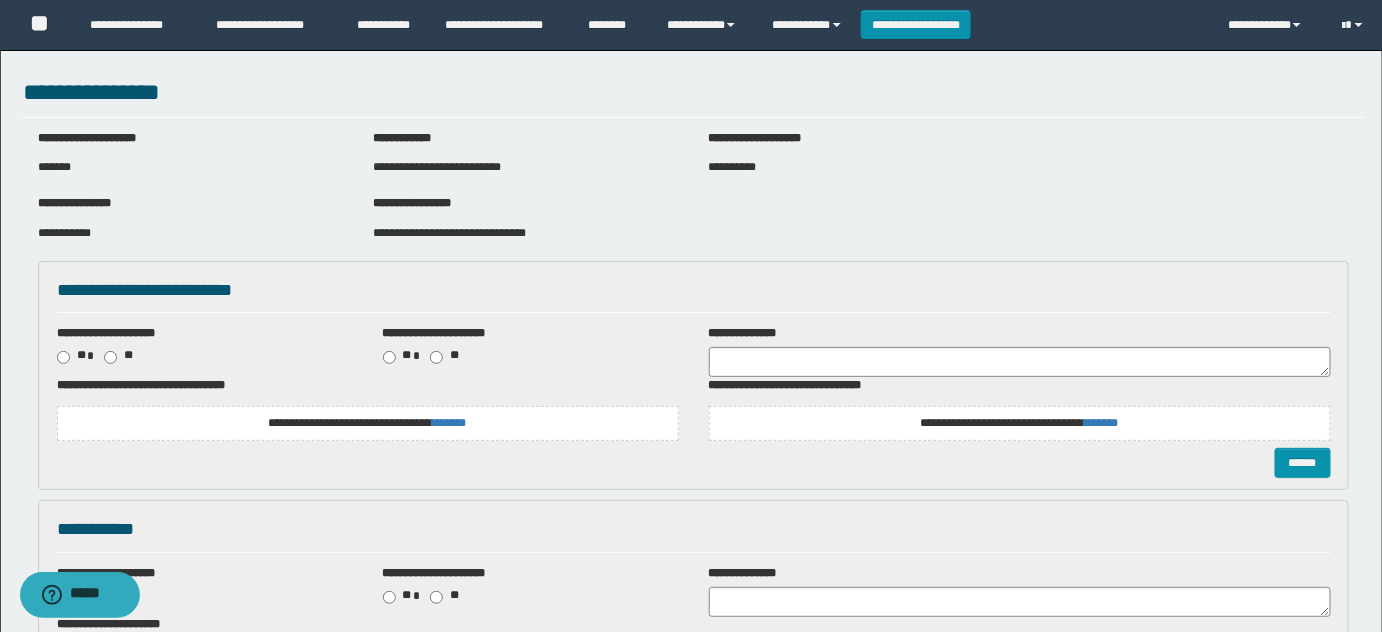 click on "**********" at bounding box center (368, 423) 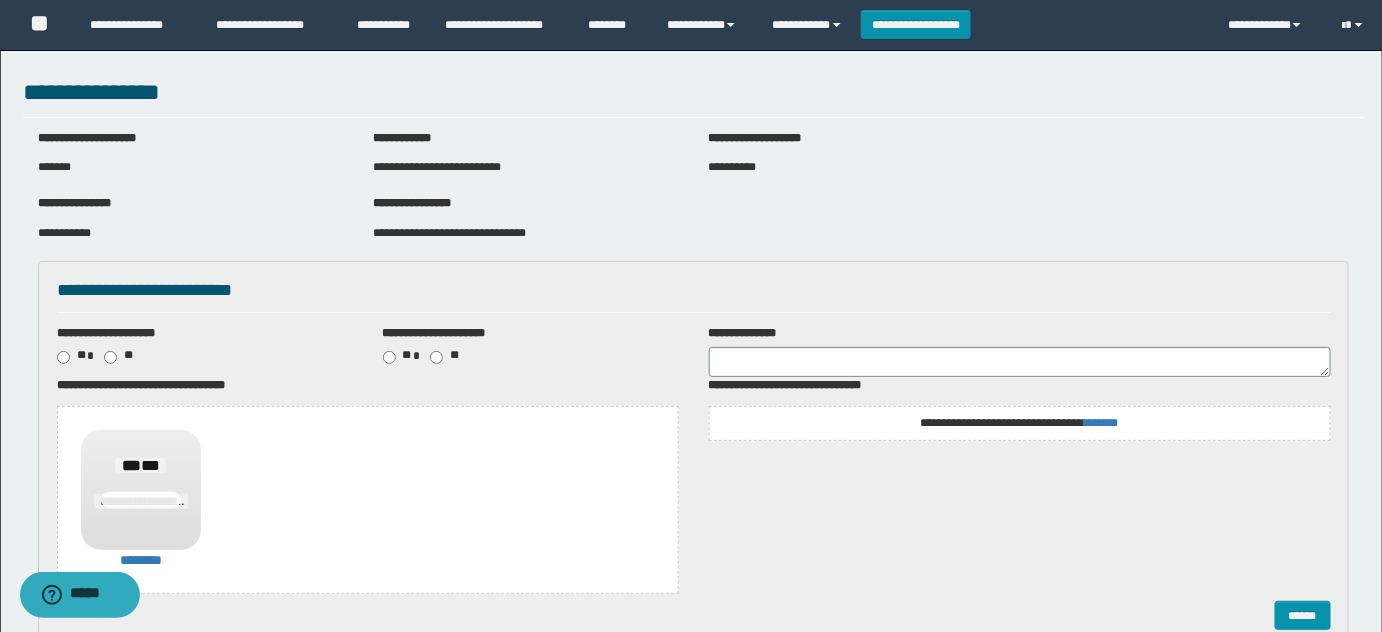 click on "**********" at bounding box center [1020, 412] 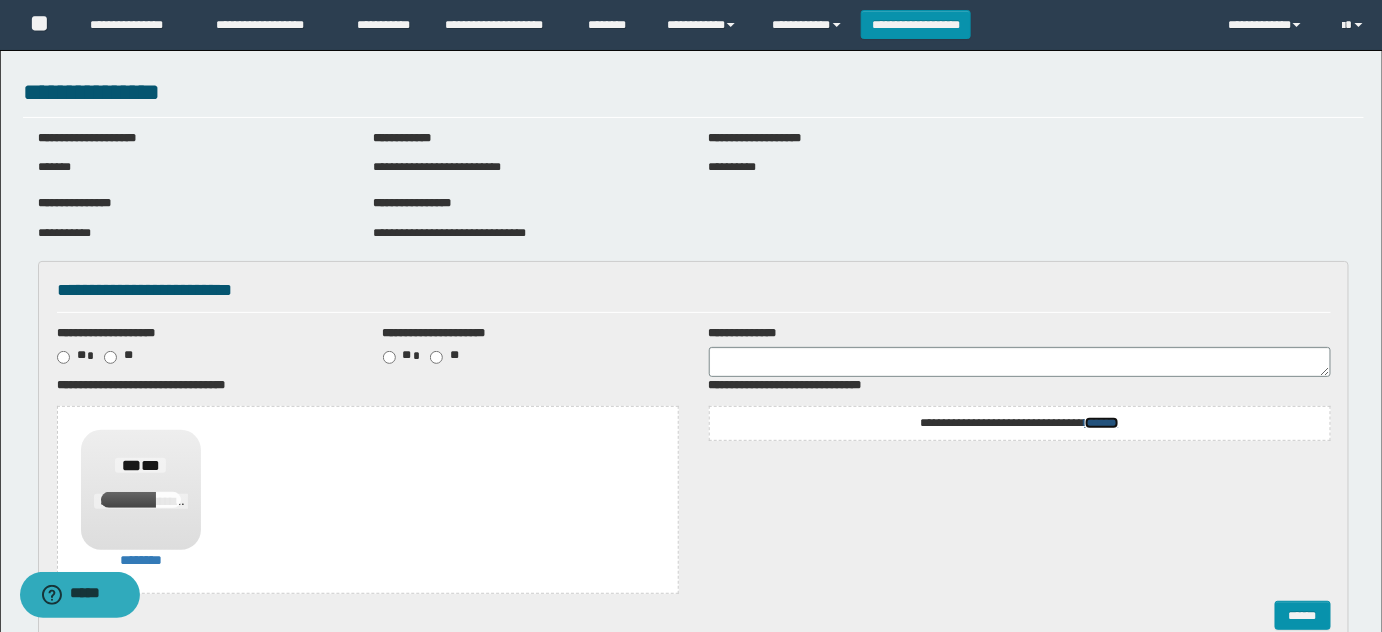 click on "*******" at bounding box center [1102, 423] 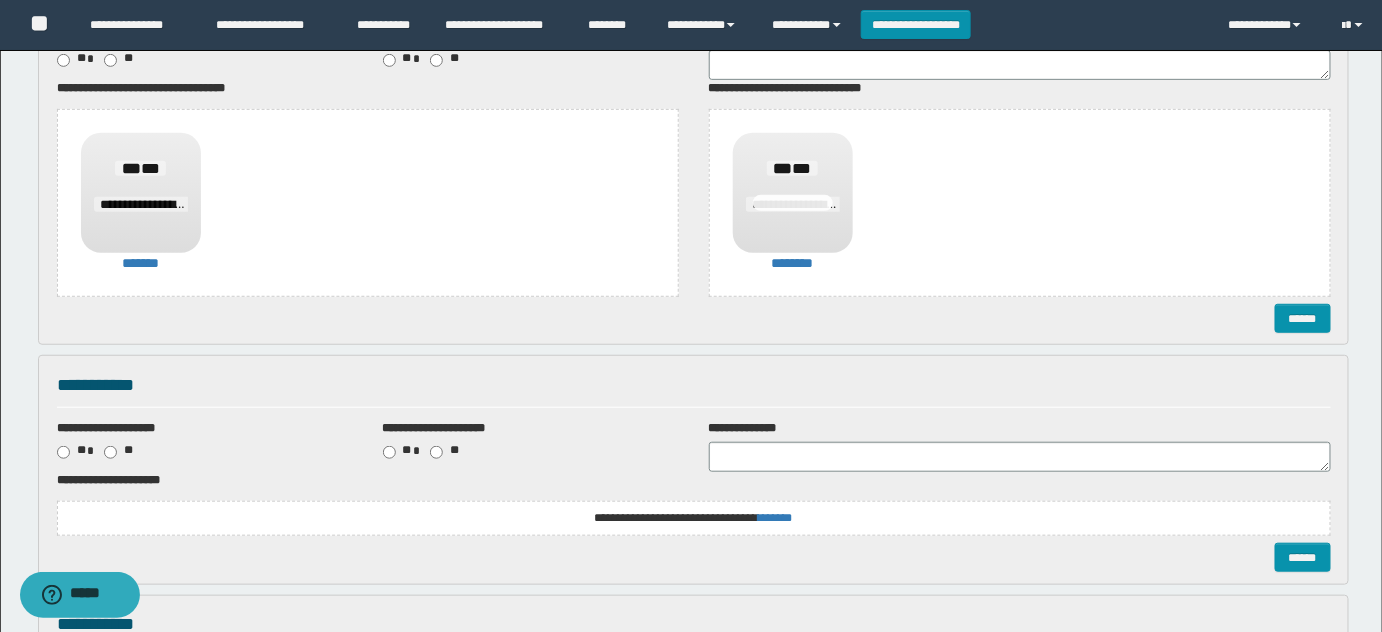 scroll, scrollTop: 363, scrollLeft: 0, axis: vertical 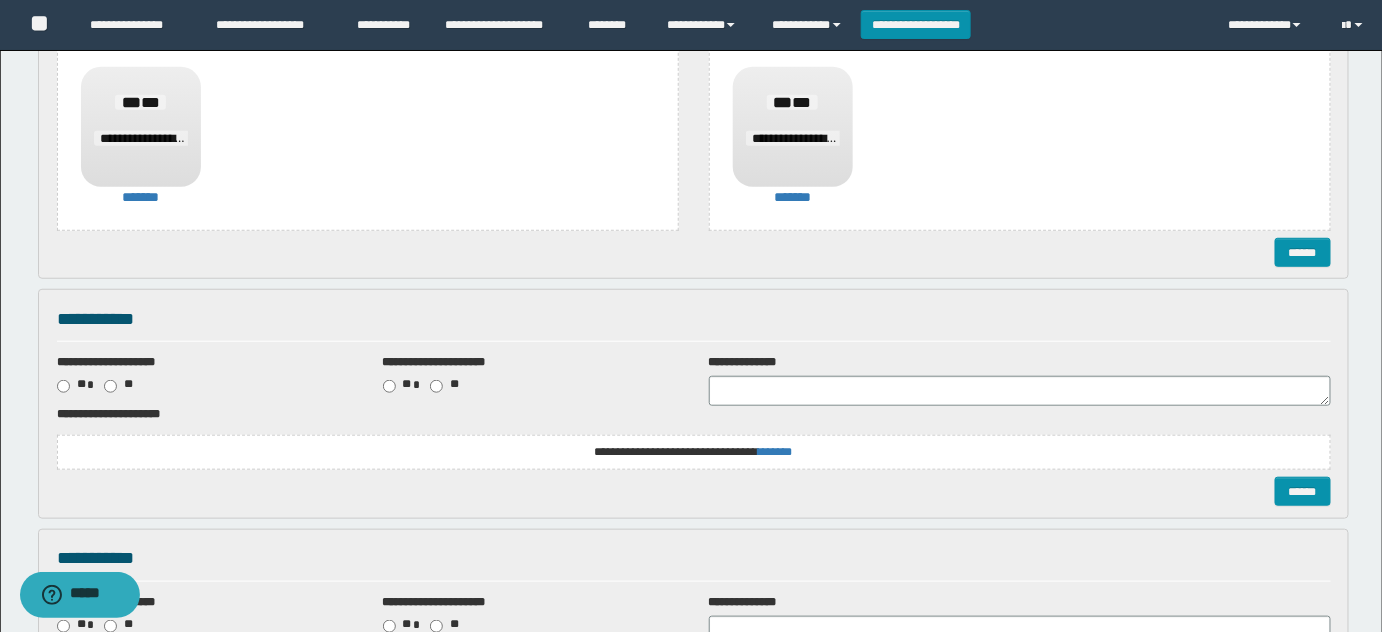click on "**********" at bounding box center (694, 452) 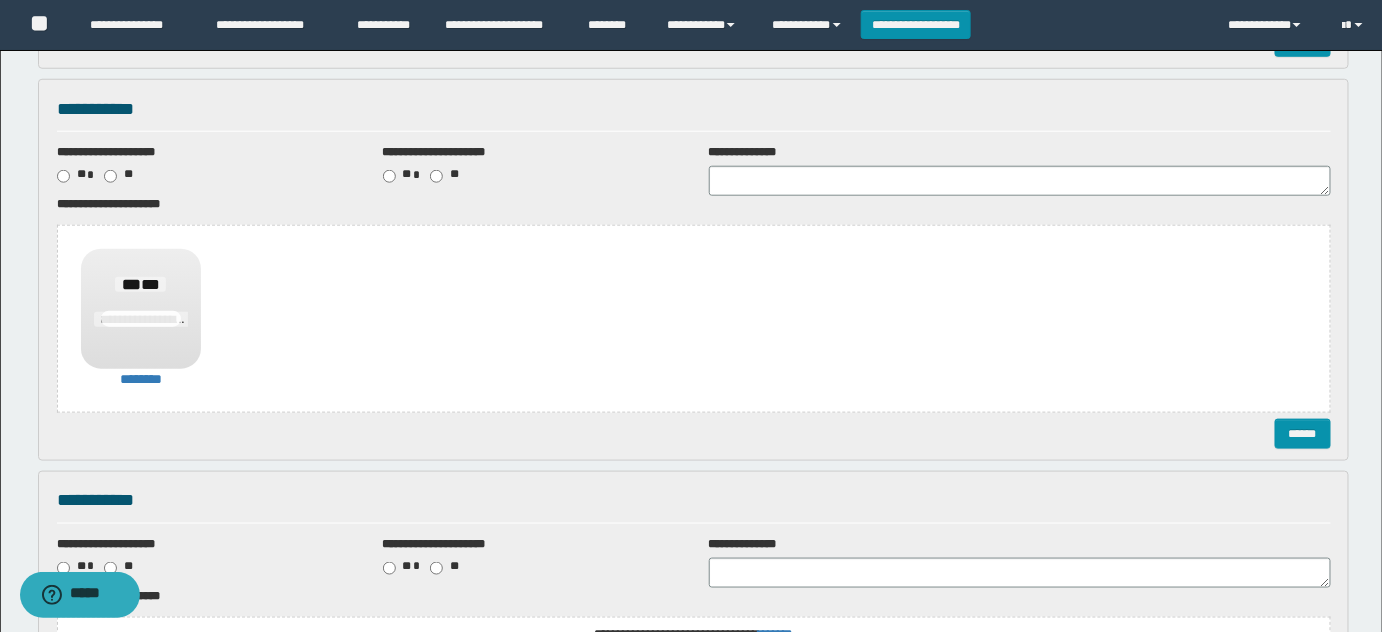 scroll, scrollTop: 727, scrollLeft: 0, axis: vertical 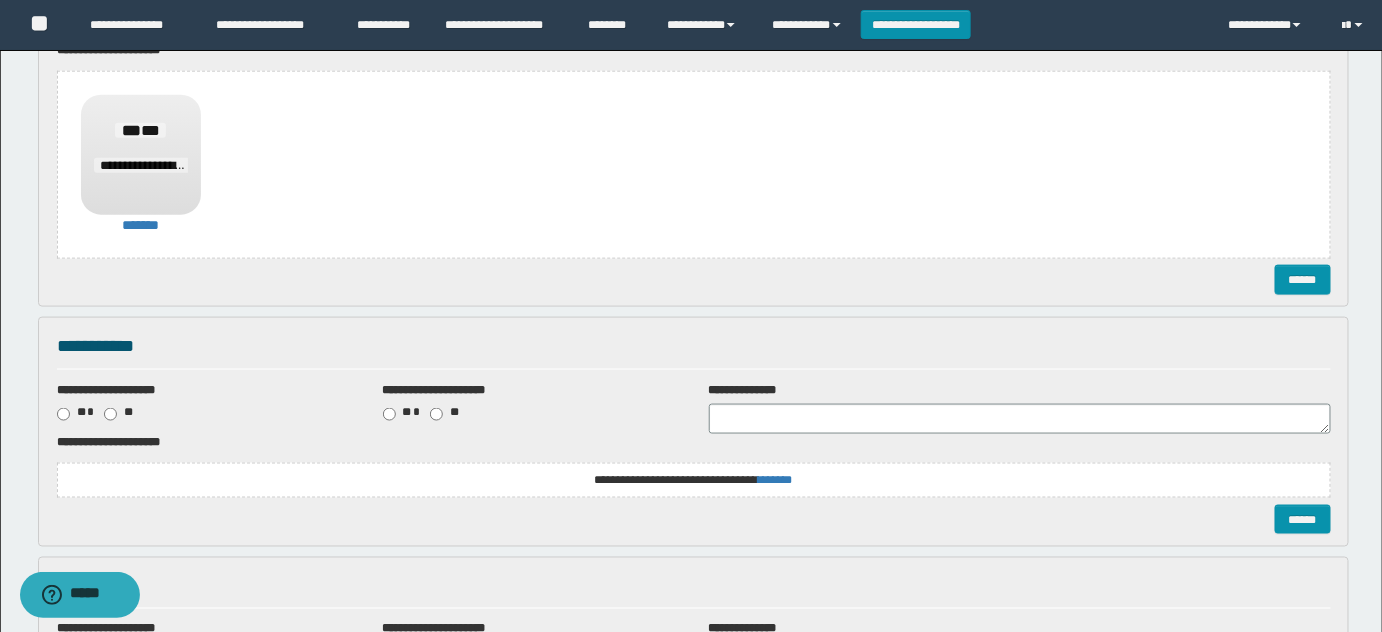 click on "**********" at bounding box center [0, 0] 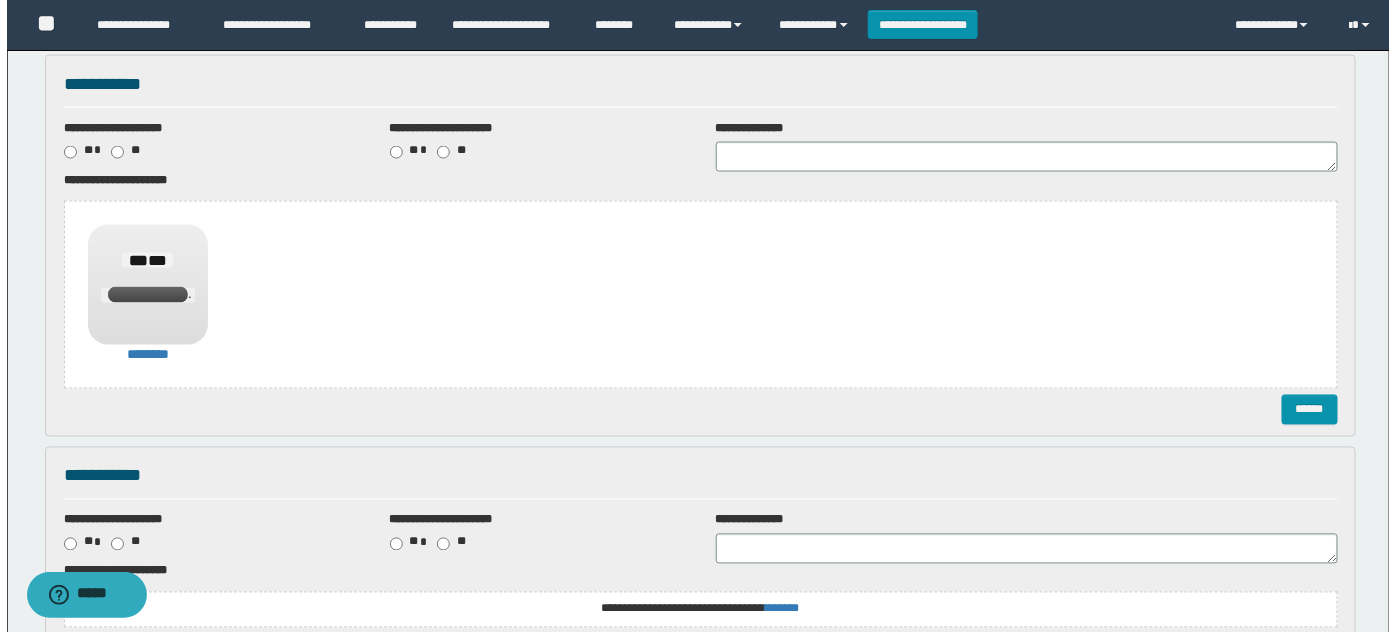 scroll, scrollTop: 1181, scrollLeft: 0, axis: vertical 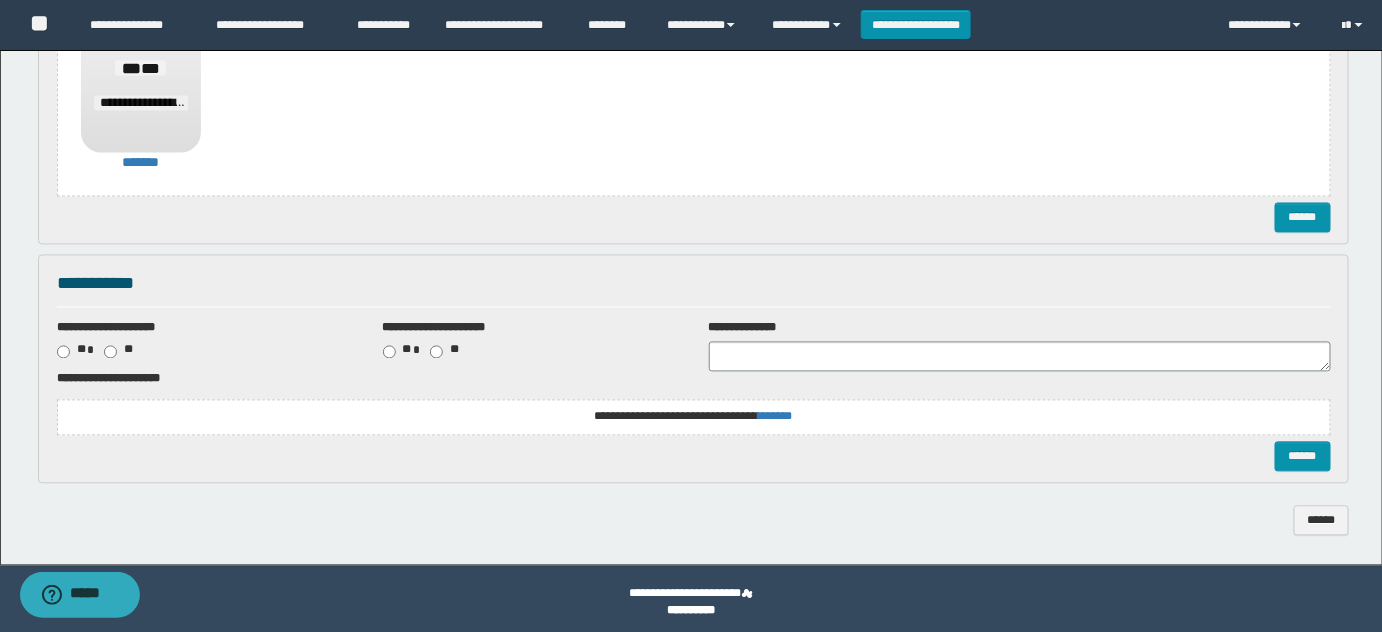 click on "**********" at bounding box center [694, -289] 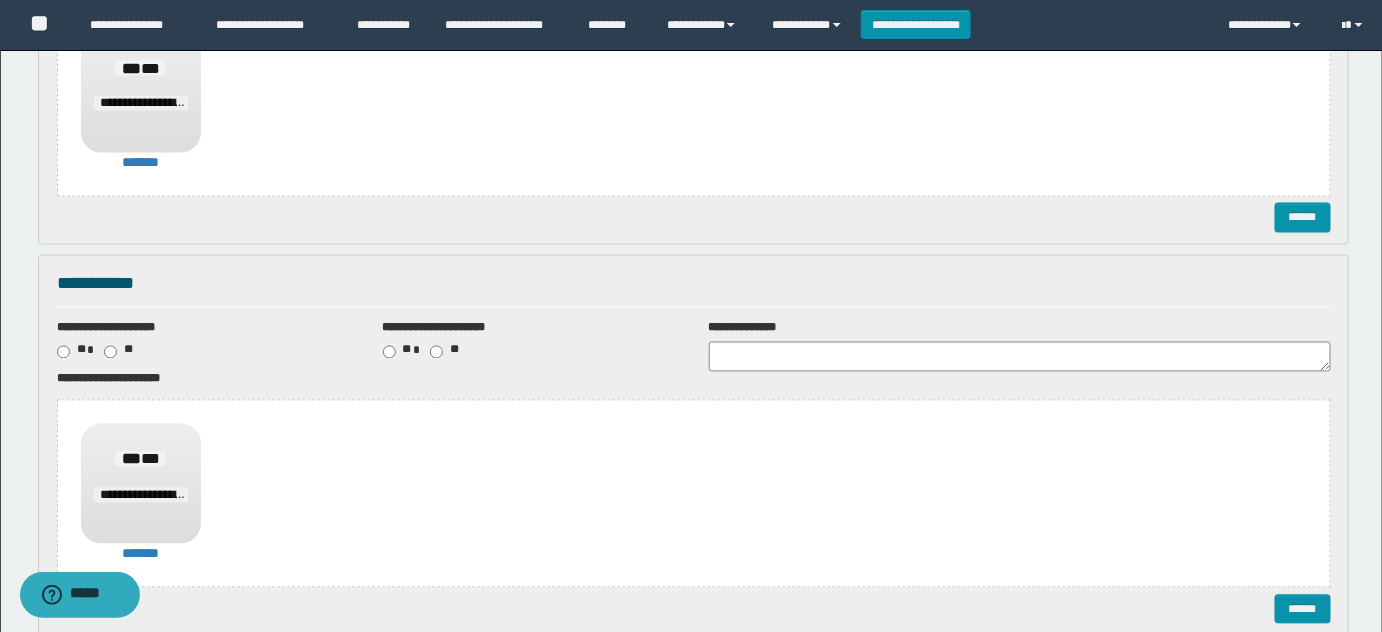 click on "******" at bounding box center [694, 217] 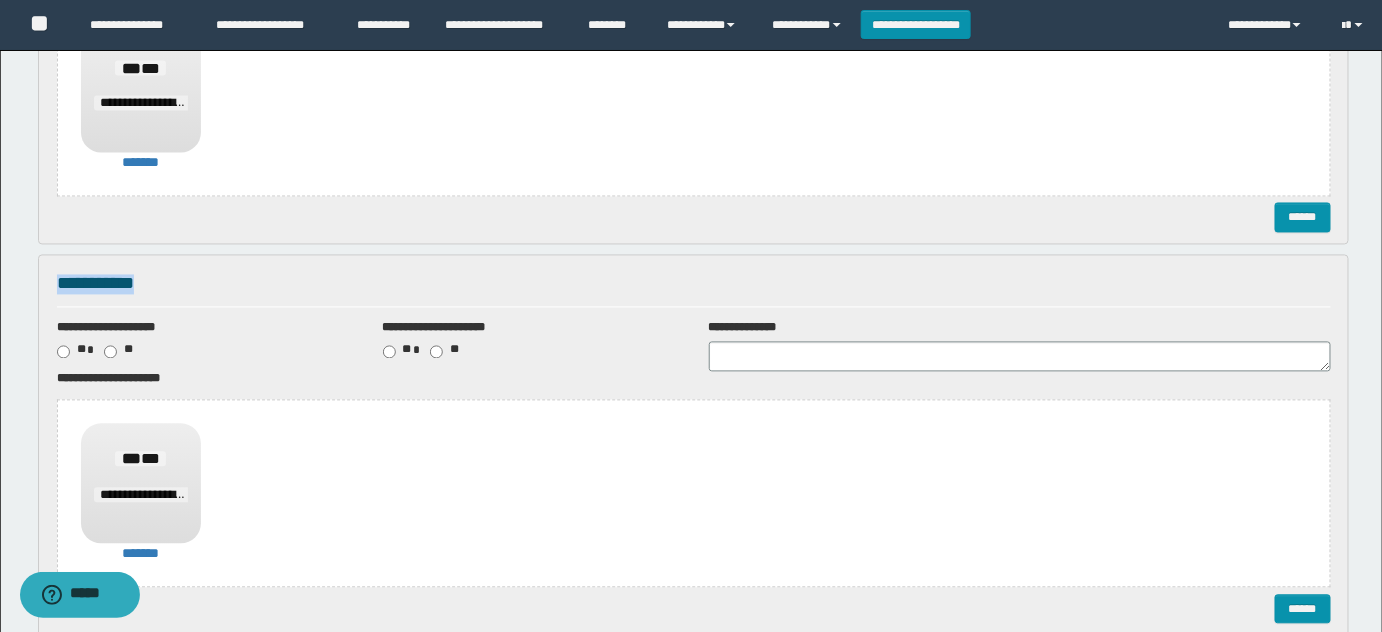 click on "******" at bounding box center (694, 217) 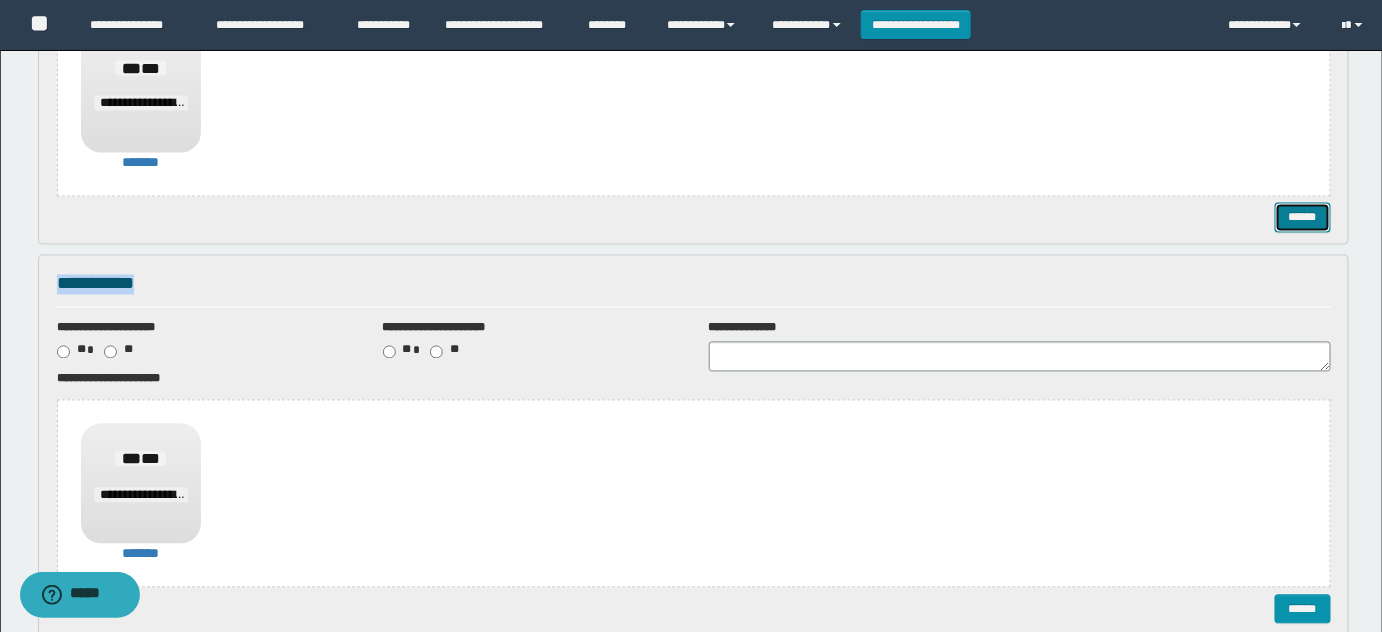 click on "******" at bounding box center (1302, 217) 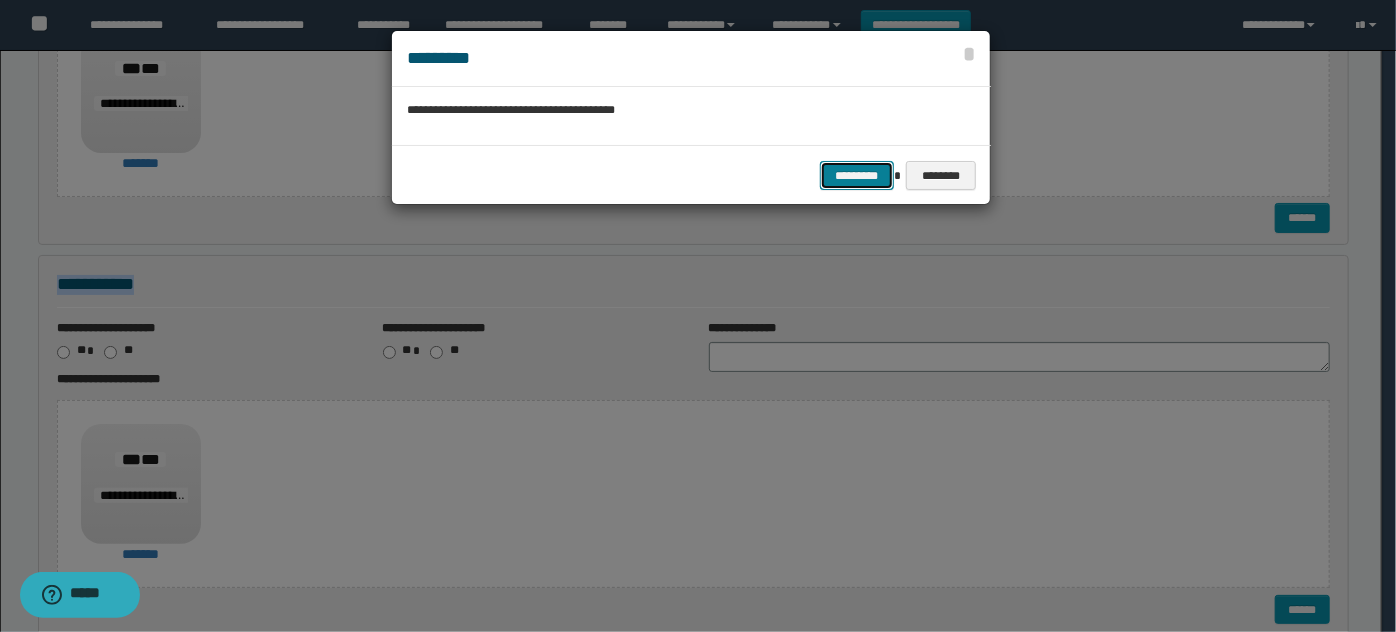 click on "*********" at bounding box center [857, 175] 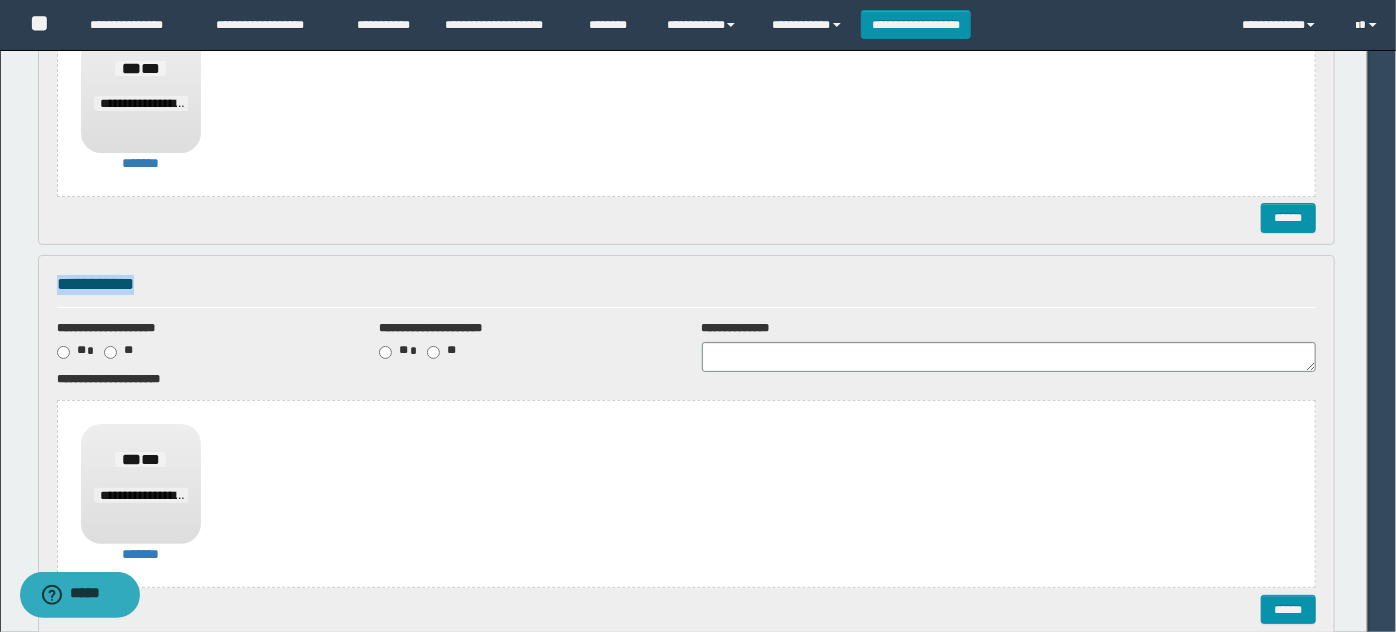 scroll, scrollTop: 0, scrollLeft: 0, axis: both 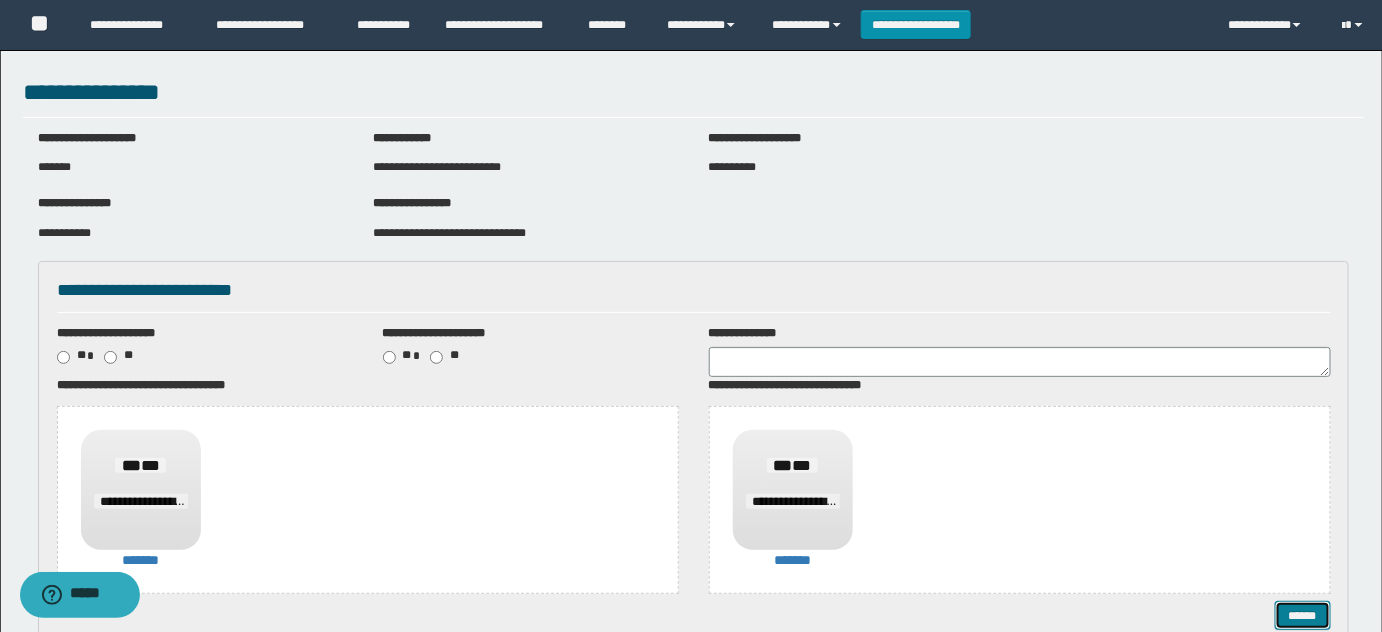 click on "******" at bounding box center [1302, 615] 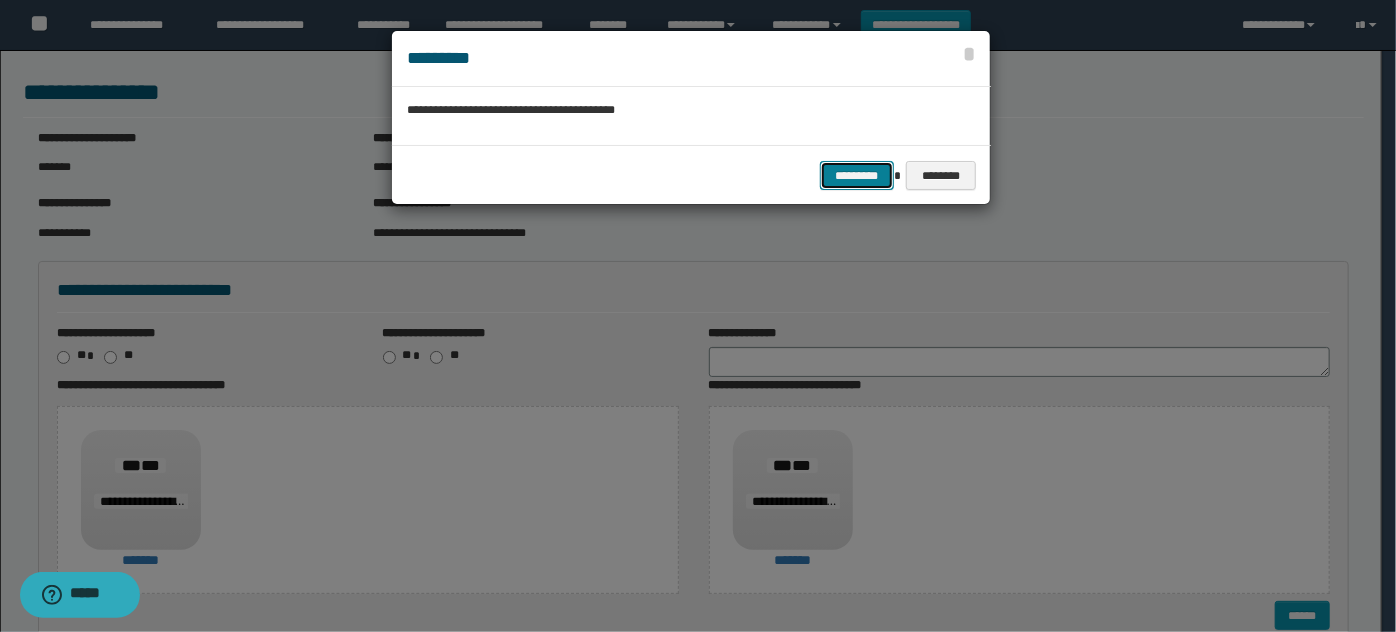 click on "*********" at bounding box center [857, 175] 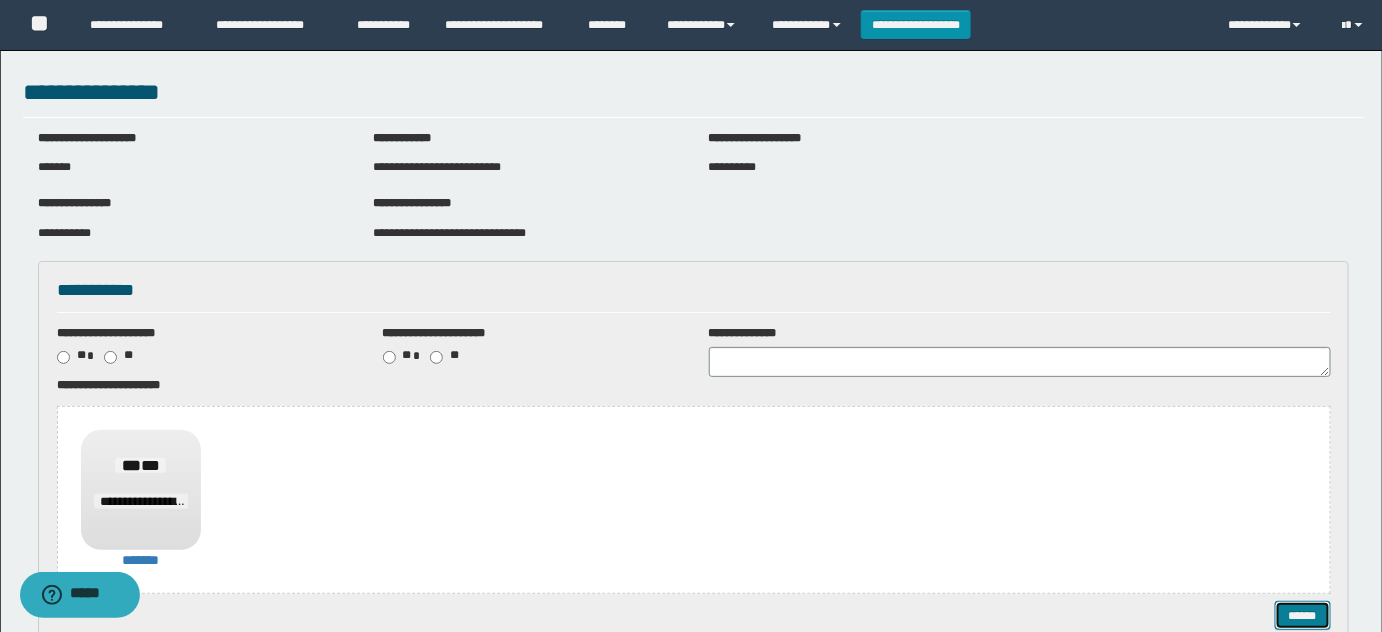 click on "******" at bounding box center (1302, 615) 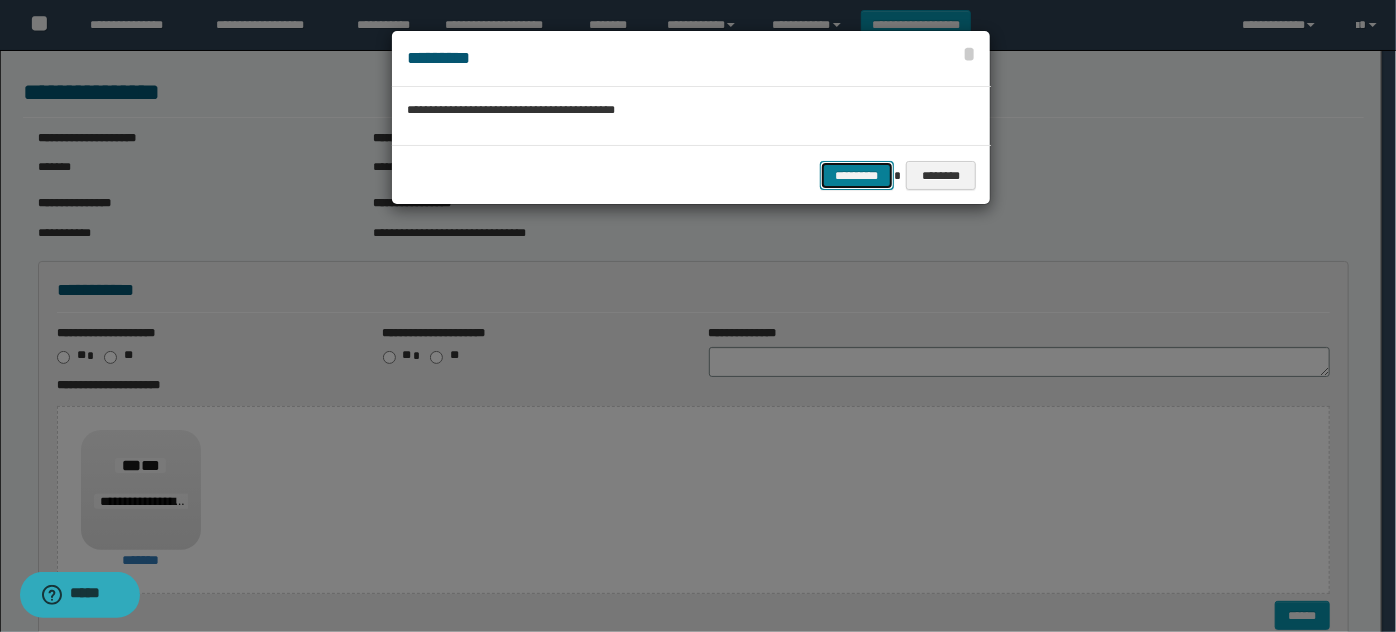 click on "*********" at bounding box center [857, 175] 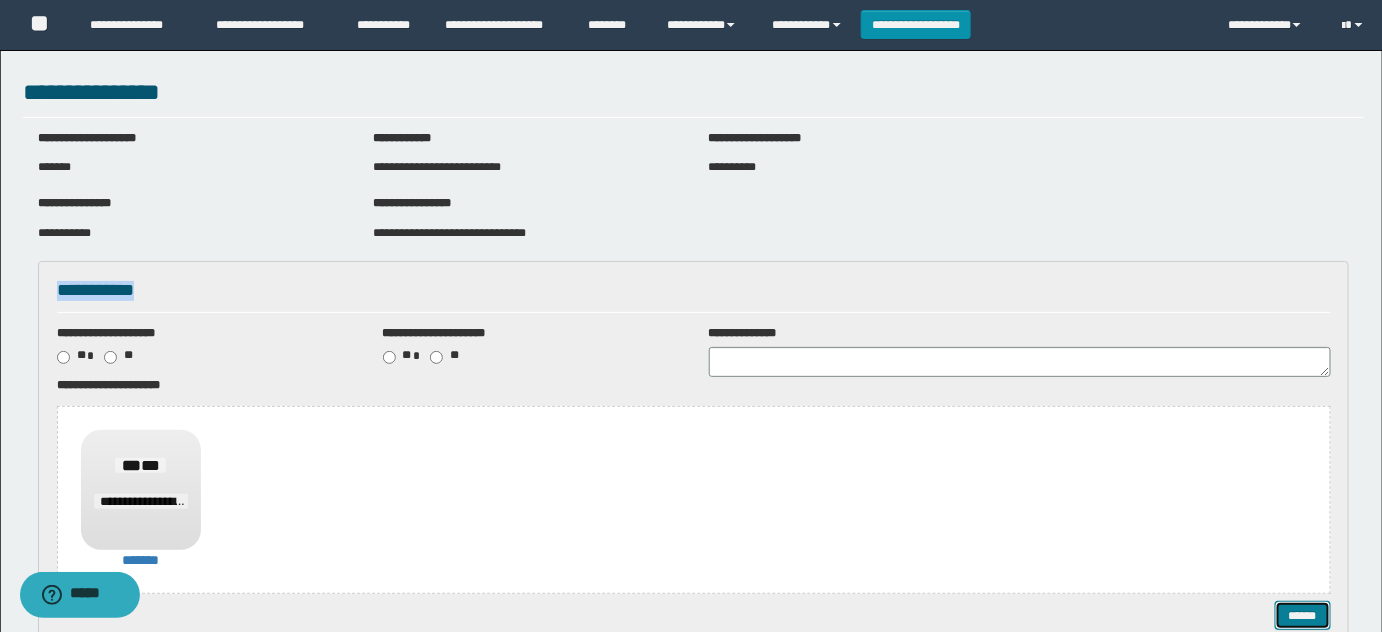 click on "******" at bounding box center [1302, 615] 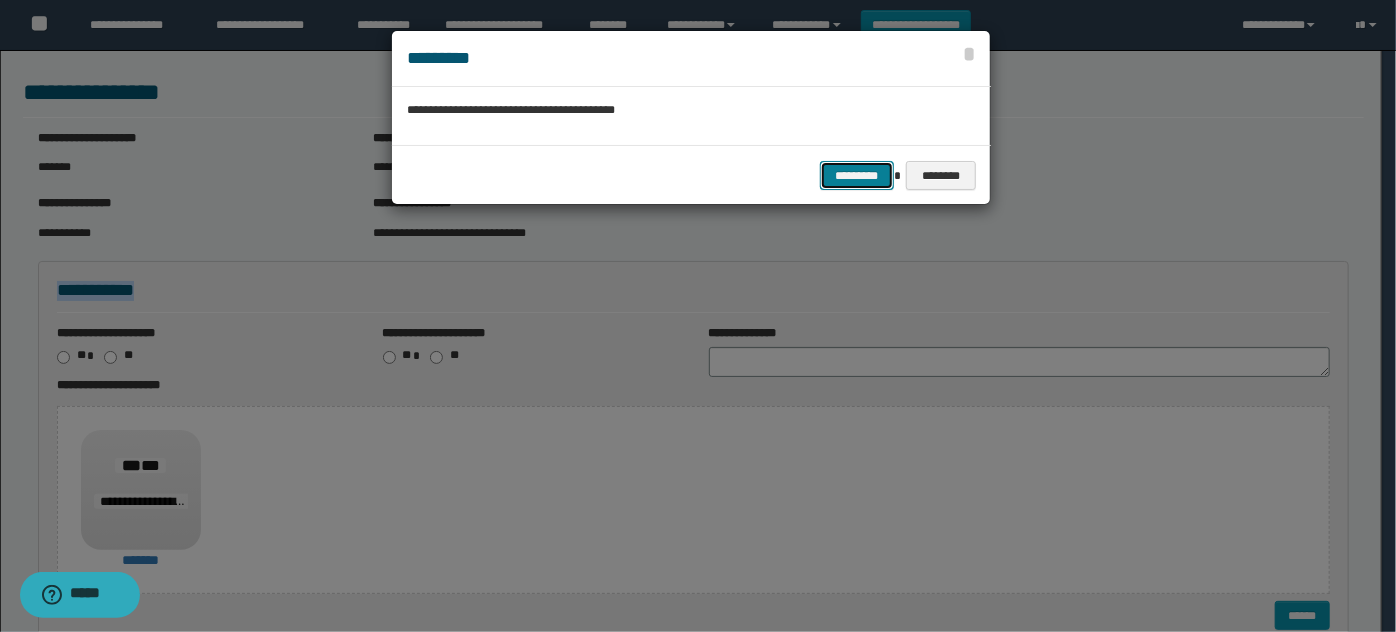 click on "*********" at bounding box center [857, 175] 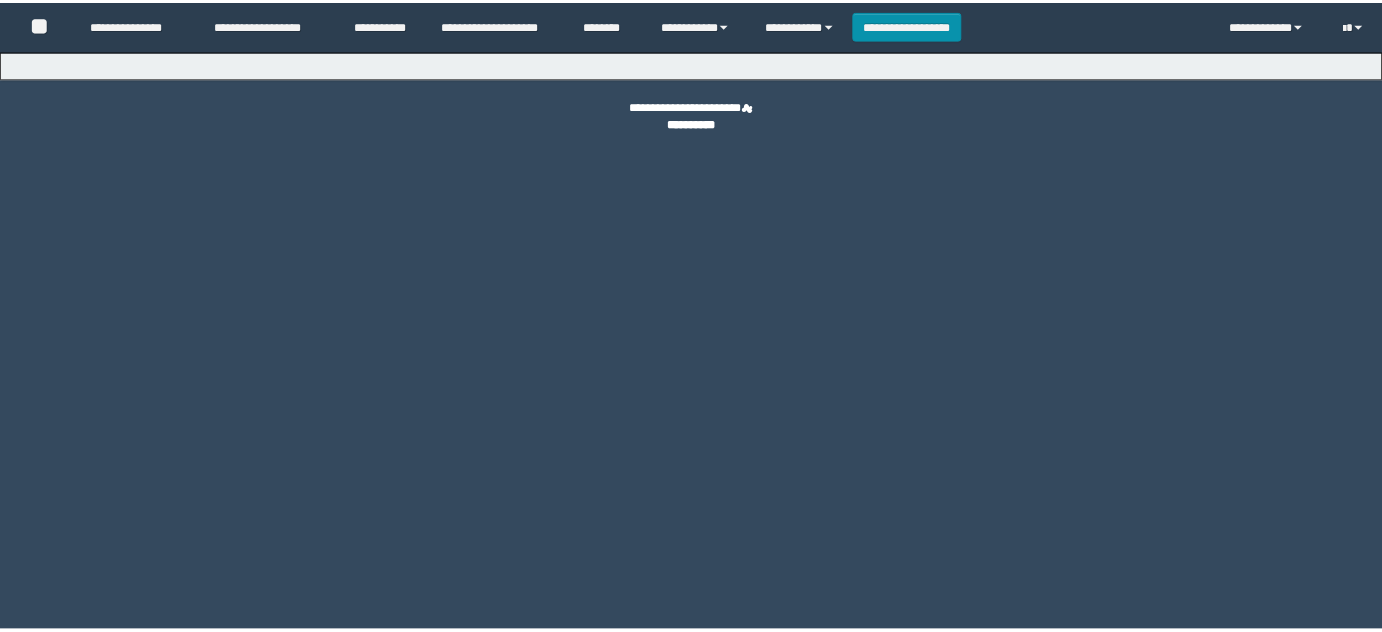 scroll, scrollTop: 0, scrollLeft: 0, axis: both 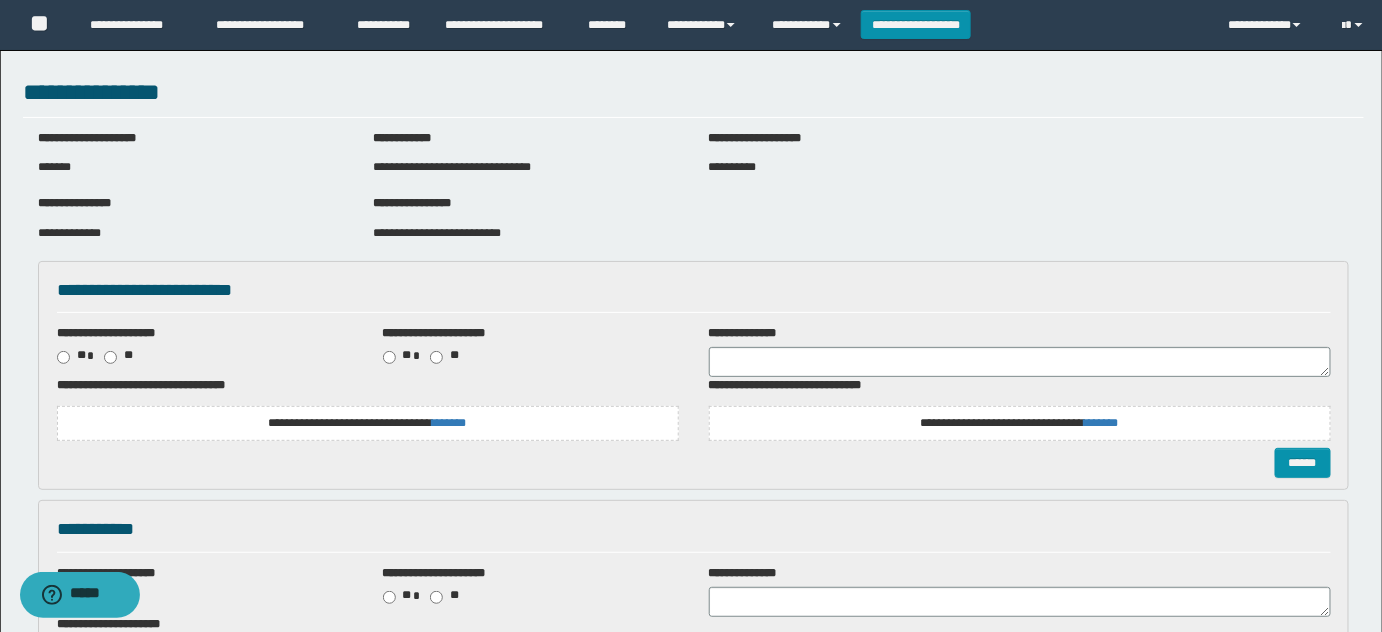 click on "**********" at bounding box center (367, 423) 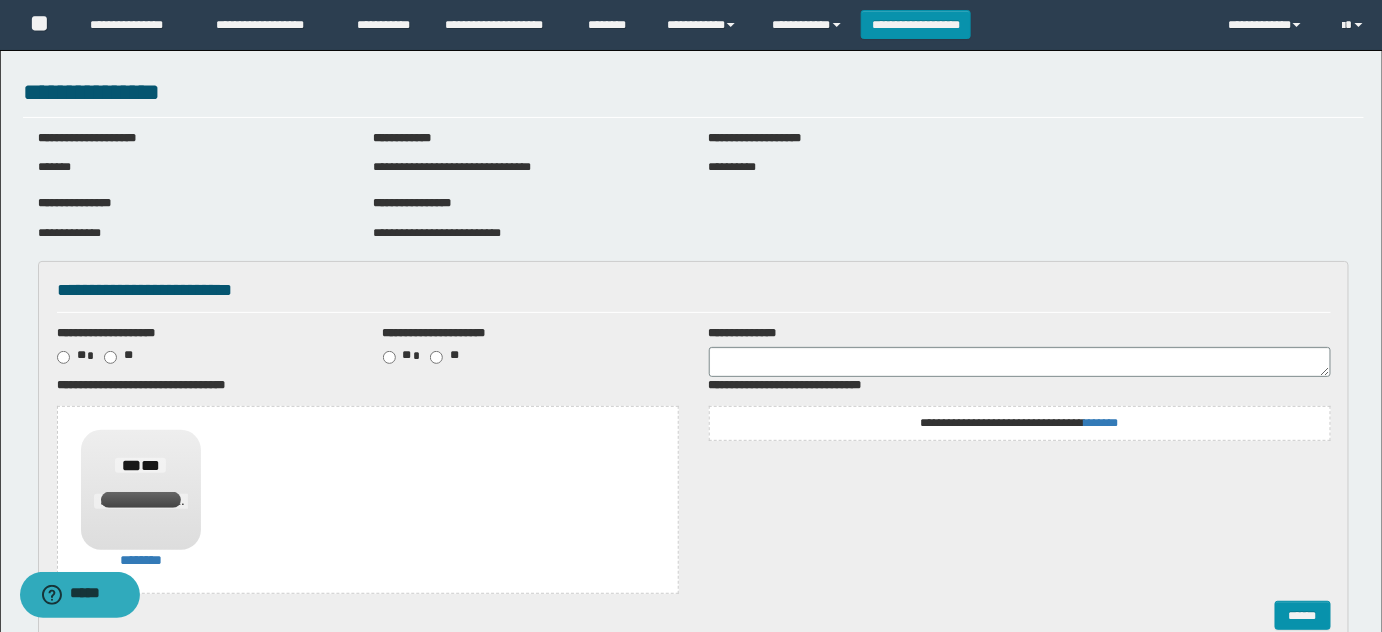 click on "**********" at bounding box center [1020, 412] 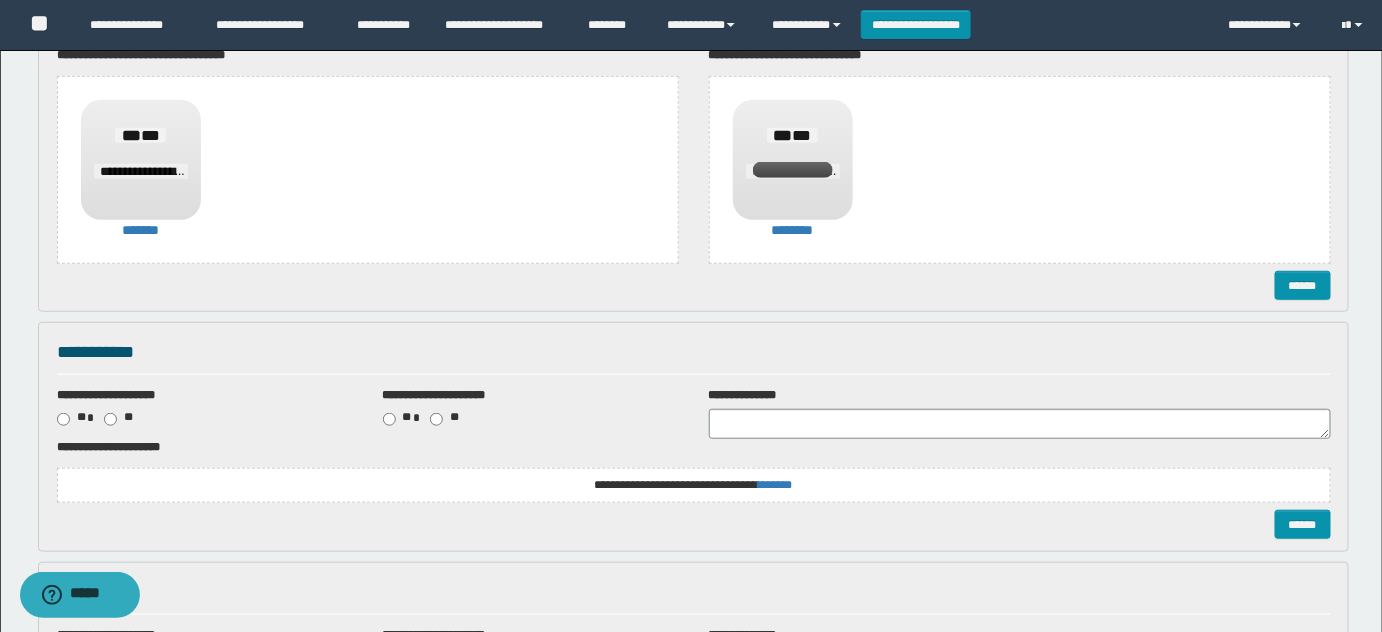 scroll, scrollTop: 363, scrollLeft: 0, axis: vertical 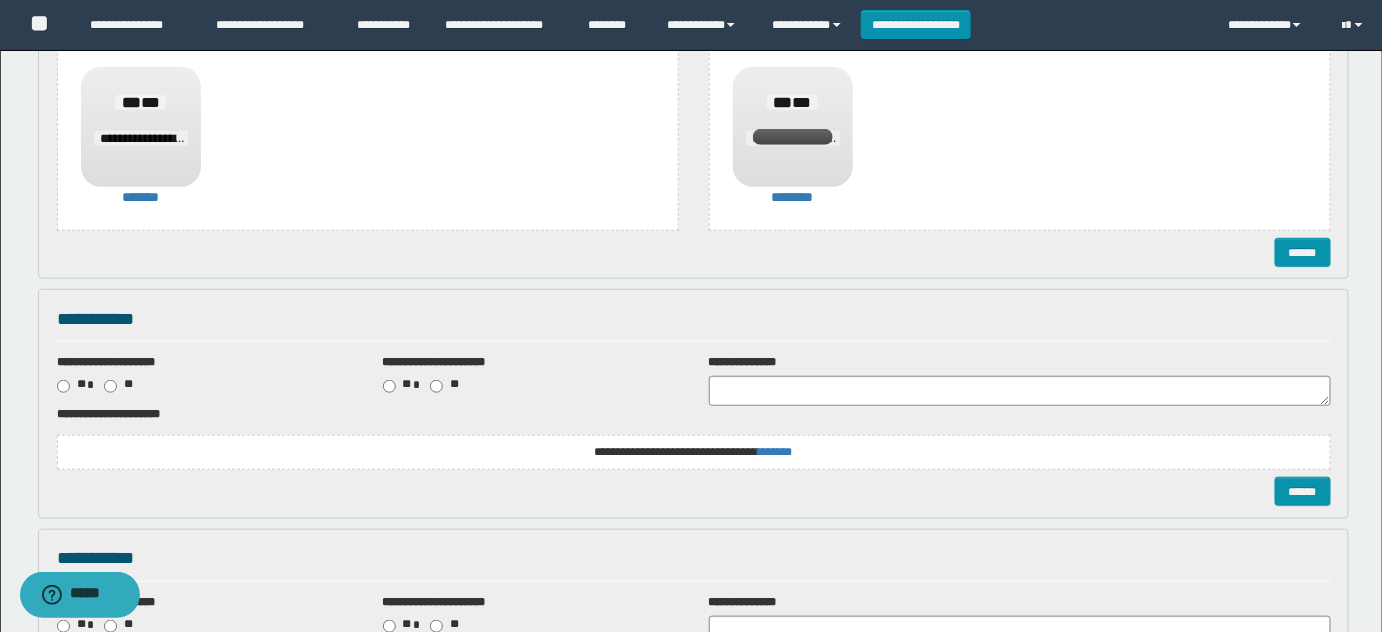 click on "**********" at bounding box center [694, 441] 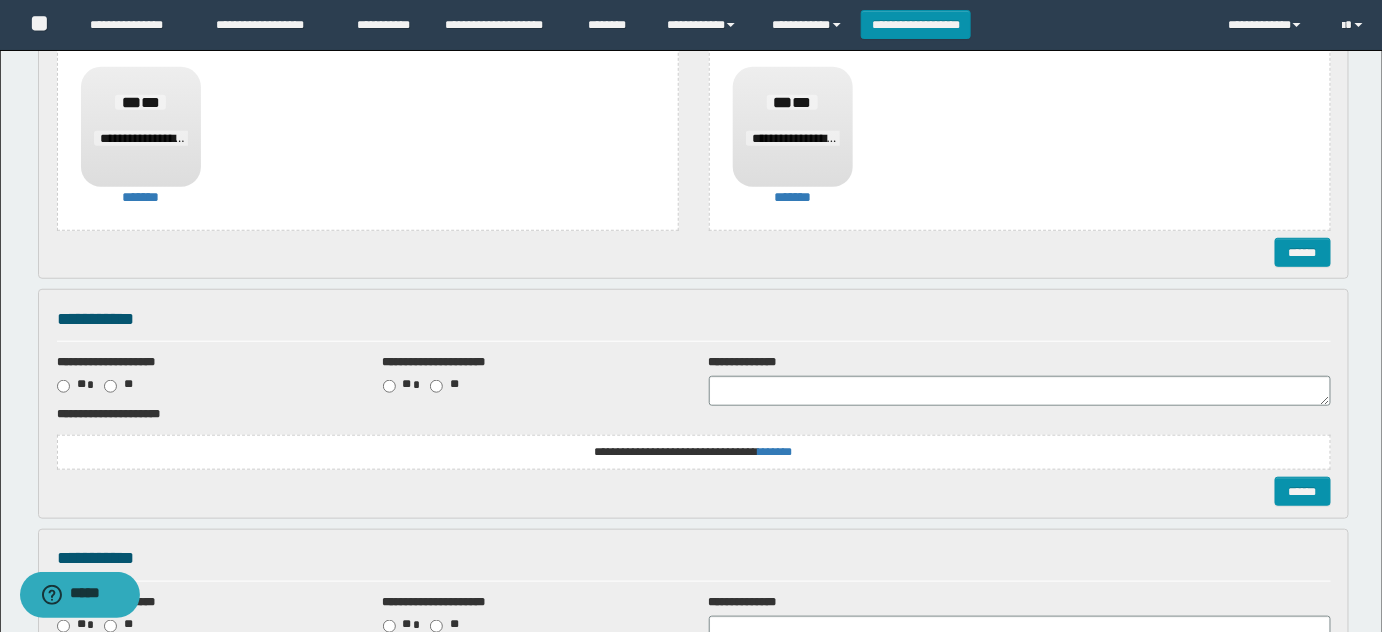 click on "**********" at bounding box center [694, 452] 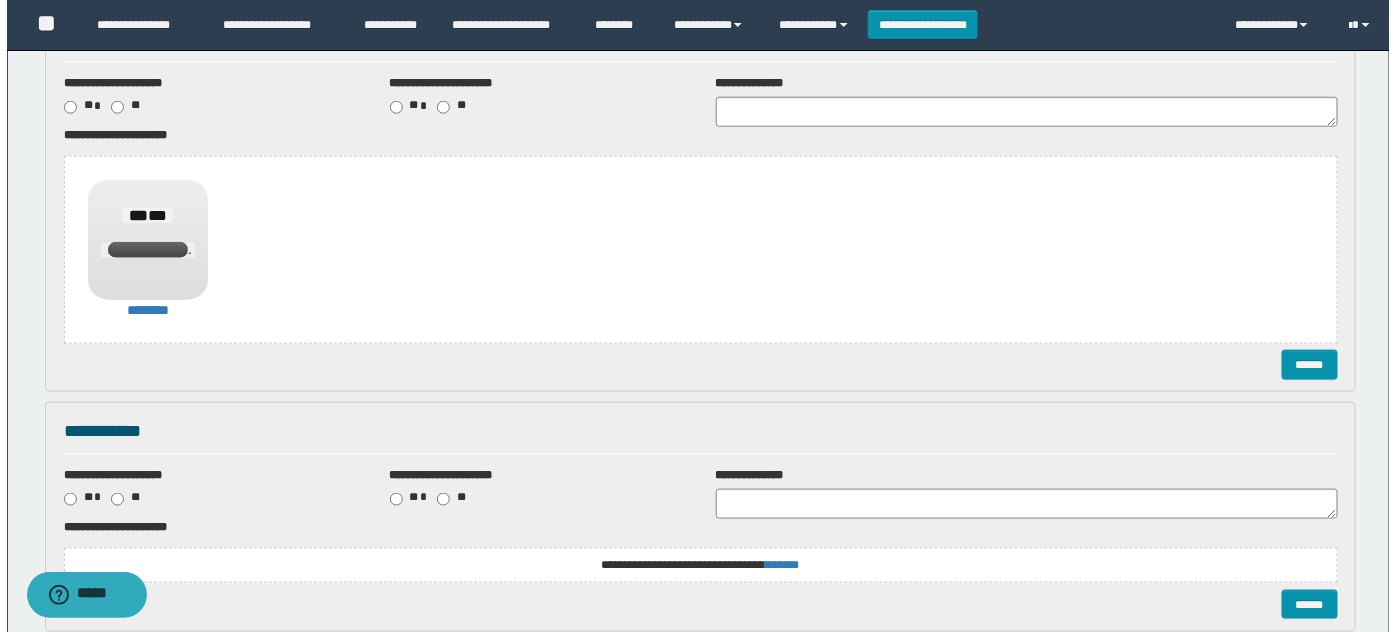 scroll, scrollTop: 797, scrollLeft: 0, axis: vertical 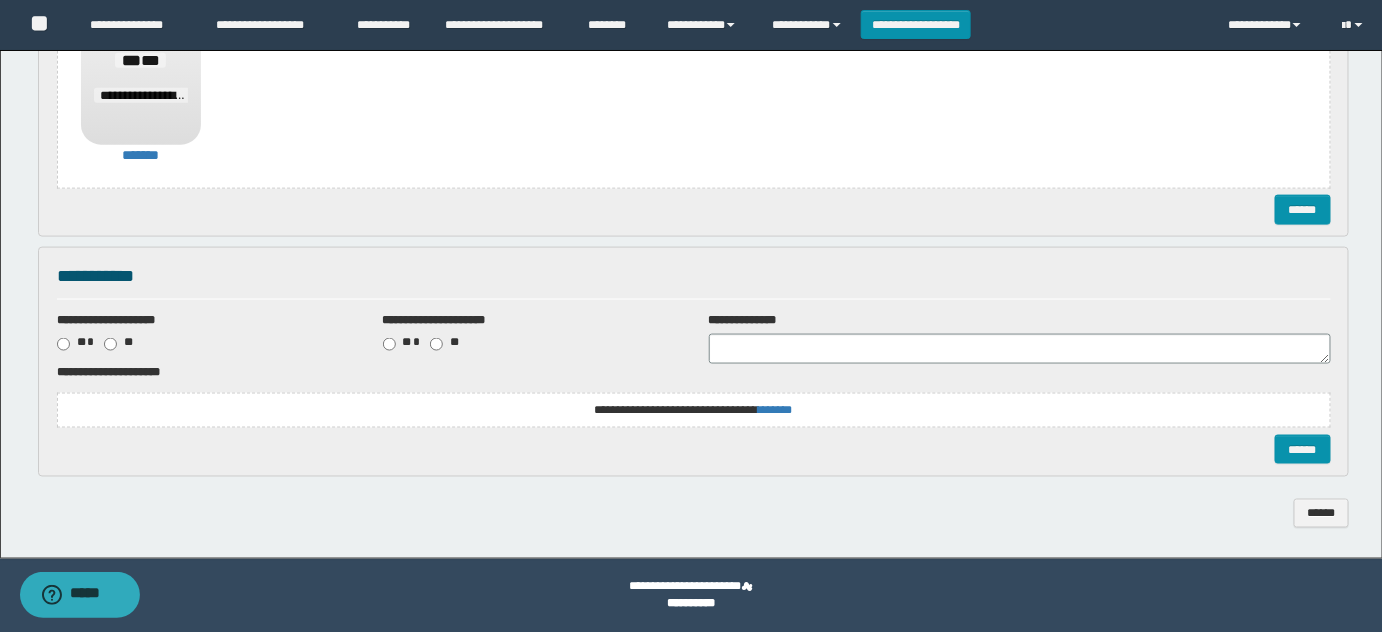 click on "**********" at bounding box center [694, 95] 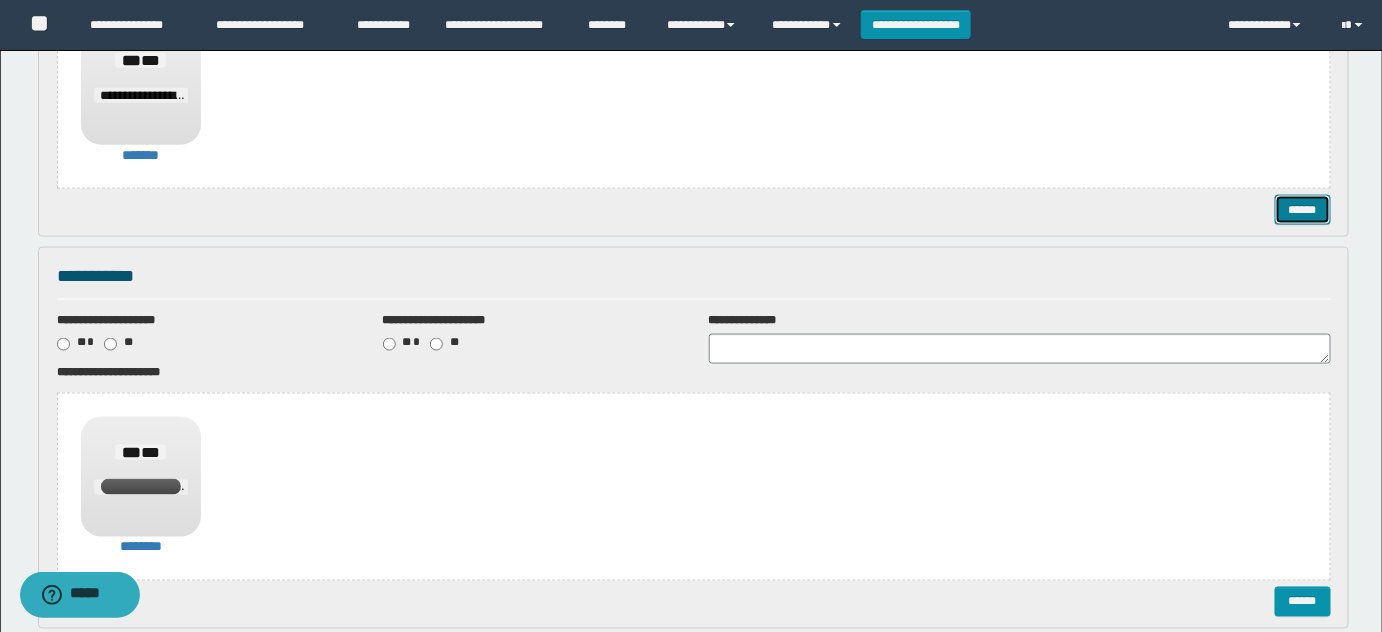 click on "******" at bounding box center (1302, 209) 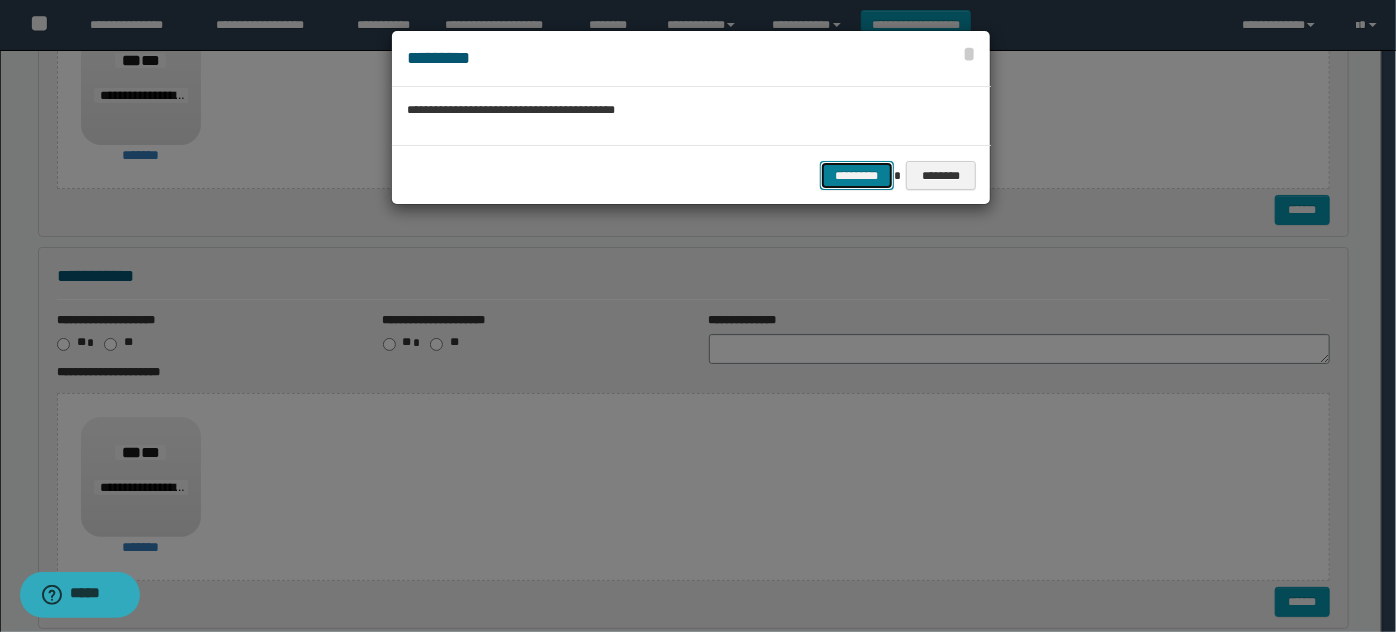 click on "*********" at bounding box center [857, 175] 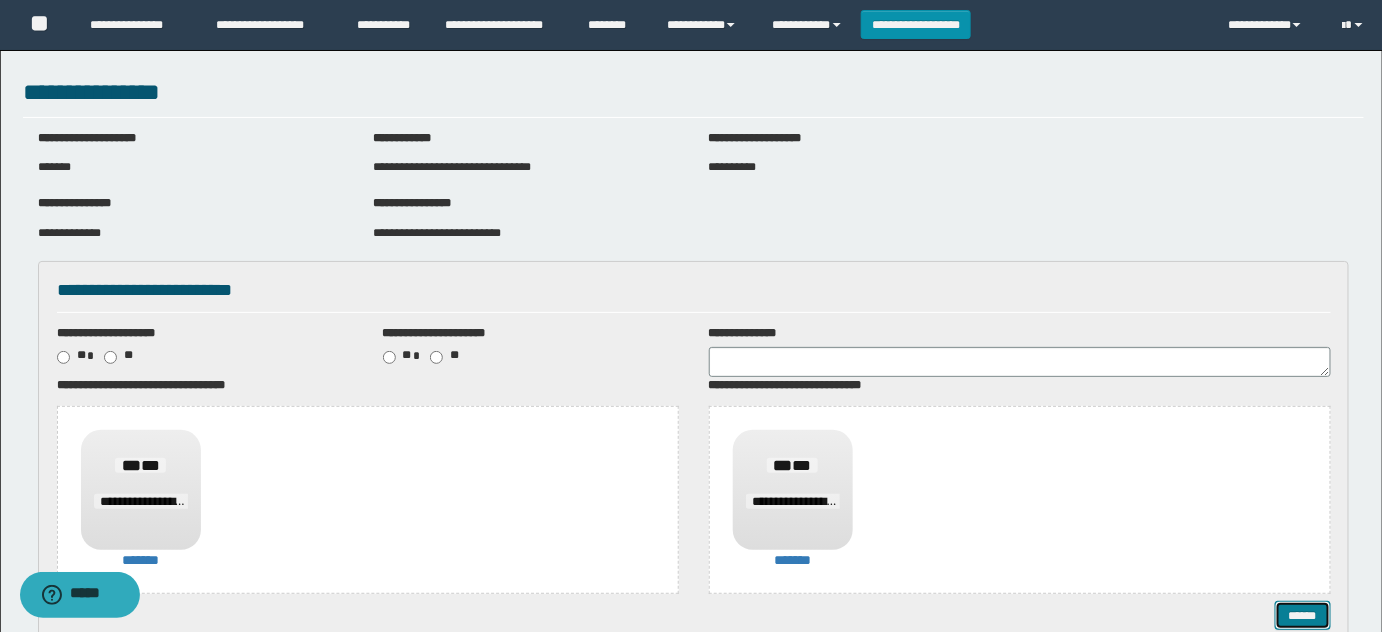 click on "******" at bounding box center [1302, 615] 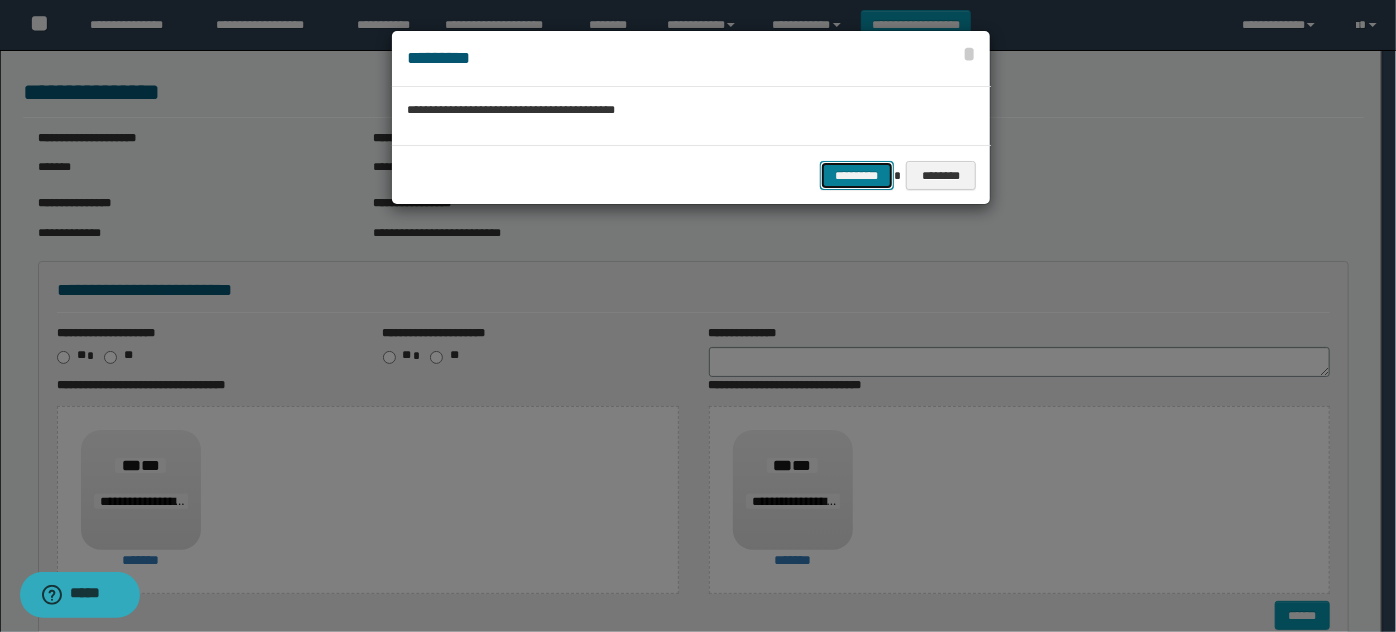 click on "*********" at bounding box center (857, 175) 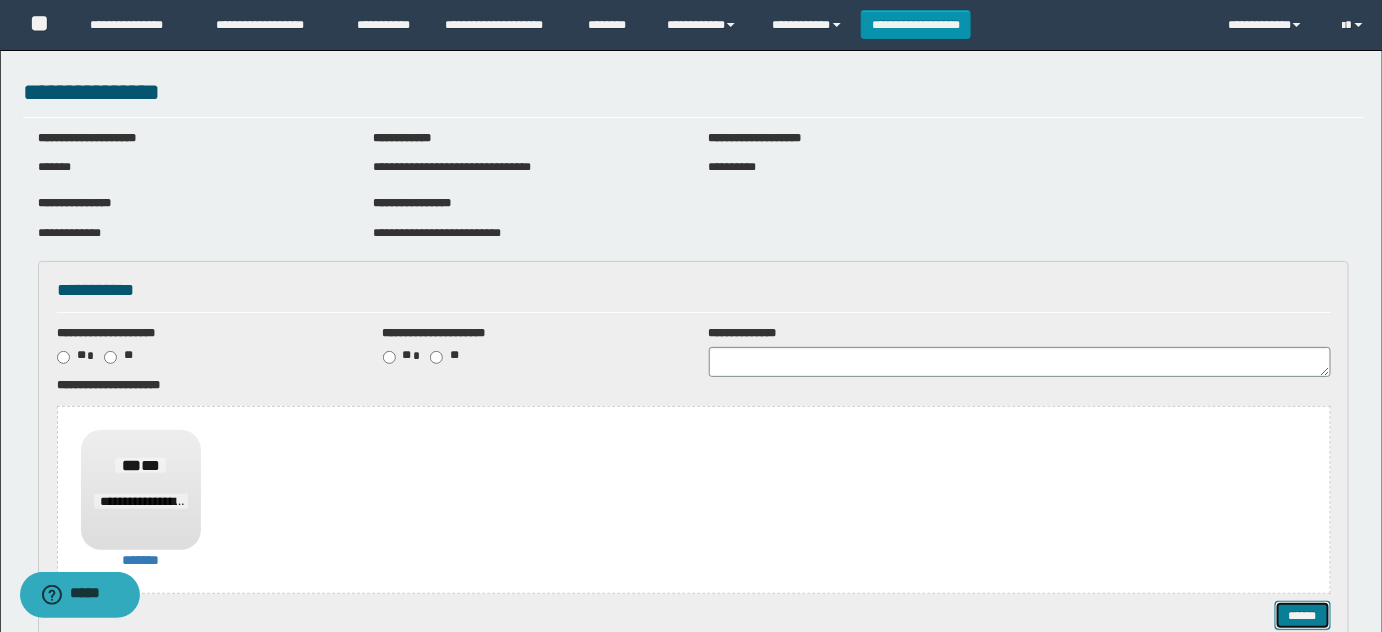 click on "******" at bounding box center (1302, 615) 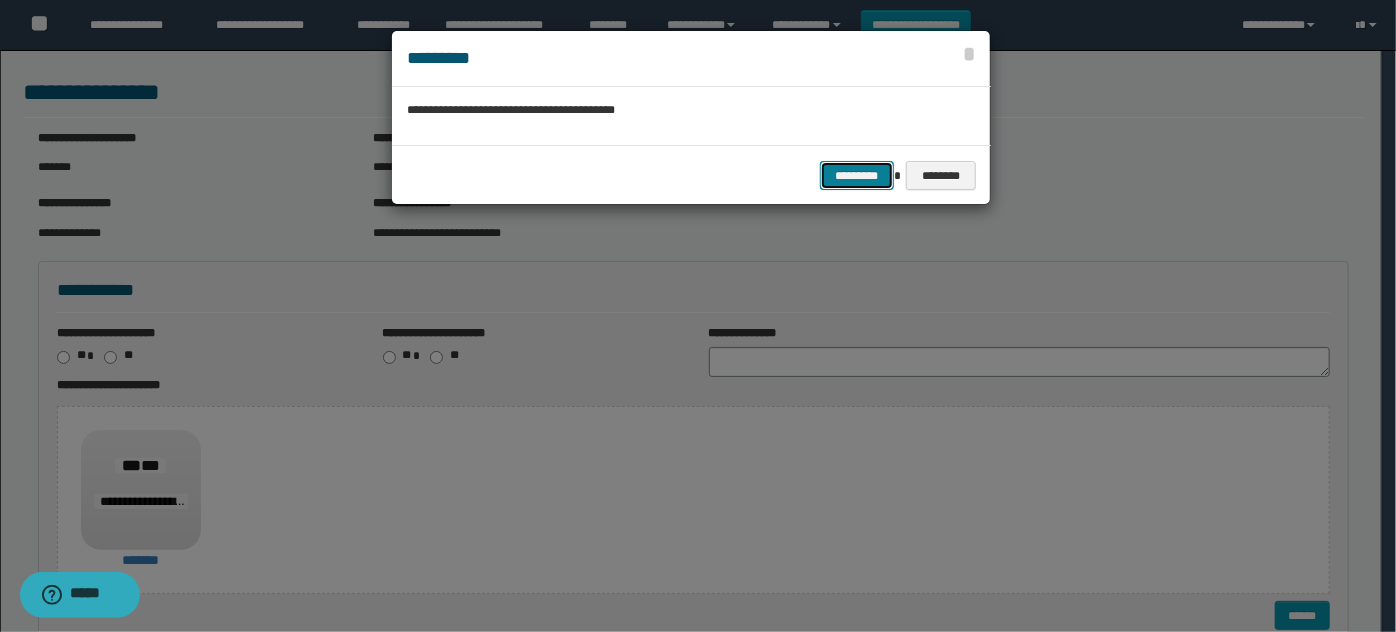 click on "*********" at bounding box center (857, 175) 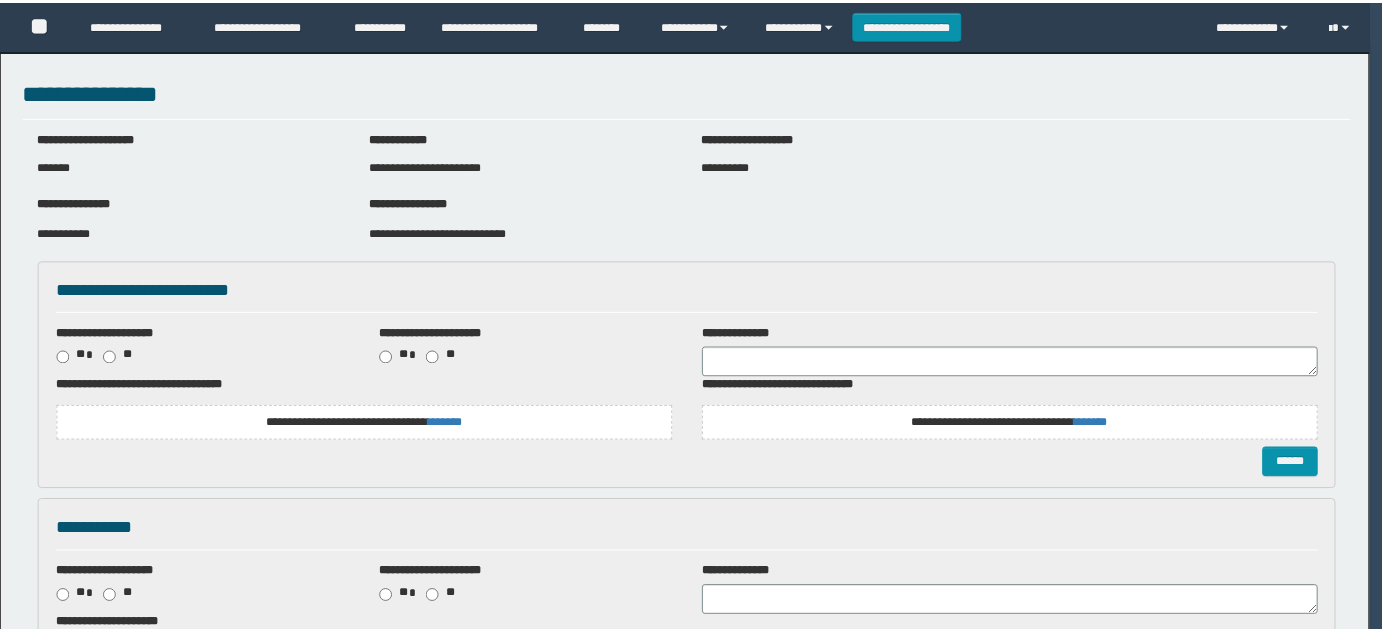 scroll, scrollTop: 0, scrollLeft: 0, axis: both 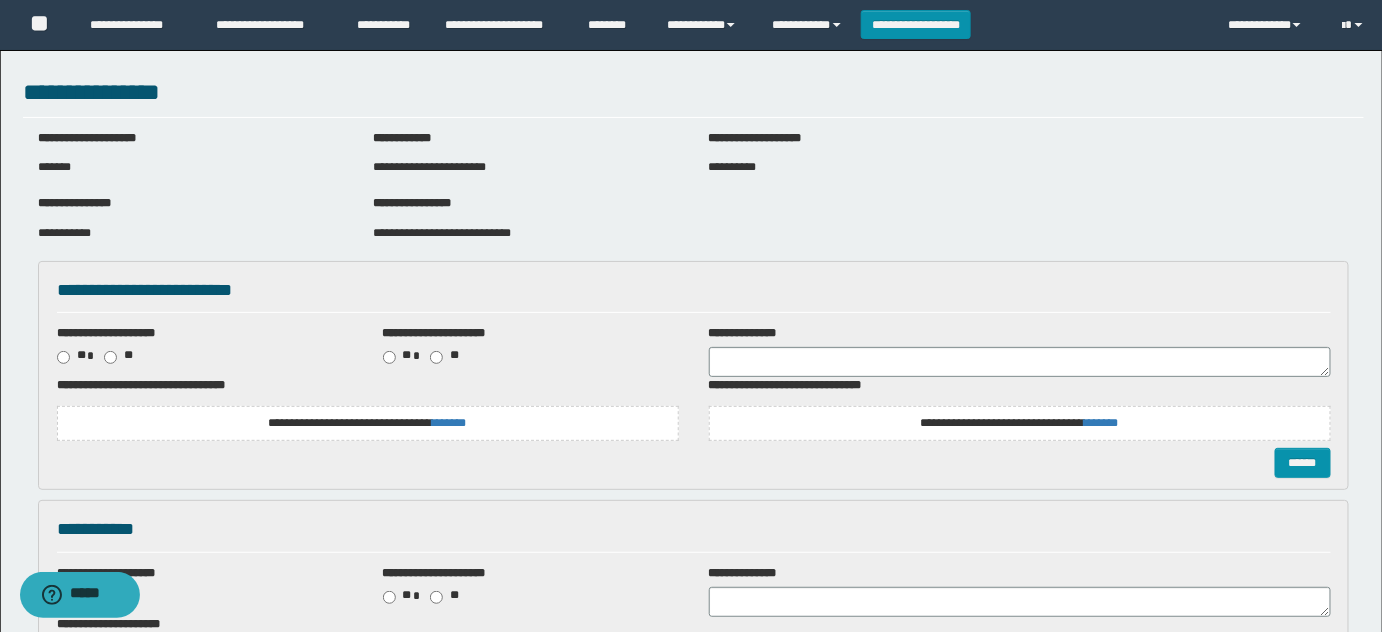 click on "**********" at bounding box center [442, 233] 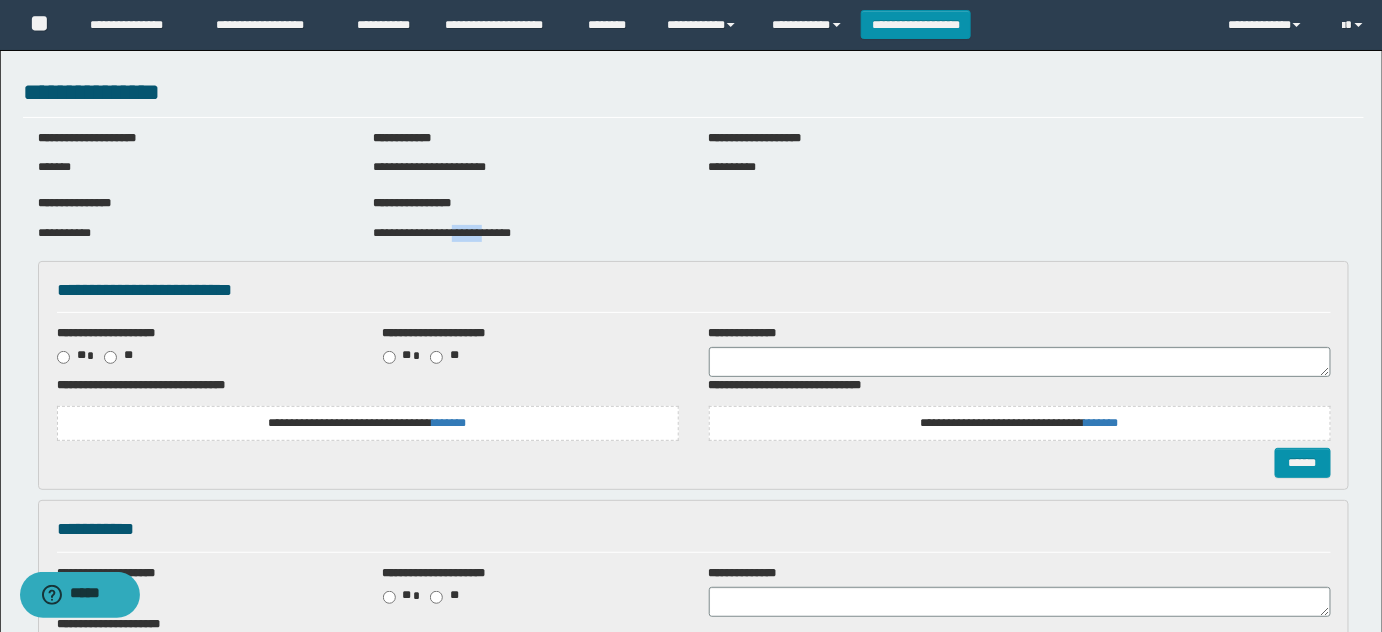 click on "**********" at bounding box center (442, 233) 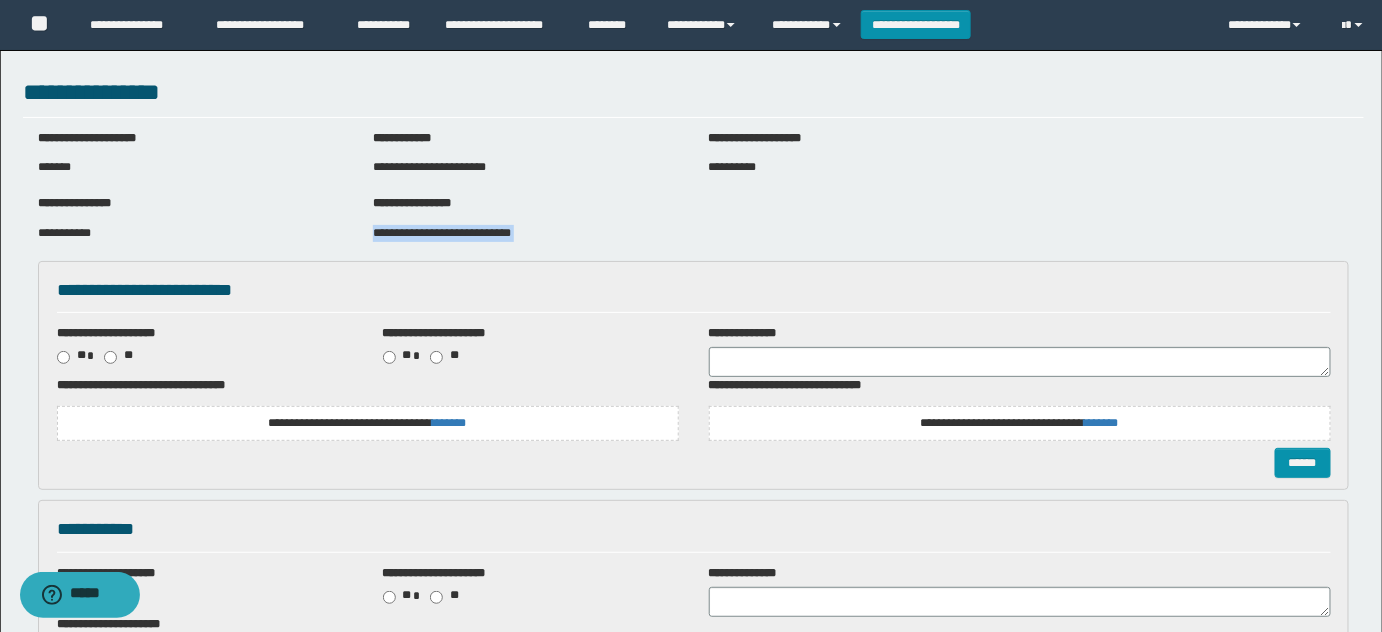 click on "**********" at bounding box center [442, 233] 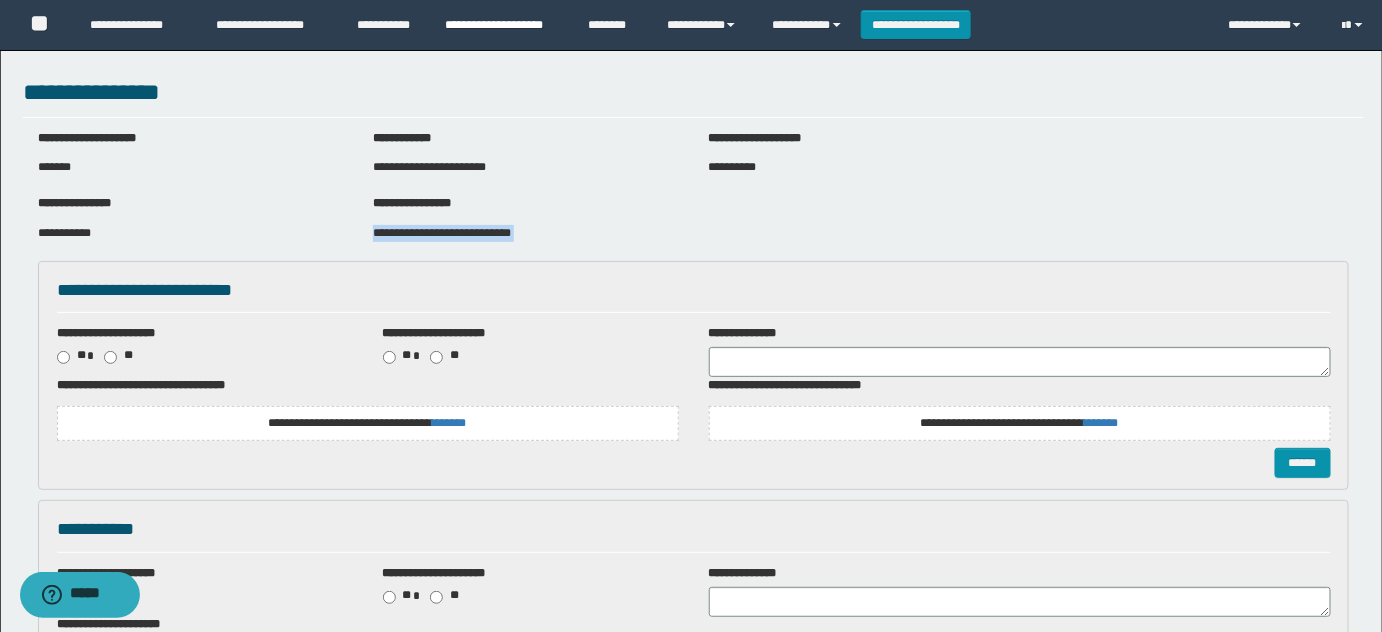 copy on "**********" 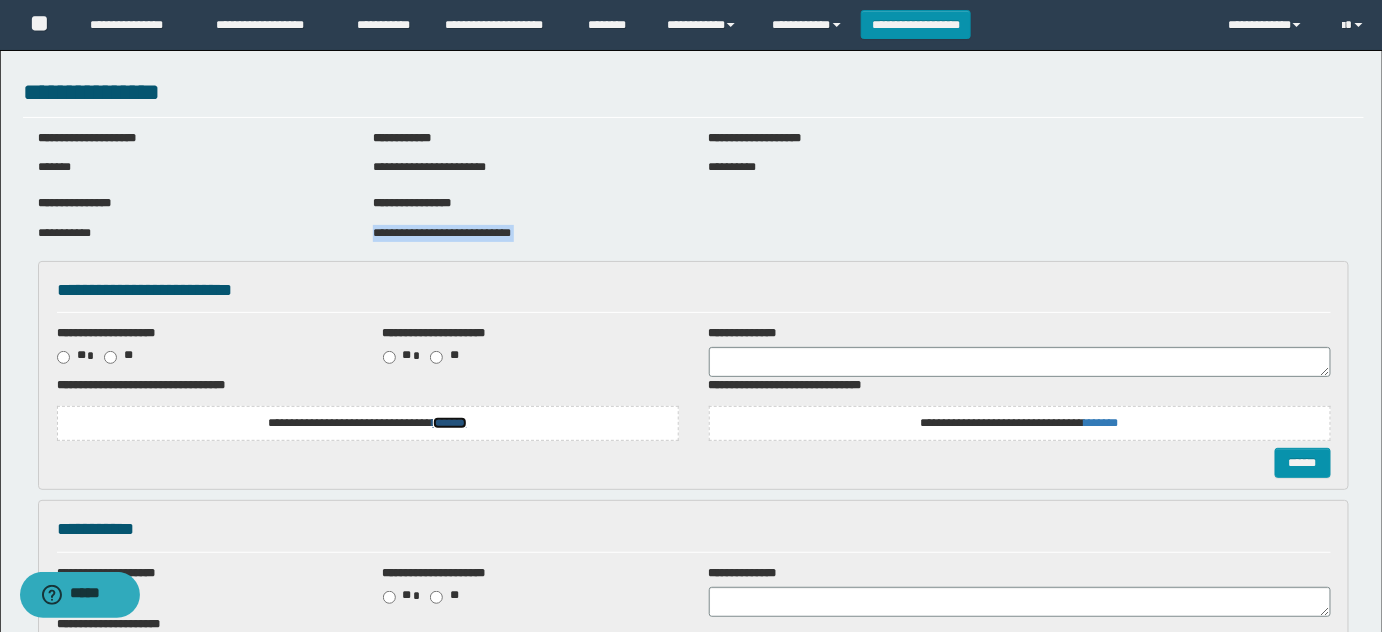 click on "*******" at bounding box center (450, 423) 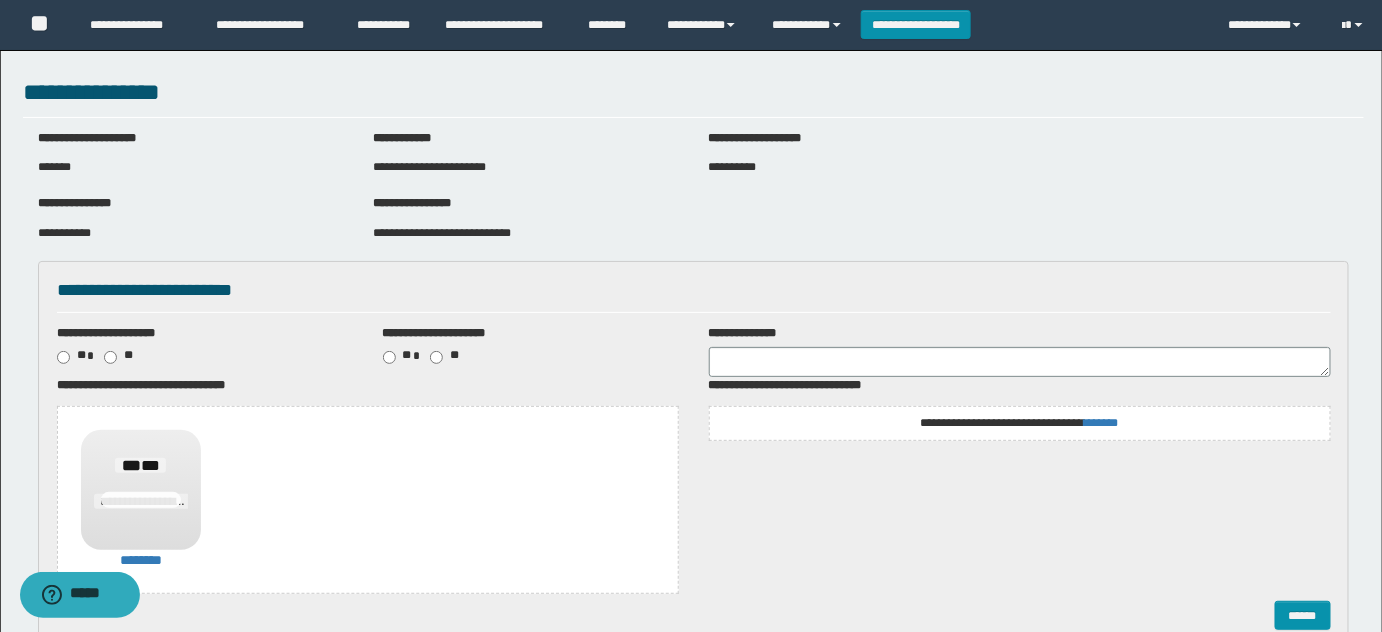 click on "**********" at bounding box center [1020, 423] 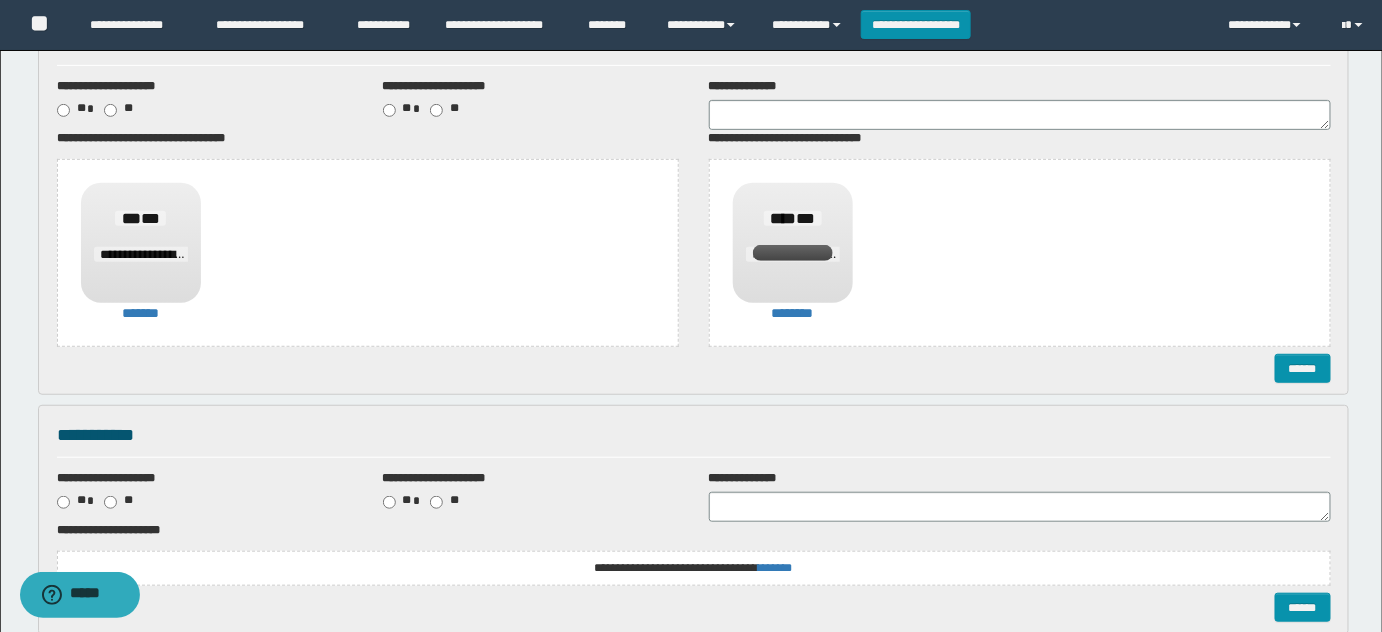 scroll, scrollTop: 272, scrollLeft: 0, axis: vertical 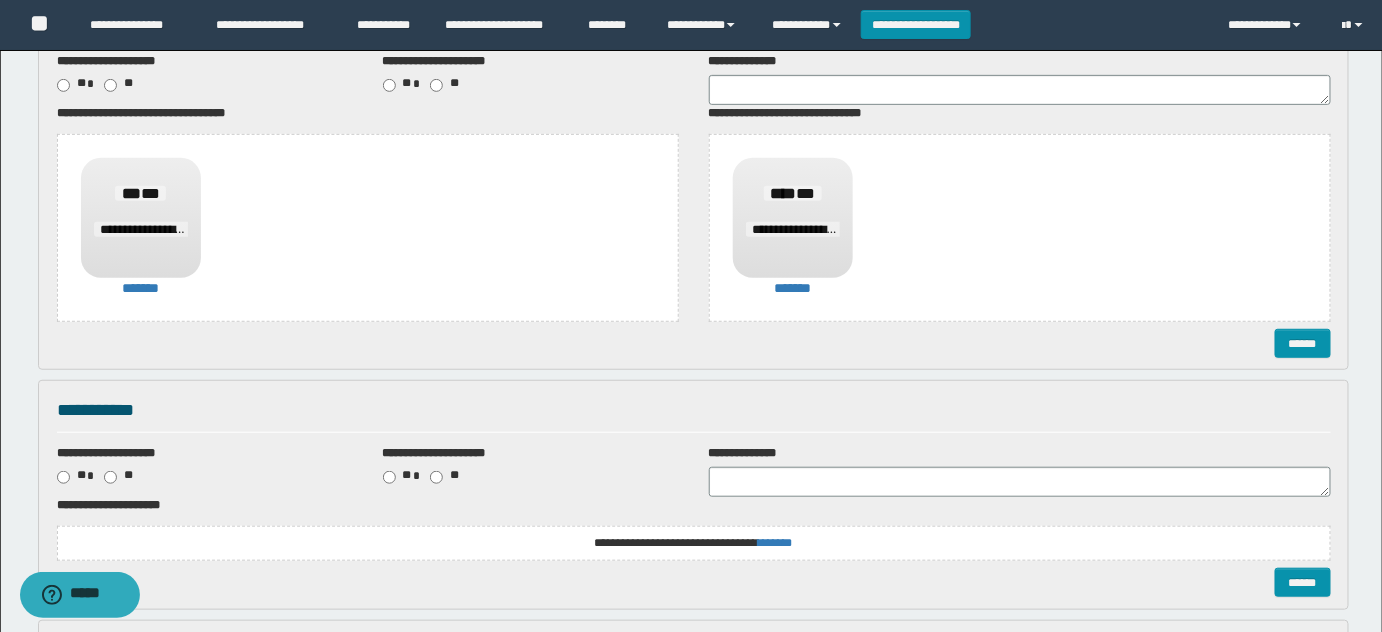 click on "**********" at bounding box center (693, 543) 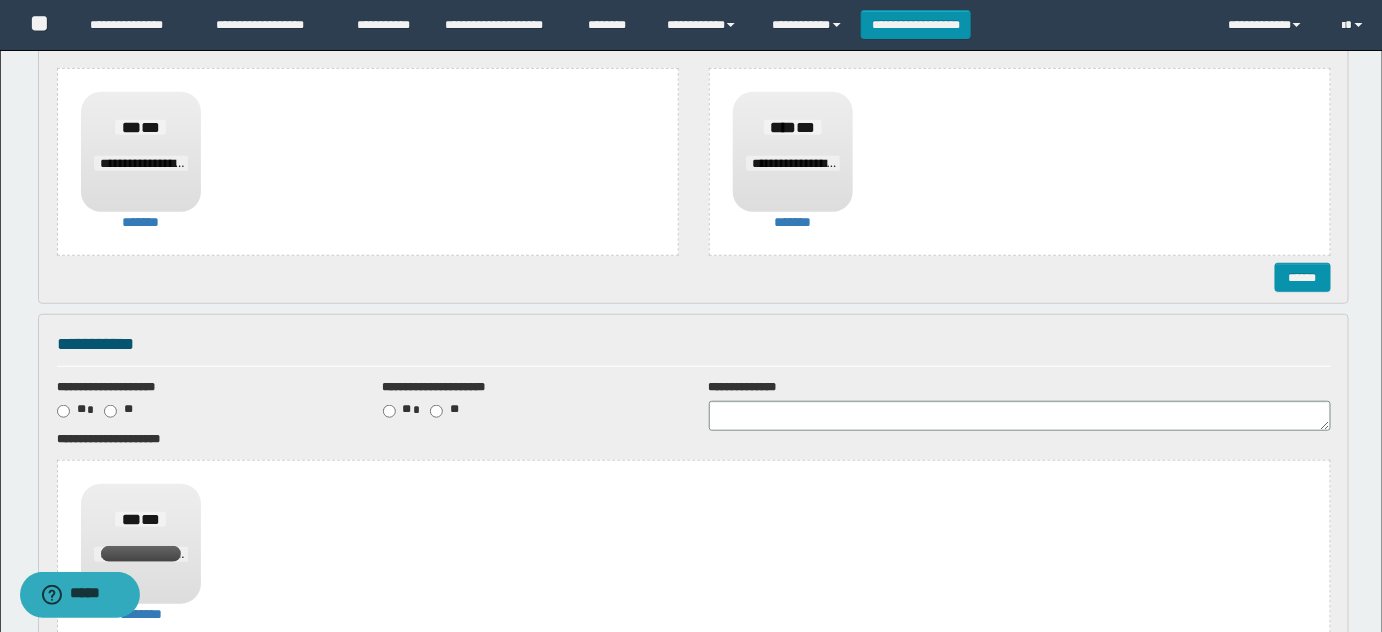 scroll, scrollTop: 636, scrollLeft: 0, axis: vertical 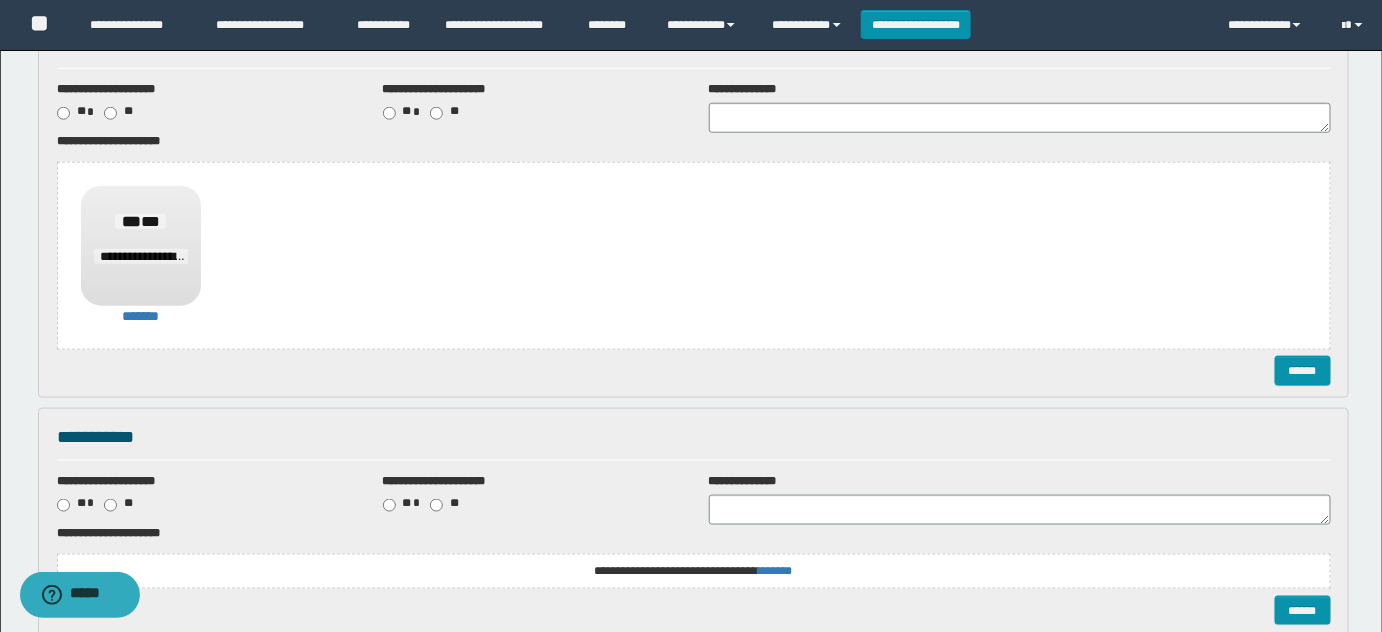 click on "**********" at bounding box center (694, 256) 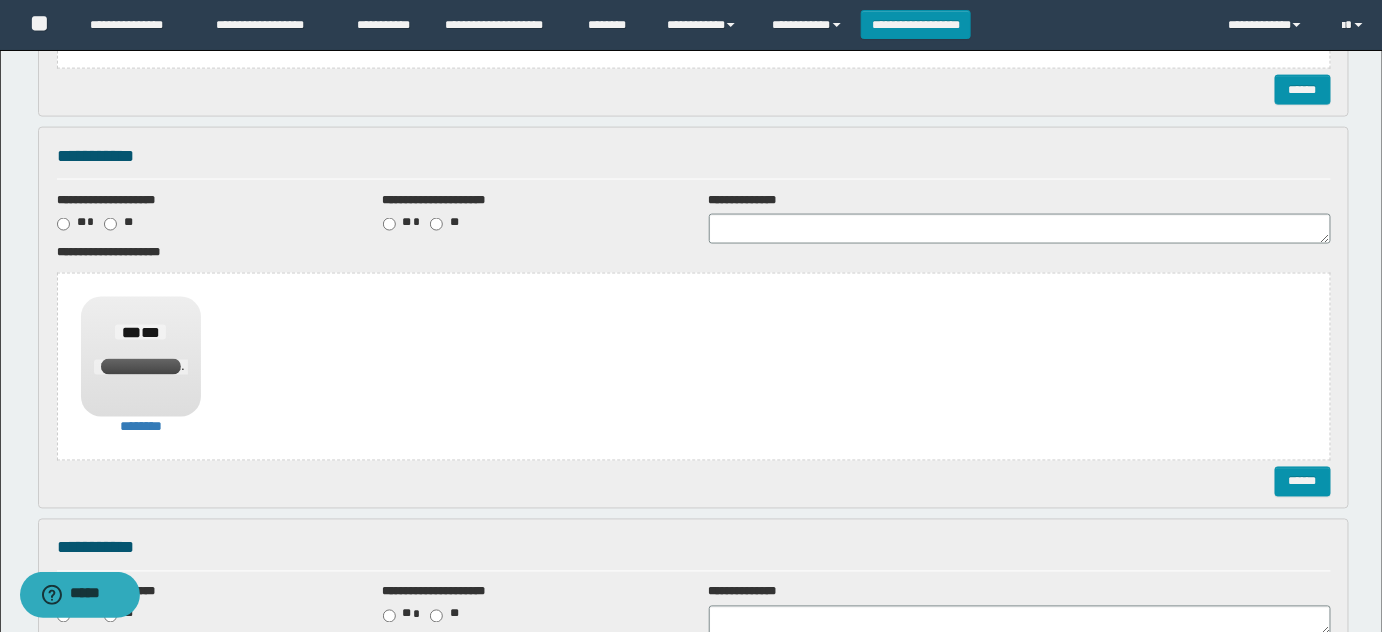scroll, scrollTop: 1000, scrollLeft: 0, axis: vertical 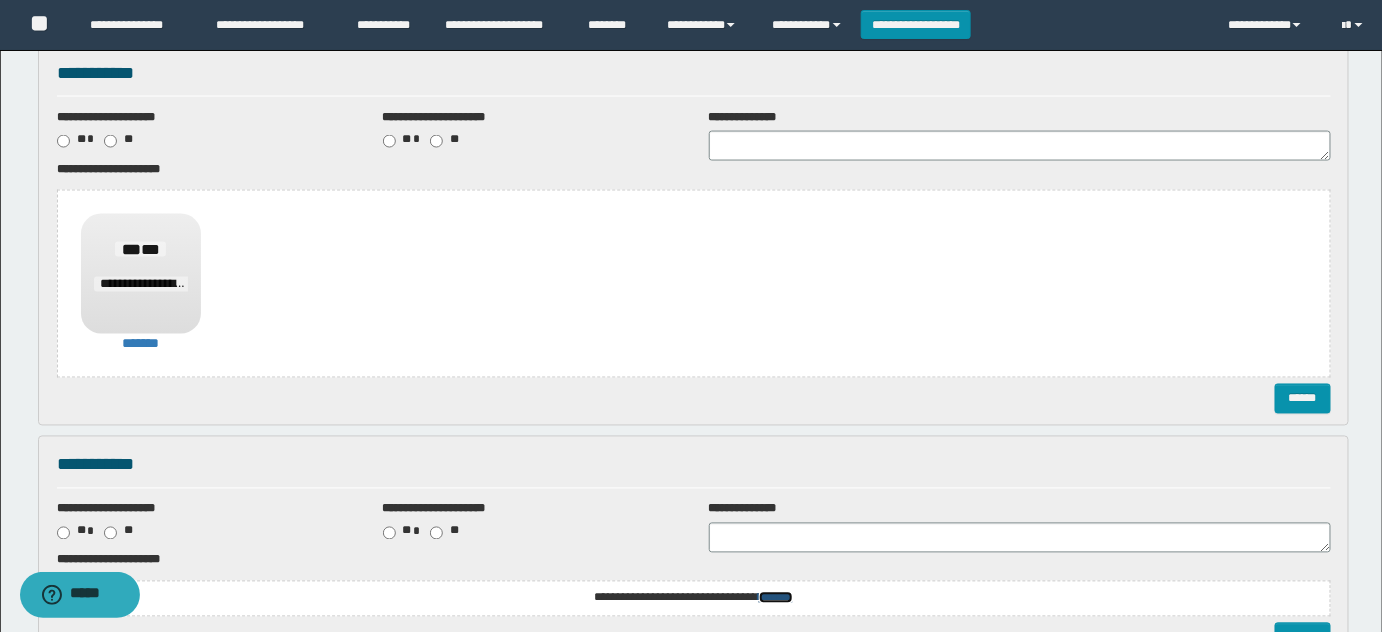 click on "*******" at bounding box center [0, 0] 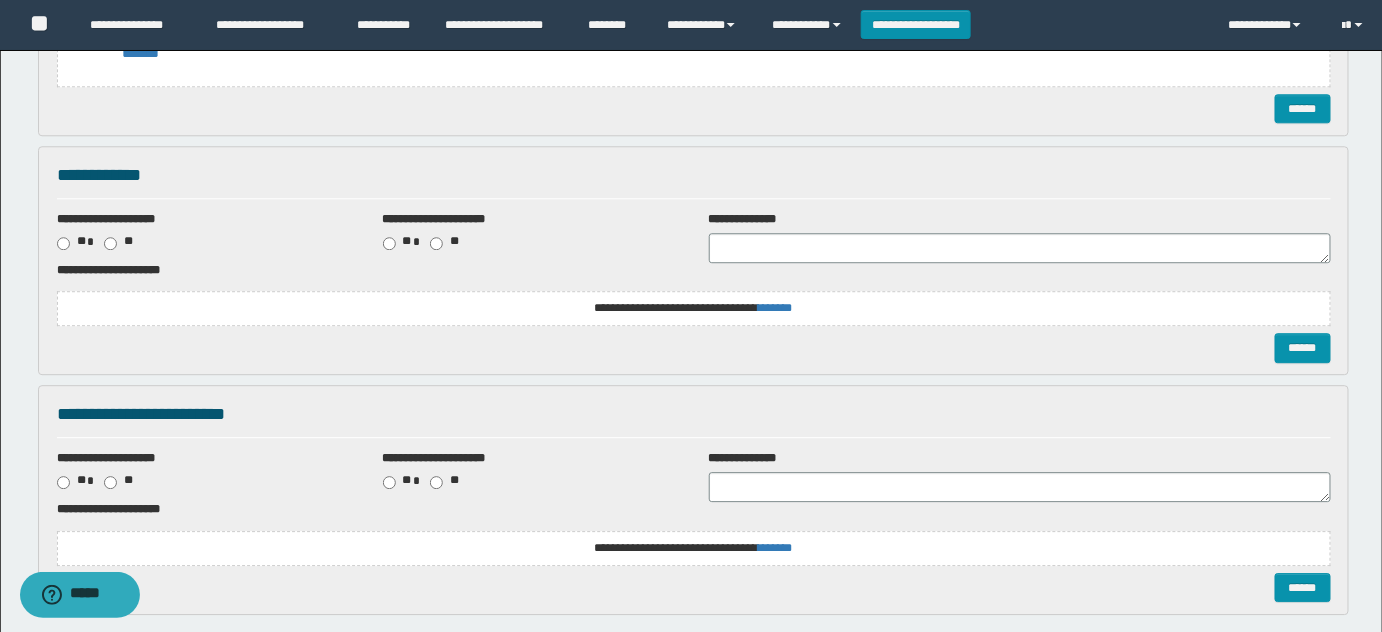 scroll, scrollTop: 1821, scrollLeft: 0, axis: vertical 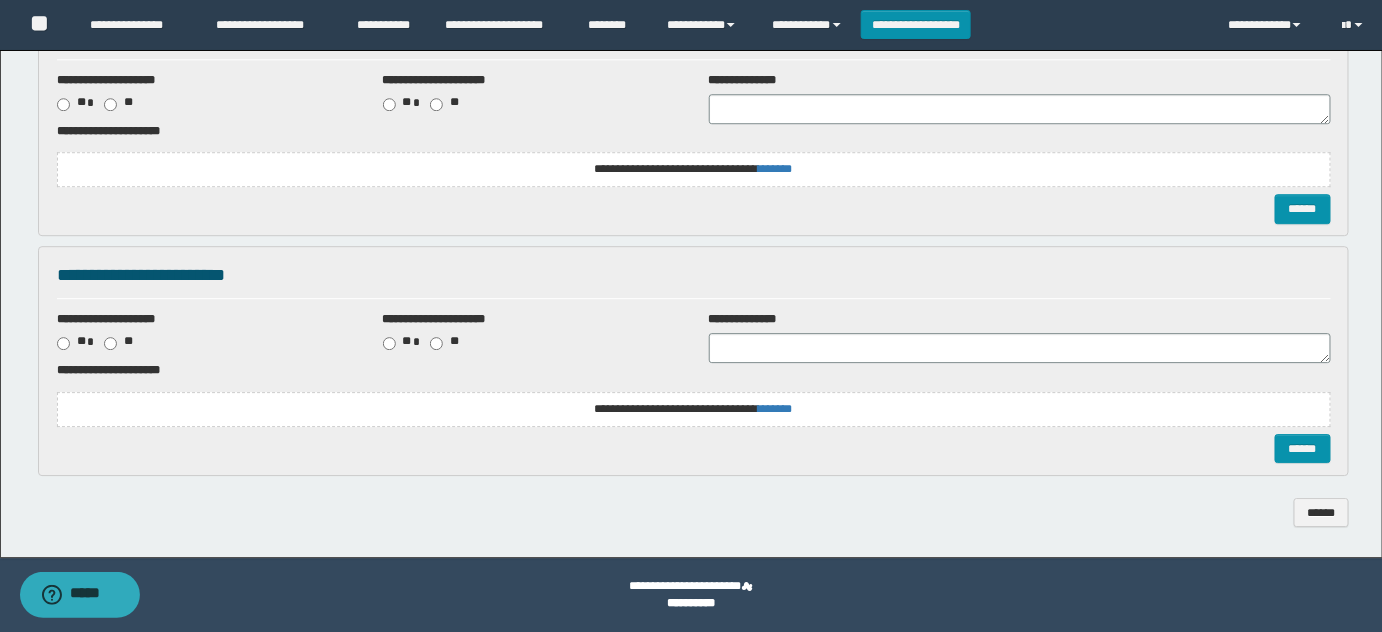 drag, startPoint x: 705, startPoint y: 202, endPoint x: 720, endPoint y: 178, distance: 28.301943 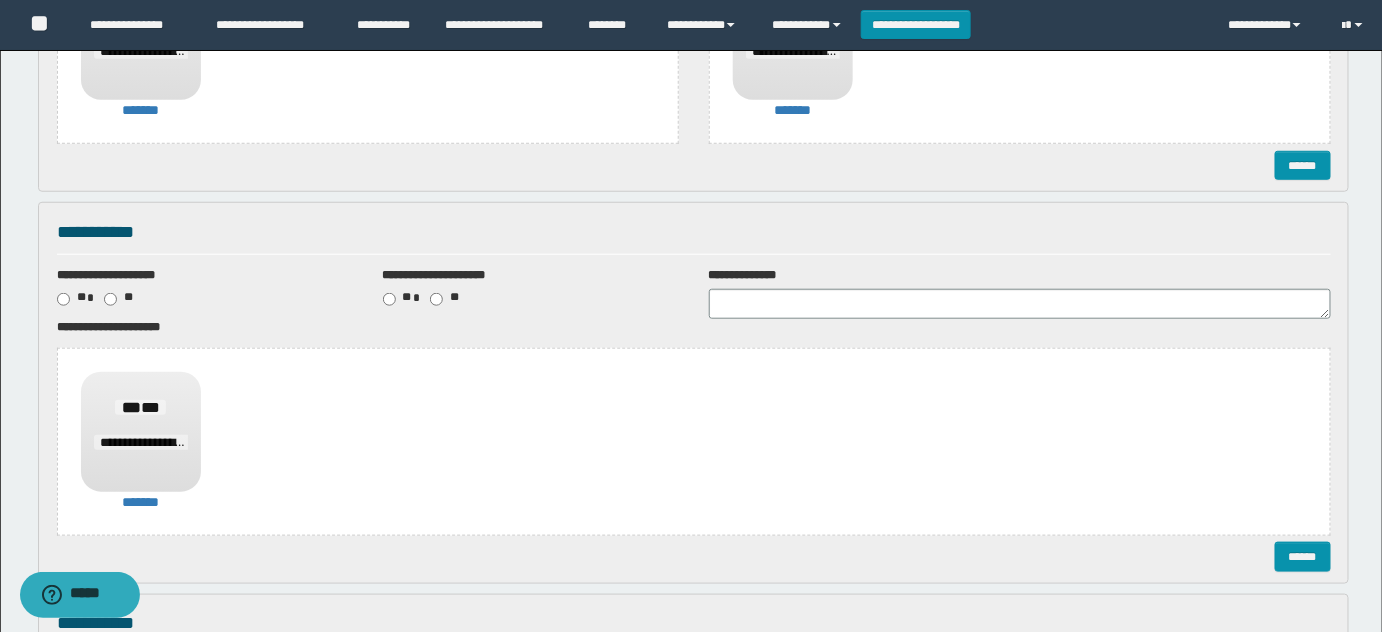 scroll, scrollTop: 0, scrollLeft: 0, axis: both 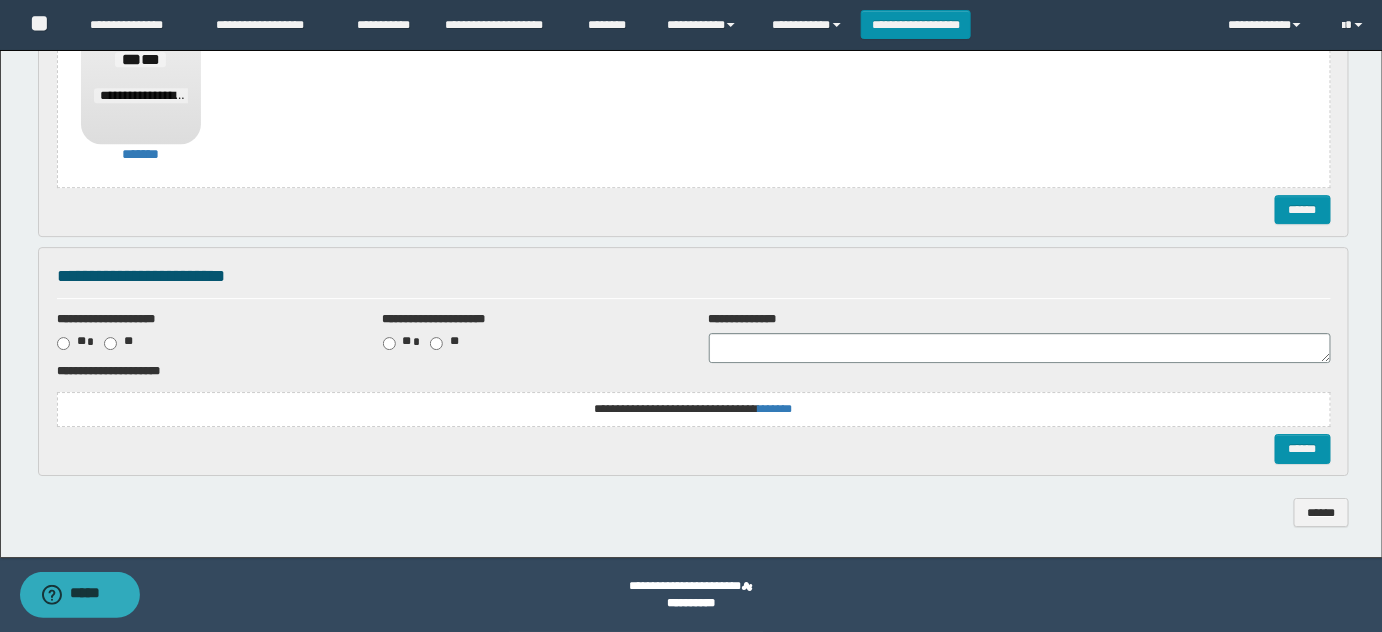 click on "**********" at bounding box center (0, 0) 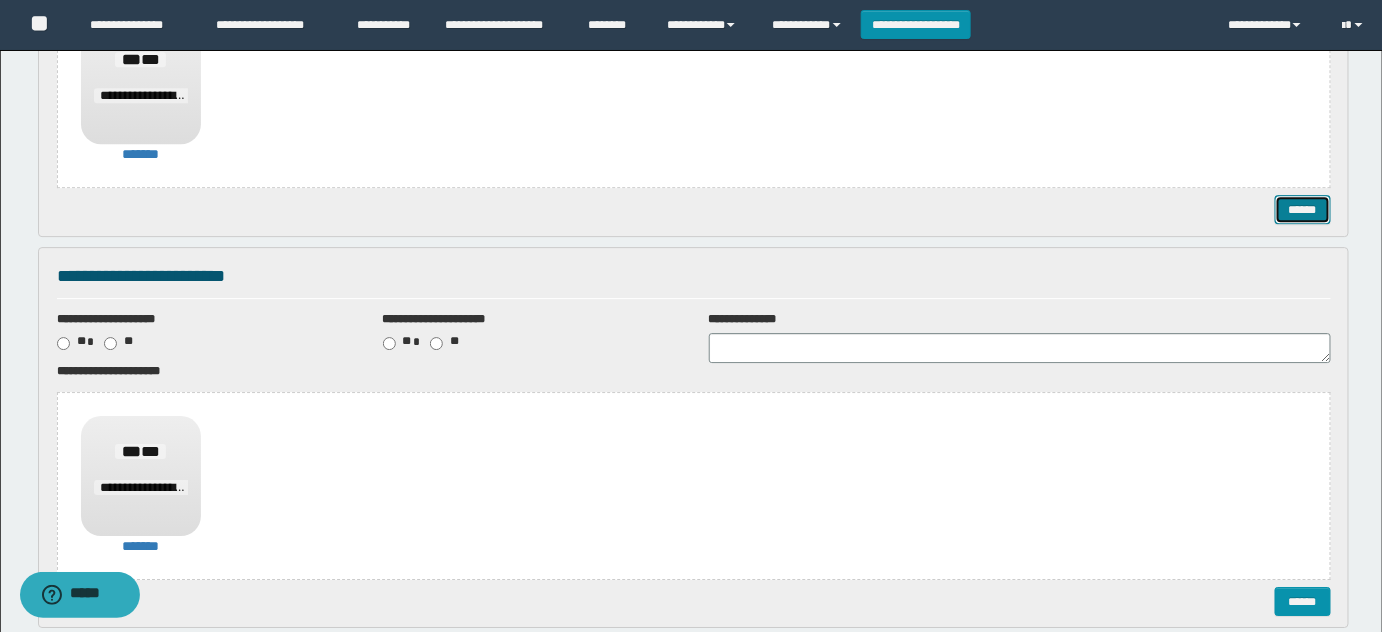 click on "******" at bounding box center (1302, 209) 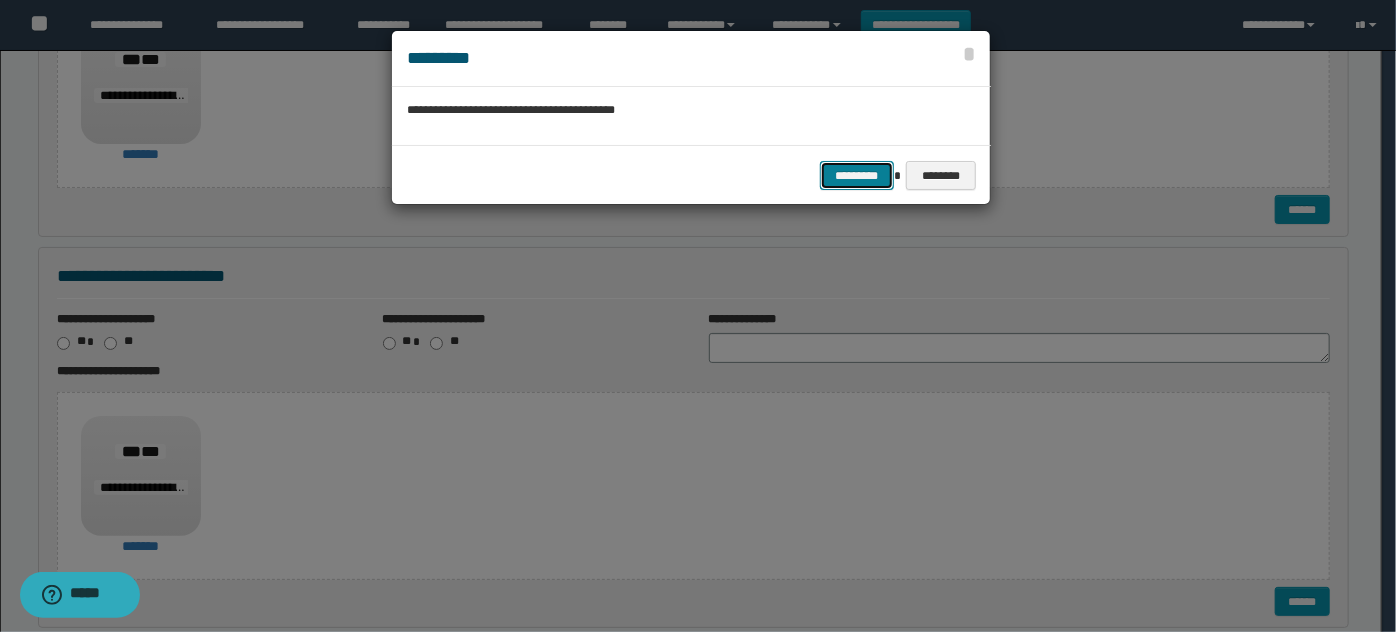 click on "*********" at bounding box center [857, 175] 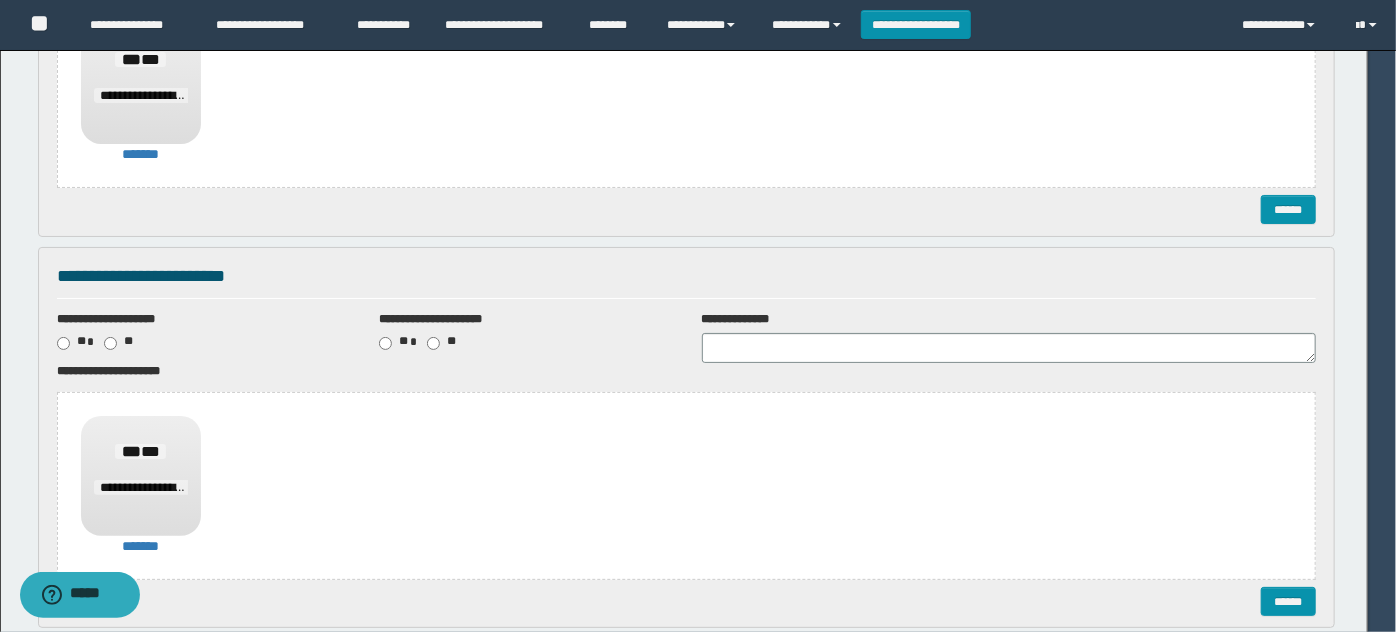 scroll, scrollTop: 0, scrollLeft: 0, axis: both 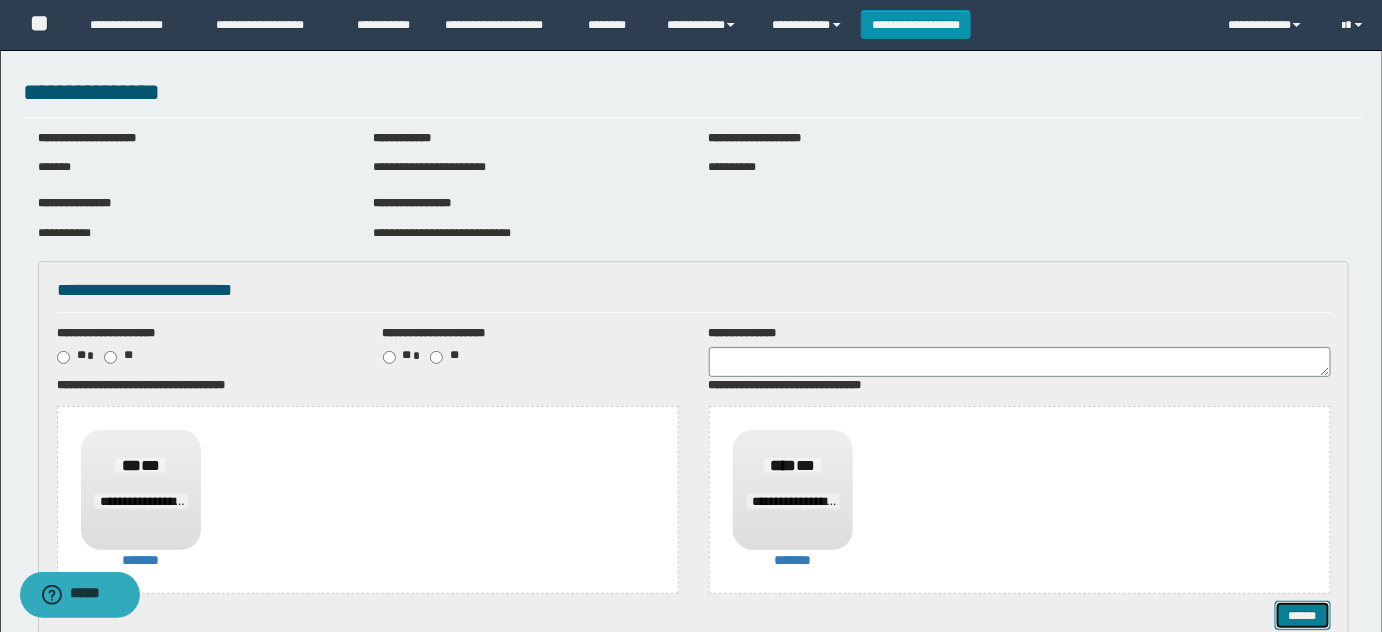click on "******" at bounding box center [1302, 615] 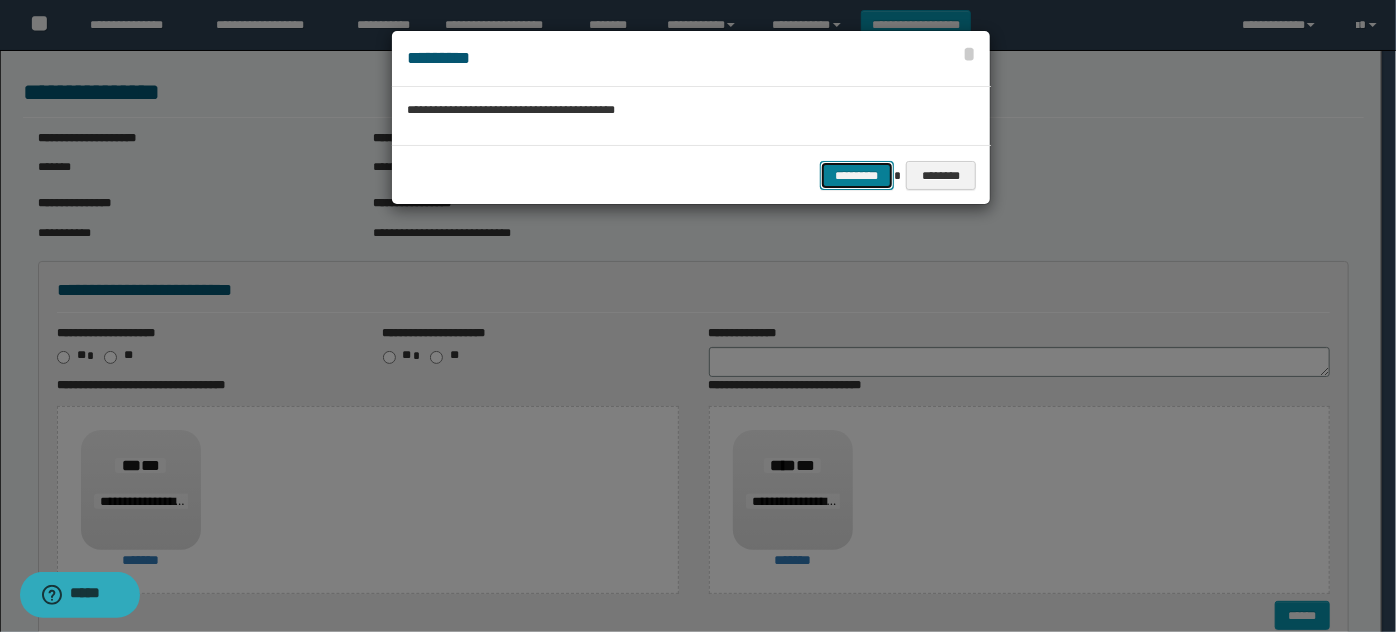 click on "*********" at bounding box center (857, 175) 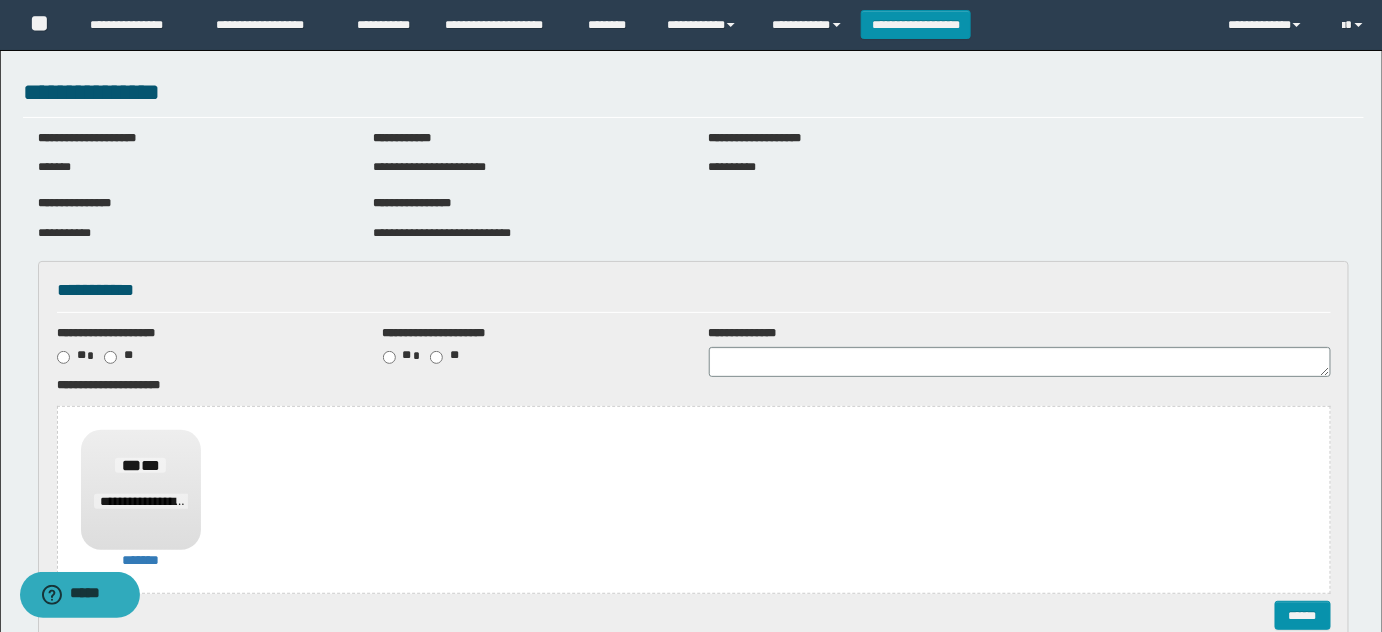 click on "**********" at bounding box center [694, 452] 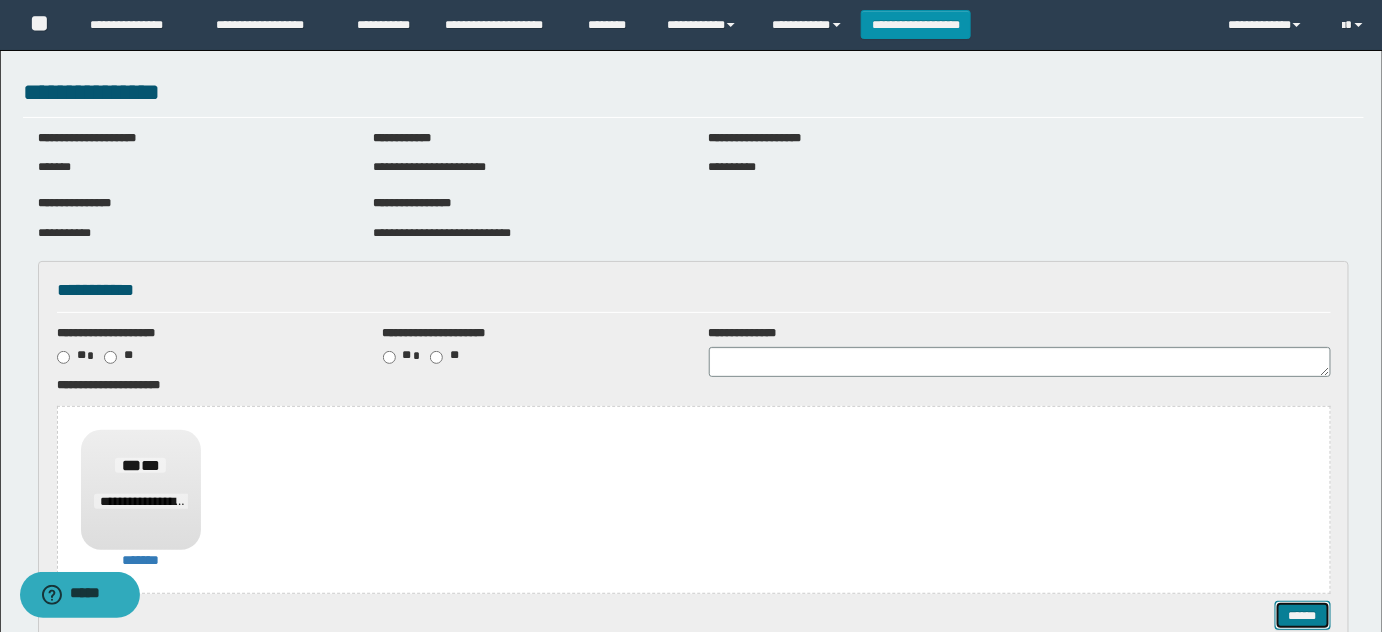 click on "******" at bounding box center [1302, 615] 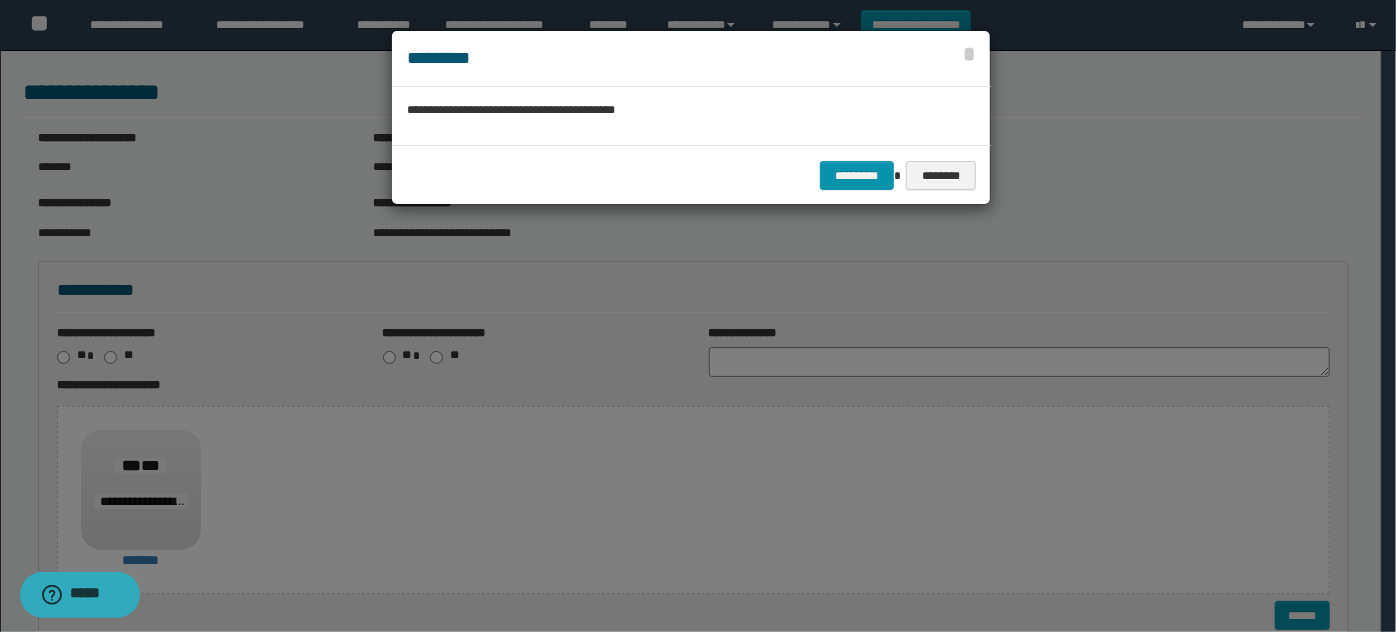 click on "*********
********" at bounding box center [691, 175] 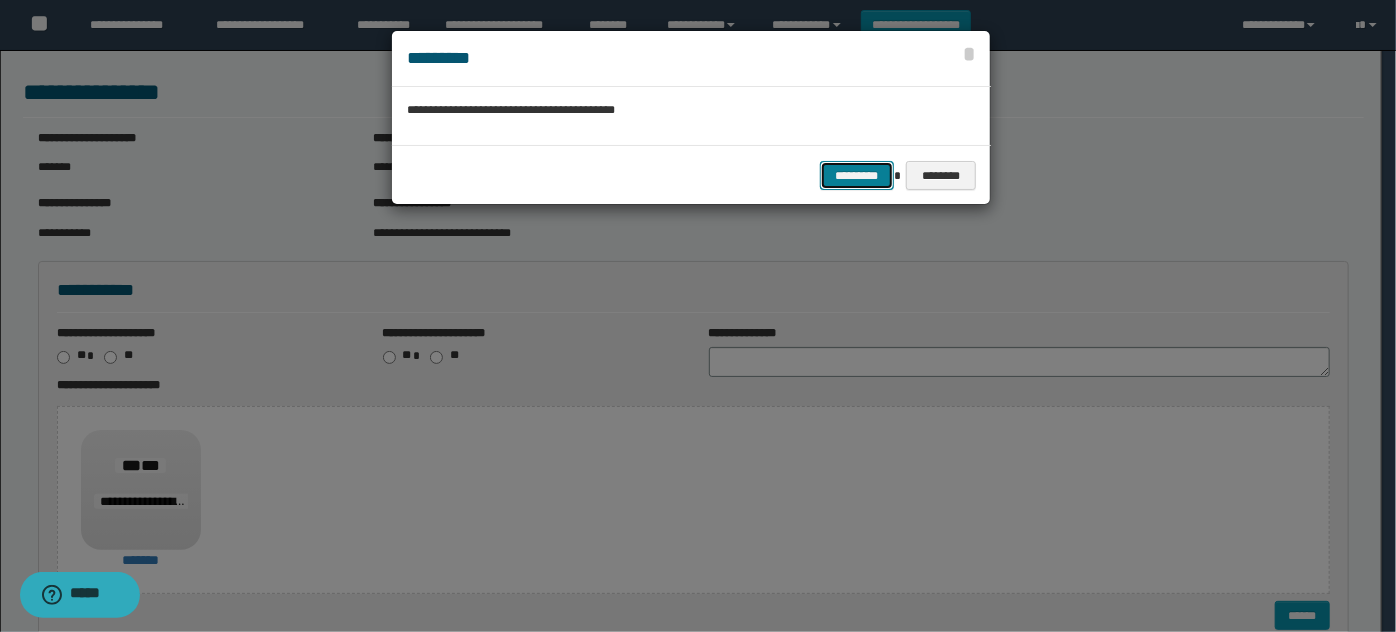 click on "*********" at bounding box center [857, 175] 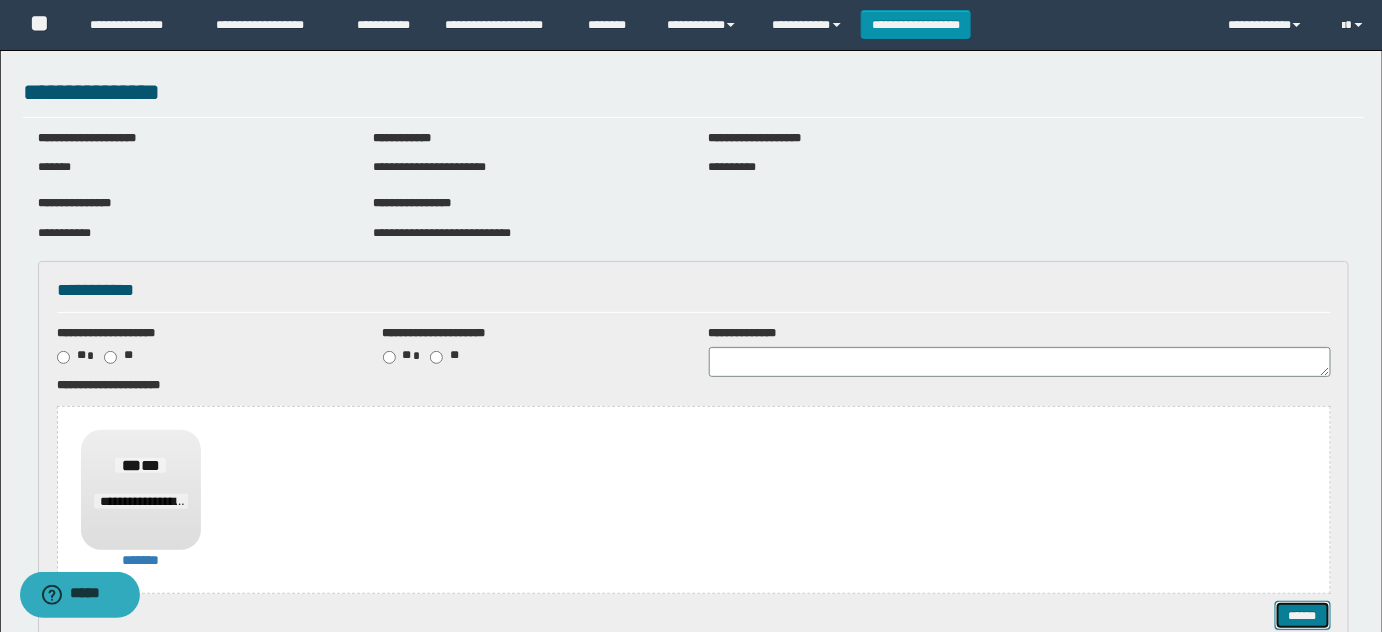 click on "******" at bounding box center [1302, 615] 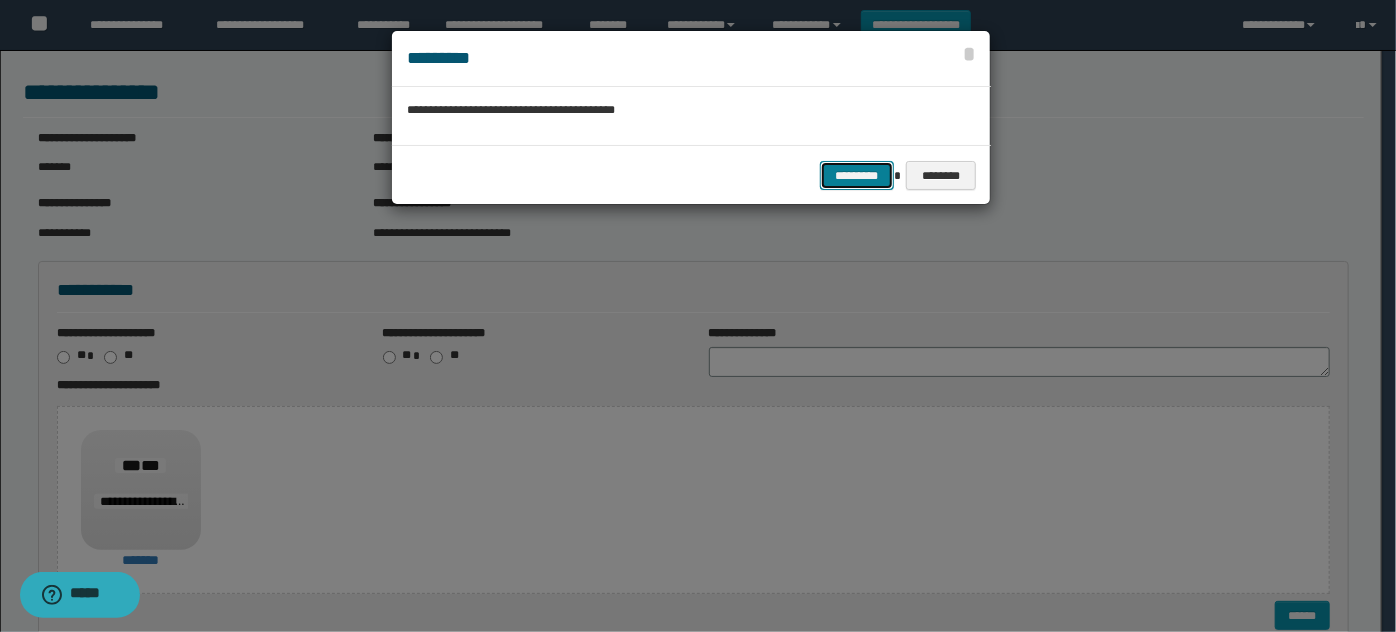 click on "*********" at bounding box center (857, 175) 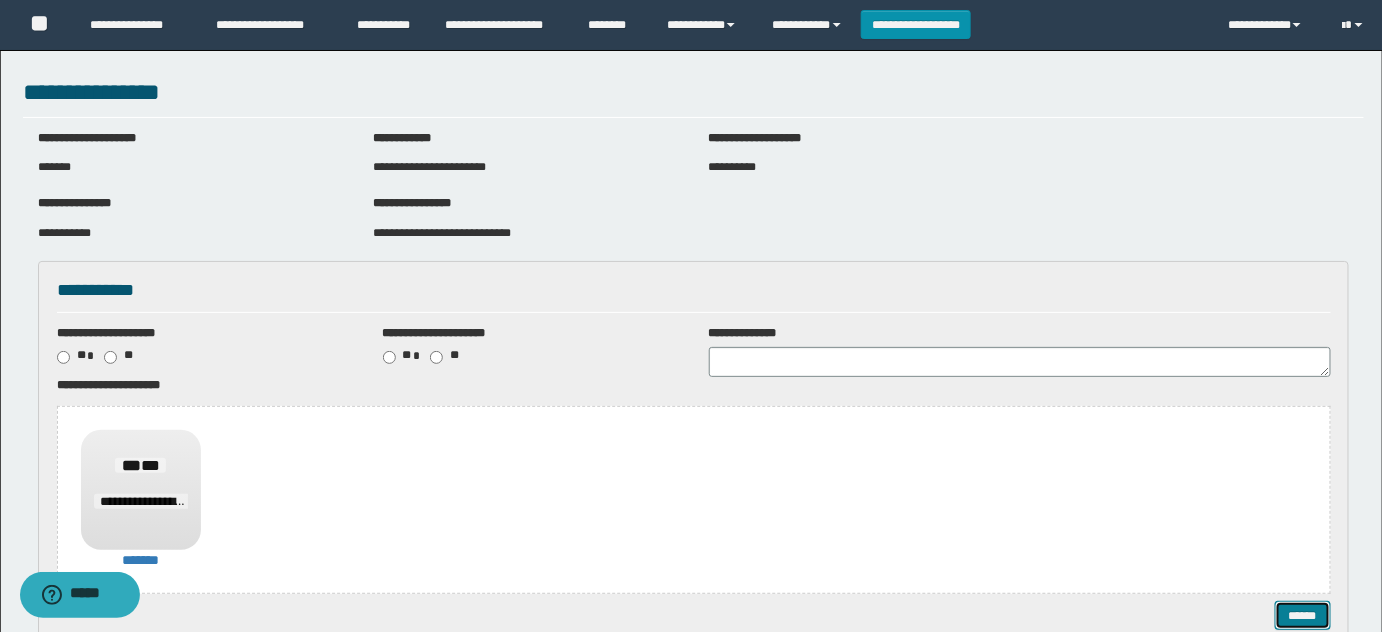 click on "******" at bounding box center (1302, 615) 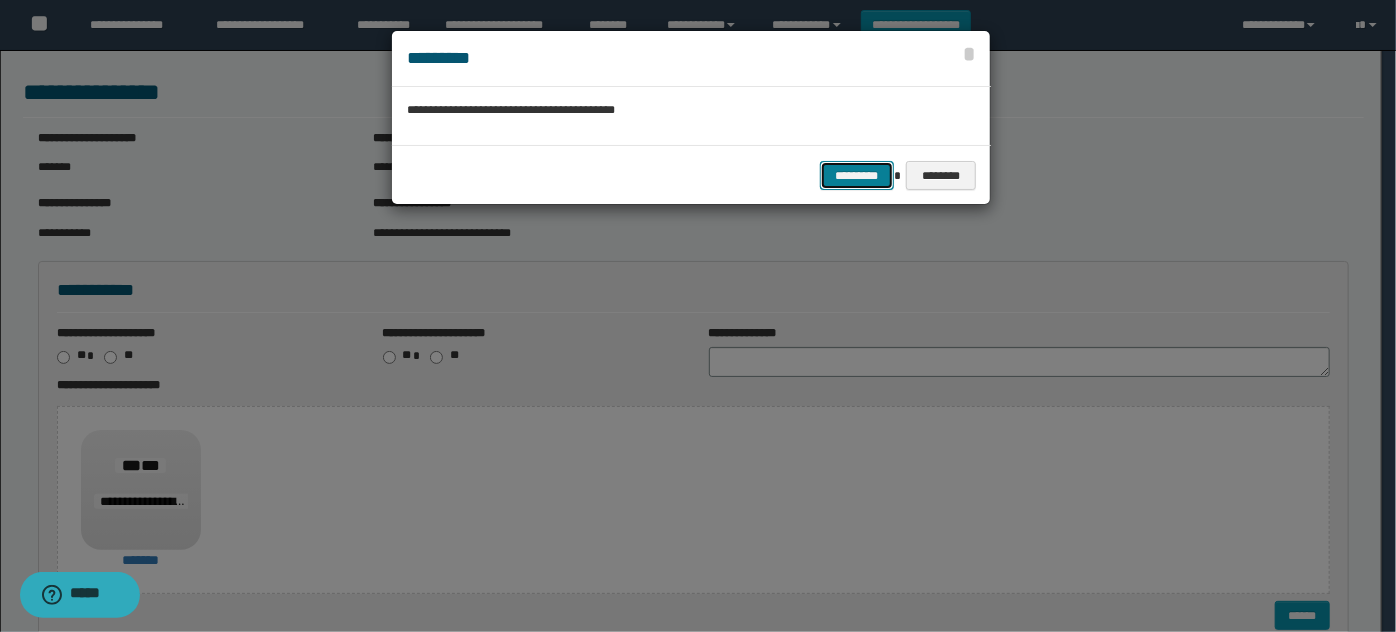click on "*********" at bounding box center [857, 175] 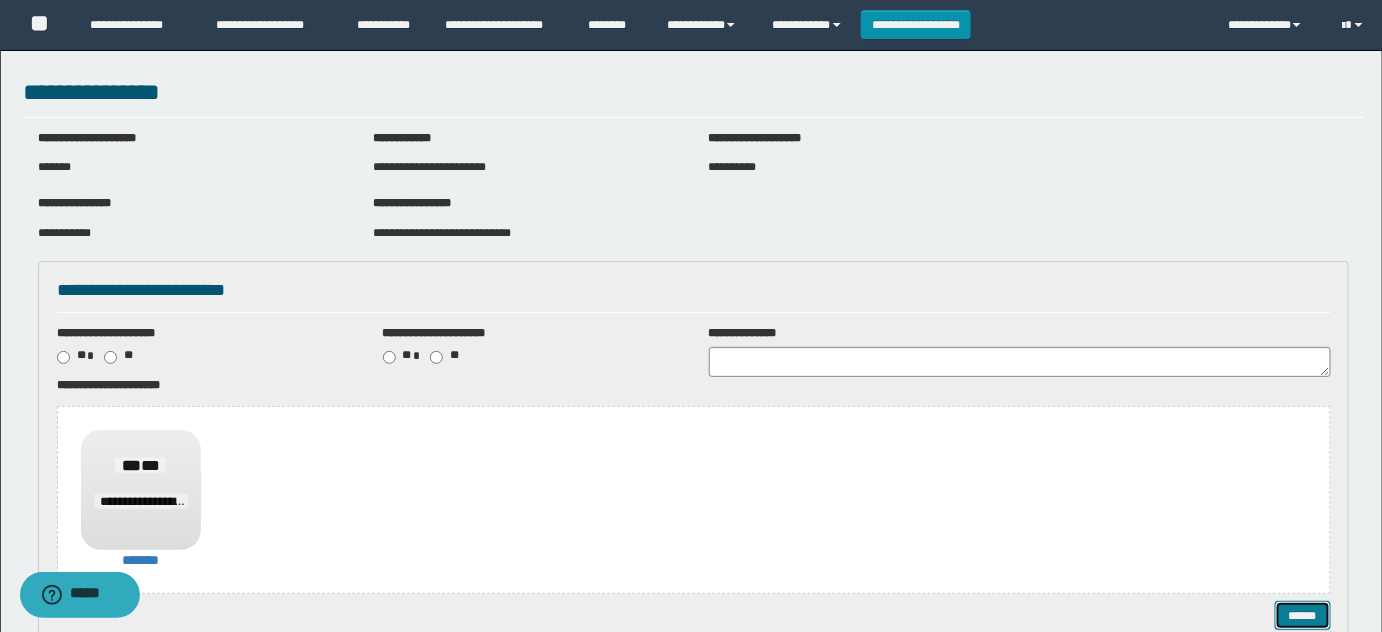 click on "******" at bounding box center [1302, 615] 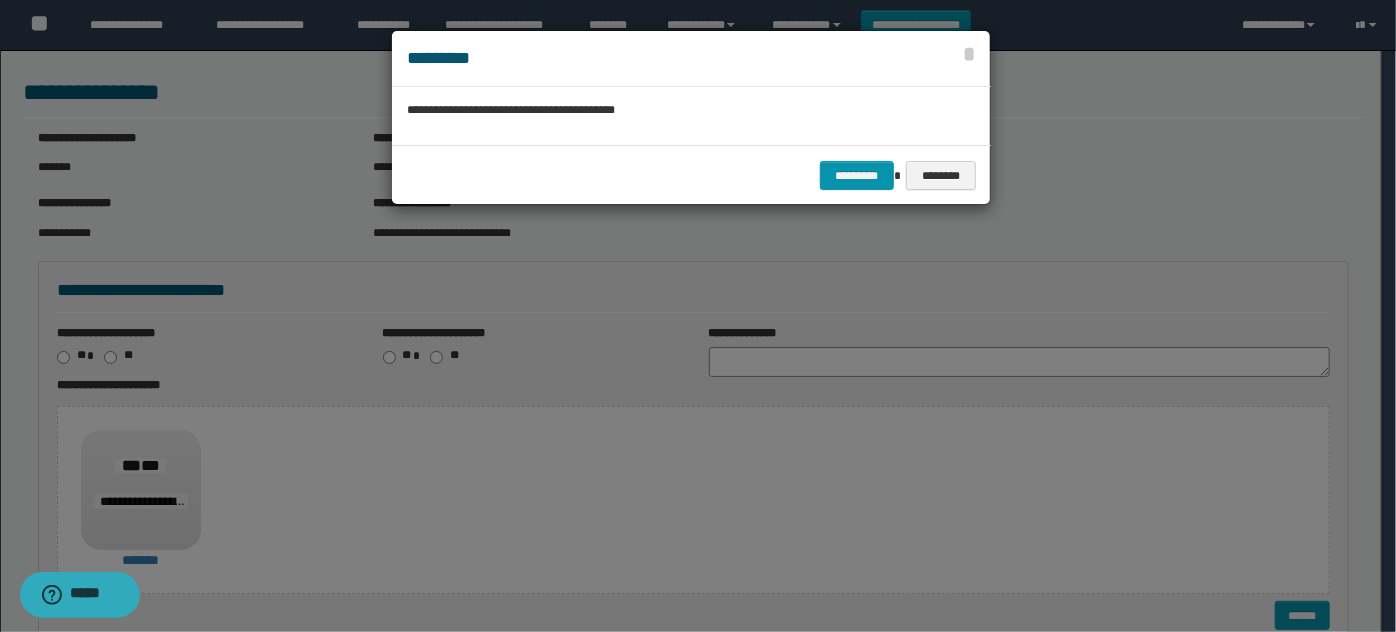 click on "*********
********" at bounding box center (691, 175) 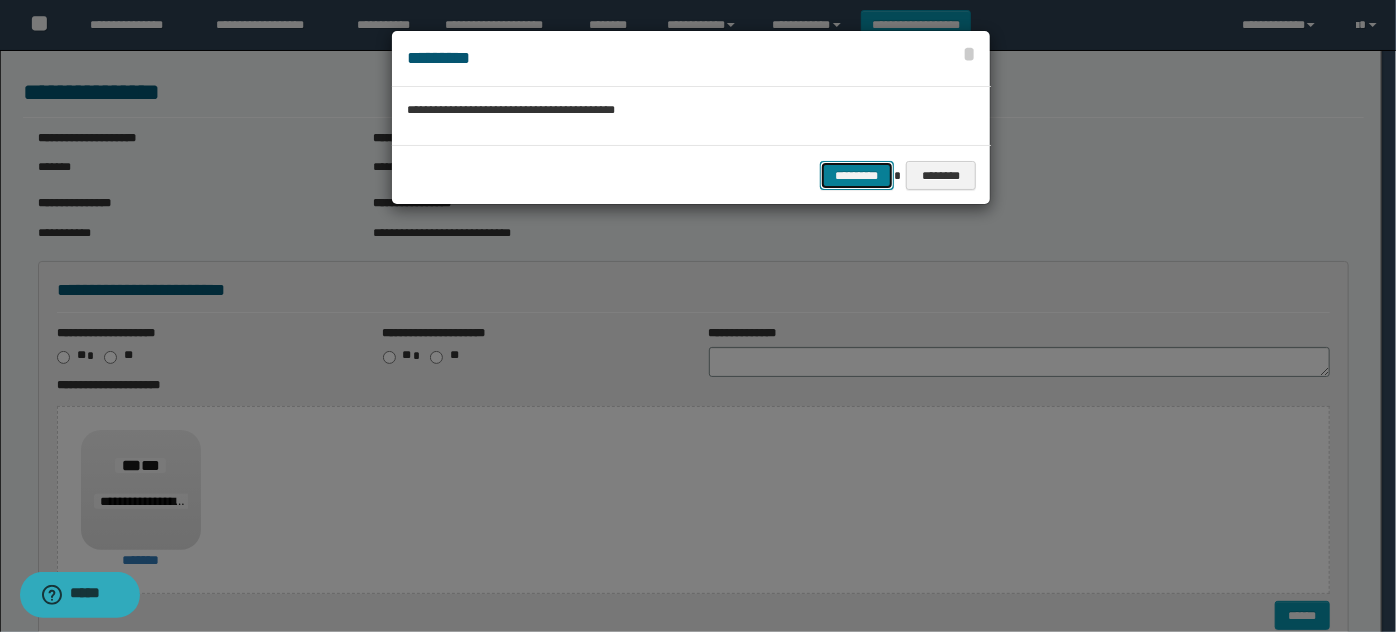 click on "*********" at bounding box center (857, 175) 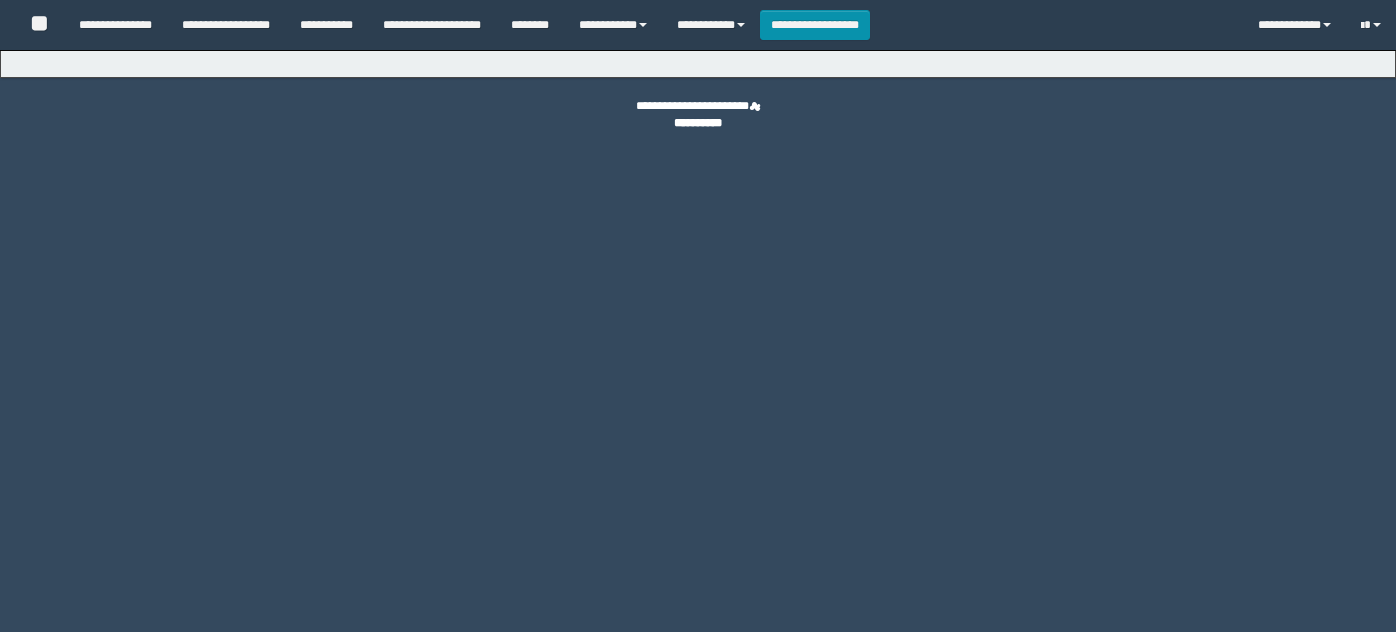 scroll, scrollTop: 0, scrollLeft: 0, axis: both 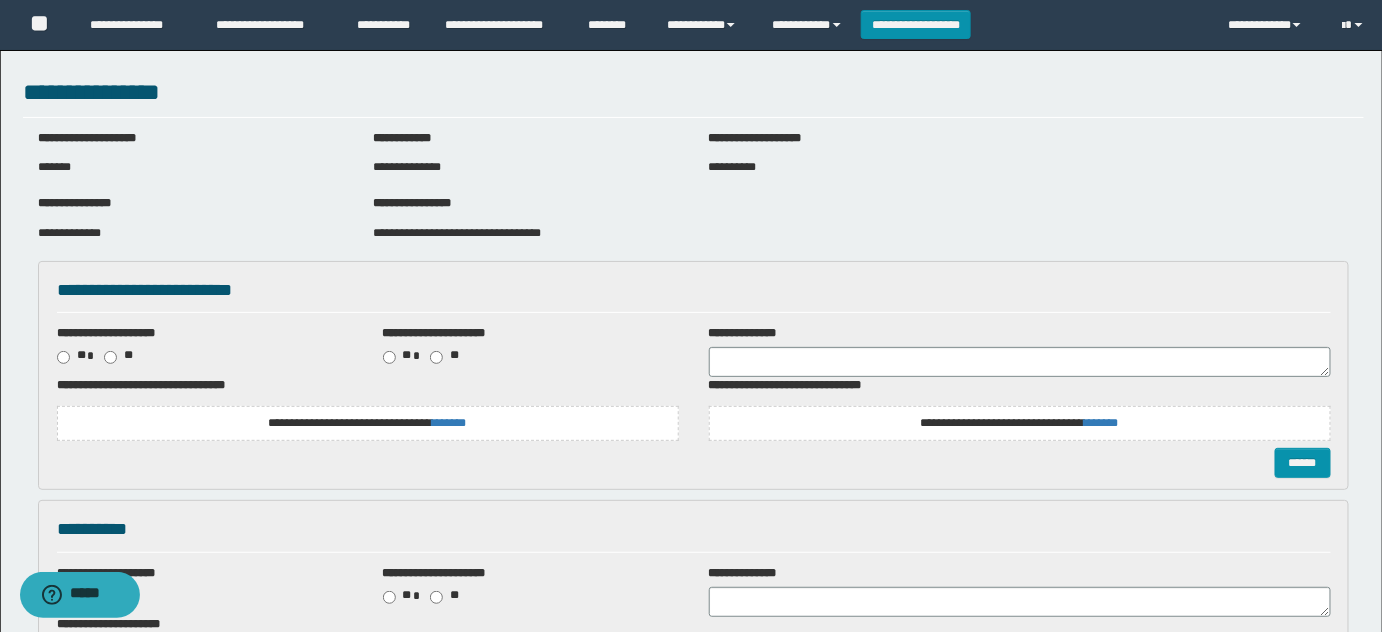 click on "**********" at bounding box center [457, 233] 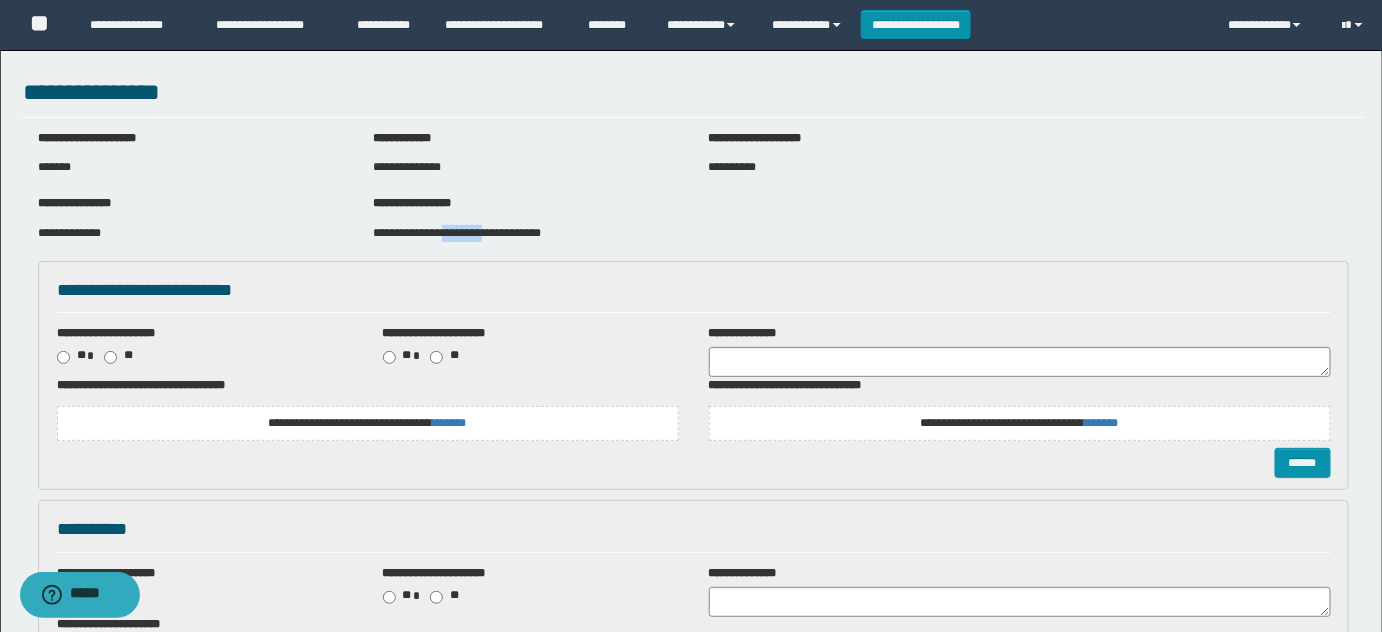 click on "**********" at bounding box center [457, 233] 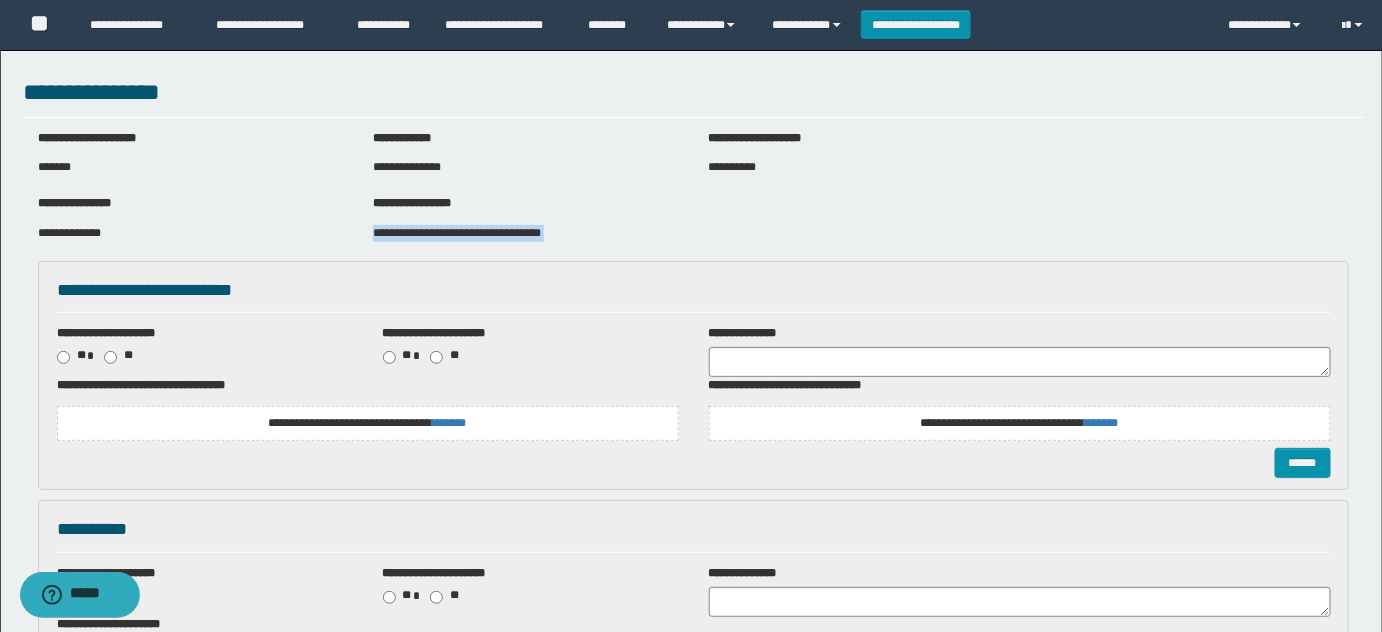 click on "**********" at bounding box center [457, 233] 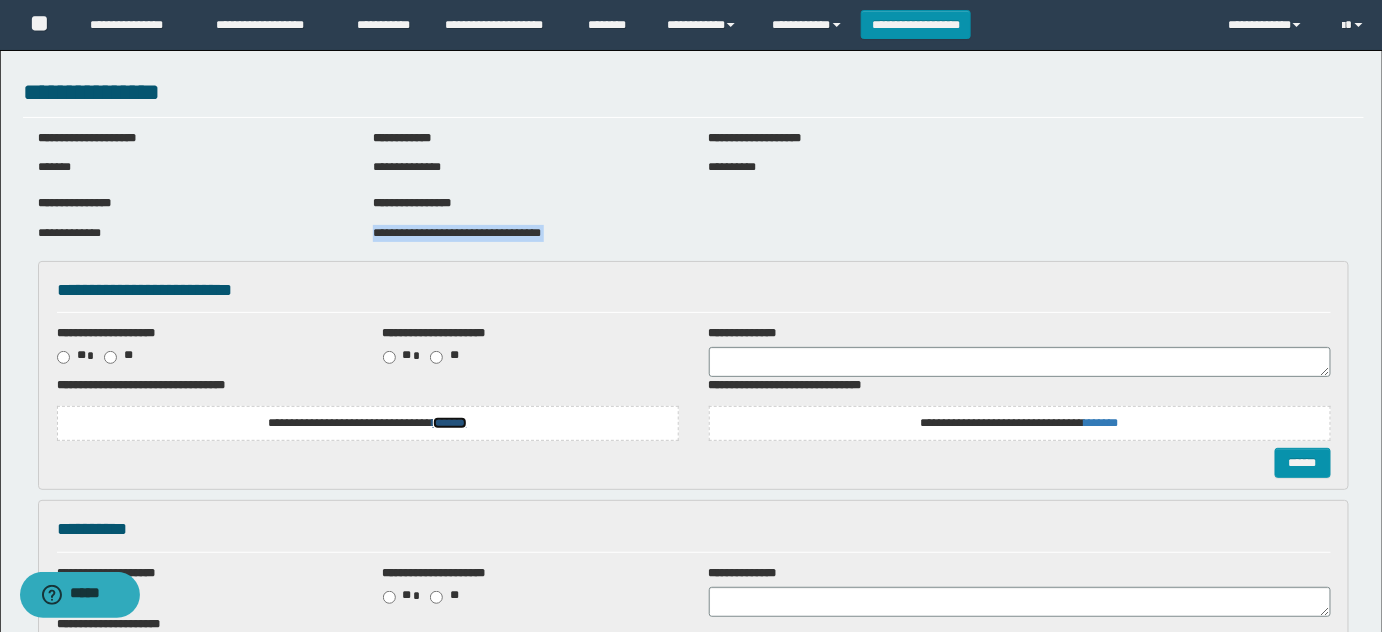 click on "*******" at bounding box center (450, 423) 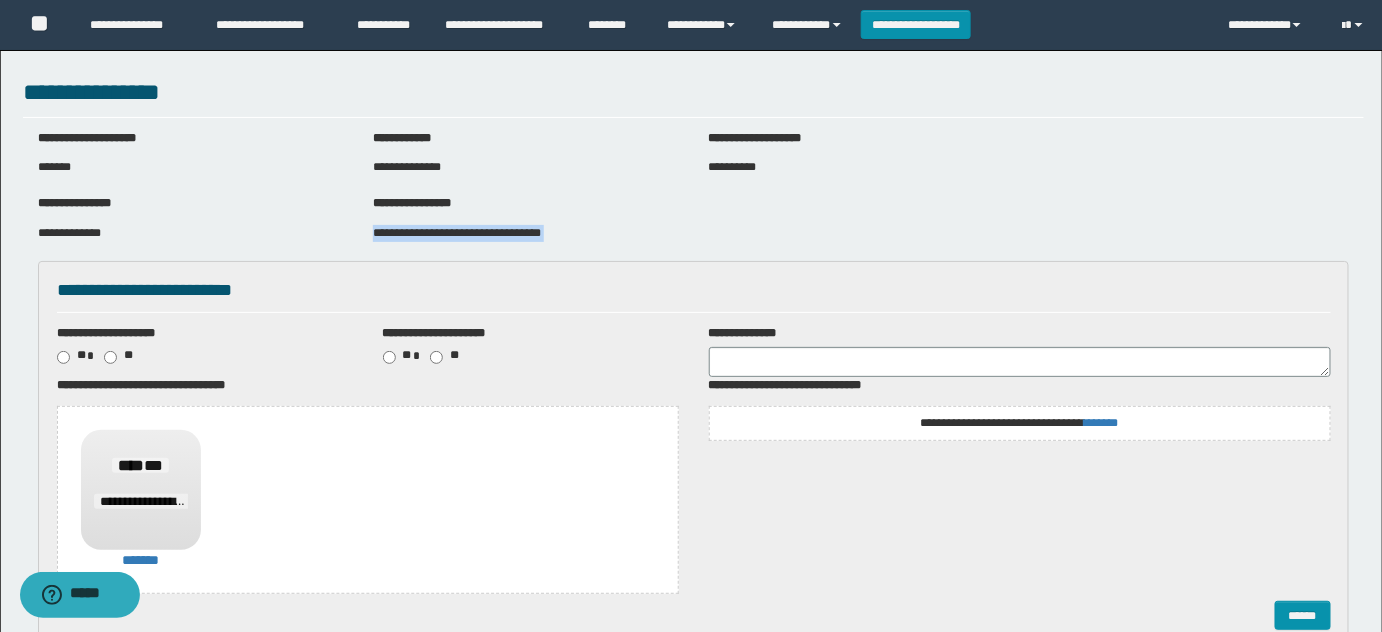 click on "**********" at bounding box center [1019, 423] 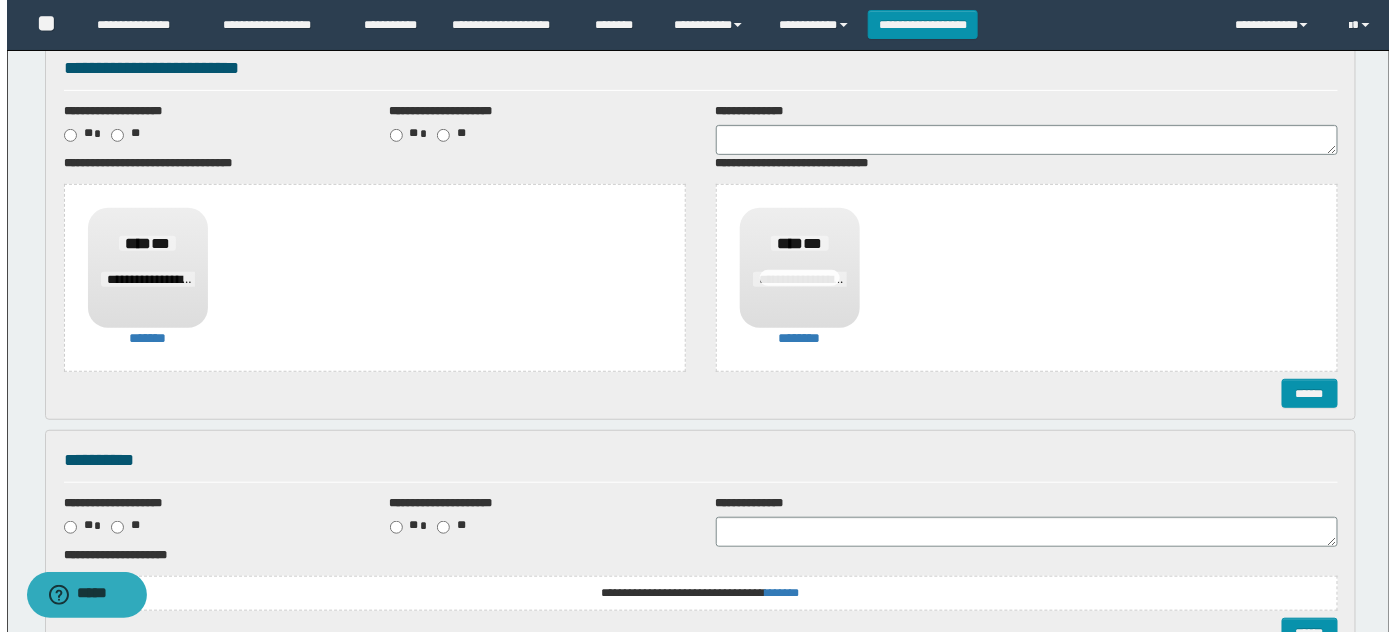 scroll, scrollTop: 363, scrollLeft: 0, axis: vertical 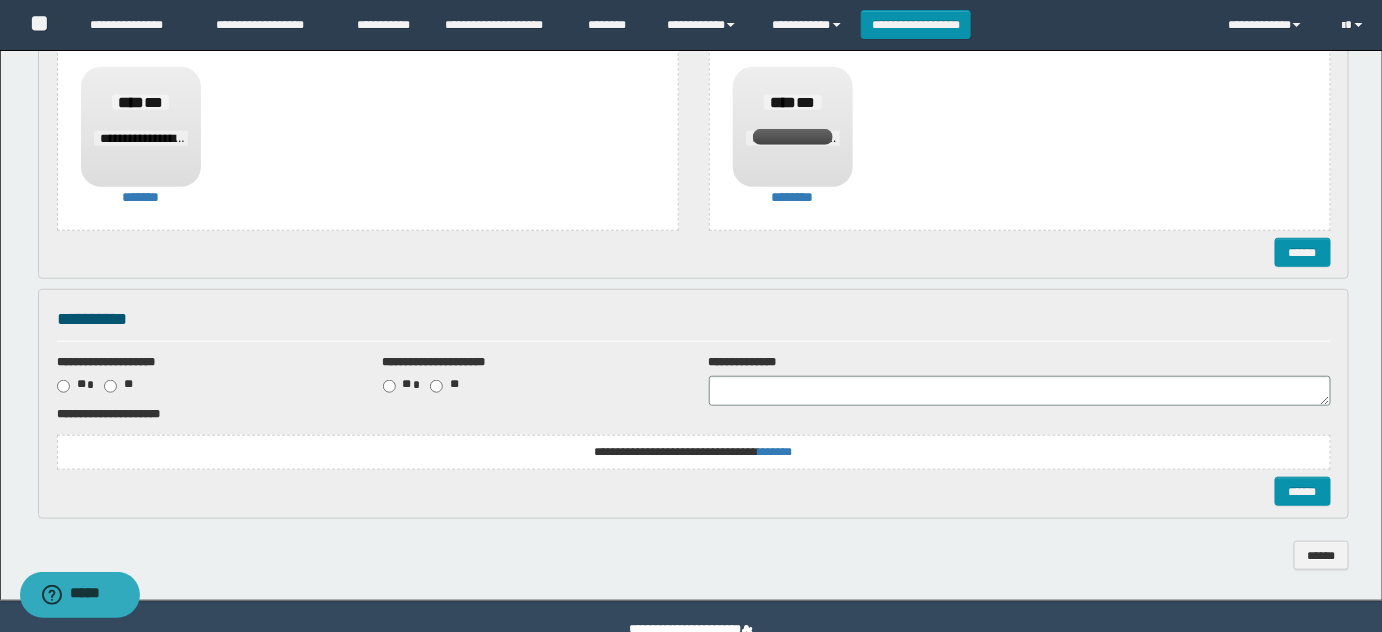 click on "**********" at bounding box center [693, 452] 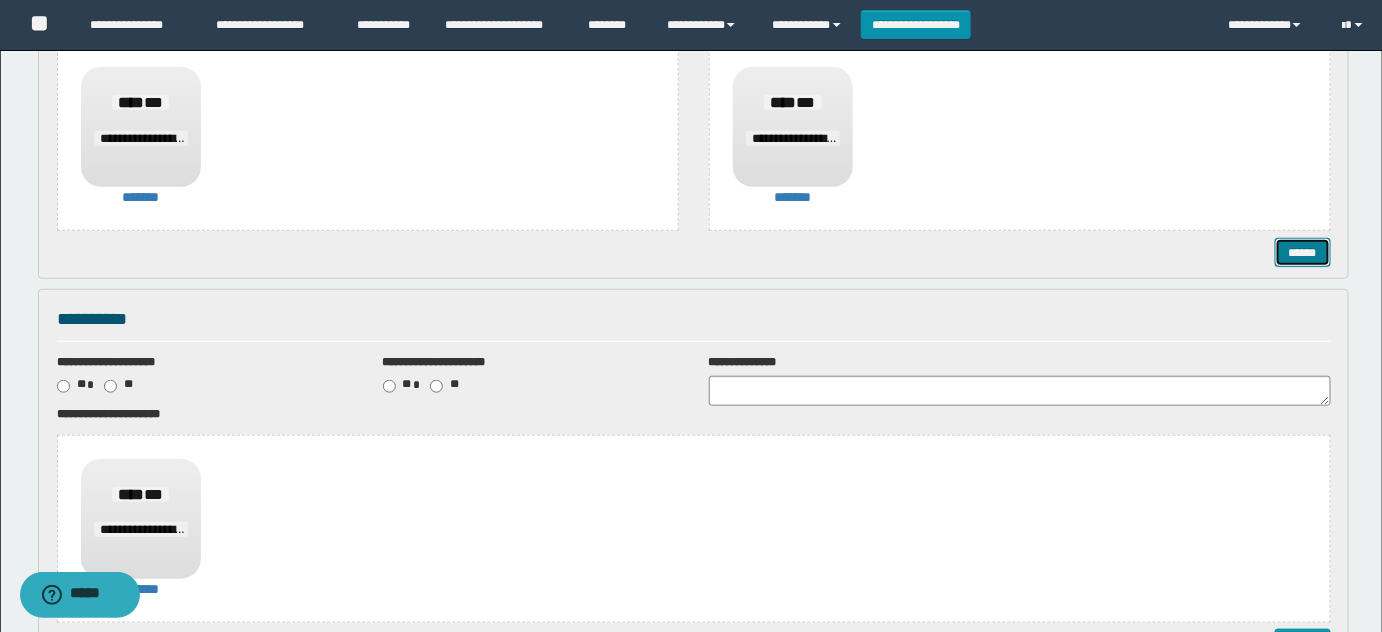 click on "******" at bounding box center (1302, 252) 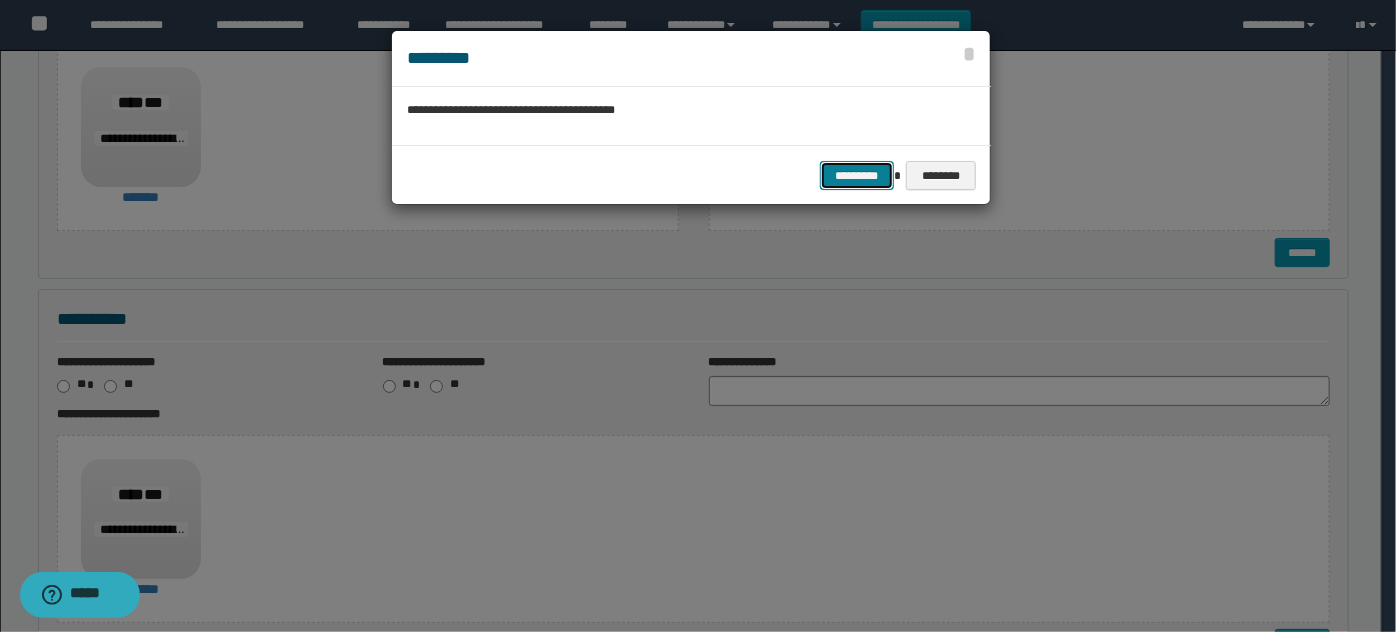 click on "*********" at bounding box center [857, 175] 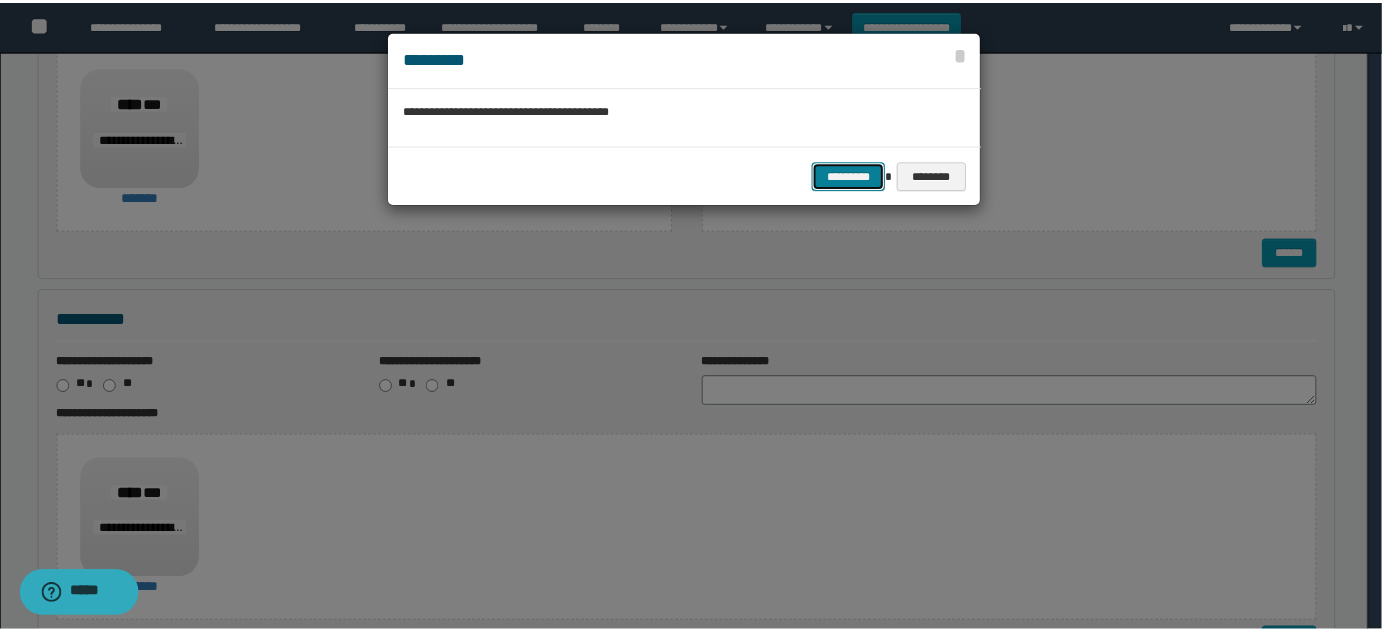 scroll, scrollTop: 0, scrollLeft: 0, axis: both 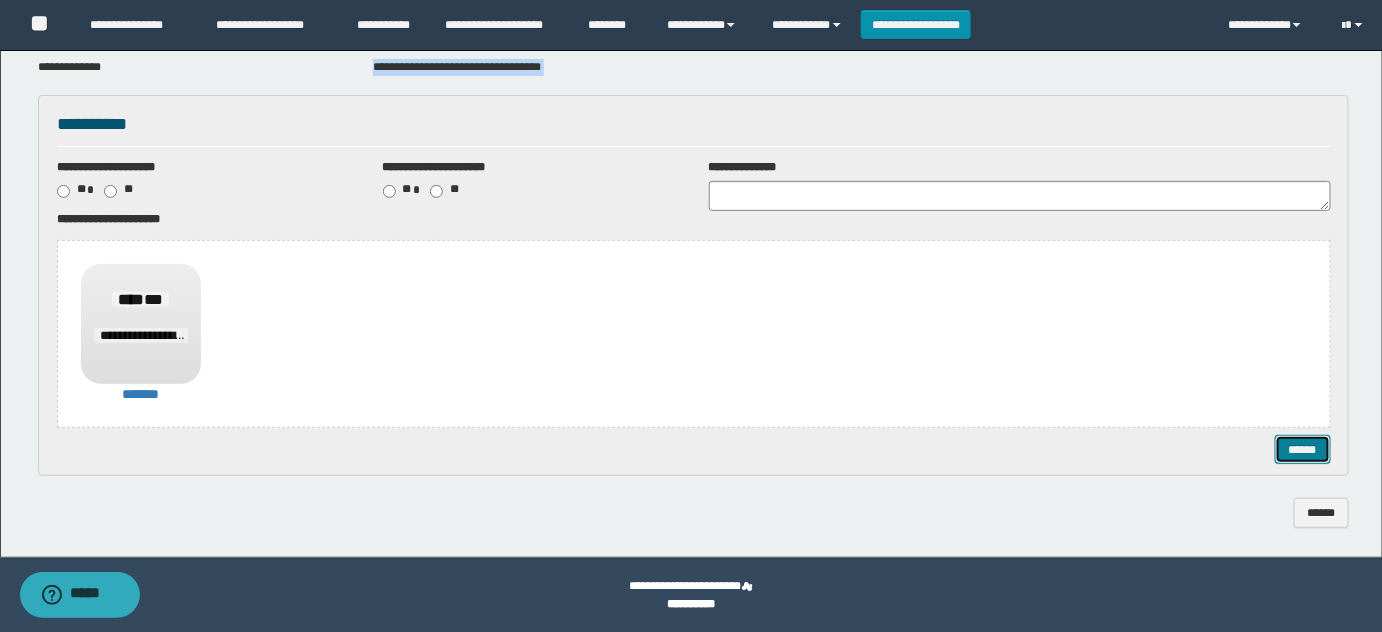 click on "******" at bounding box center [1302, 449] 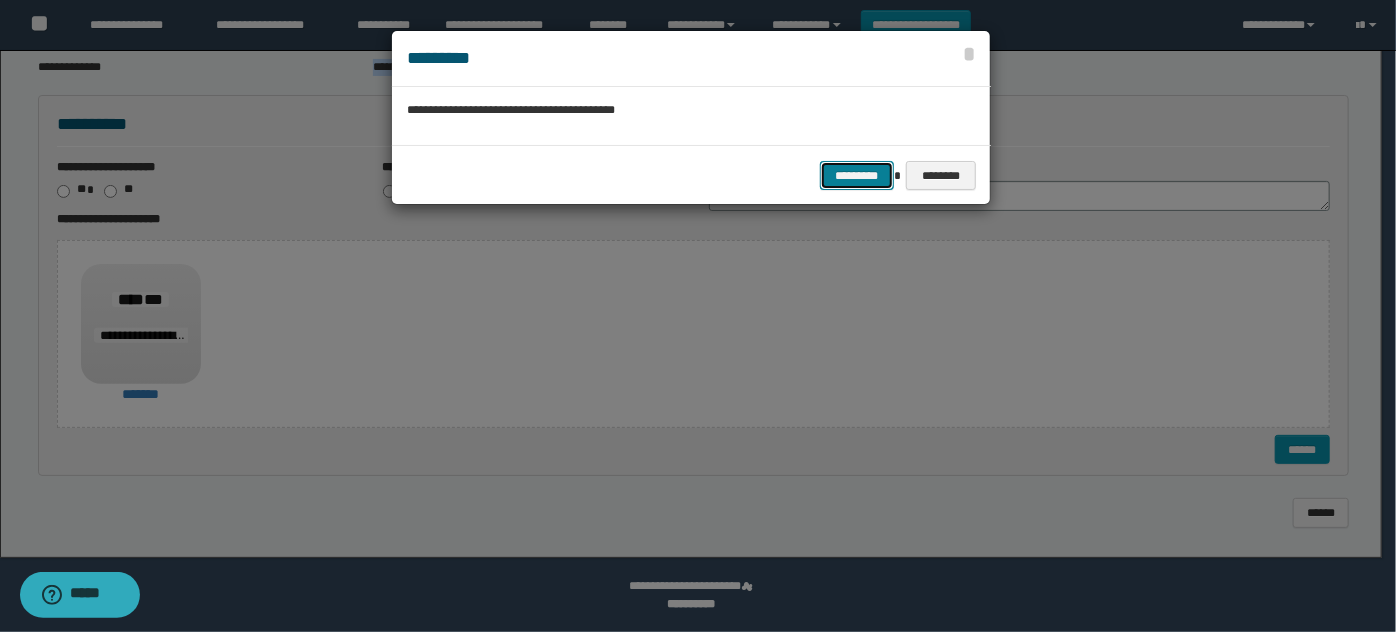 click on "*********" at bounding box center [857, 175] 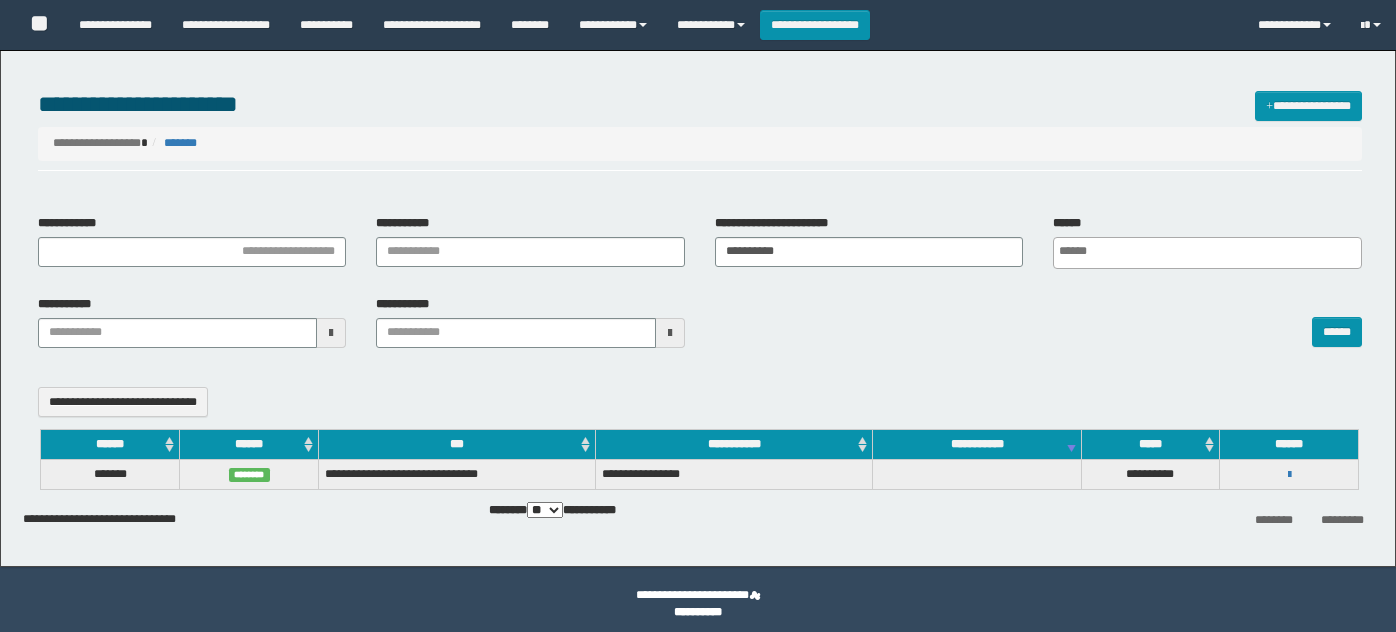 select 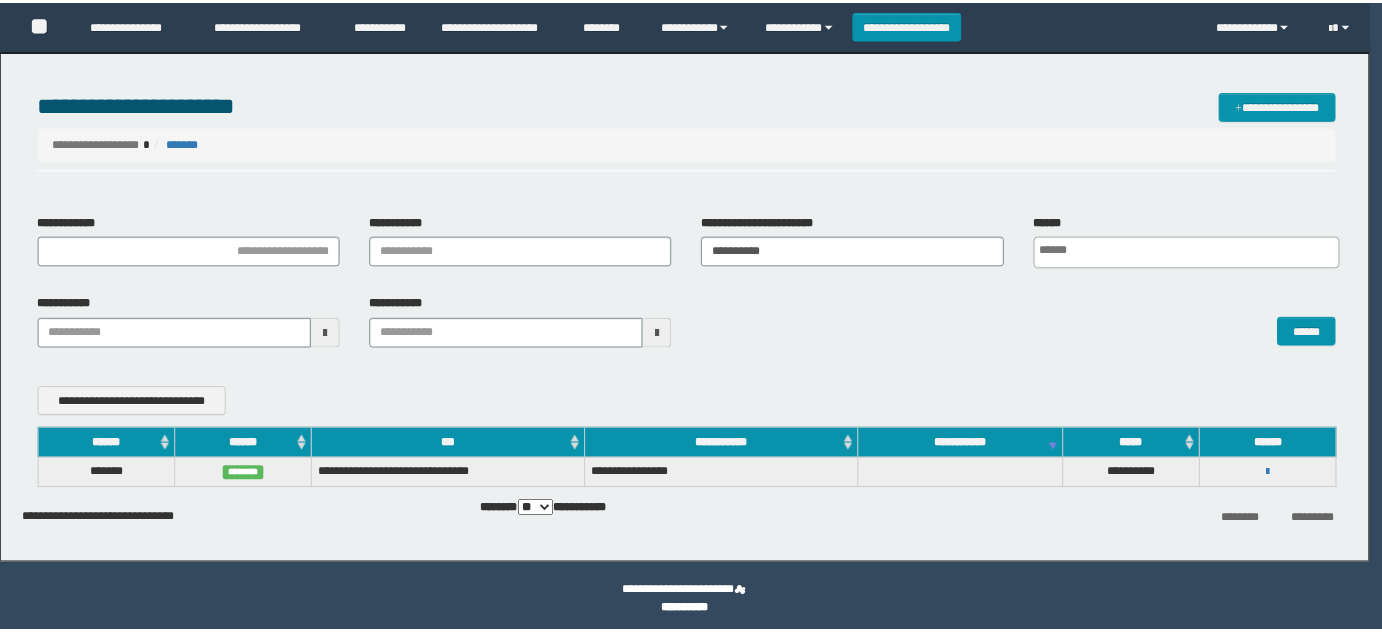 scroll, scrollTop: 0, scrollLeft: 0, axis: both 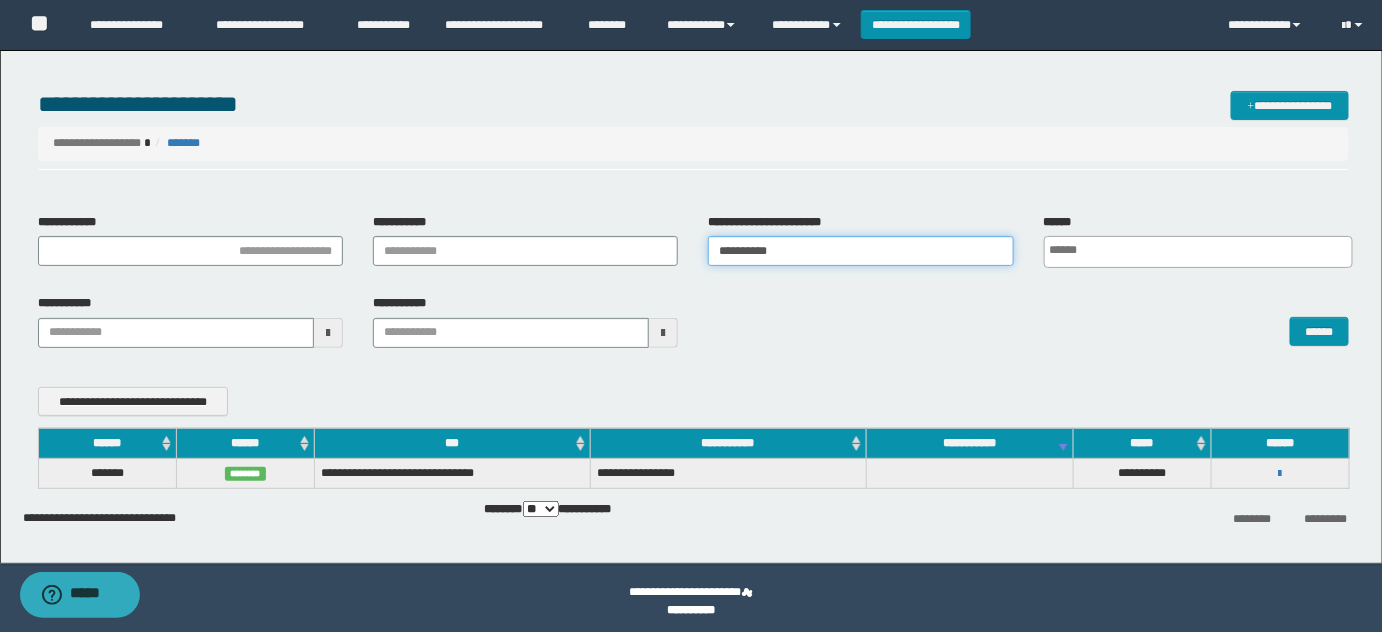 drag, startPoint x: 792, startPoint y: 252, endPoint x: 517, endPoint y: 247, distance: 275.04544 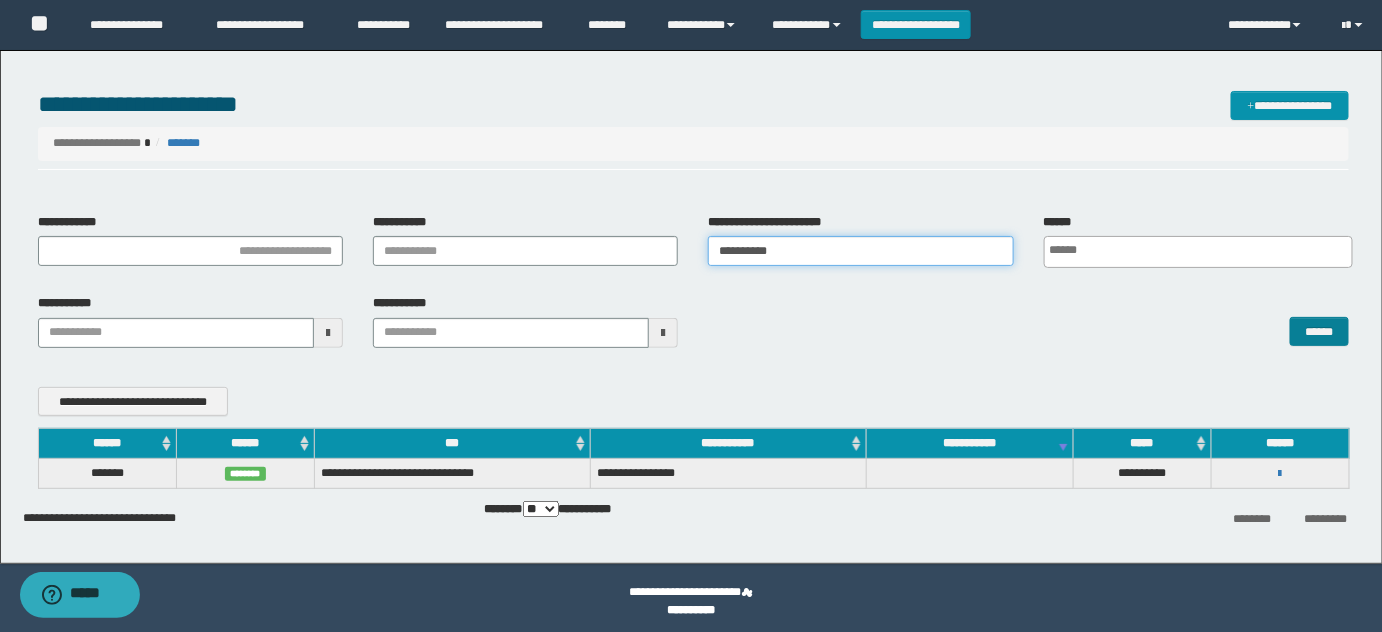 type on "**********" 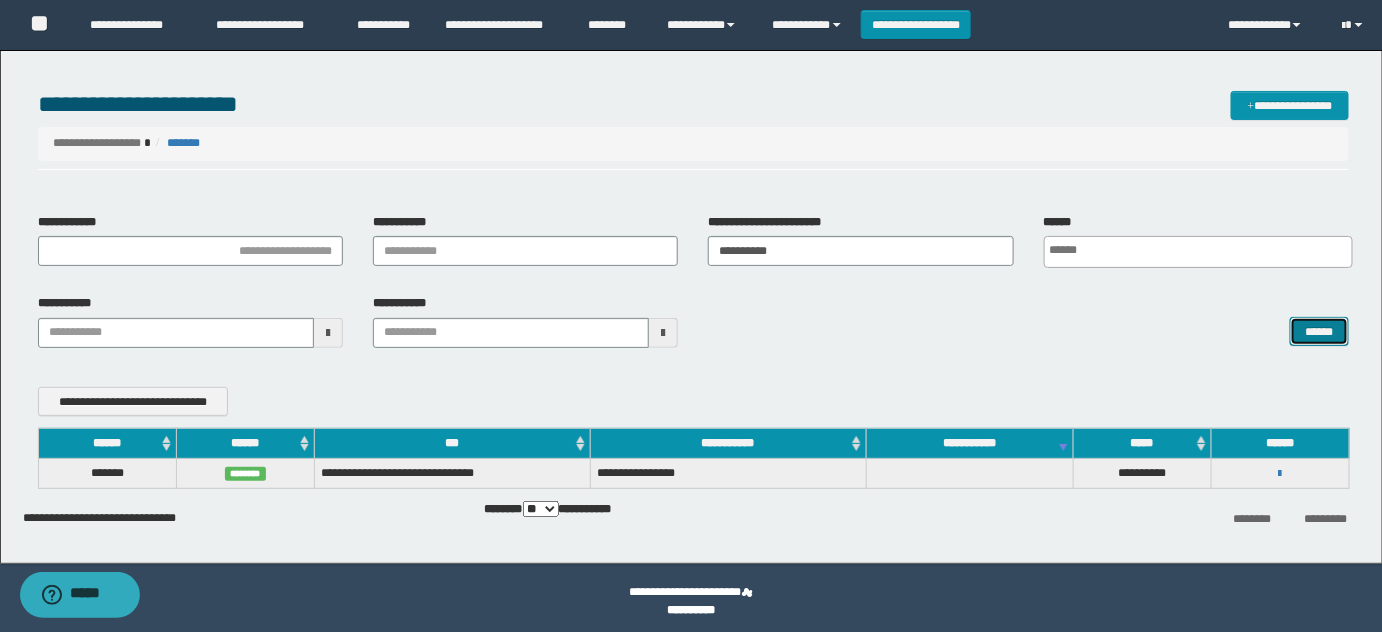 click on "******" at bounding box center (1319, 331) 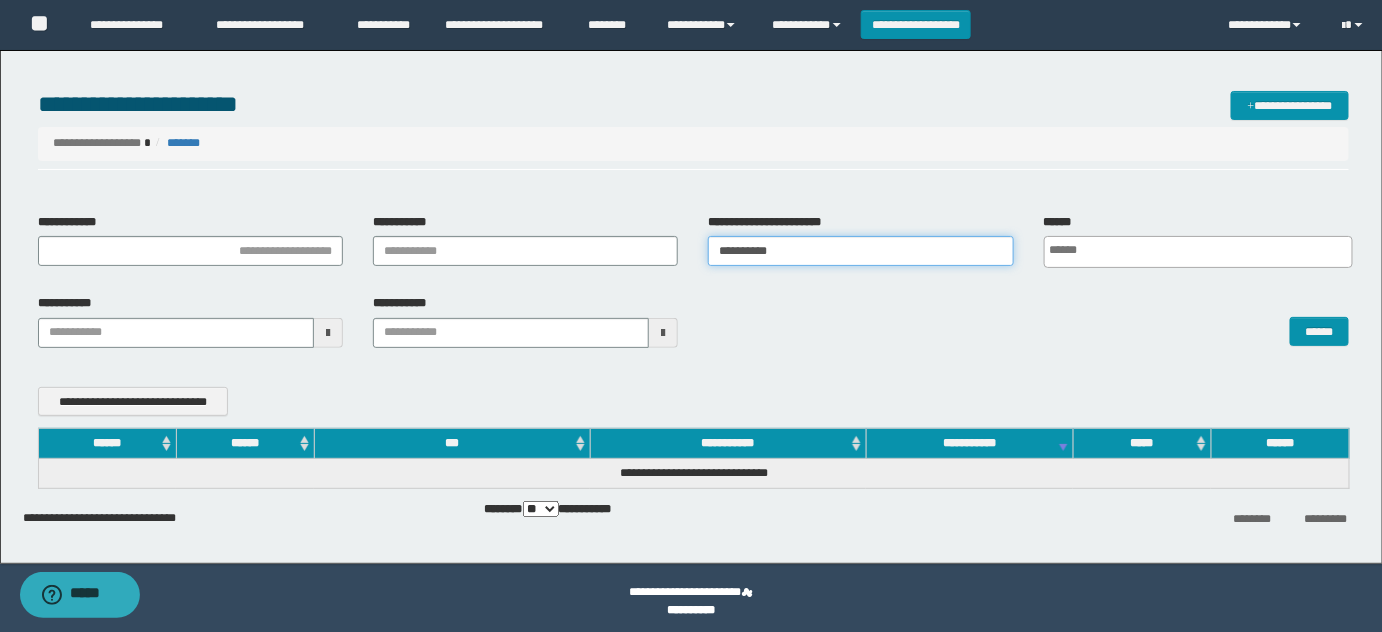 drag, startPoint x: 856, startPoint y: 253, endPoint x: 432, endPoint y: 258, distance: 424.02948 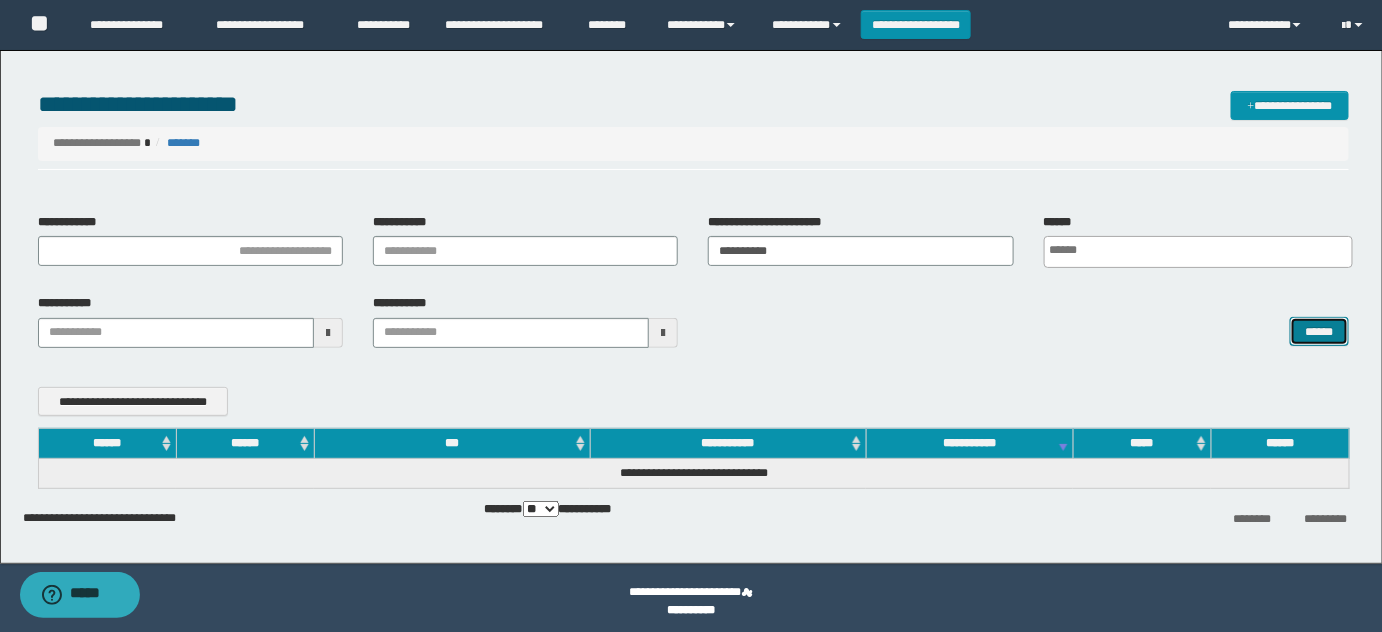 click on "******" at bounding box center (1319, 331) 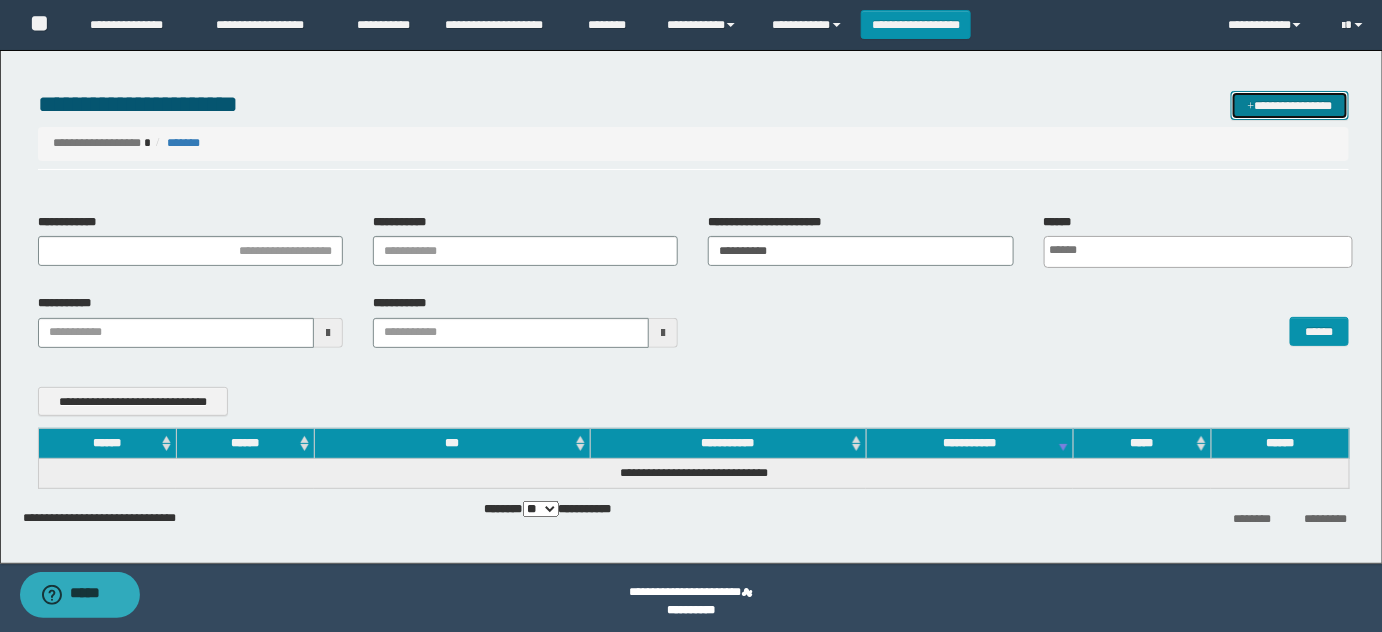 click on "**********" at bounding box center [1290, 105] 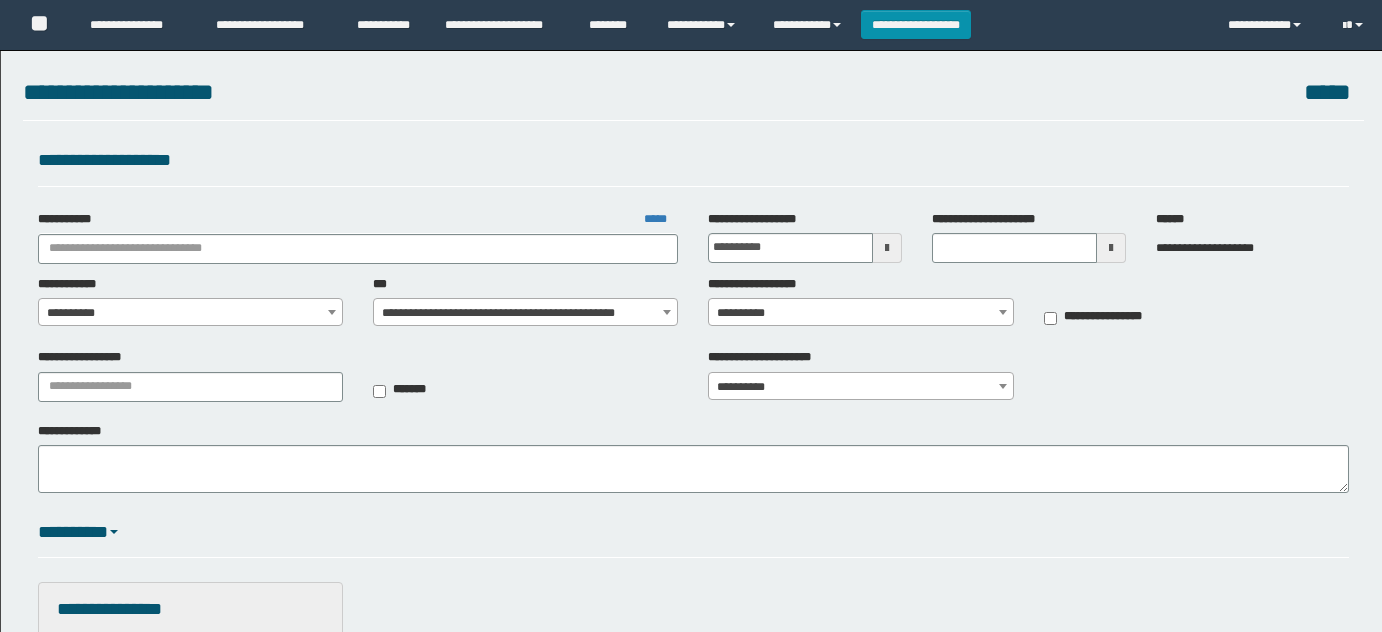scroll, scrollTop: 0, scrollLeft: 0, axis: both 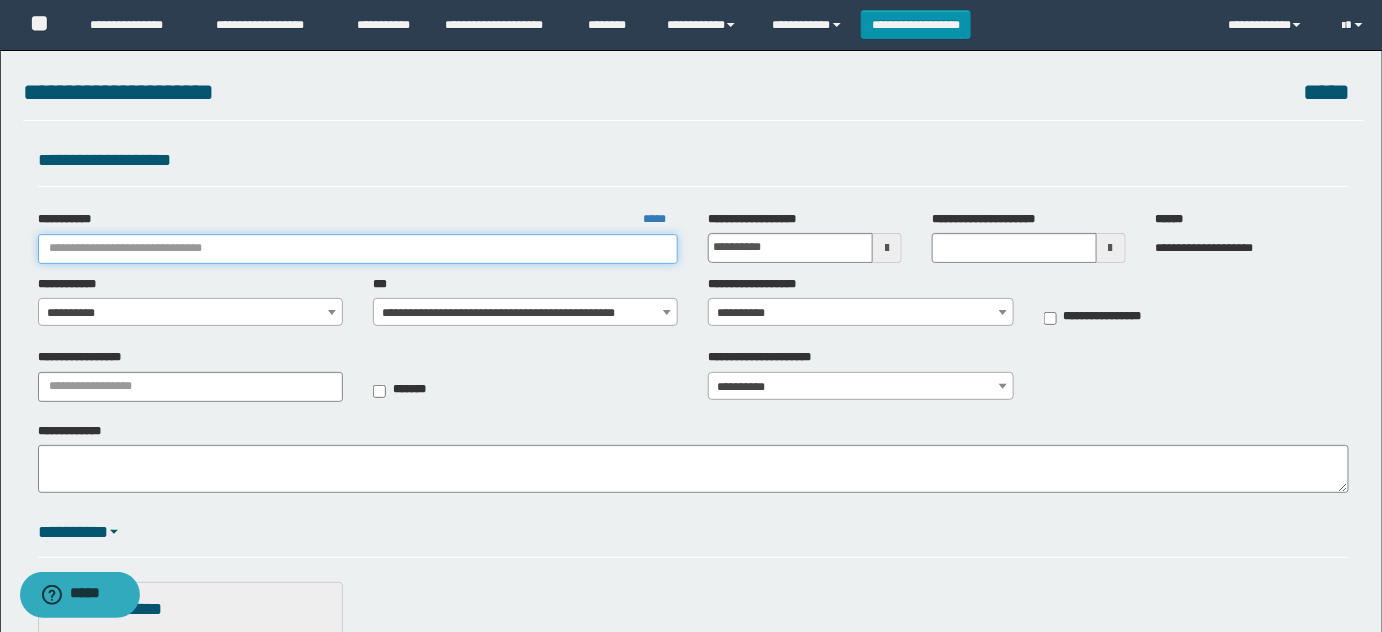 click on "**********" at bounding box center (358, 249) 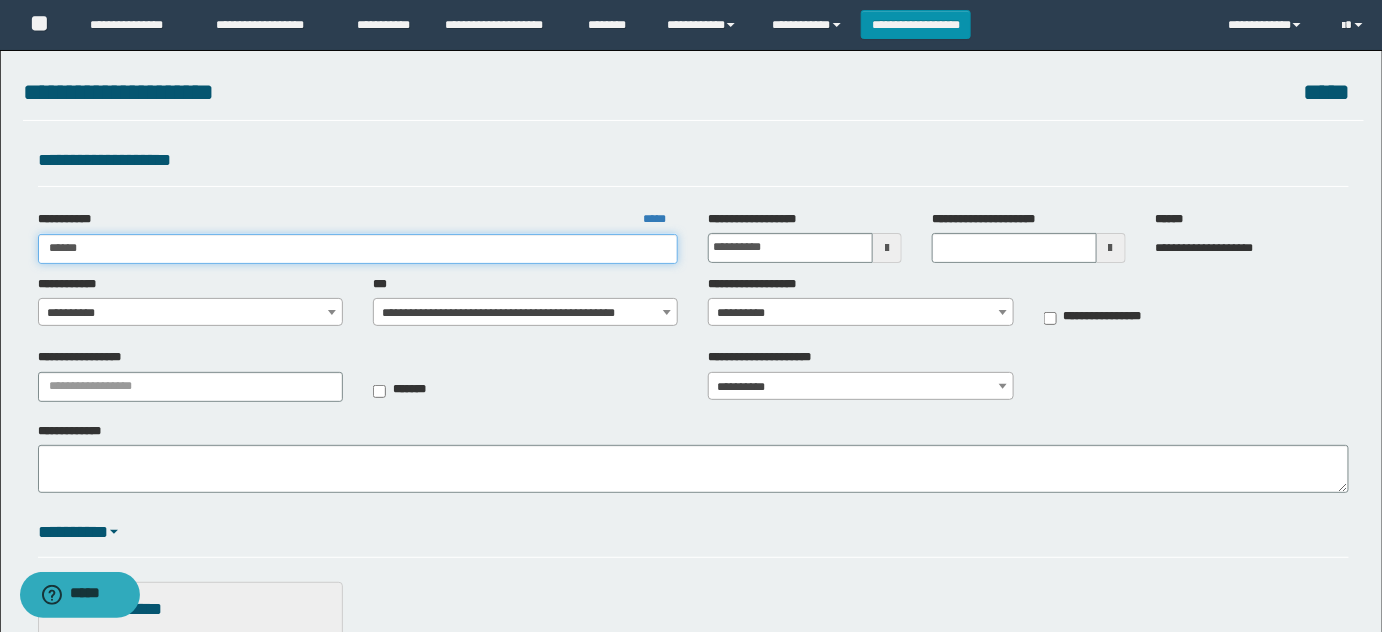 drag, startPoint x: 232, startPoint y: 260, endPoint x: 0, endPoint y: 215, distance: 236.32393 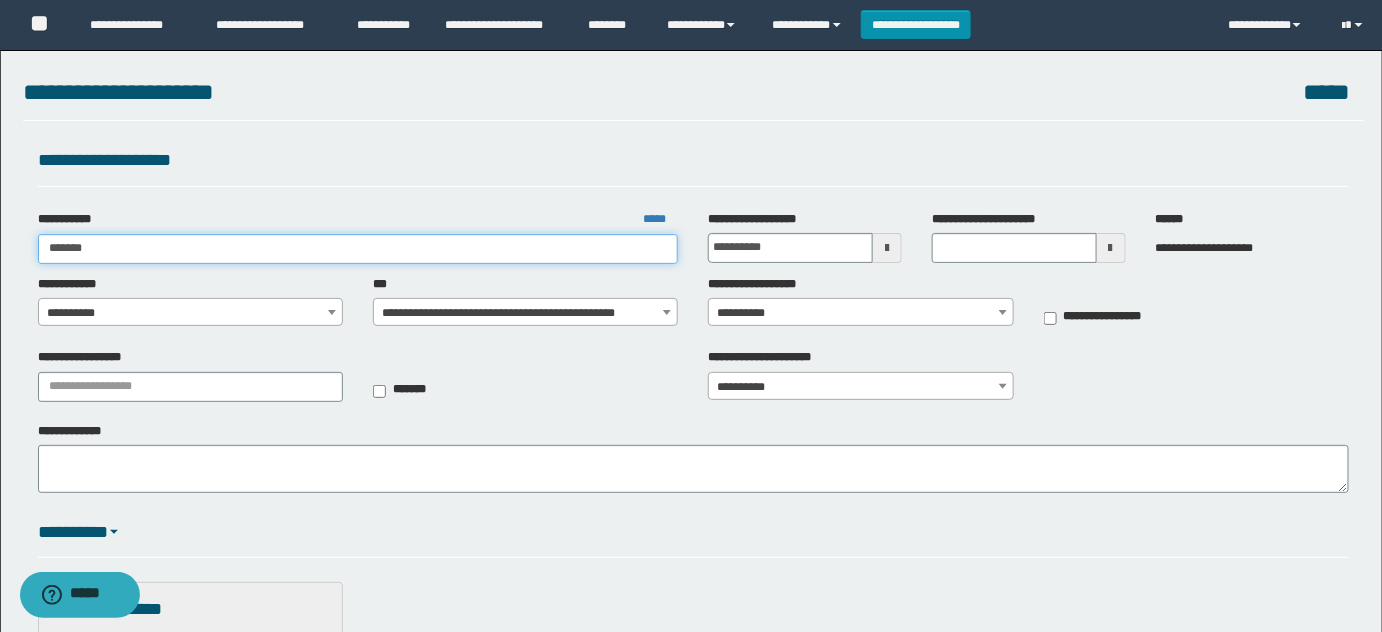 type on "********" 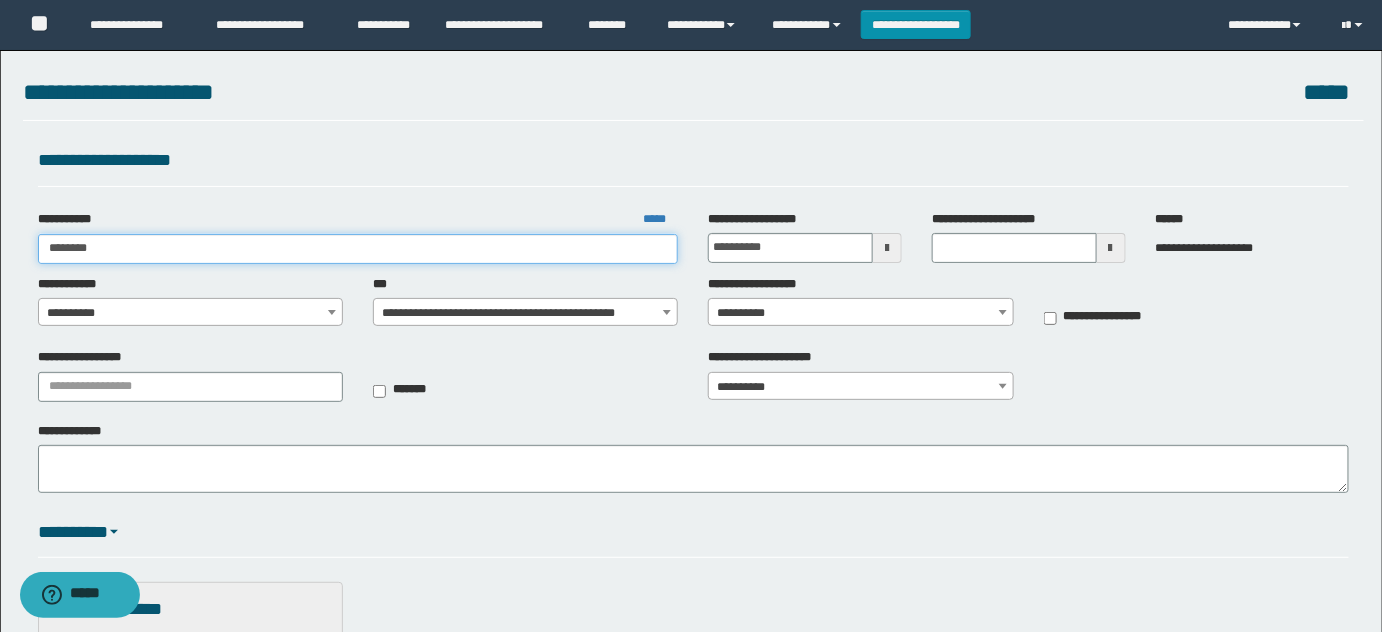 type on "********" 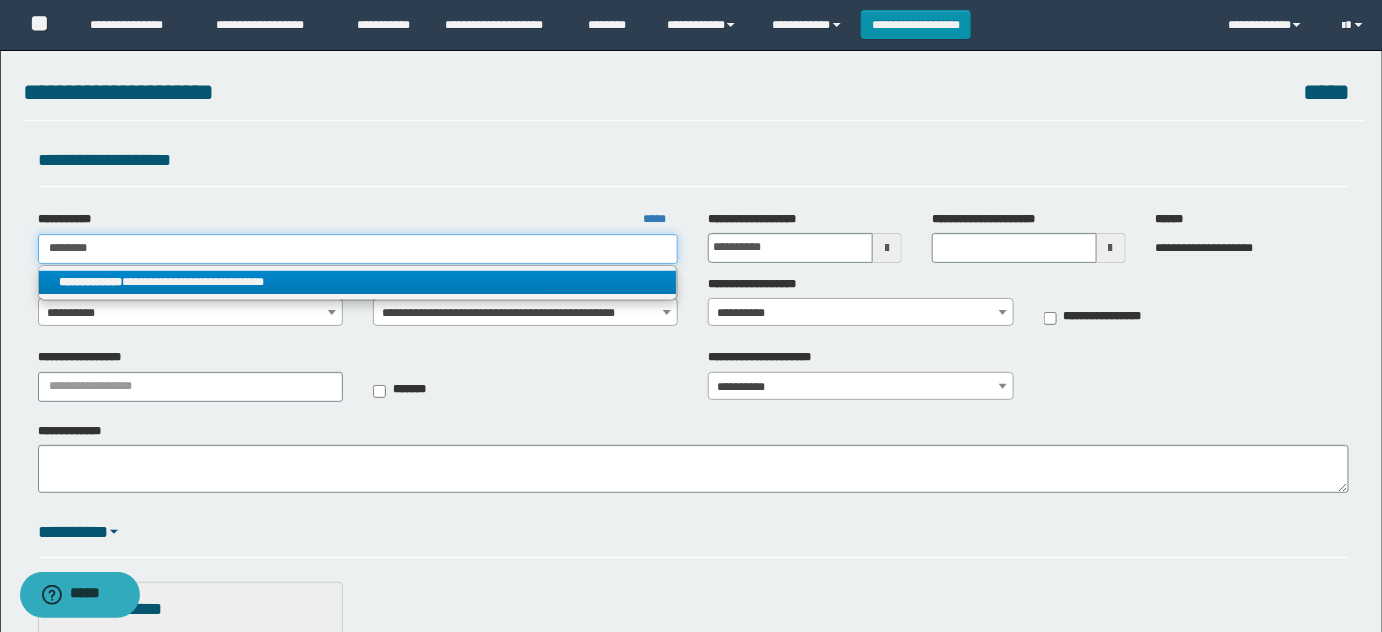type on "********" 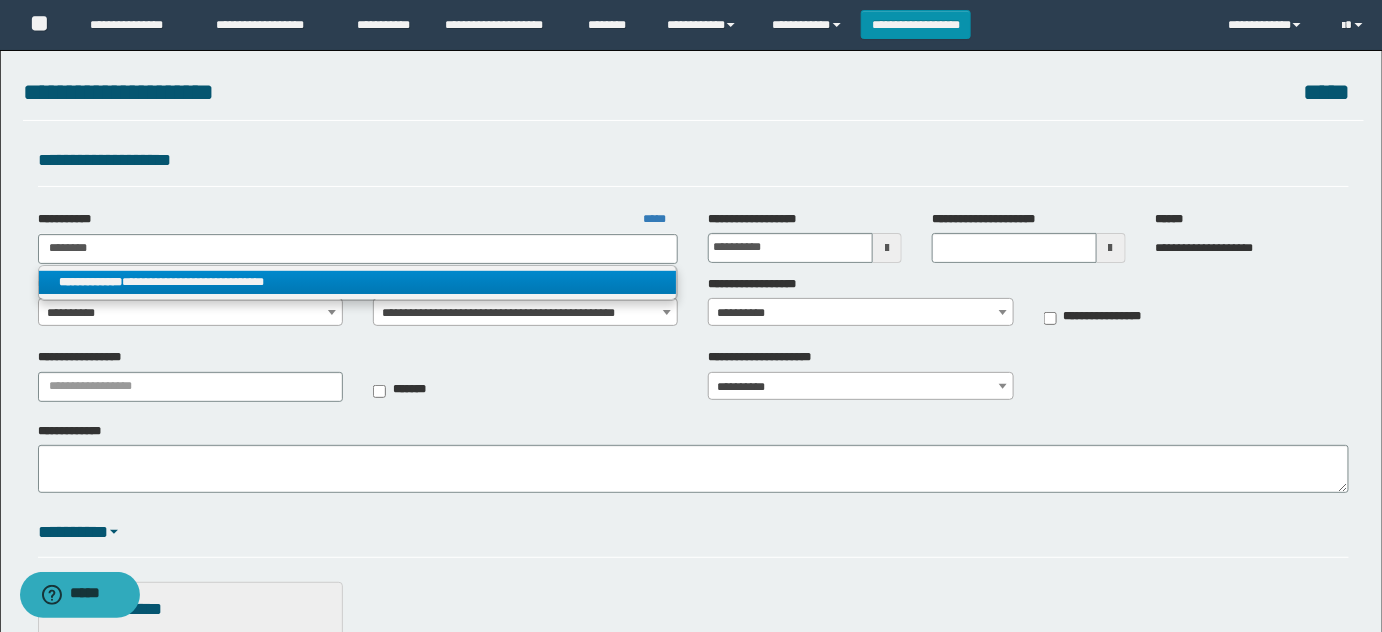 click on "**********" at bounding box center (358, 282) 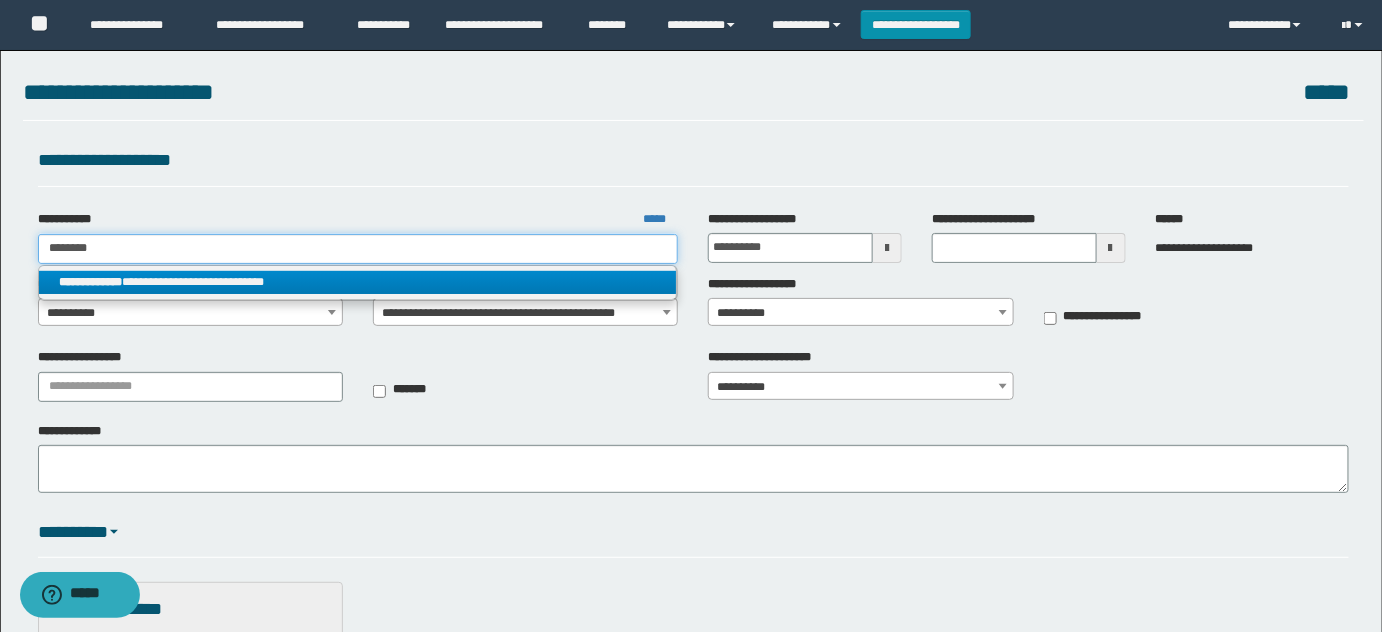 type 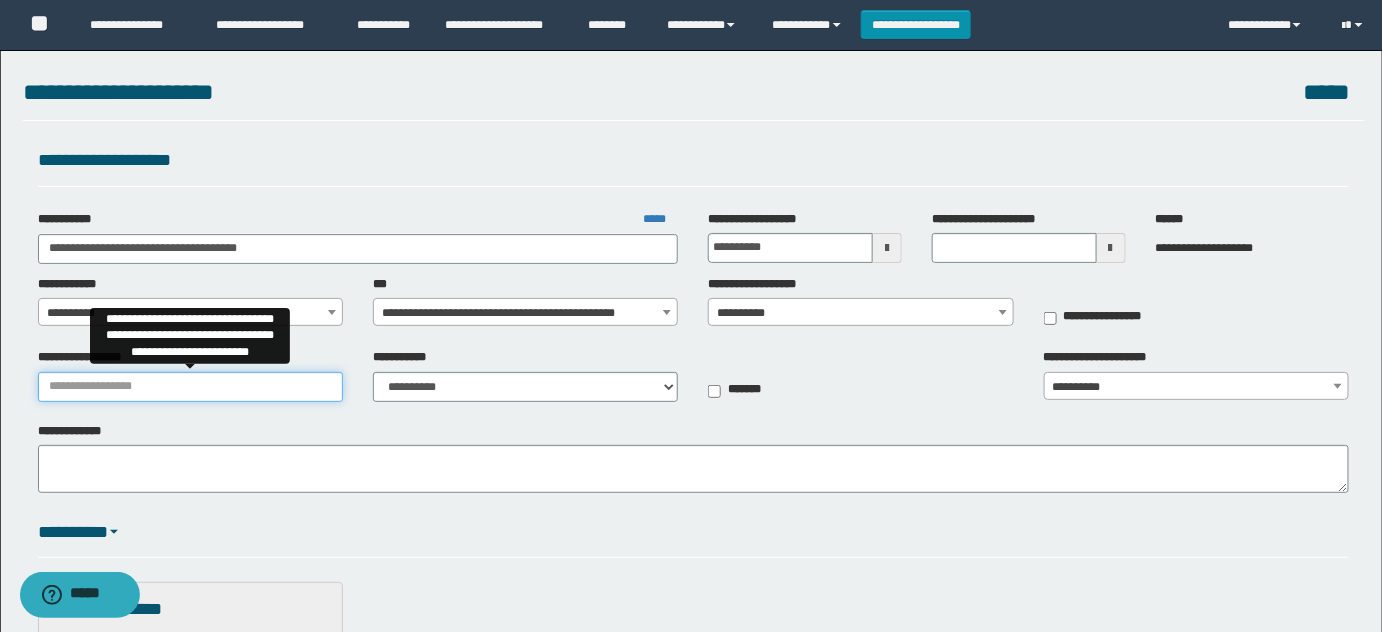 drag, startPoint x: 155, startPoint y: 387, endPoint x: 167, endPoint y: 386, distance: 12.0415945 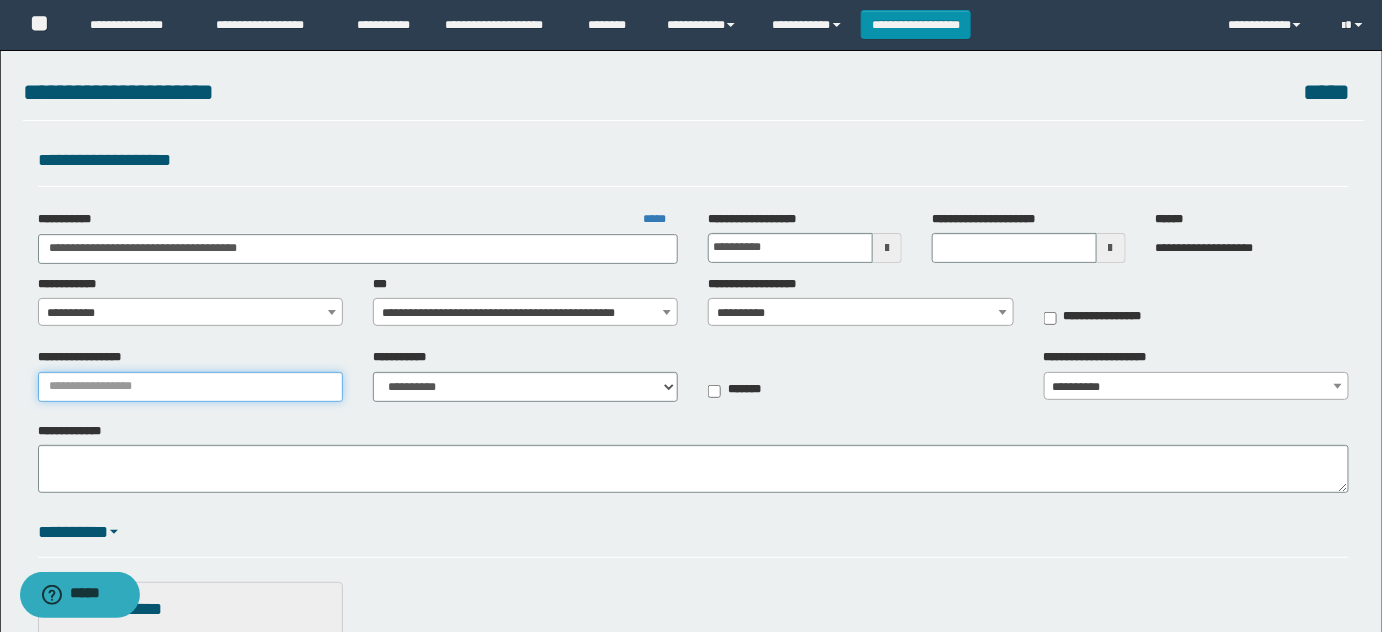 paste on "**********" 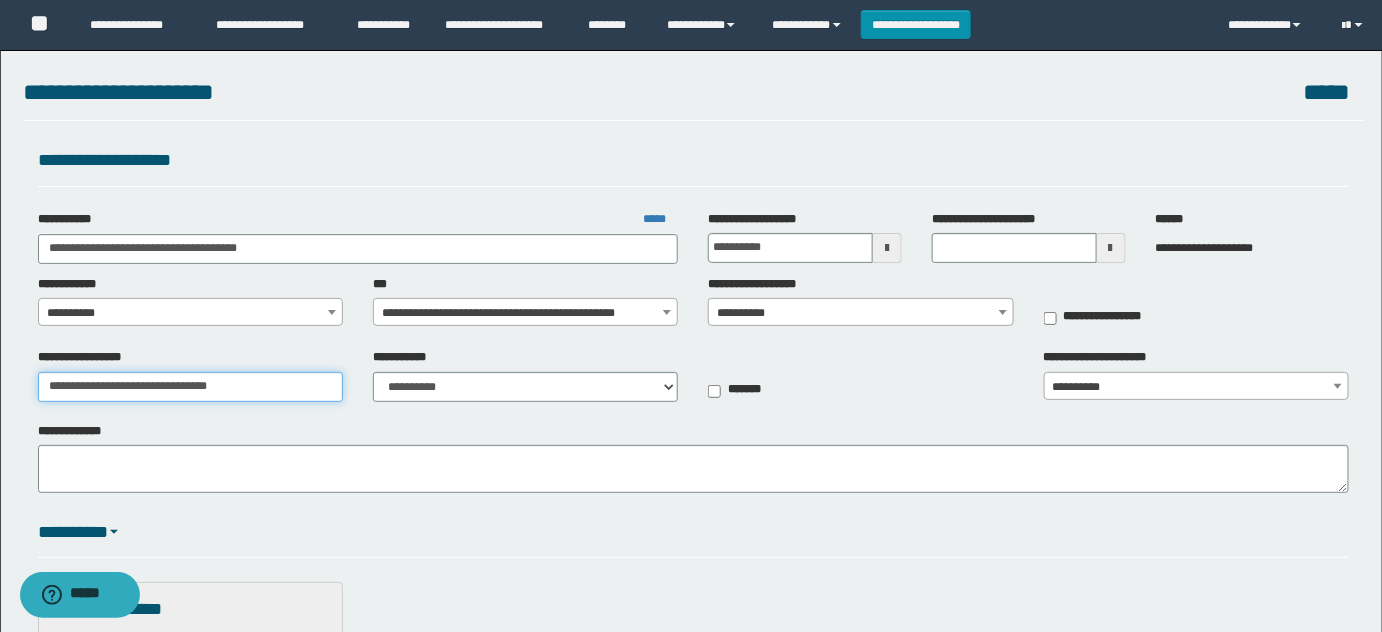 type on "**********" 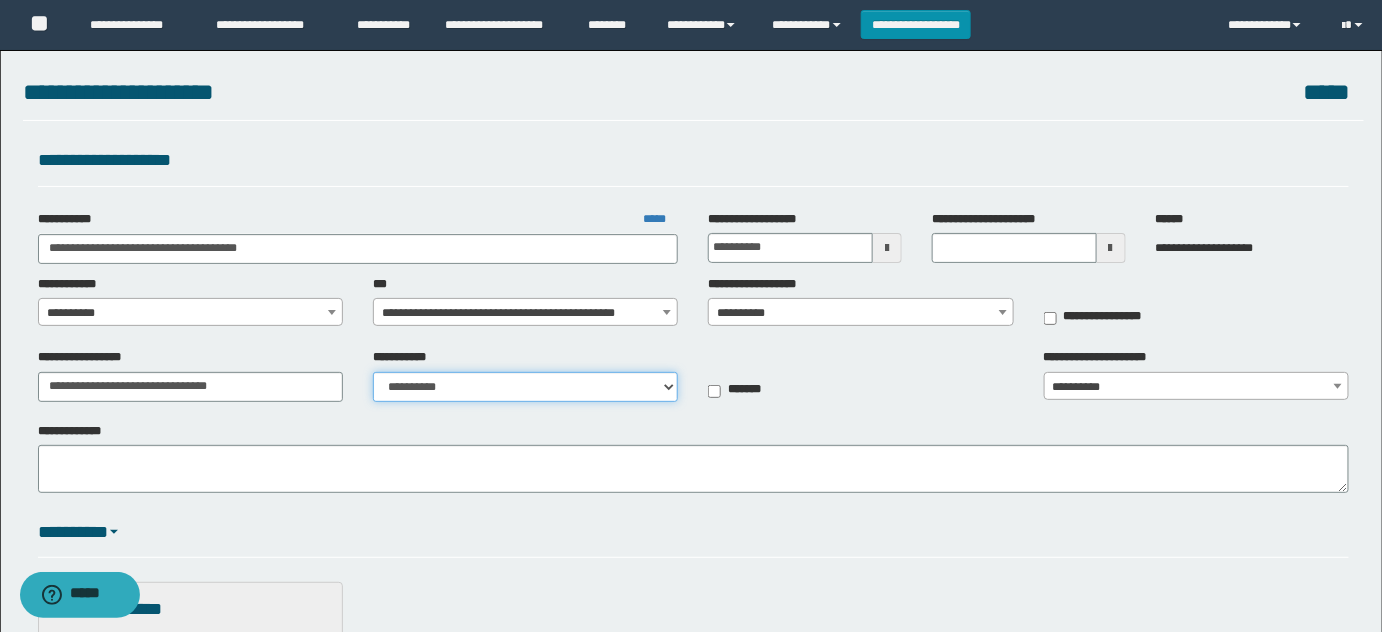 click on "**********" at bounding box center [525, 387] 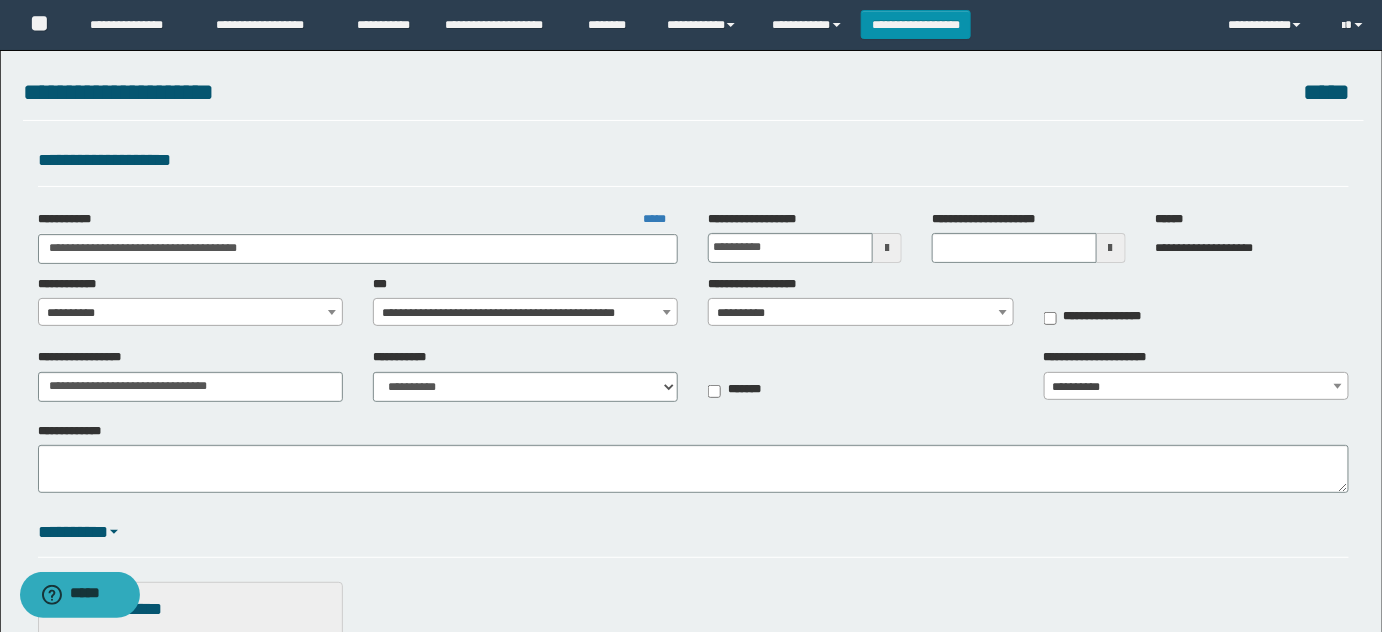 click on "**********" at bounding box center [410, 357] 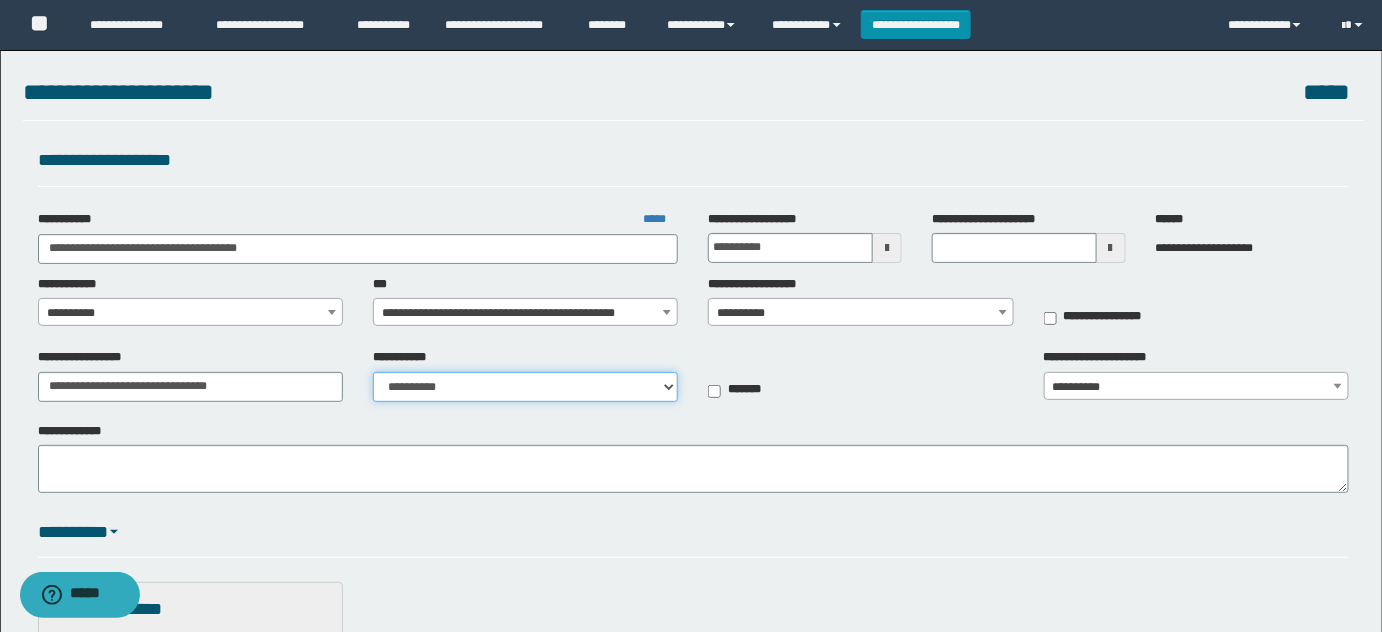 click on "**********" at bounding box center [525, 387] 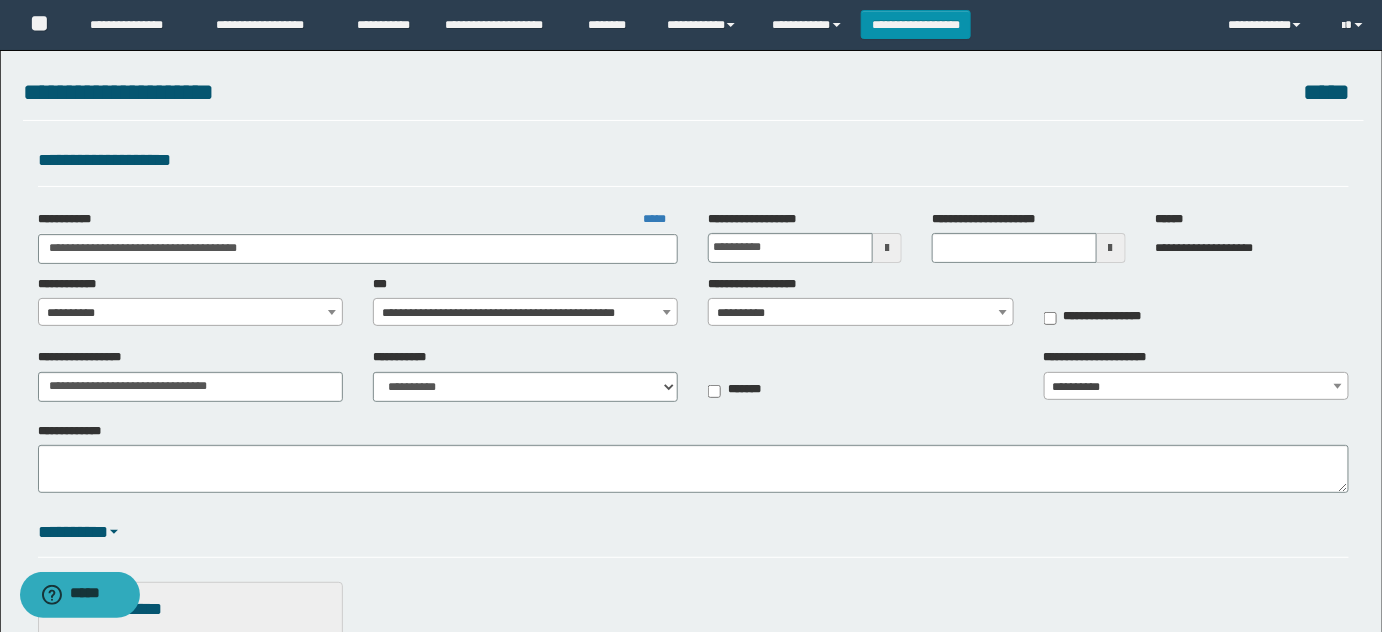 click on "**********" at bounding box center [191, 313] 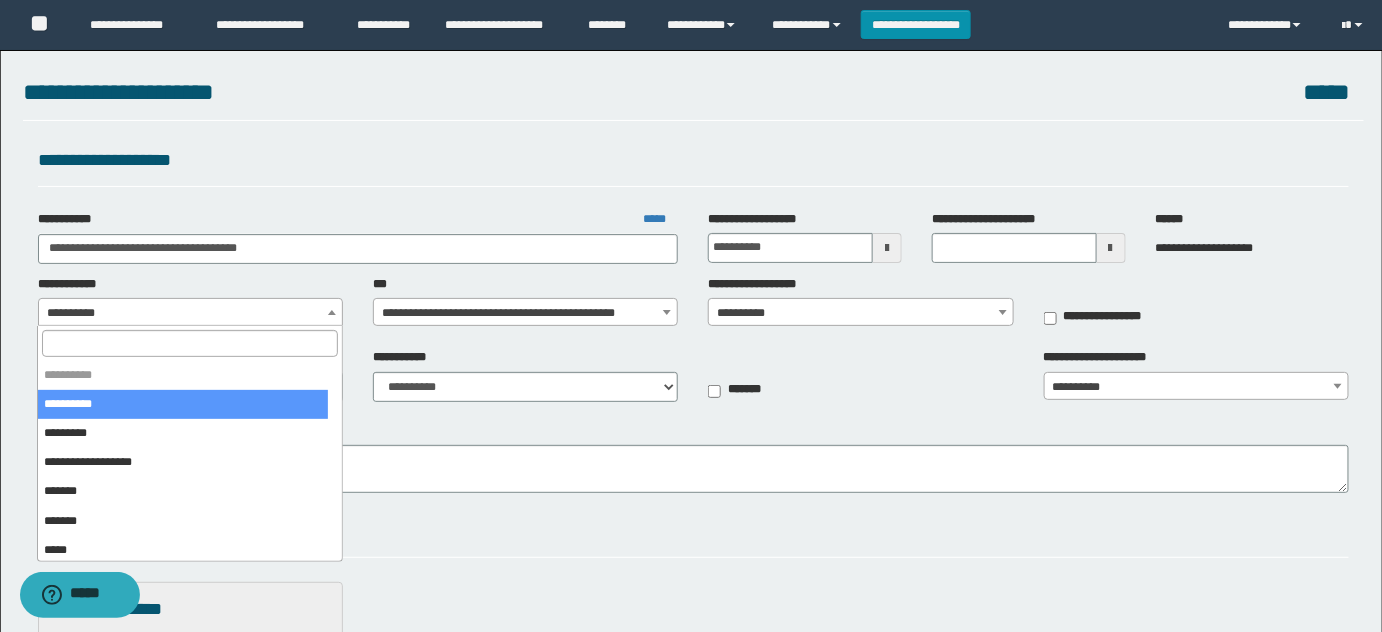 click at bounding box center (189, 343) 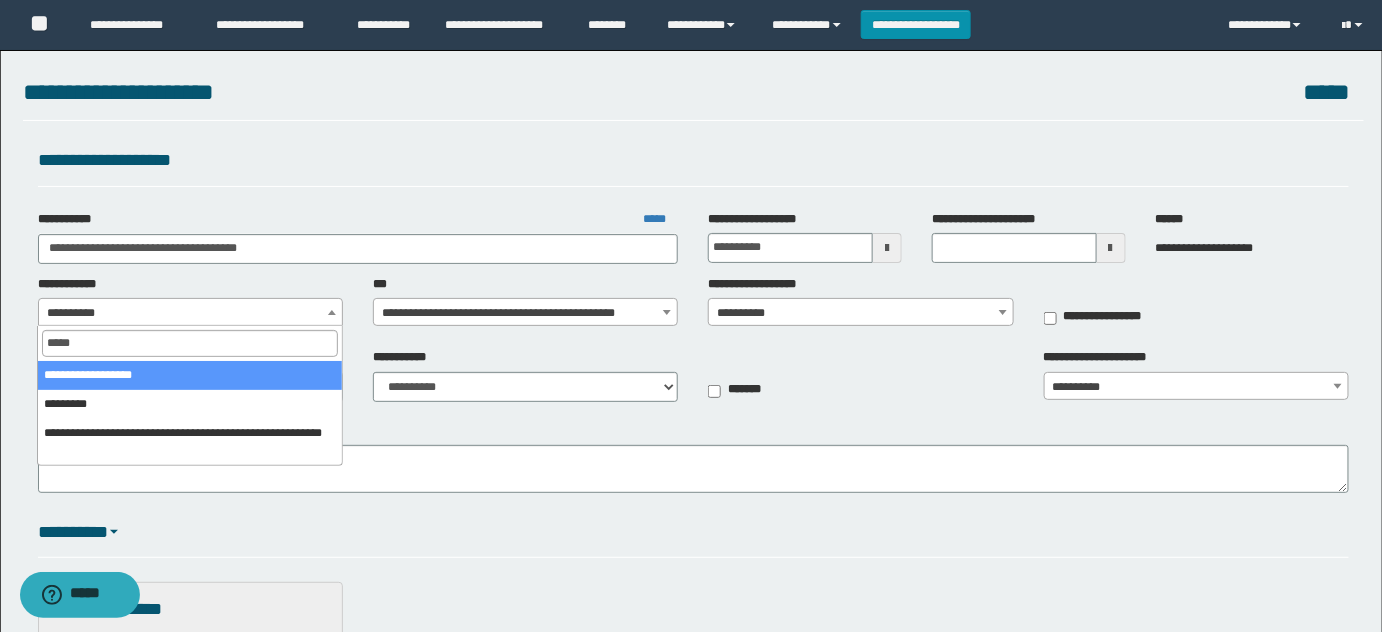 type on "*****" 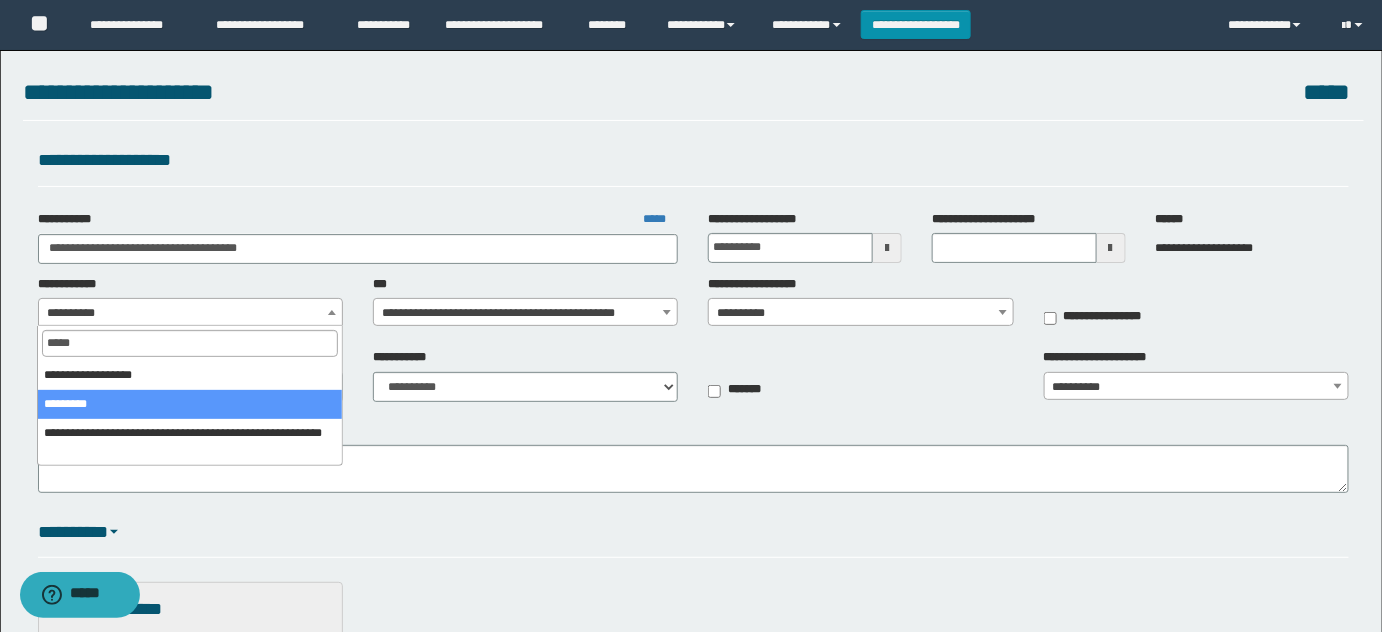 select on "**" 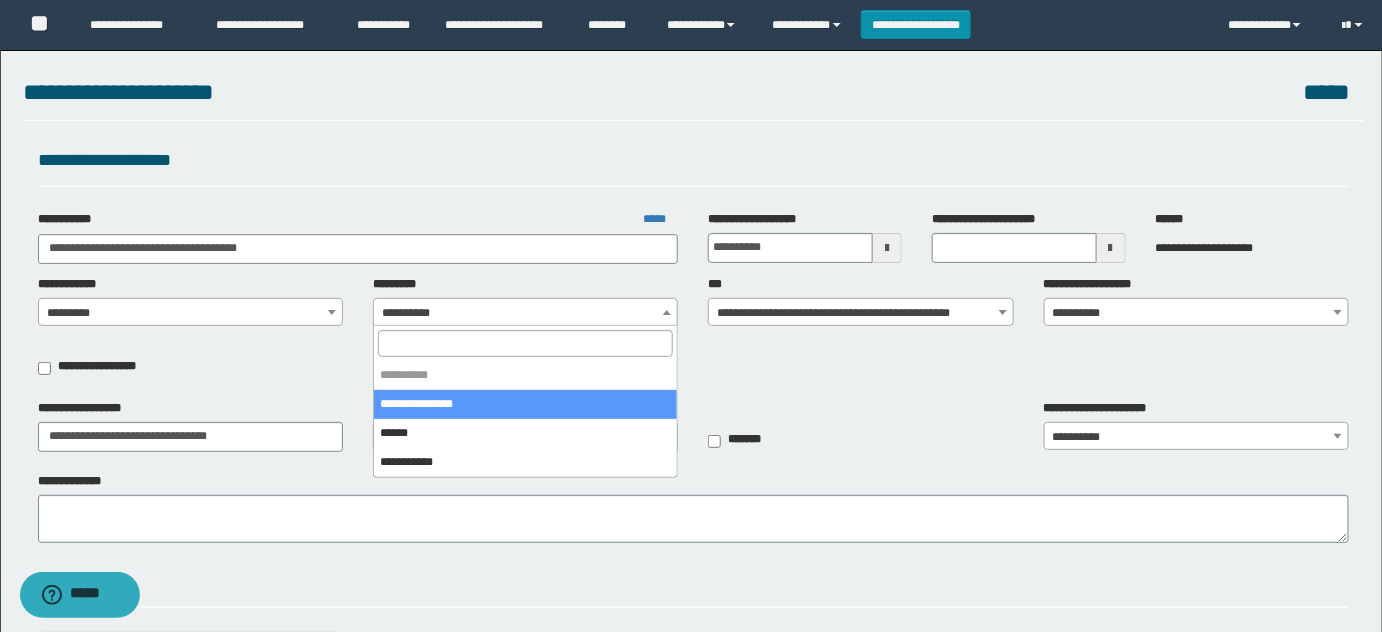 click on "**********" at bounding box center [526, 313] 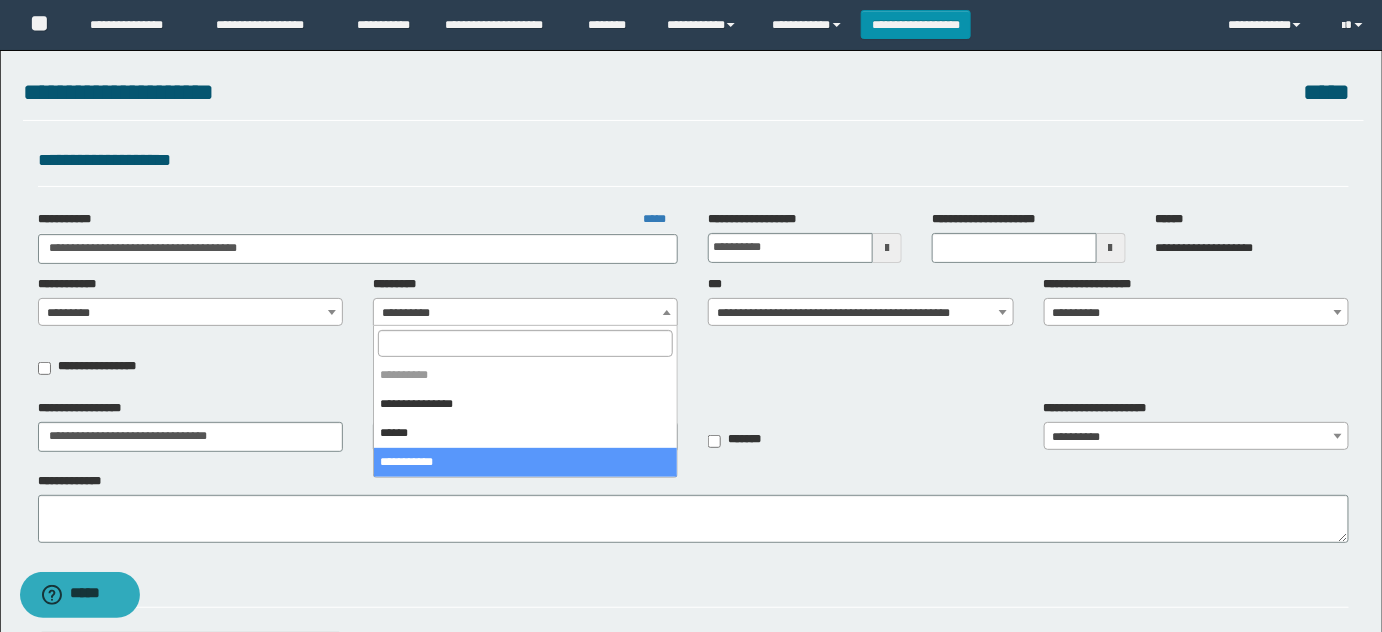 select on "****" 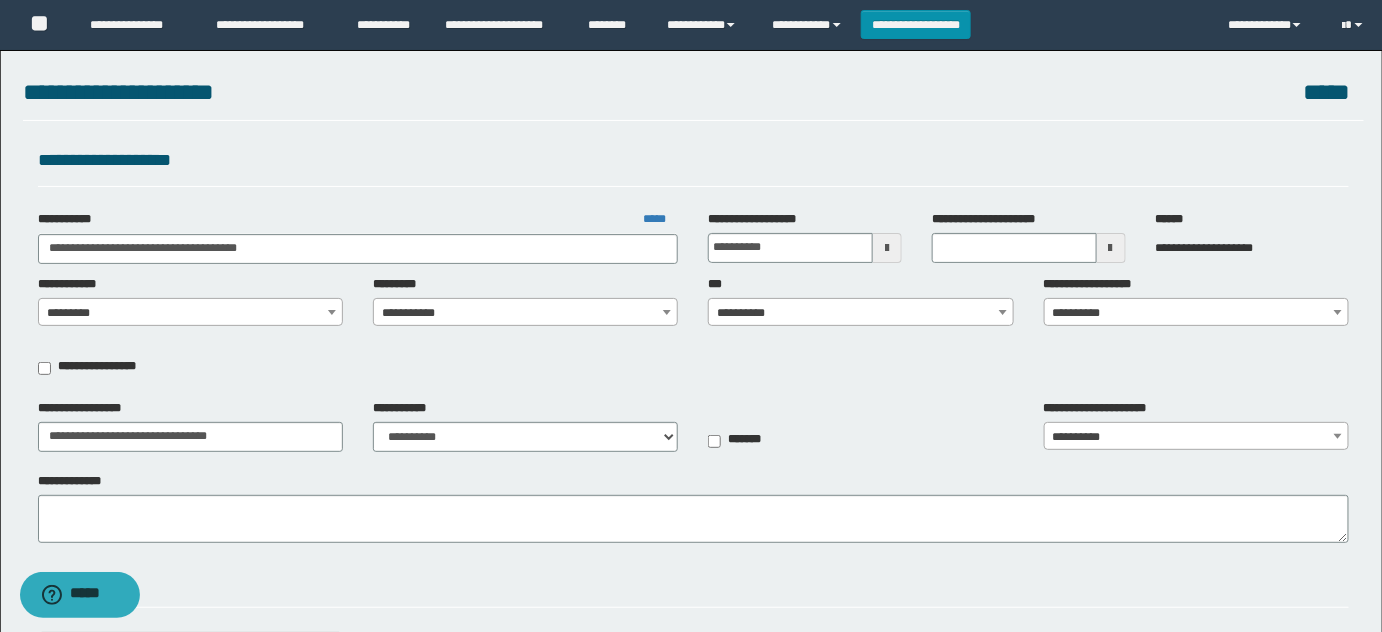 click on "**********" at bounding box center [861, 313] 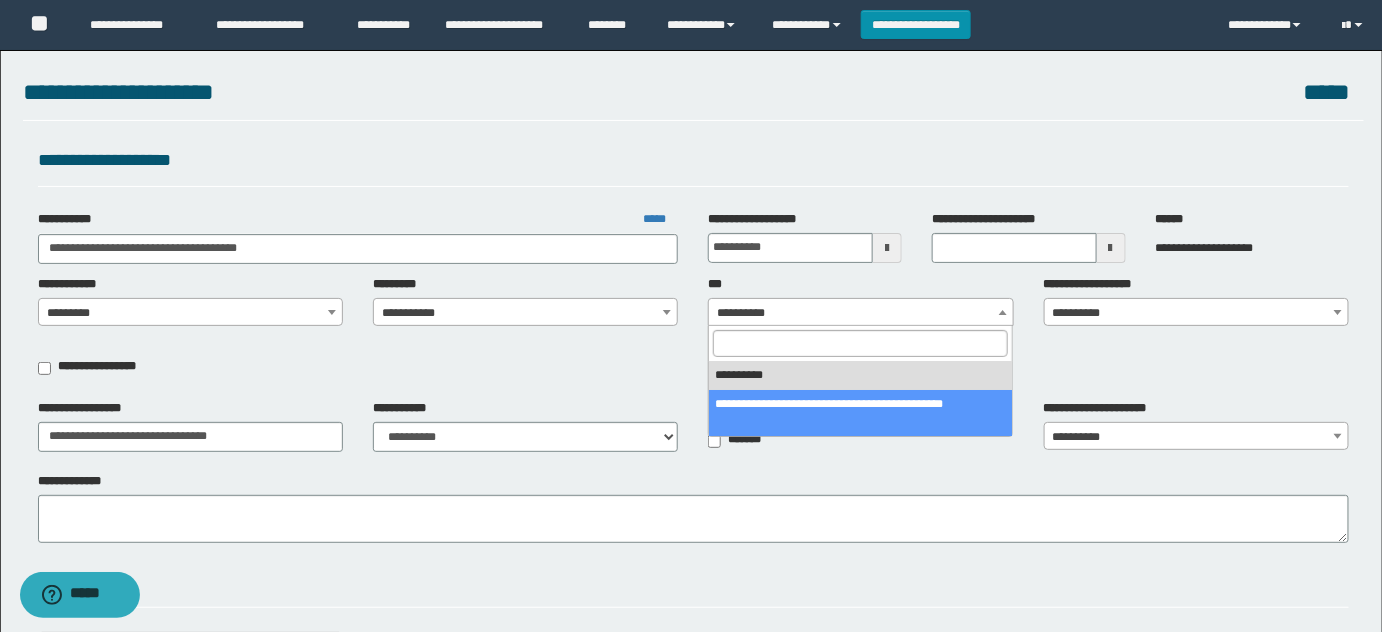drag, startPoint x: 766, startPoint y: 405, endPoint x: 853, endPoint y: 382, distance: 89.98889 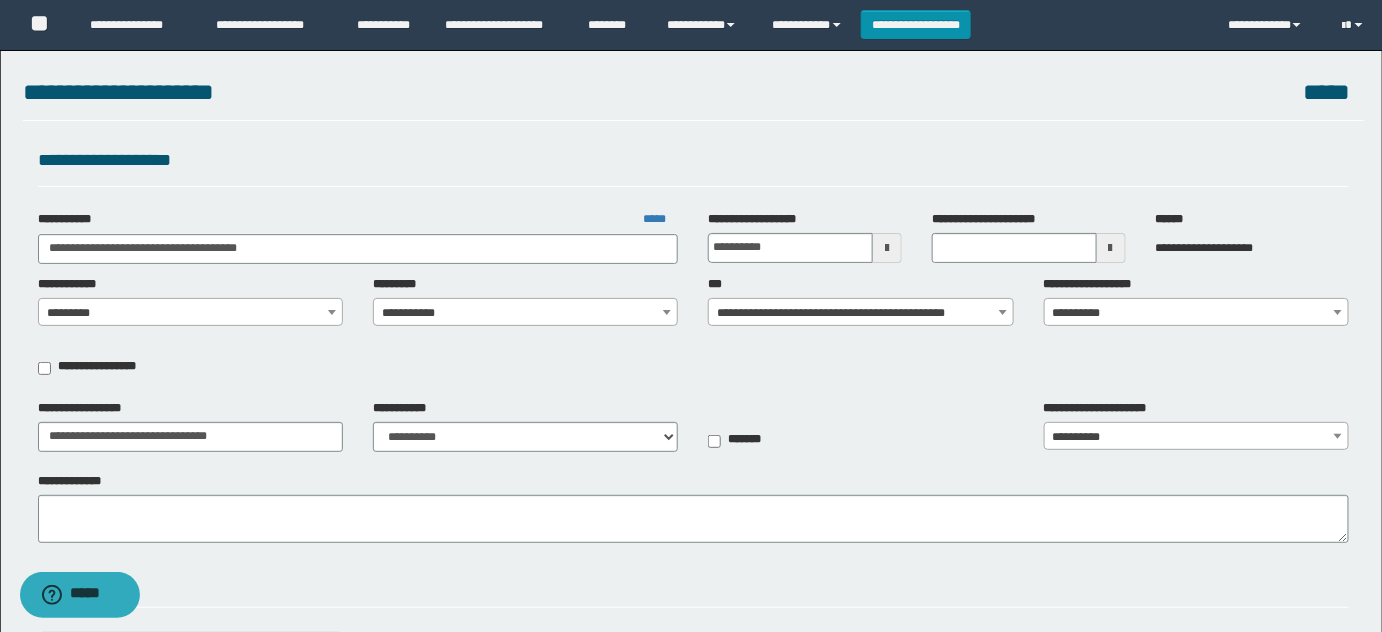 click on "**********" at bounding box center (1197, 313) 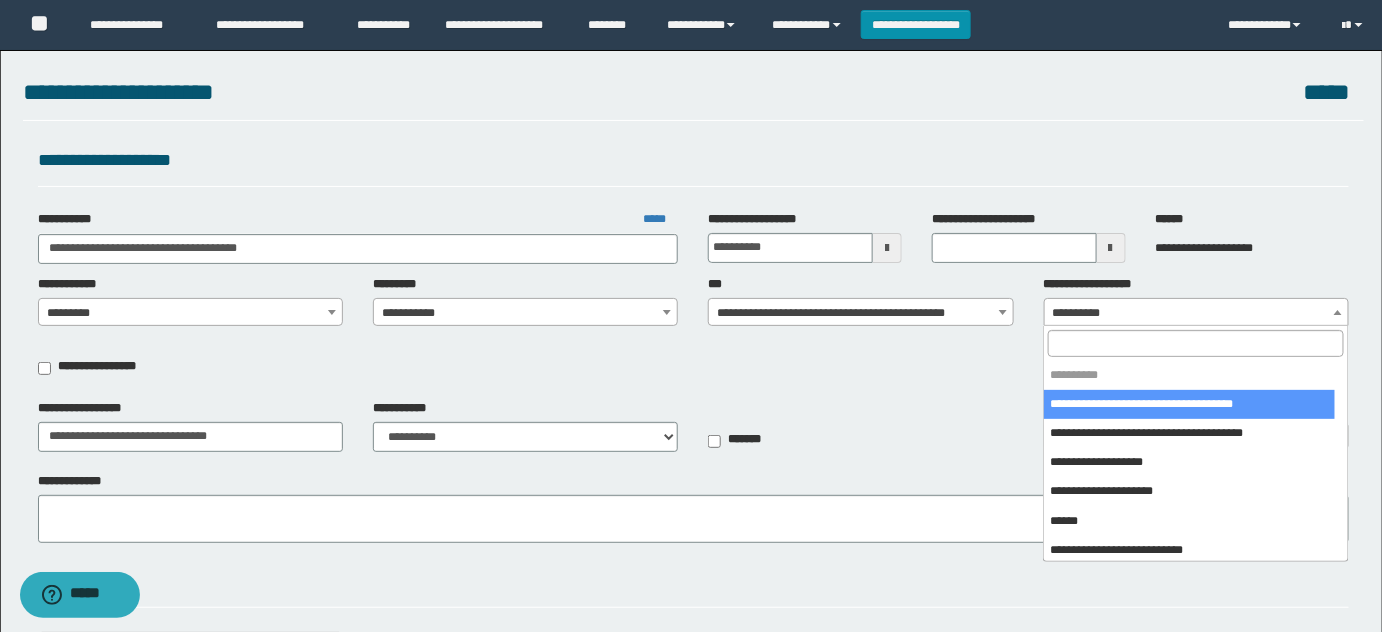 click at bounding box center [1195, 343] 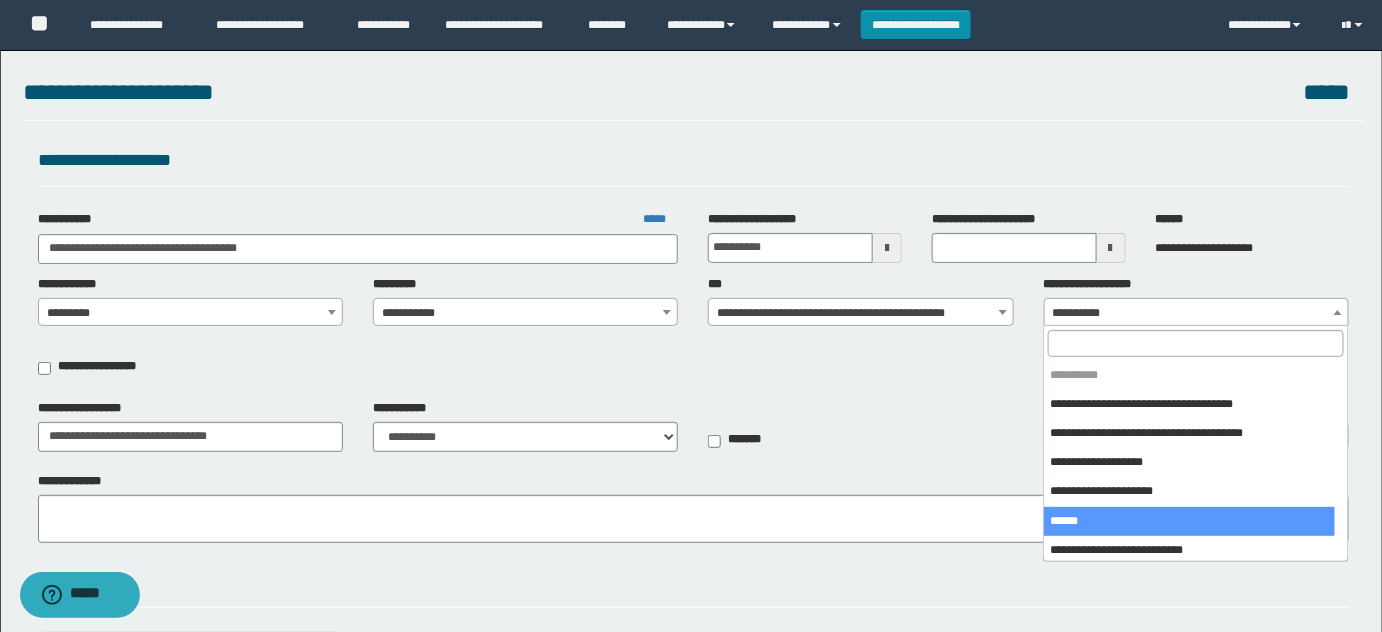 click at bounding box center (1195, 343) 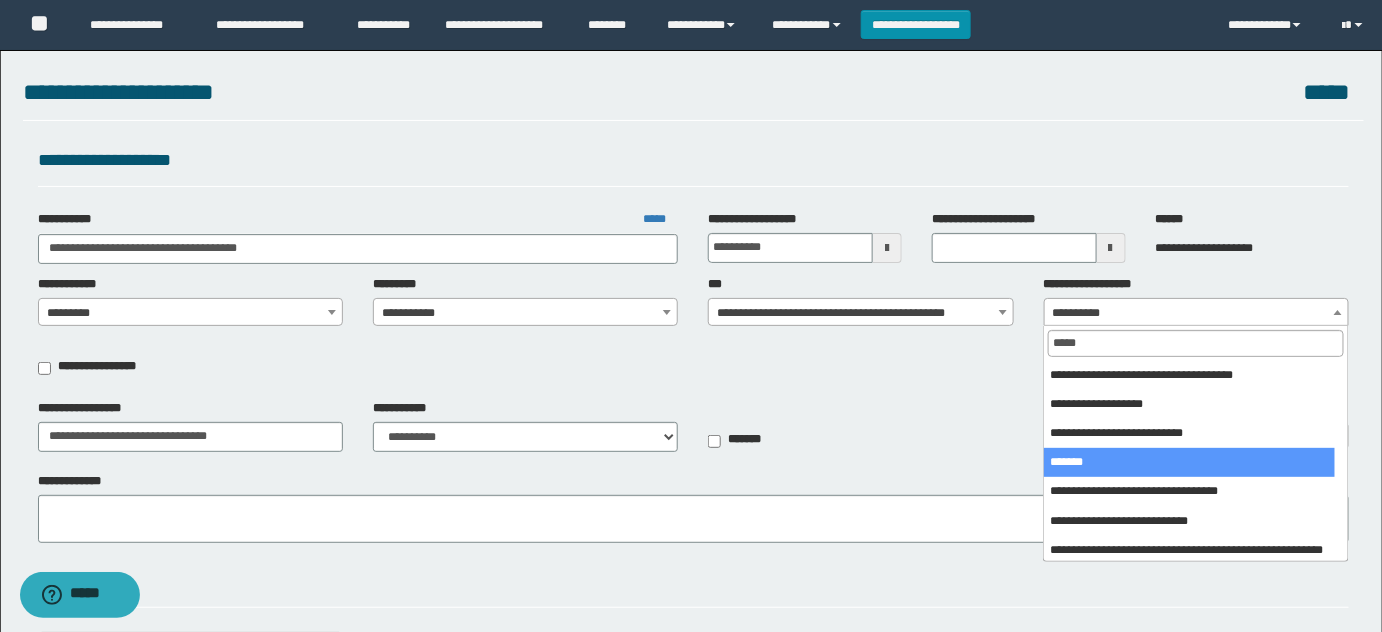 type on "*****" 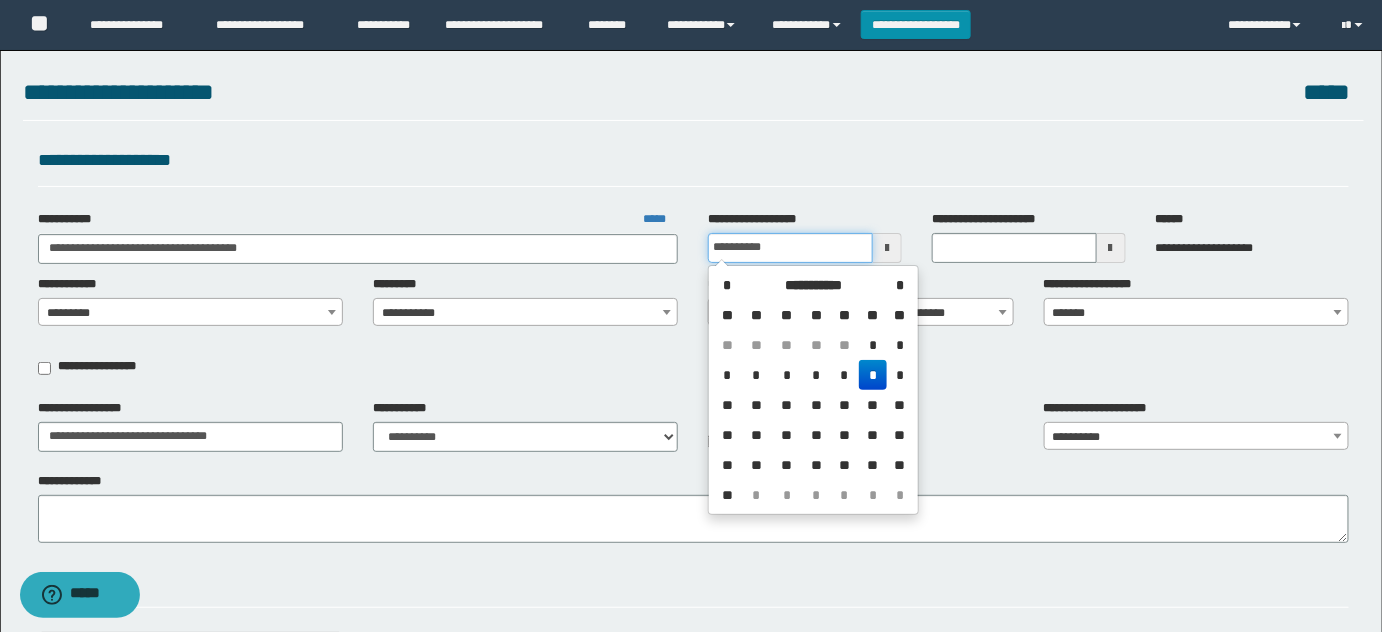 click on "**********" at bounding box center (790, 248) 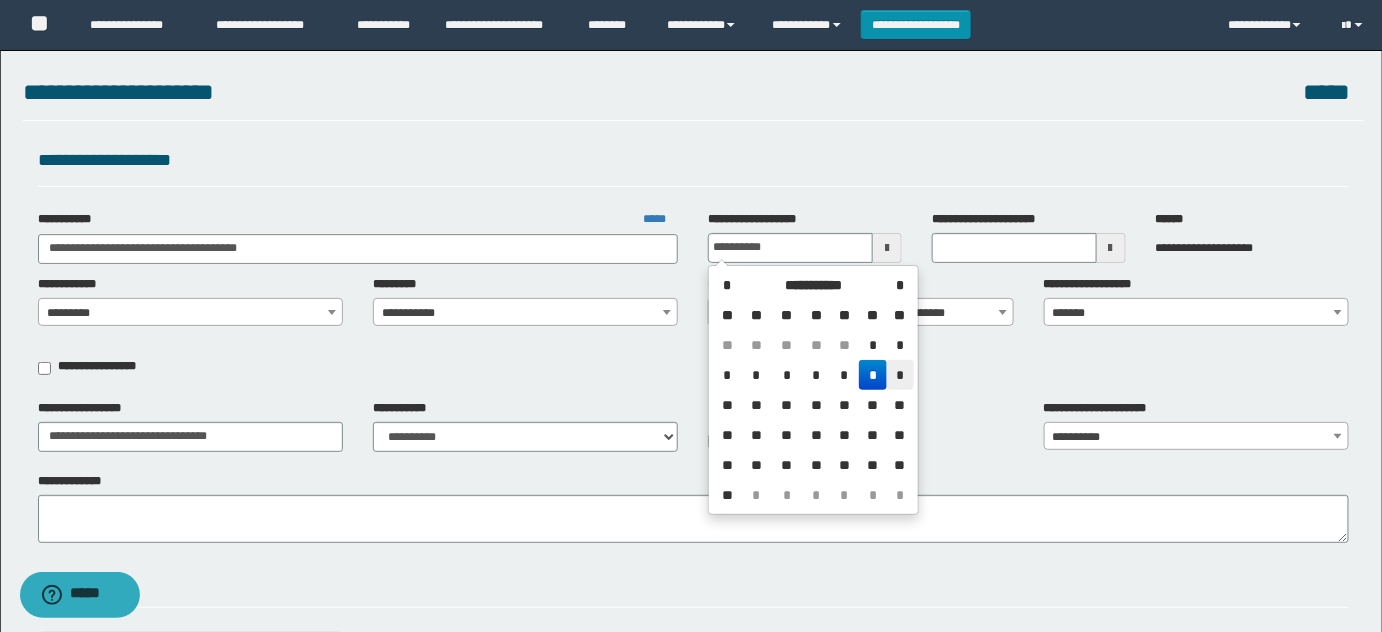 click on "*" at bounding box center (900, 375) 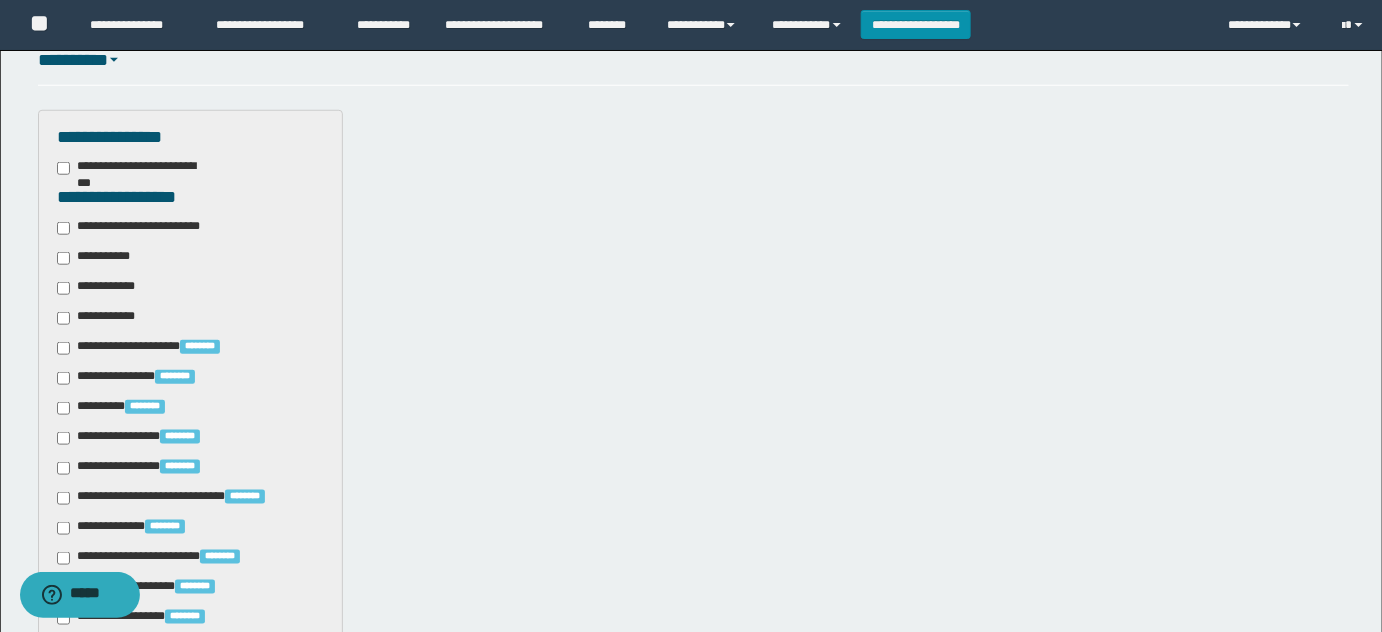 scroll, scrollTop: 636, scrollLeft: 0, axis: vertical 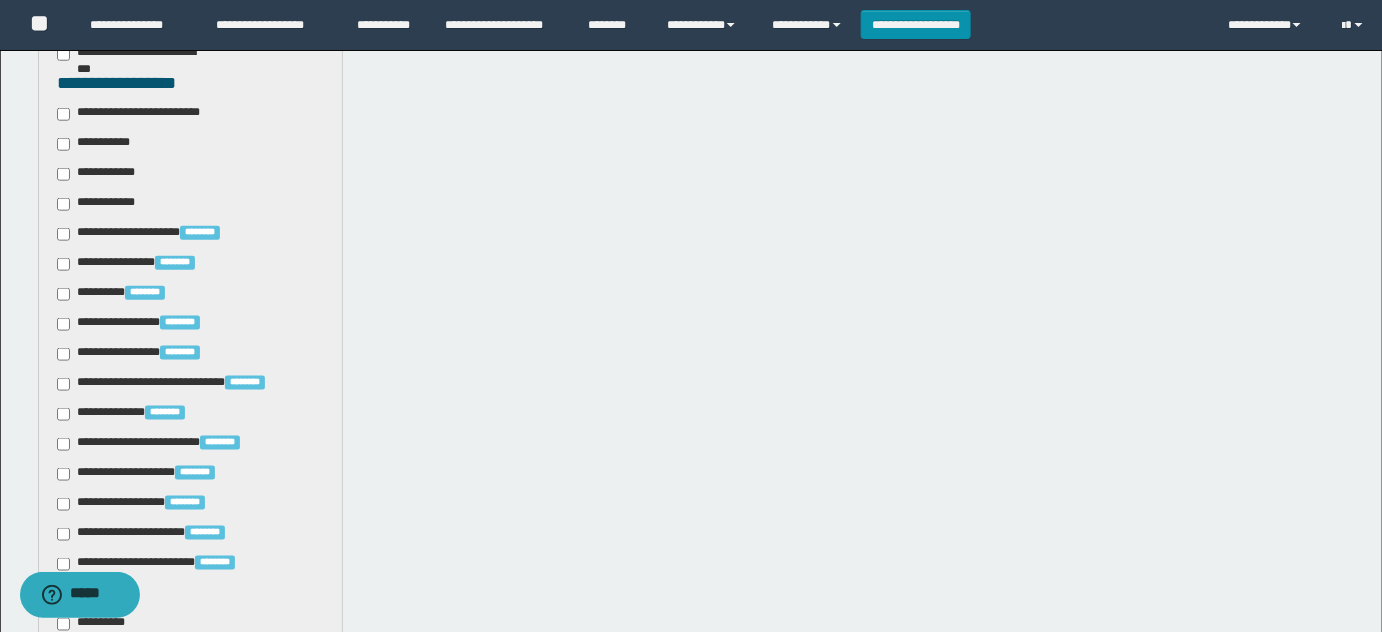 click on "**********" at bounding box center [191, 481] 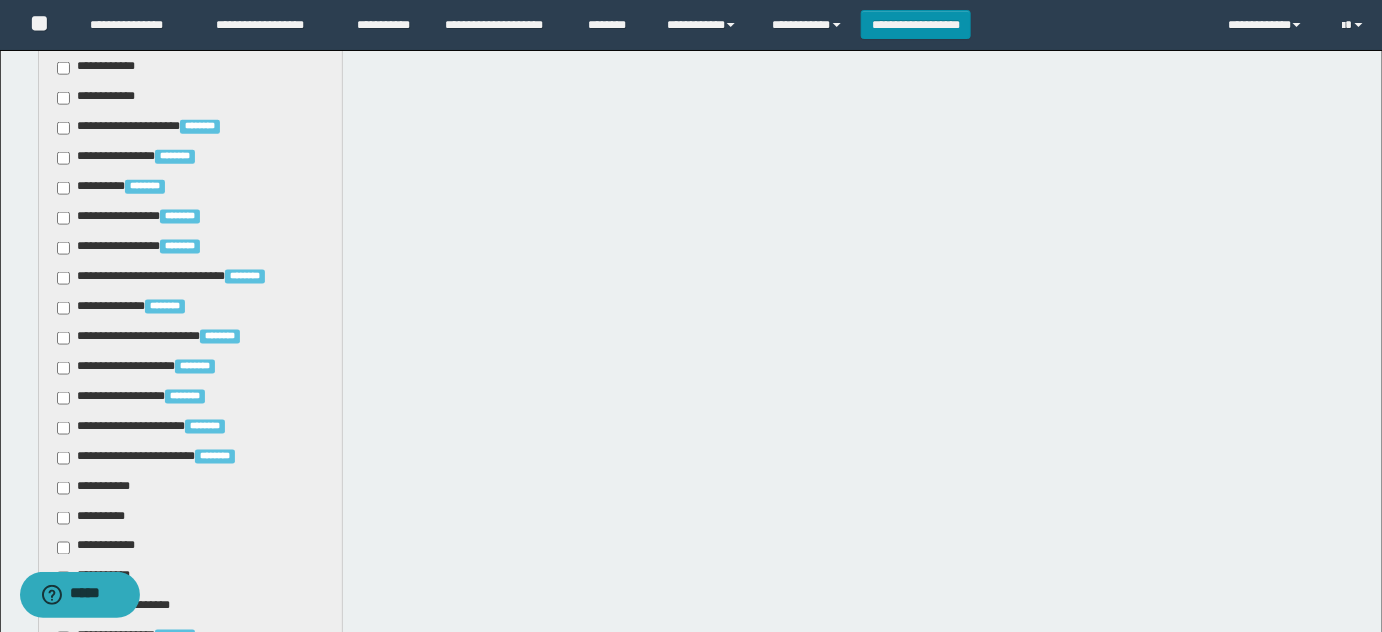 scroll, scrollTop: 818, scrollLeft: 0, axis: vertical 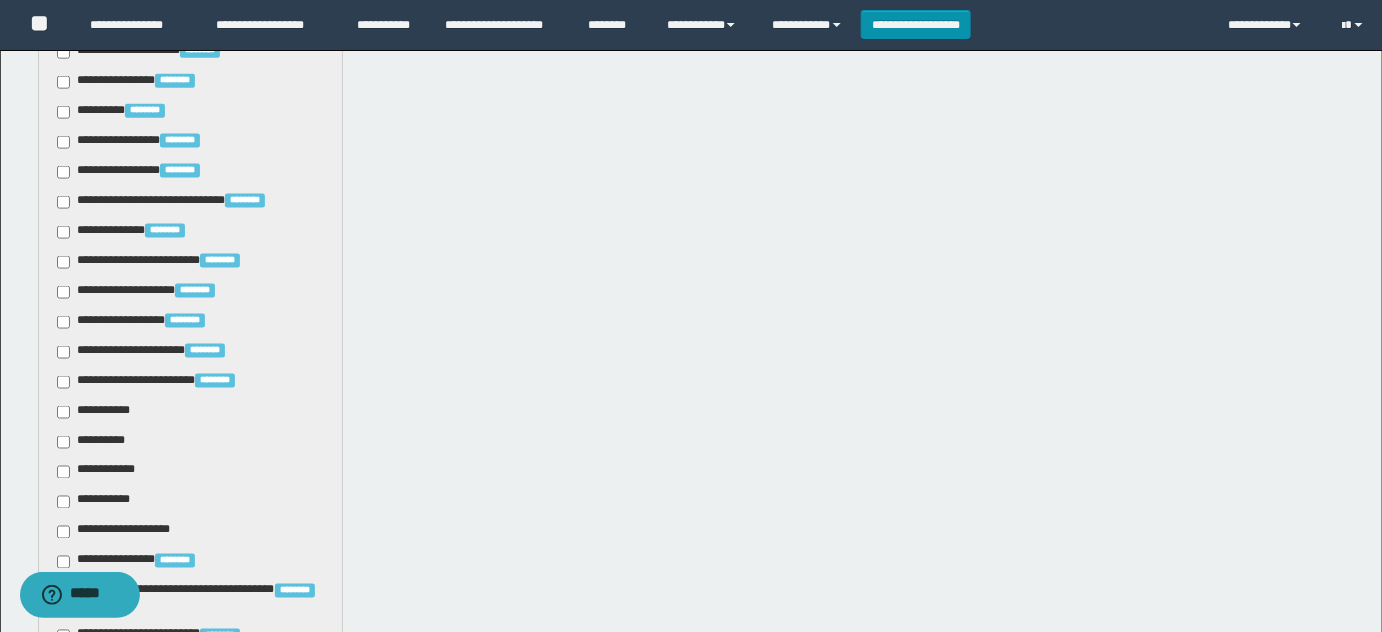 click on "**********" at bounding box center [97, 412] 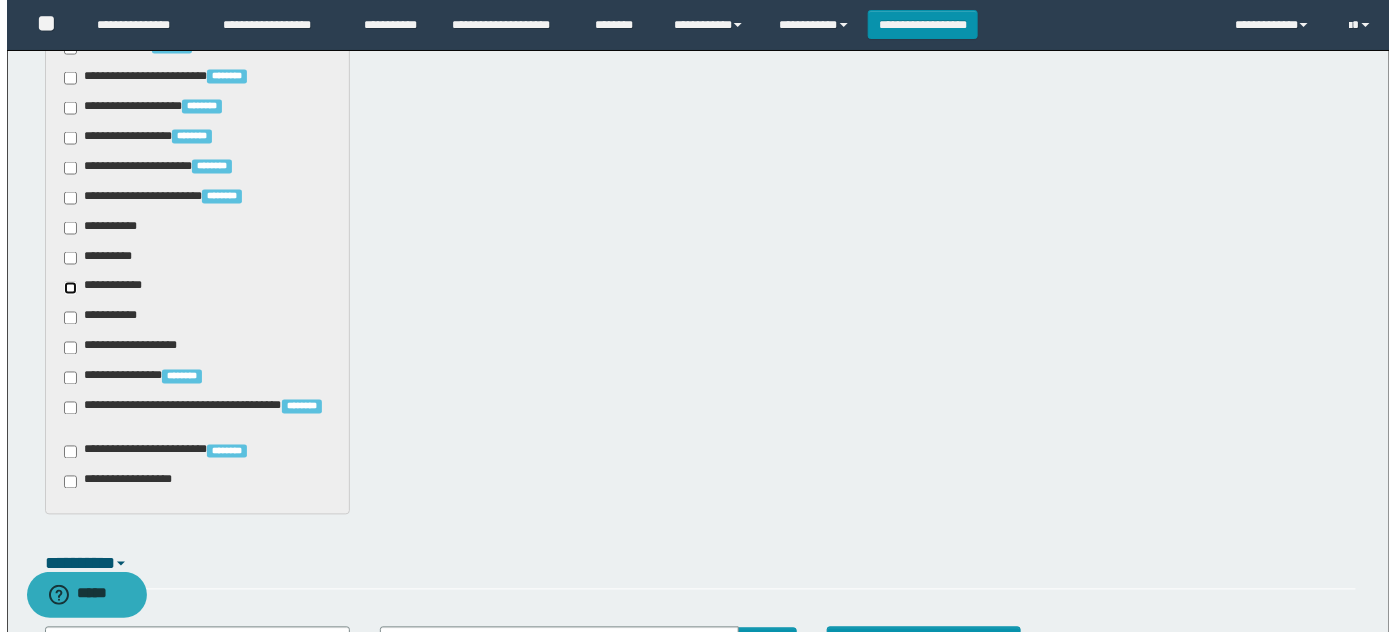 scroll, scrollTop: 1202, scrollLeft: 0, axis: vertical 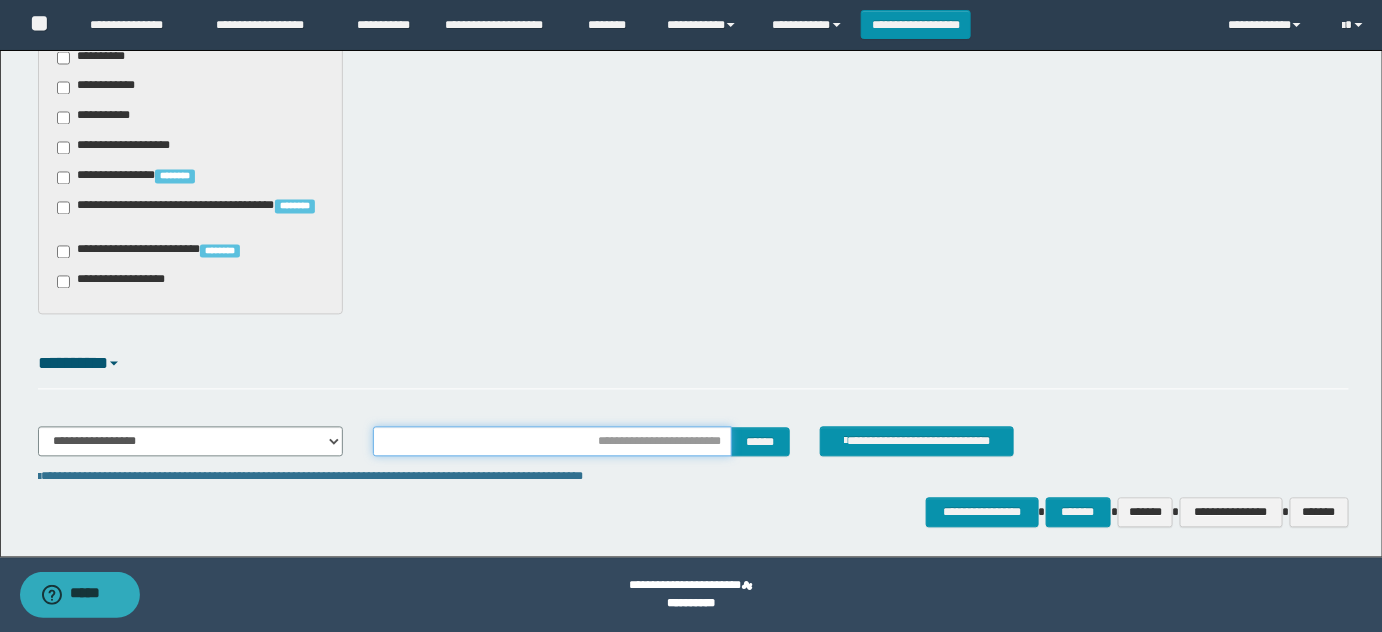 drag, startPoint x: 674, startPoint y: 446, endPoint x: 707, endPoint y: 436, distance: 34.48188 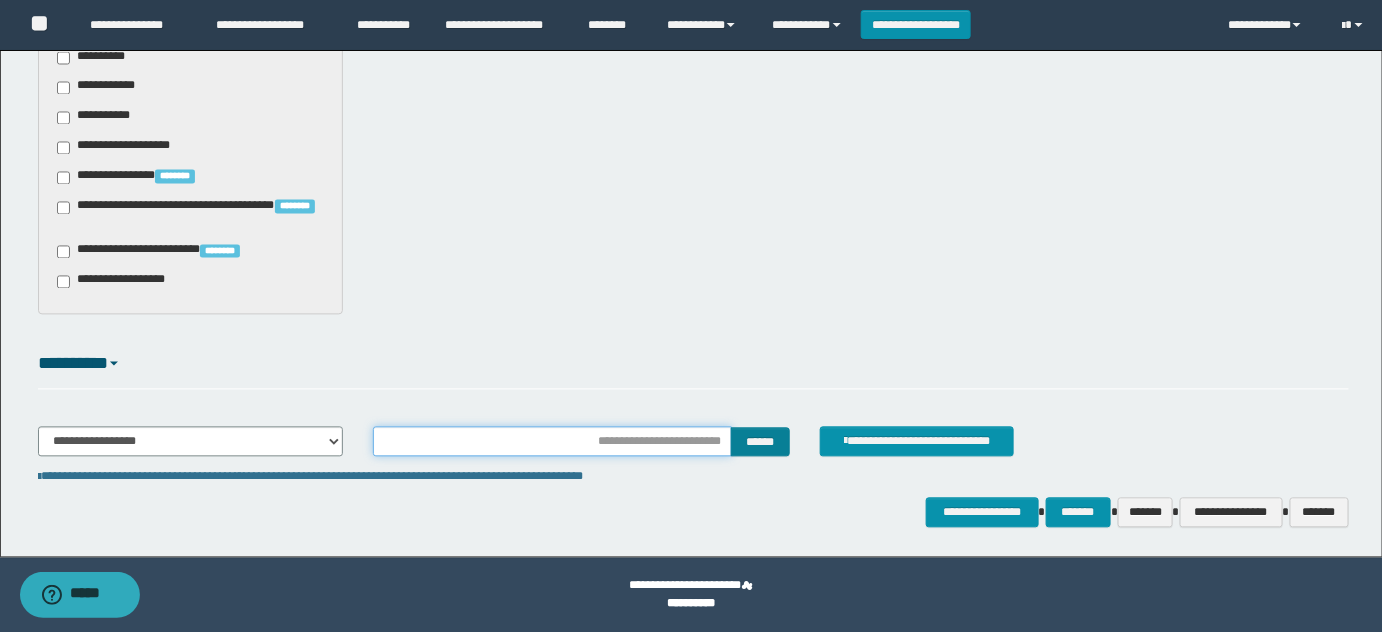 type on "**********" 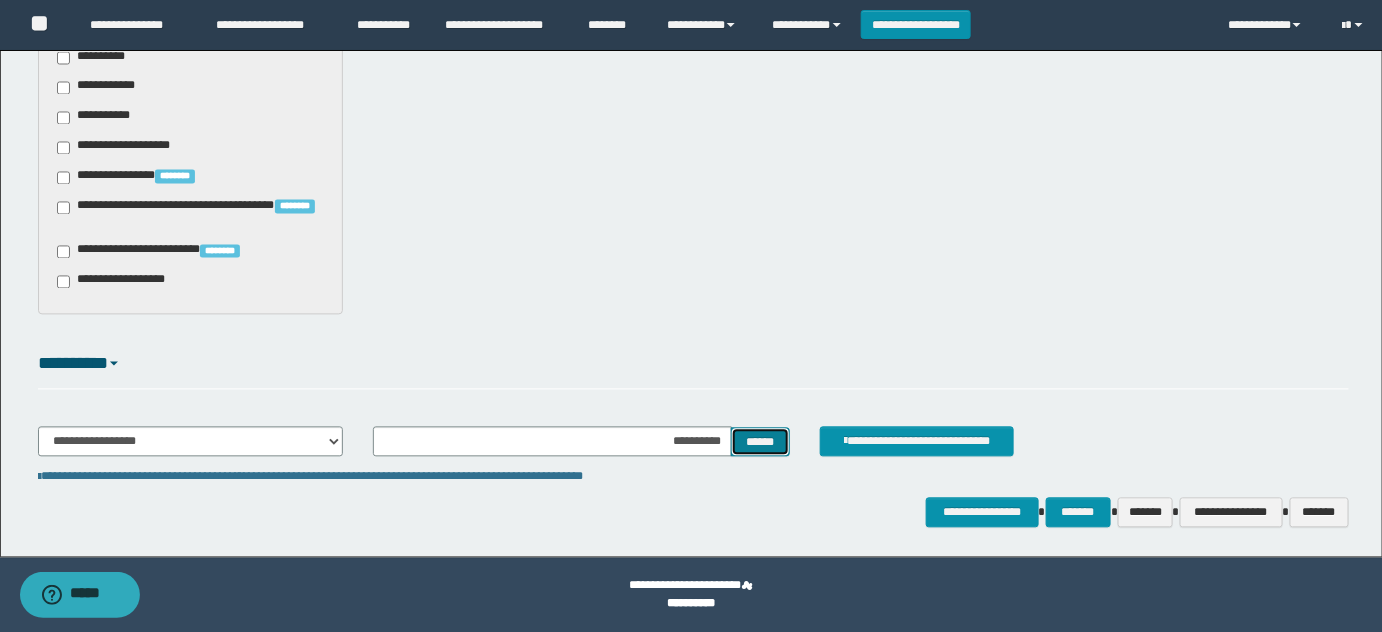 click on "******" at bounding box center (760, 442) 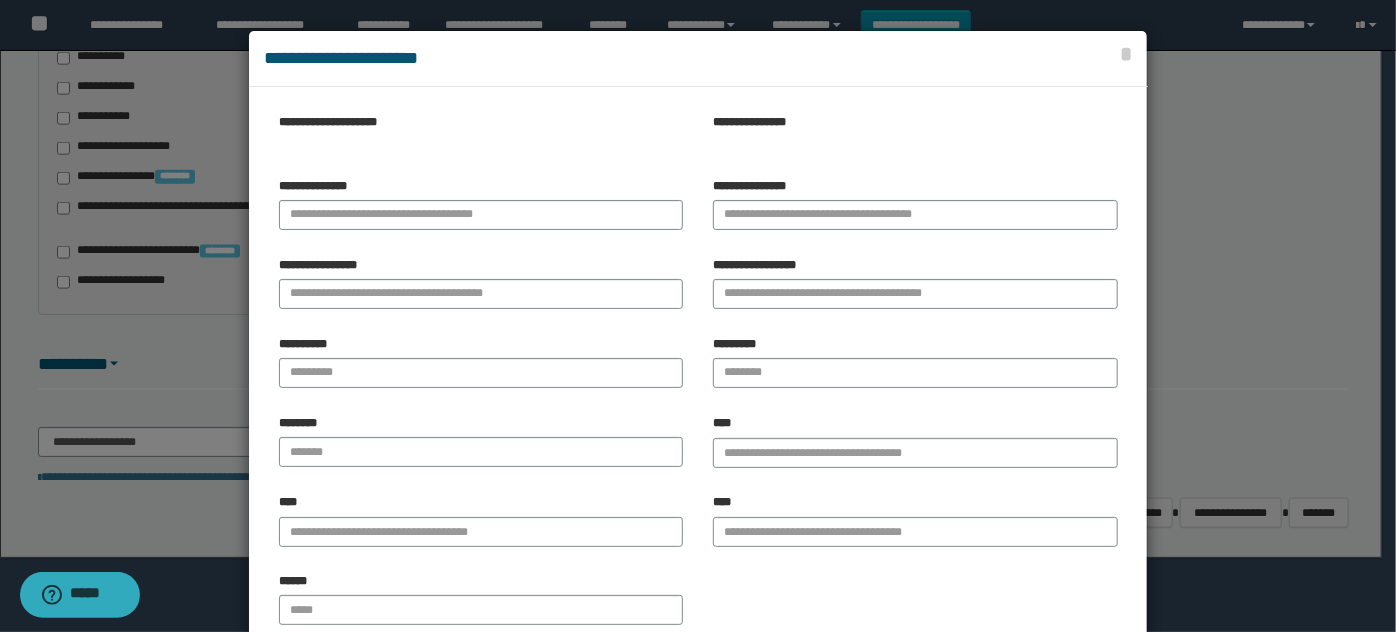 type 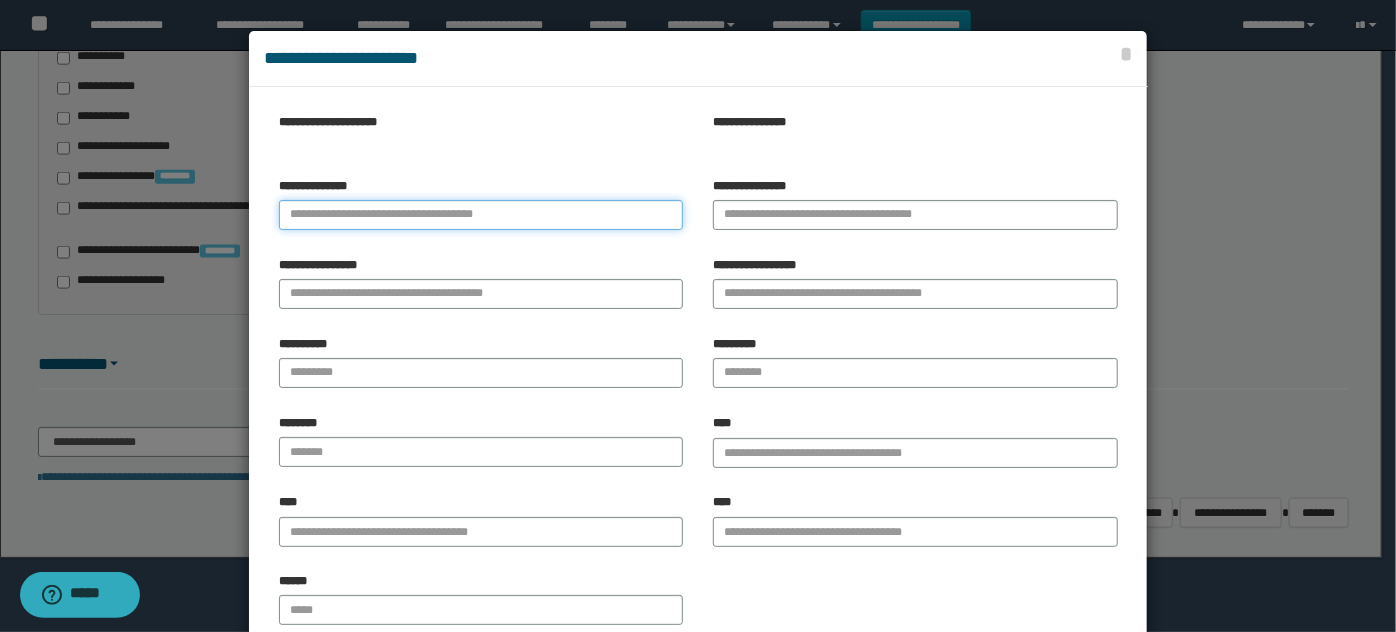 click on "**********" at bounding box center [481, 215] 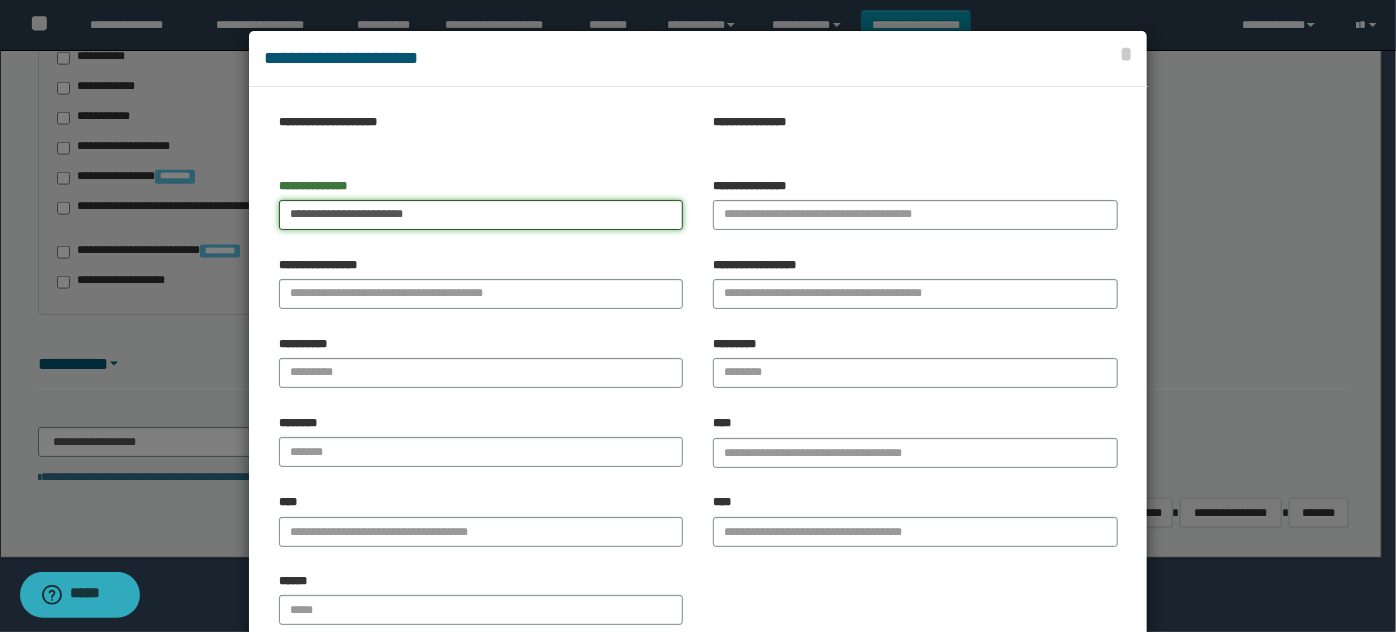 click on "**********" at bounding box center (481, 215) 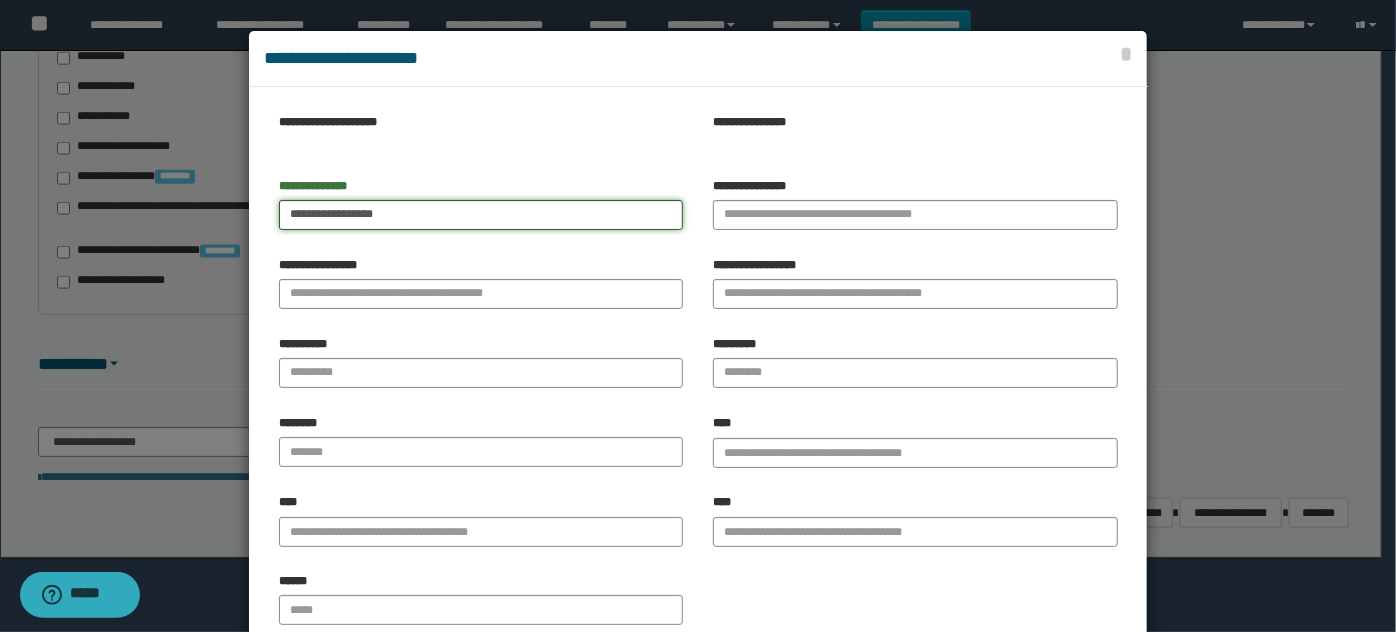 type on "**********" 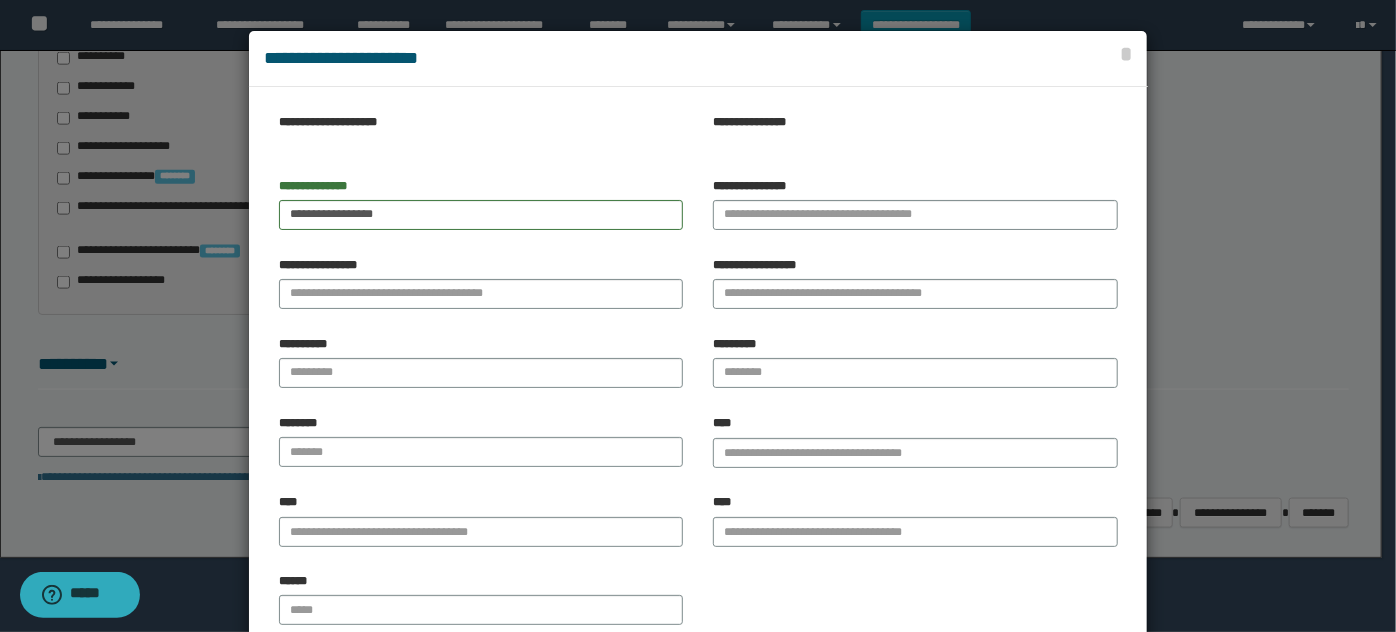 click on "**********" at bounding box center [915, 283] 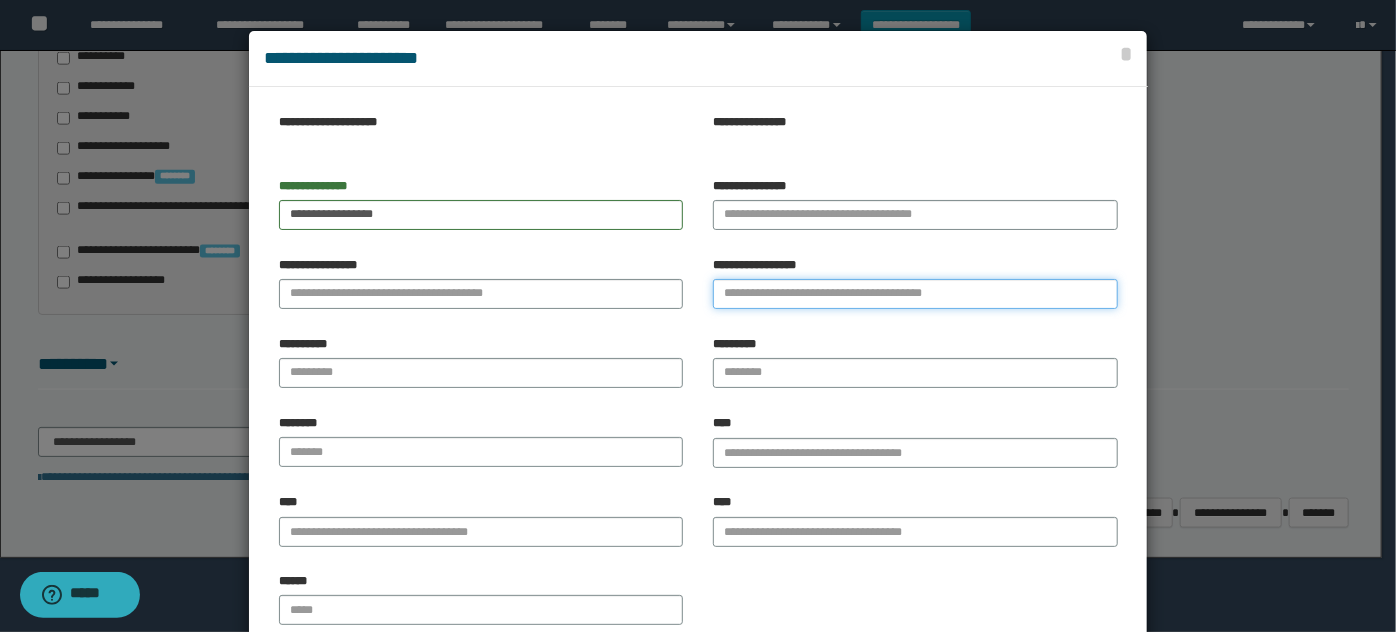 click on "**********" at bounding box center (915, 294) 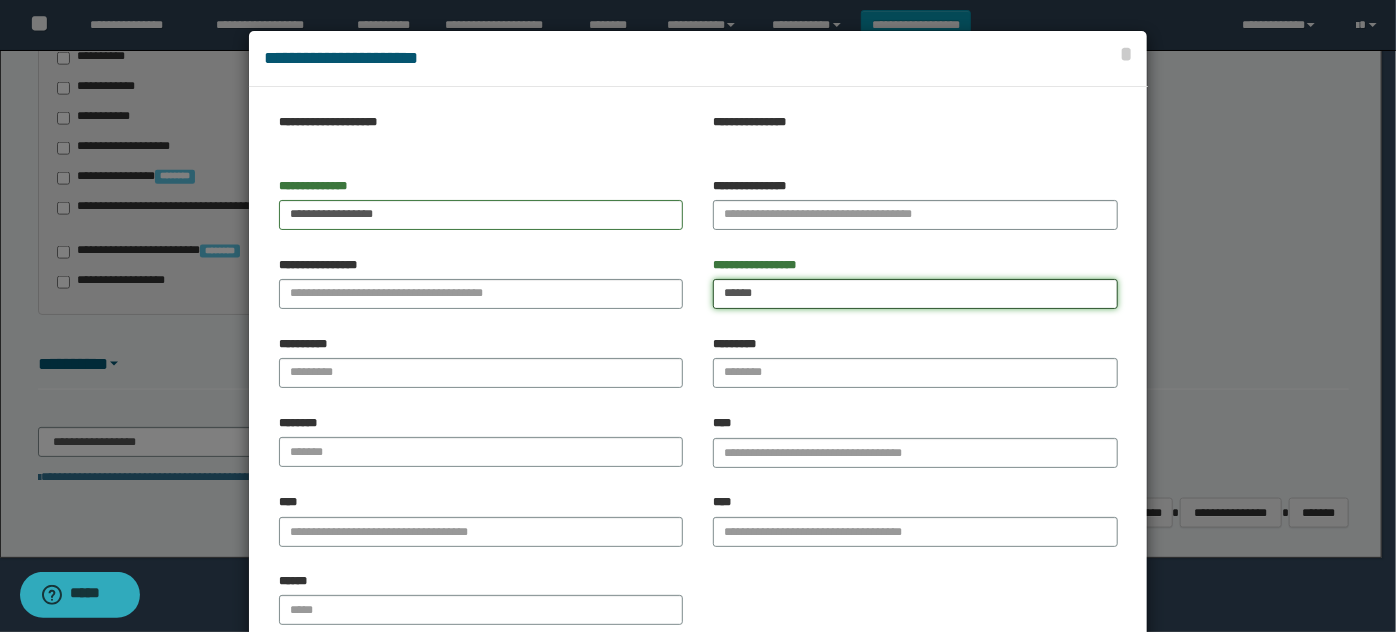 type on "******" 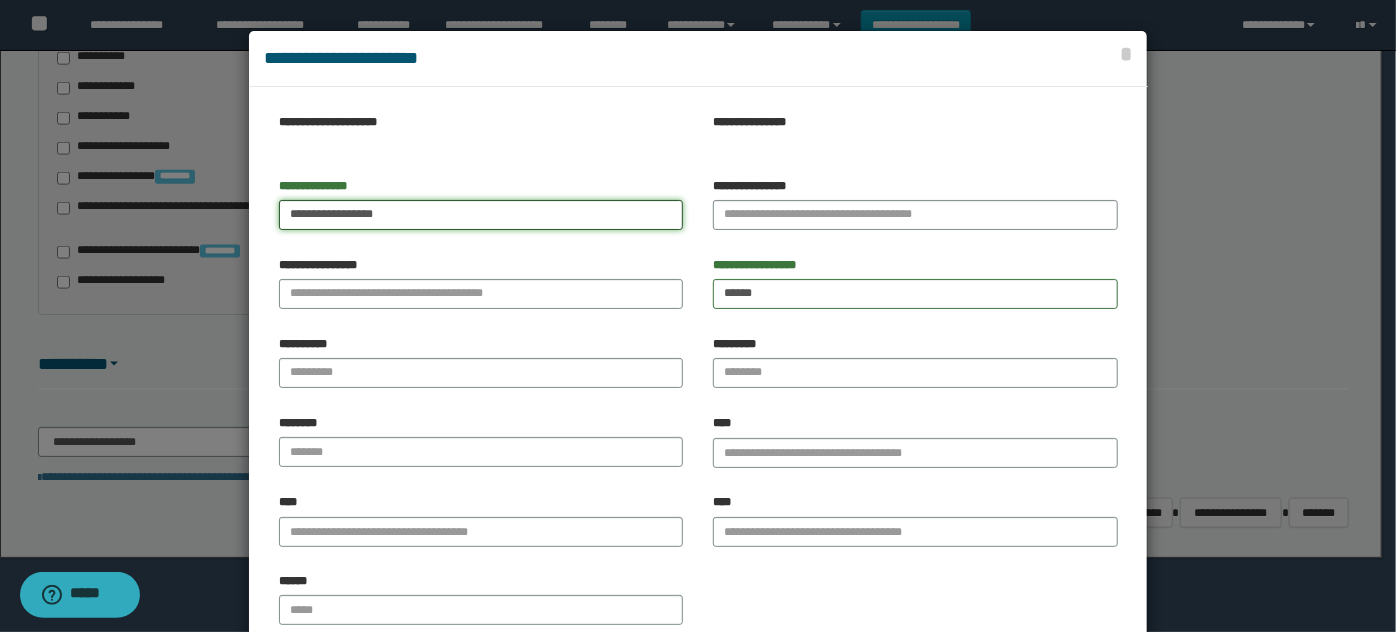 click on "**********" at bounding box center [481, 215] 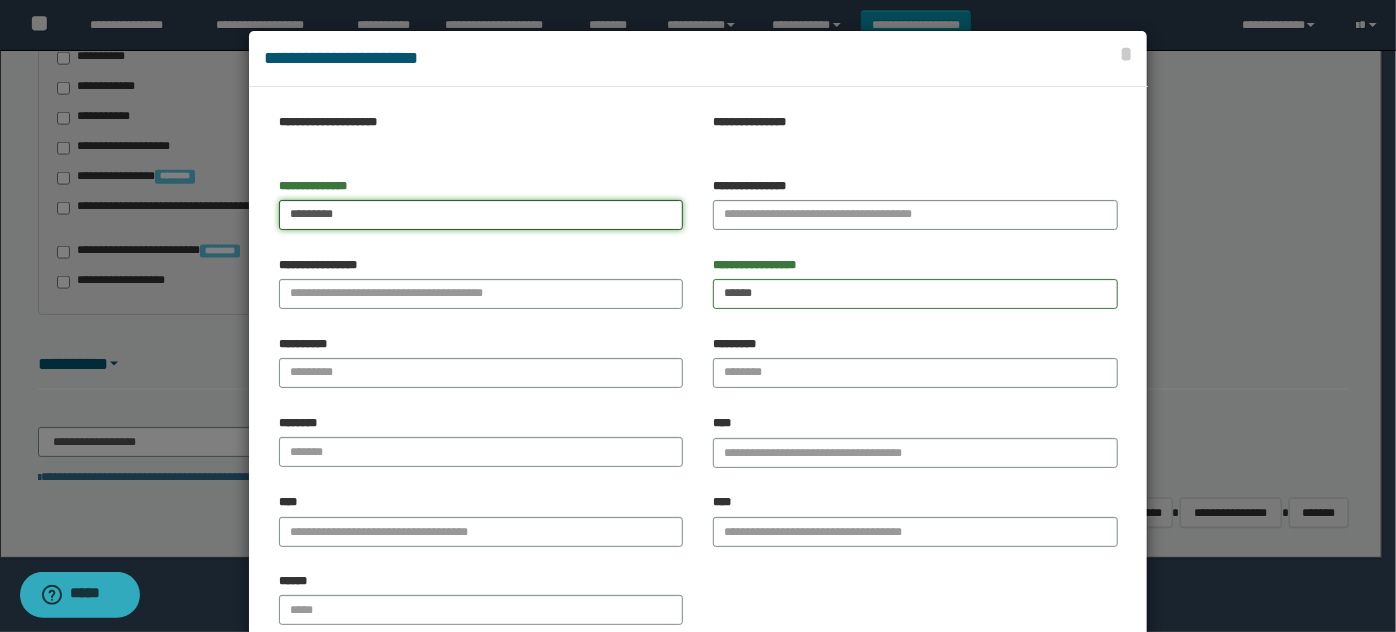 type on "********" 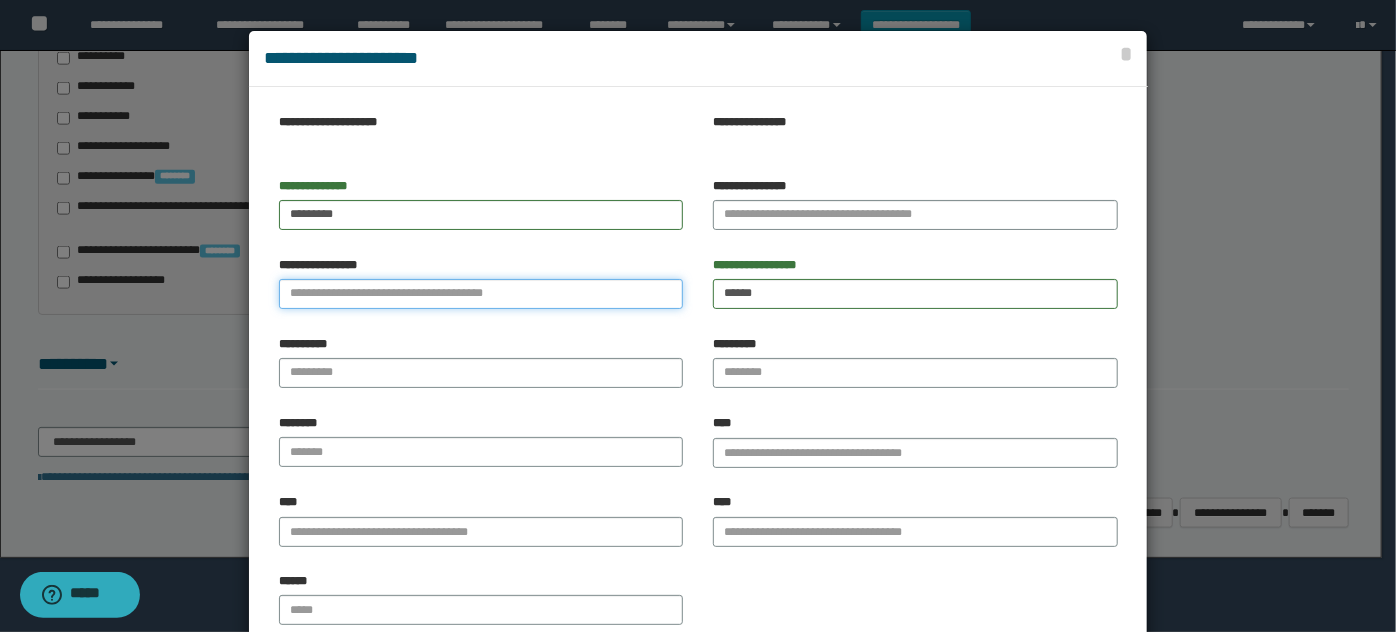 click on "**********" at bounding box center (481, 294) 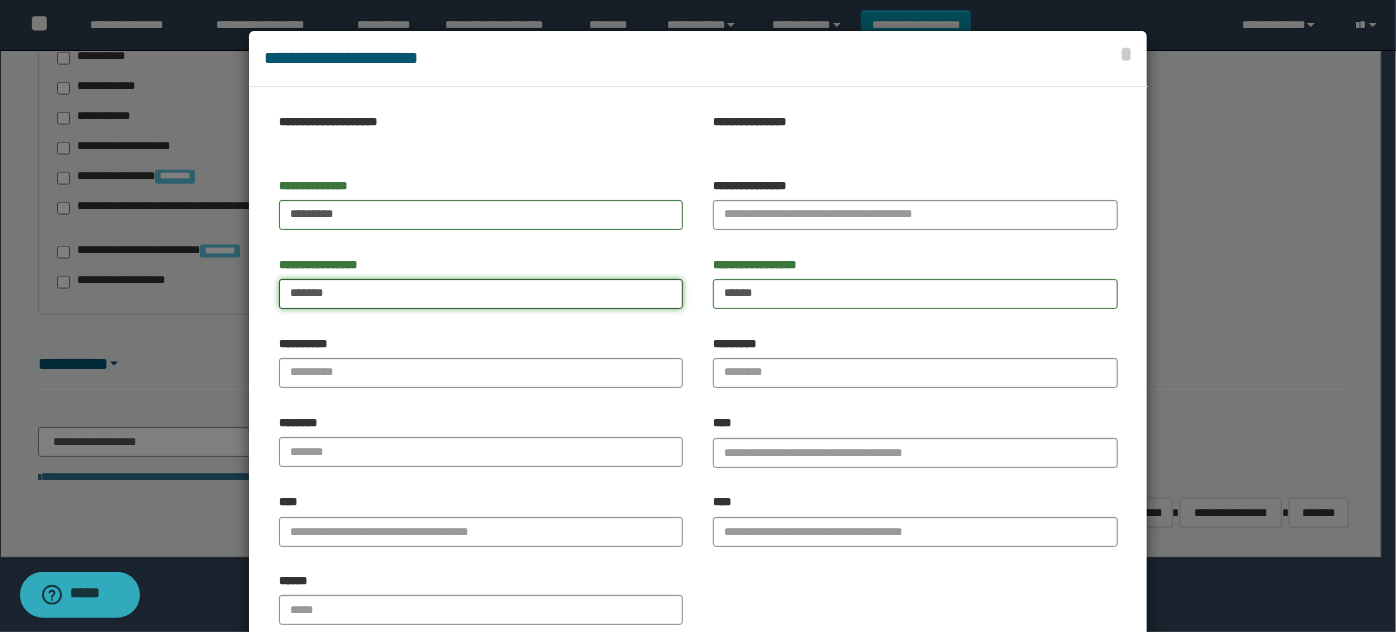 type on "*******" 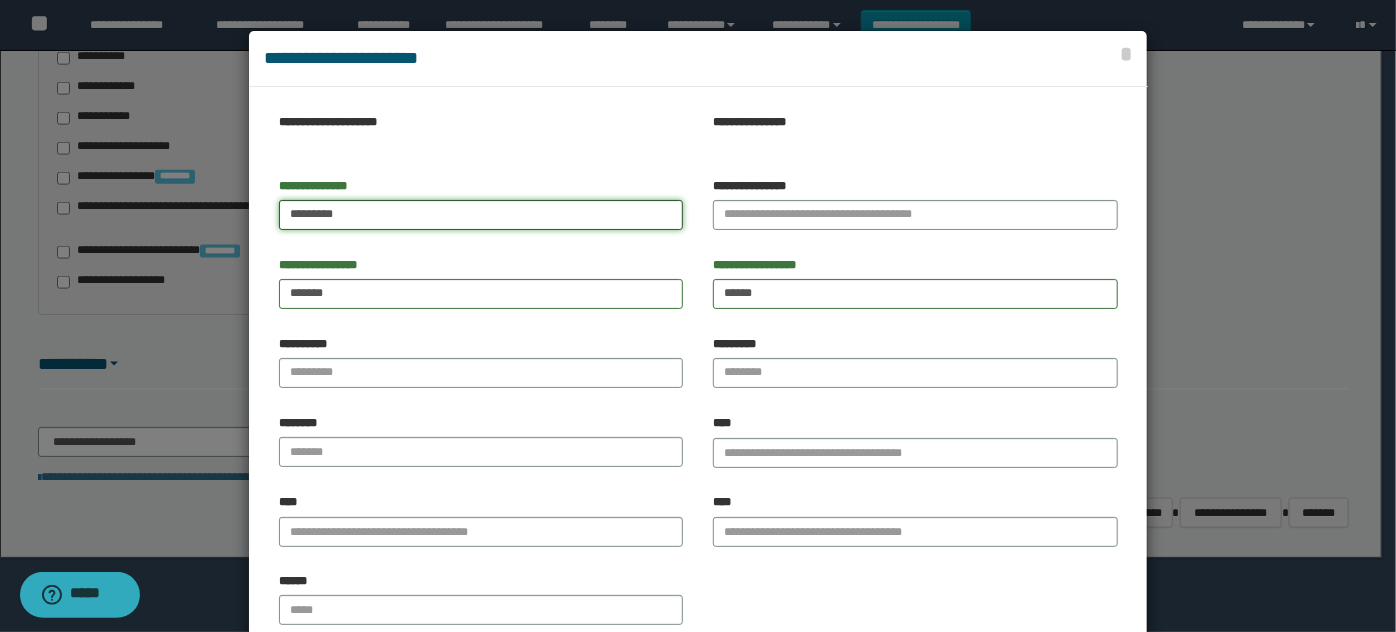 click on "********" at bounding box center [481, 215] 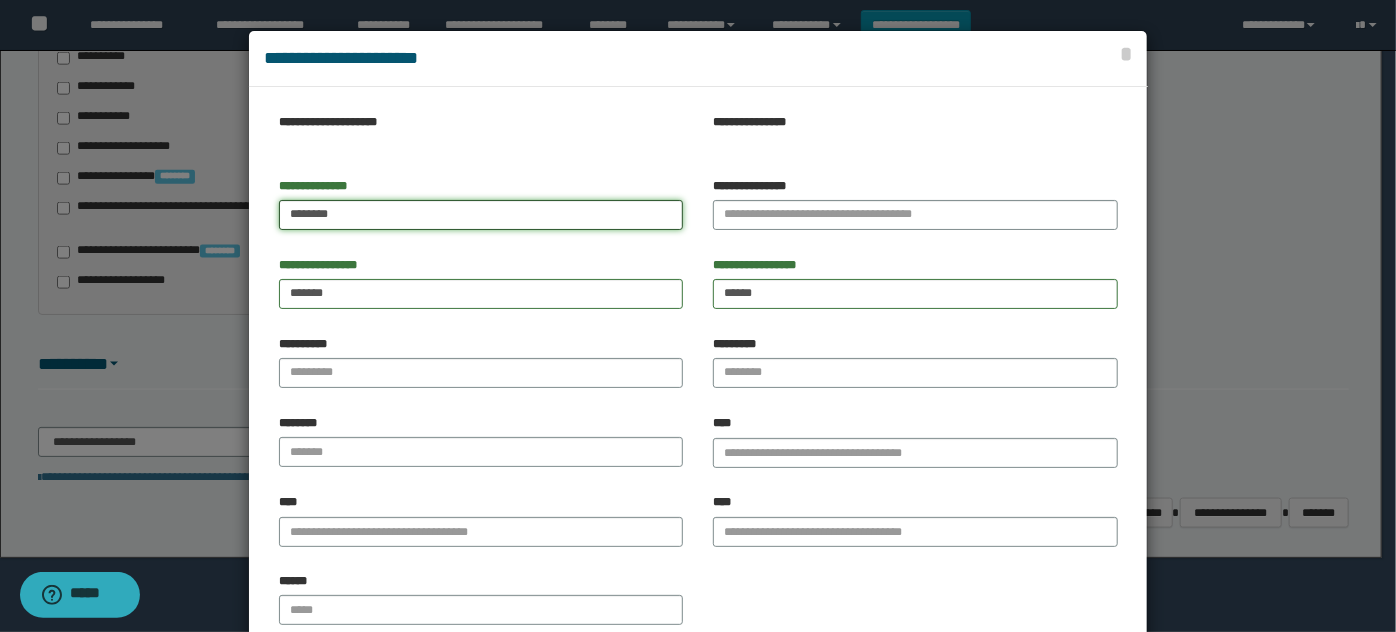 click on "********" at bounding box center (481, 215) 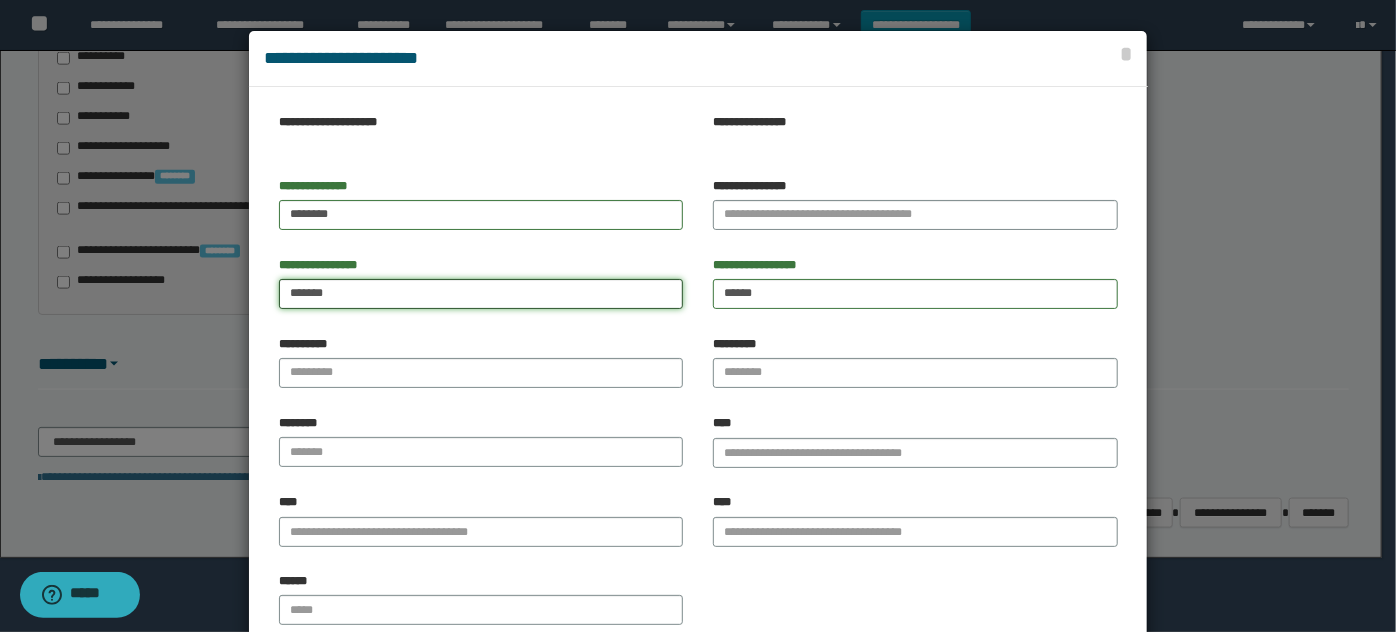 click on "*******" at bounding box center [481, 294] 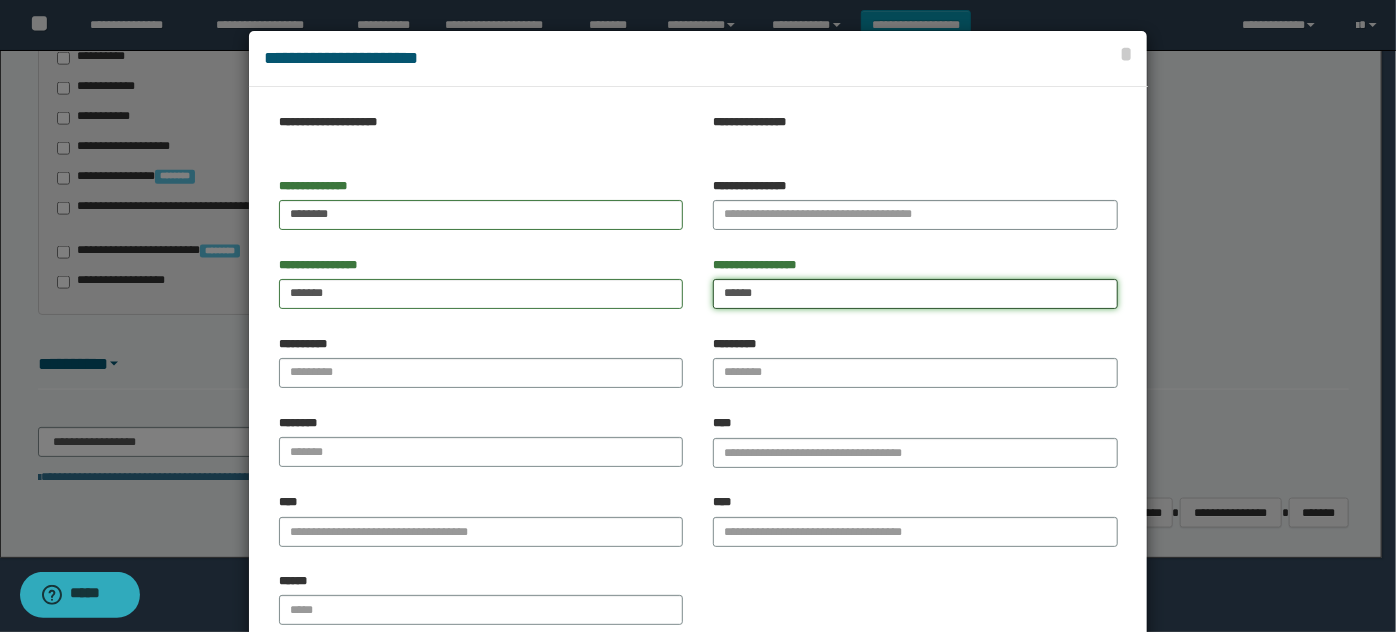 click on "******" at bounding box center (915, 294) 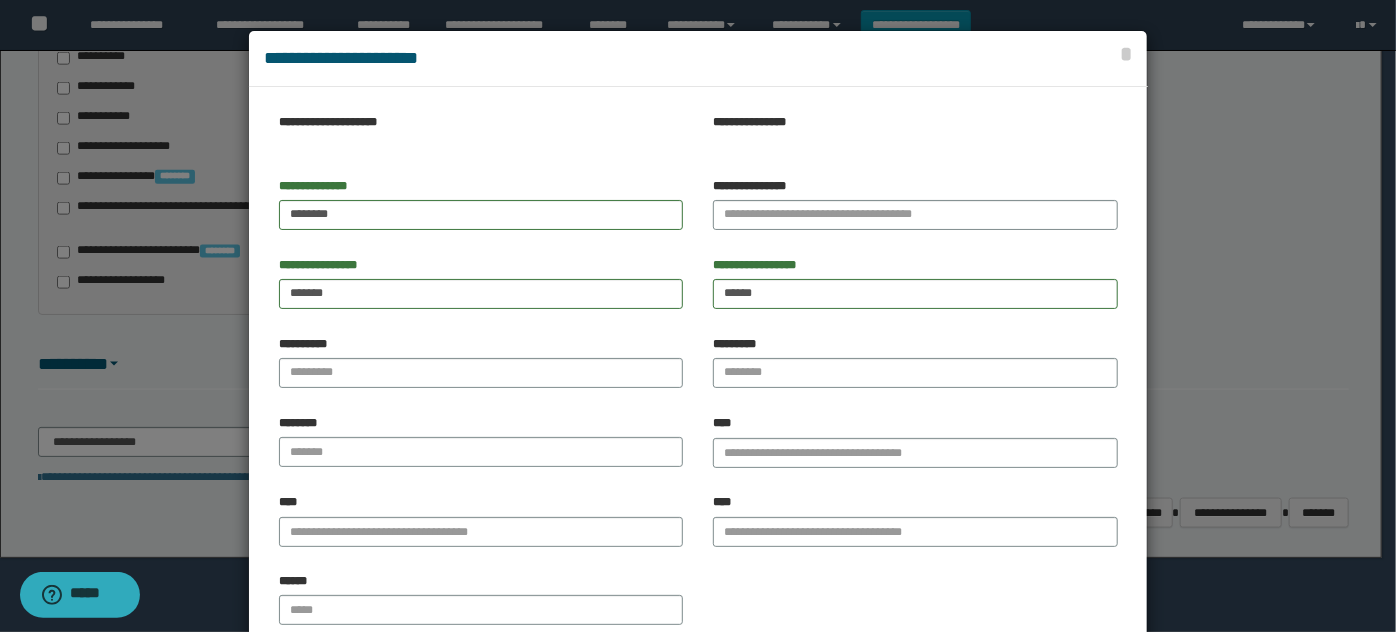 click on "**********" at bounding box center [915, 290] 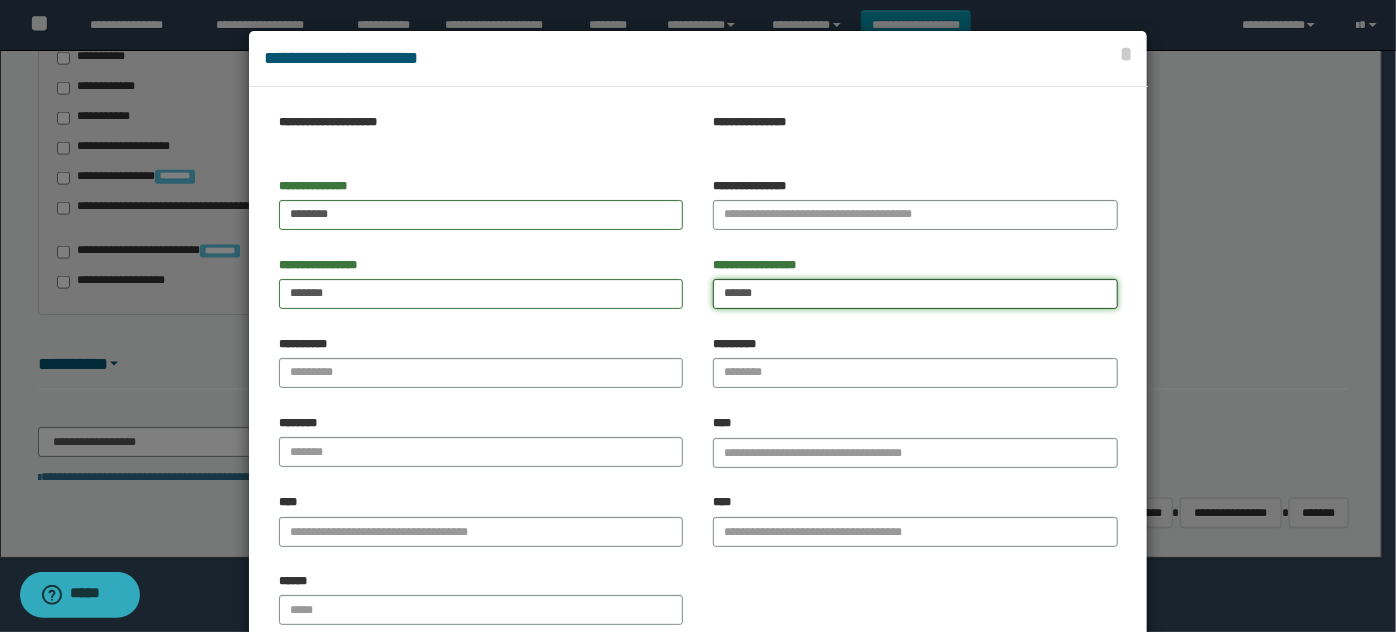 click on "******" at bounding box center (915, 294) 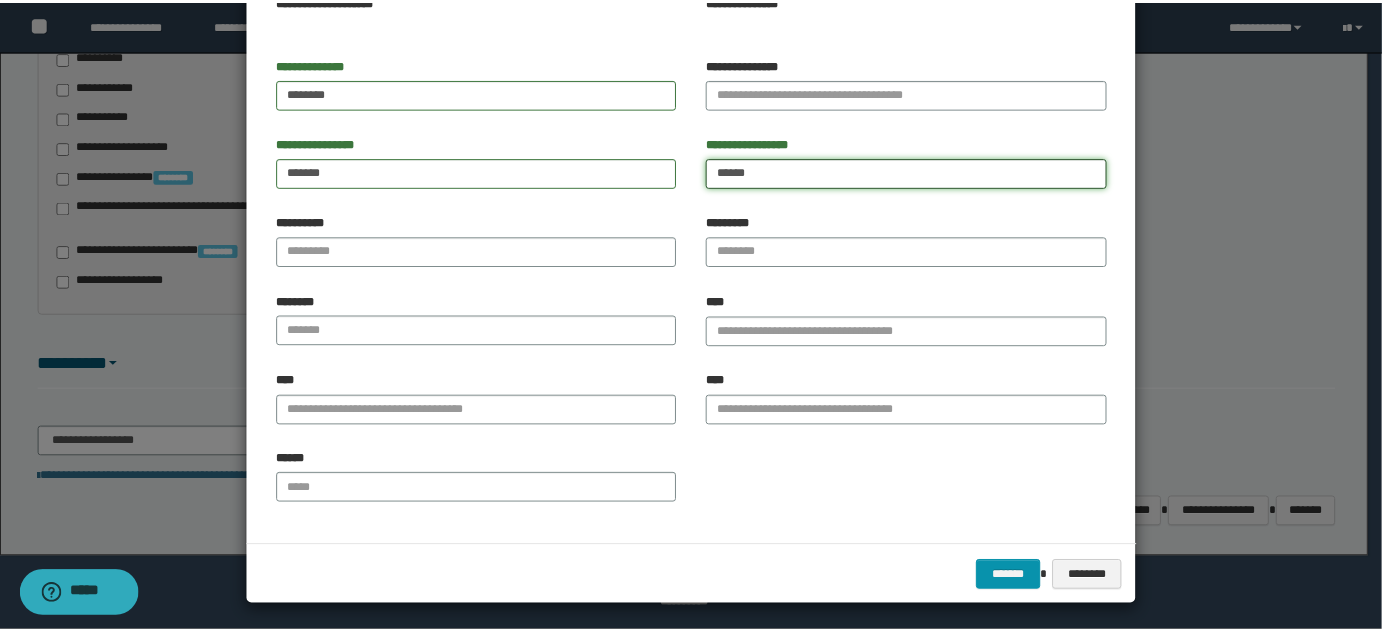 scroll, scrollTop: 125, scrollLeft: 0, axis: vertical 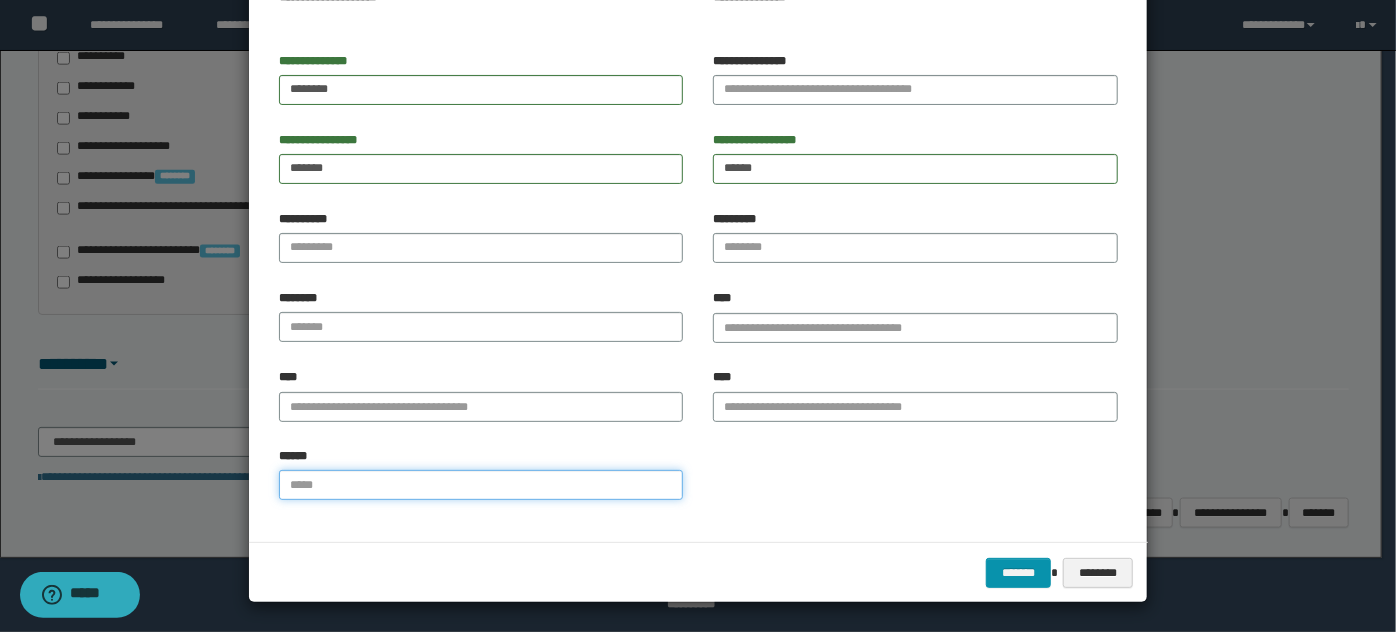 click on "******" at bounding box center [481, 485] 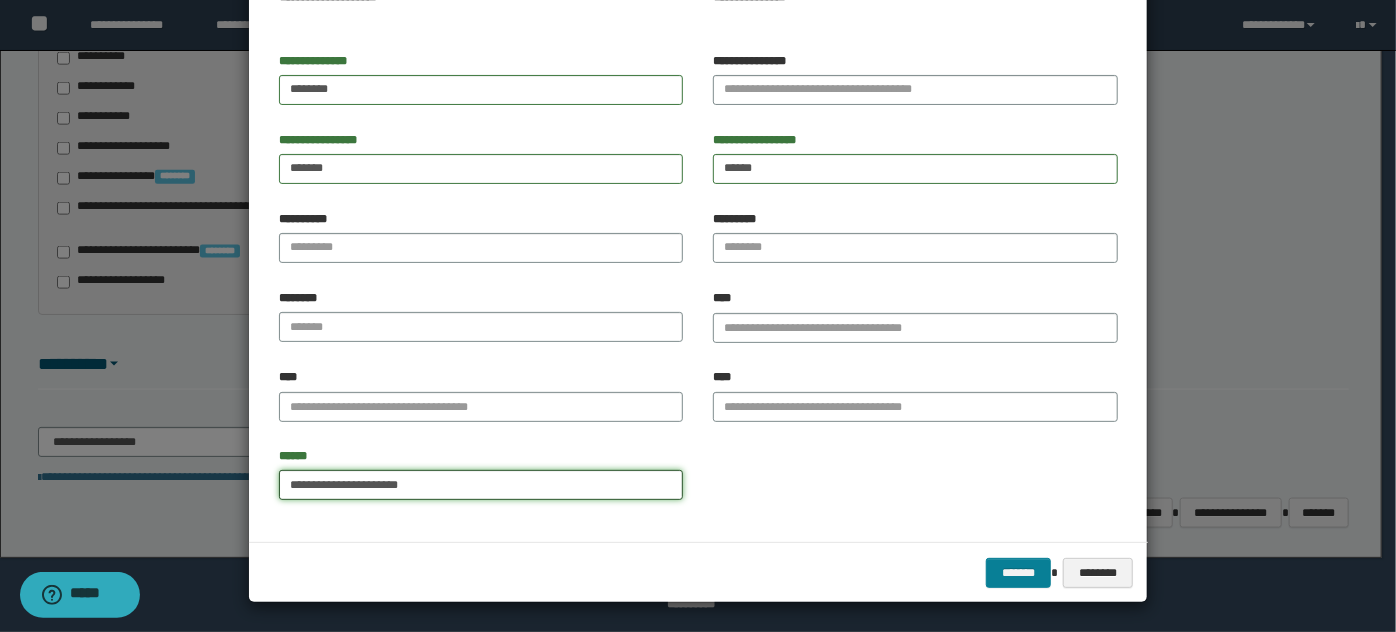 type on "**********" 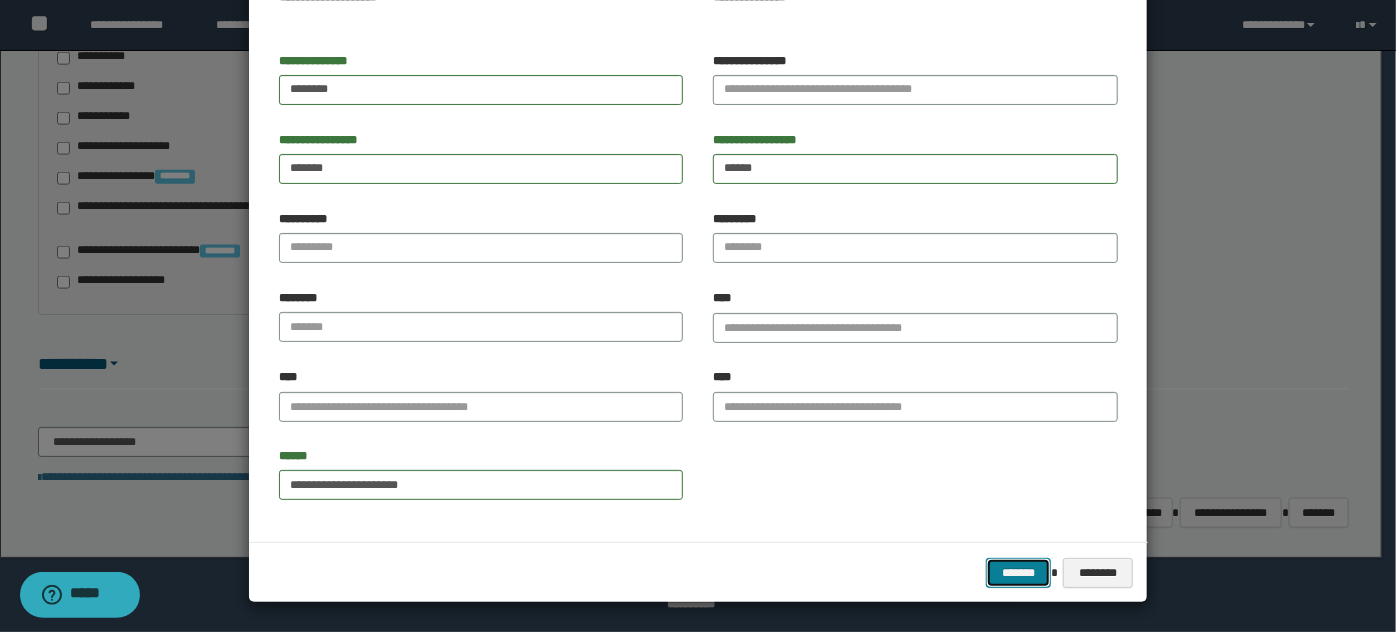 click on "*******" at bounding box center (1018, 572) 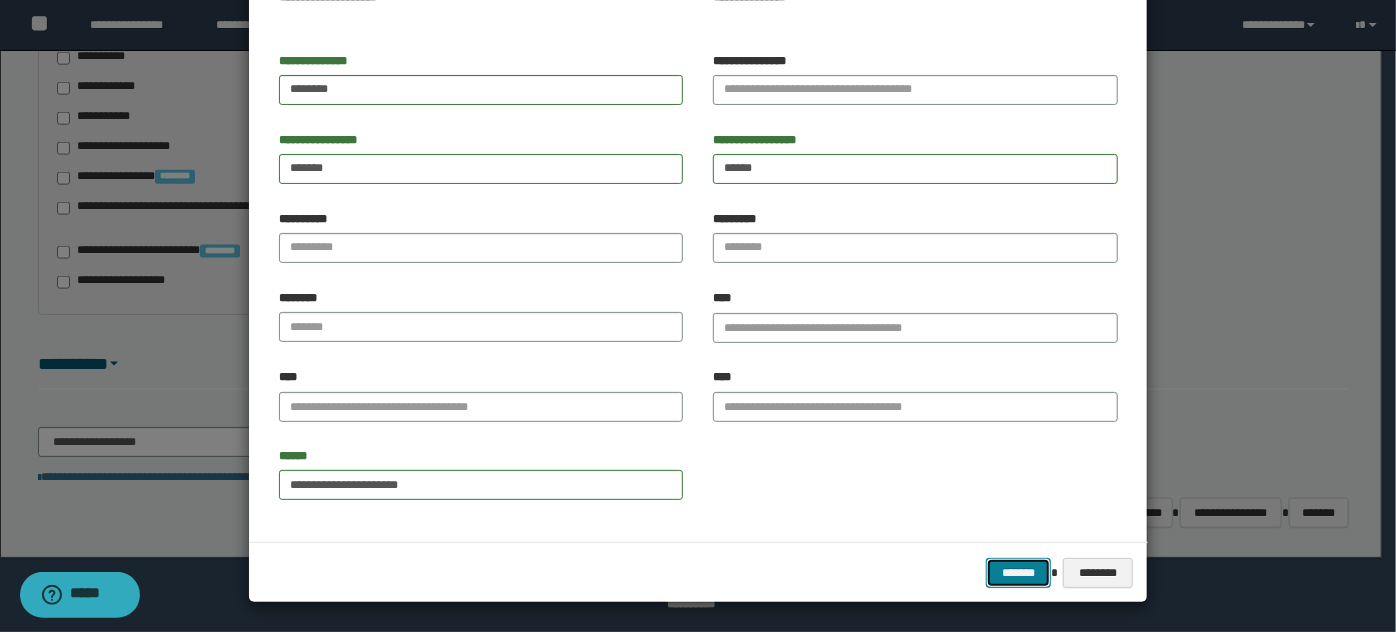 type 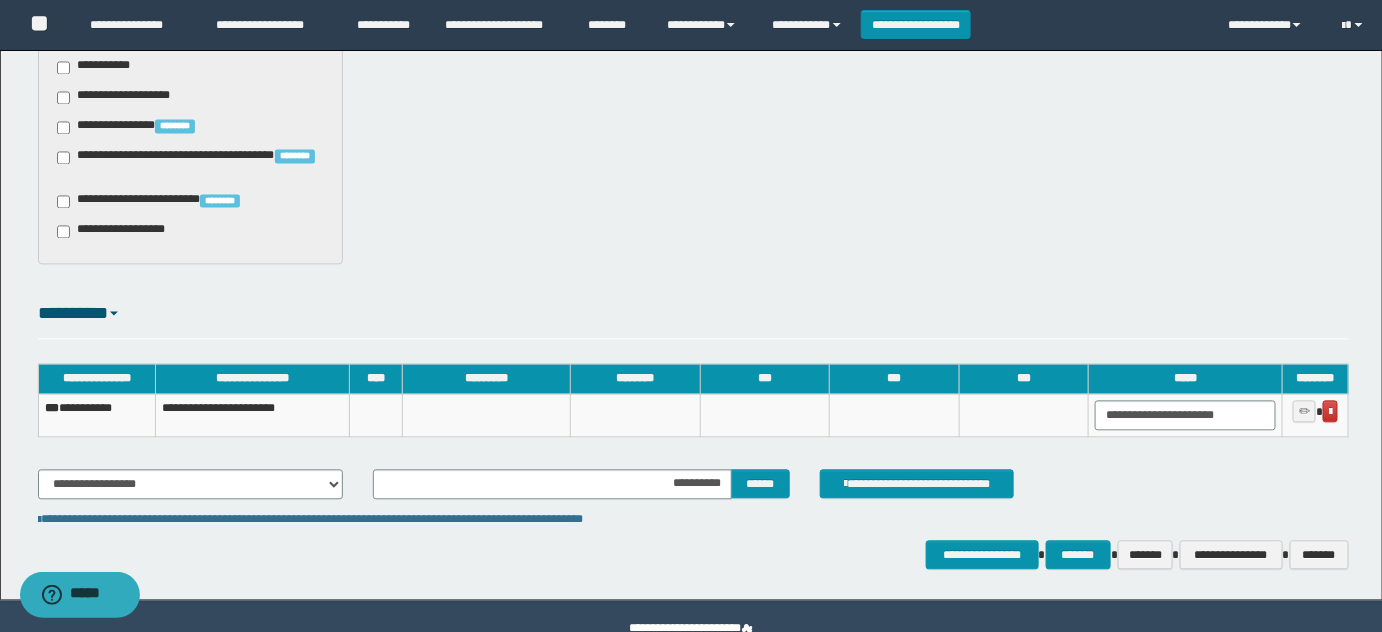scroll, scrollTop: 1295, scrollLeft: 0, axis: vertical 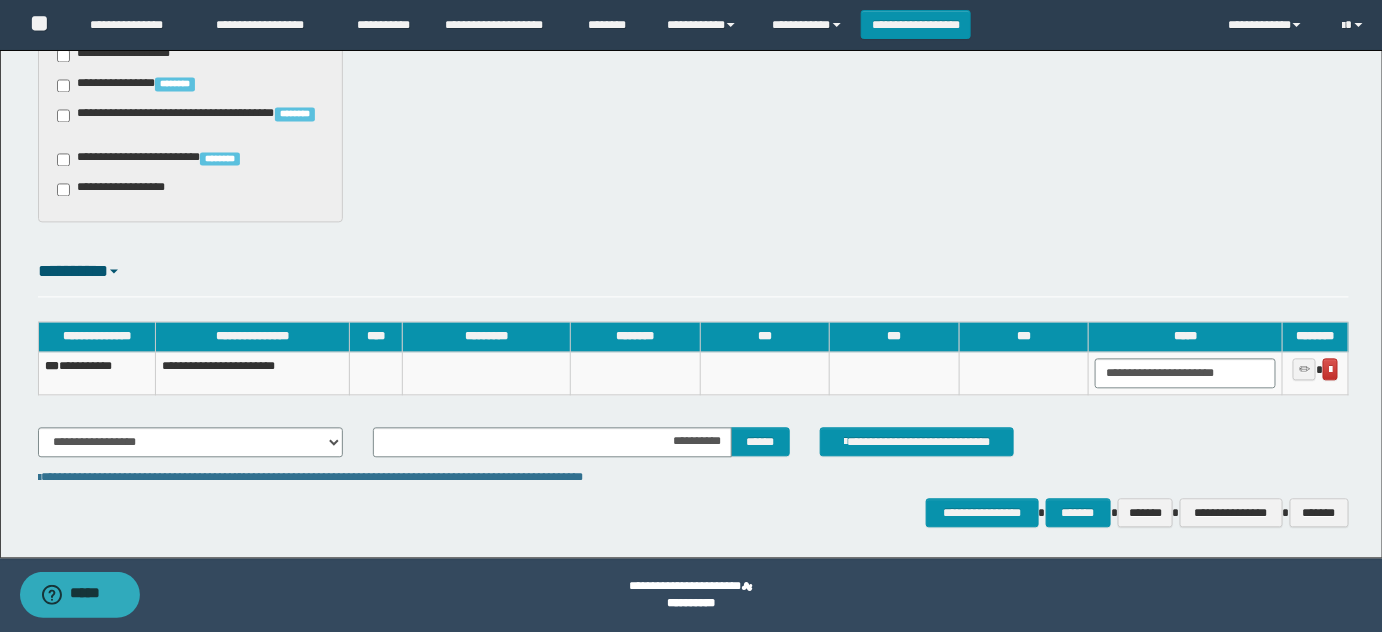 click on "**********" at bounding box center (691, -349) 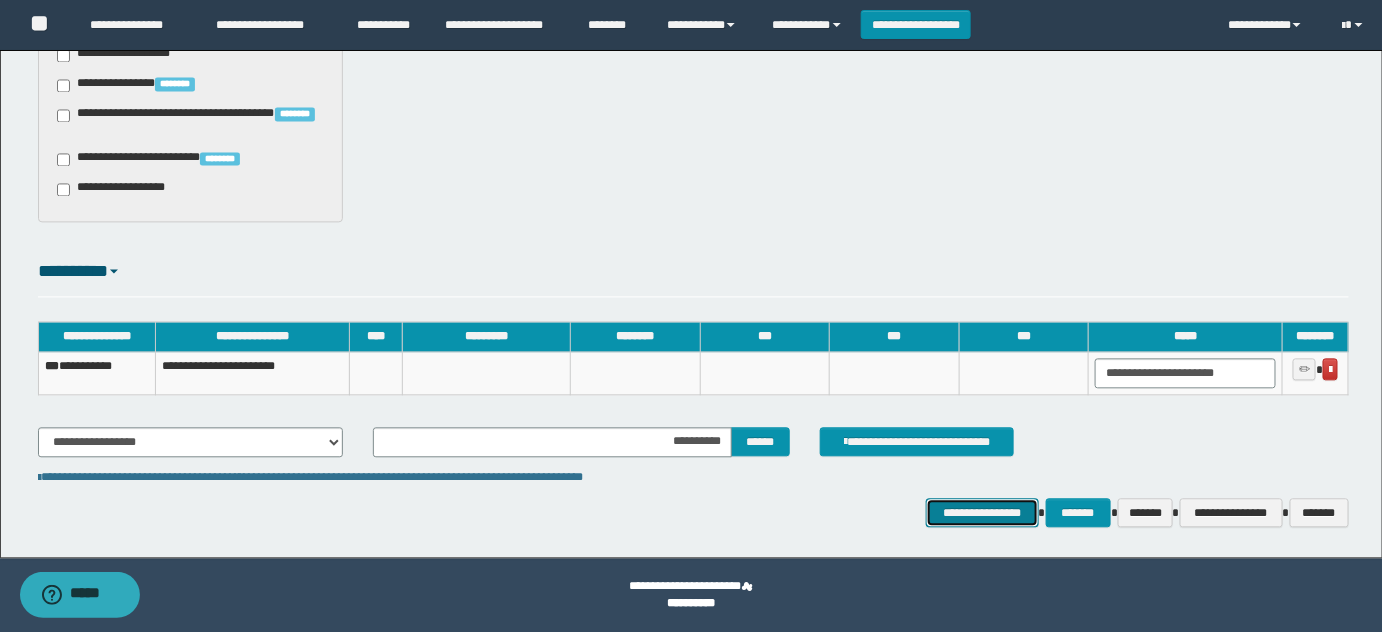 click on "**********" at bounding box center [982, 512] 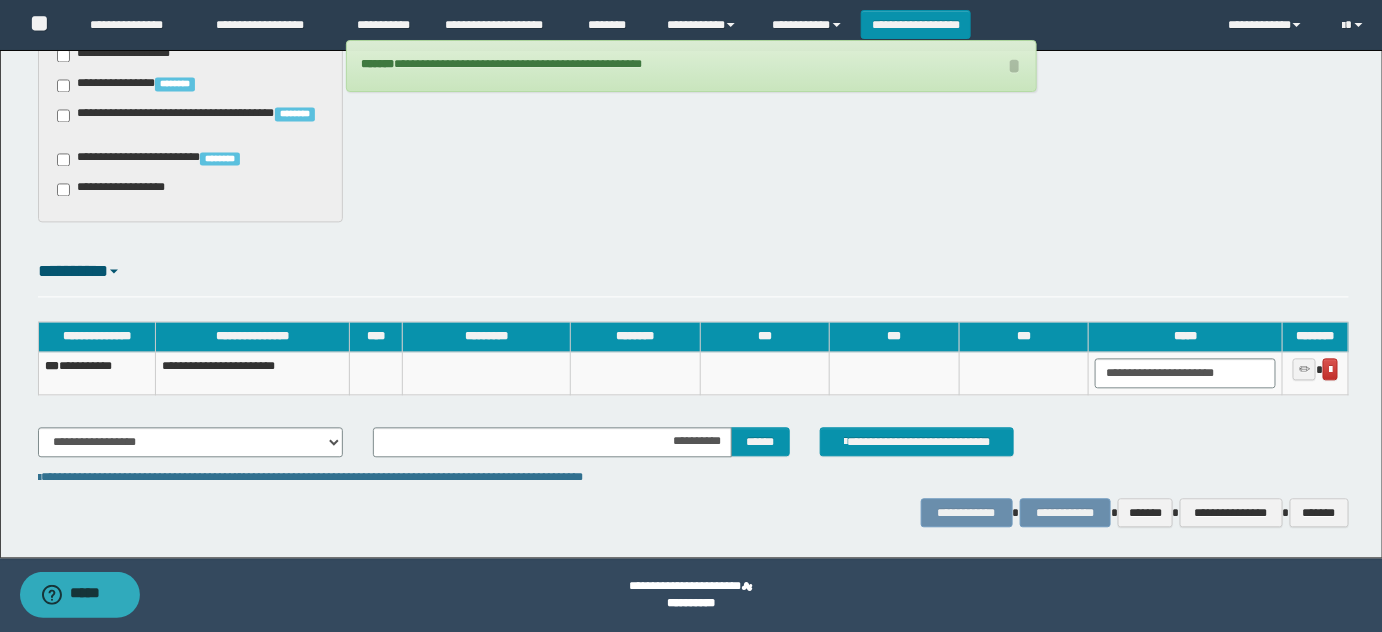 click on "**********" at bounding box center [96, 373] 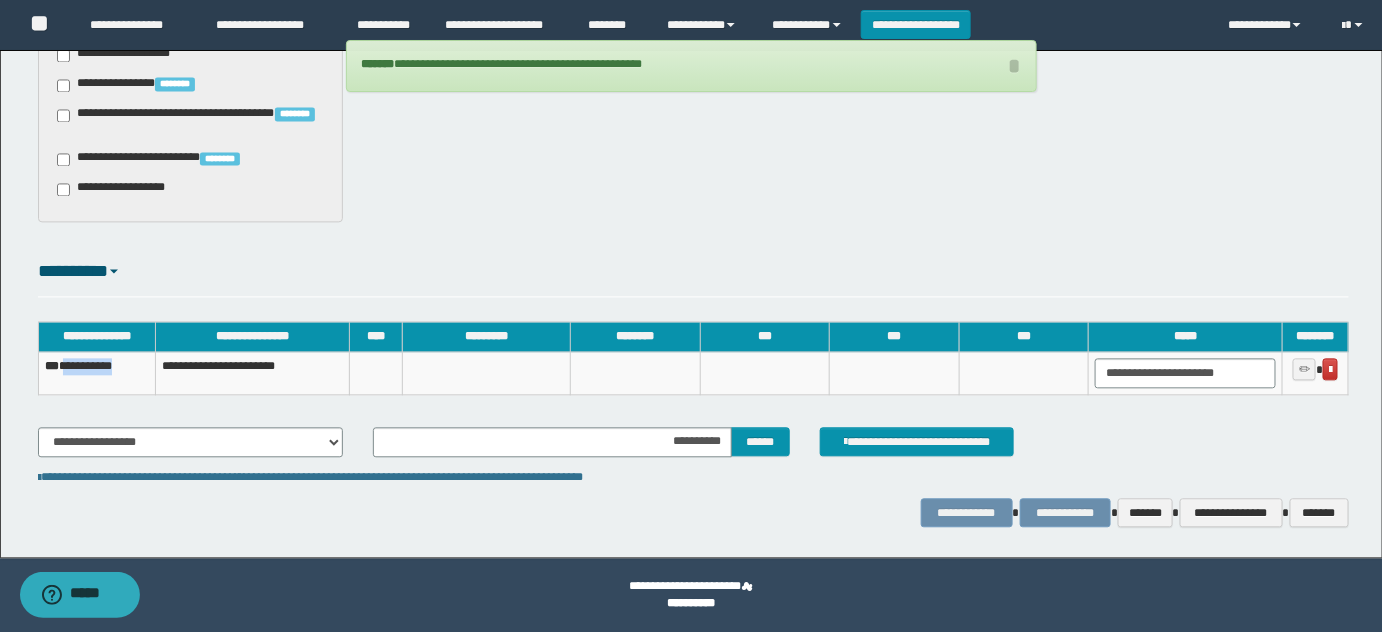 click on "**********" at bounding box center (96, 373) 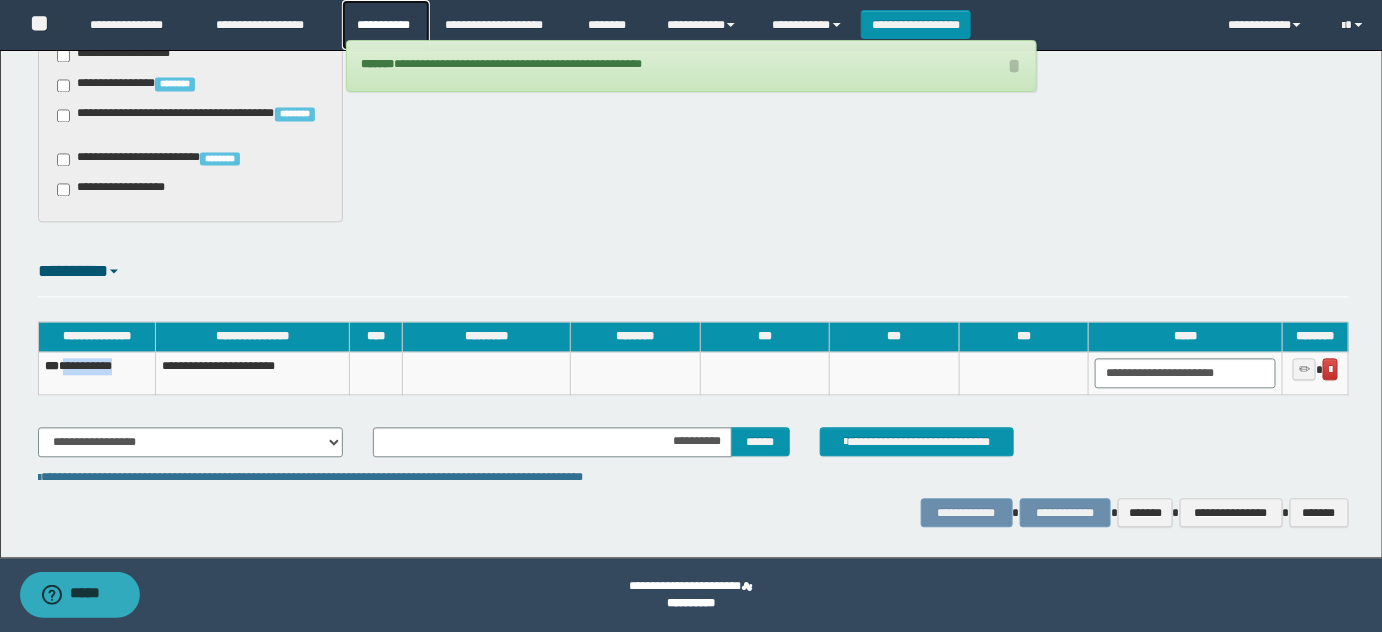 click on "**********" at bounding box center (386, 25) 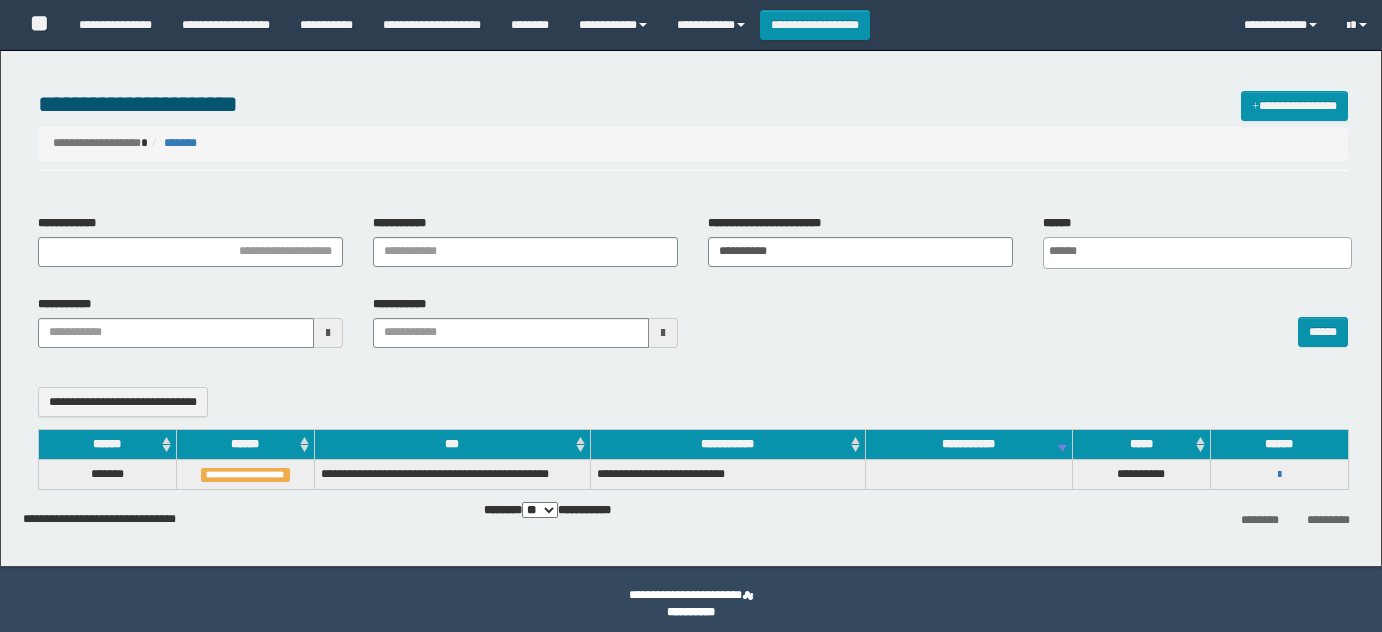 select 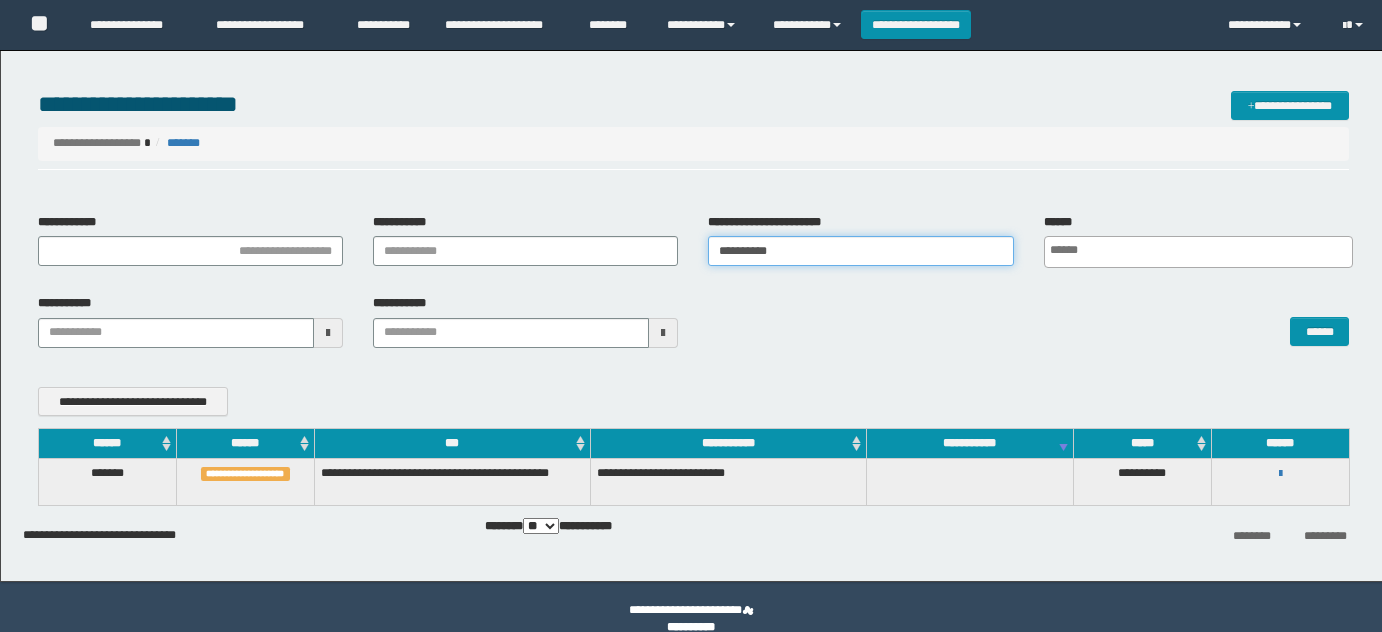 scroll, scrollTop: 0, scrollLeft: 0, axis: both 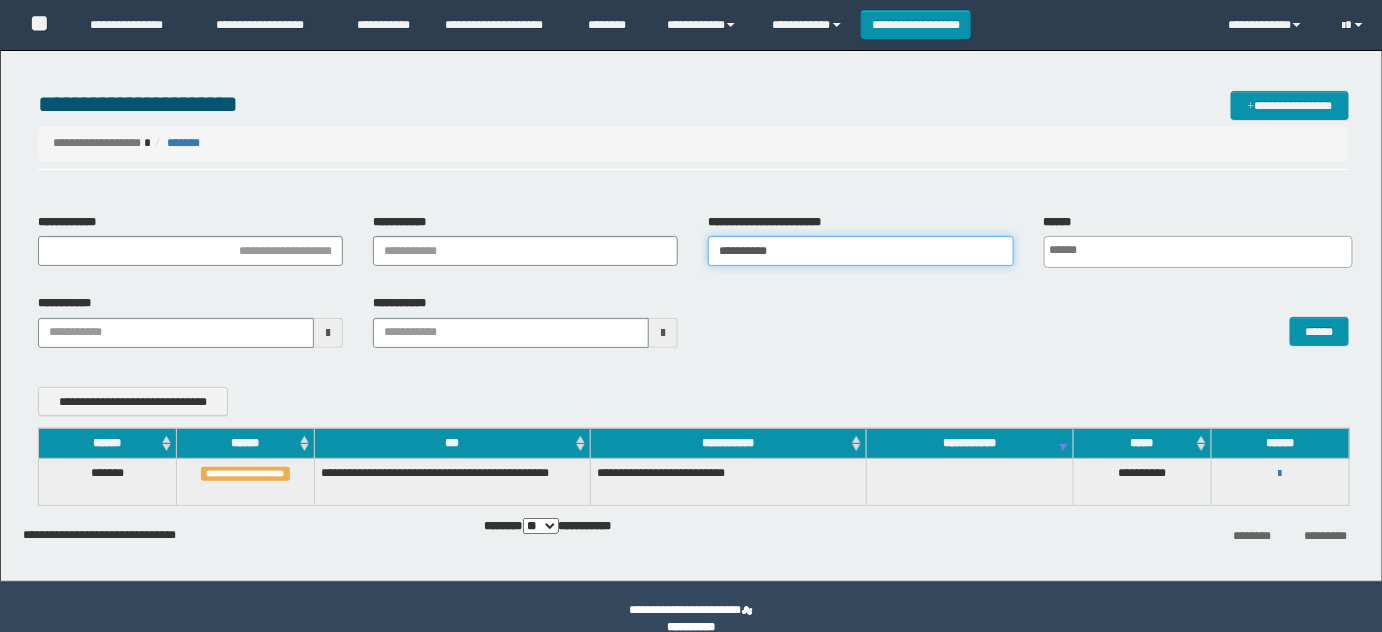 click on "**********" at bounding box center (694, 248) 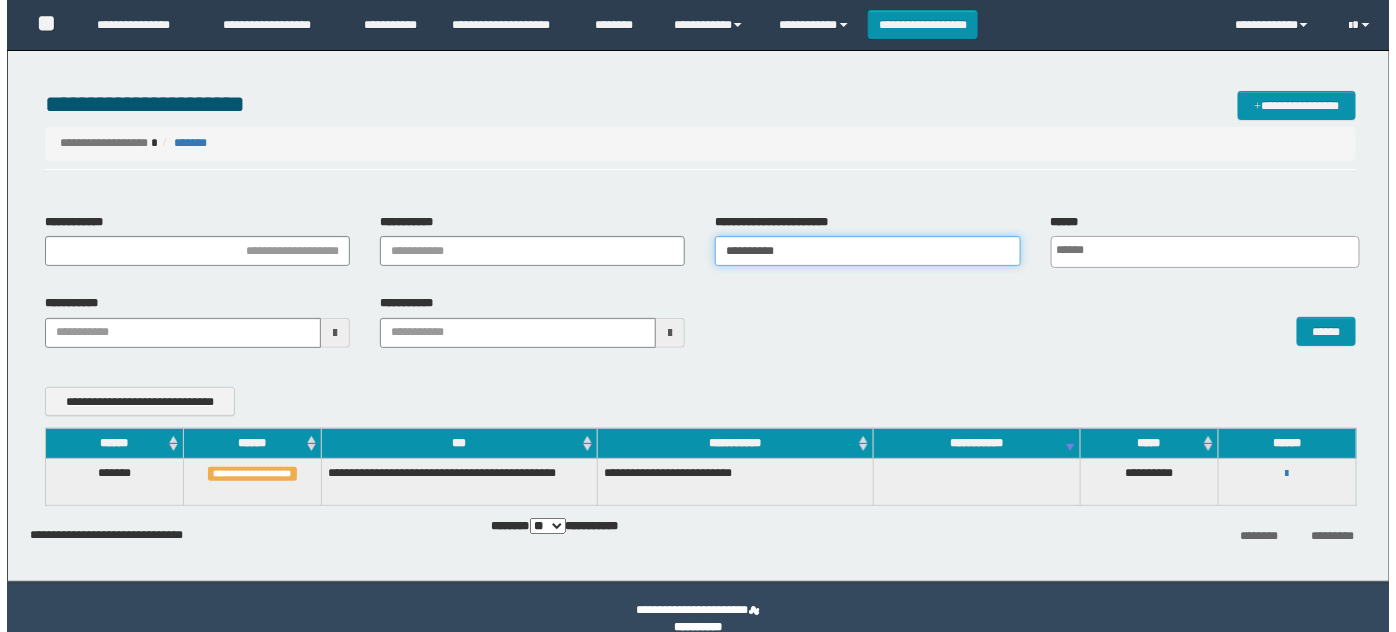 scroll, scrollTop: 0, scrollLeft: 0, axis: both 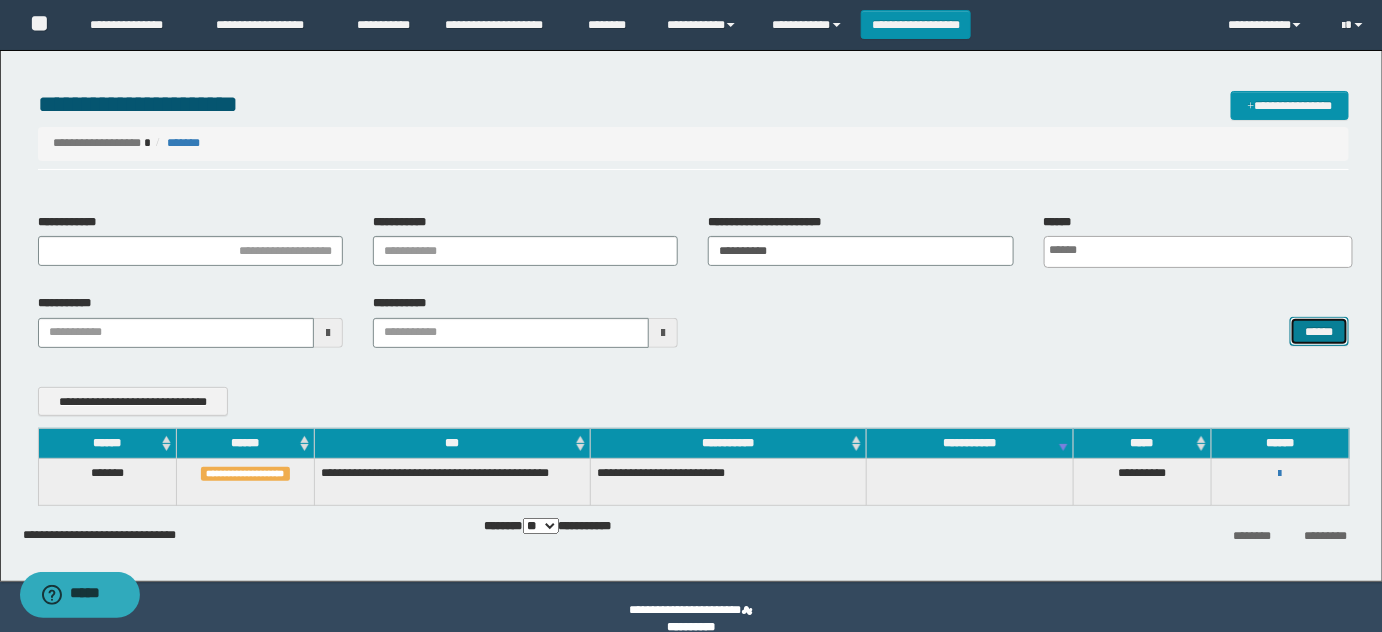click on "******" at bounding box center [1319, 331] 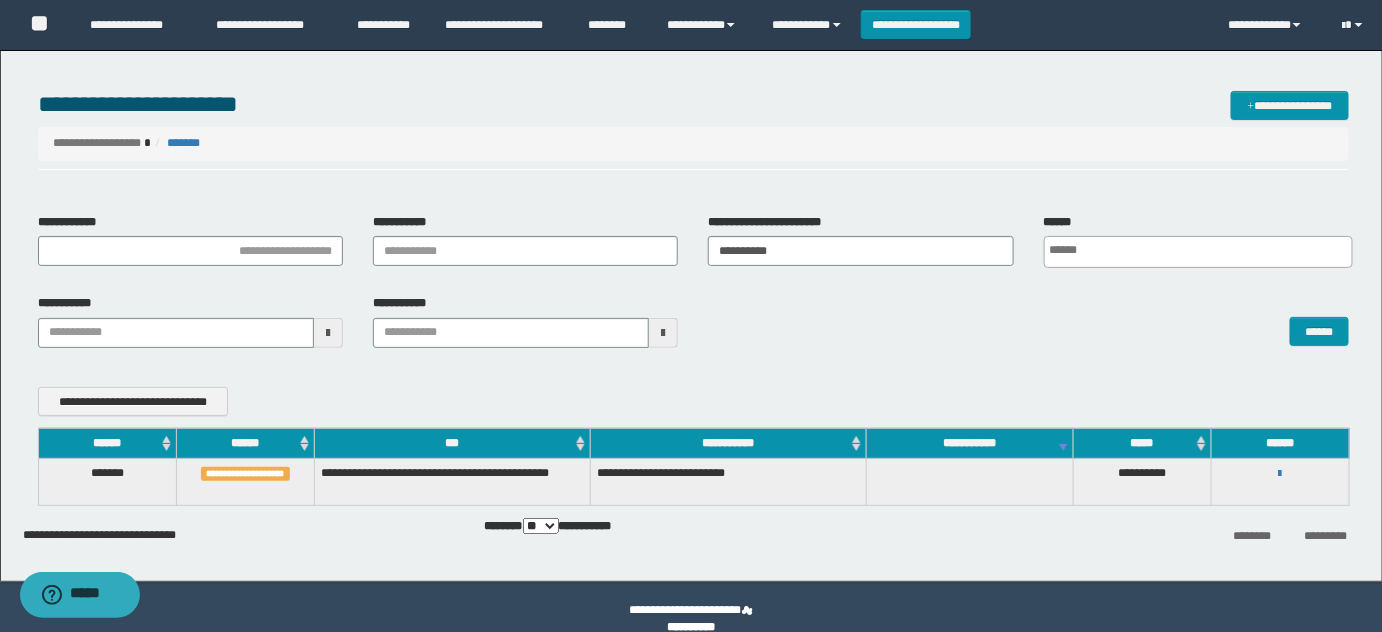 click on "**********" at bounding box center (1280, 473) 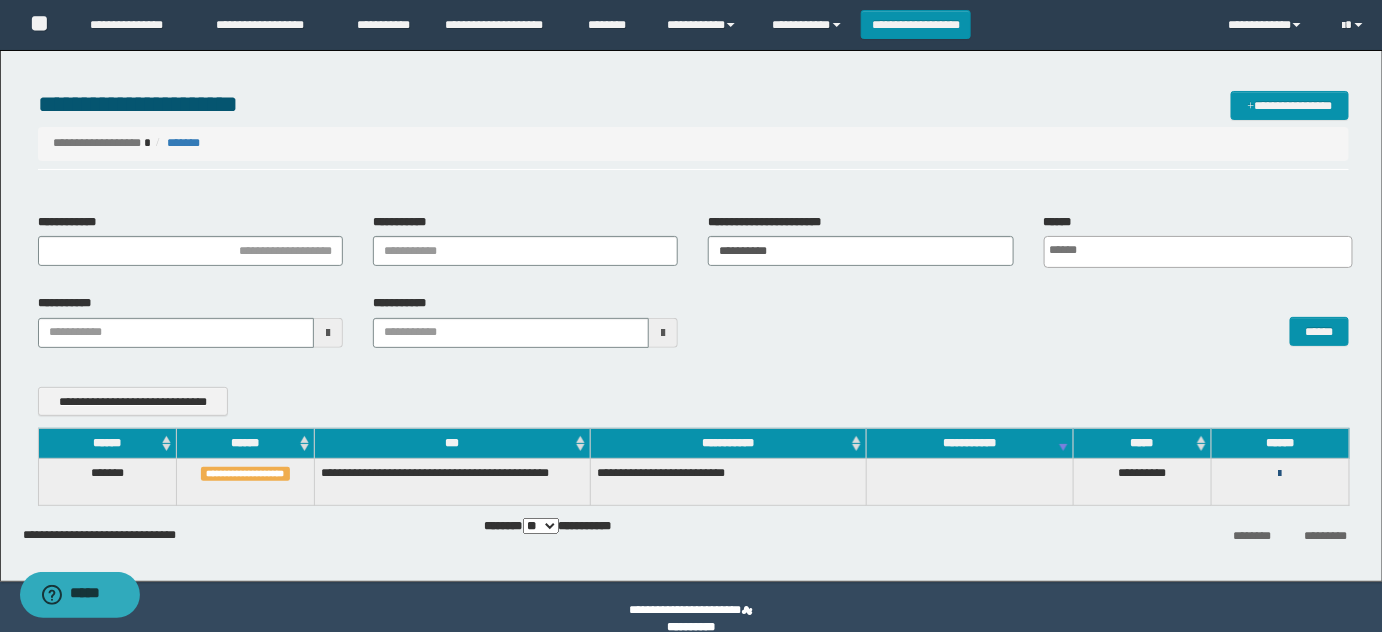 click at bounding box center (1280, 474) 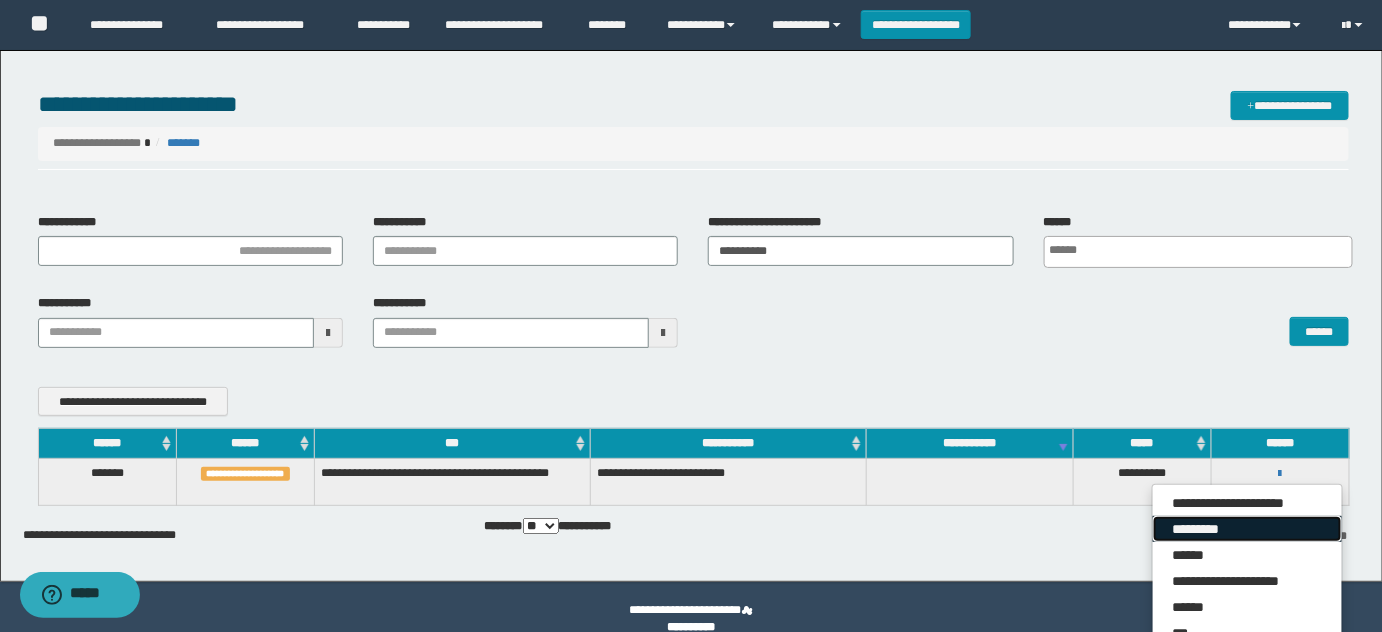 click on "*********" at bounding box center (1247, 529) 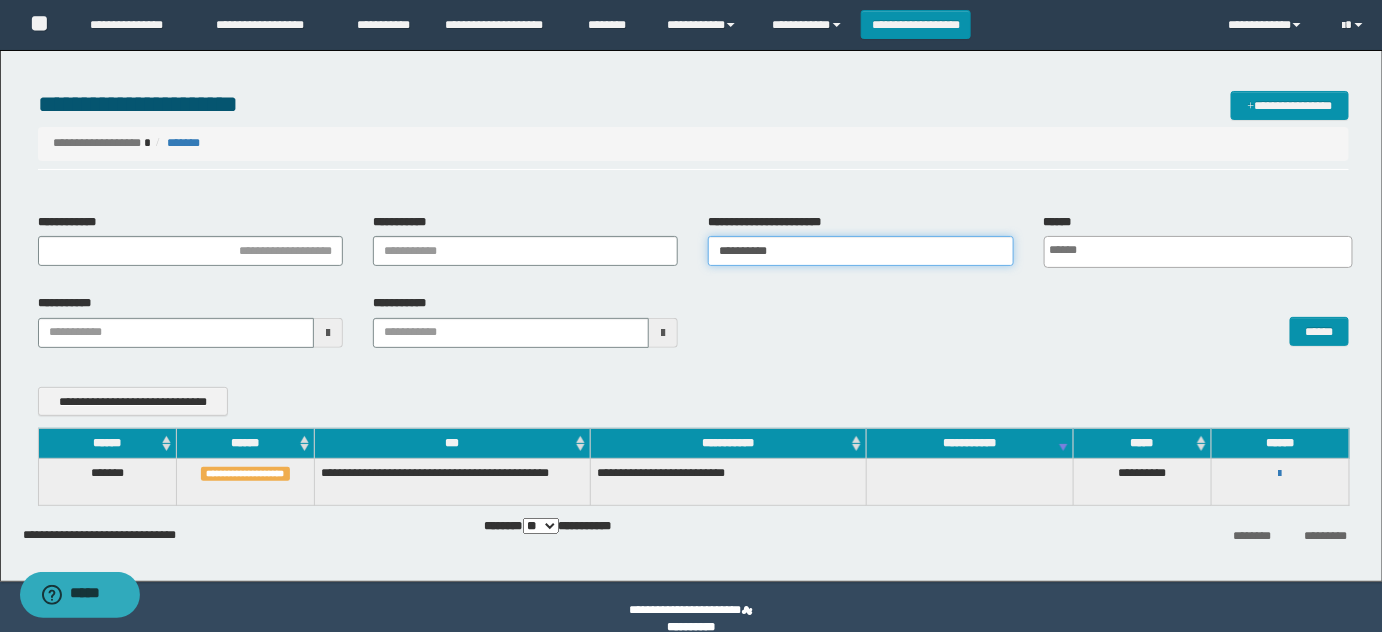 drag, startPoint x: 825, startPoint y: 249, endPoint x: 496, endPoint y: 260, distance: 329.18384 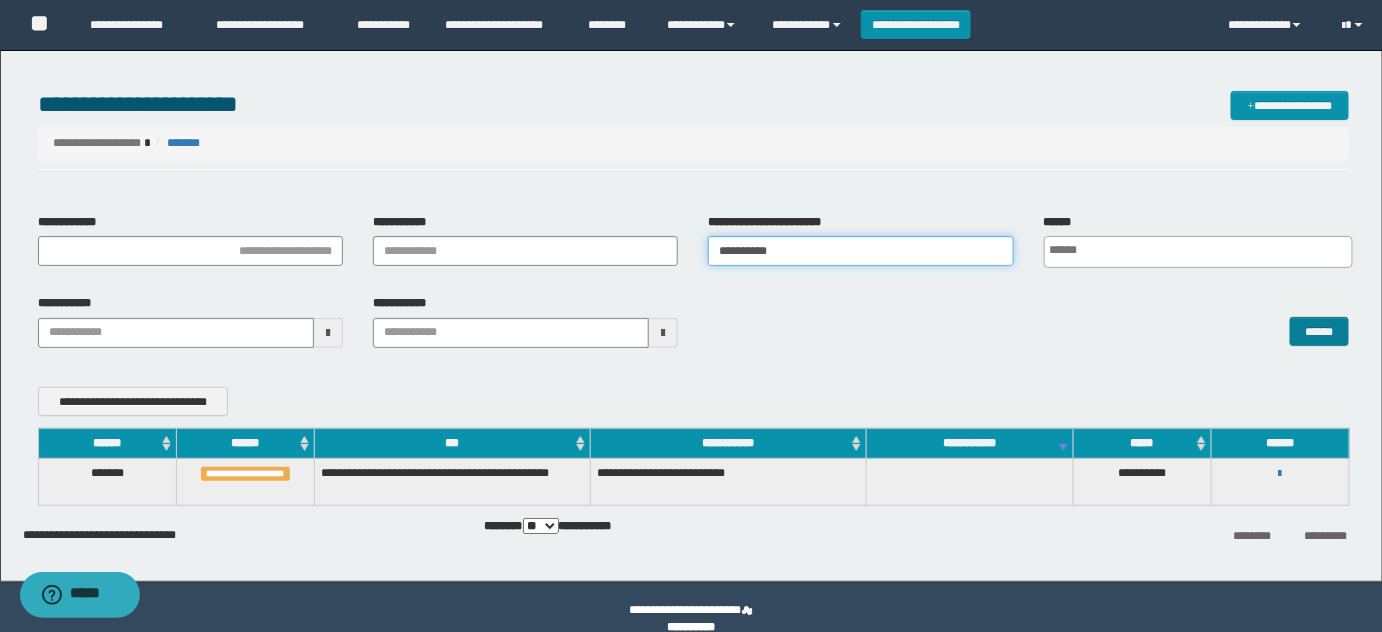 paste 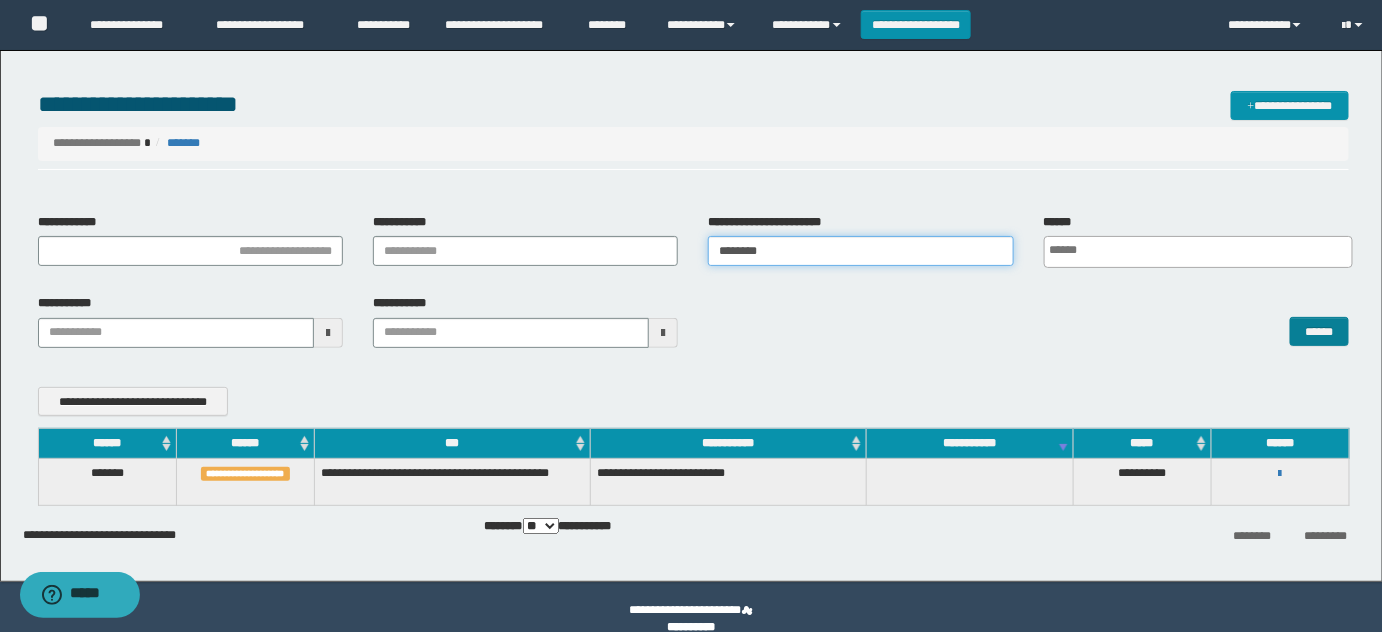type on "********" 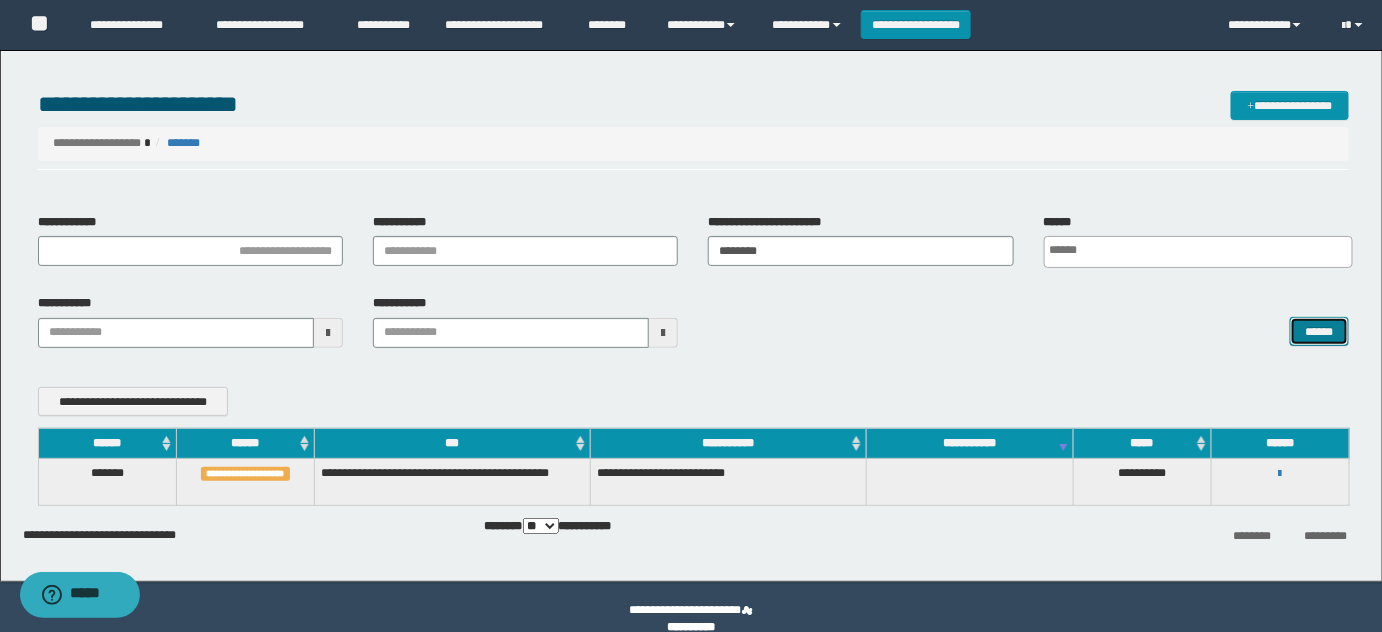 click on "******" at bounding box center (1319, 331) 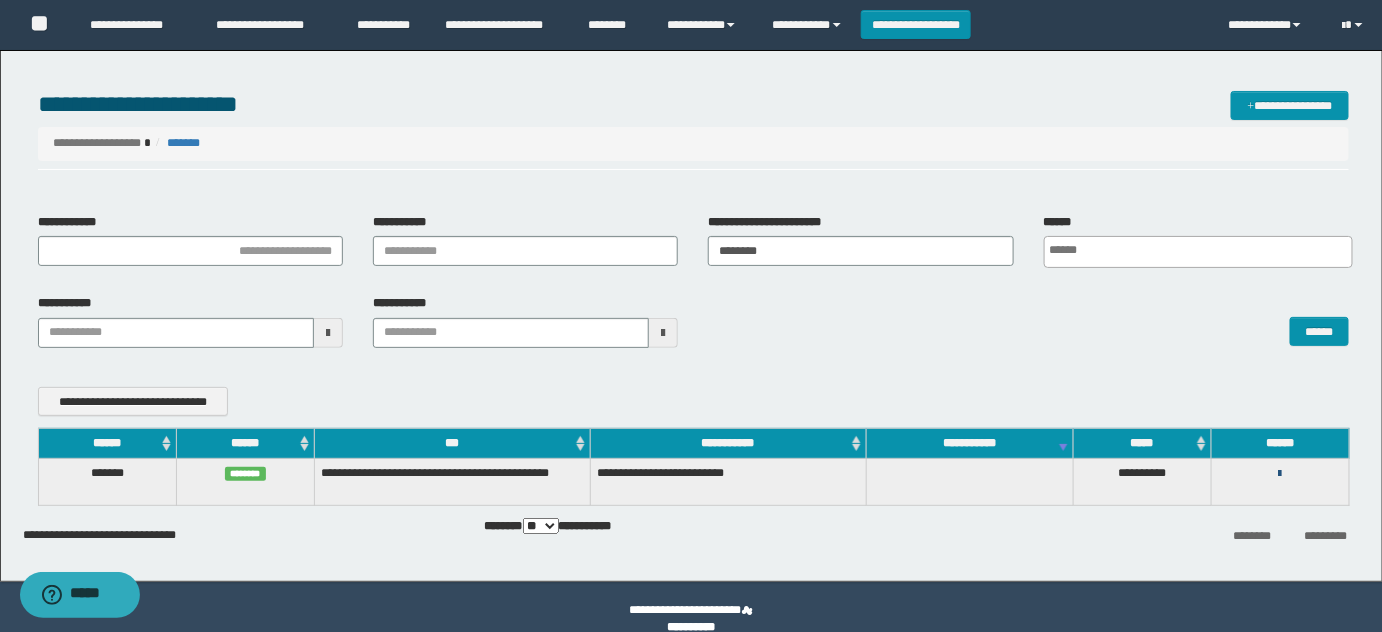 click at bounding box center [1280, 474] 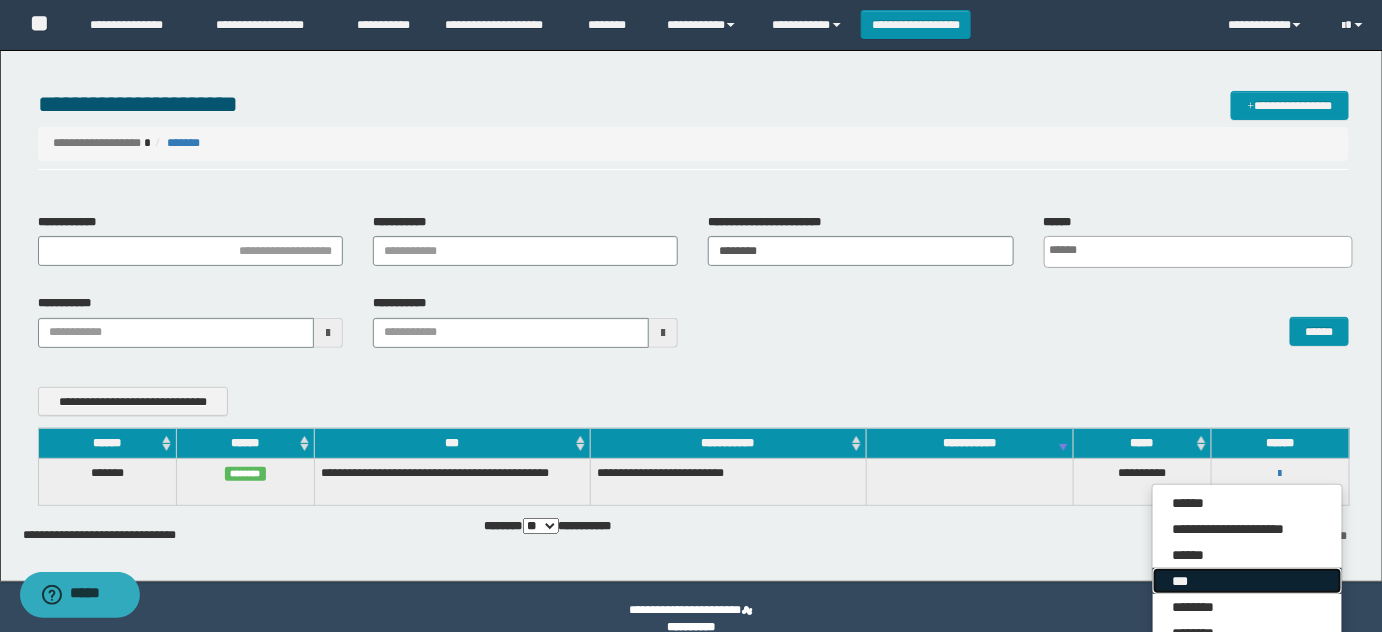 click on "***" at bounding box center [1247, 581] 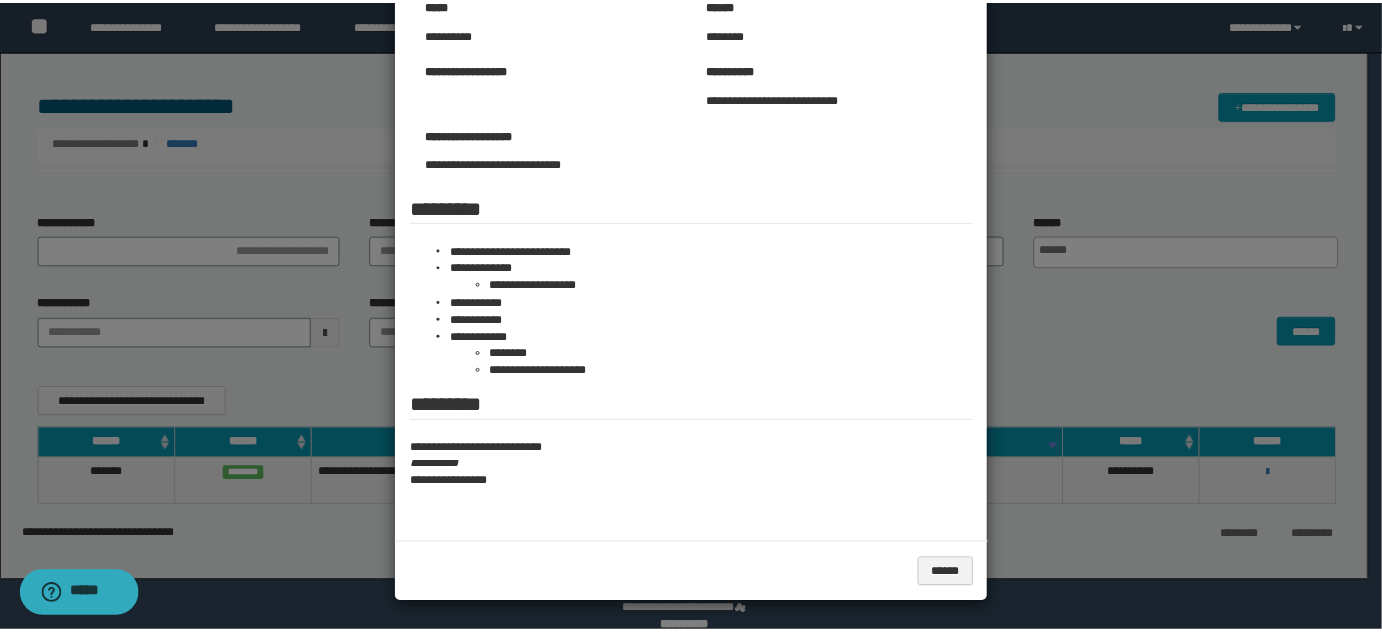 scroll, scrollTop: 184, scrollLeft: 0, axis: vertical 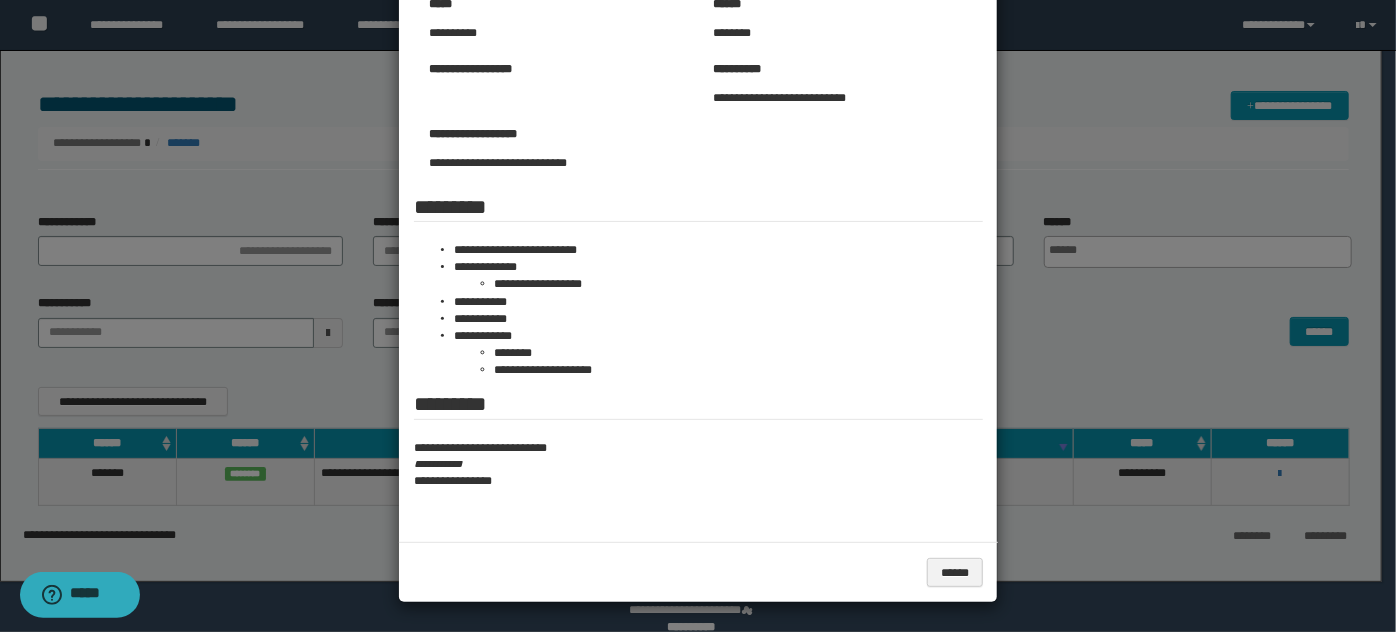 click at bounding box center (698, 224) 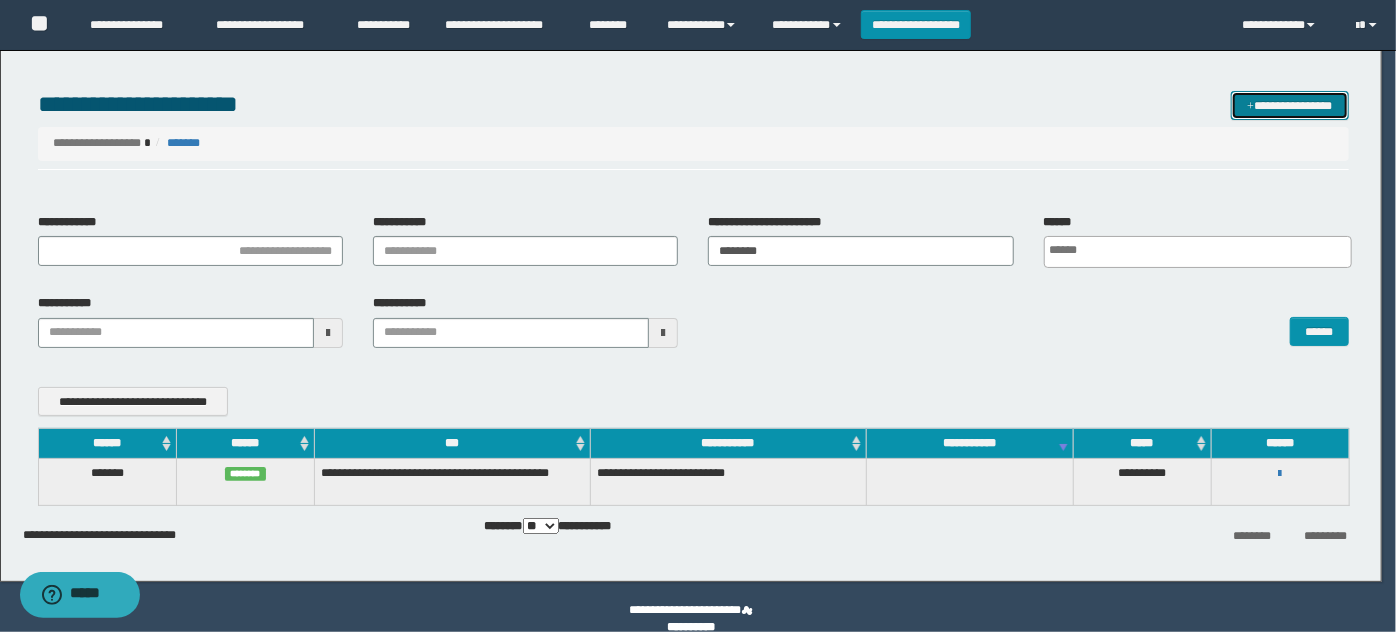 click on "**********" at bounding box center (1290, 105) 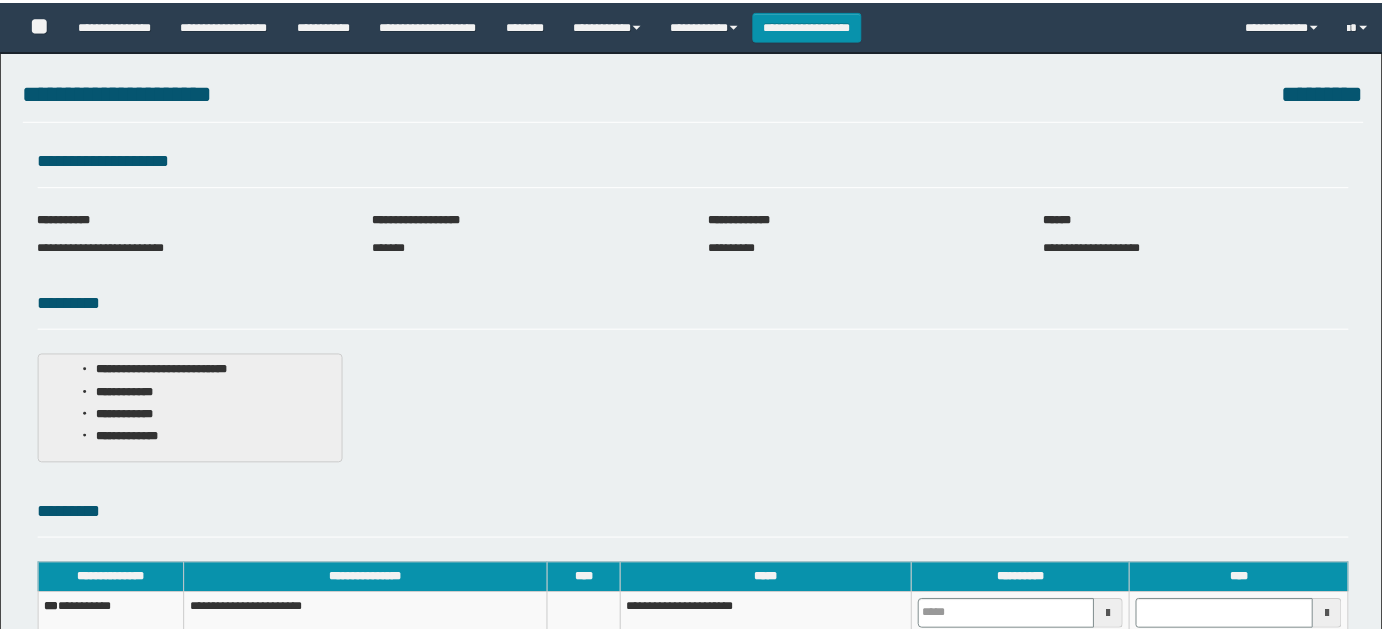 scroll, scrollTop: 0, scrollLeft: 0, axis: both 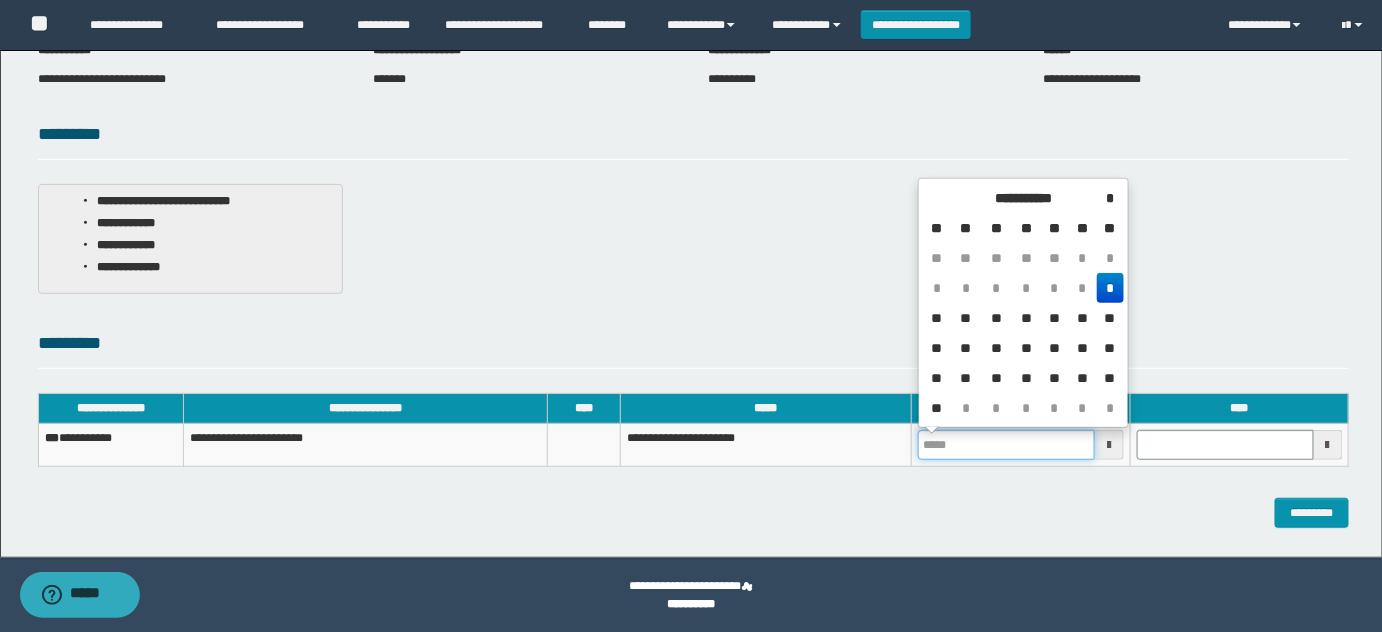 click at bounding box center (1021, 445) 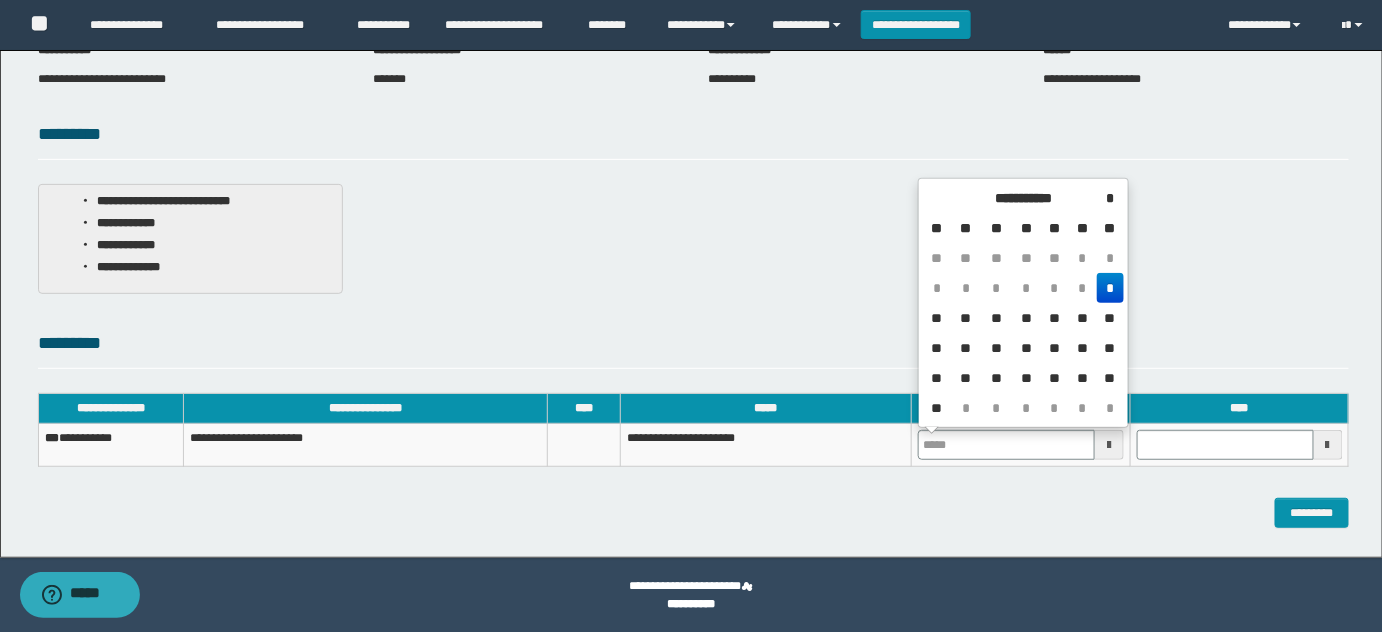 click on "*" at bounding box center (1110, 288) 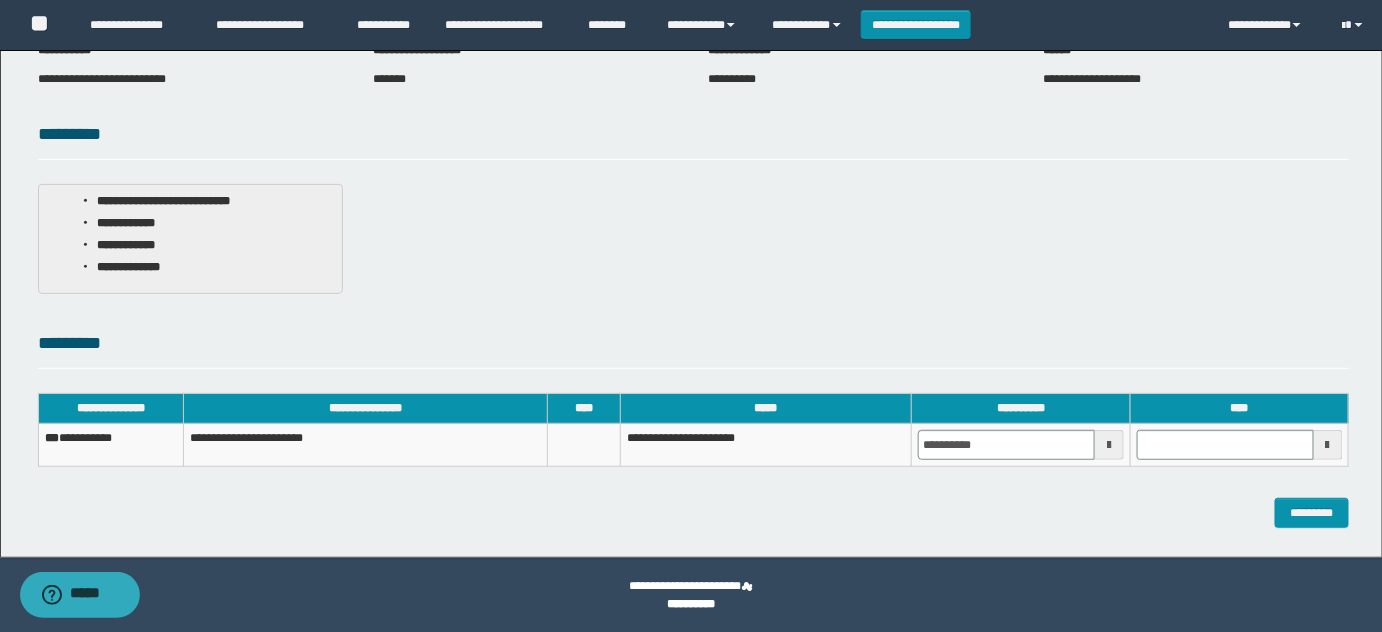 click on "**********" at bounding box center (694, 439) 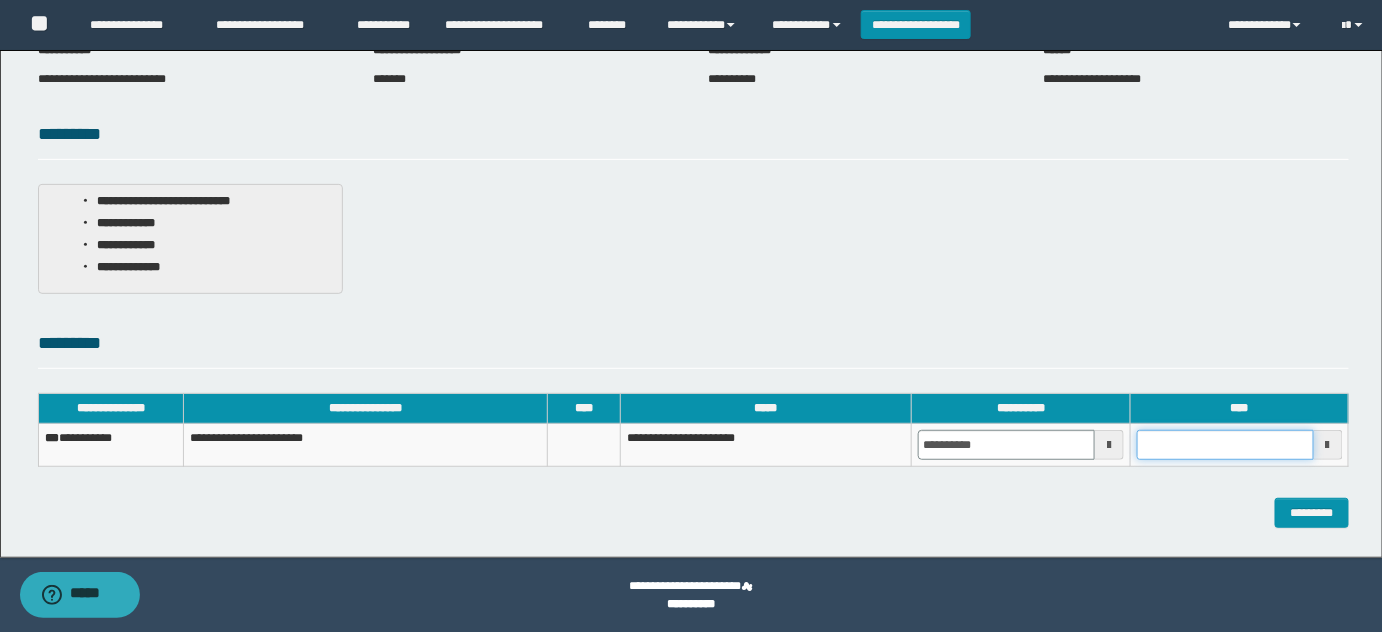 click at bounding box center [1225, 445] 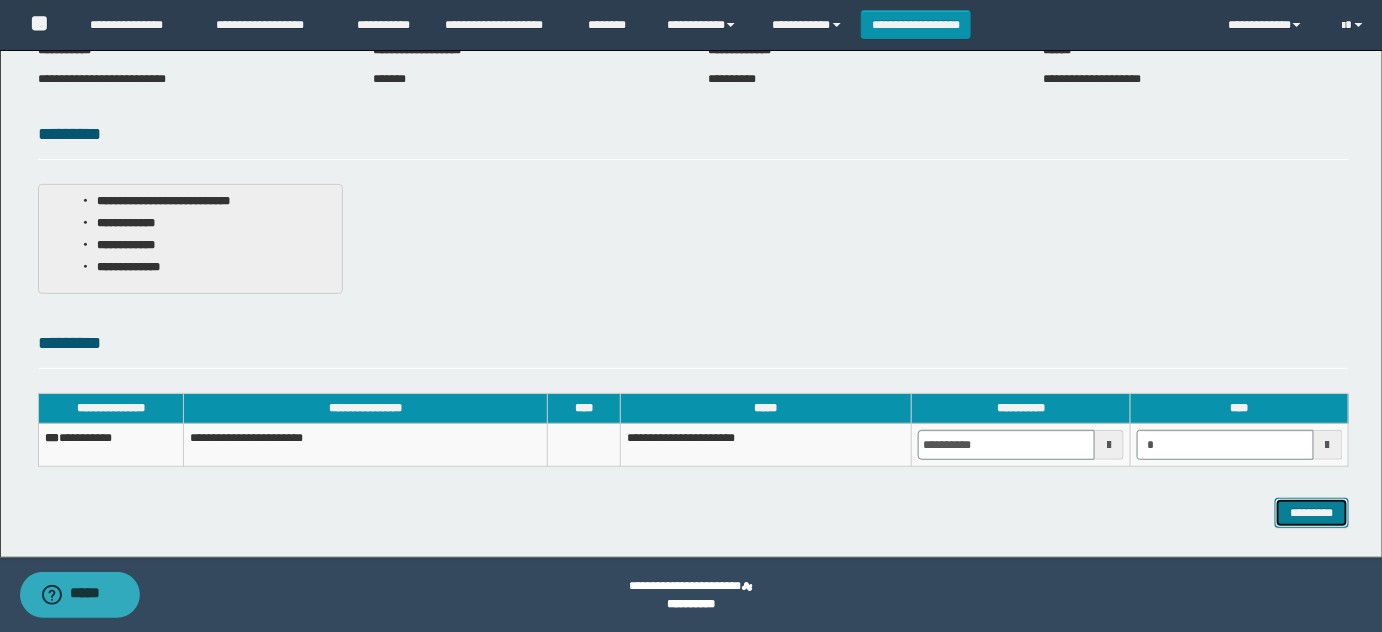 type on "*******" 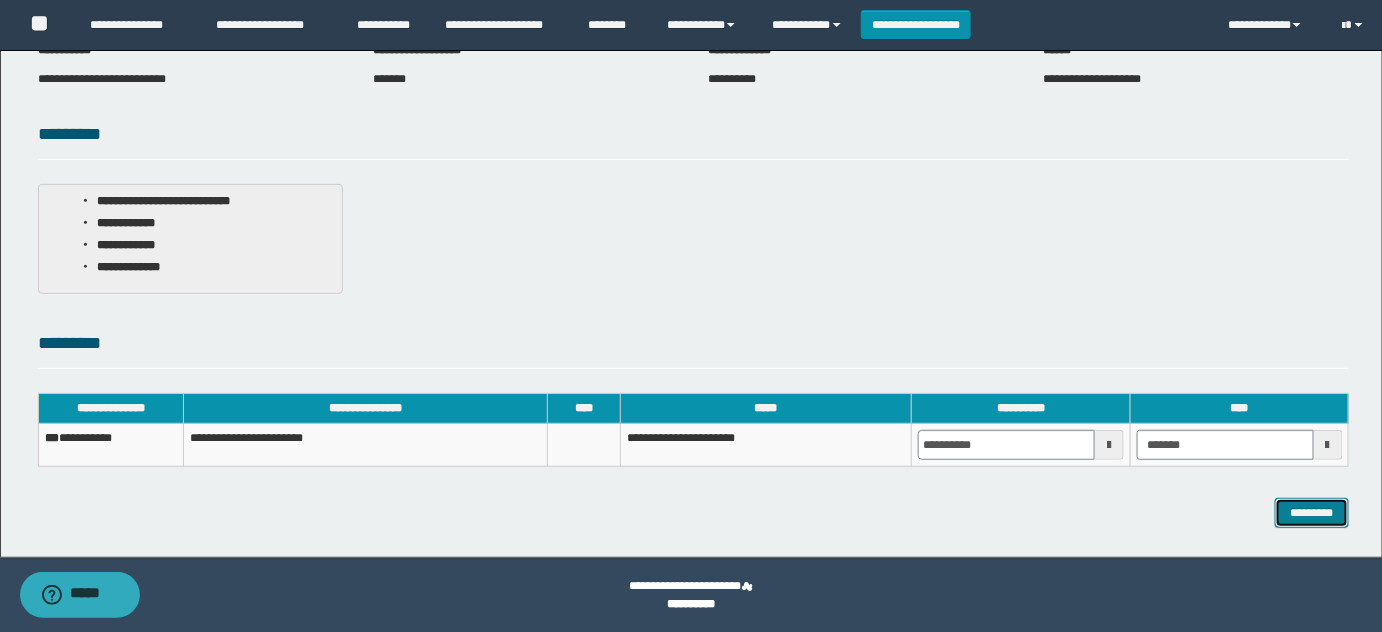 click on "*********" at bounding box center (1312, 512) 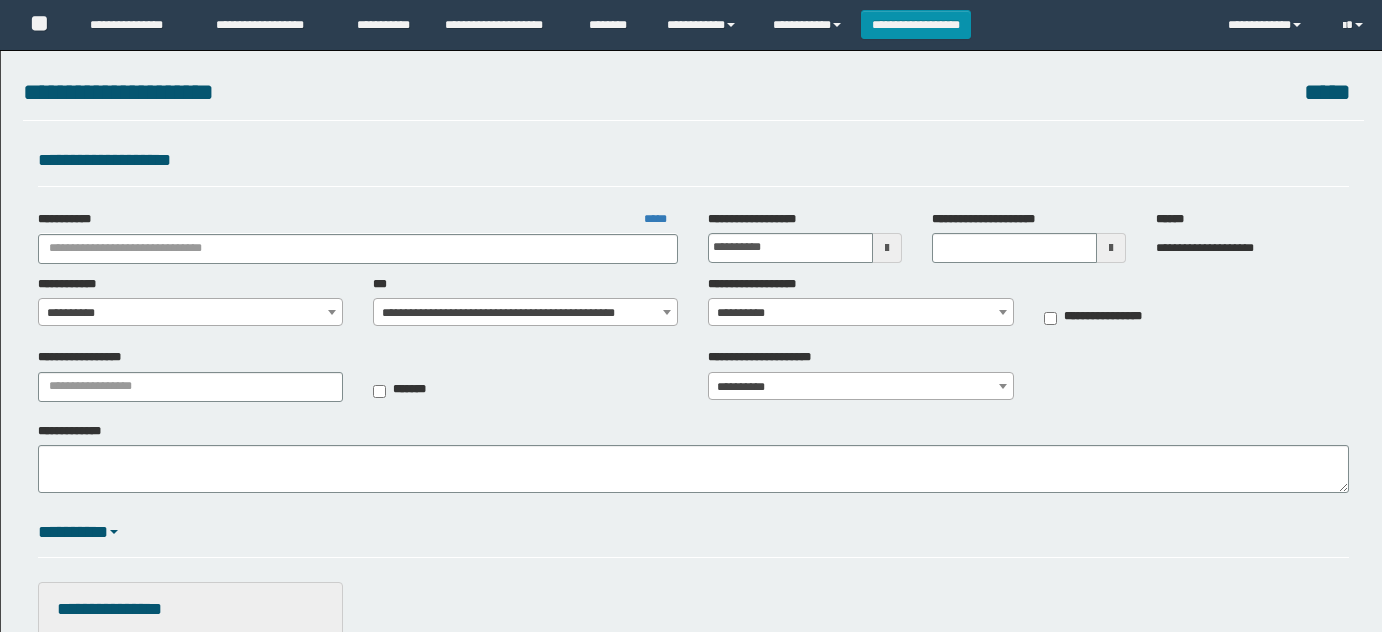 scroll, scrollTop: 0, scrollLeft: 0, axis: both 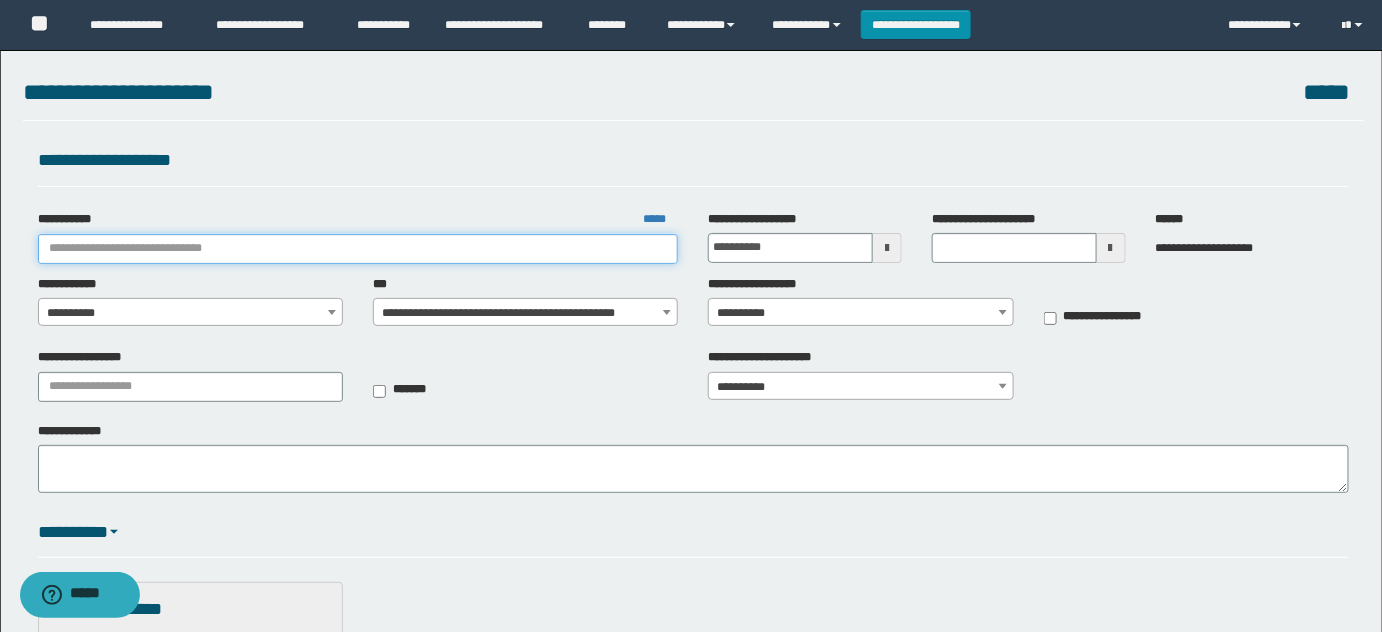 click on "**********" at bounding box center (358, 249) 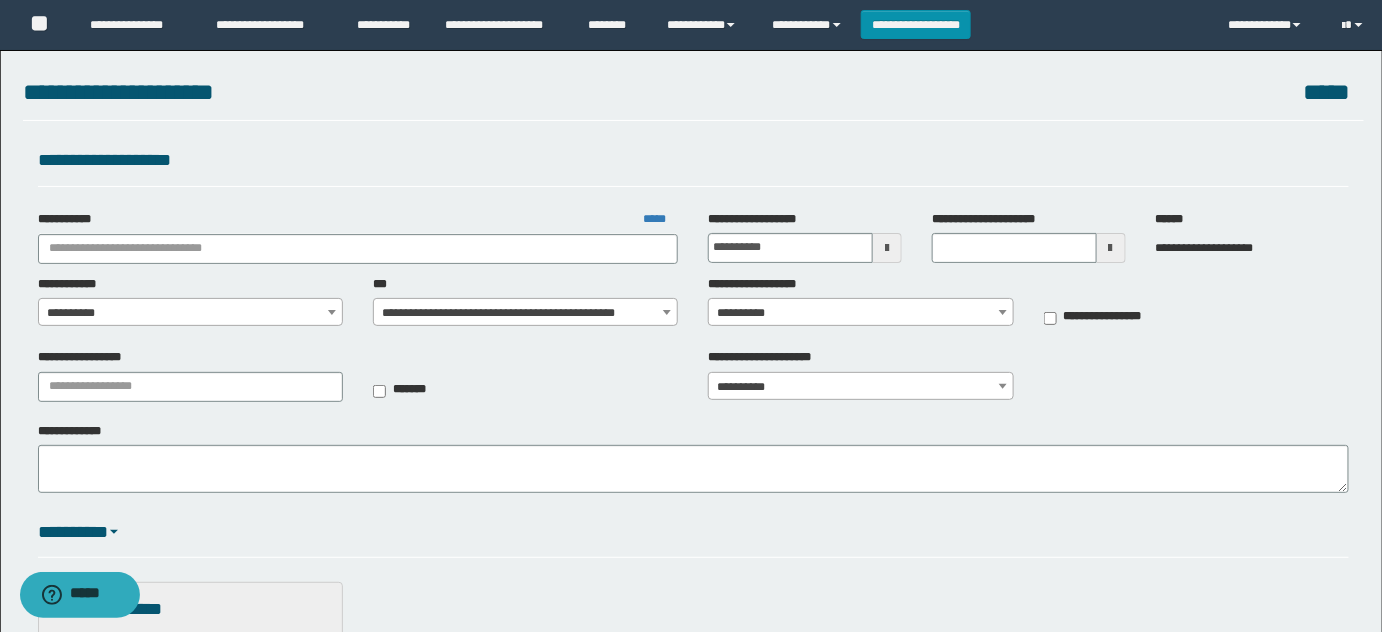 drag, startPoint x: 122, startPoint y: 220, endPoint x: 134, endPoint y: 250, distance: 32.31099 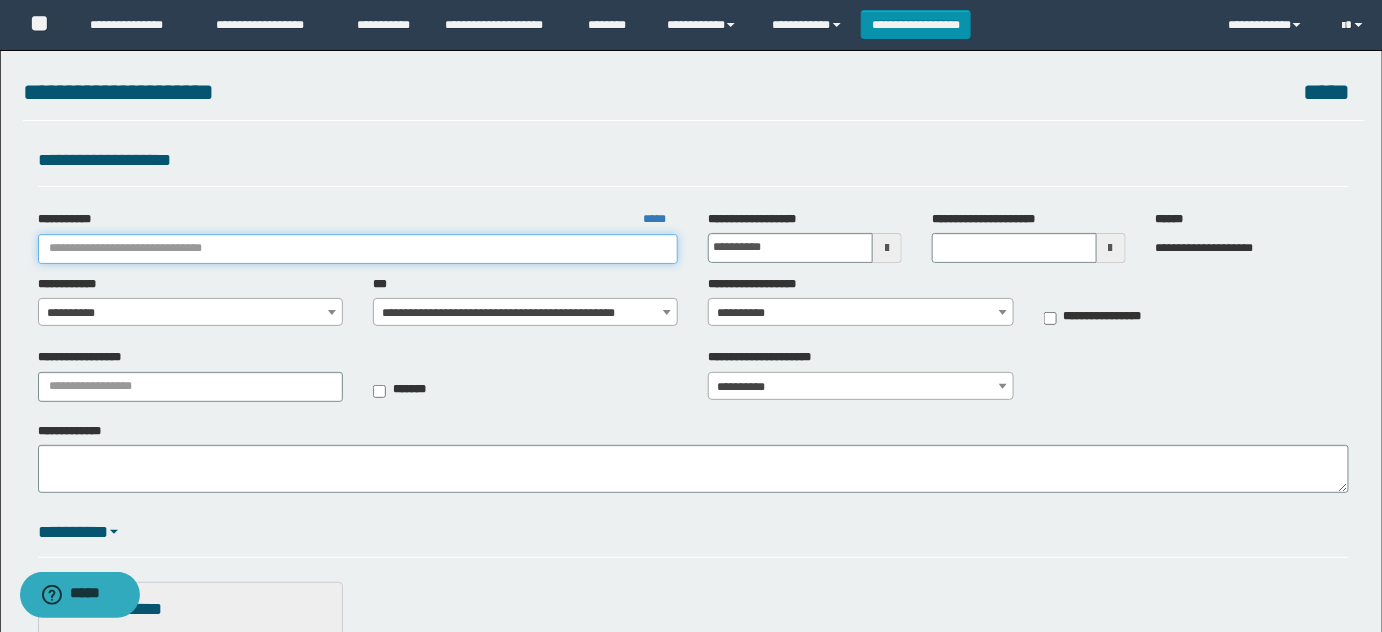 click on "**********" at bounding box center [358, 249] 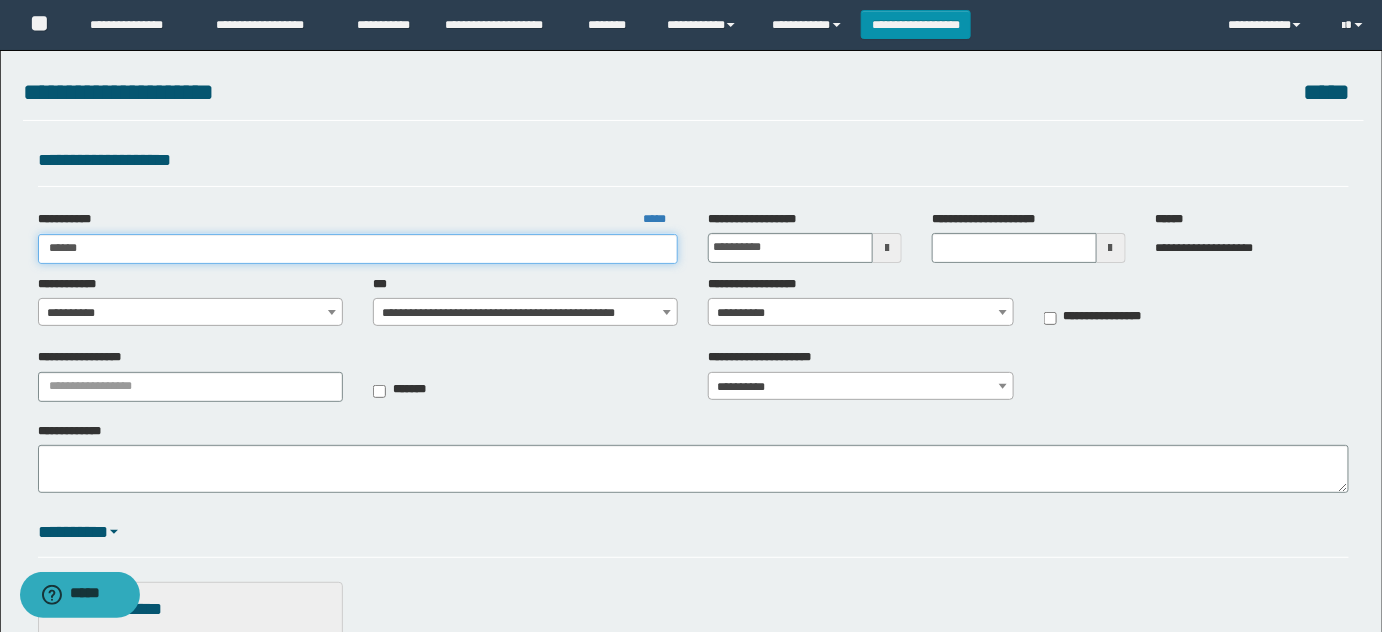 type on "*******" 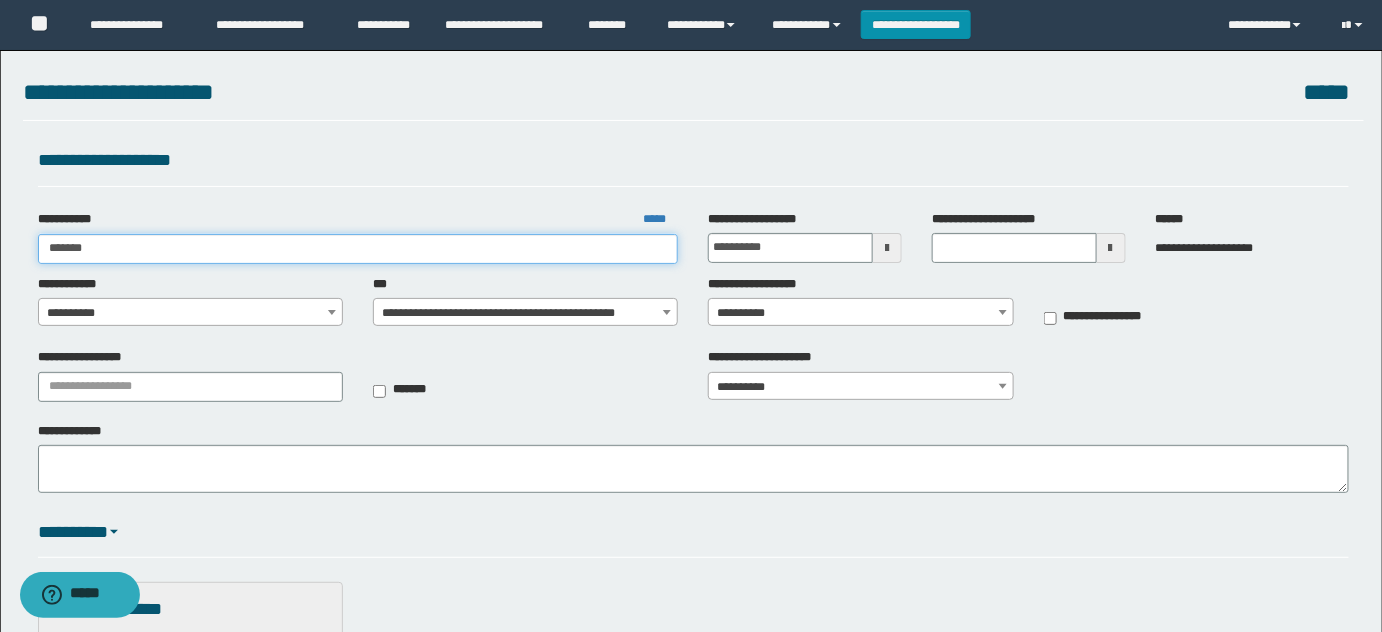 type on "*******" 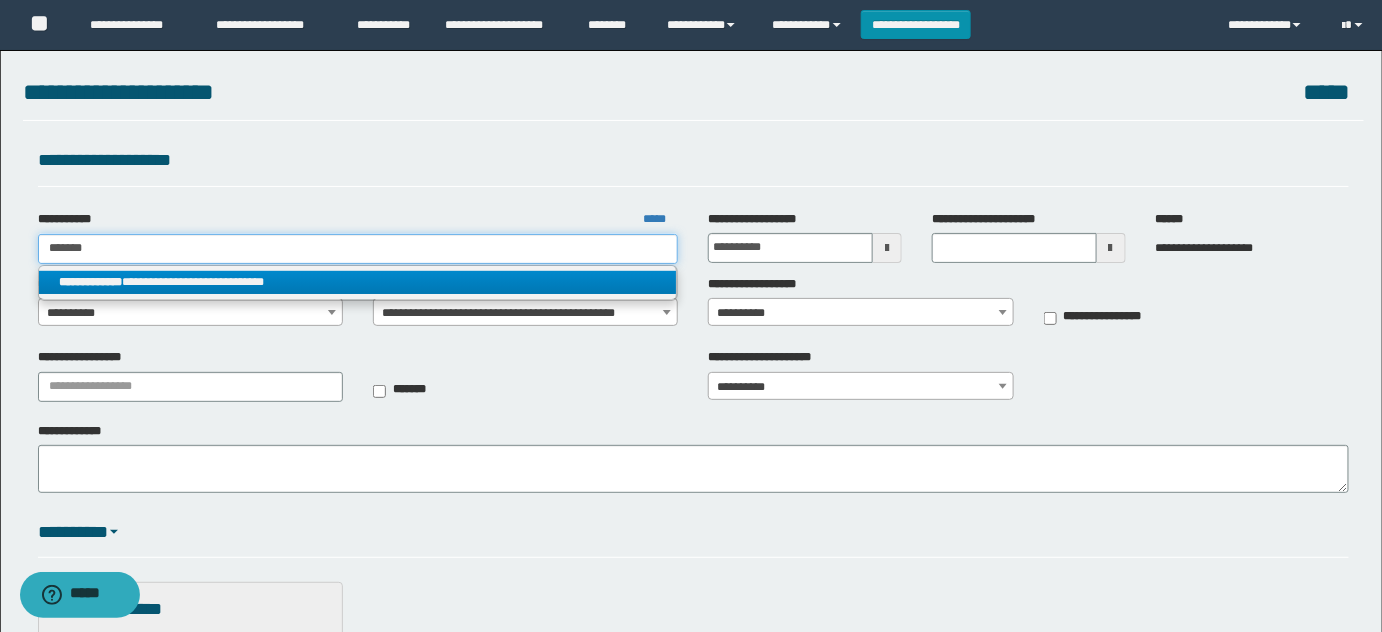 type on "*******" 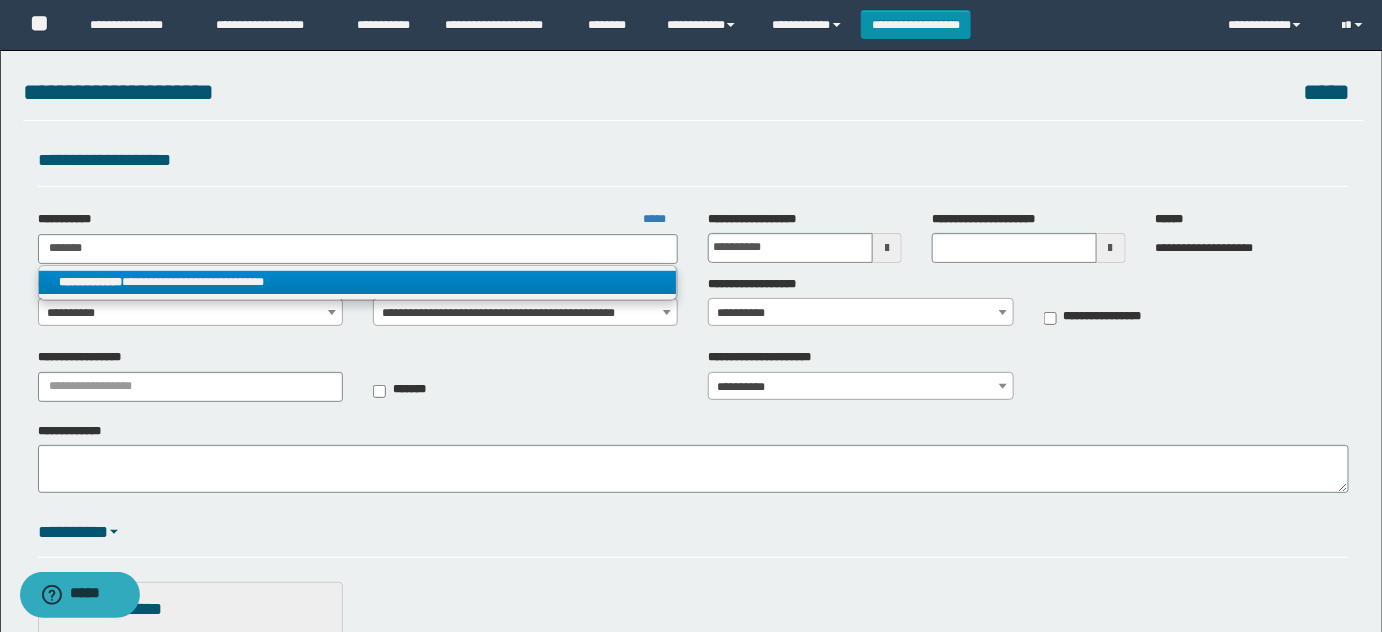 click on "**********" at bounding box center [358, 282] 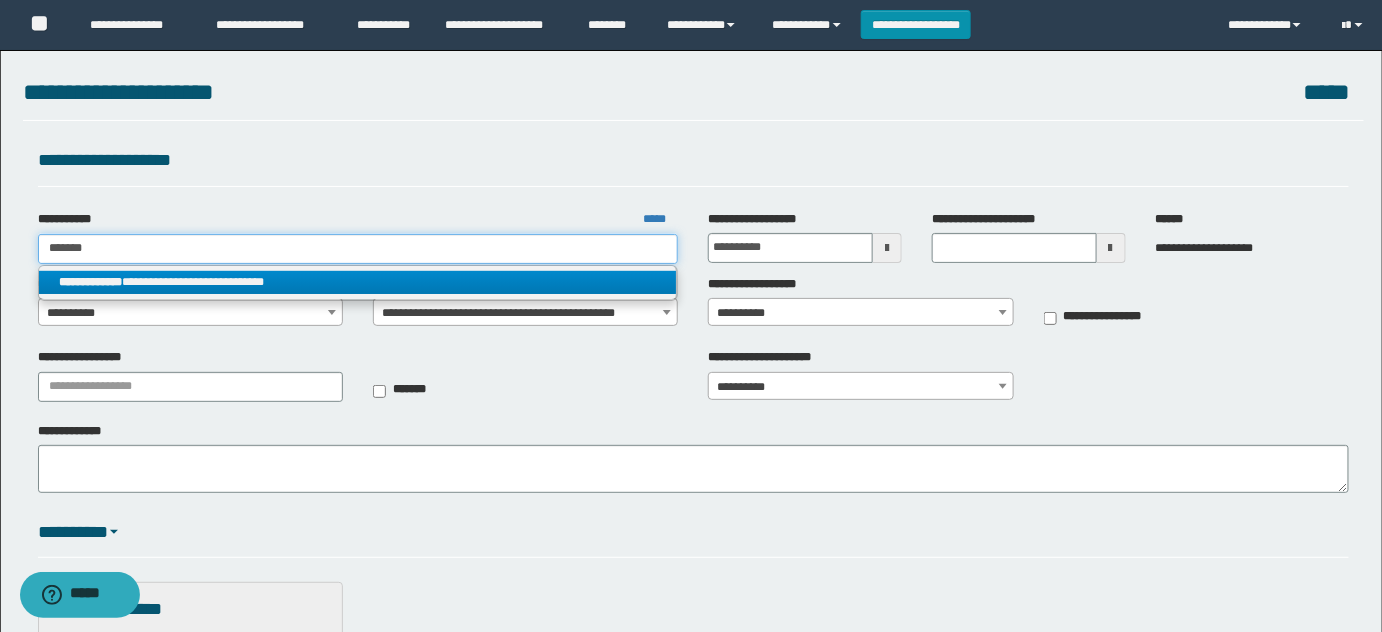 type 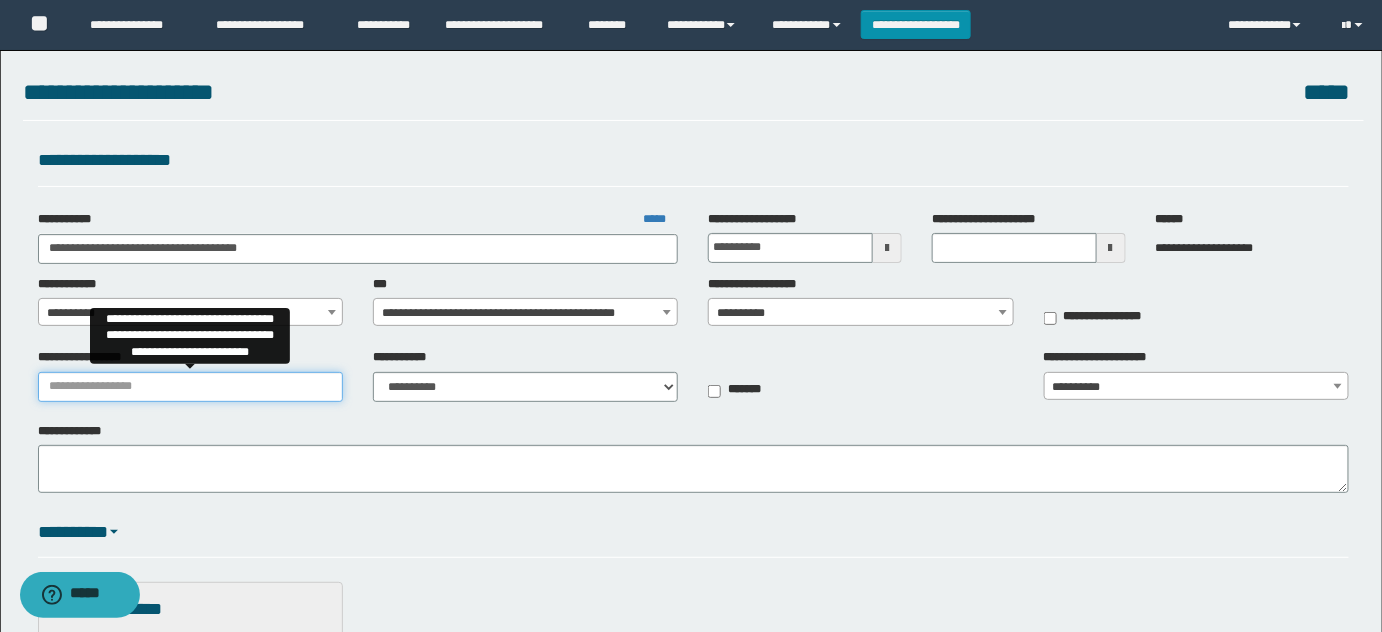 drag, startPoint x: 201, startPoint y: 400, endPoint x: 322, endPoint y: 395, distance: 121.103264 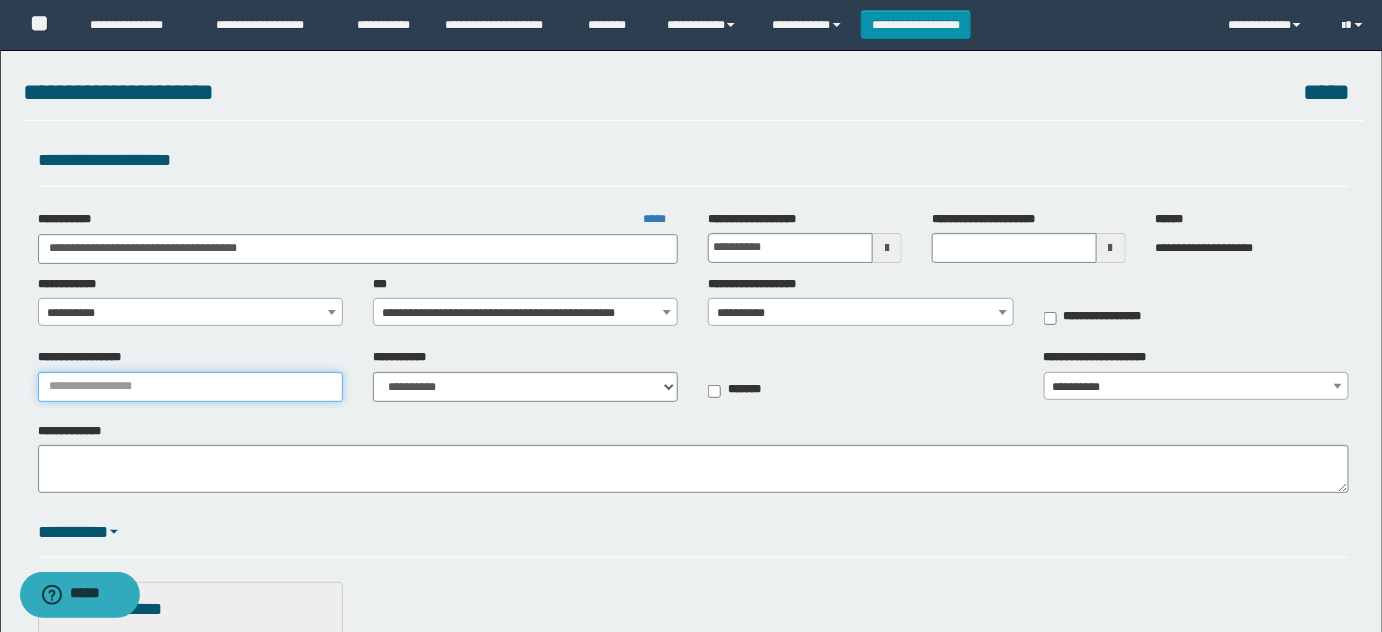 paste on "**********" 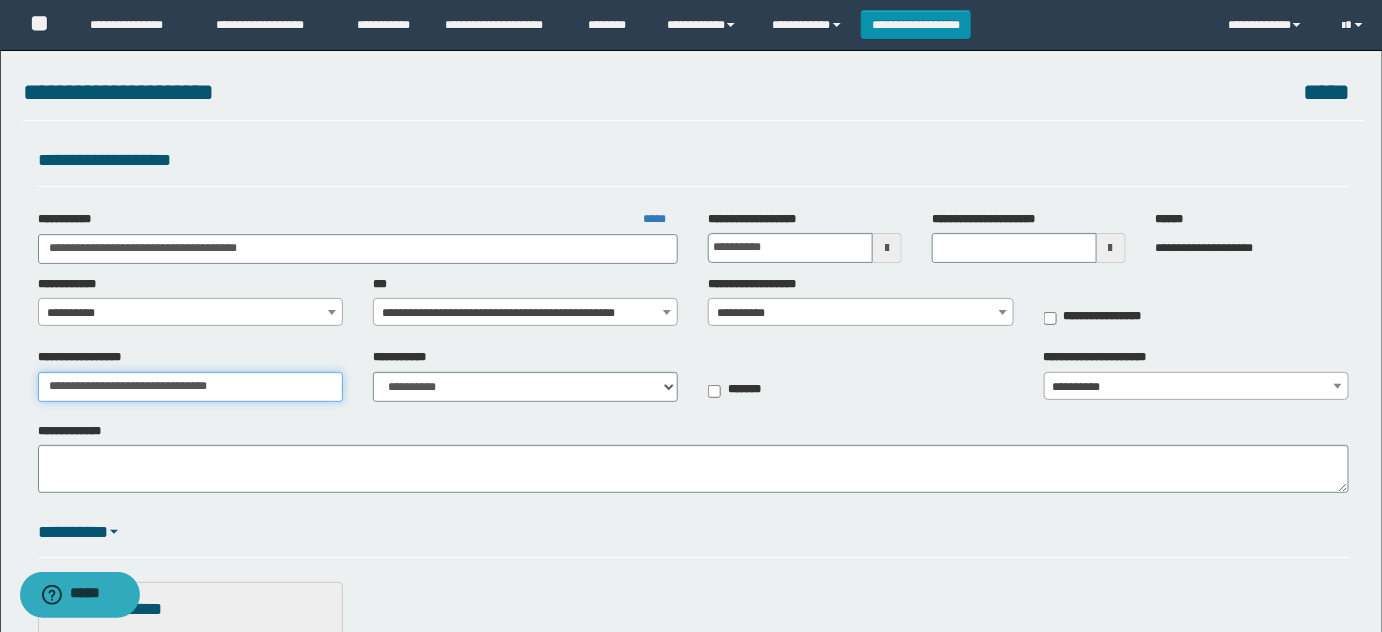 type on "**********" 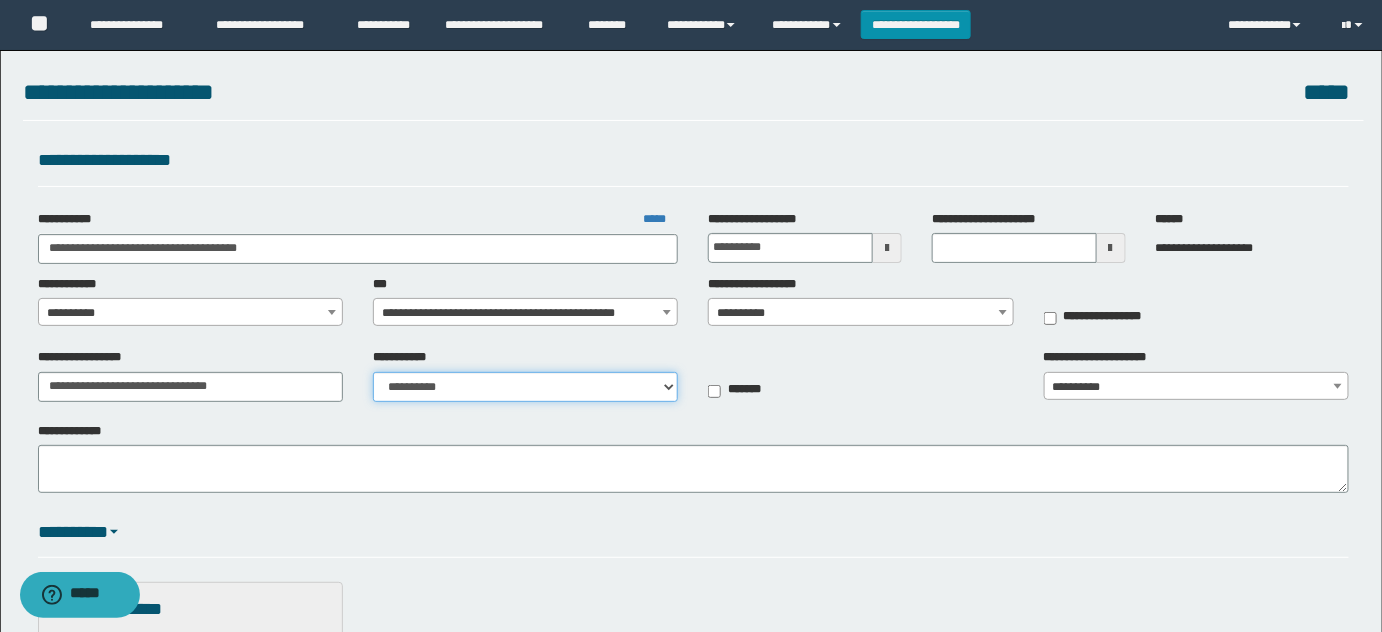 click on "**********" at bounding box center (525, 387) 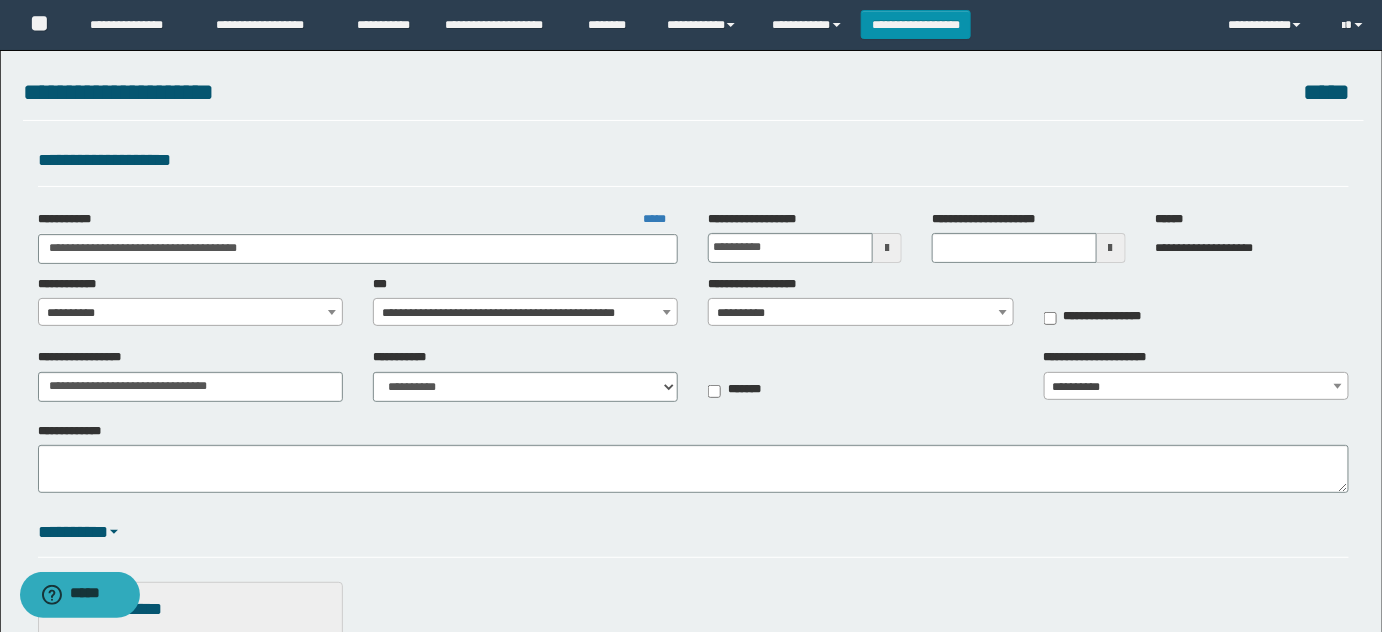 click on "**********" at bounding box center (191, 313) 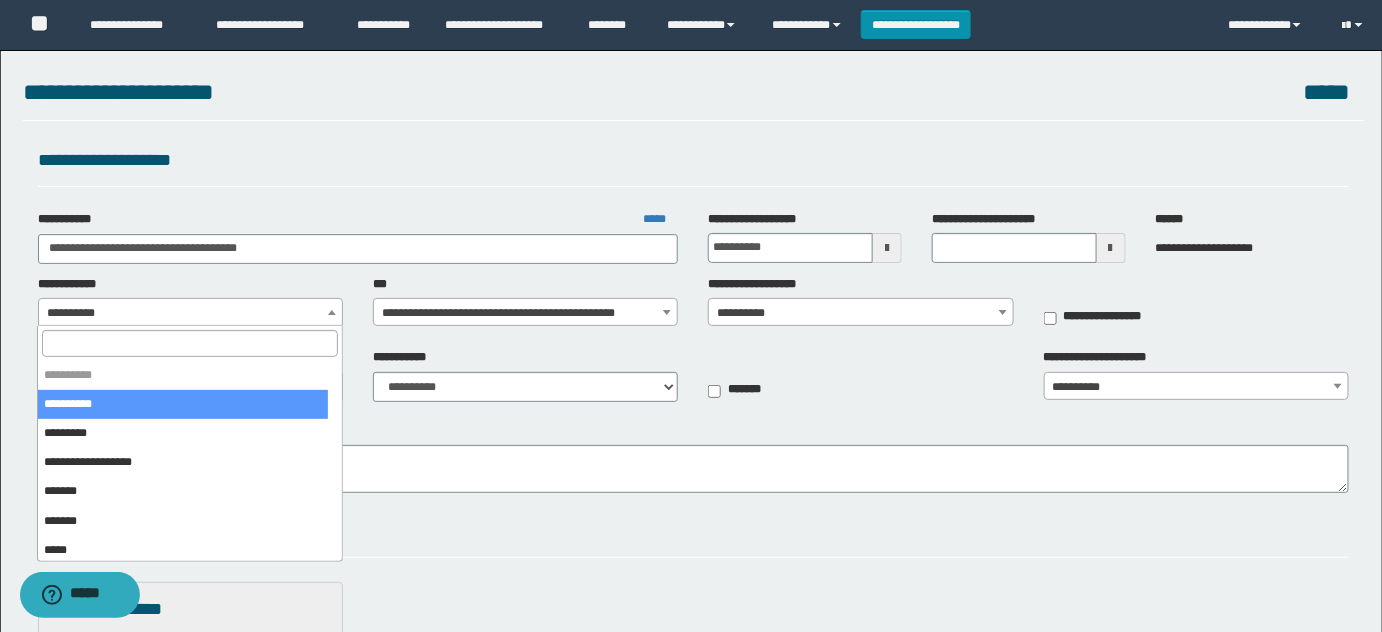 click at bounding box center (189, 343) 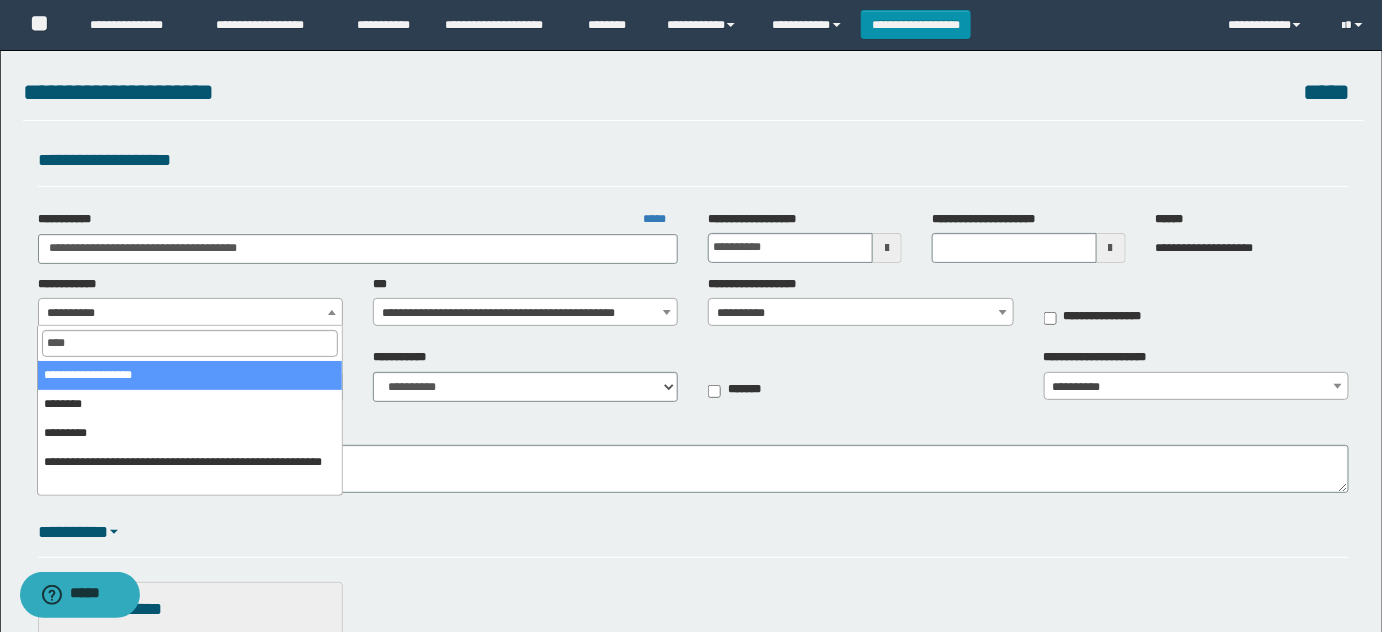 type on "*****" 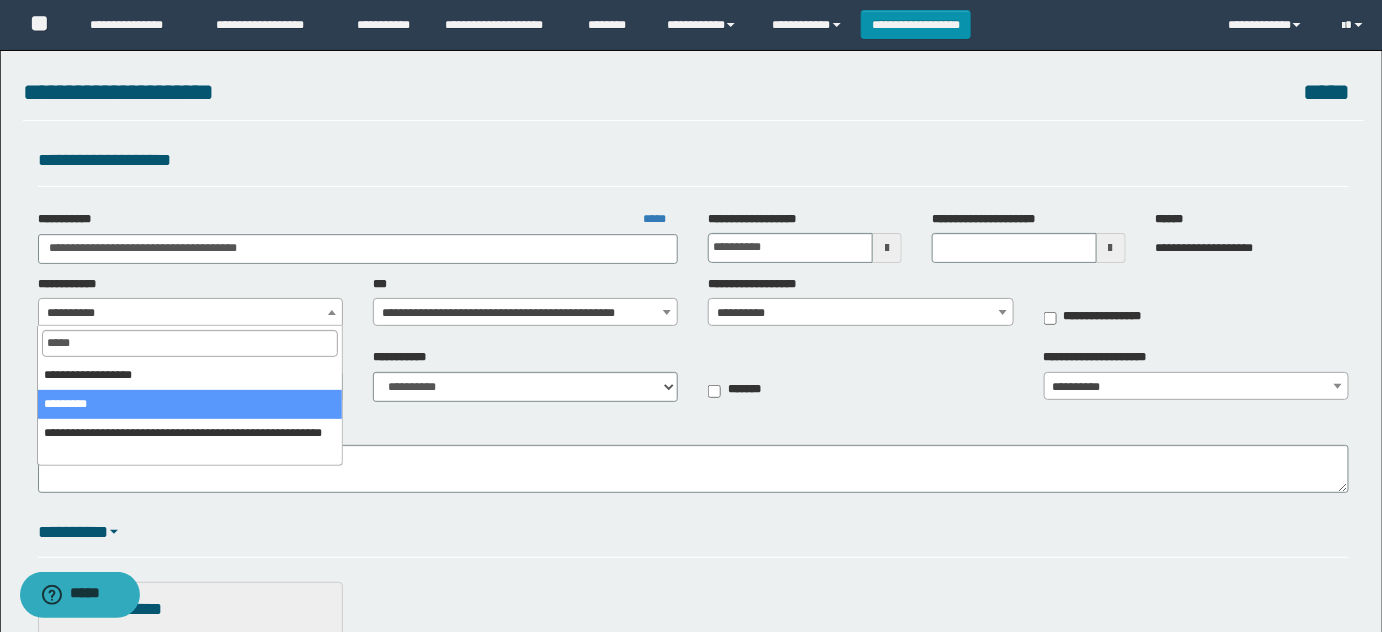 select on "**" 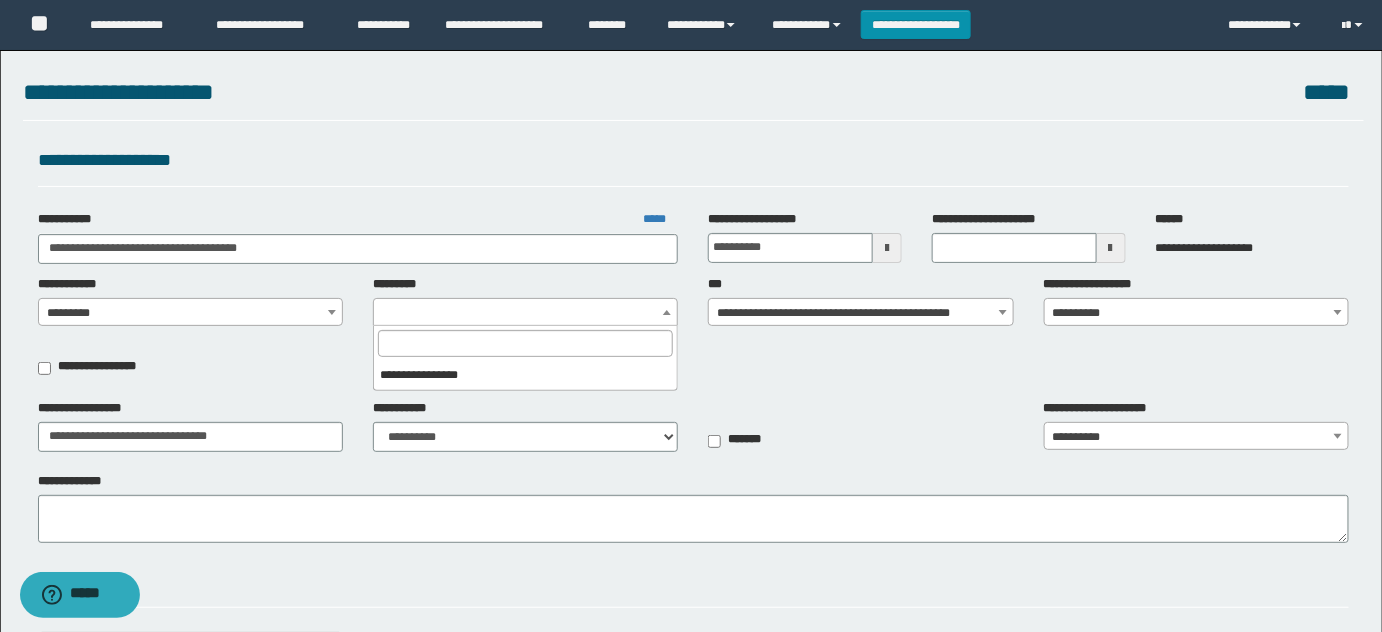 click at bounding box center (525, 312) 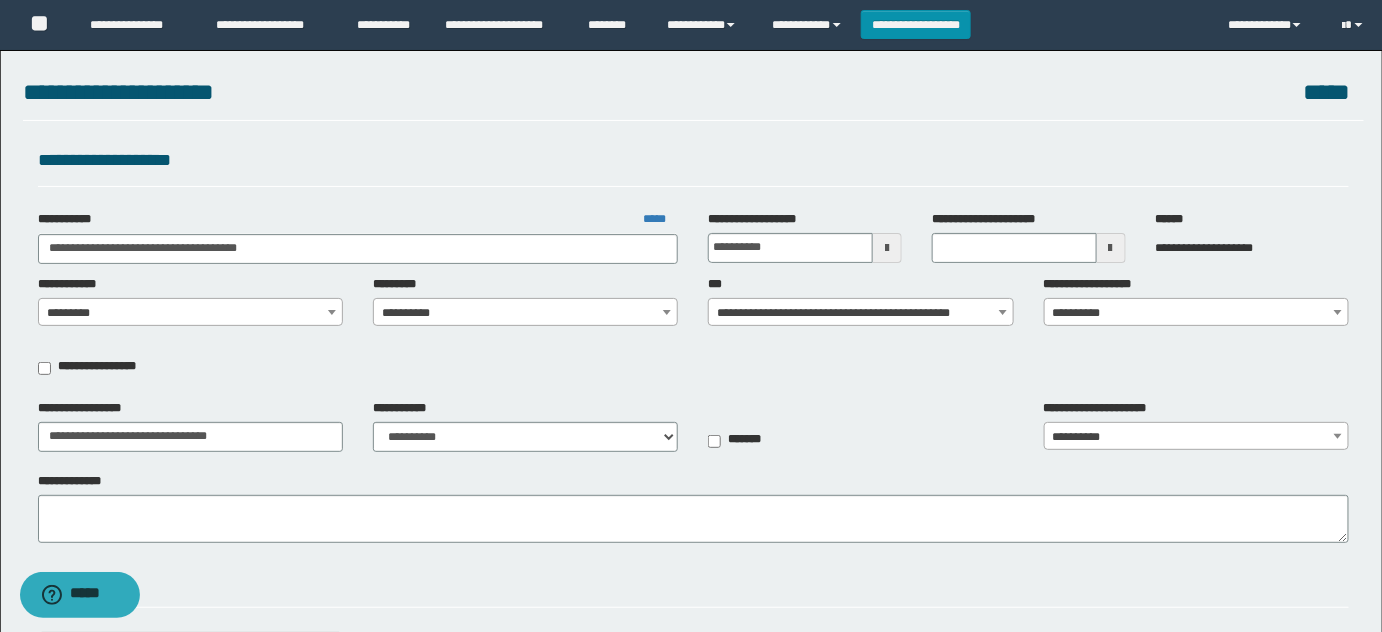 click on "**********" at bounding box center [694, 166] 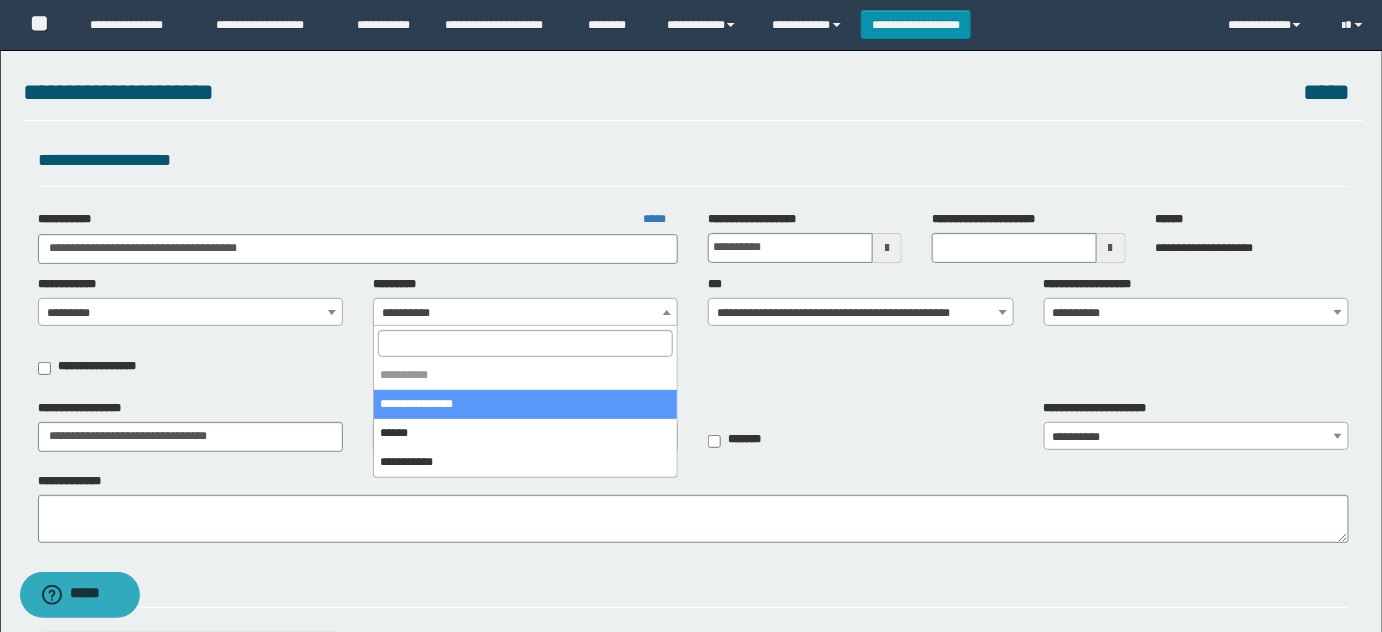 click on "**********" at bounding box center [526, 313] 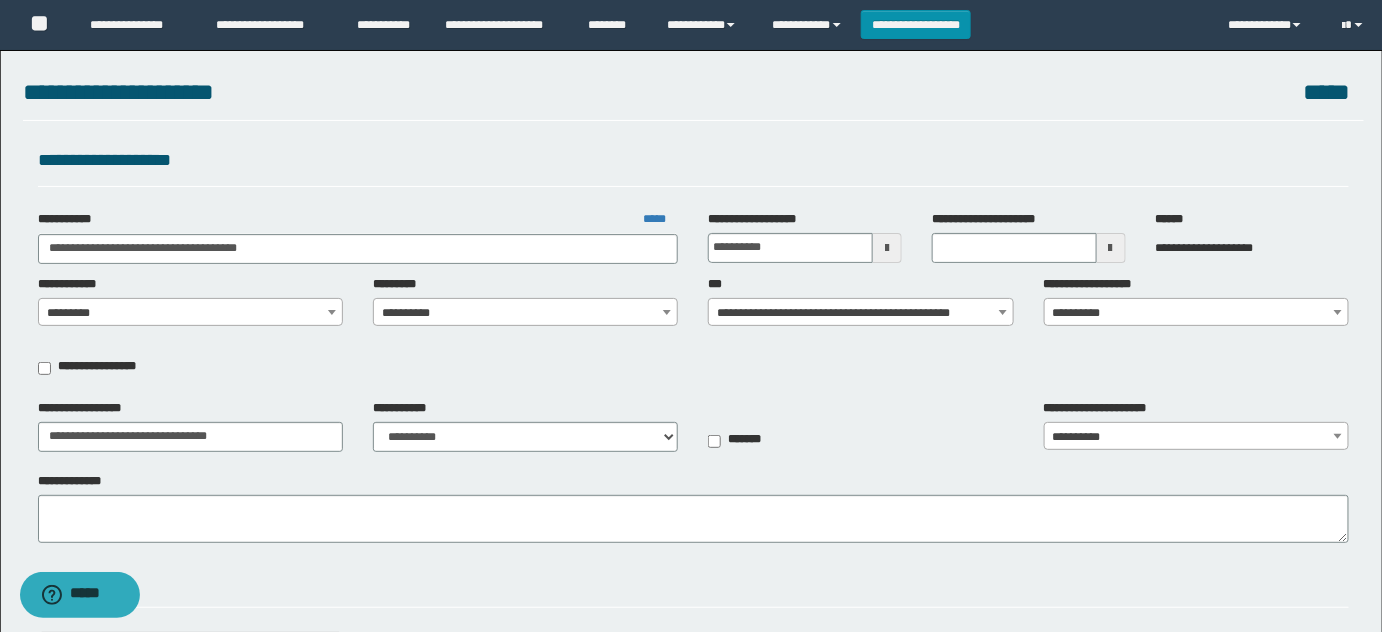 click on "**********" at bounding box center [526, 313] 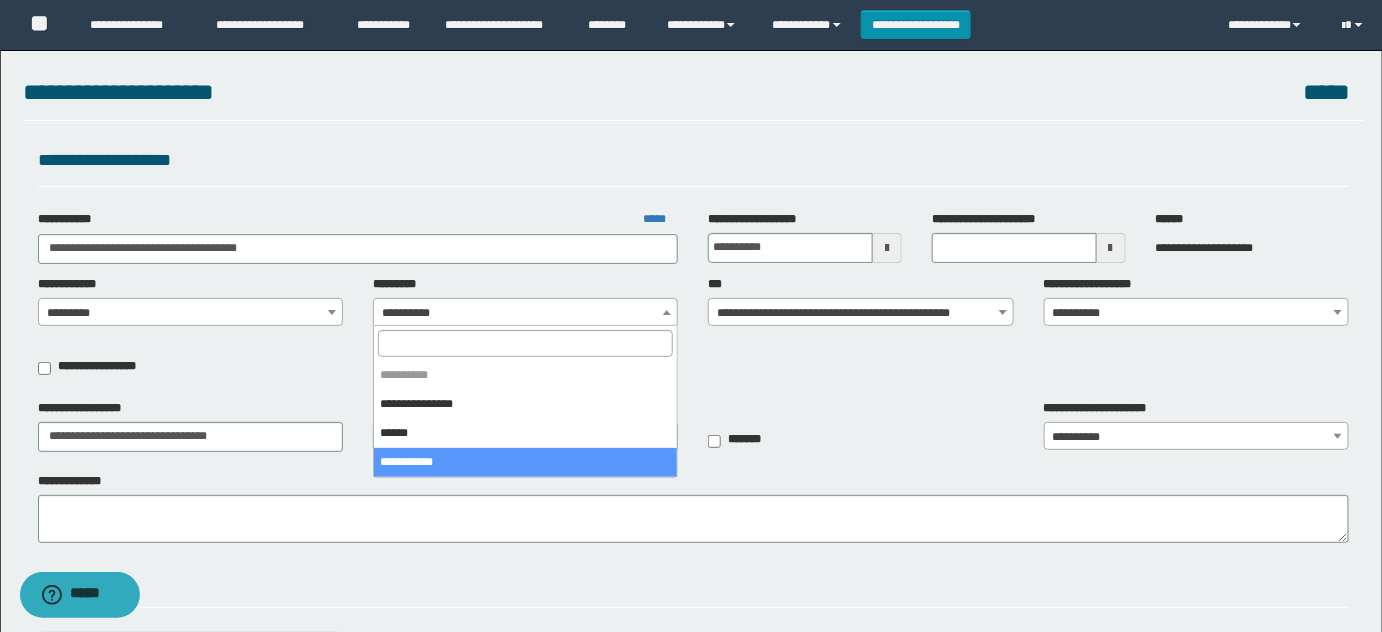 select on "****" 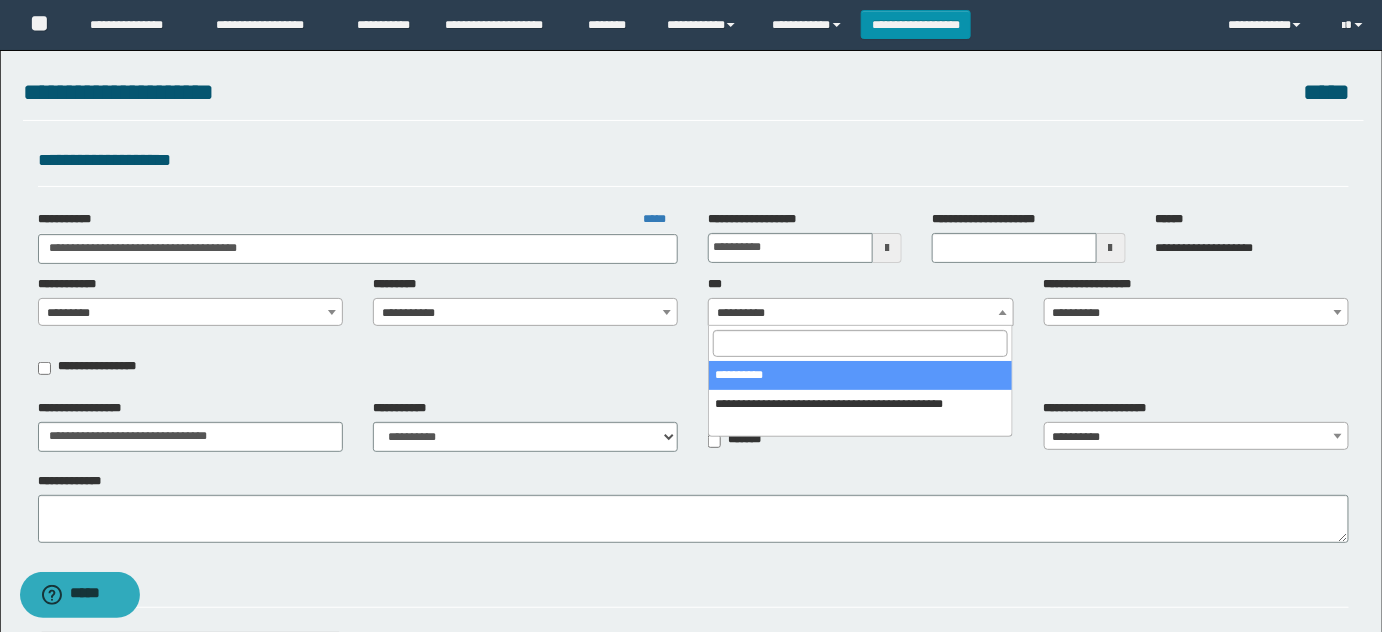 click on "**********" at bounding box center (861, 313) 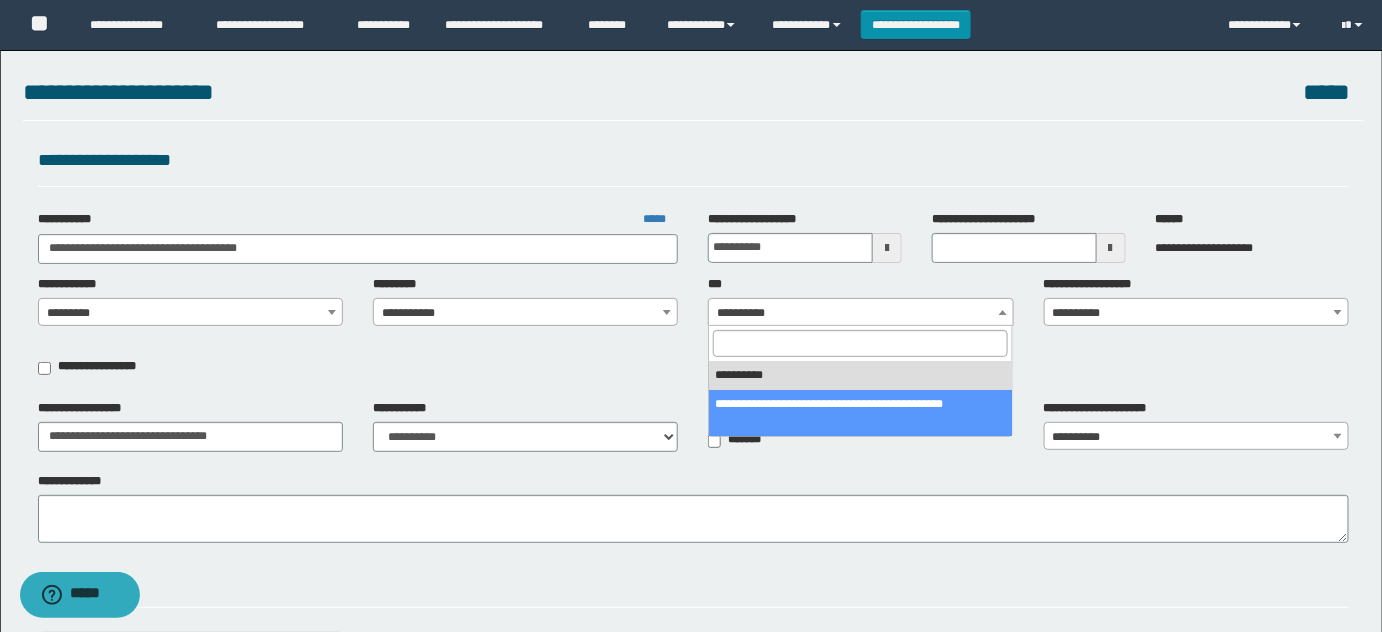 select on "***" 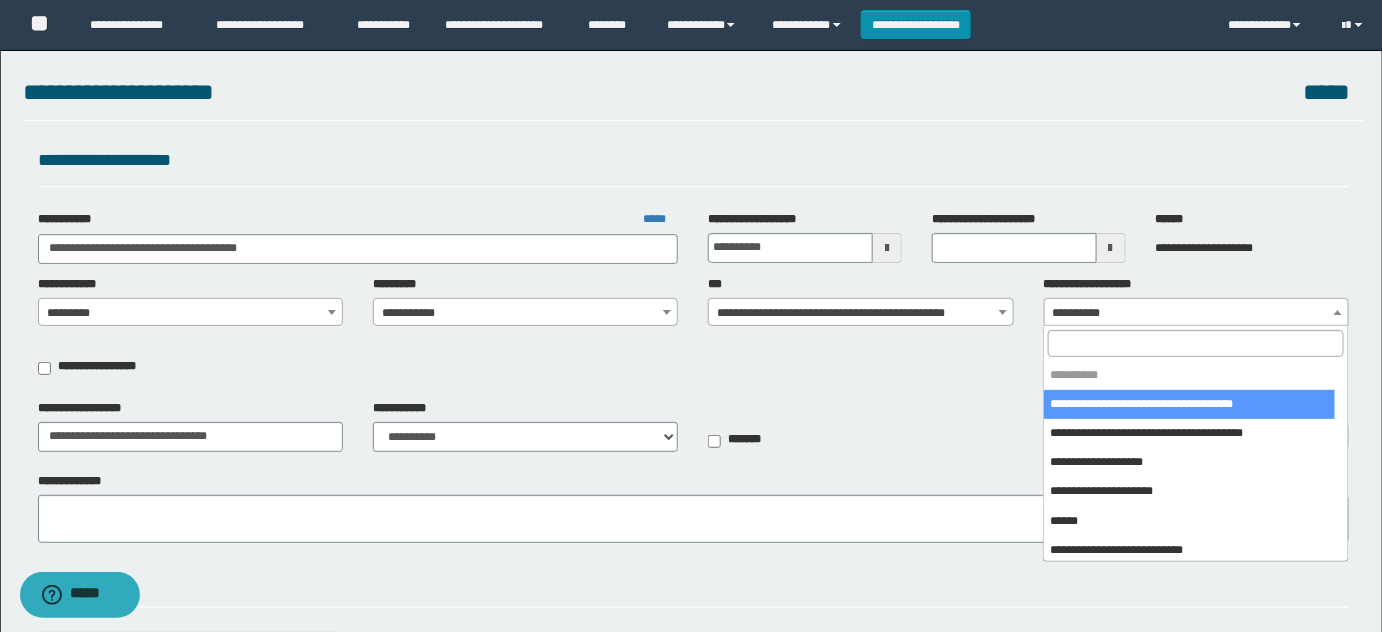click on "**********" at bounding box center [1197, 313] 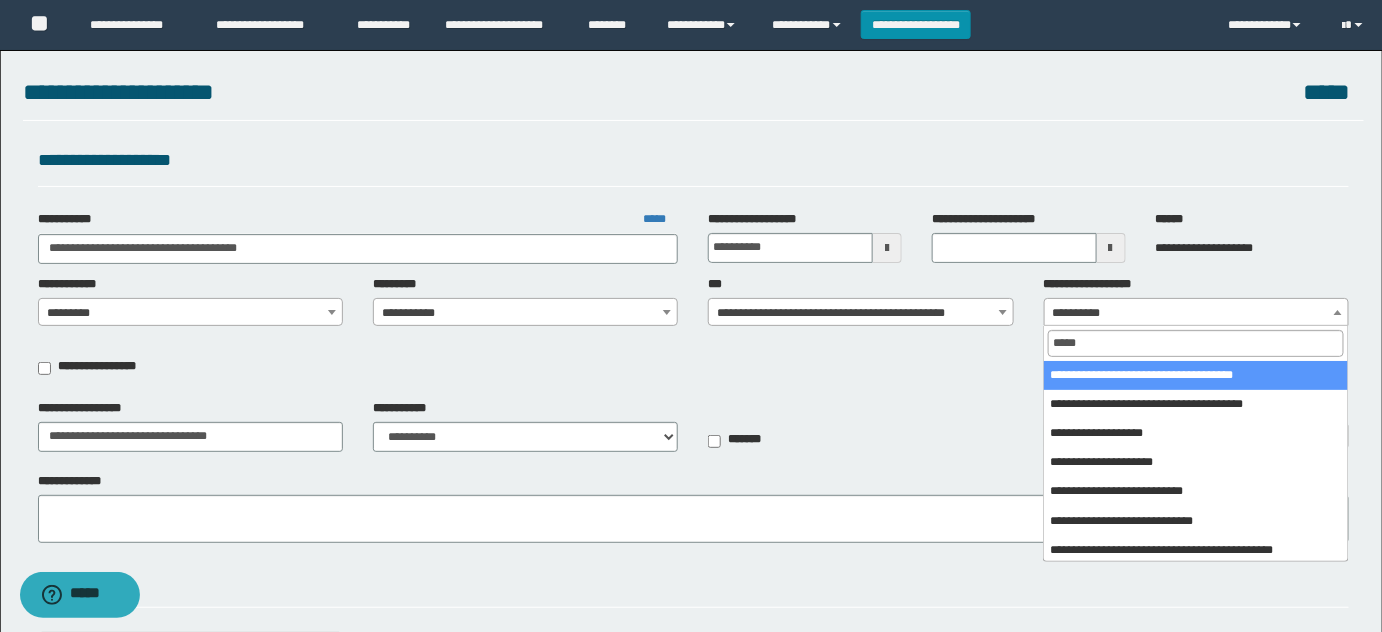 type on "******" 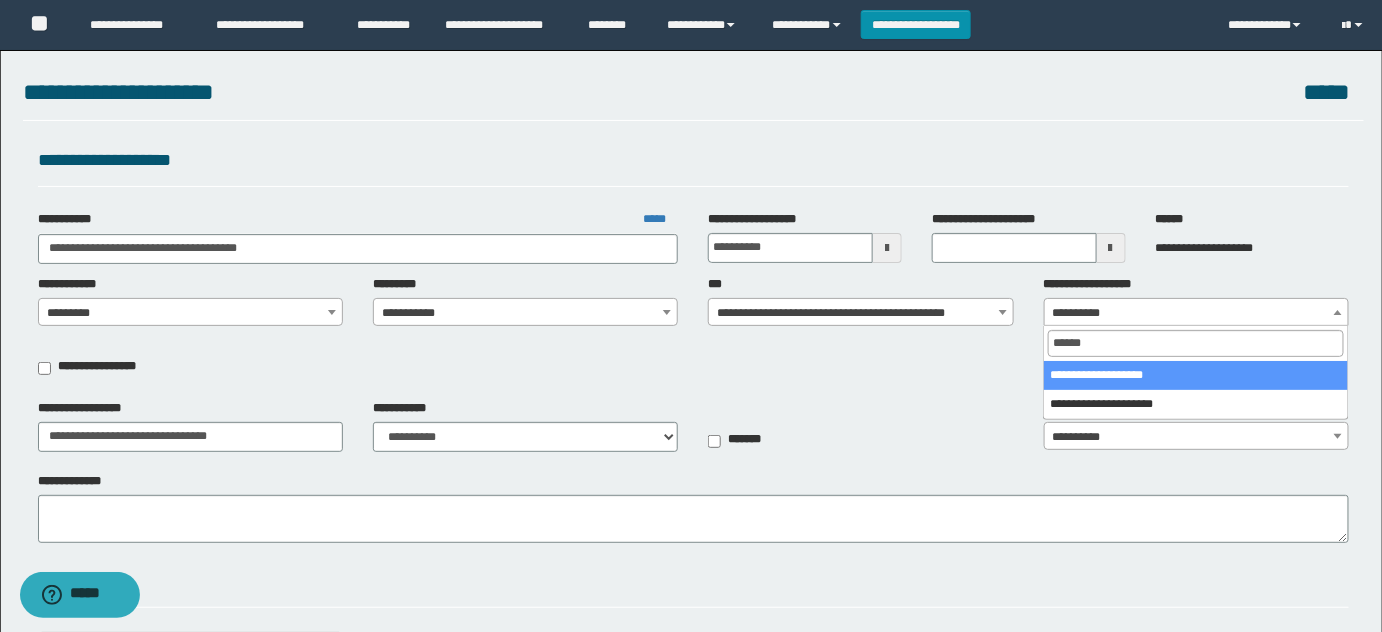 select on "****" 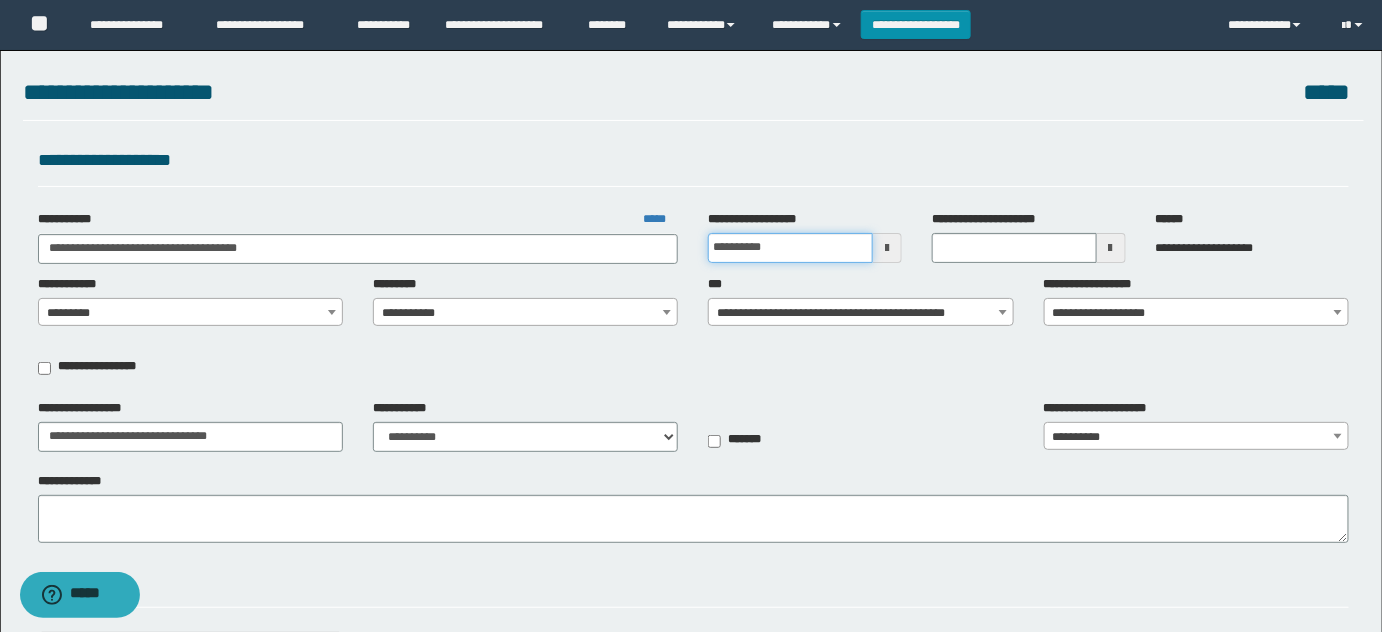 click on "**********" at bounding box center (790, 248) 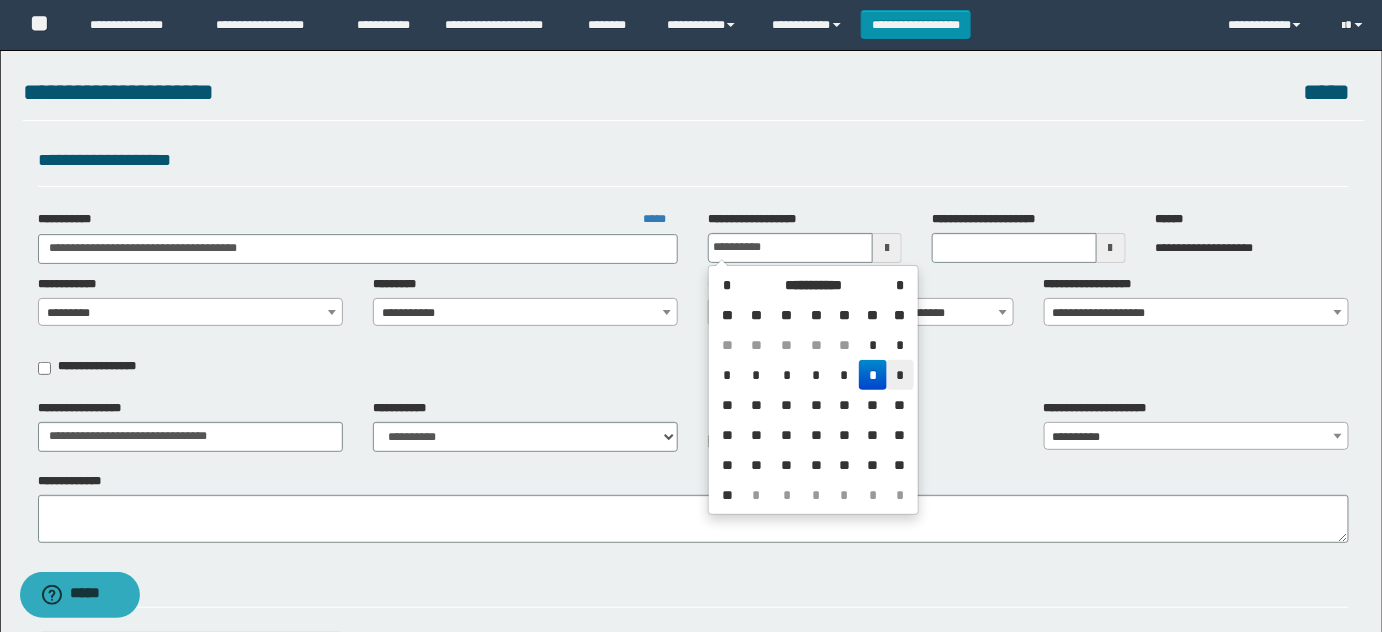 click on "*" at bounding box center [900, 375] 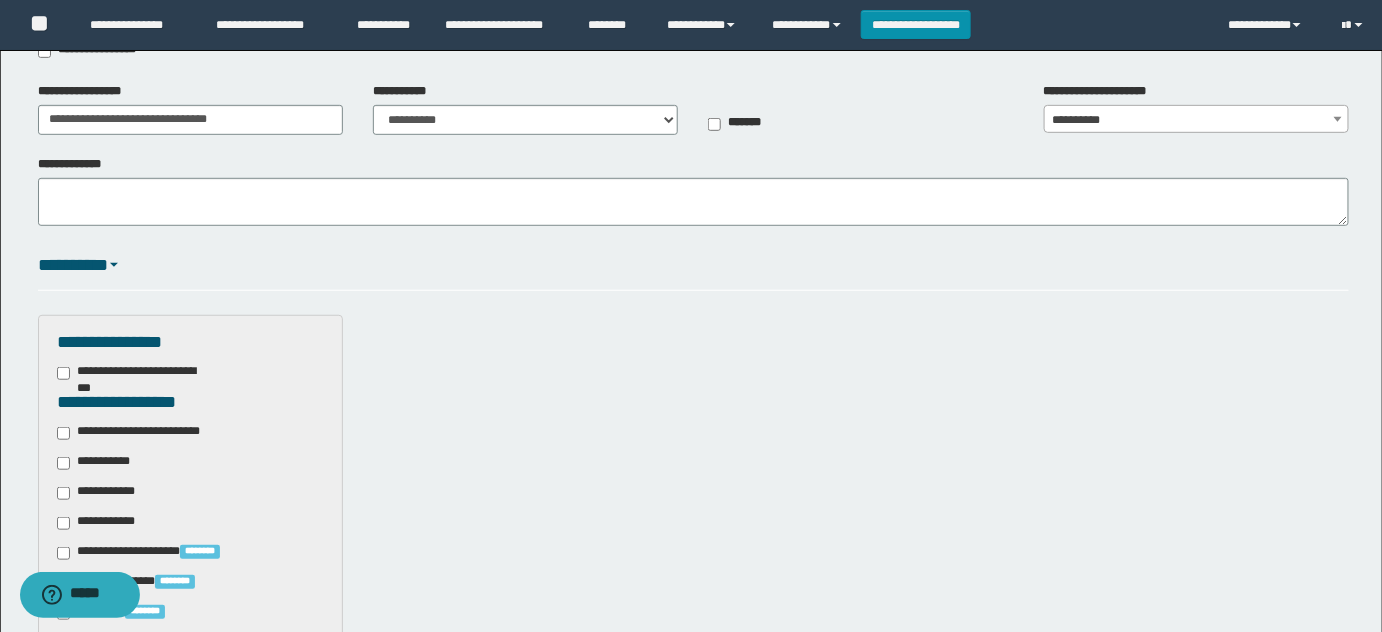 scroll, scrollTop: 454, scrollLeft: 0, axis: vertical 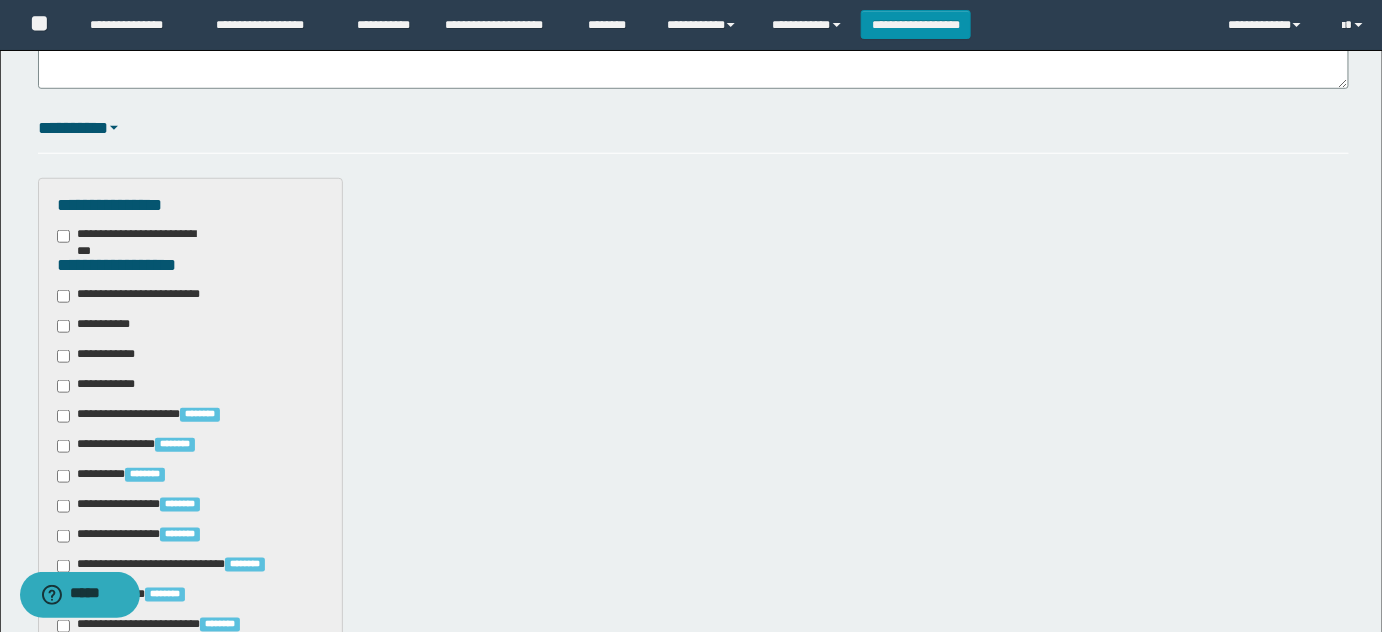 click on "**********" at bounding box center [143, 296] 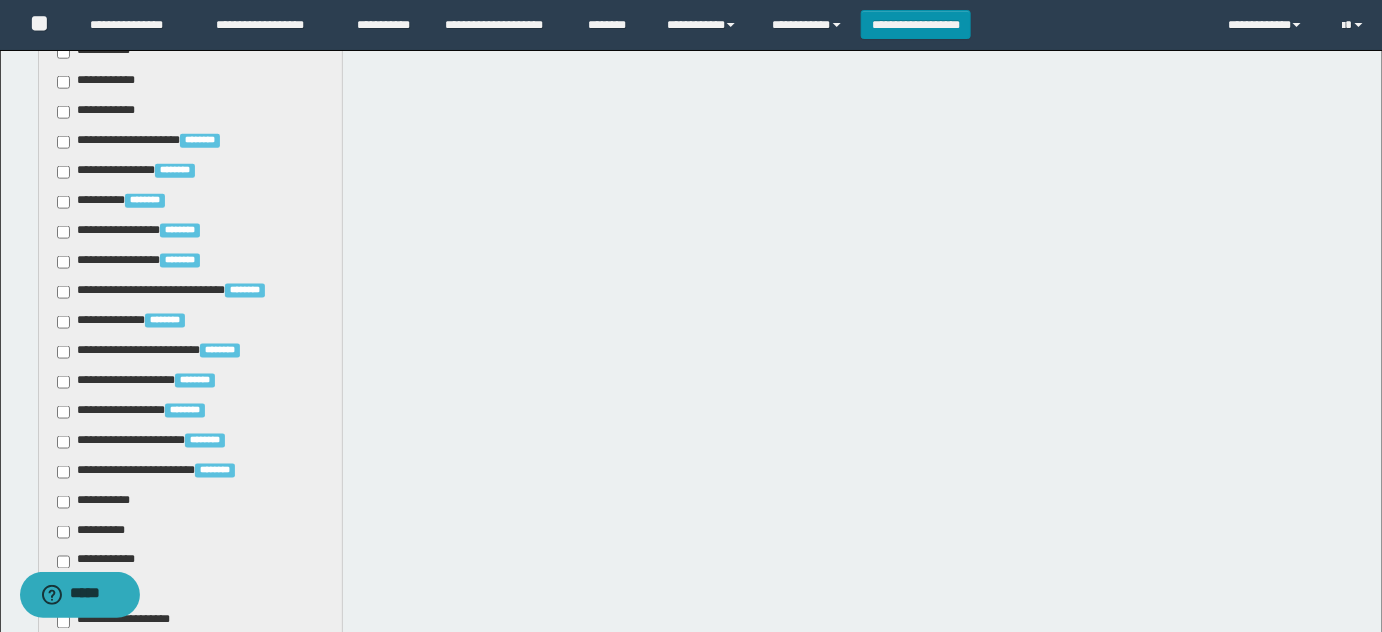 scroll, scrollTop: 818, scrollLeft: 0, axis: vertical 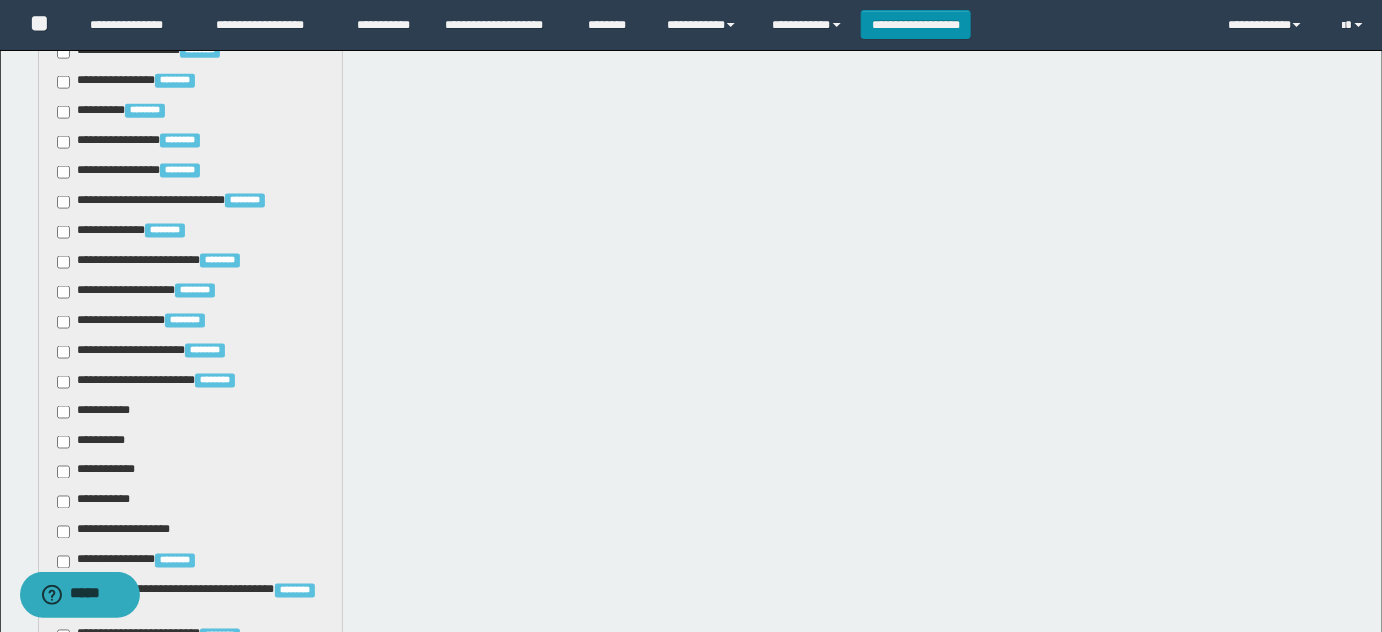 click on "**********" at bounding box center (97, 412) 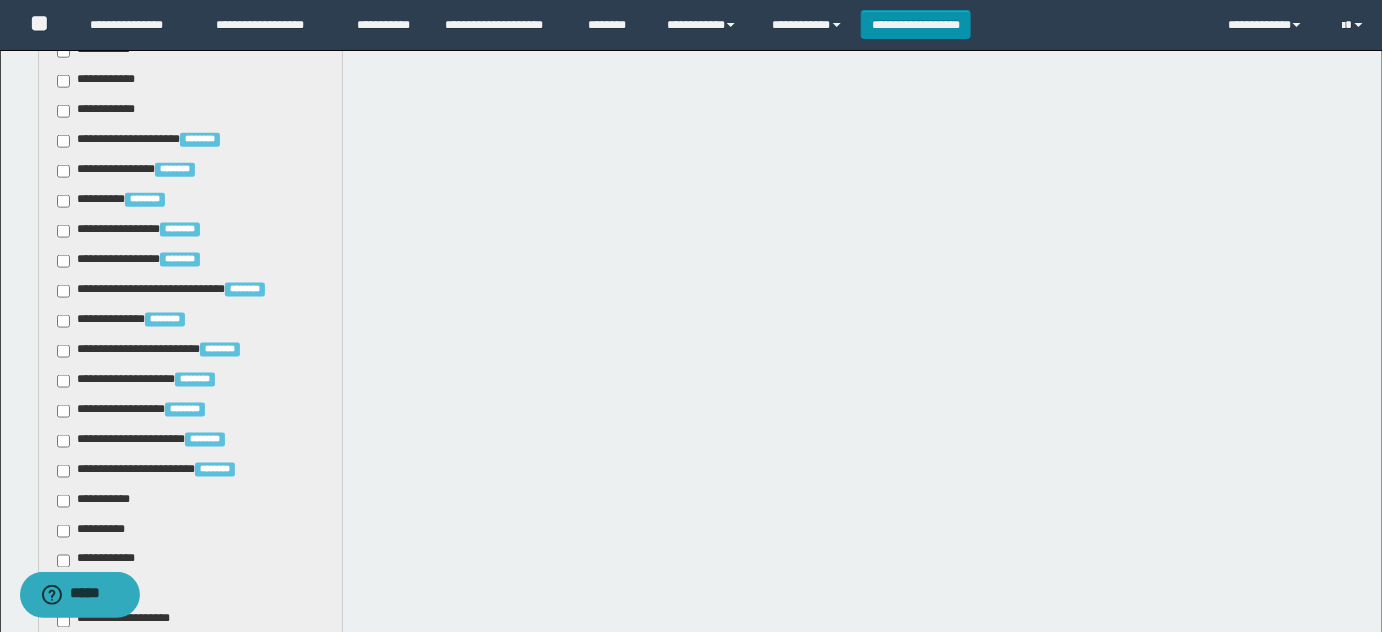 scroll, scrollTop: 818, scrollLeft: 0, axis: vertical 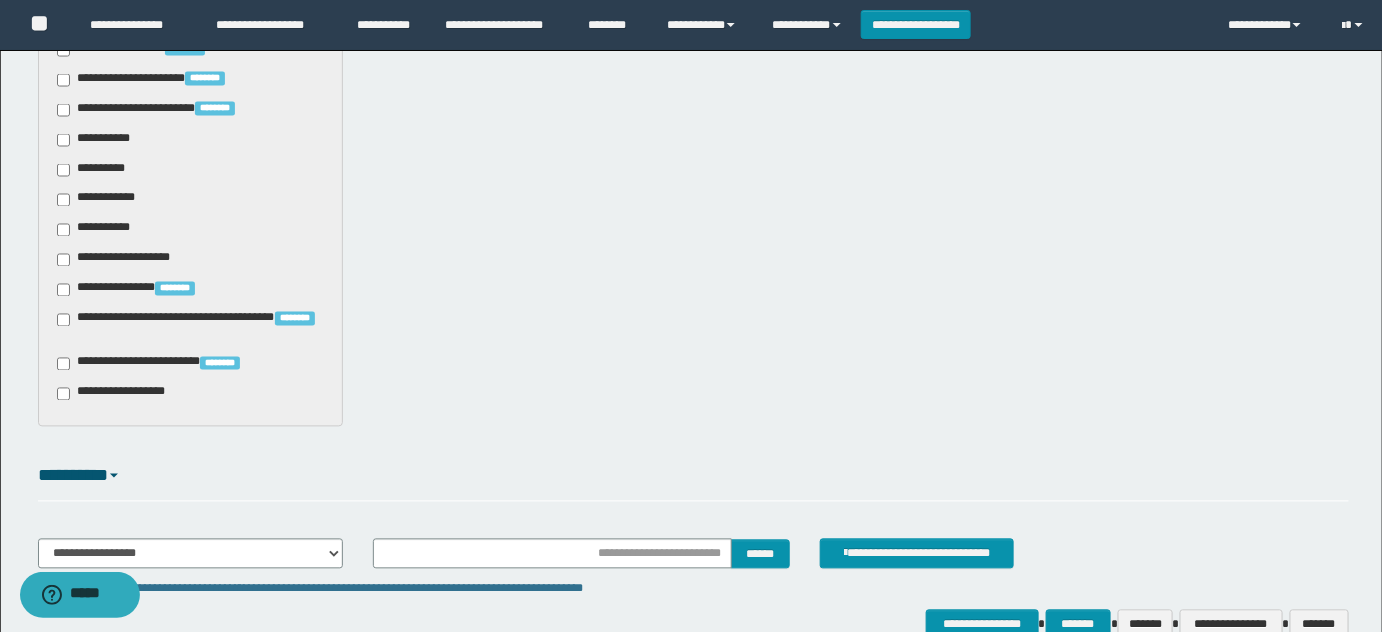 click on "**********" at bounding box center (164, 364) 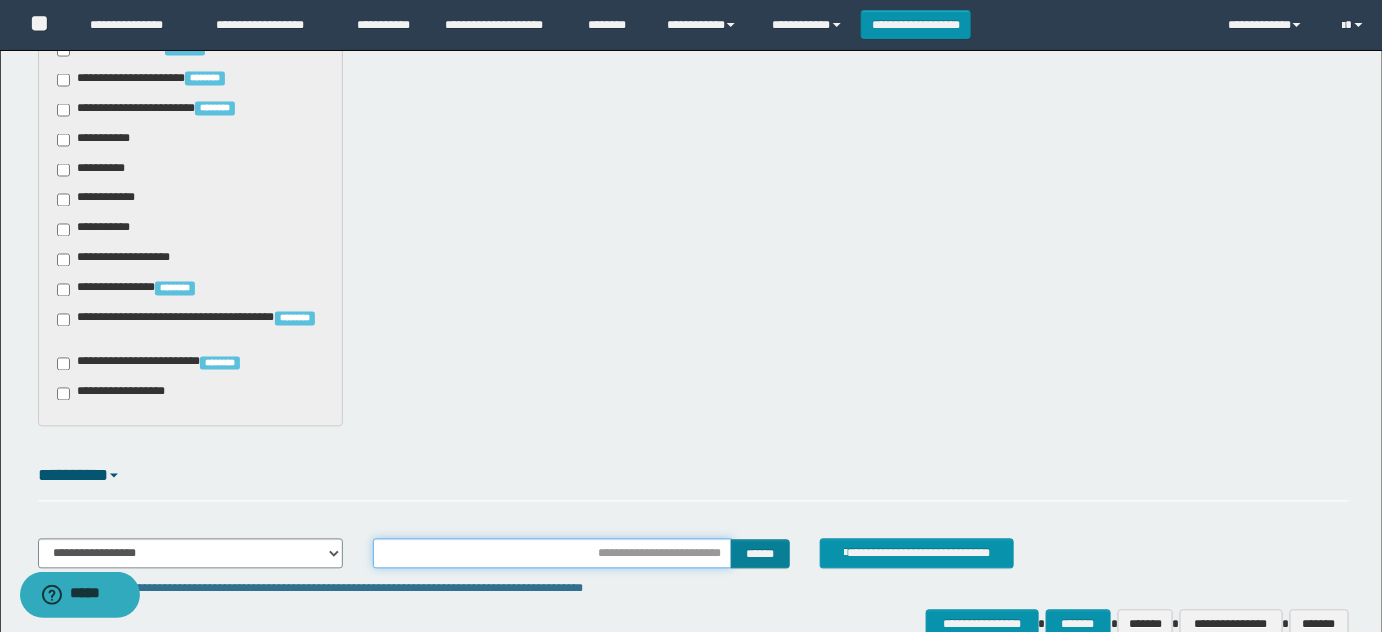 drag, startPoint x: 663, startPoint y: 558, endPoint x: 758, endPoint y: 567, distance: 95.42536 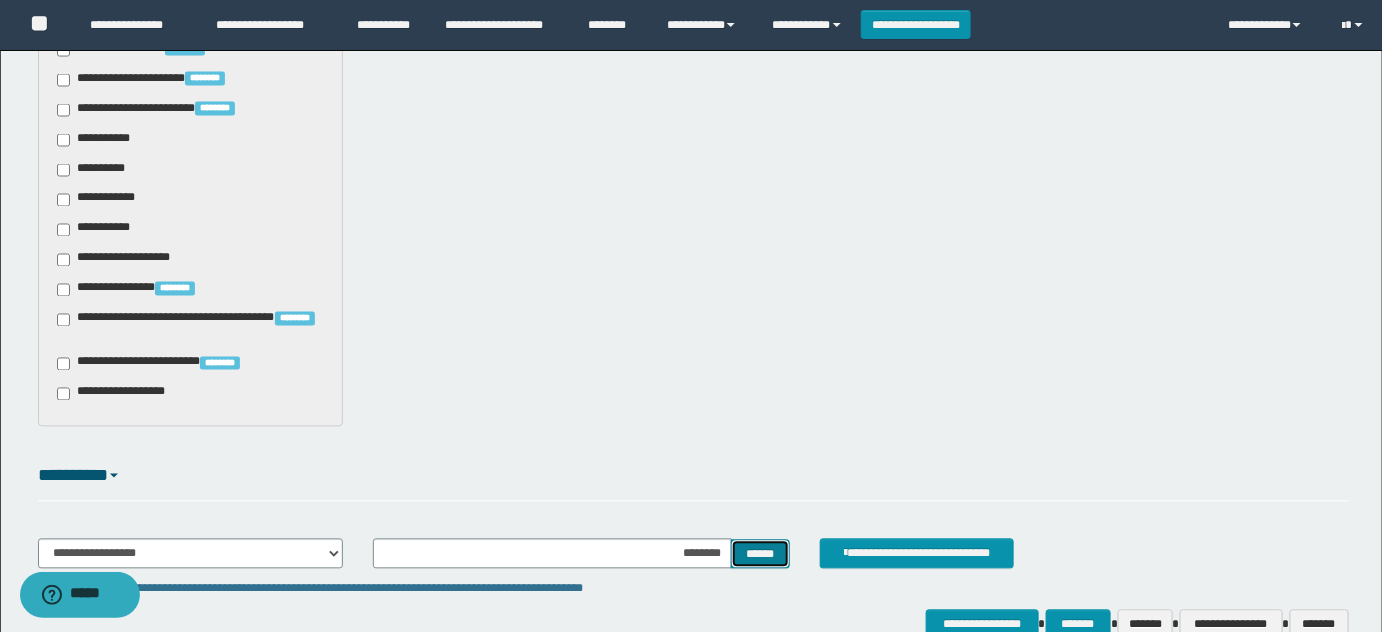 click on "******" at bounding box center (760, 554) 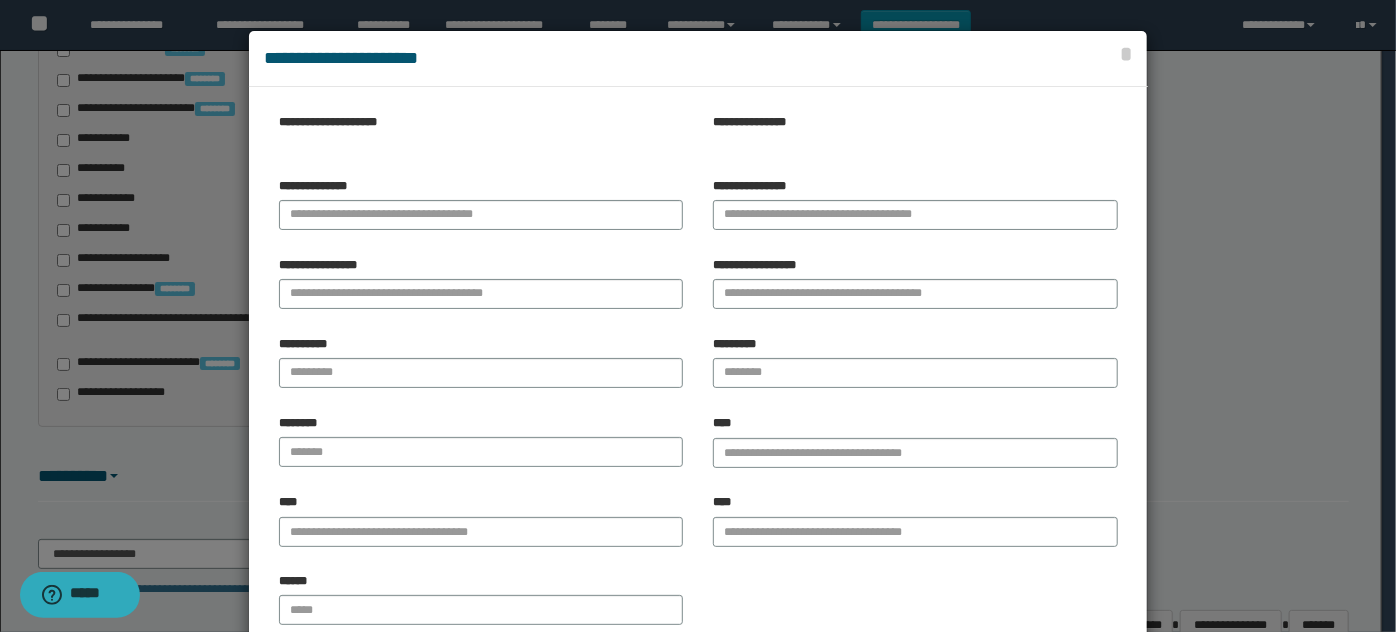 type 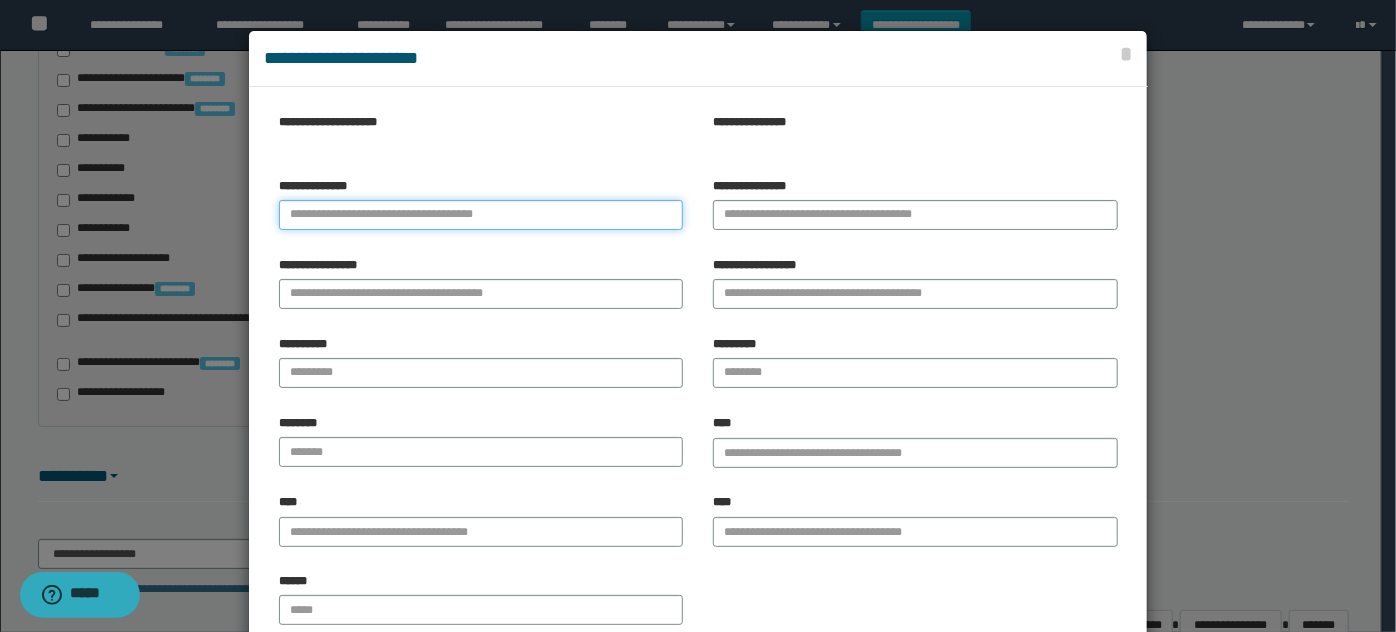 click on "**********" at bounding box center [481, 215] 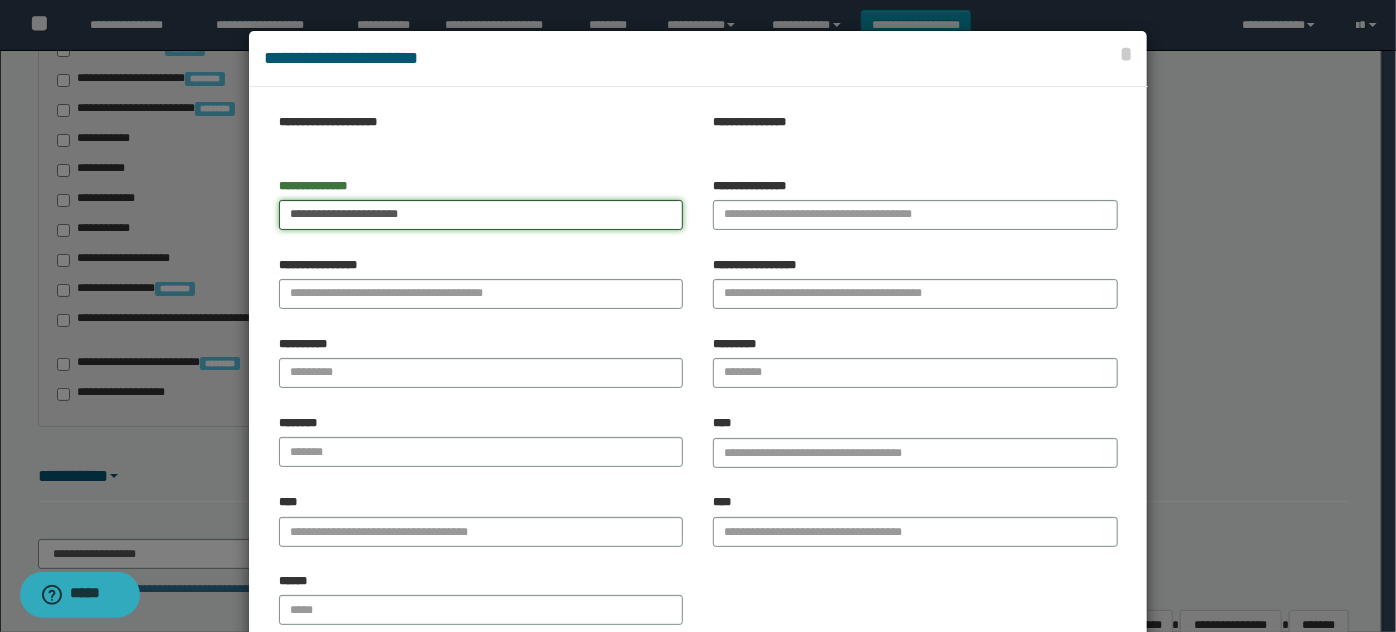 click on "**********" at bounding box center [481, 215] 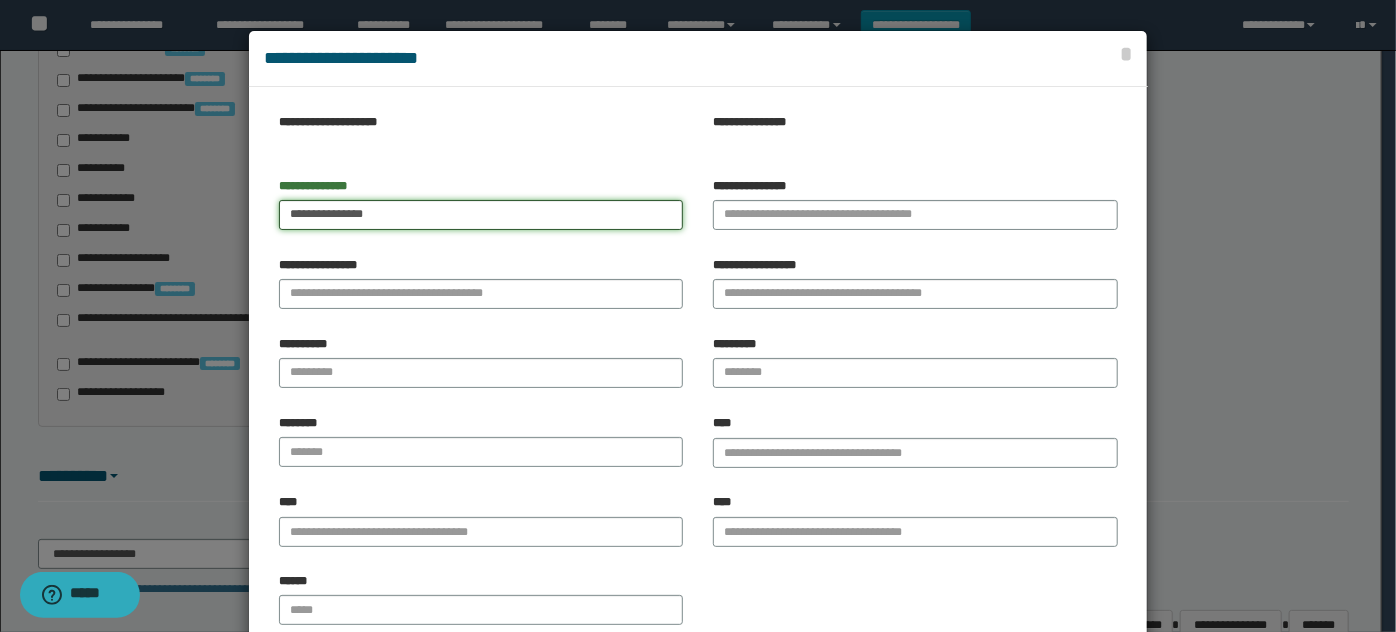 type on "**********" 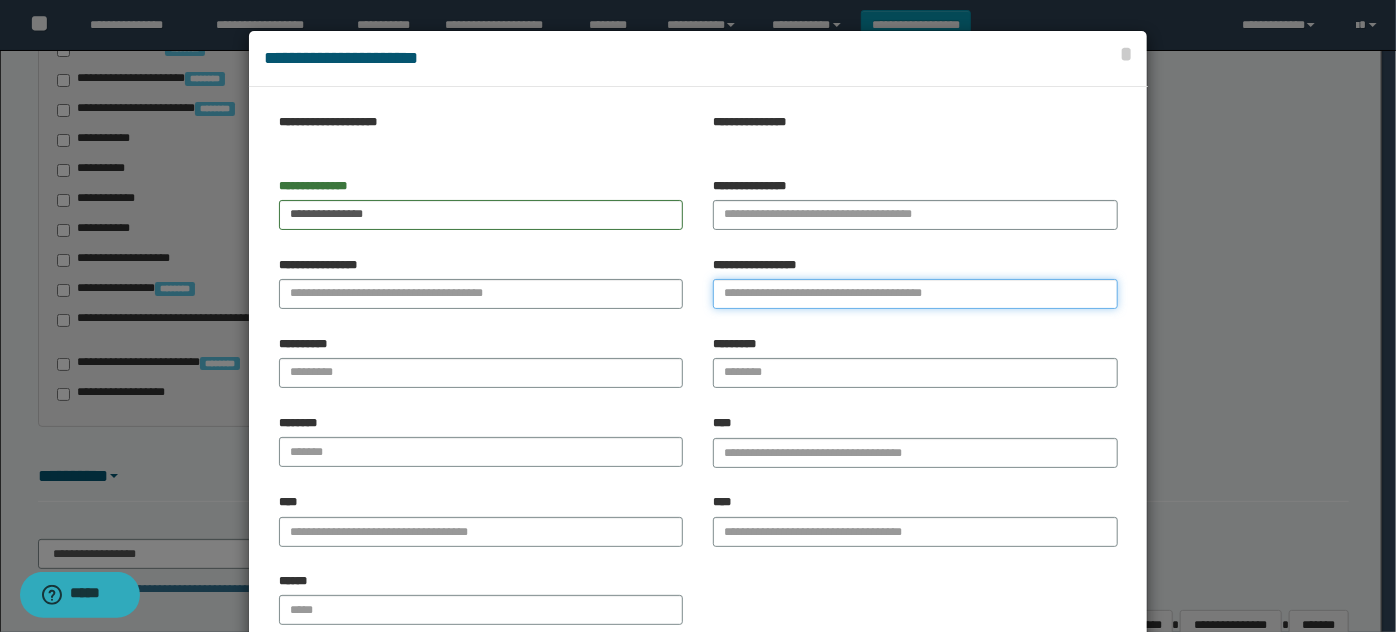 click on "**********" at bounding box center (915, 294) 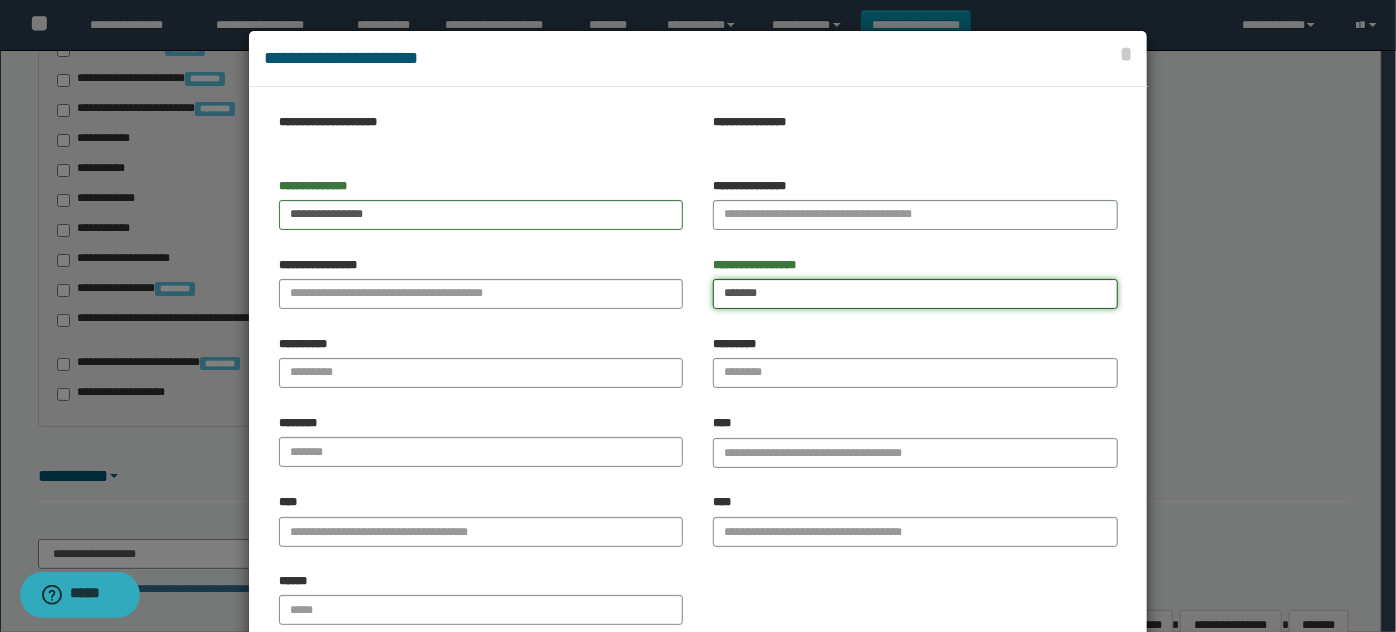type on "*******" 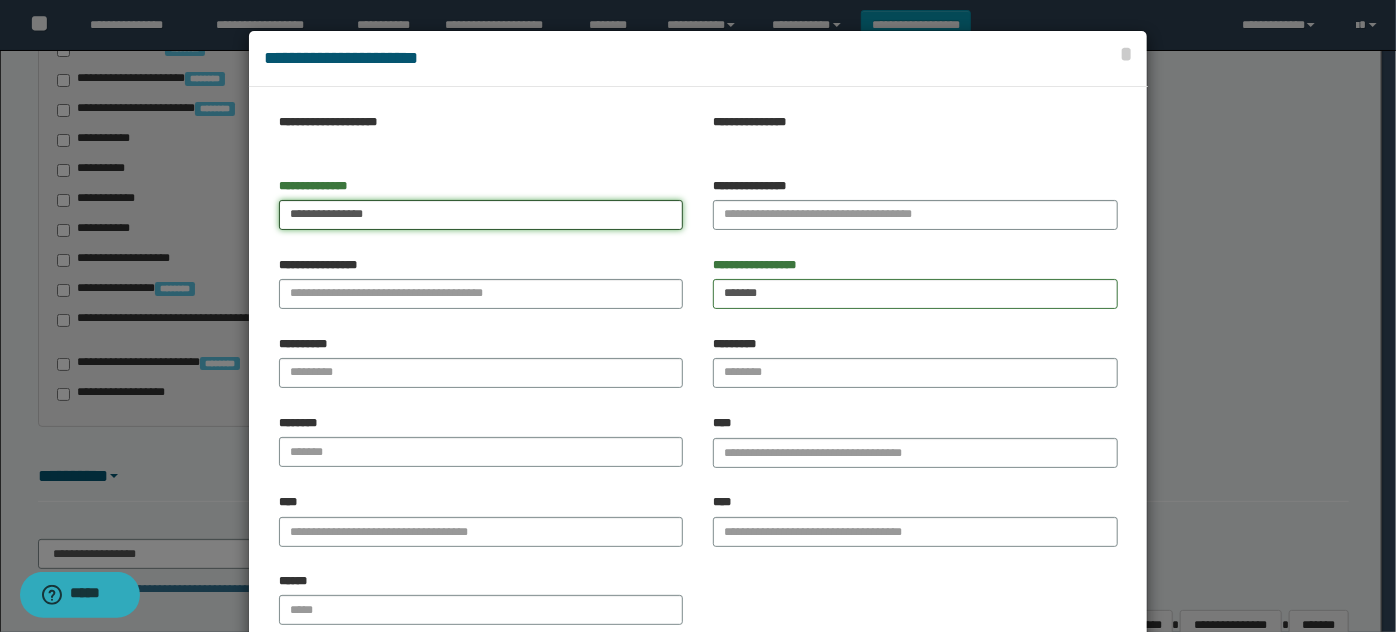 click on "**********" at bounding box center (481, 215) 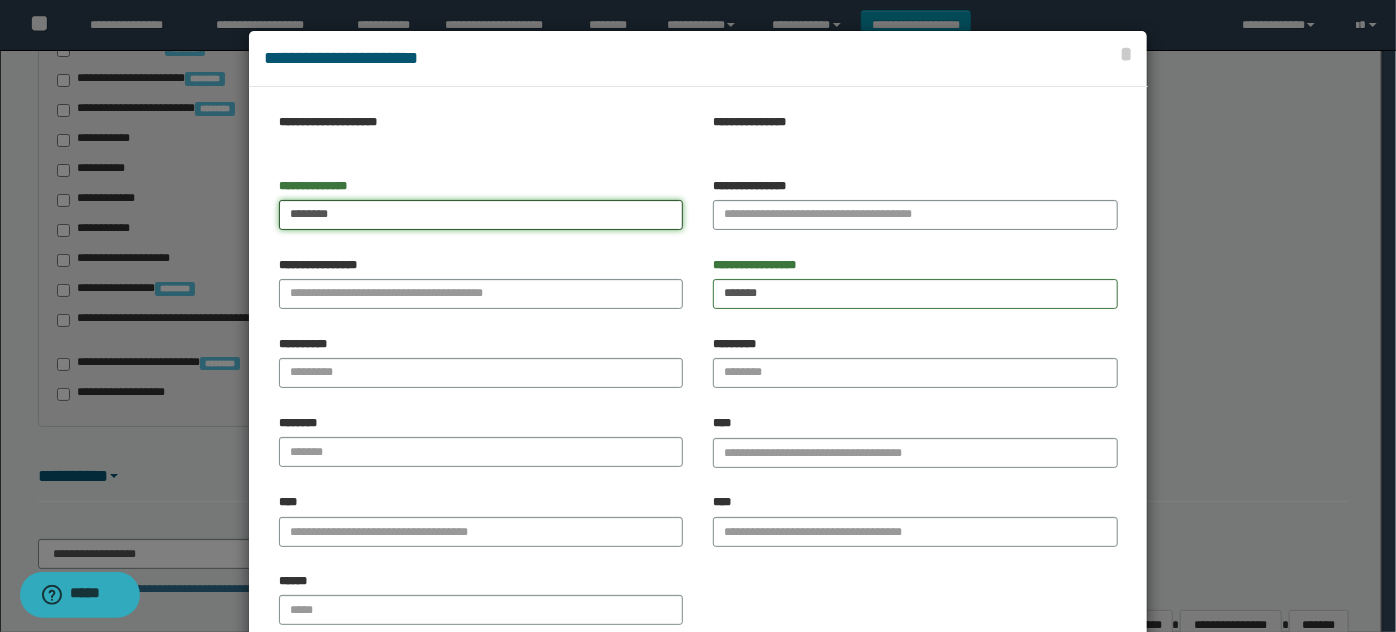 type on "*******" 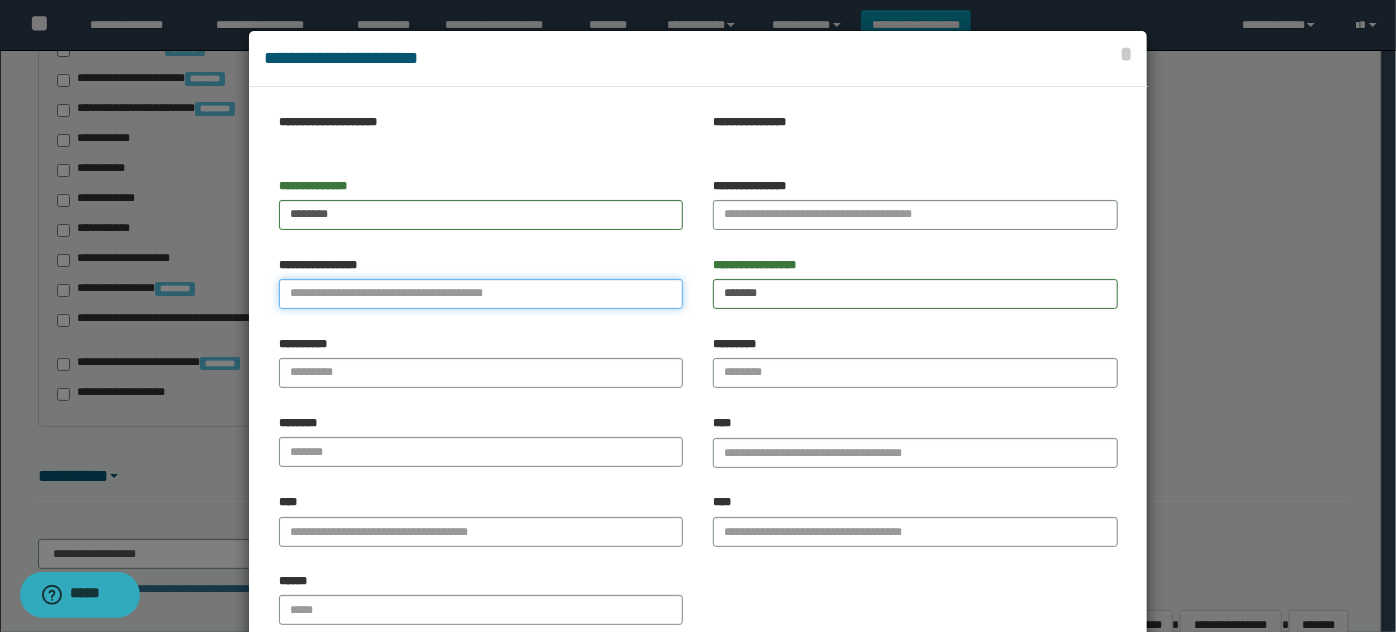 drag, startPoint x: 376, startPoint y: 287, endPoint x: 482, endPoint y: 220, distance: 125.39936 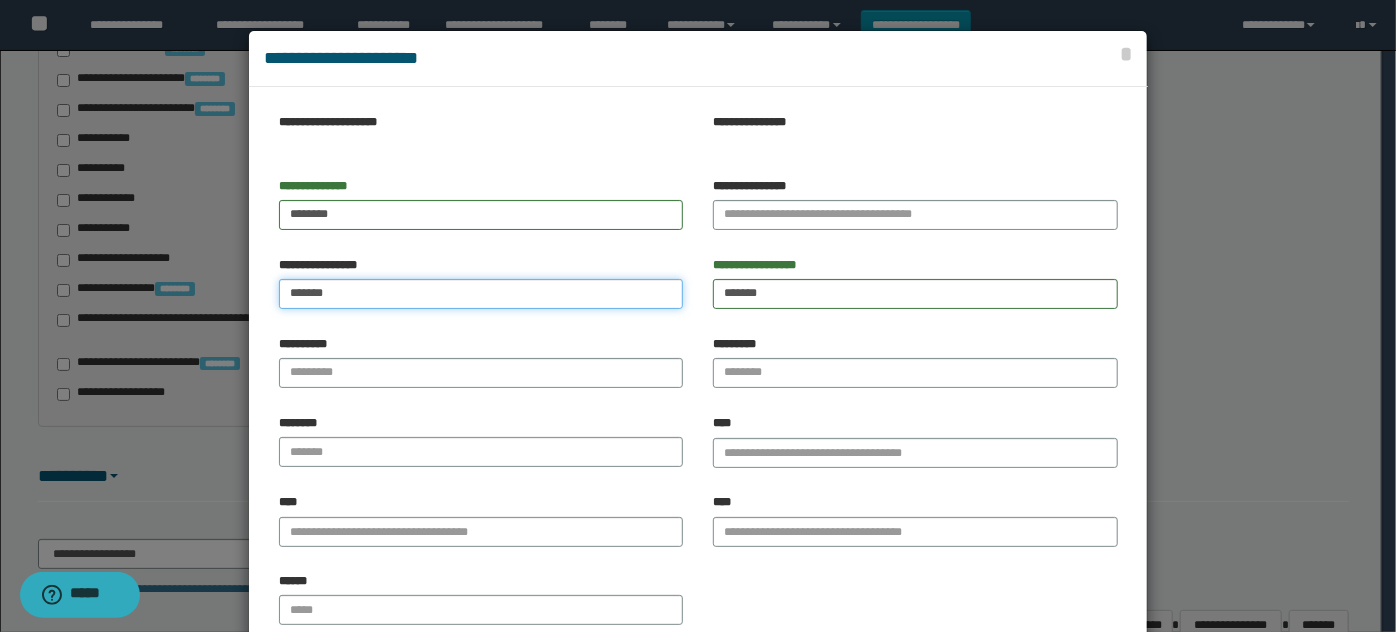 type on "******" 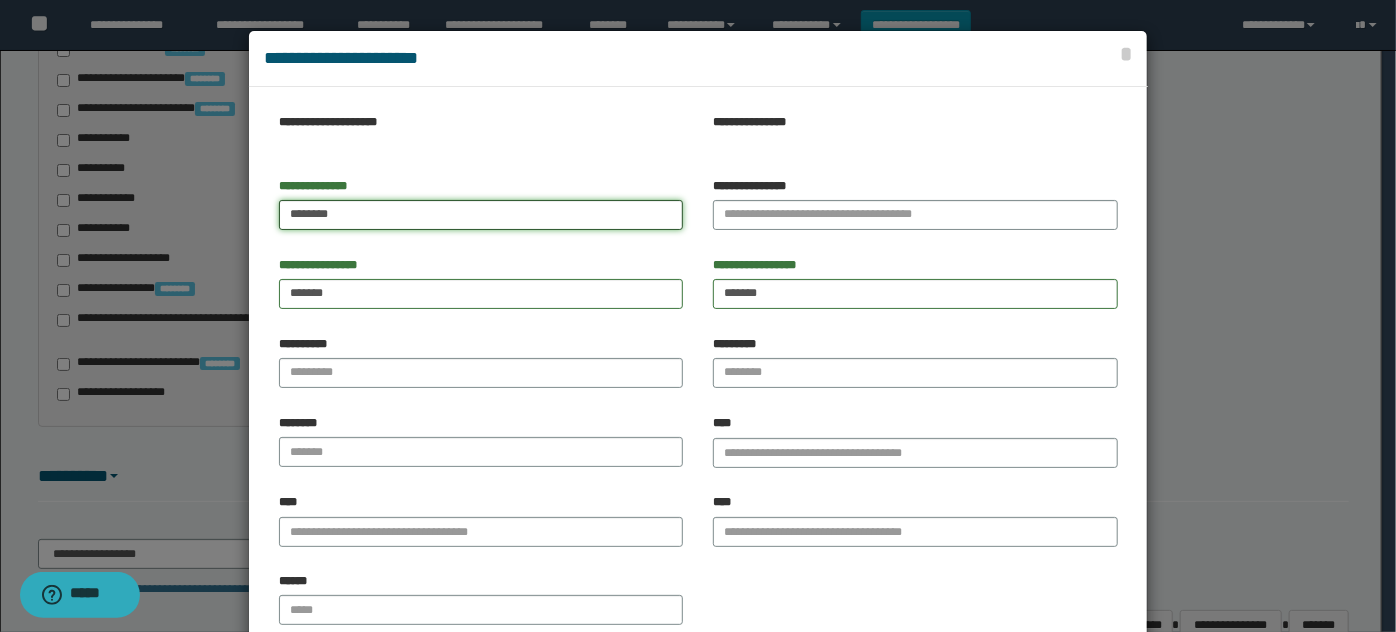 click on "*******" at bounding box center [481, 215] 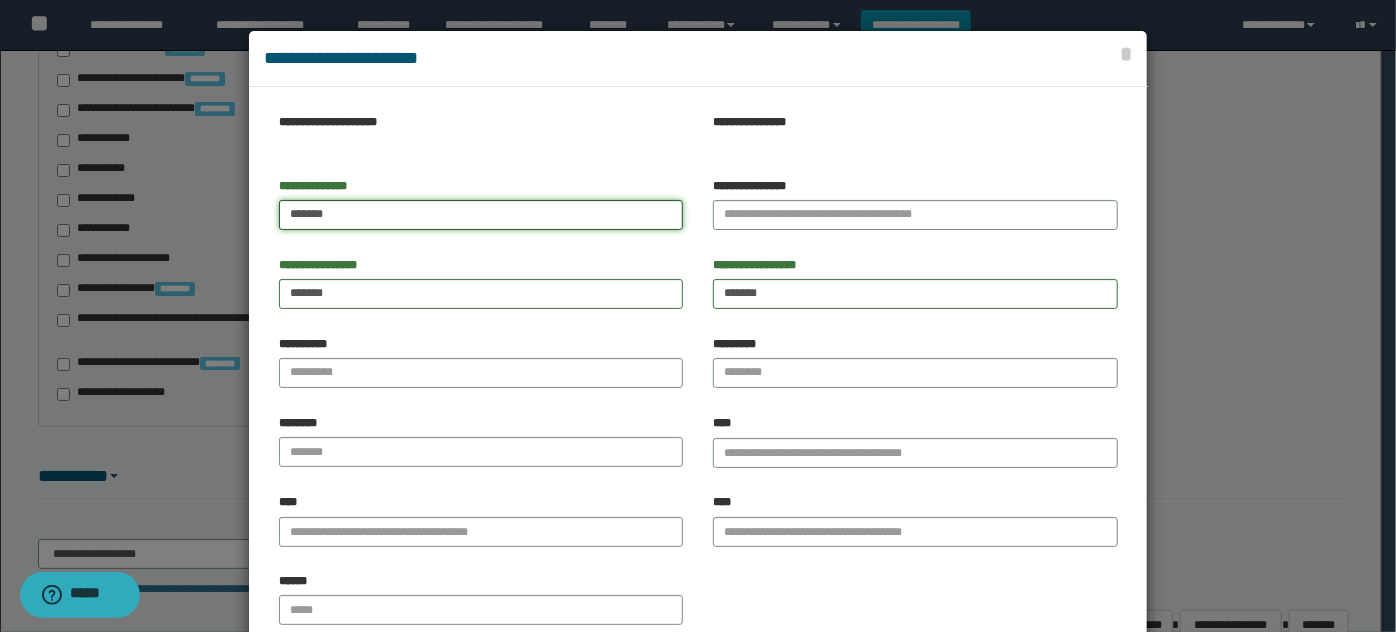 click on "*******" at bounding box center [481, 215] 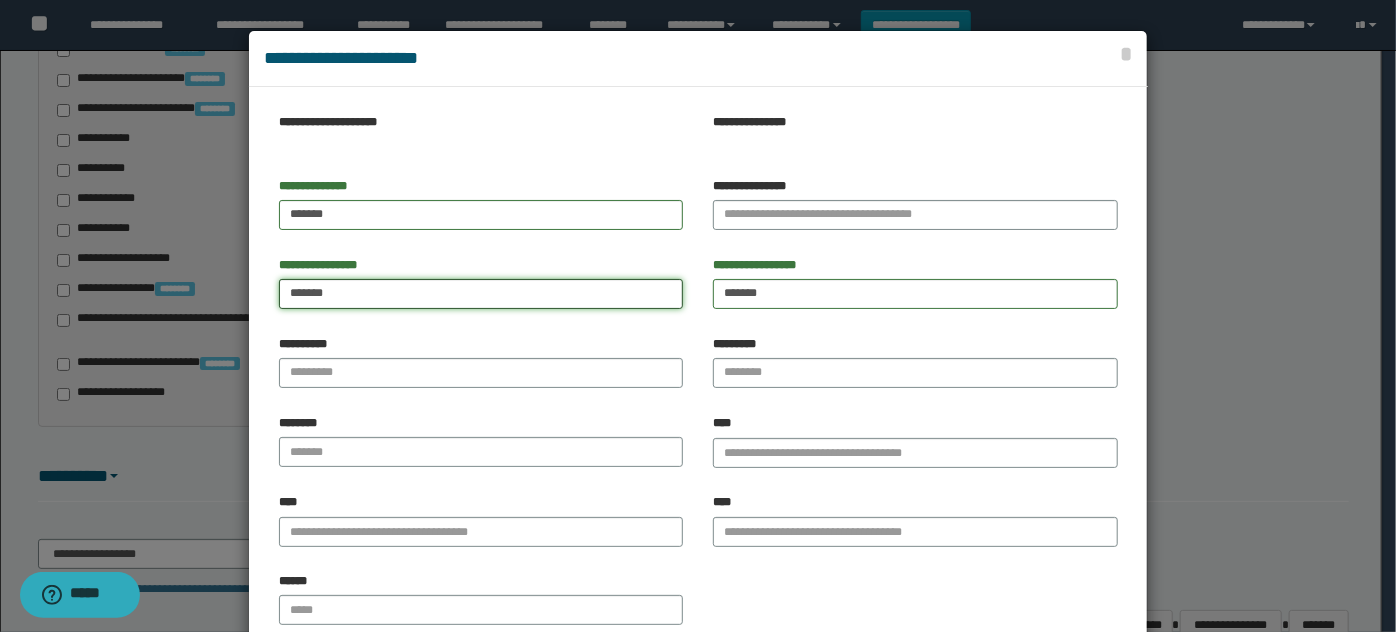 click on "******" at bounding box center [481, 294] 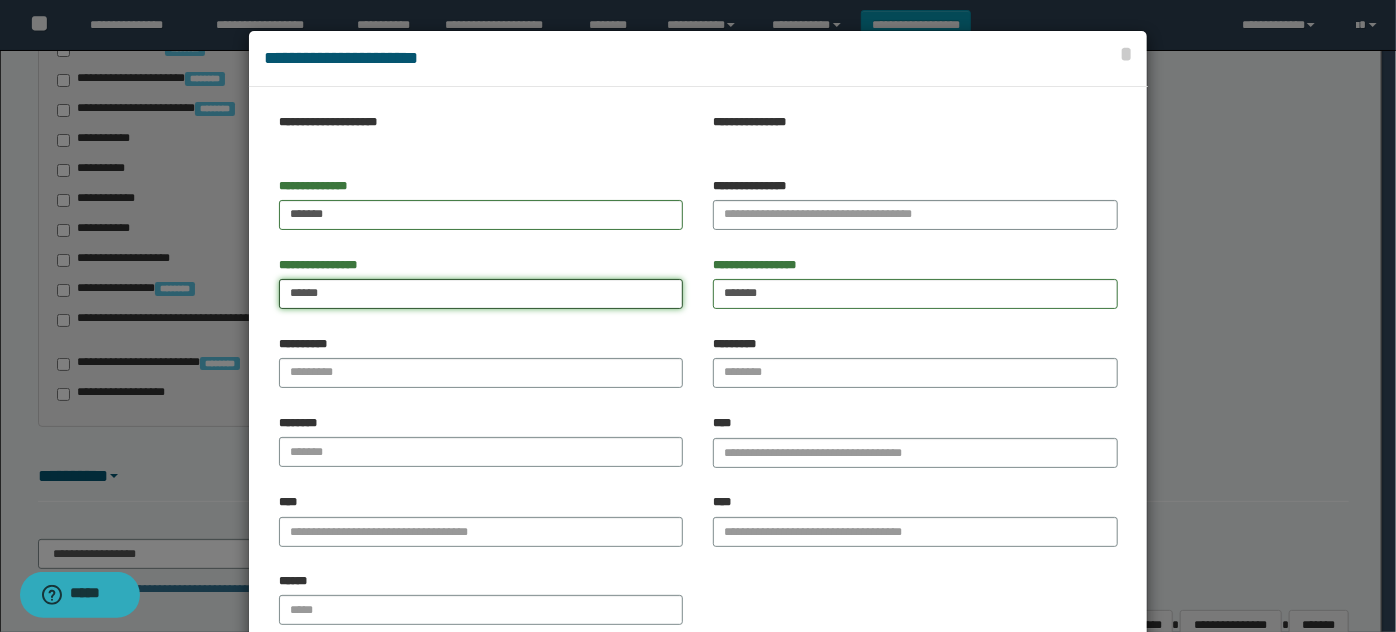 type on "******" 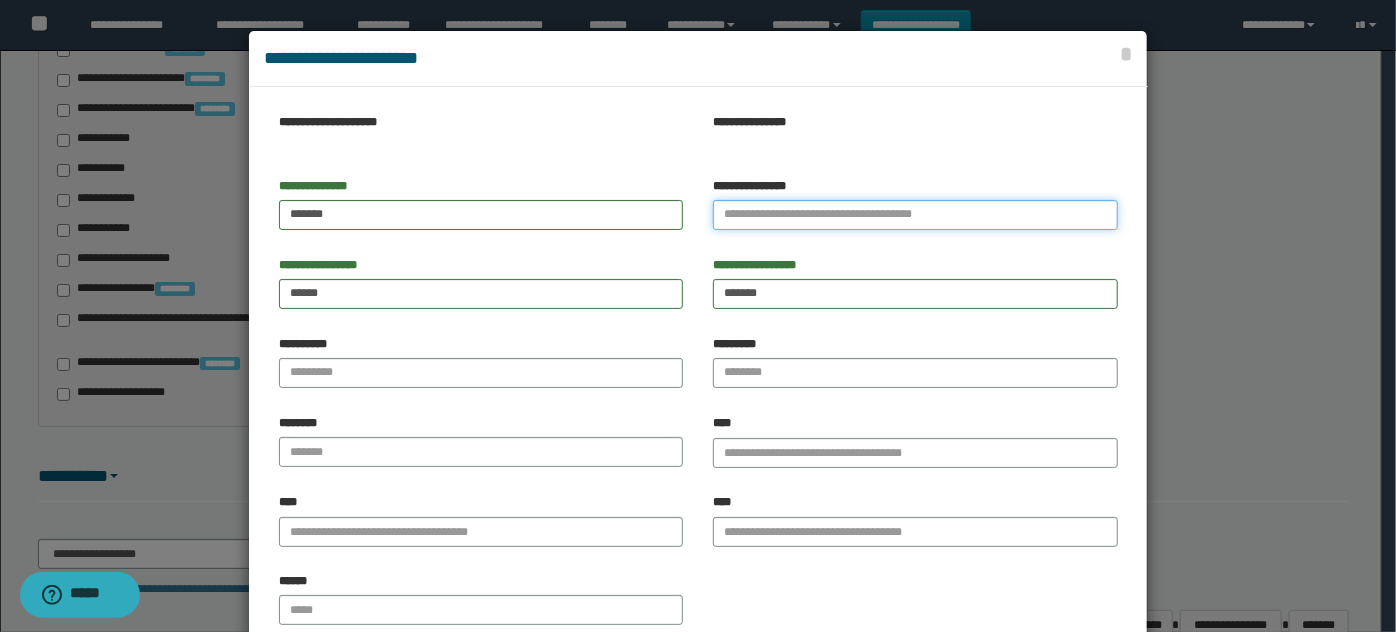click on "**********" at bounding box center [915, 215] 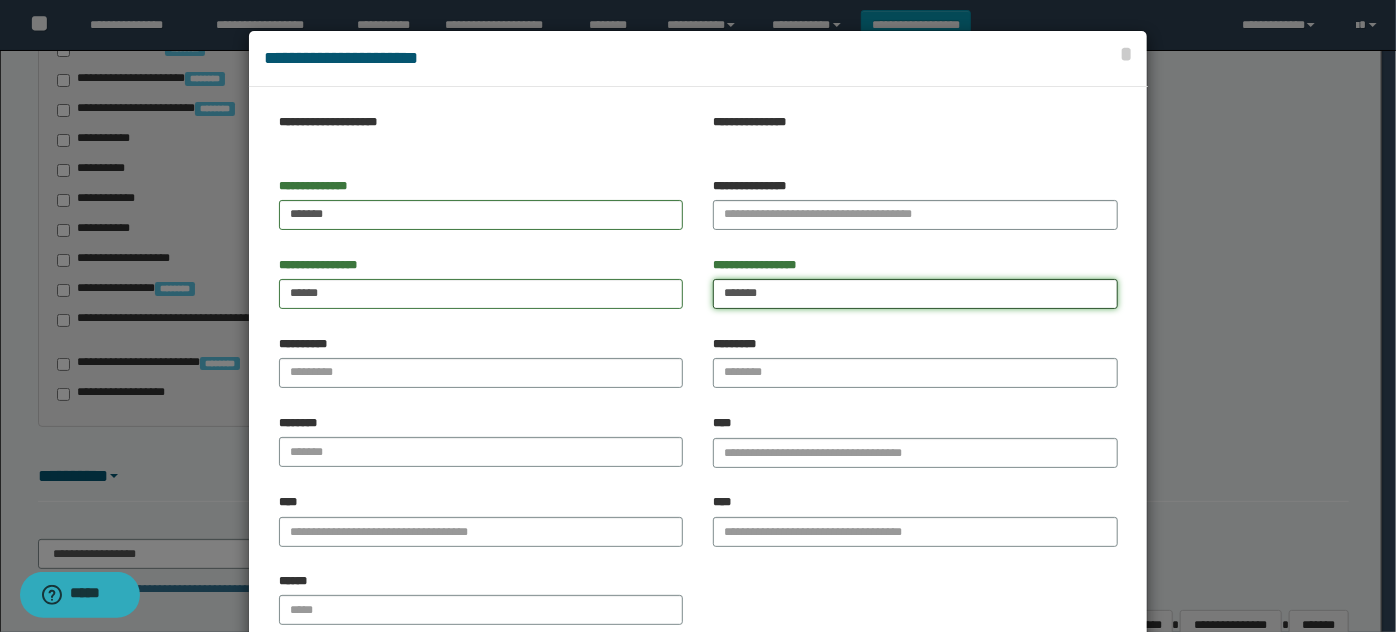 click on "*******" at bounding box center [915, 294] 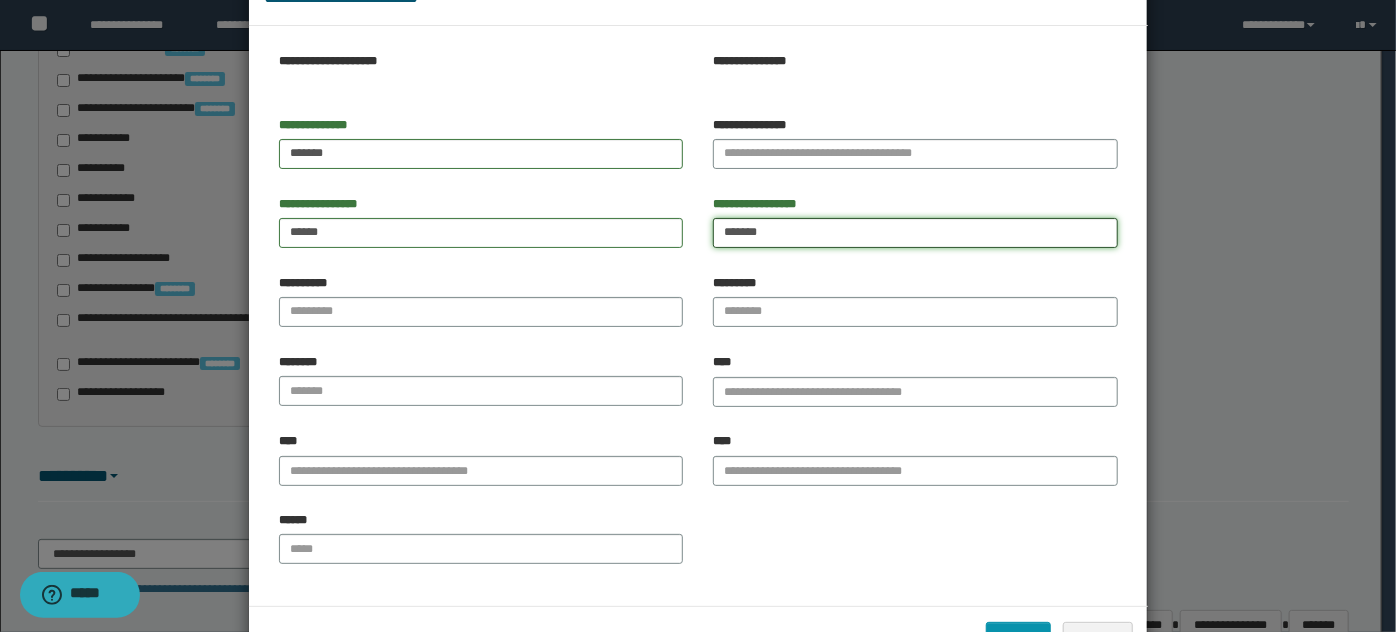 scroll, scrollTop: 90, scrollLeft: 0, axis: vertical 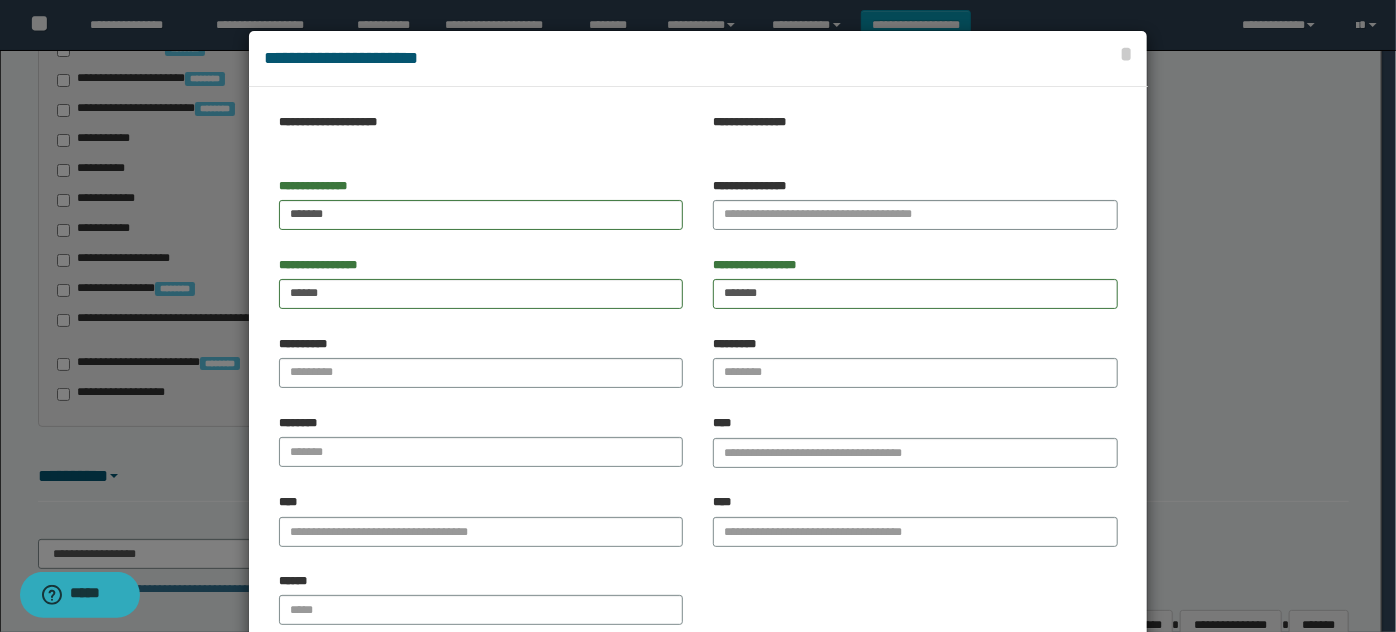 click on "******" at bounding box center (481, 599) 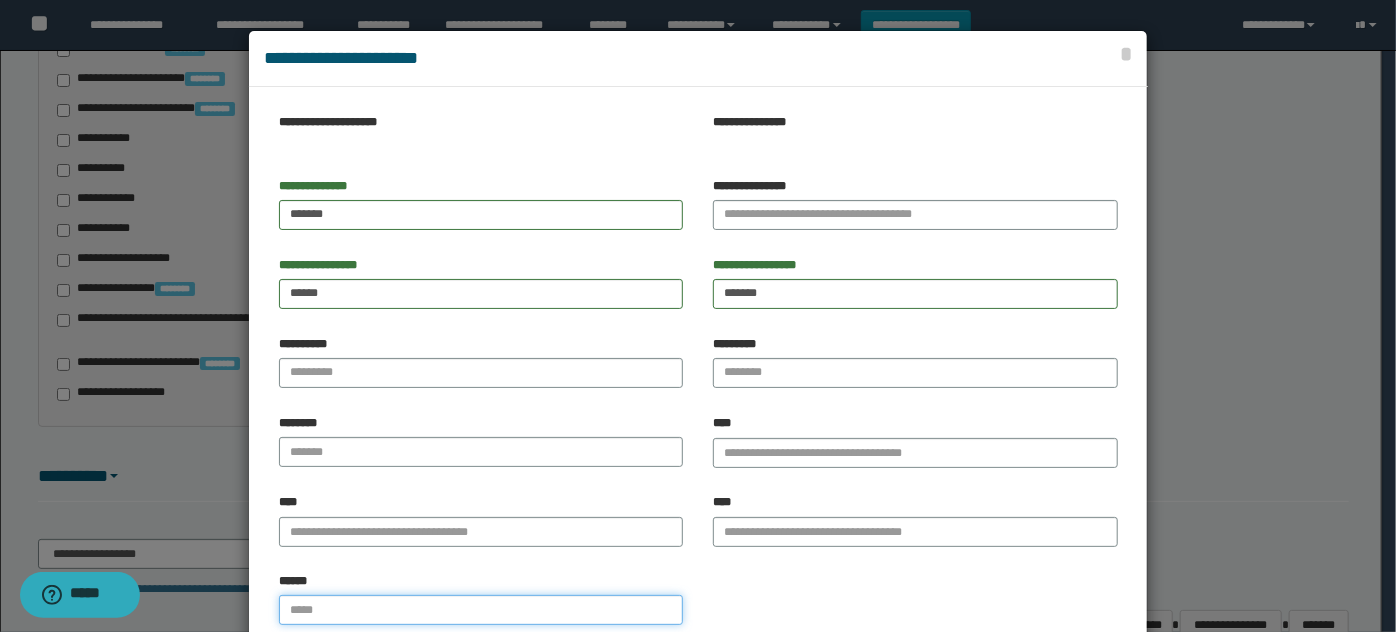 drag, startPoint x: 344, startPoint y: 623, endPoint x: 357, endPoint y: 623, distance: 13 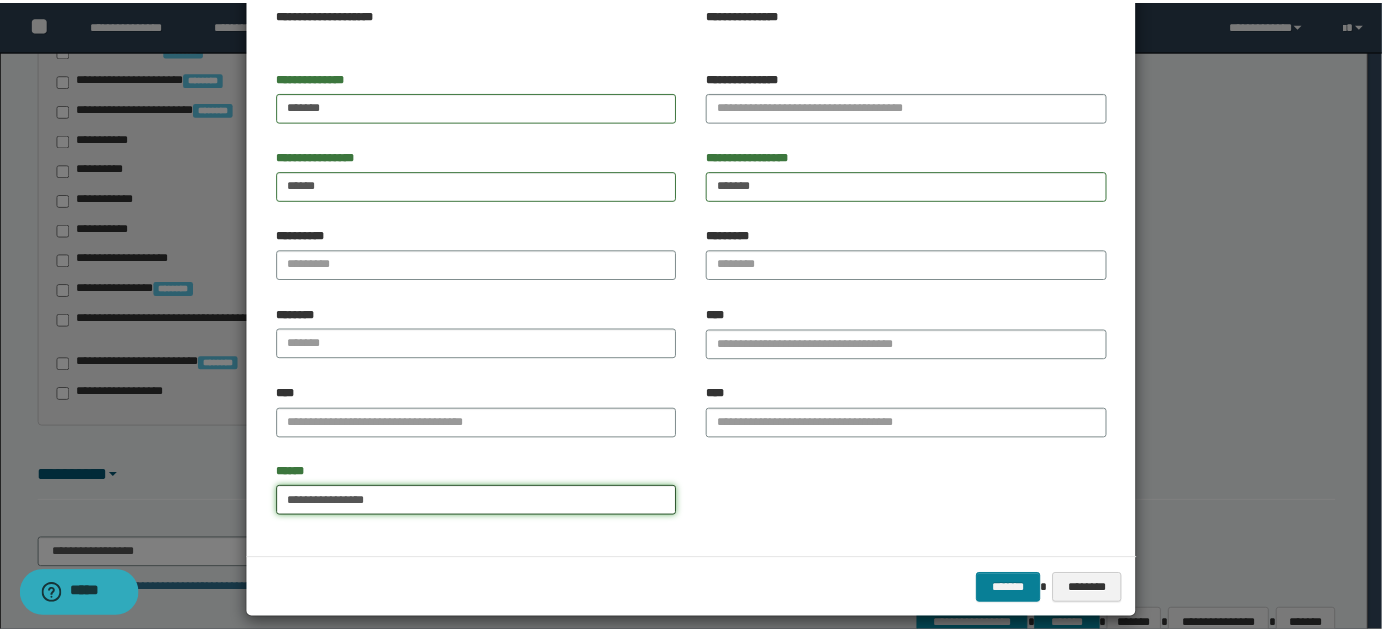 scroll, scrollTop: 125, scrollLeft: 0, axis: vertical 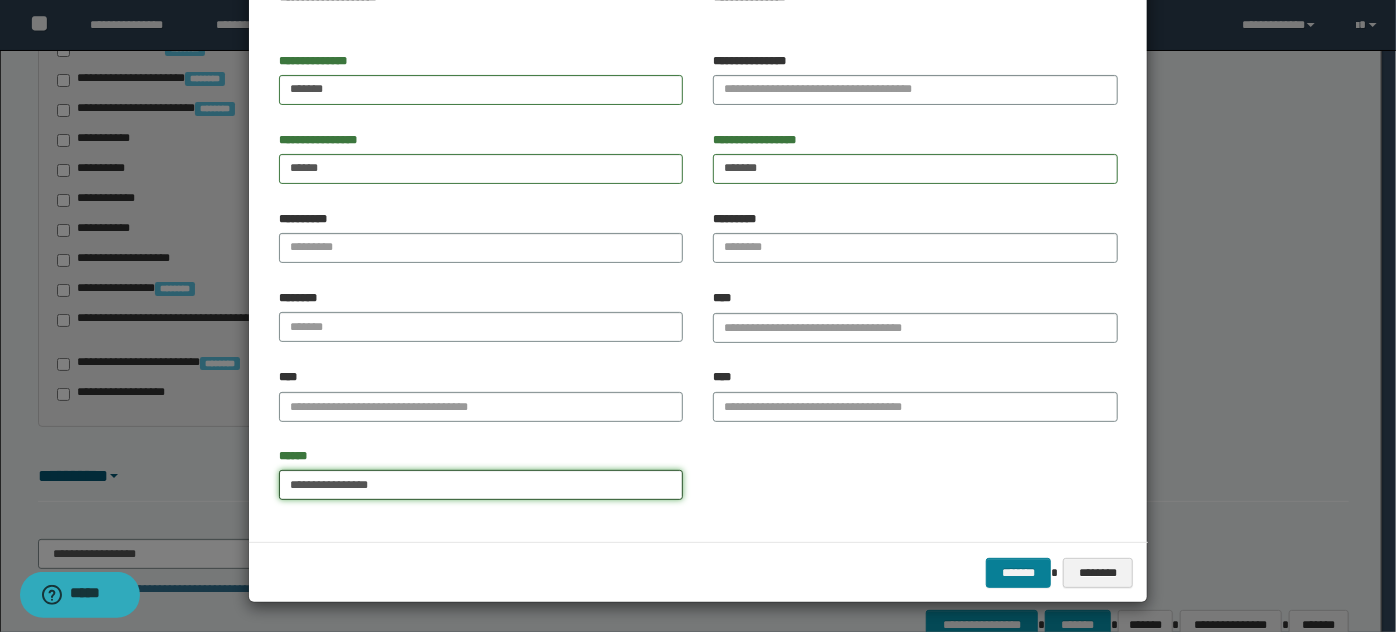type on "**********" 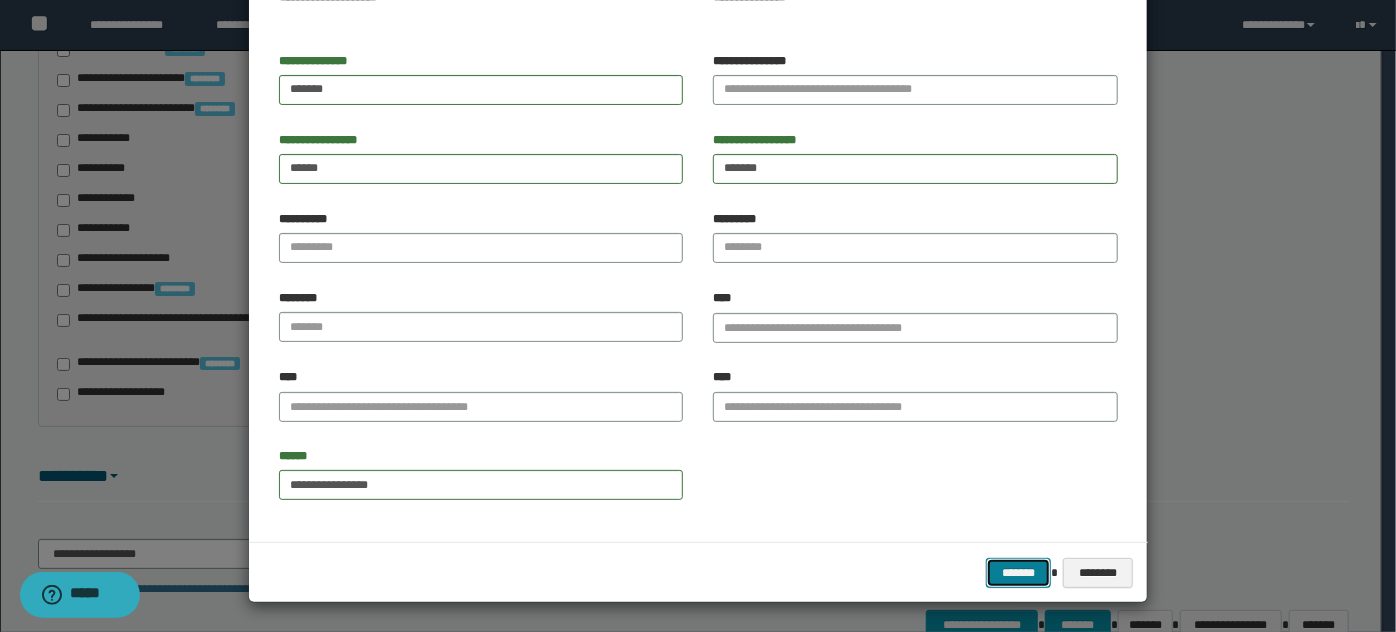 click on "*******" at bounding box center (1018, 572) 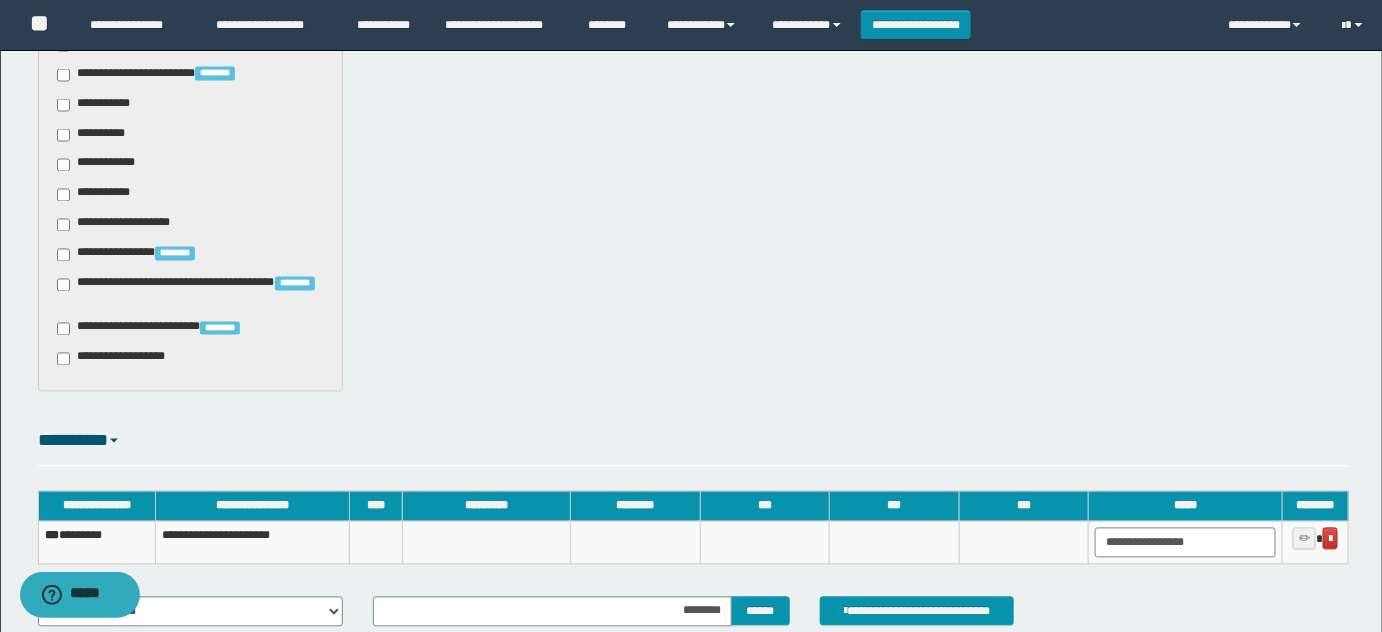 scroll, scrollTop: 1272, scrollLeft: 0, axis: vertical 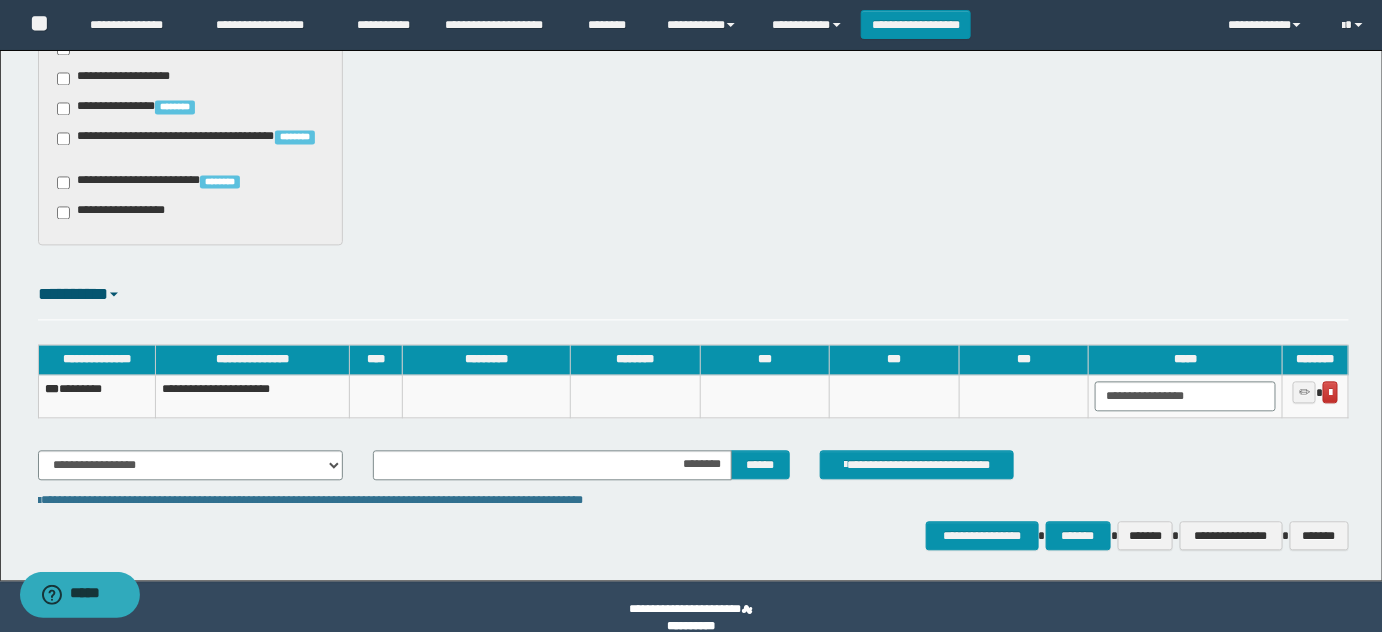 click on "*** ********" at bounding box center (96, 396) 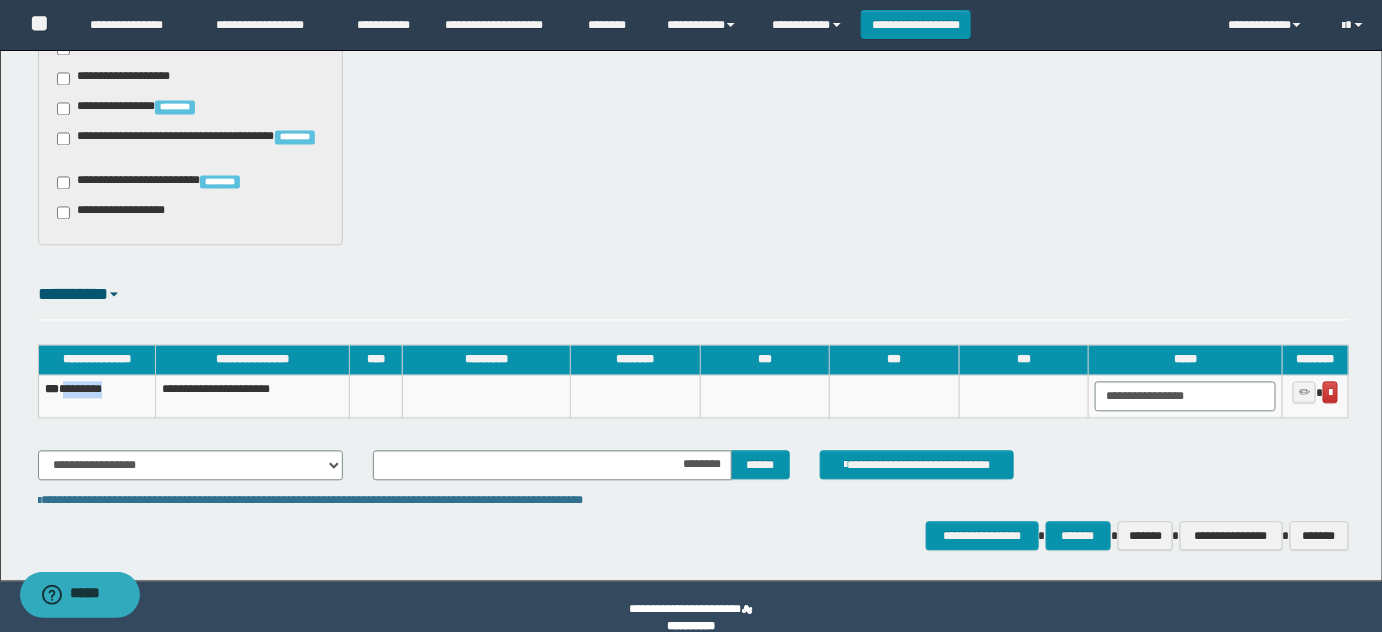 click on "*** ********" at bounding box center [96, 396] 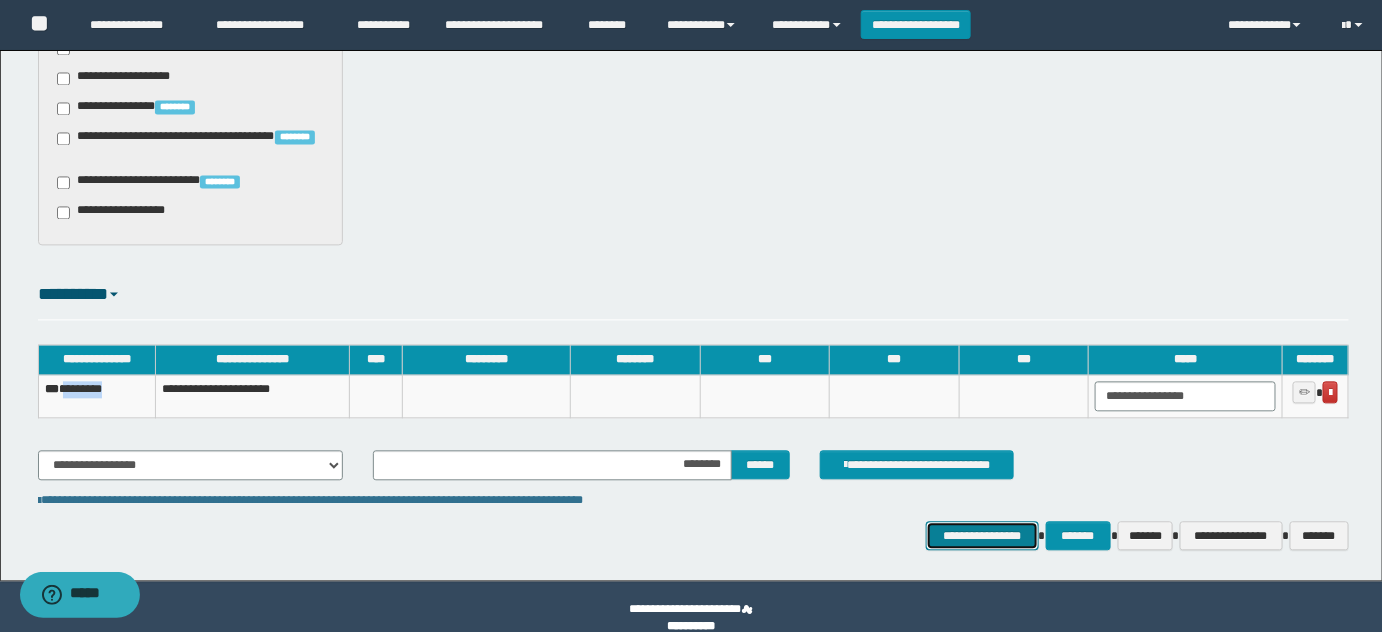 click on "**********" at bounding box center (982, 535) 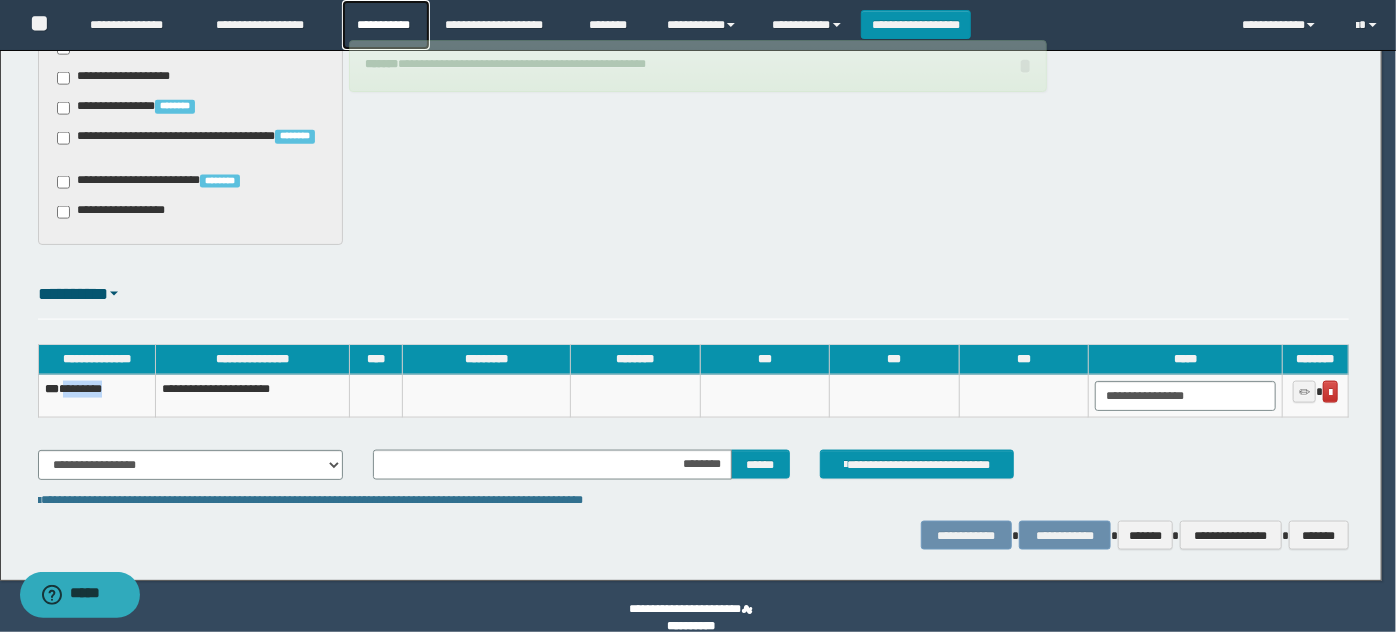 click on "**********" at bounding box center (386, 25) 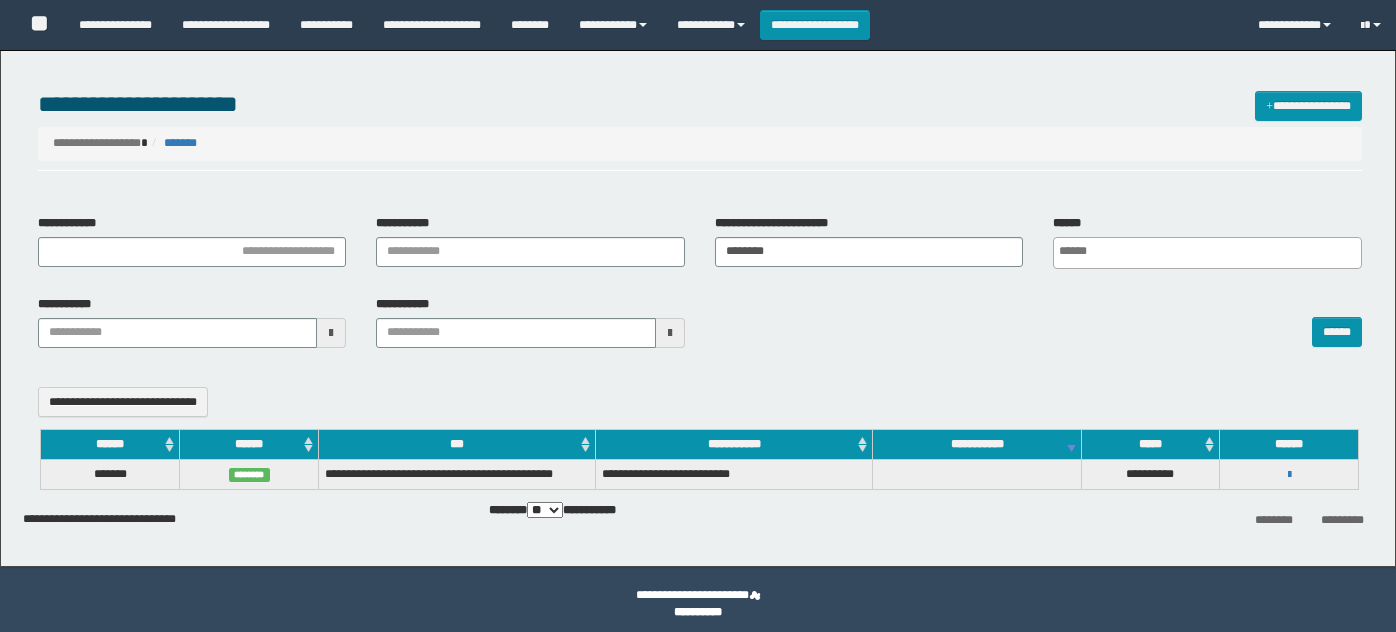 select 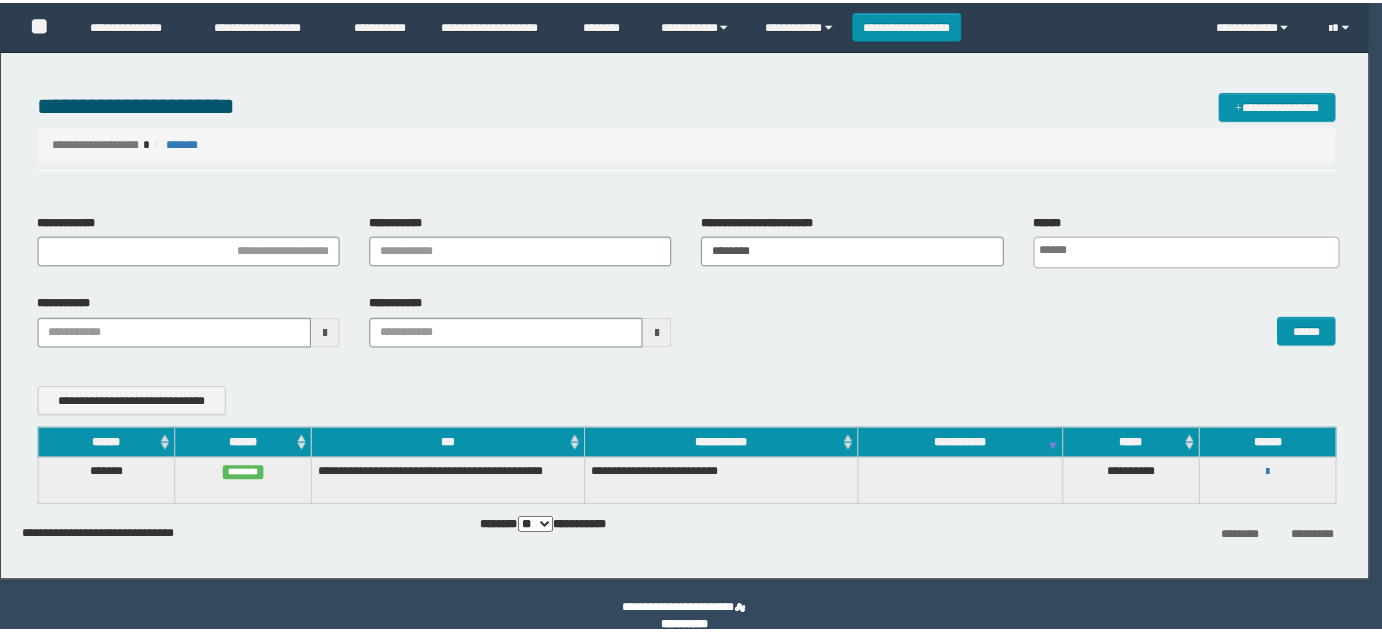 scroll, scrollTop: 0, scrollLeft: 0, axis: both 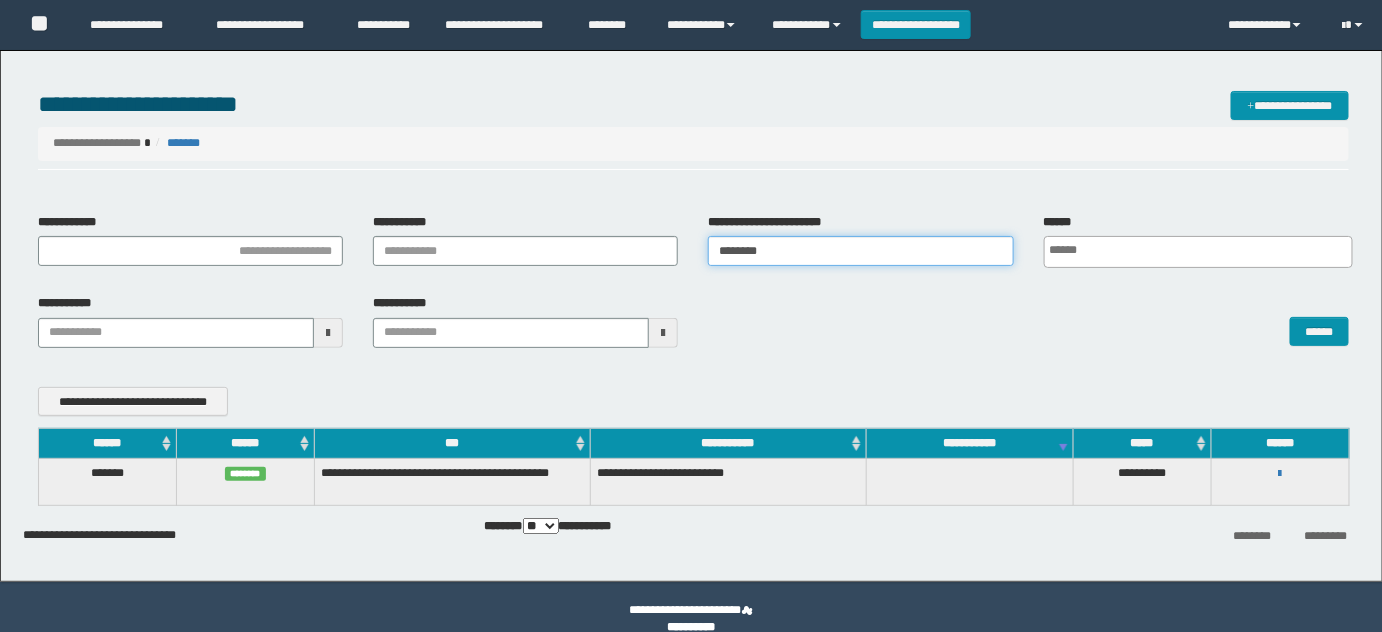 drag, startPoint x: 845, startPoint y: 237, endPoint x: 834, endPoint y: 242, distance: 12.083046 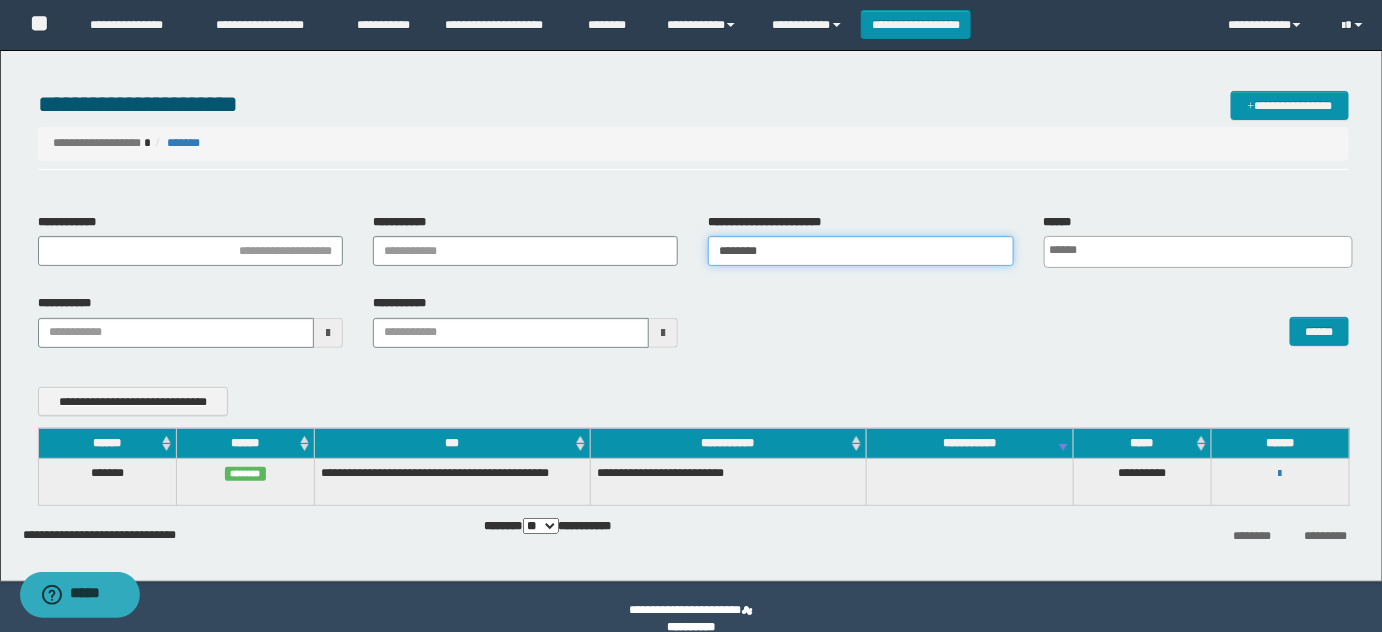 drag, startPoint x: 438, startPoint y: 253, endPoint x: 417, endPoint y: 263, distance: 23.259407 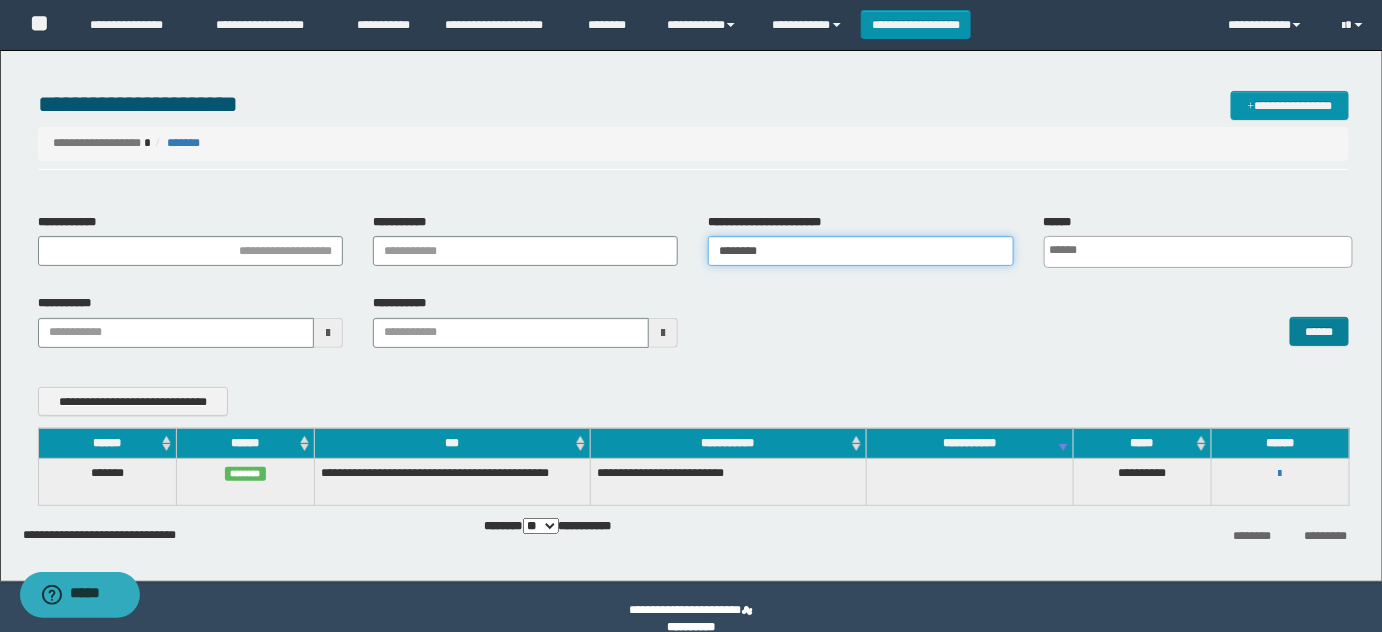 type on "********" 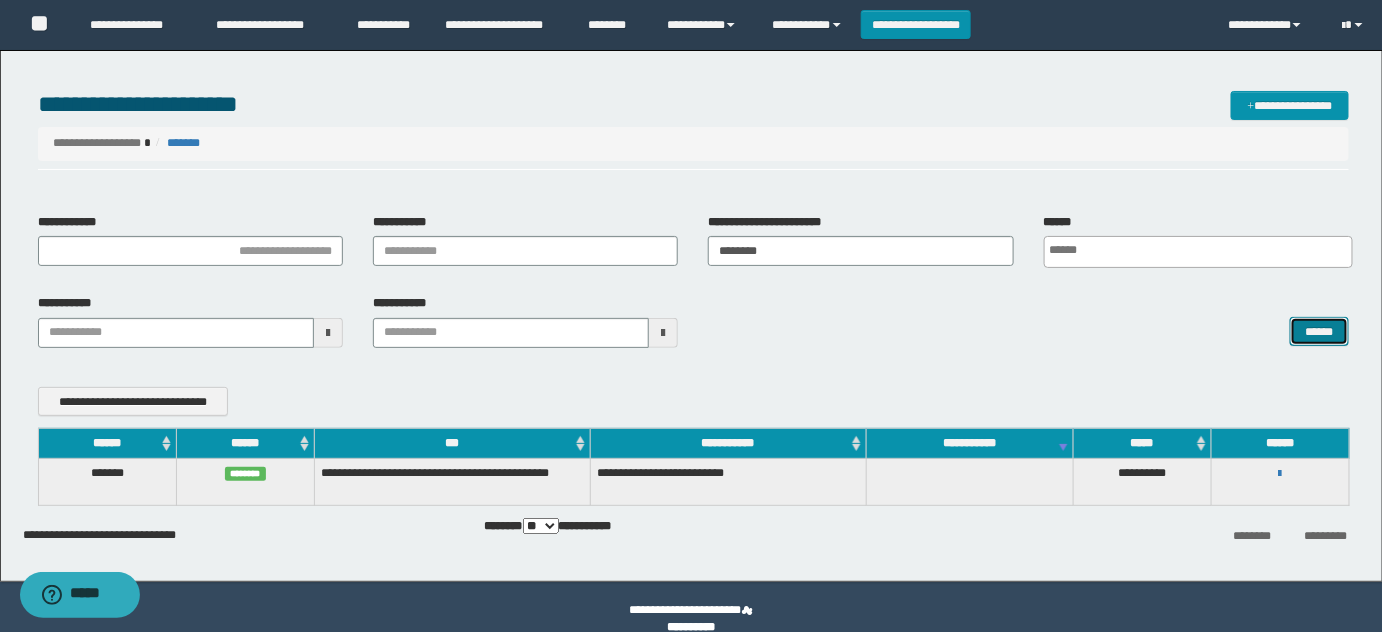 click on "******" at bounding box center (1319, 331) 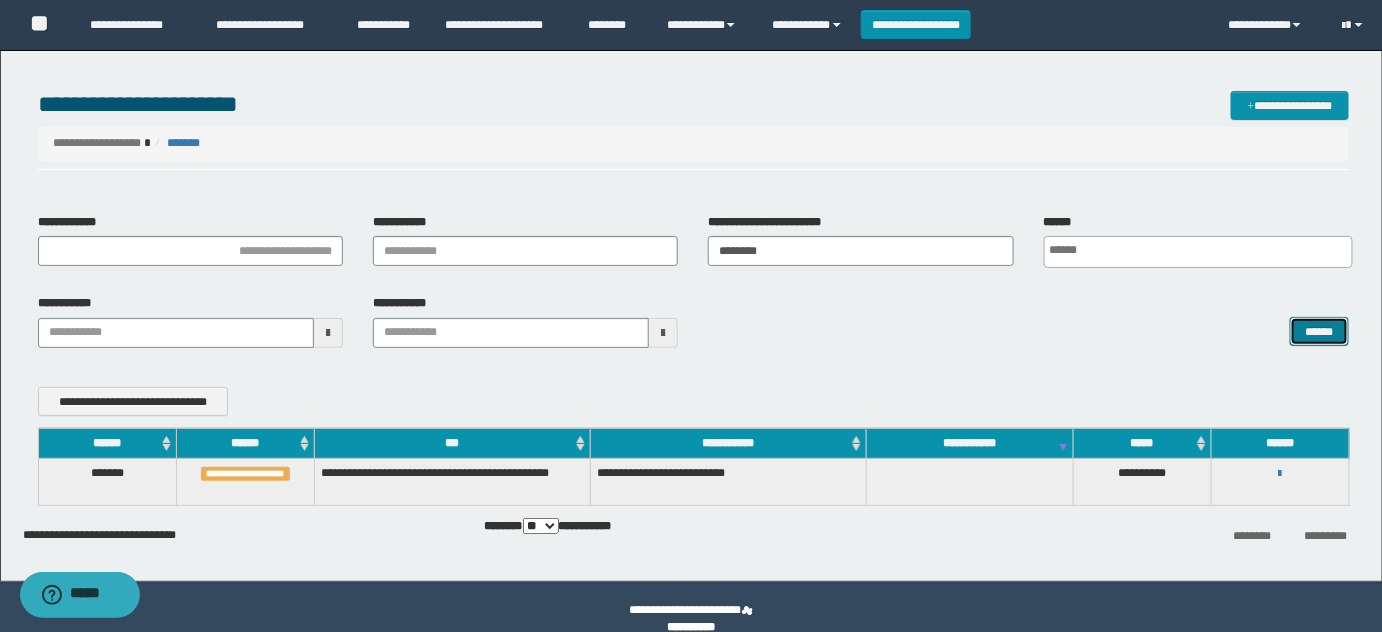 type 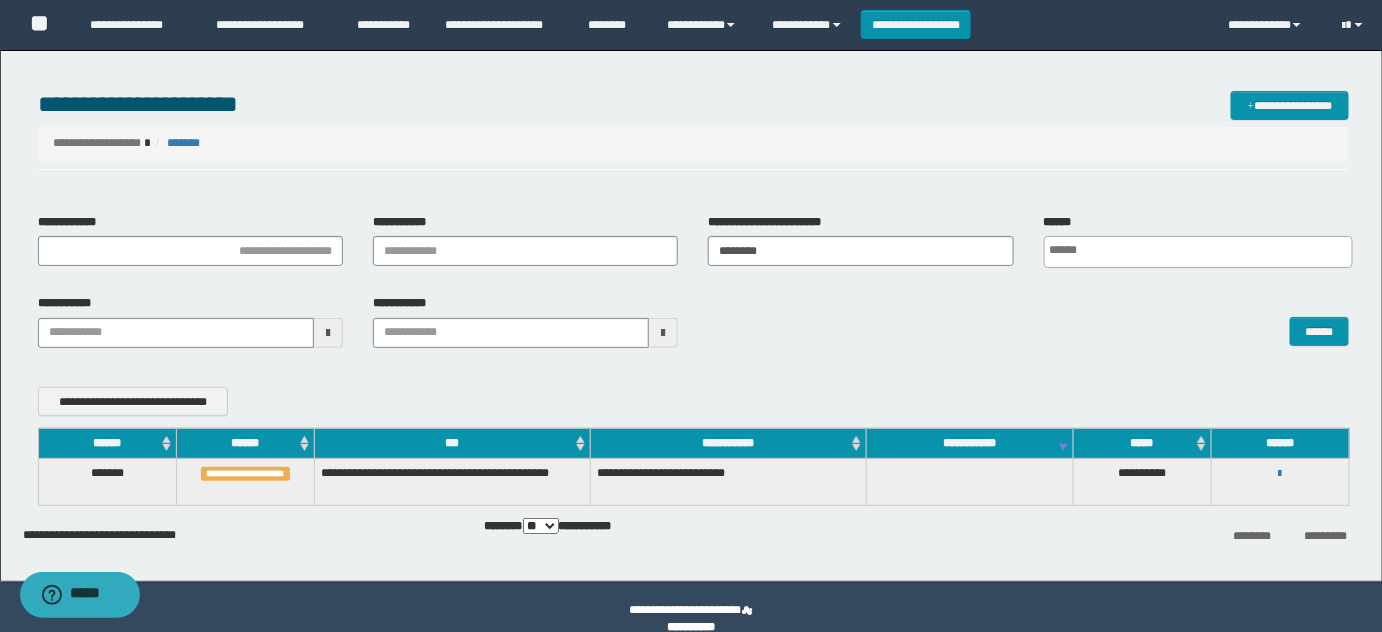 click on "**********" at bounding box center (1280, 473) 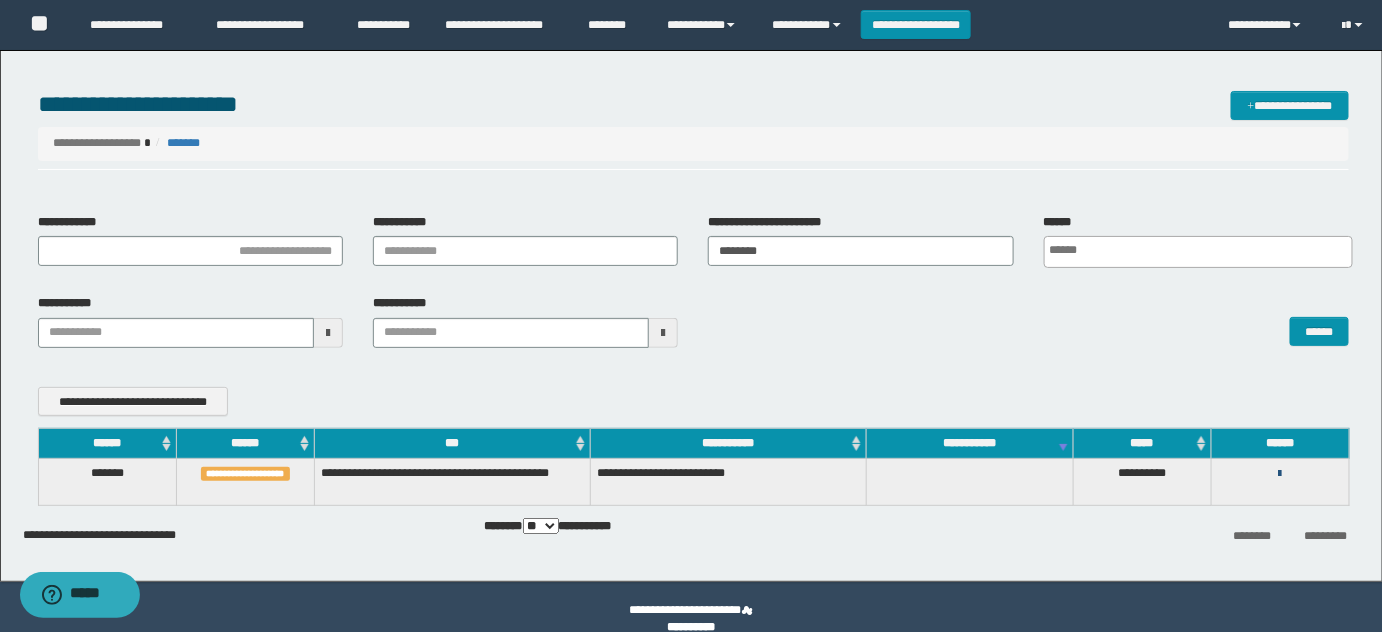click at bounding box center [1280, 474] 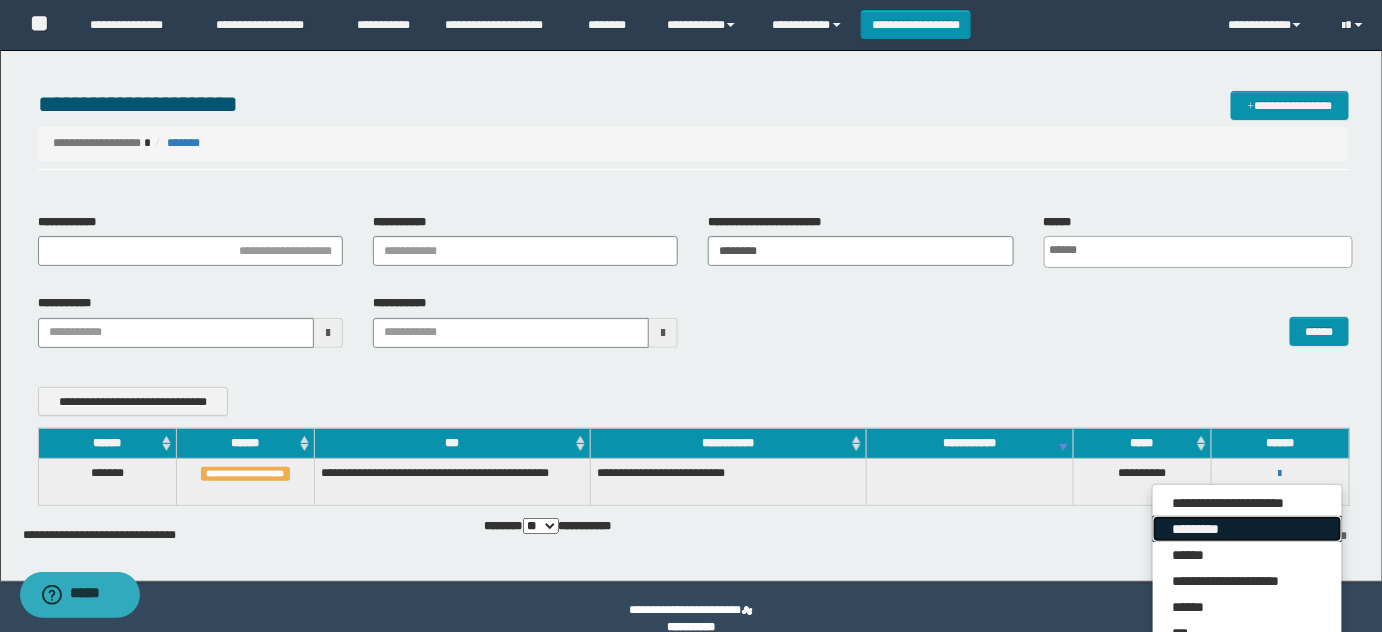 click on "*********" at bounding box center [1247, 529] 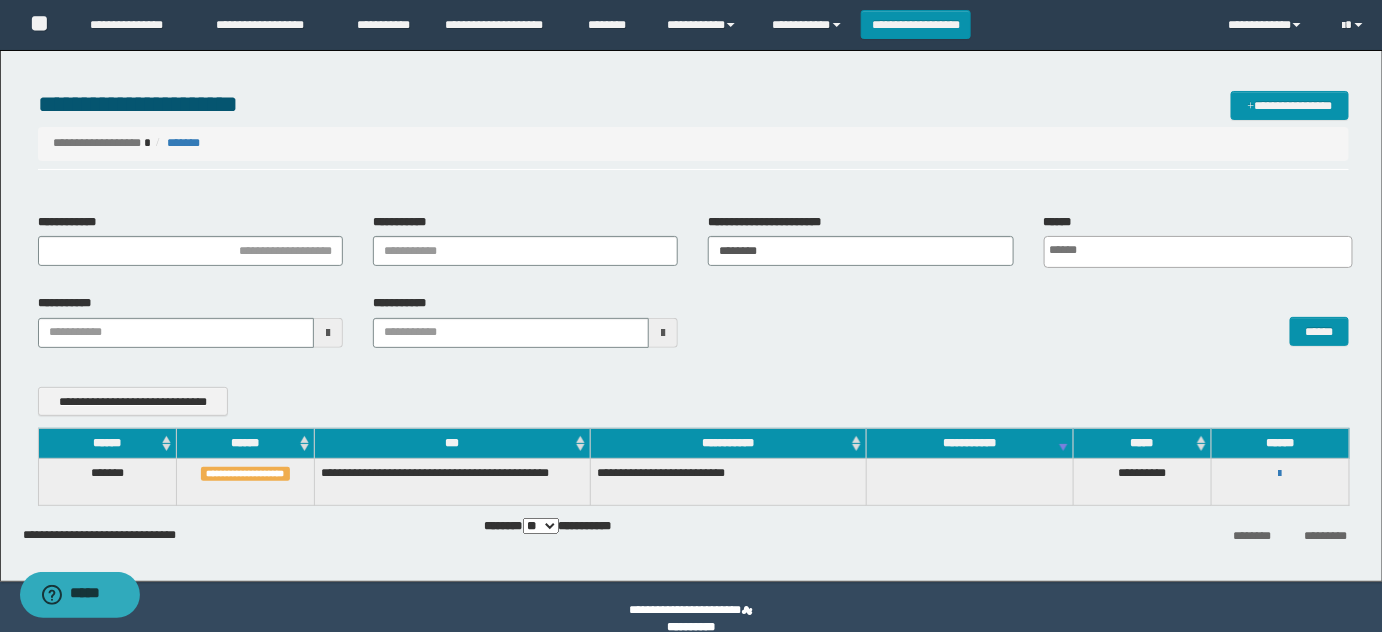 click on "**********" at bounding box center (691, 311) 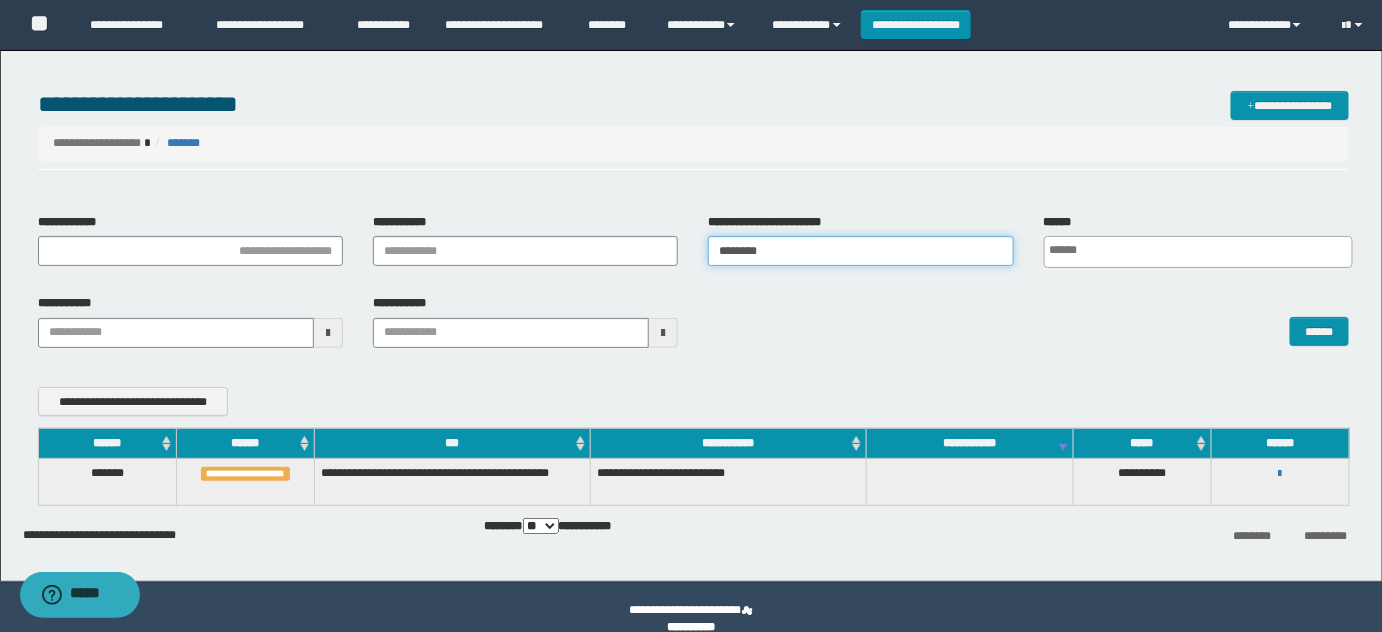 drag, startPoint x: 874, startPoint y: 265, endPoint x: 107, endPoint y: 229, distance: 767.84436 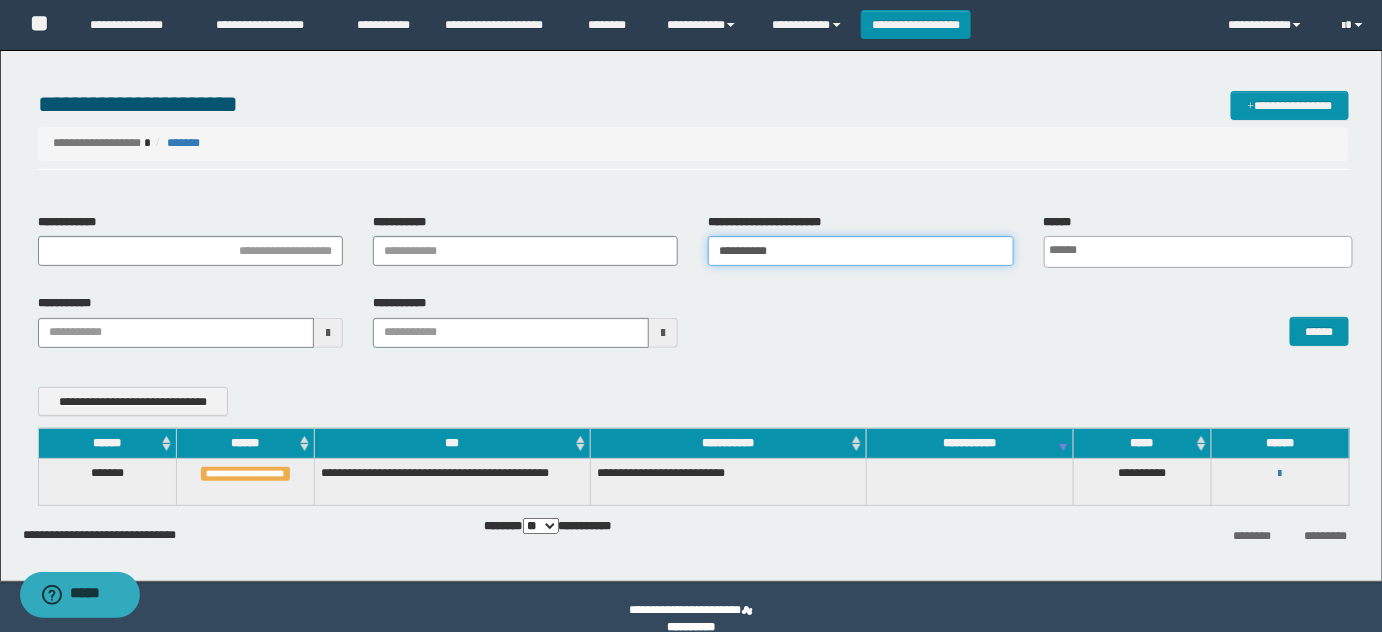 type on "**********" 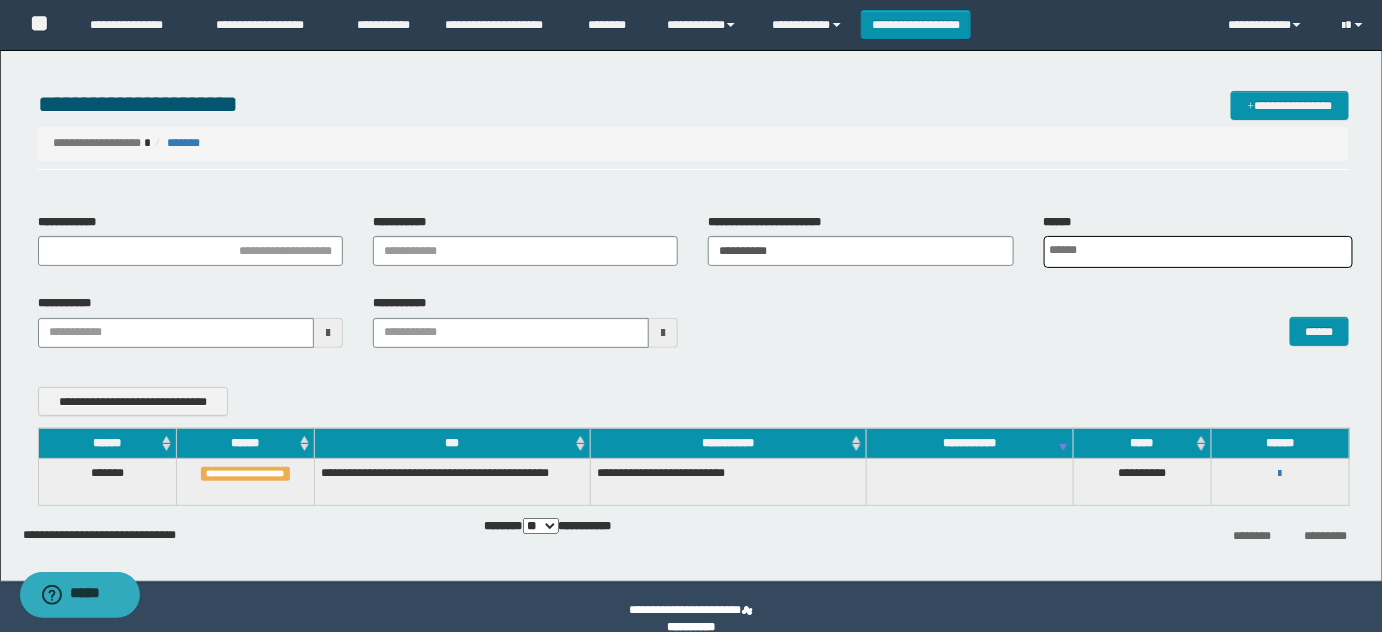 scroll, scrollTop: 0, scrollLeft: 5, axis: horizontal 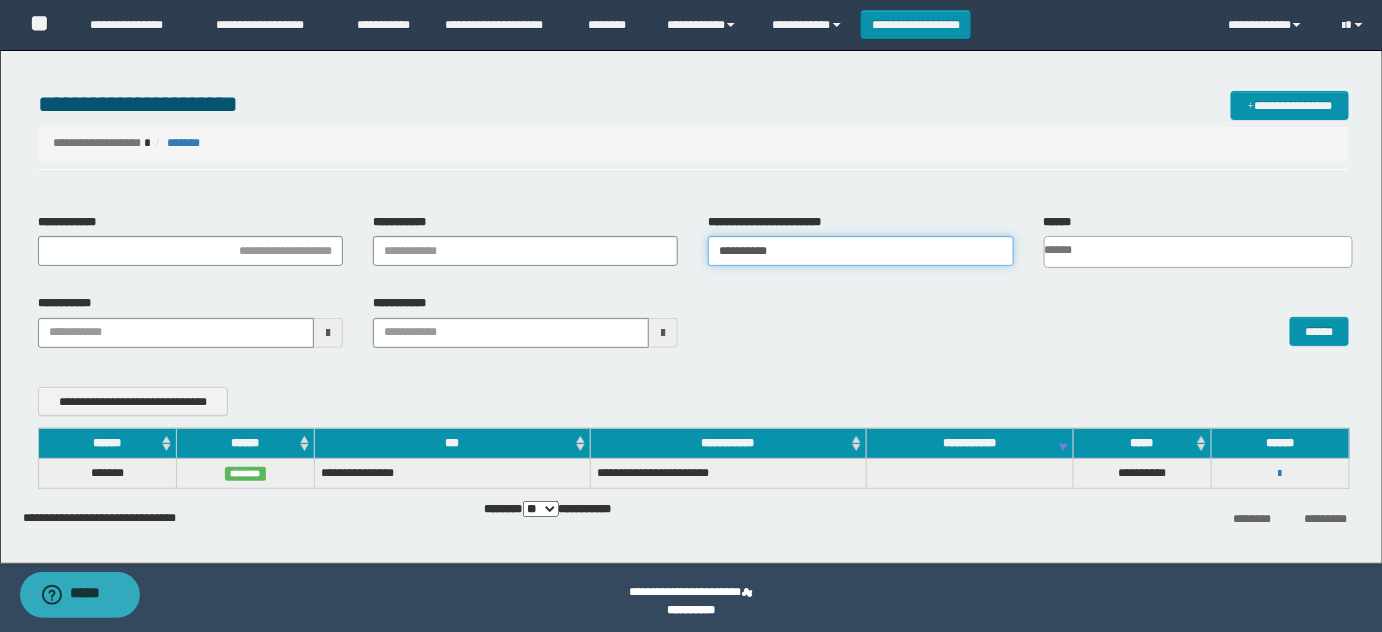 drag, startPoint x: 836, startPoint y: 254, endPoint x: 539, endPoint y: 258, distance: 297.02695 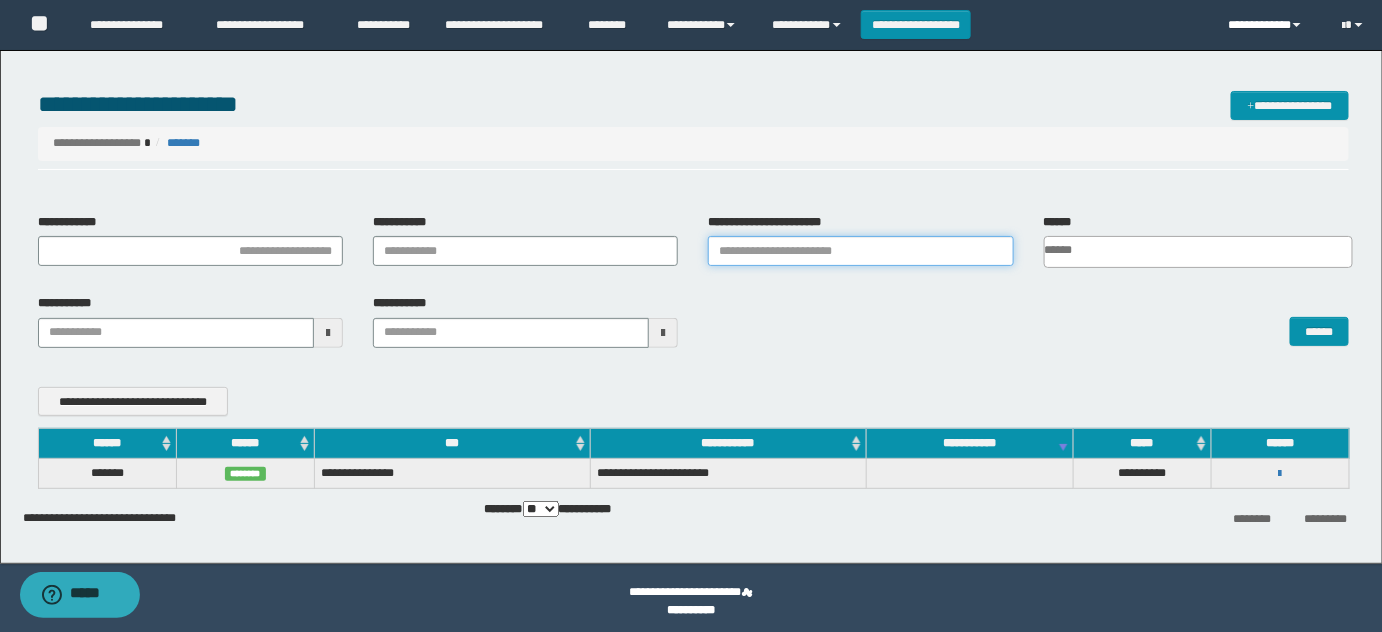 type 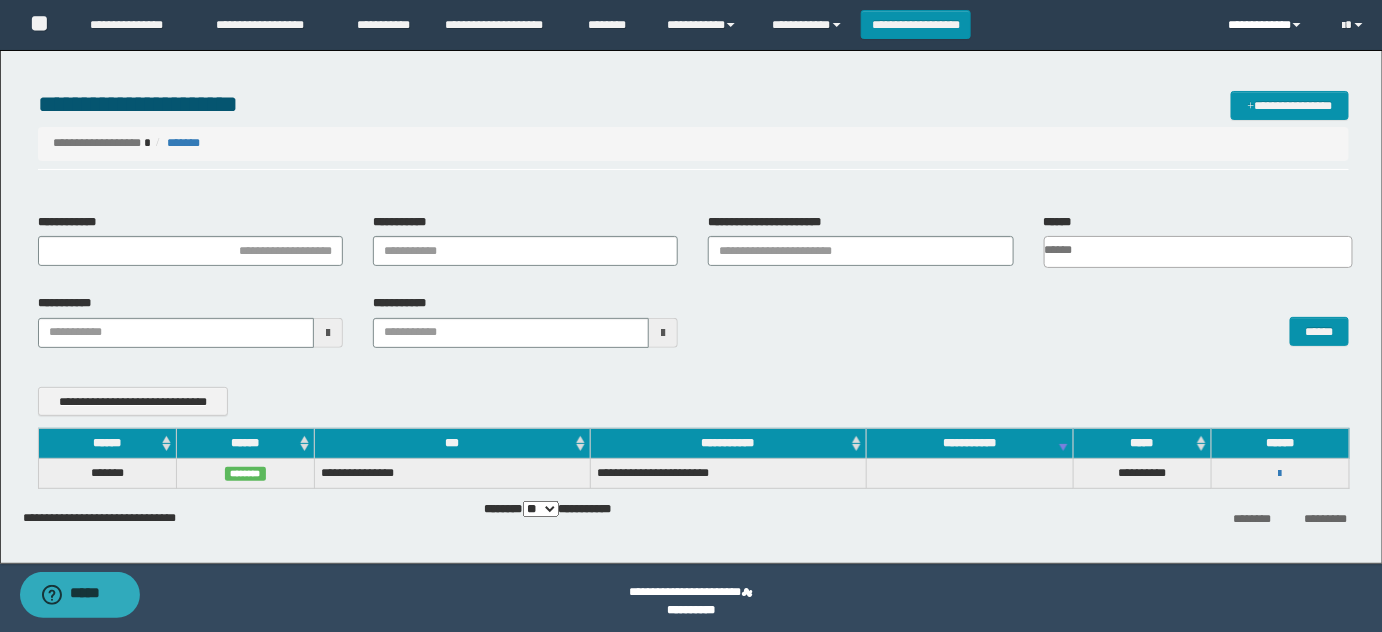 click on "**********" at bounding box center (1270, 25) 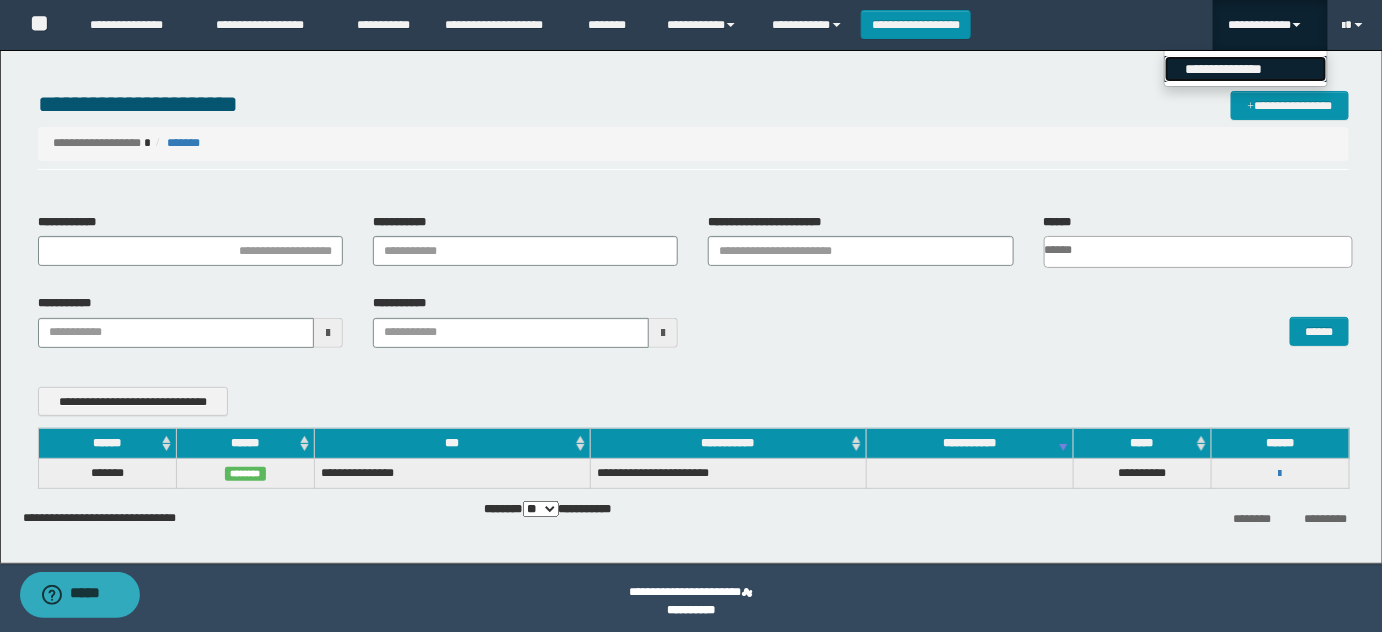 click on "**********" at bounding box center [1246, 69] 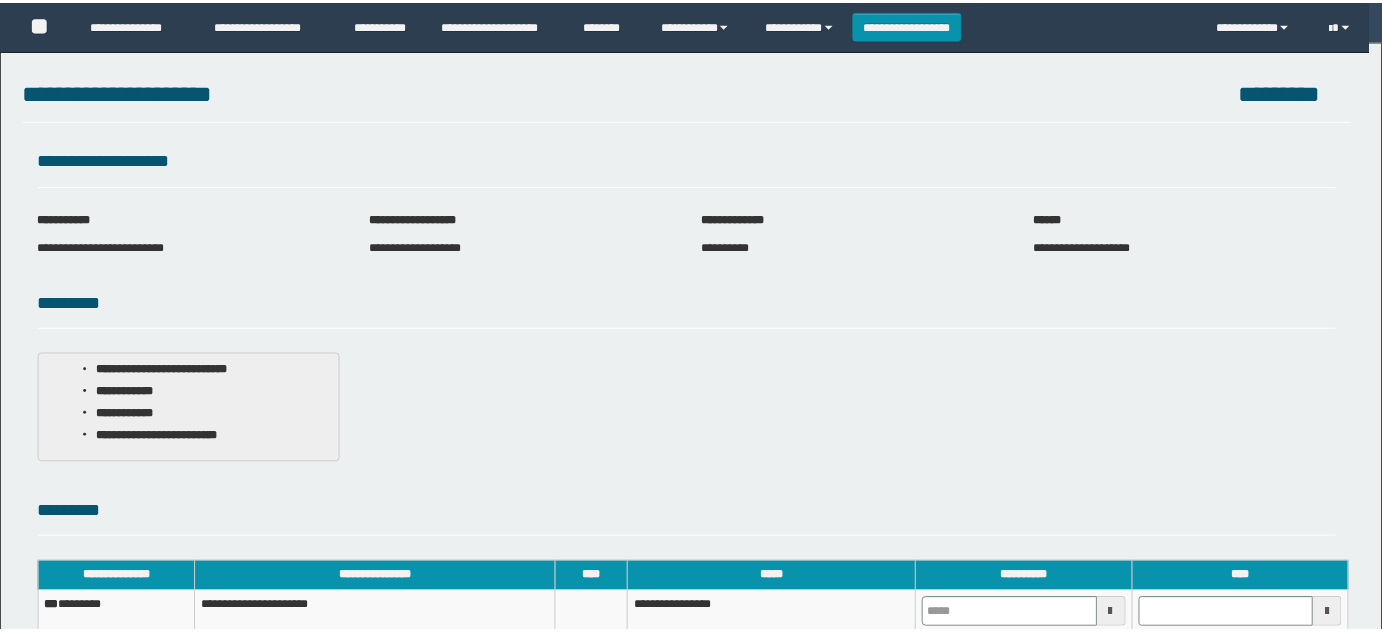 scroll, scrollTop: 0, scrollLeft: 0, axis: both 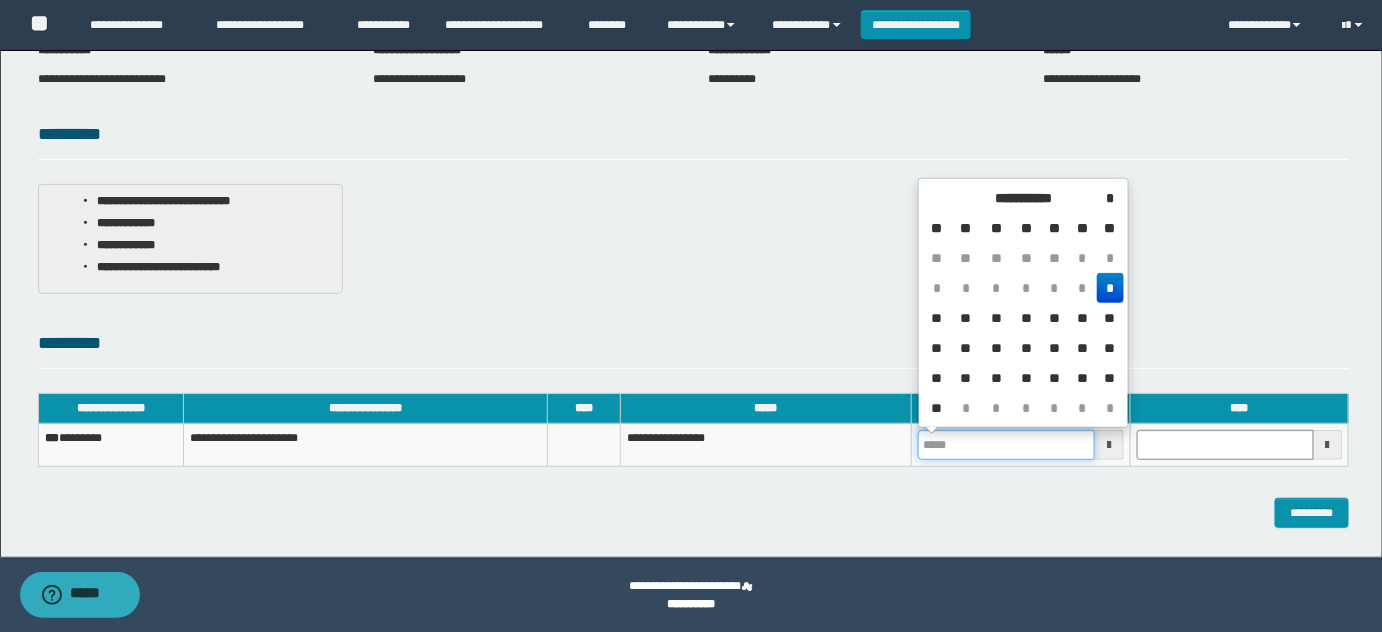 click at bounding box center [1006, 445] 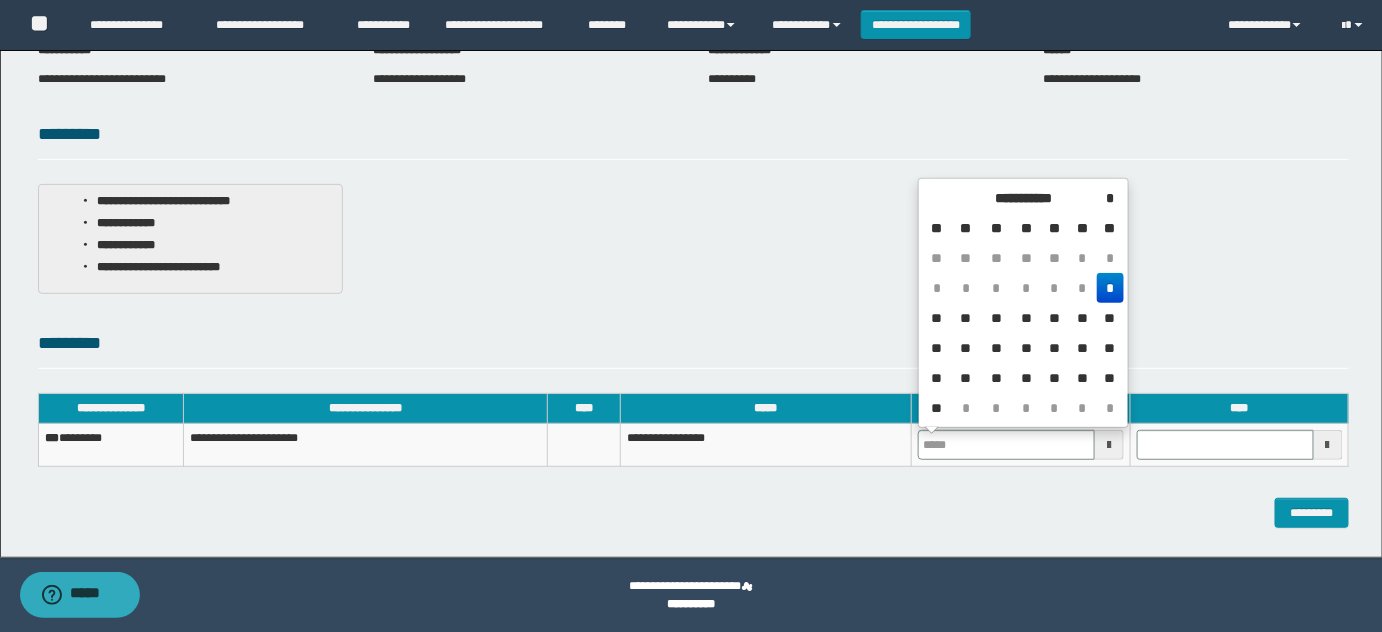 click on "*" at bounding box center [1110, 288] 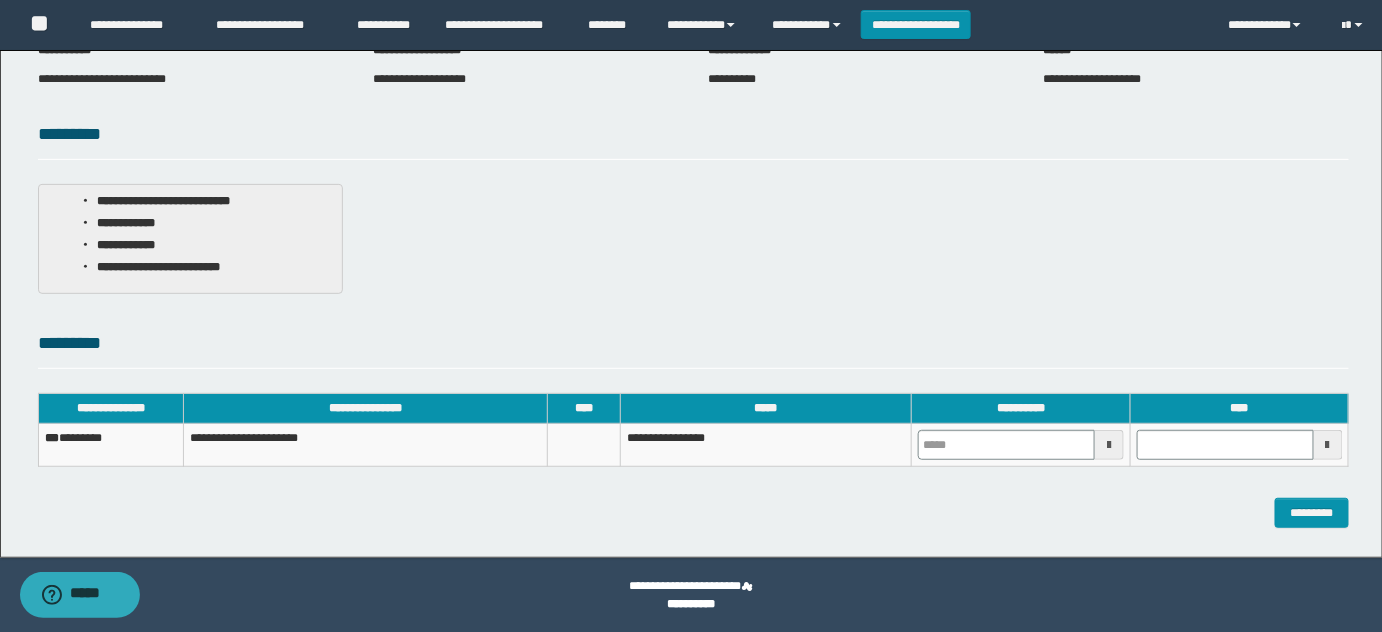 click at bounding box center [1239, 445] 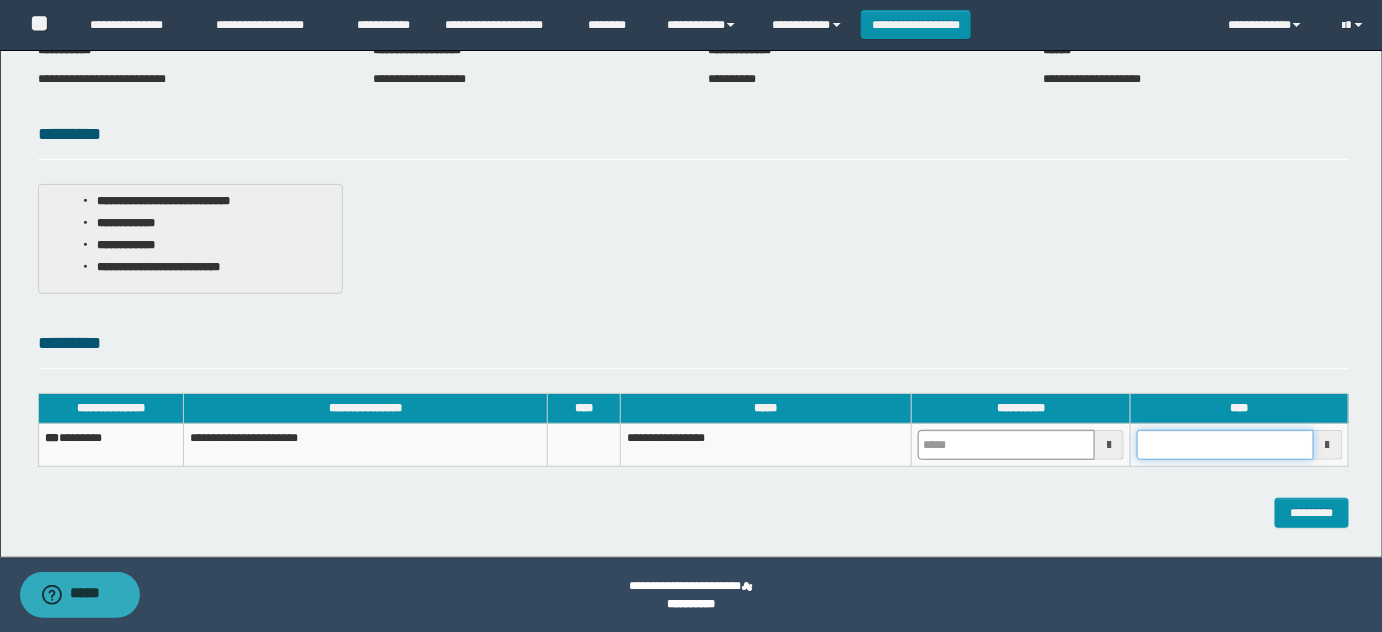 click at bounding box center (1225, 445) 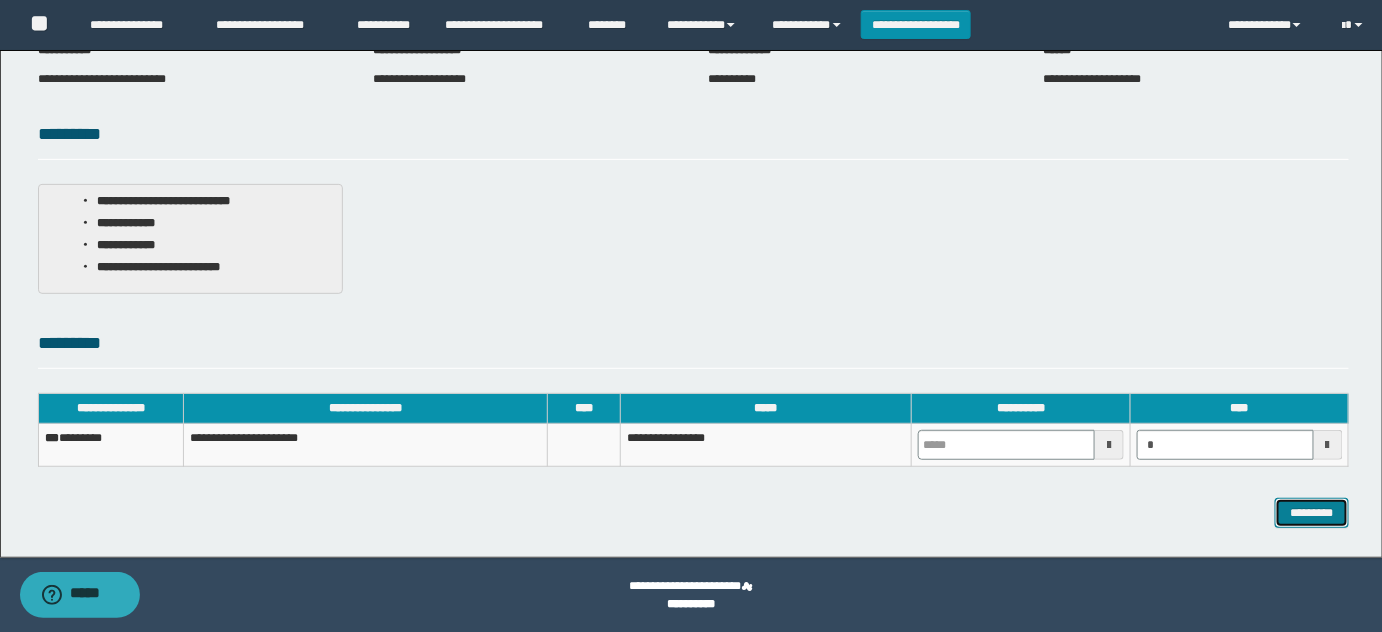 type on "*******" 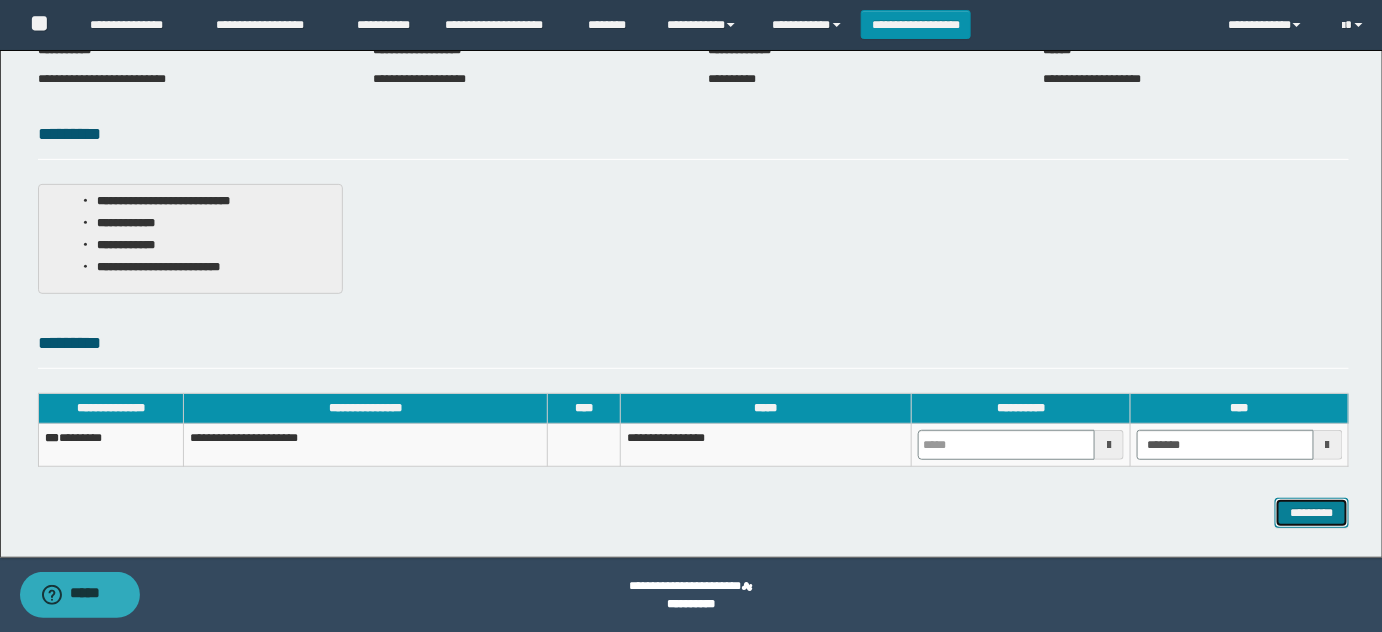 click on "*********" at bounding box center [1312, 512] 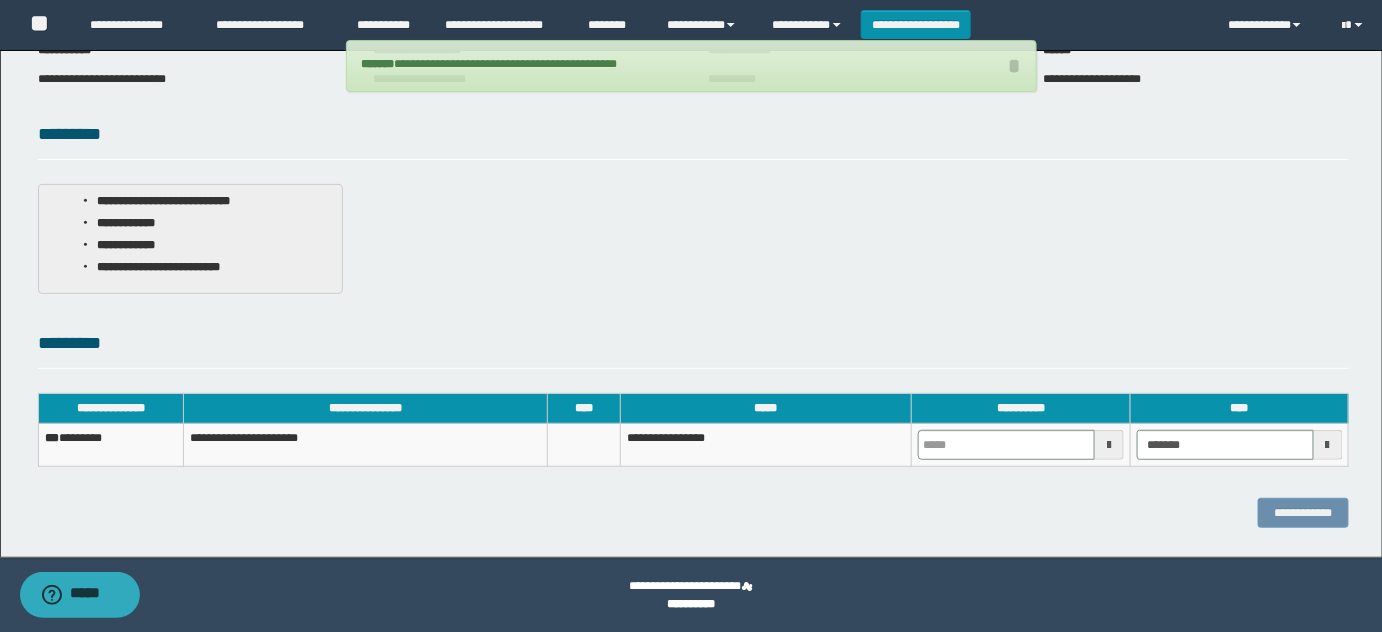 click on "*** ********" at bounding box center [111, 445] 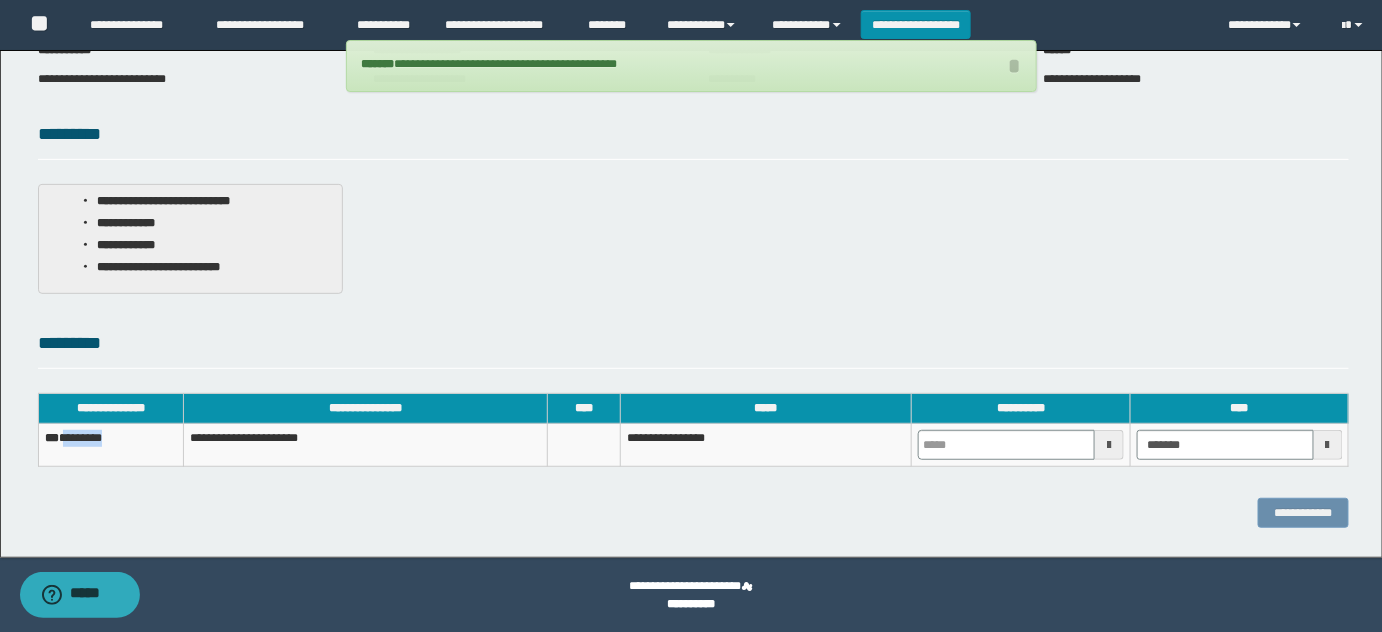 click on "*** ********" at bounding box center (111, 445) 